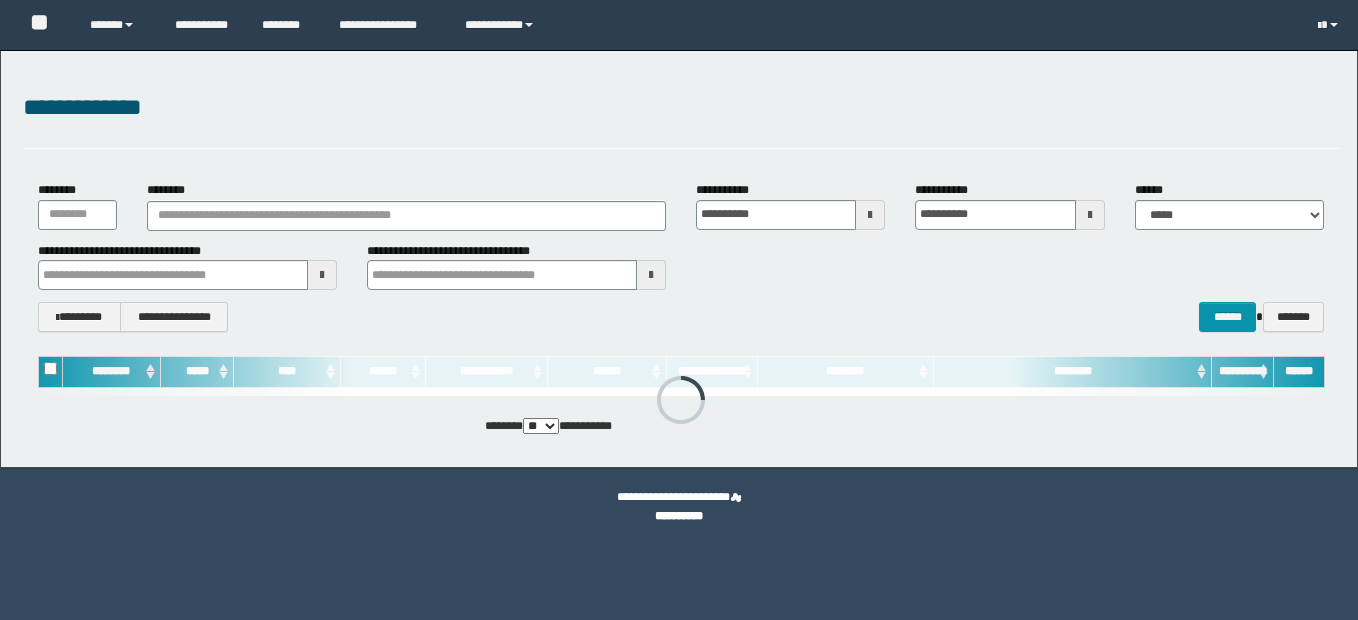 scroll, scrollTop: 0, scrollLeft: 0, axis: both 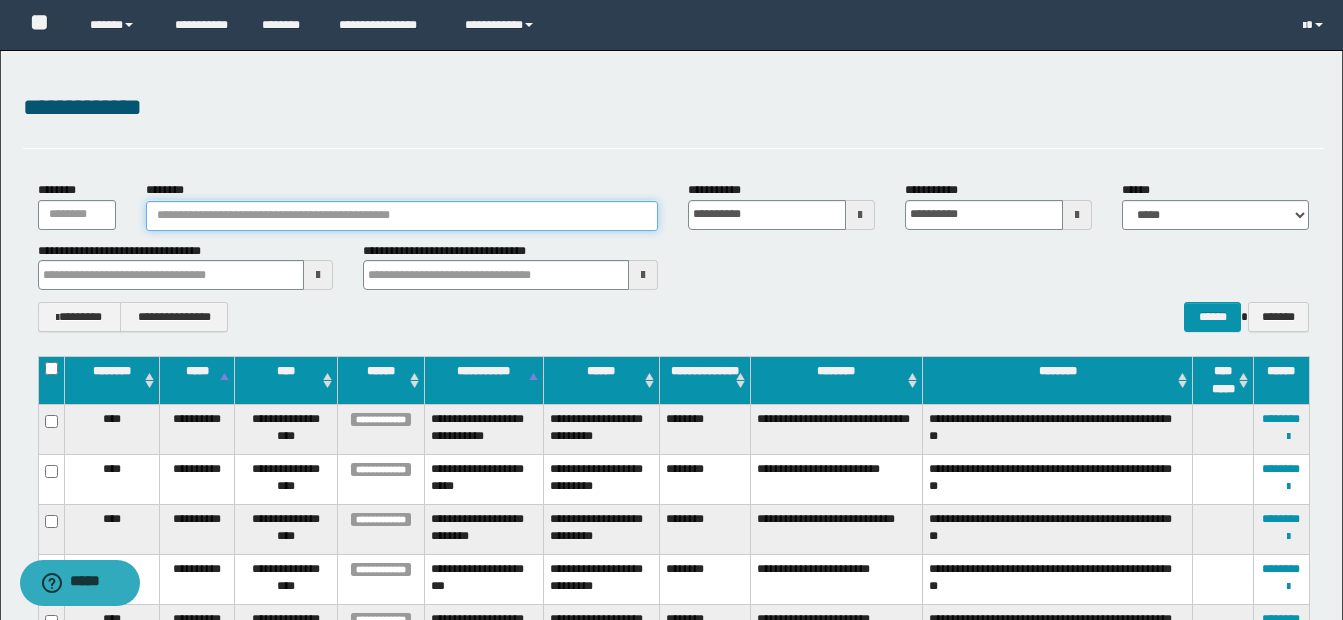 click on "********" at bounding box center [402, 216] 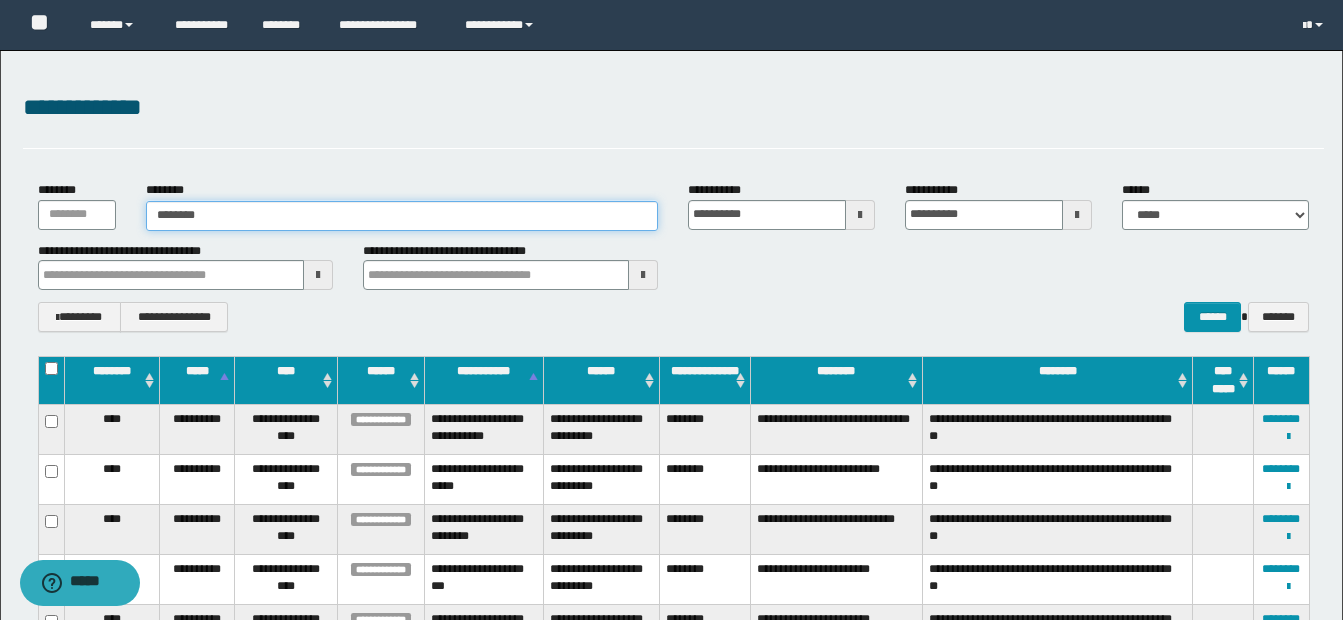 type on "********" 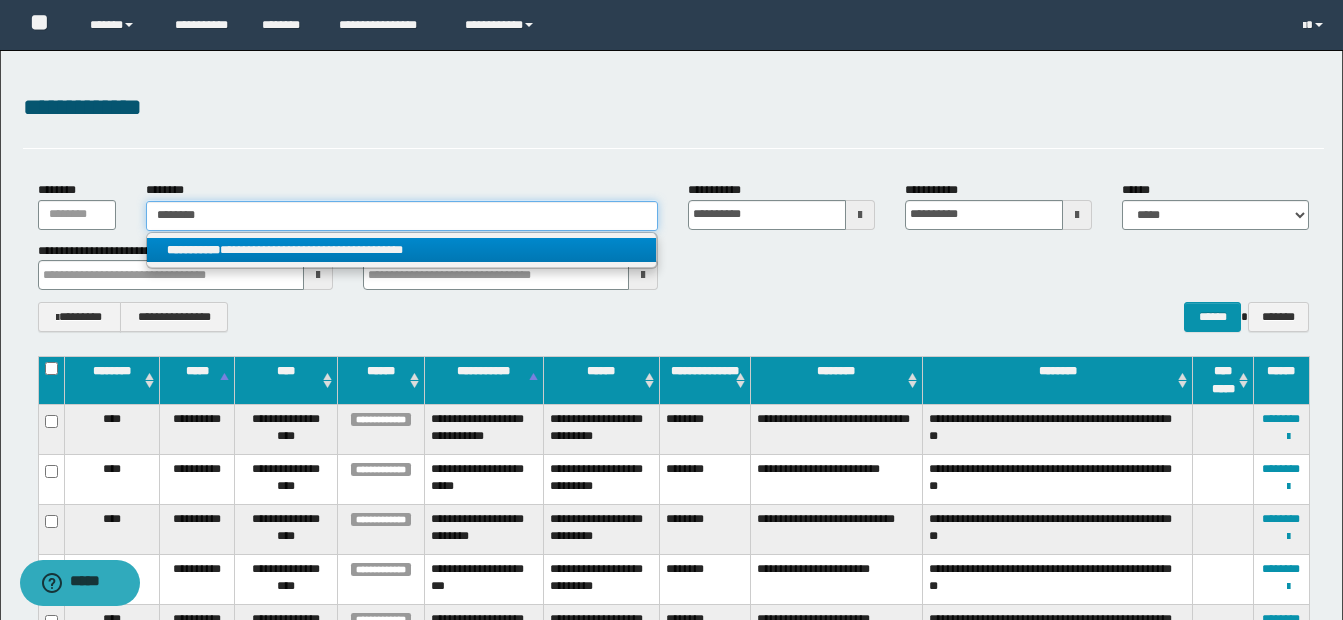 type on "********" 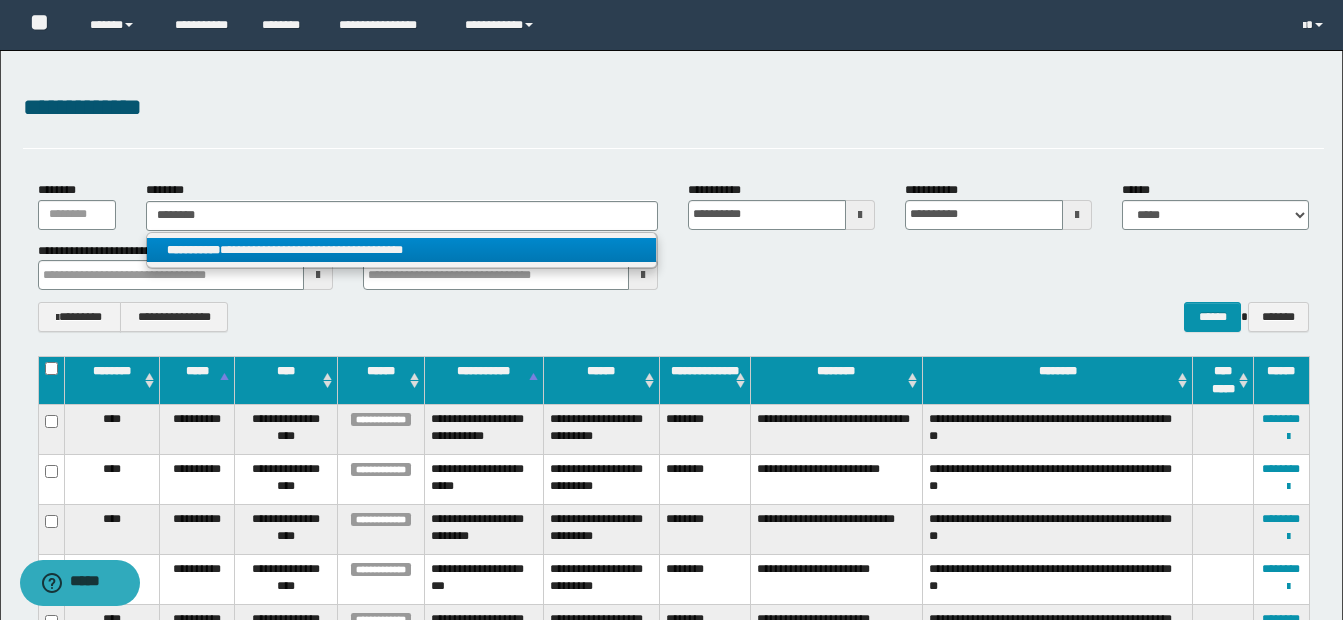 click on "**********" at bounding box center [401, 250] 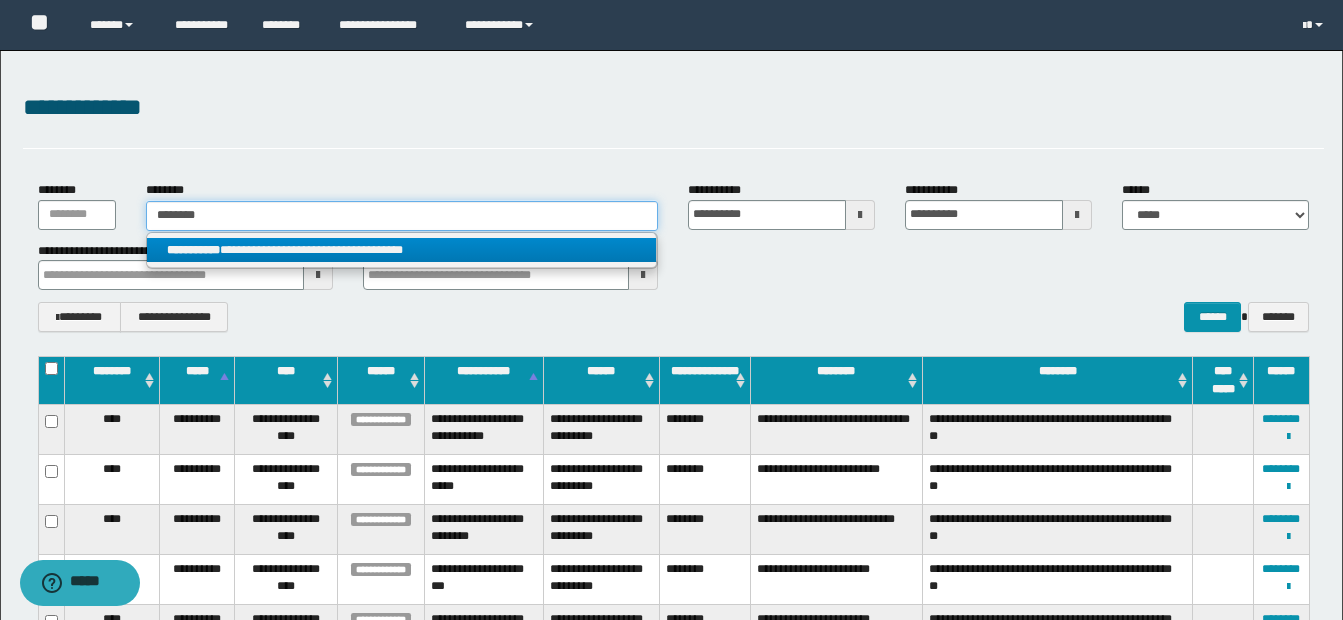 type 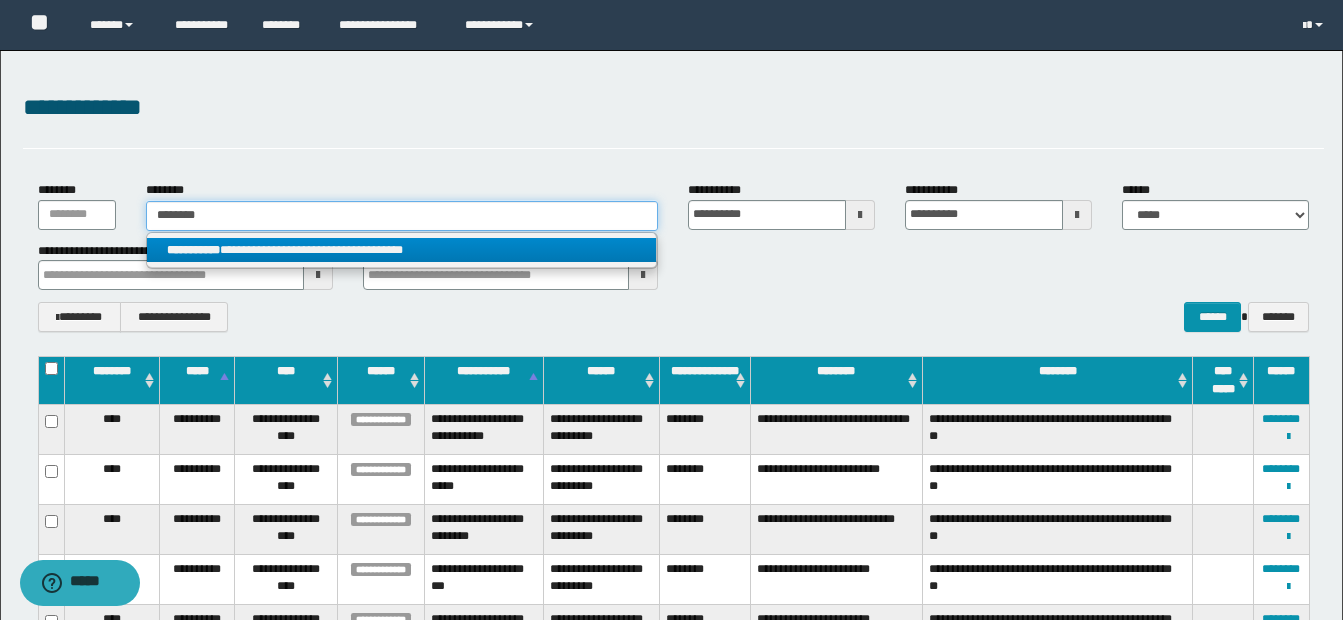 type on "**********" 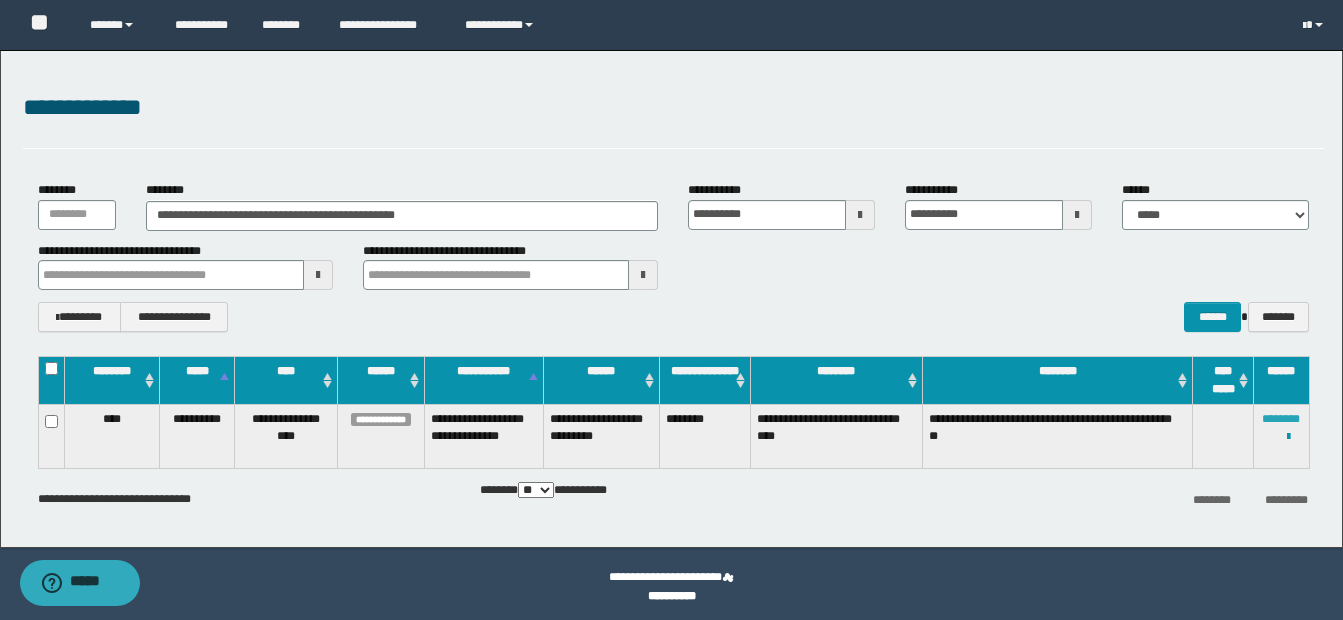 click on "********" at bounding box center (1281, 419) 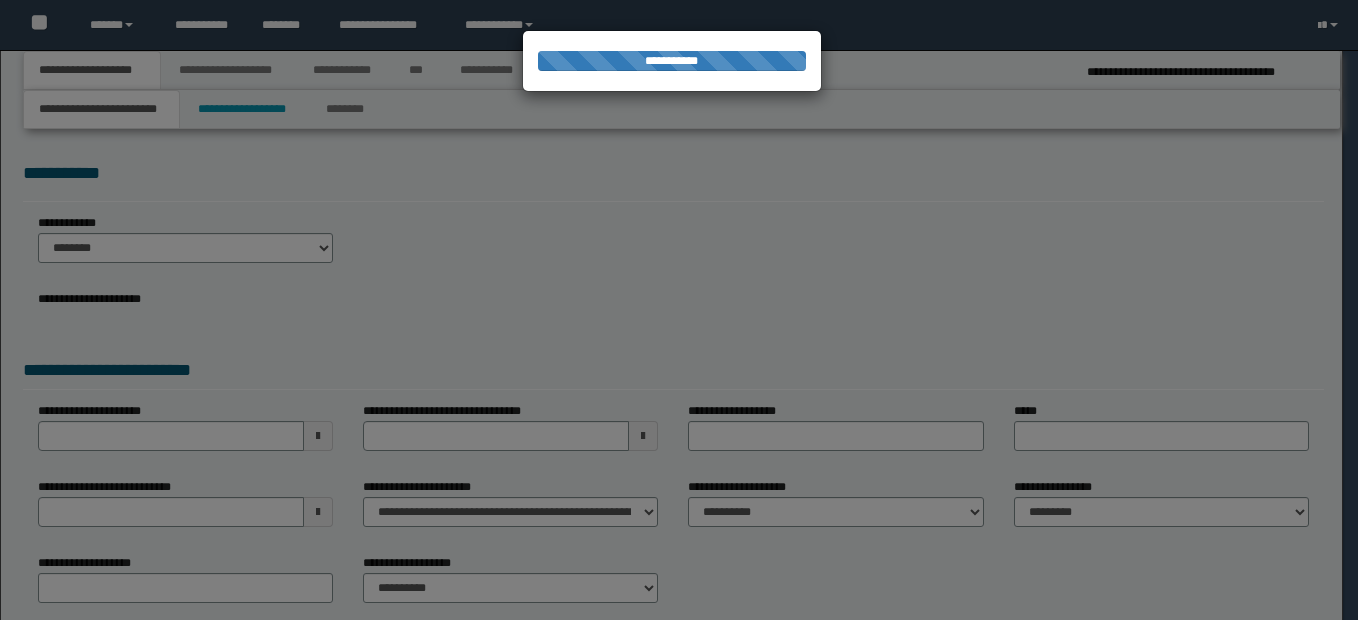 scroll, scrollTop: 0, scrollLeft: 0, axis: both 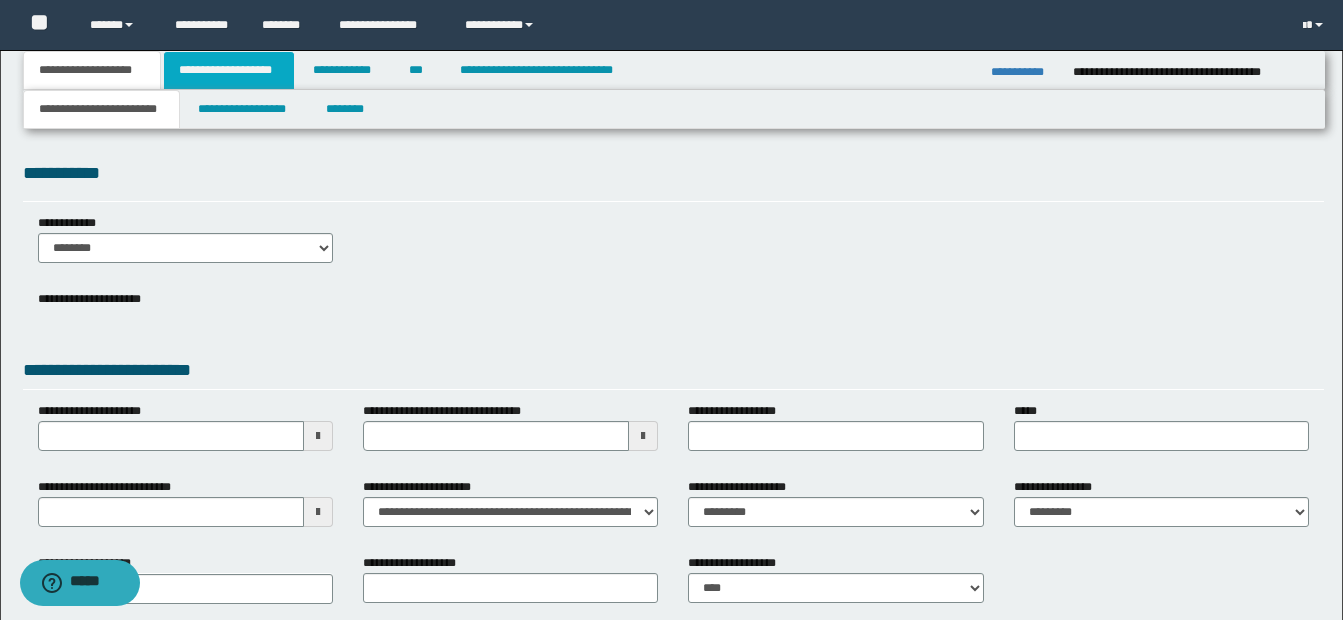 click on "**********" at bounding box center [229, 70] 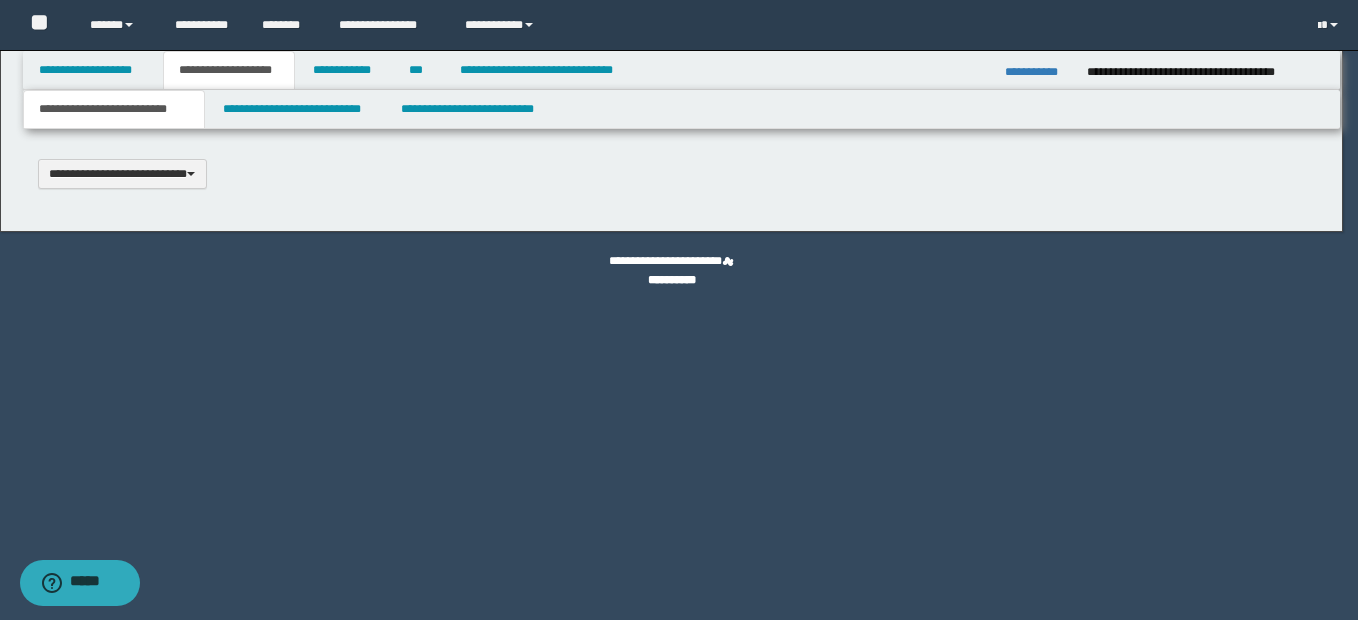 type 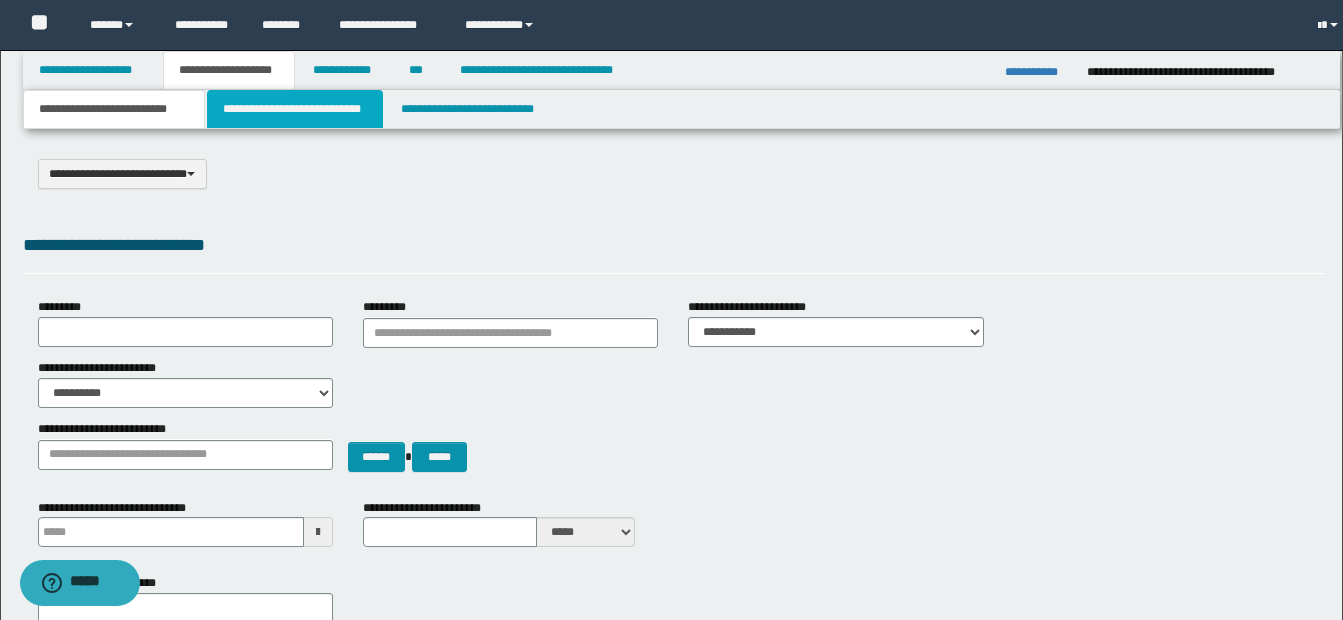 click on "**********" at bounding box center [295, 109] 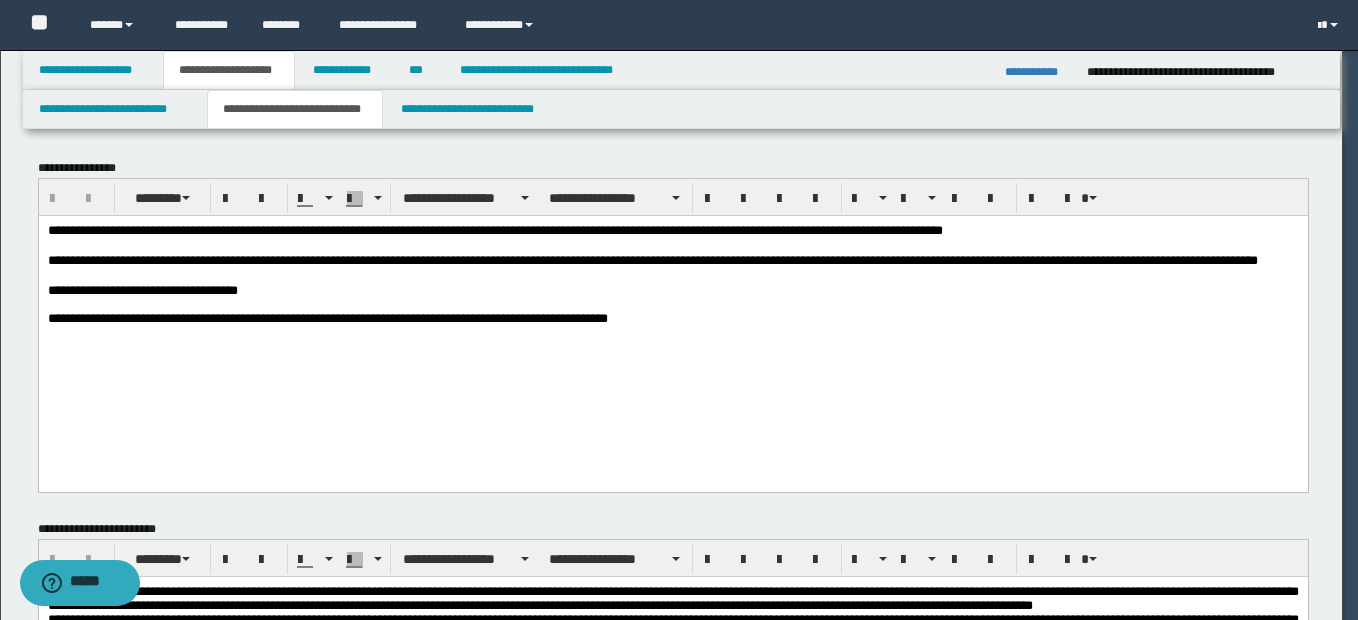 scroll, scrollTop: 0, scrollLeft: 0, axis: both 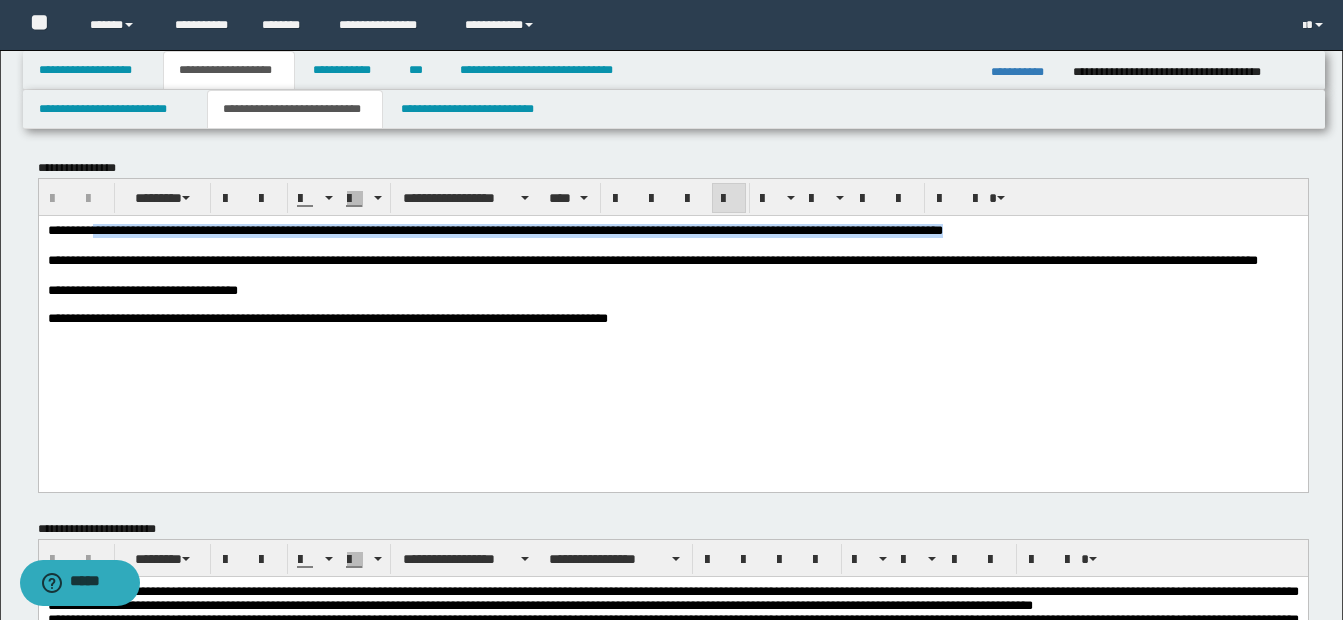drag, startPoint x: 95, startPoint y: 230, endPoint x: 1186, endPoint y: 230, distance: 1091 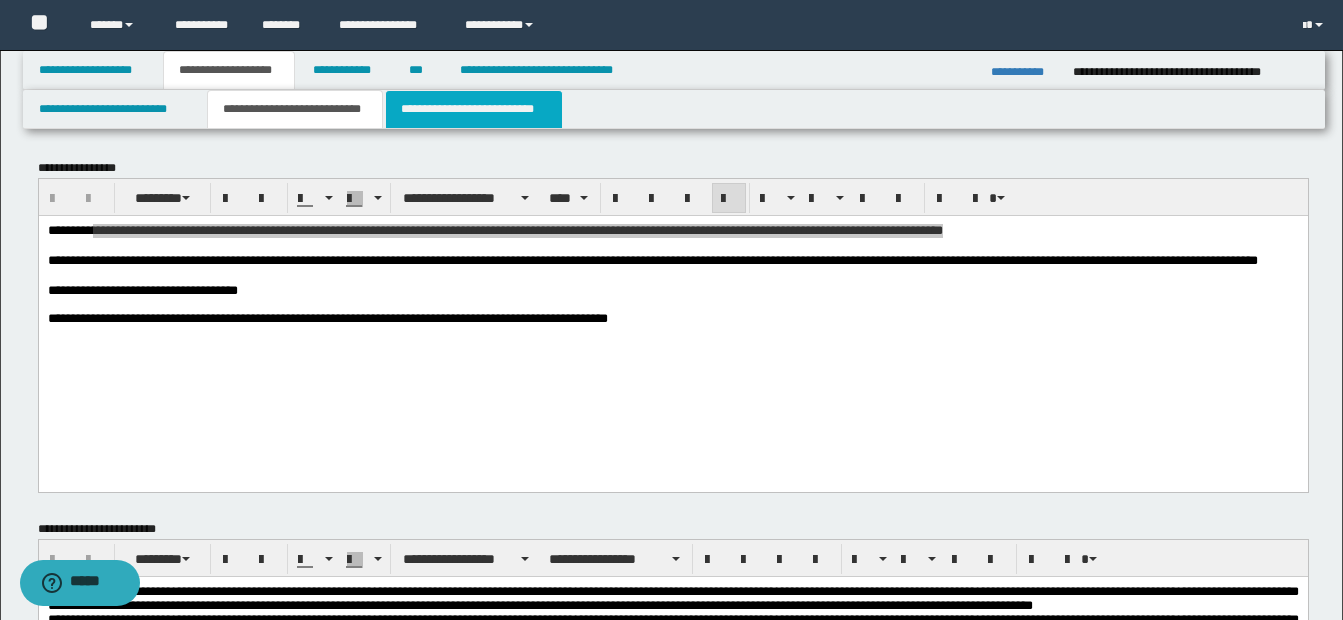 click on "**********" at bounding box center (474, 109) 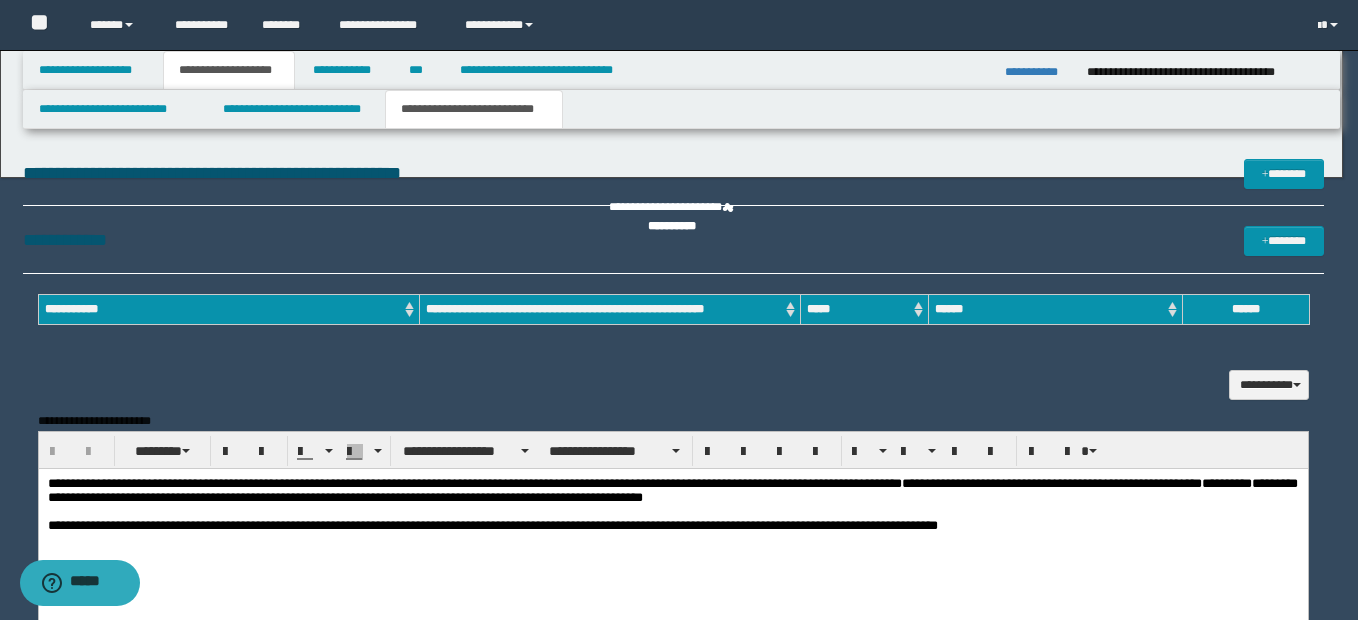 scroll, scrollTop: 0, scrollLeft: 0, axis: both 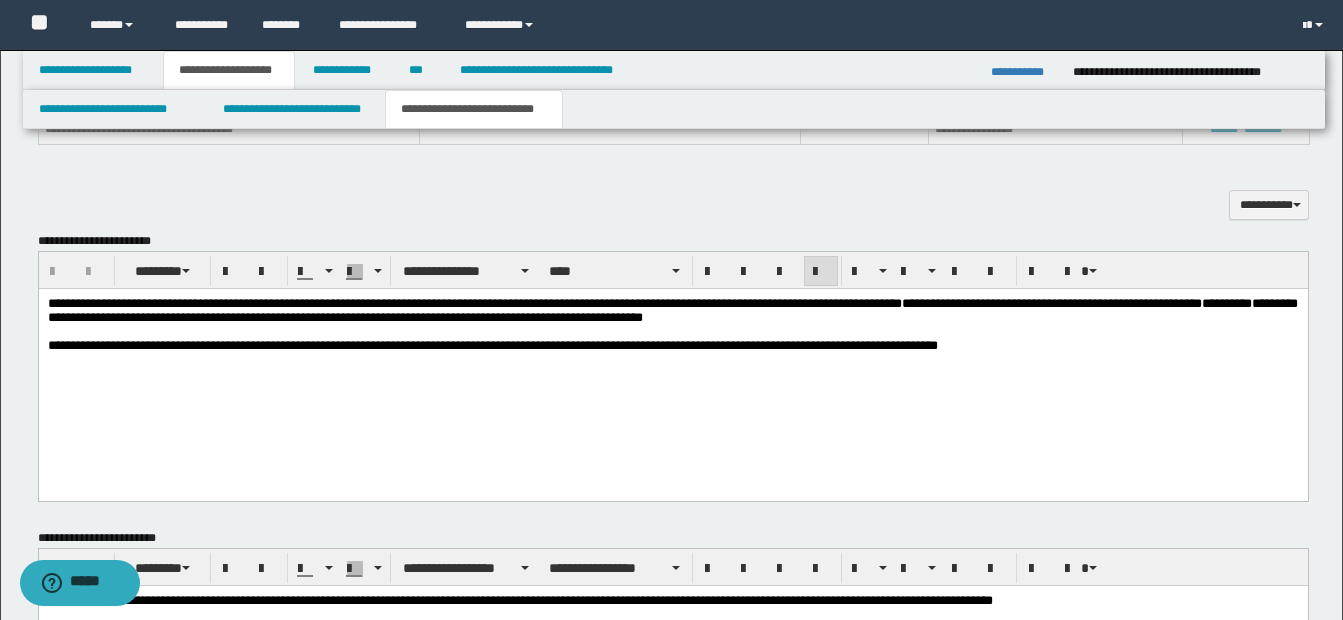 click on "**********" at bounding box center (672, 311) 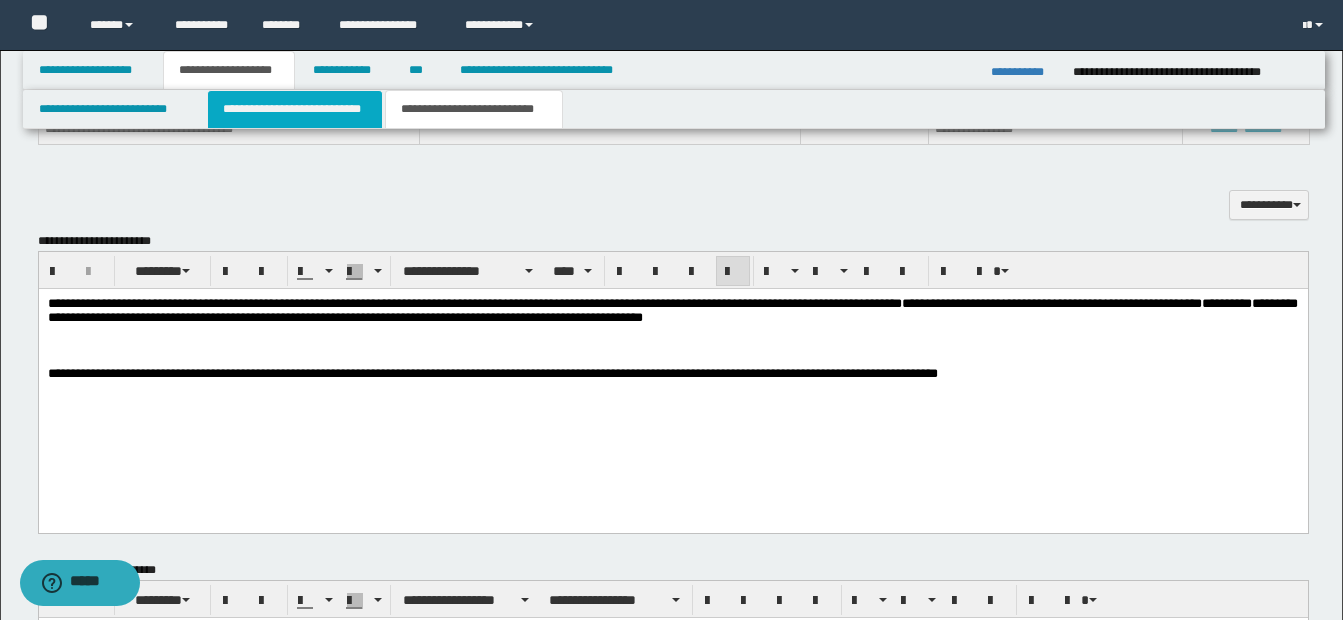 click on "**********" at bounding box center (295, 109) 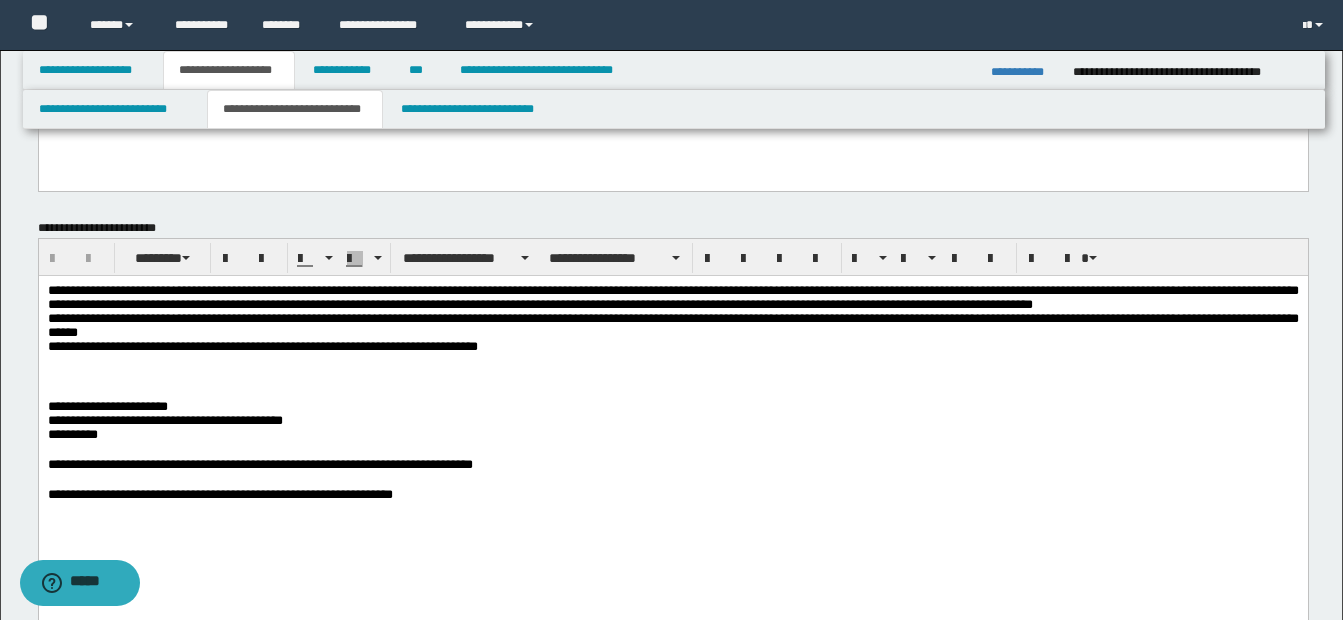 scroll, scrollTop: 300, scrollLeft: 0, axis: vertical 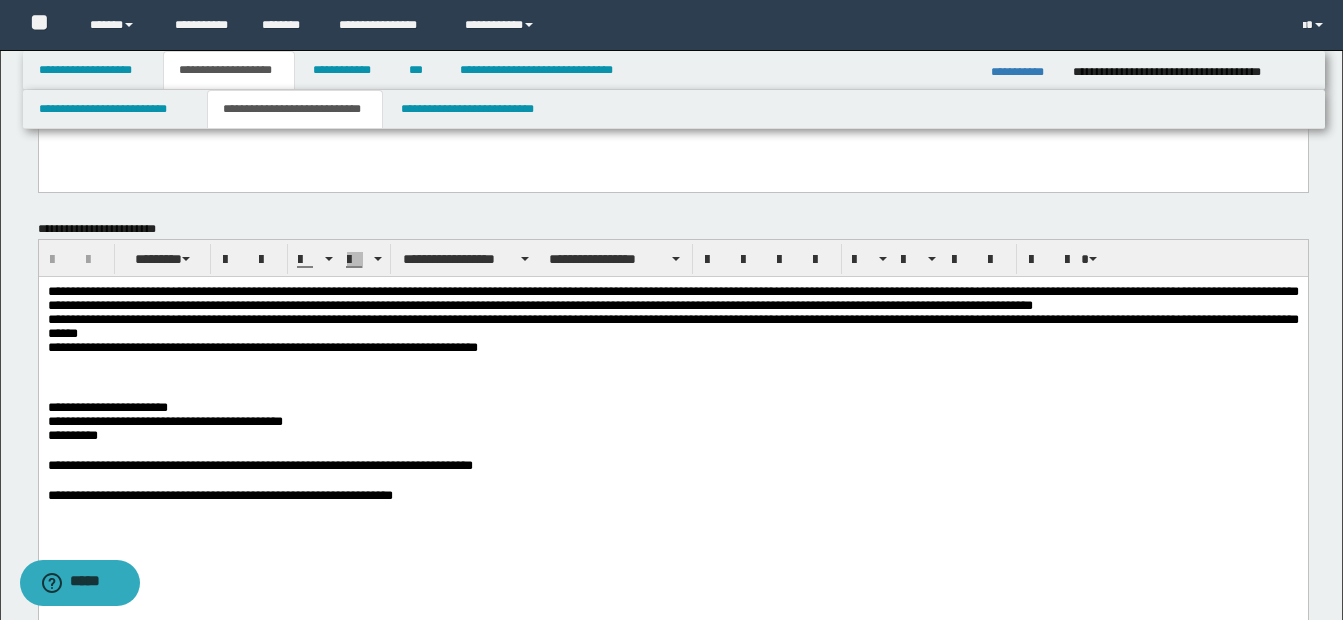 click at bounding box center (672, 392) 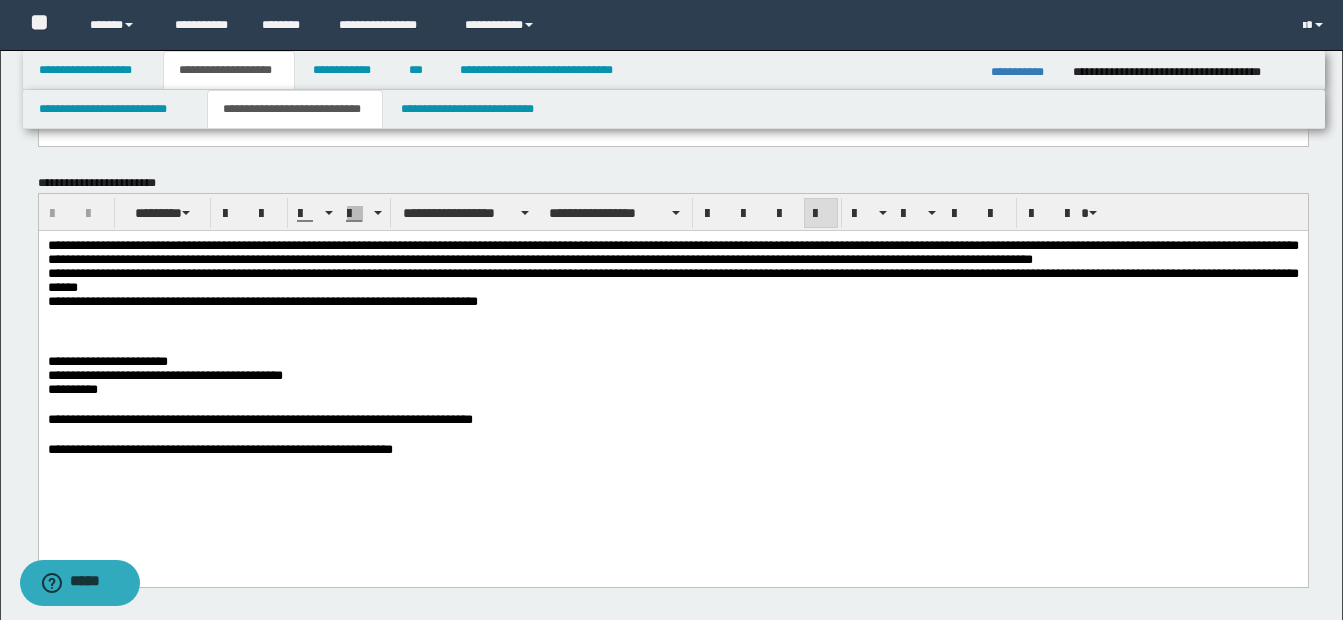 scroll, scrollTop: 300, scrollLeft: 0, axis: vertical 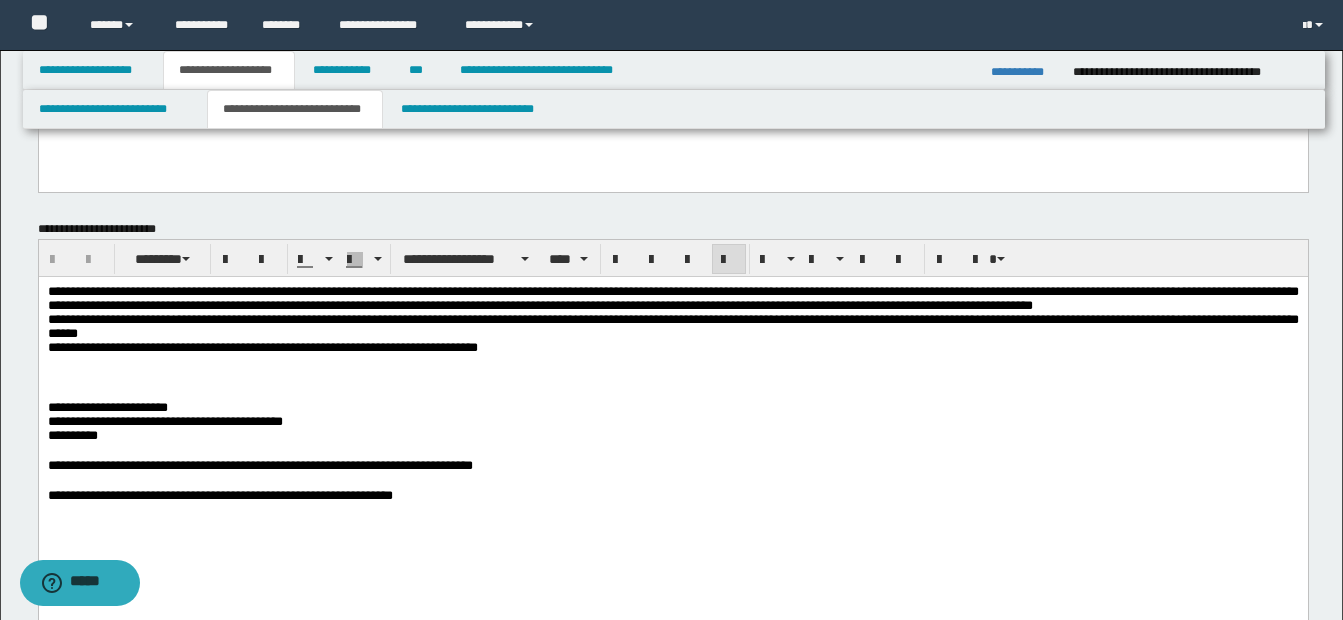 type 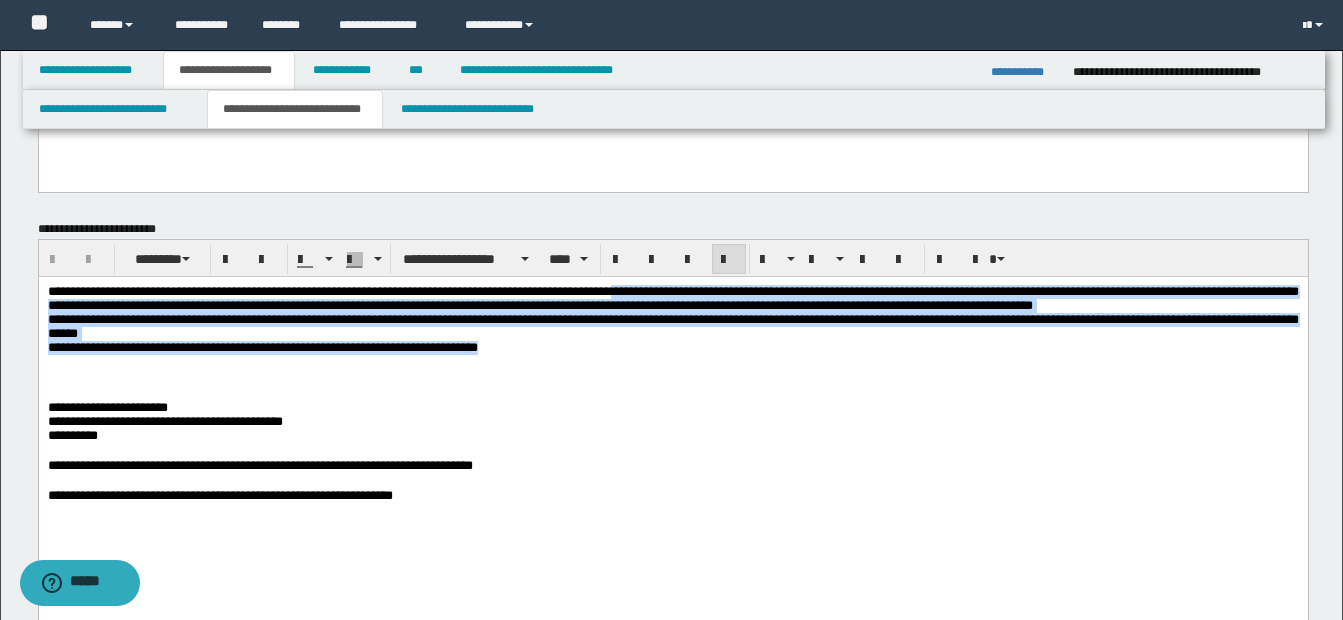 drag, startPoint x: 642, startPoint y: 294, endPoint x: 693, endPoint y: 353, distance: 77.987175 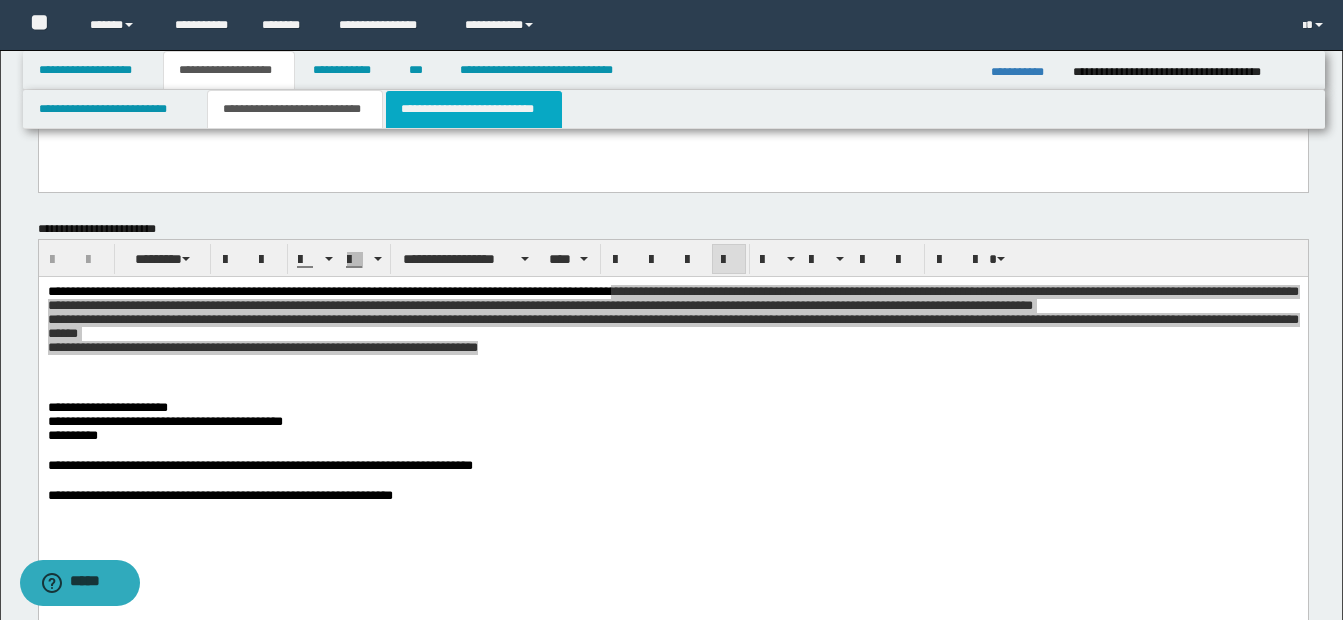 click on "**********" at bounding box center (474, 109) 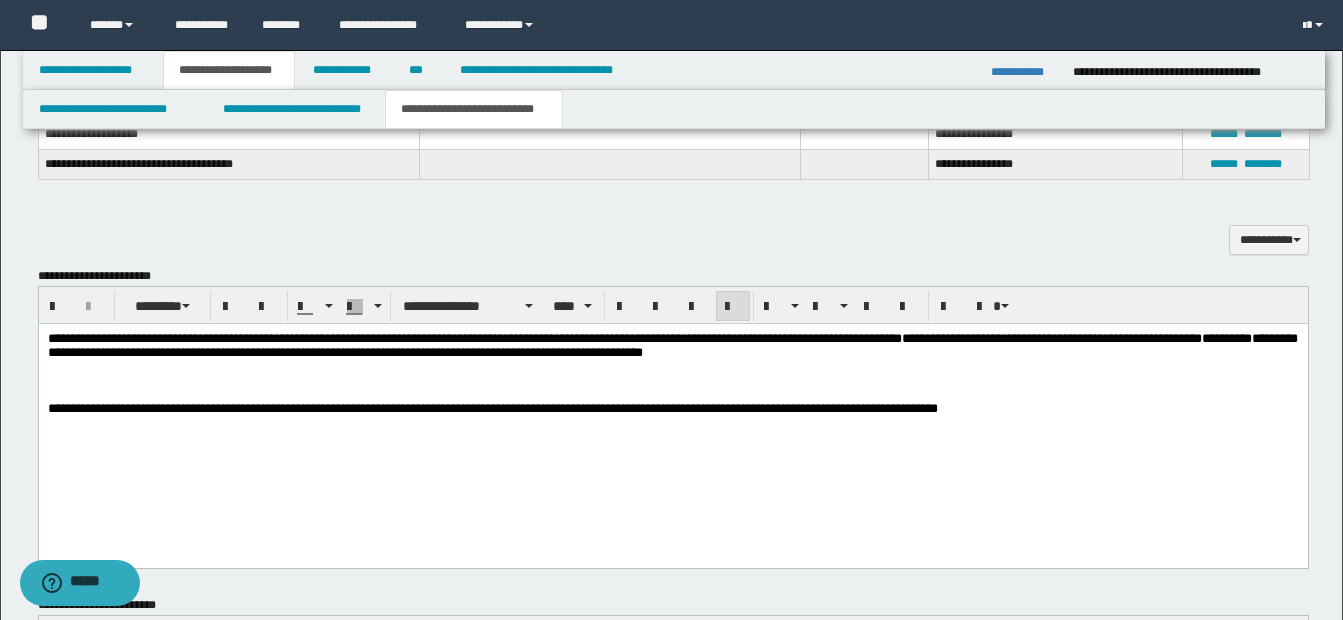 scroll, scrollTop: 1100, scrollLeft: 0, axis: vertical 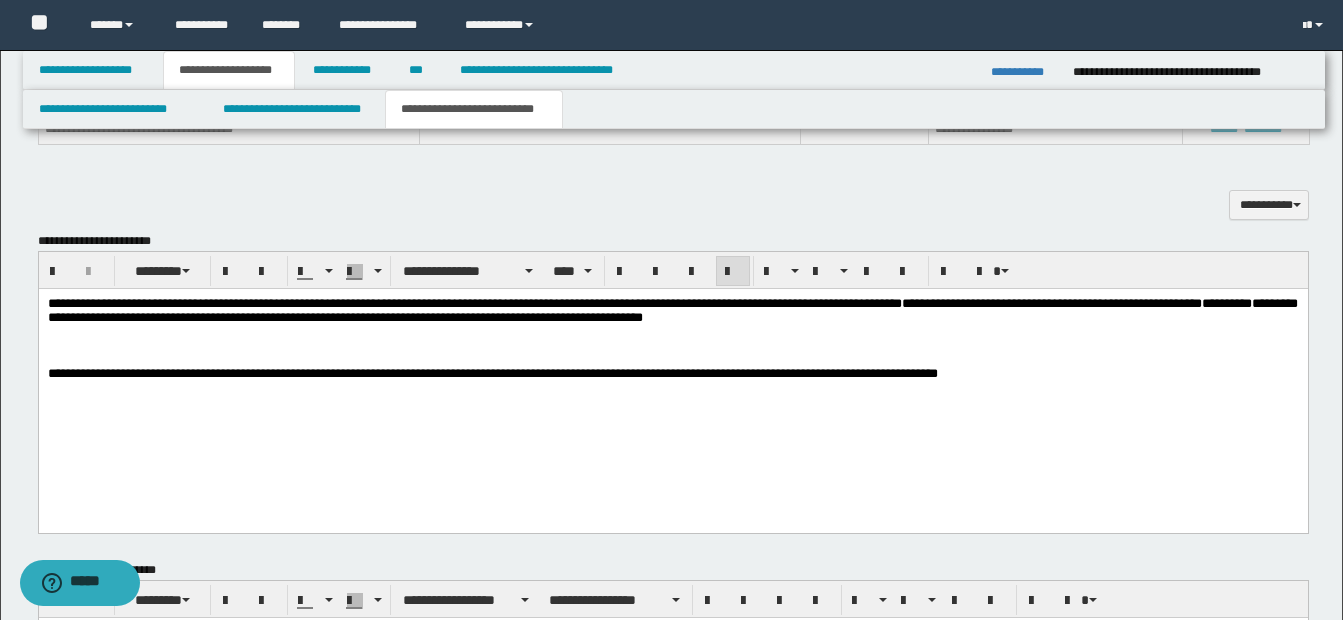 click at bounding box center [672, 346] 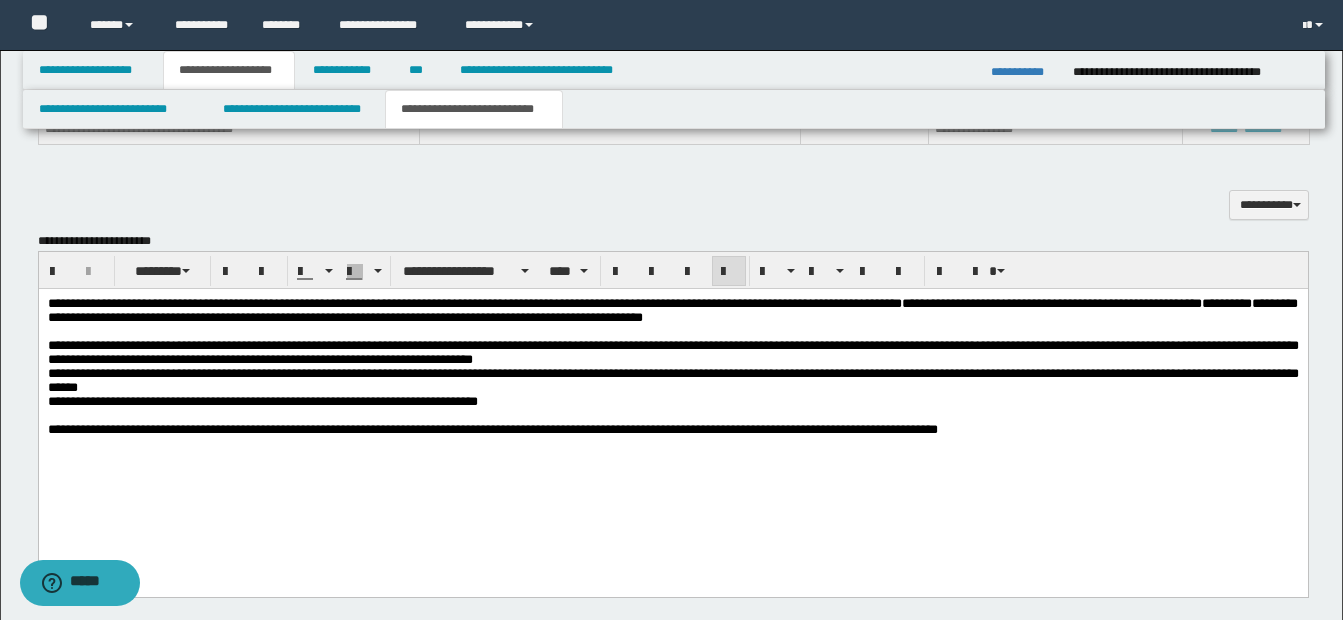 type 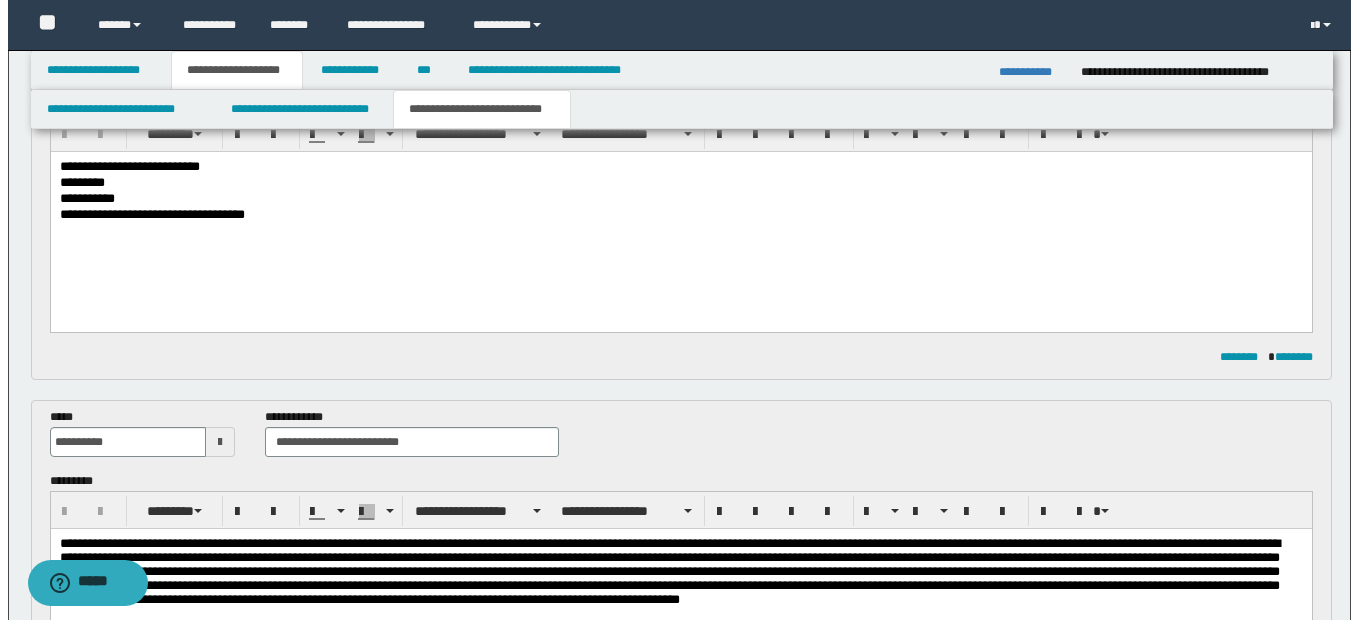 scroll, scrollTop: 200, scrollLeft: 0, axis: vertical 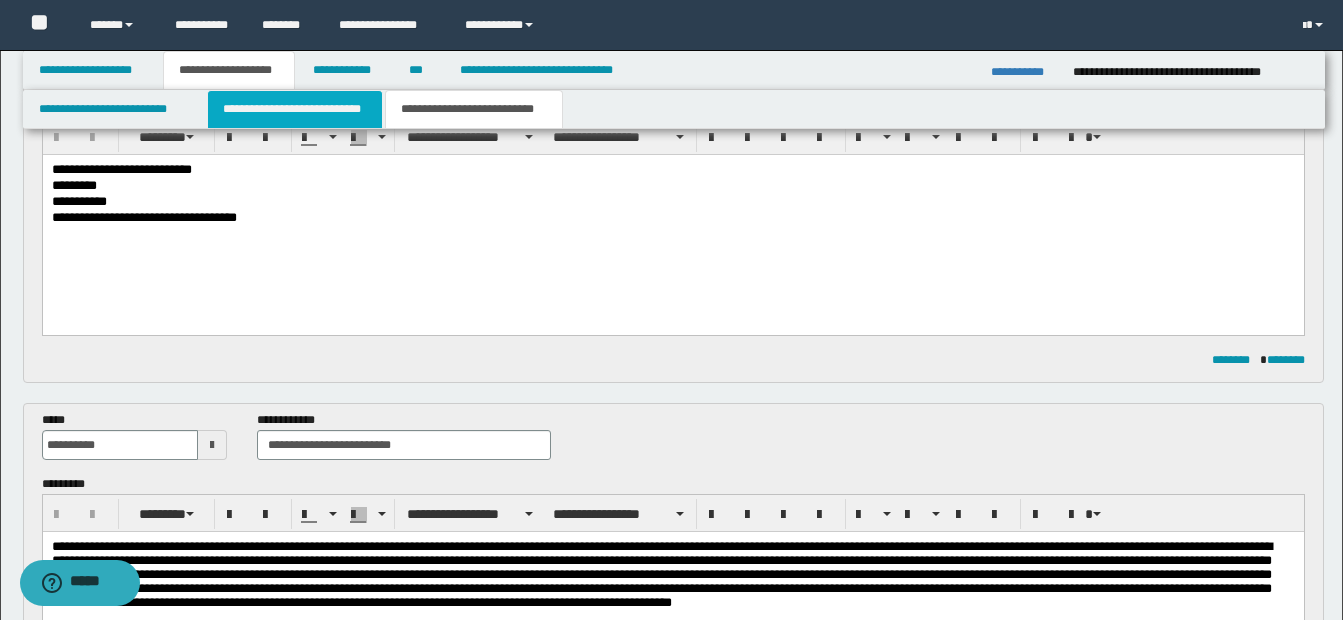click on "**********" at bounding box center (295, 109) 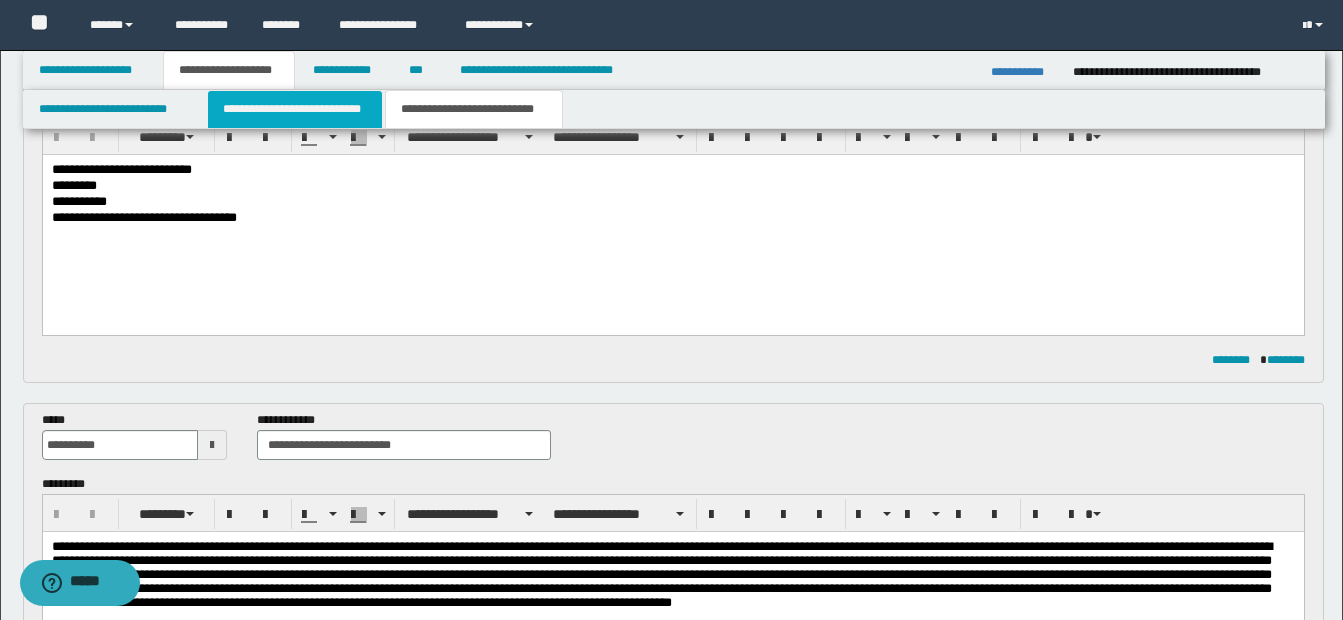 type 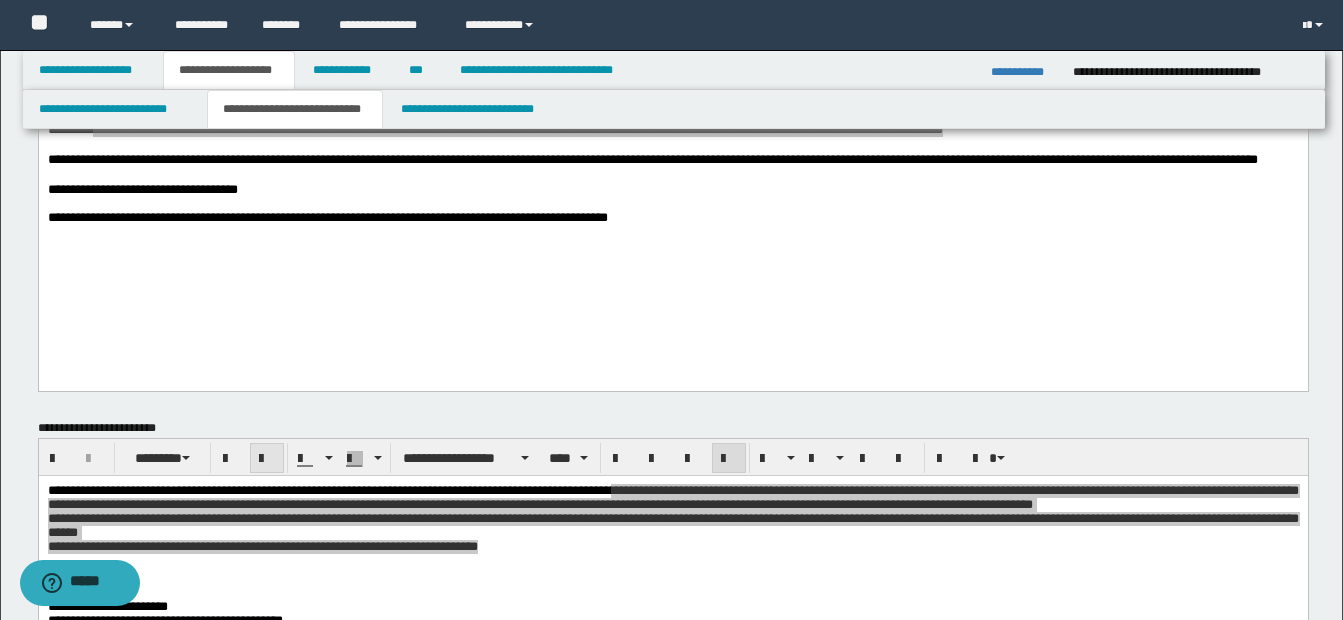 scroll, scrollTop: 0, scrollLeft: 0, axis: both 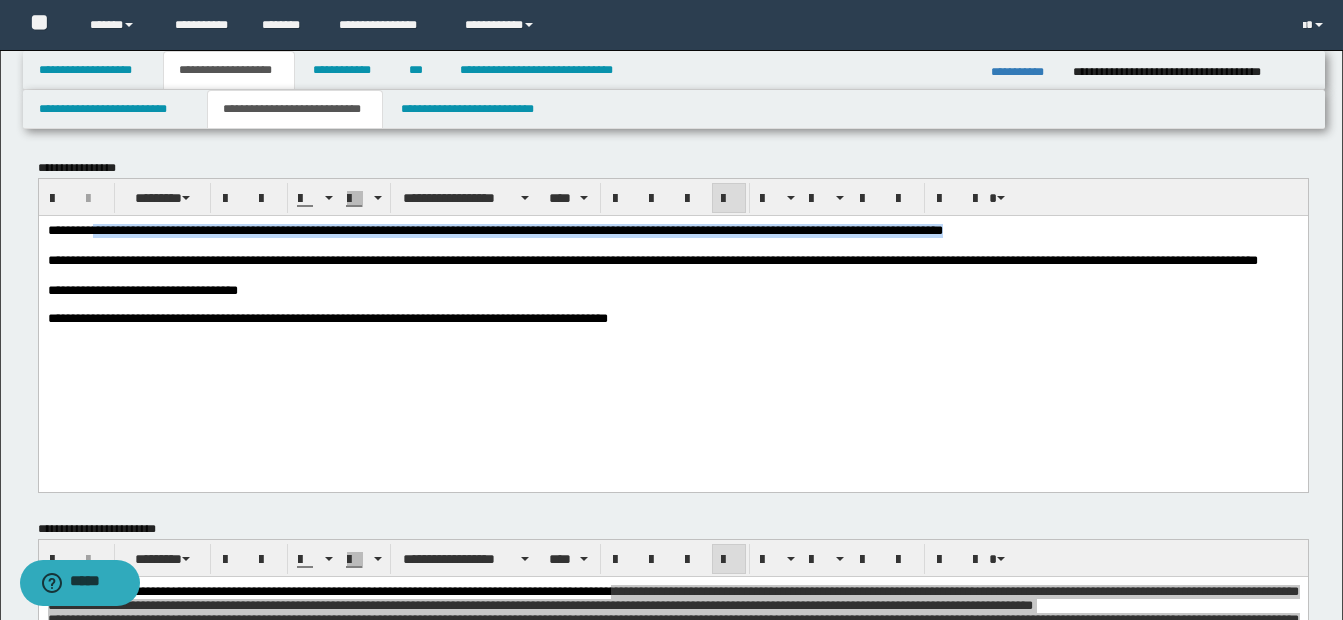 click on "**********" at bounding box center [672, 313] 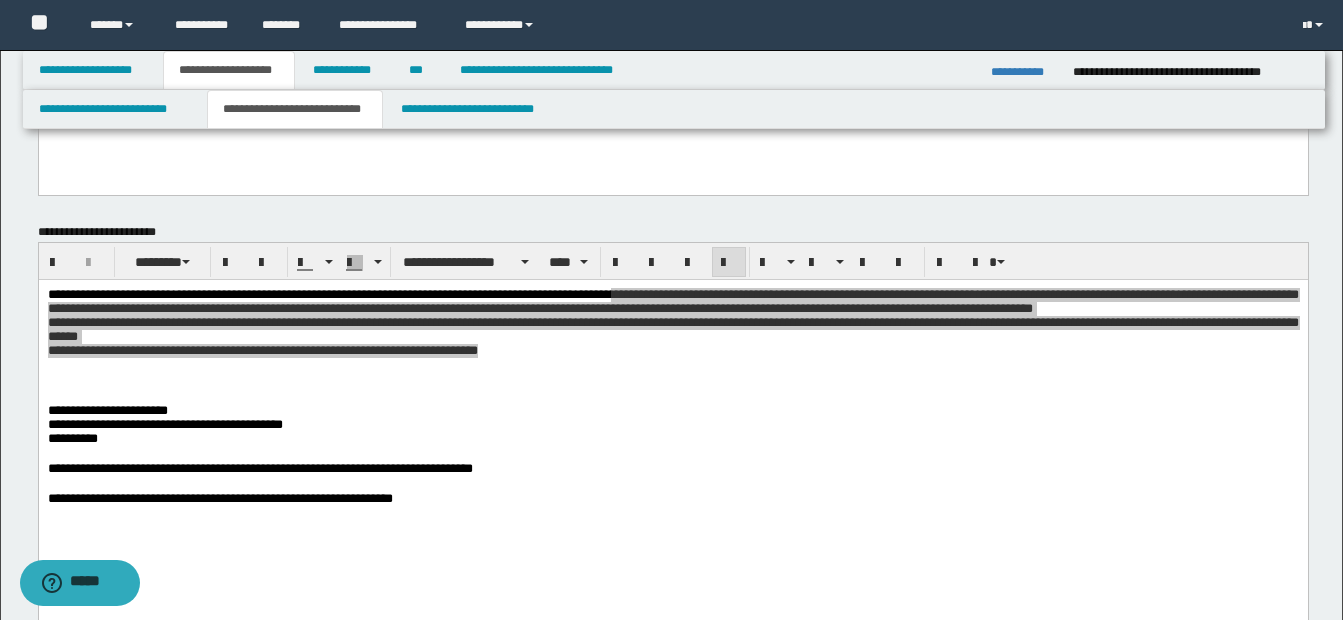 scroll, scrollTop: 300, scrollLeft: 0, axis: vertical 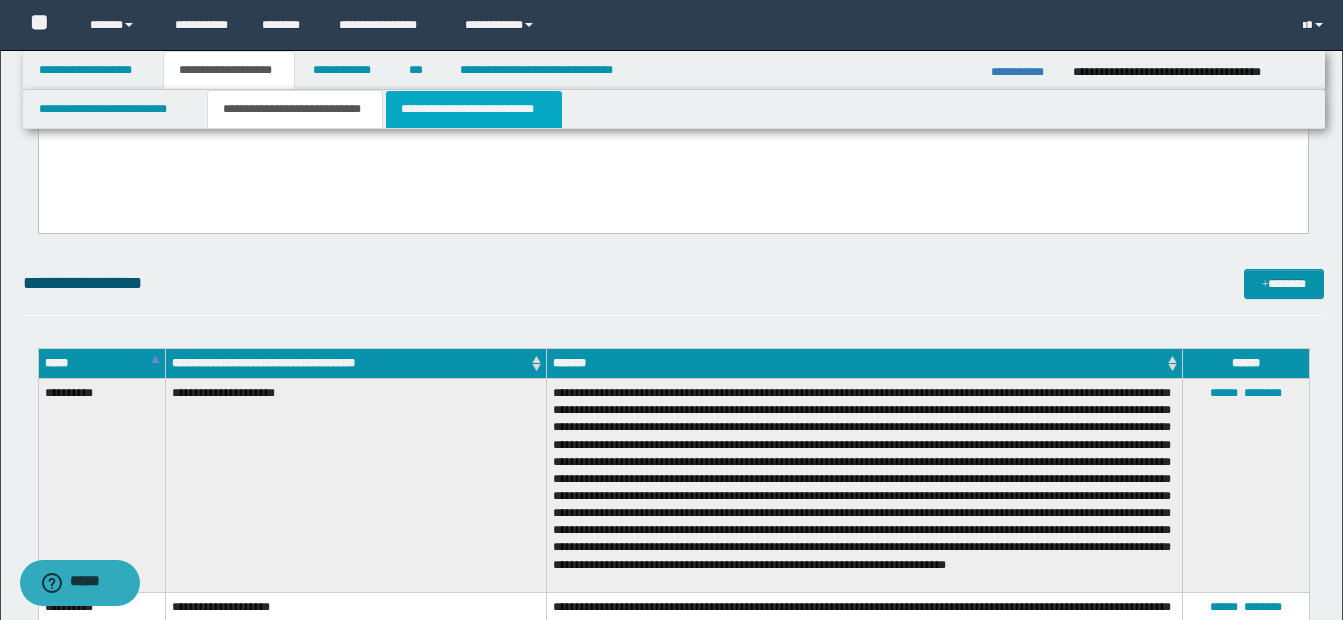 click on "**********" at bounding box center (474, 109) 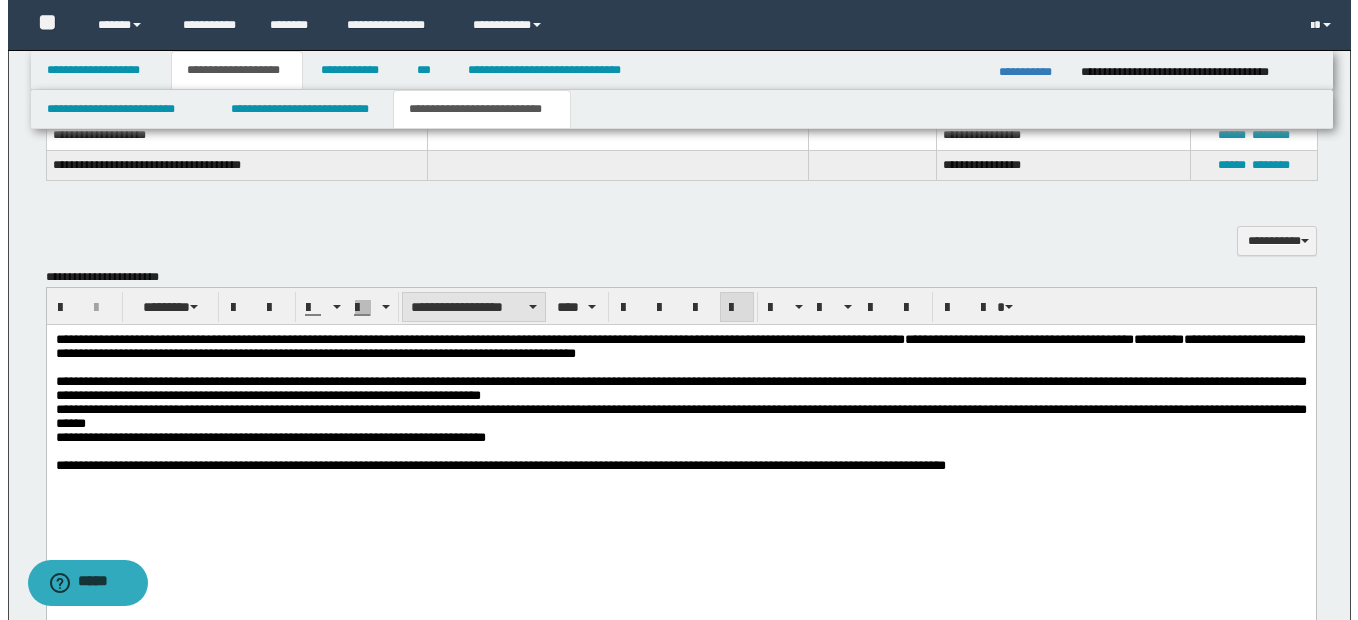scroll, scrollTop: 1100, scrollLeft: 0, axis: vertical 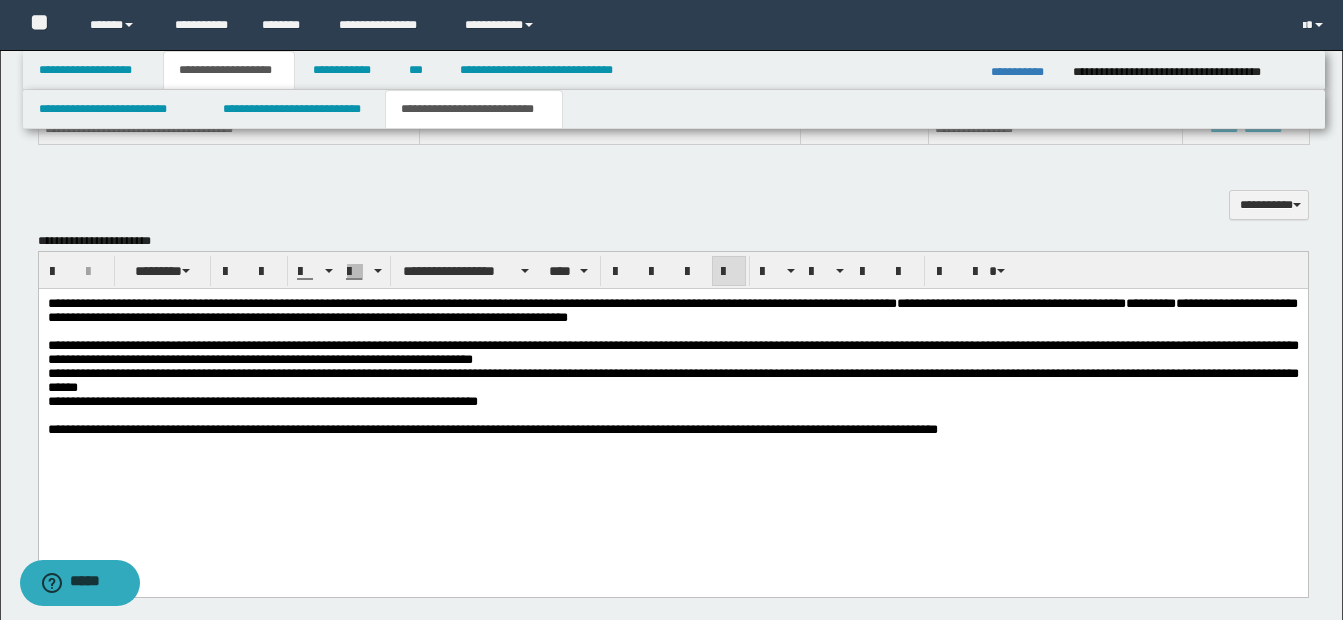 click on "**********" at bounding box center [672, 352] 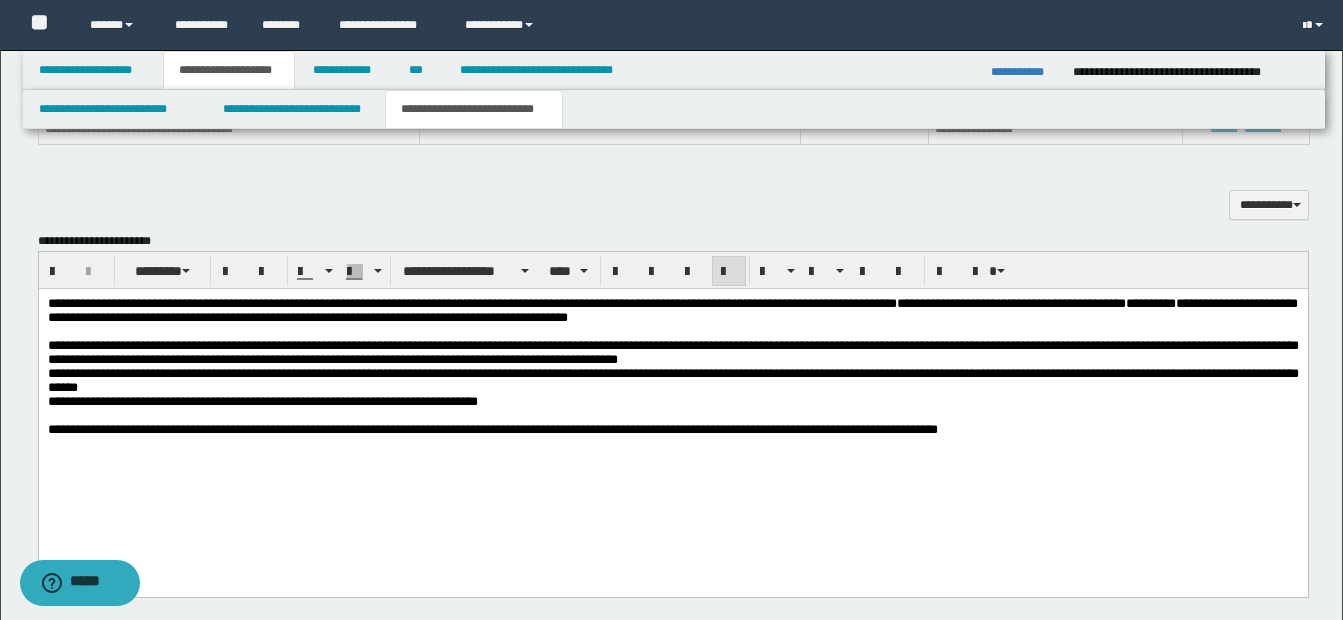 click on "**********" at bounding box center [672, 352] 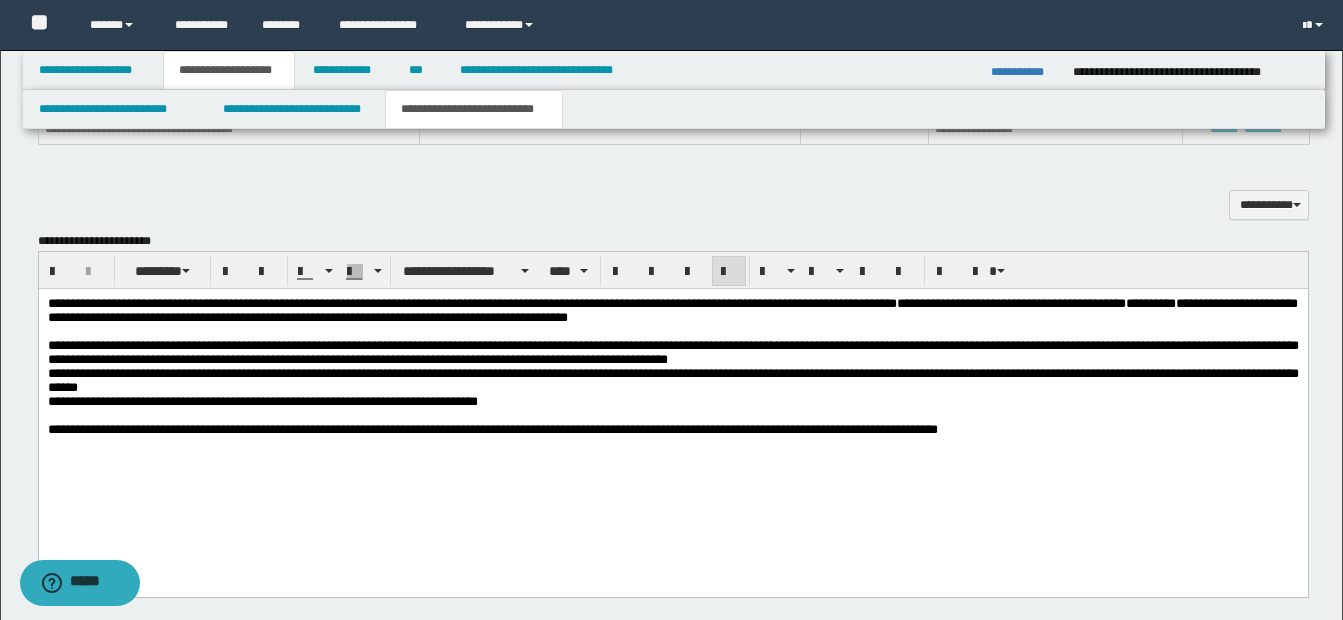 click on "**********" at bounding box center [672, 352] 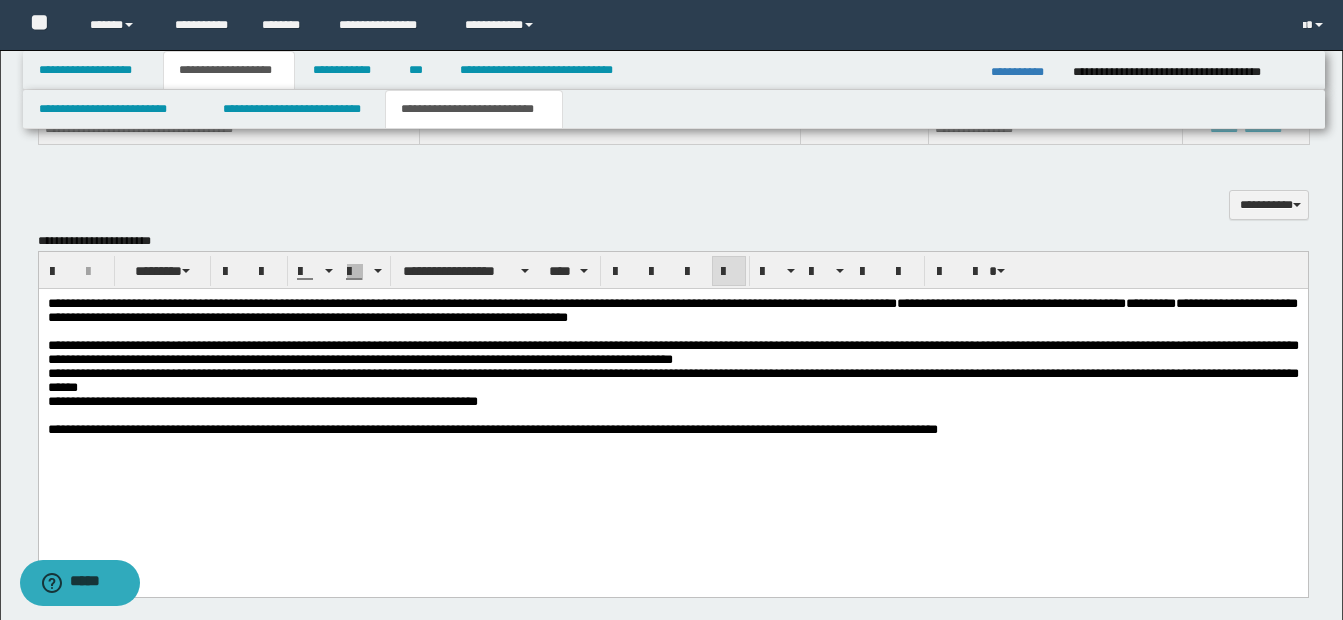 click on "**********" at bounding box center [672, 352] 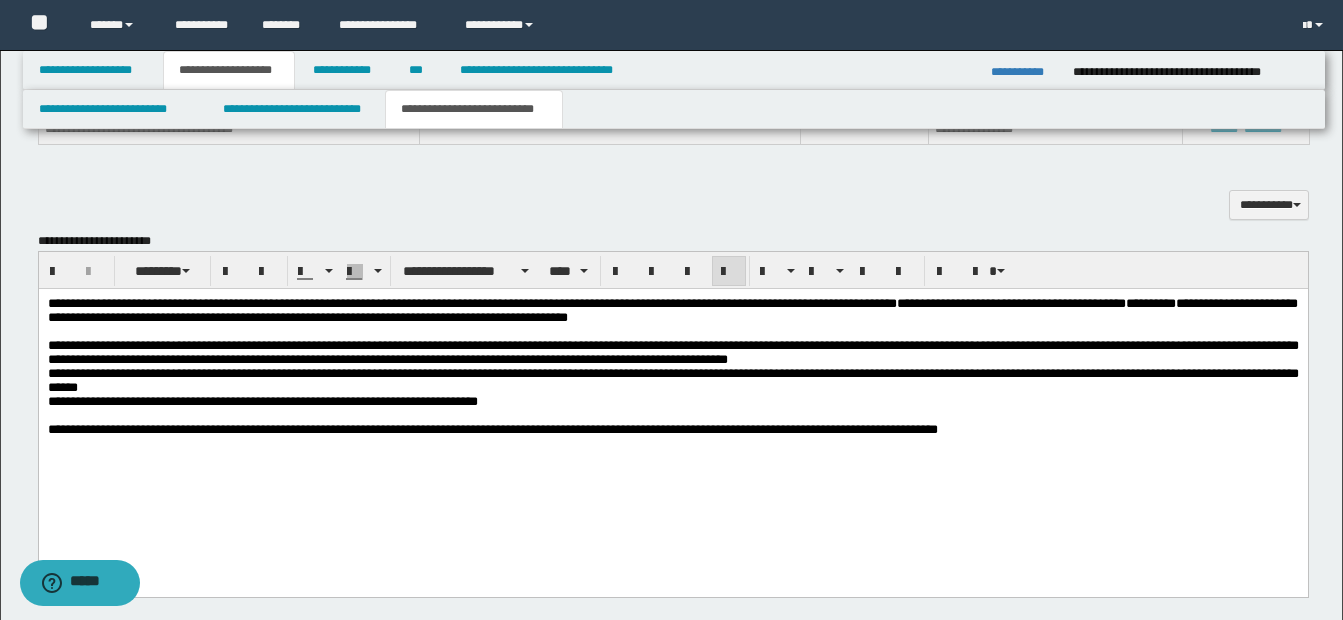click on "**********" at bounding box center (672, 352) 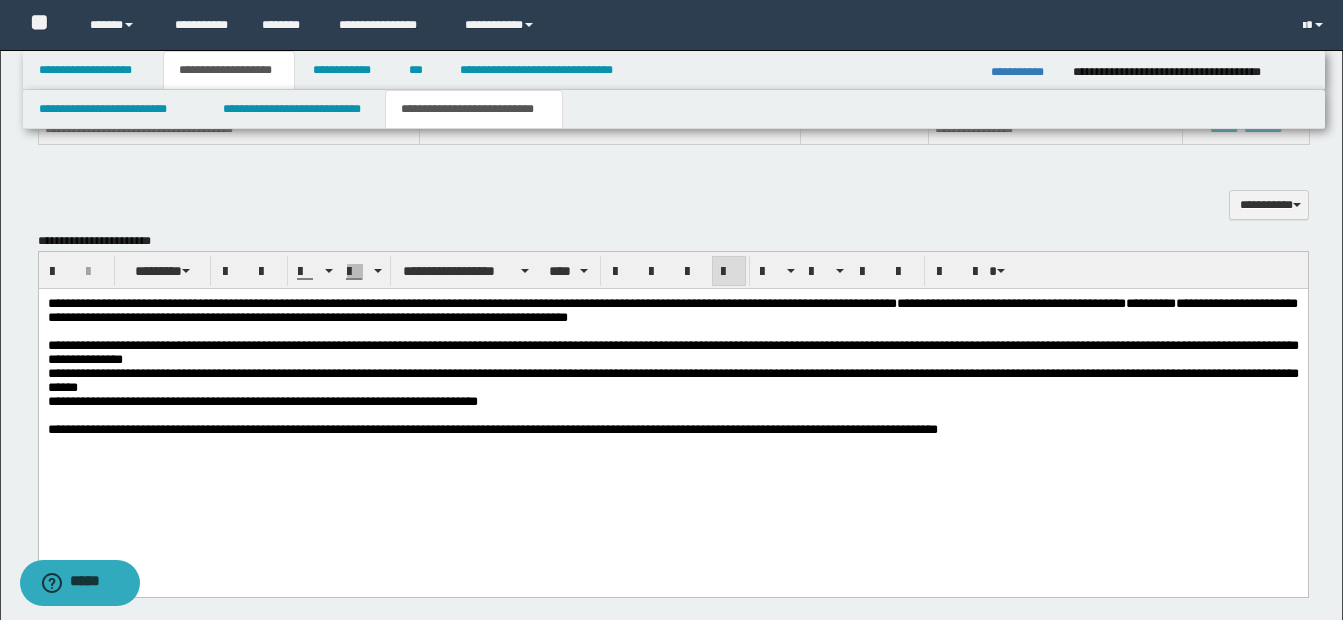 click on "**********" at bounding box center [672, 352] 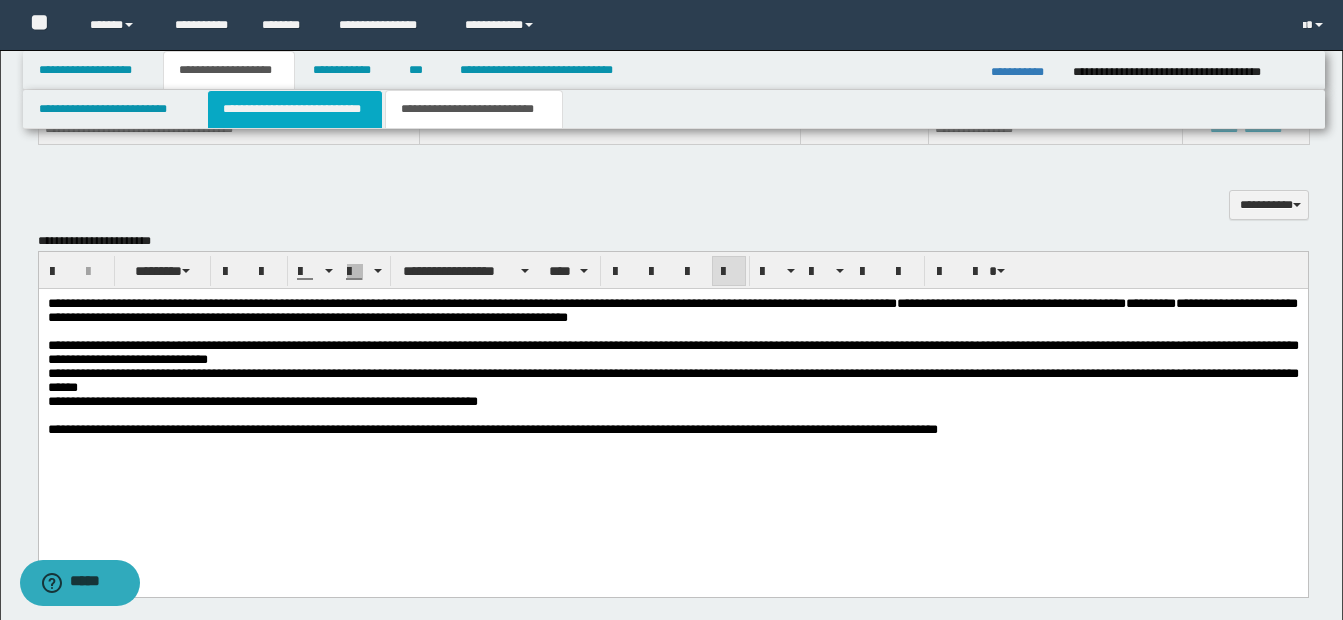 click on "**********" at bounding box center [295, 109] 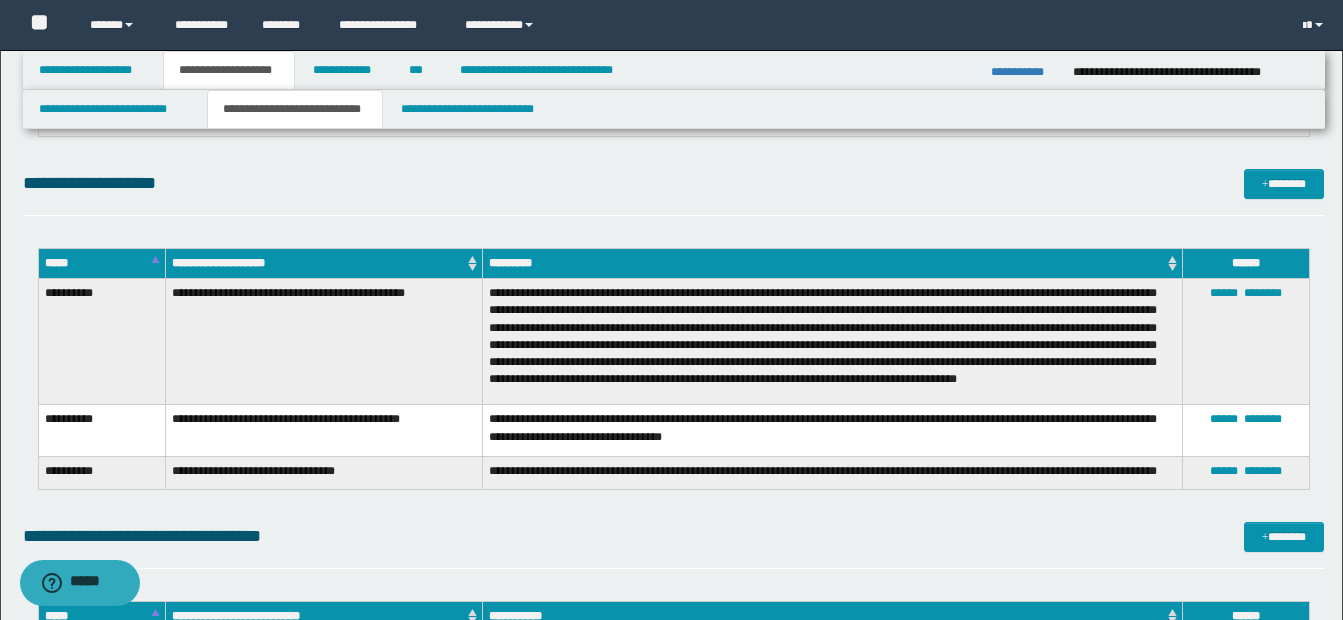 scroll, scrollTop: 1700, scrollLeft: 0, axis: vertical 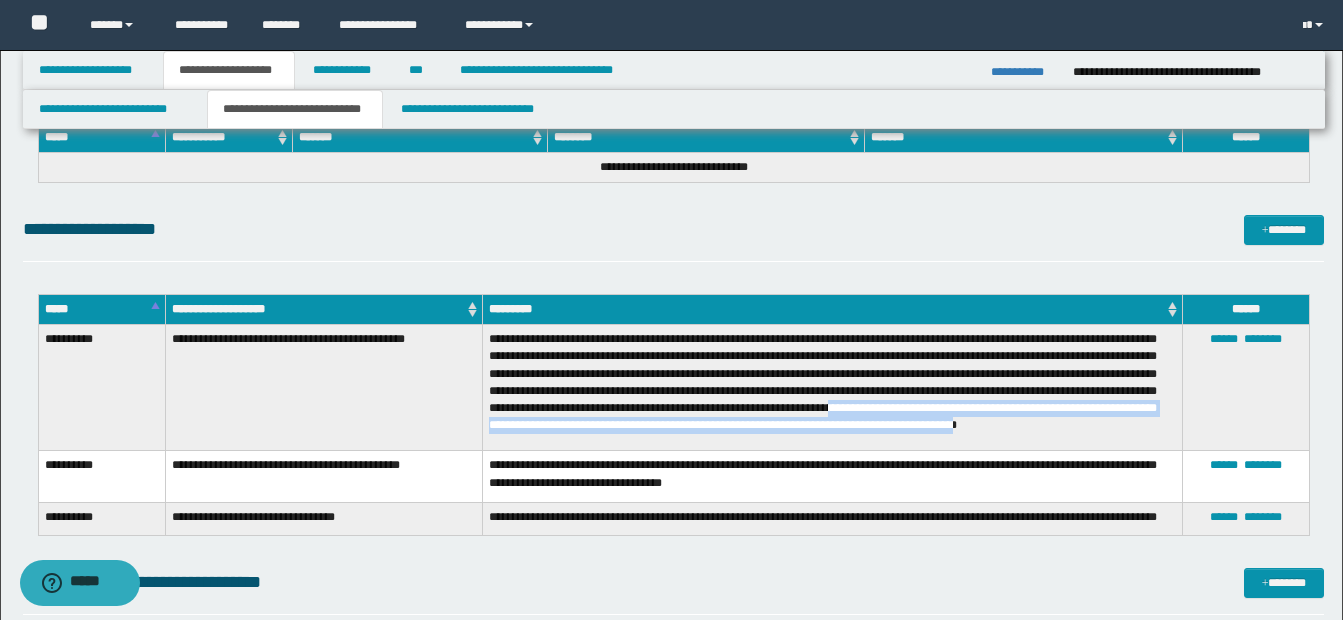 drag, startPoint x: 994, startPoint y: 408, endPoint x: 1161, endPoint y: 422, distance: 167.5858 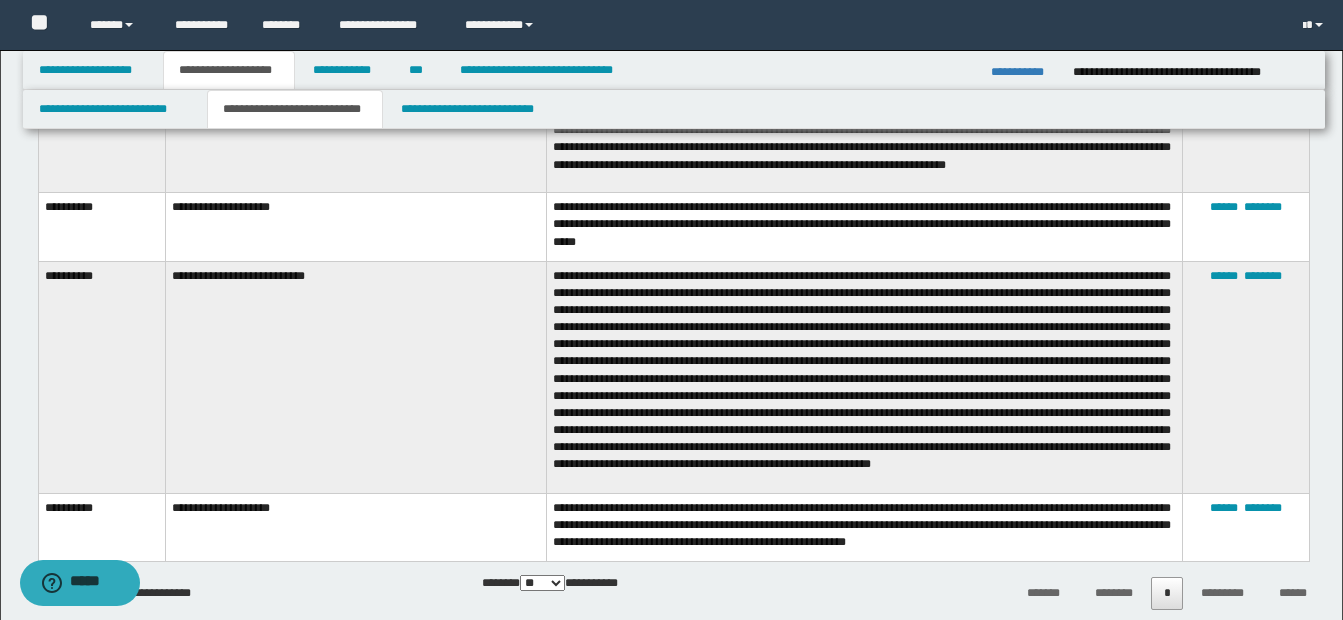 scroll, scrollTop: 1300, scrollLeft: 0, axis: vertical 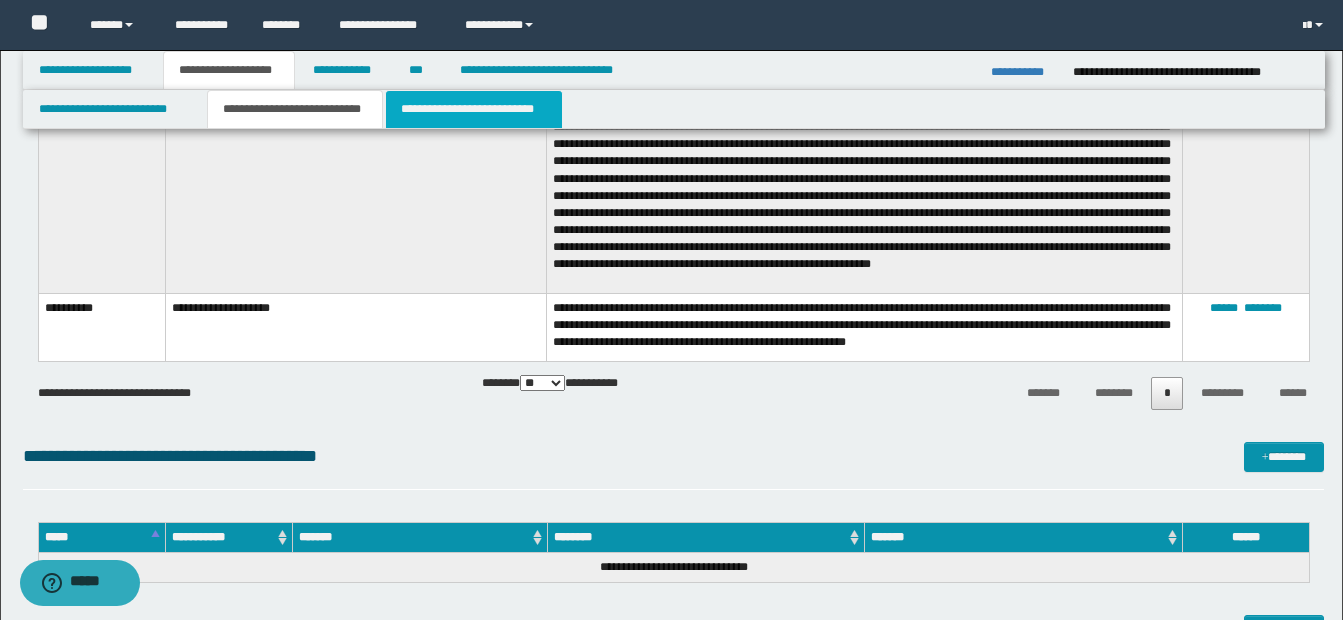 click on "**********" at bounding box center [474, 109] 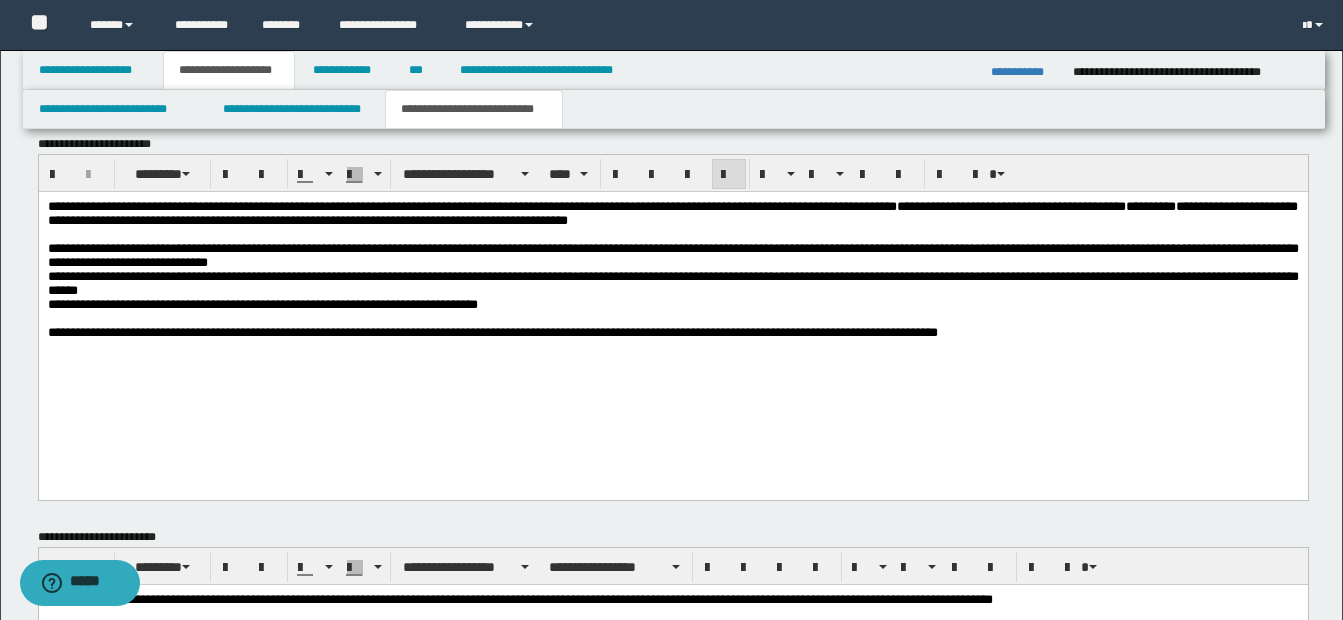 scroll, scrollTop: 1100, scrollLeft: 0, axis: vertical 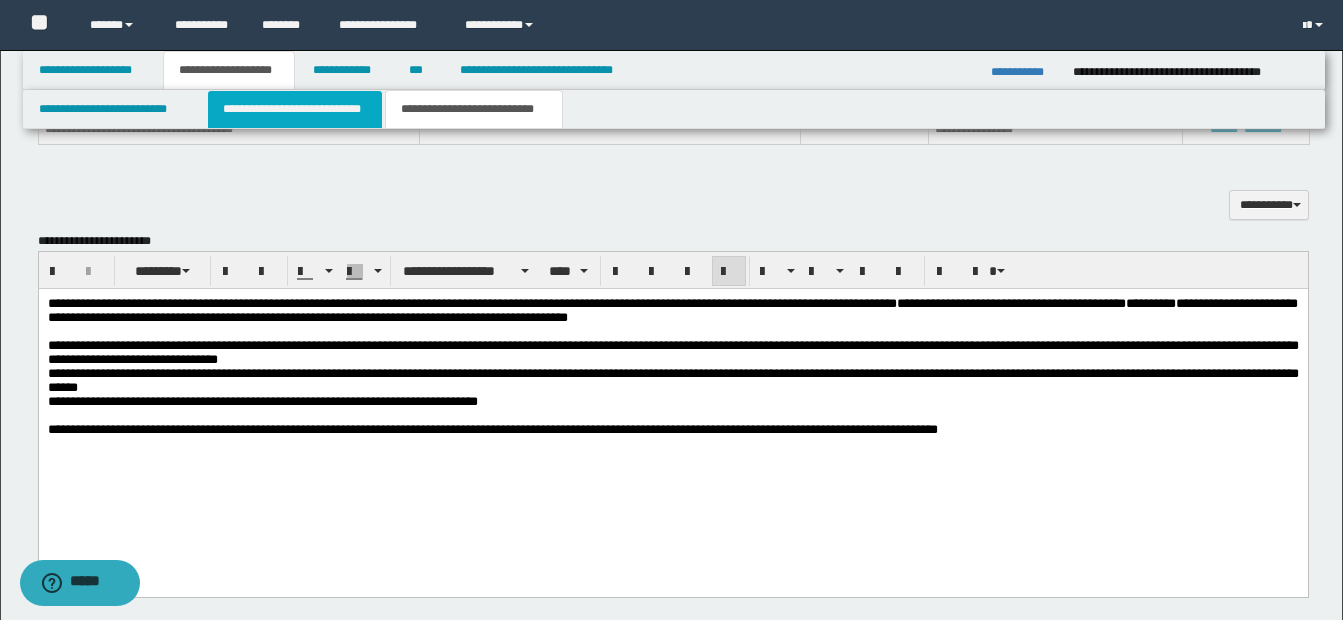 click on "**********" at bounding box center (295, 109) 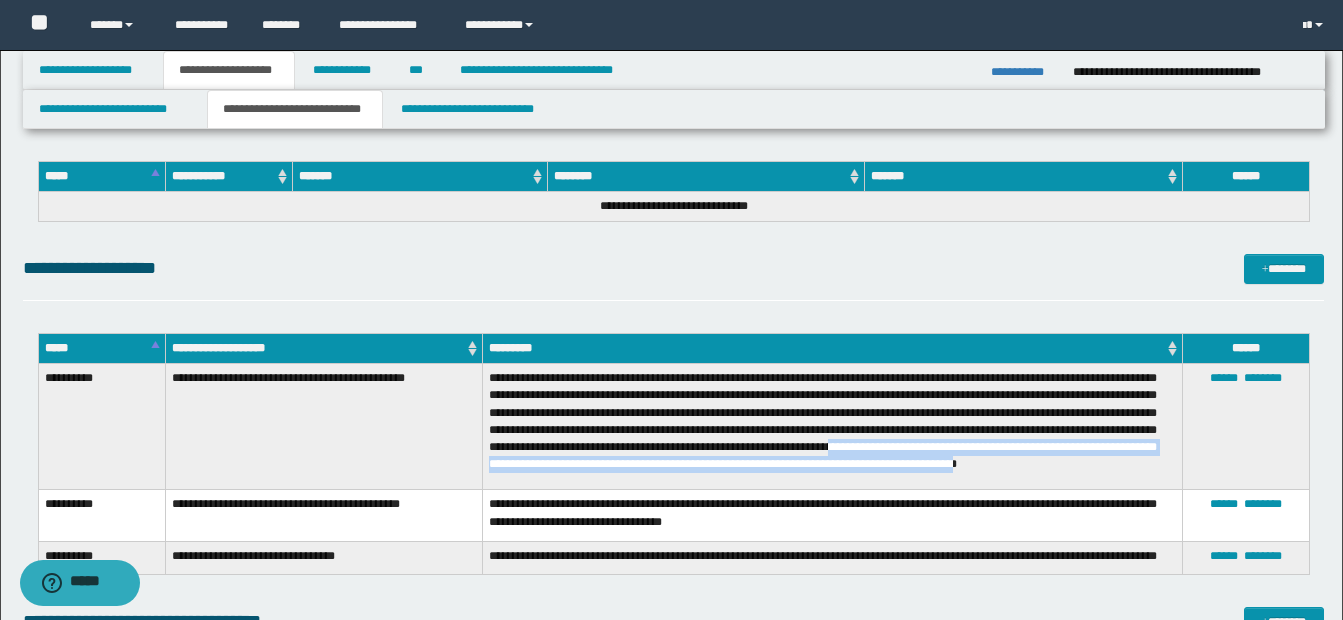 scroll, scrollTop: 1900, scrollLeft: 0, axis: vertical 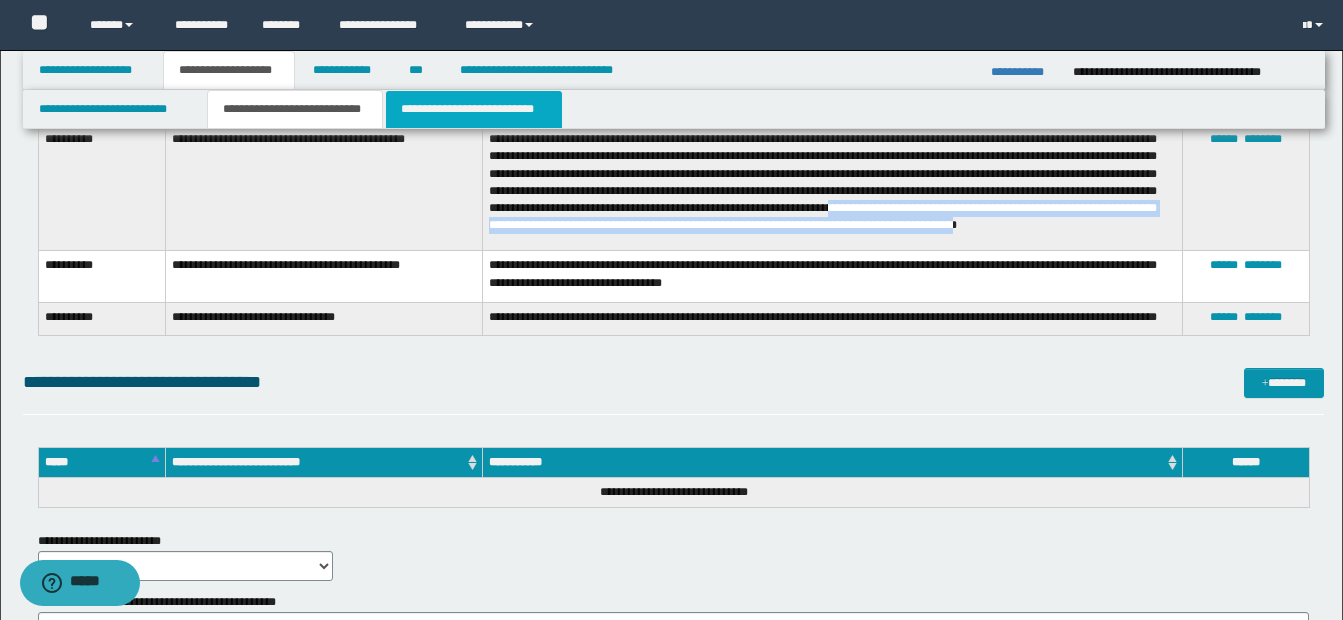 click on "**********" at bounding box center [474, 109] 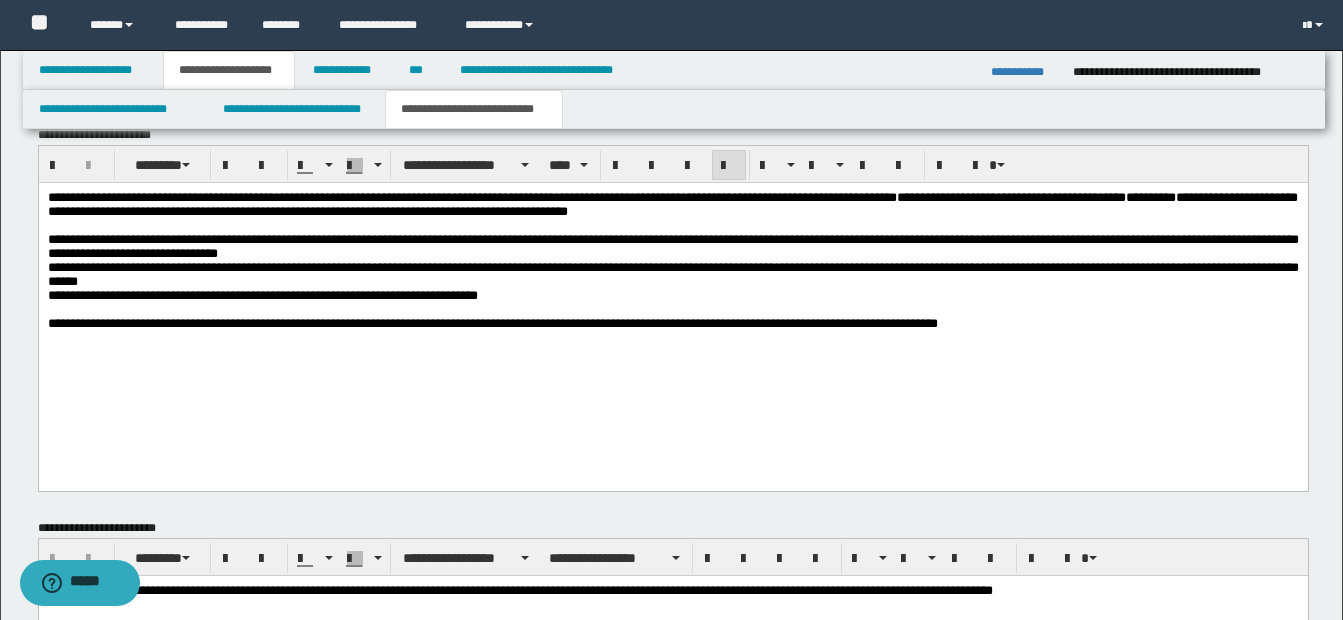 scroll, scrollTop: 1204, scrollLeft: 0, axis: vertical 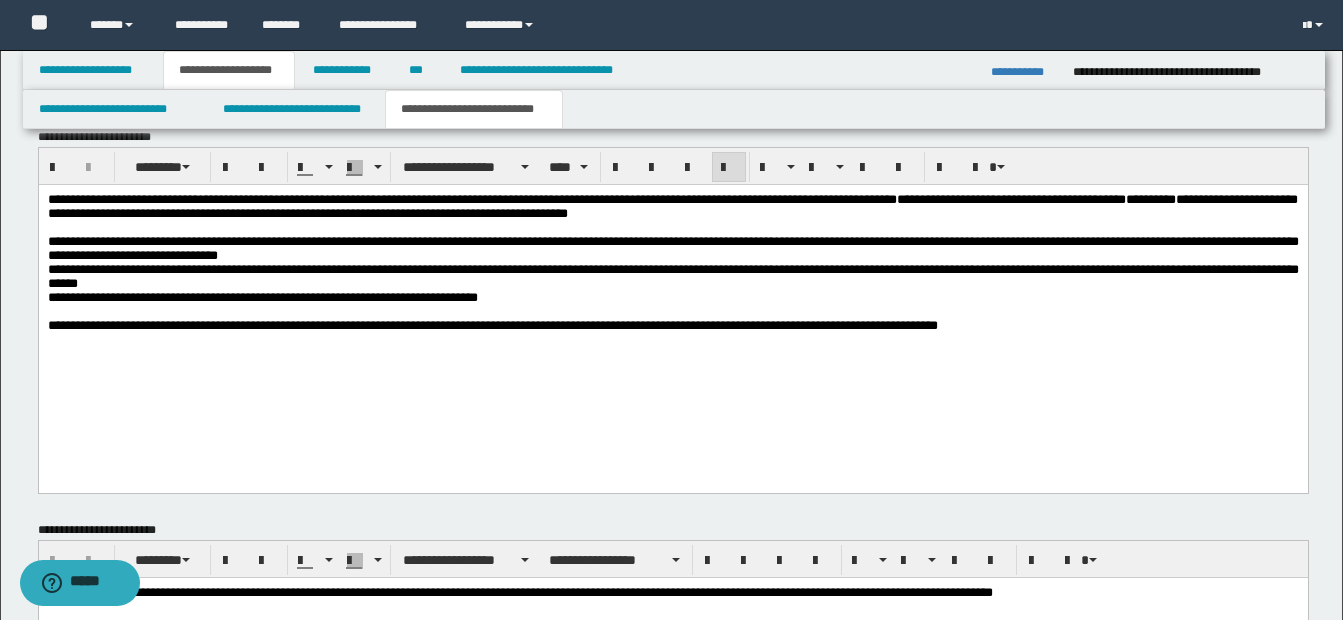 click on "**********" at bounding box center (672, 248) 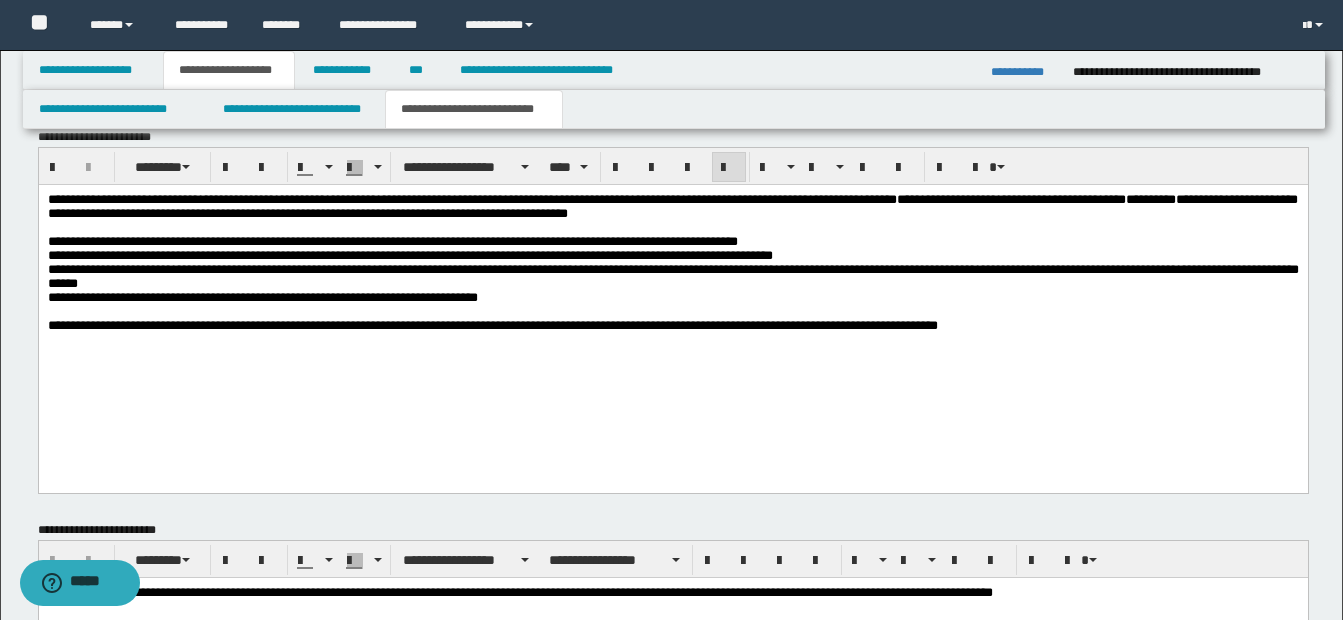 click on "**********" at bounding box center [672, 242] 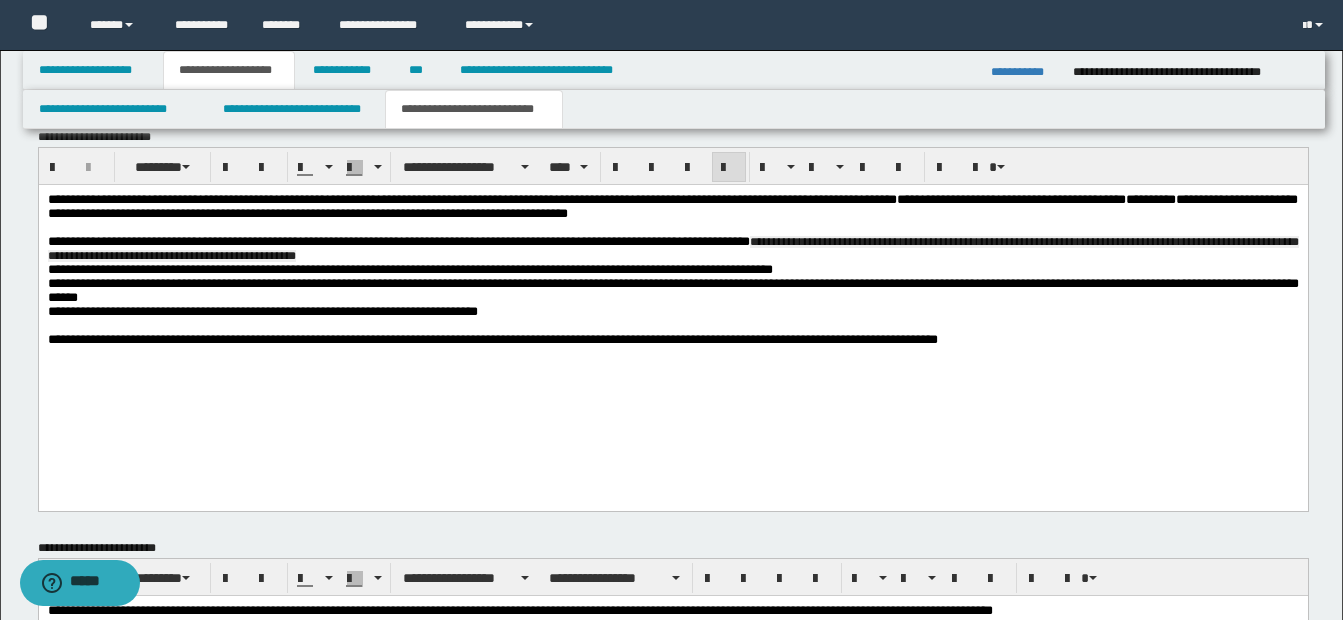 click on "**********" at bounding box center (672, 248) 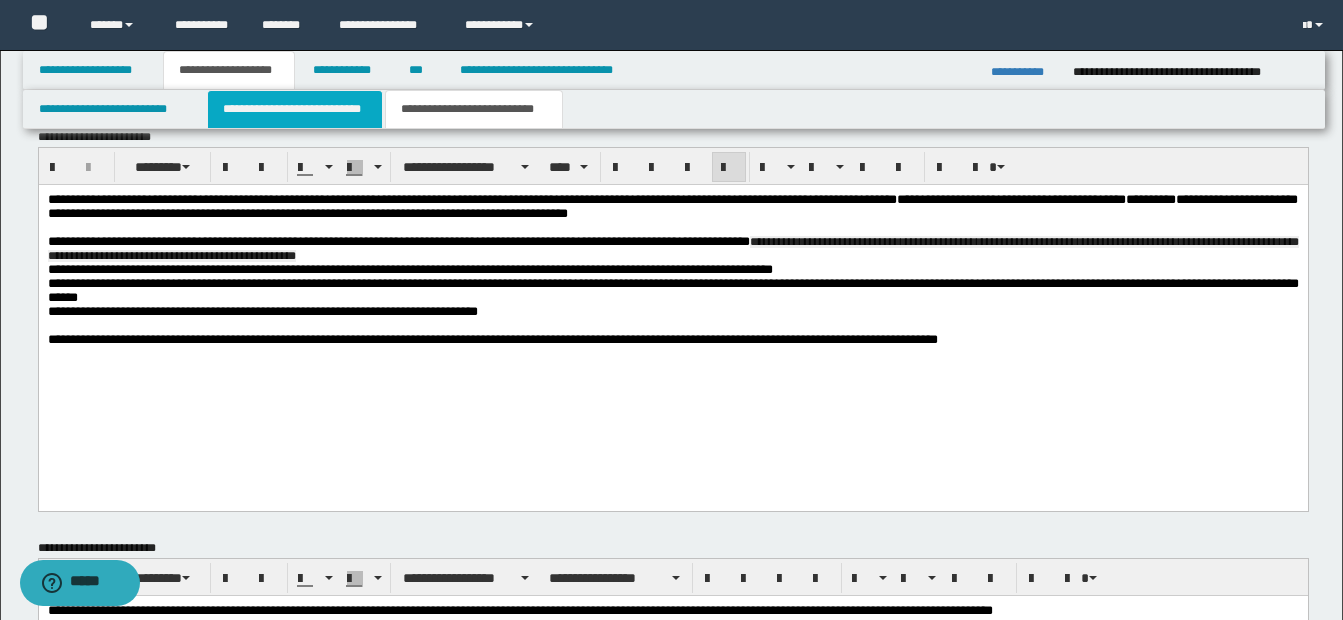 click on "**********" at bounding box center (295, 109) 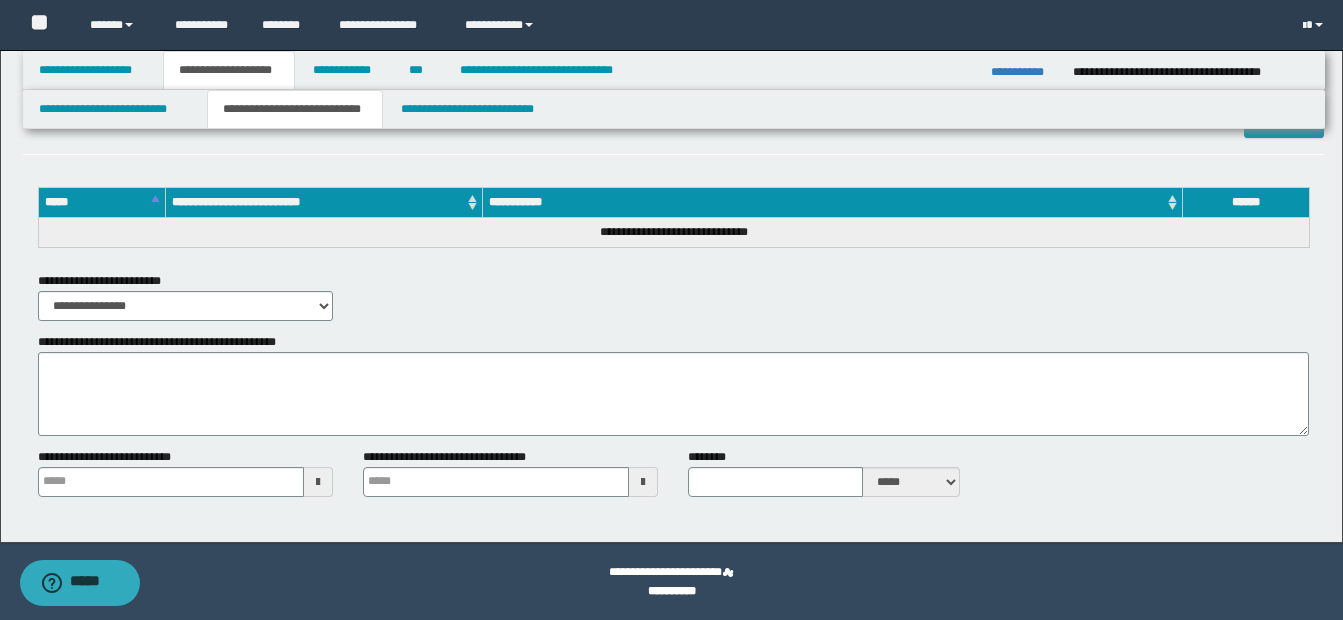 scroll, scrollTop: 1860, scrollLeft: 0, axis: vertical 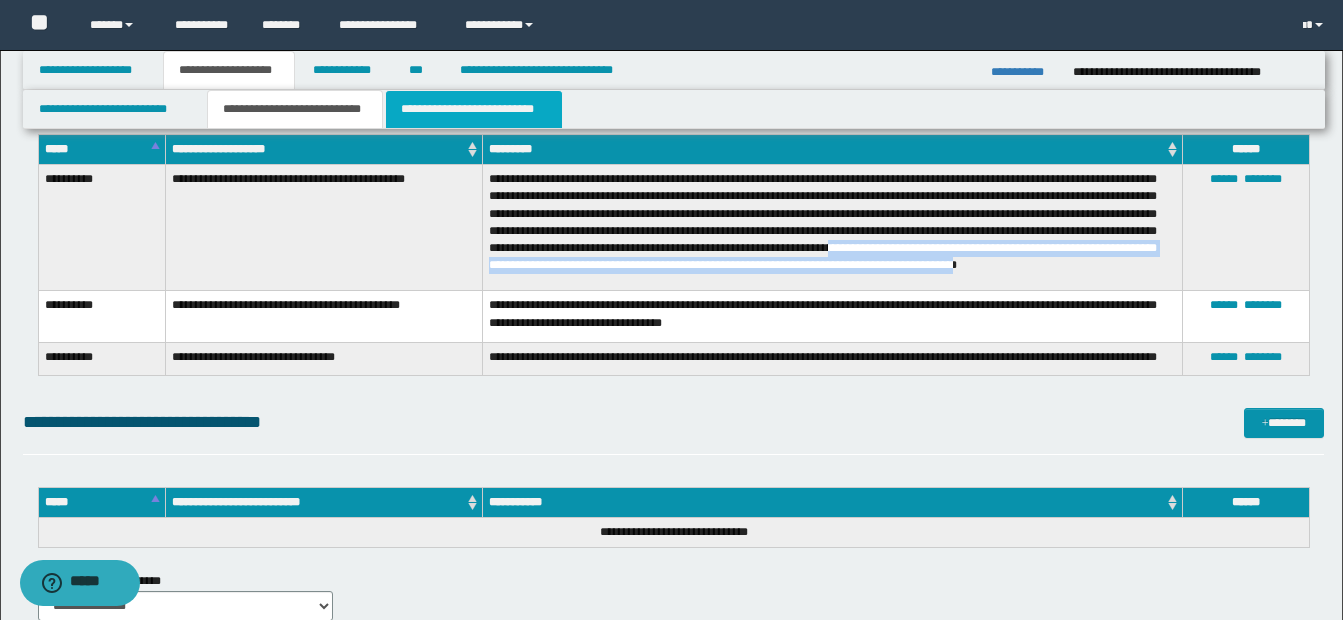 click on "**********" at bounding box center [474, 109] 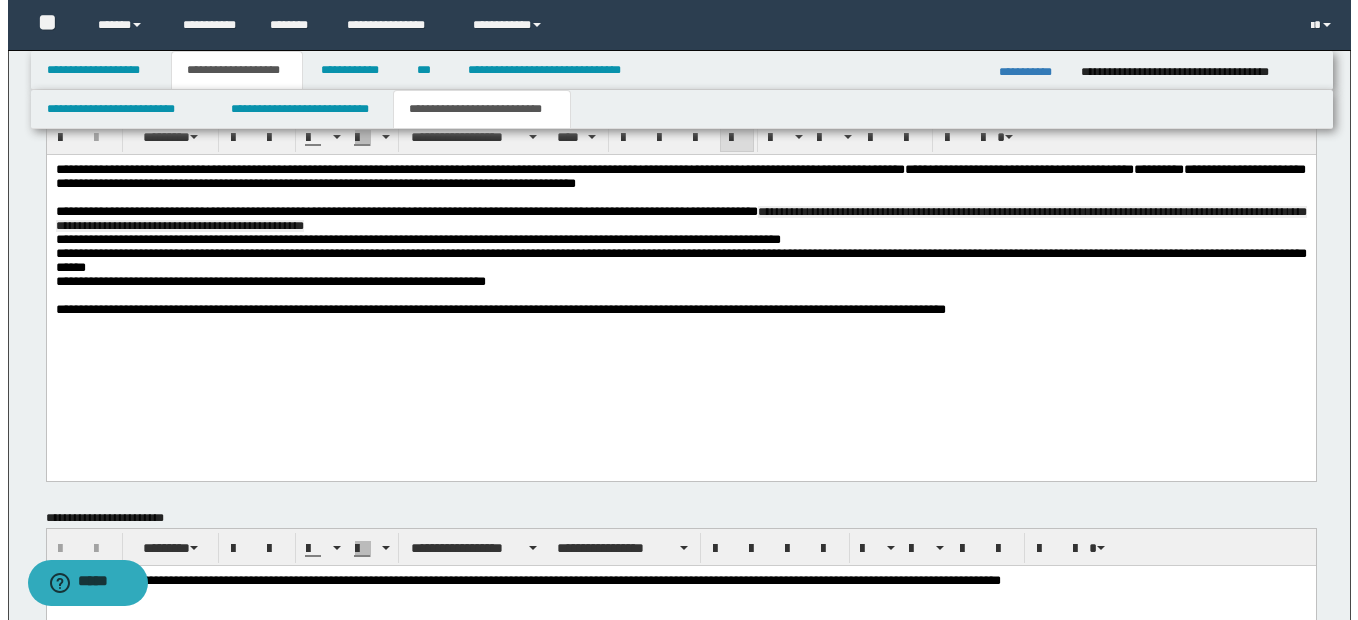 scroll, scrollTop: 1222, scrollLeft: 0, axis: vertical 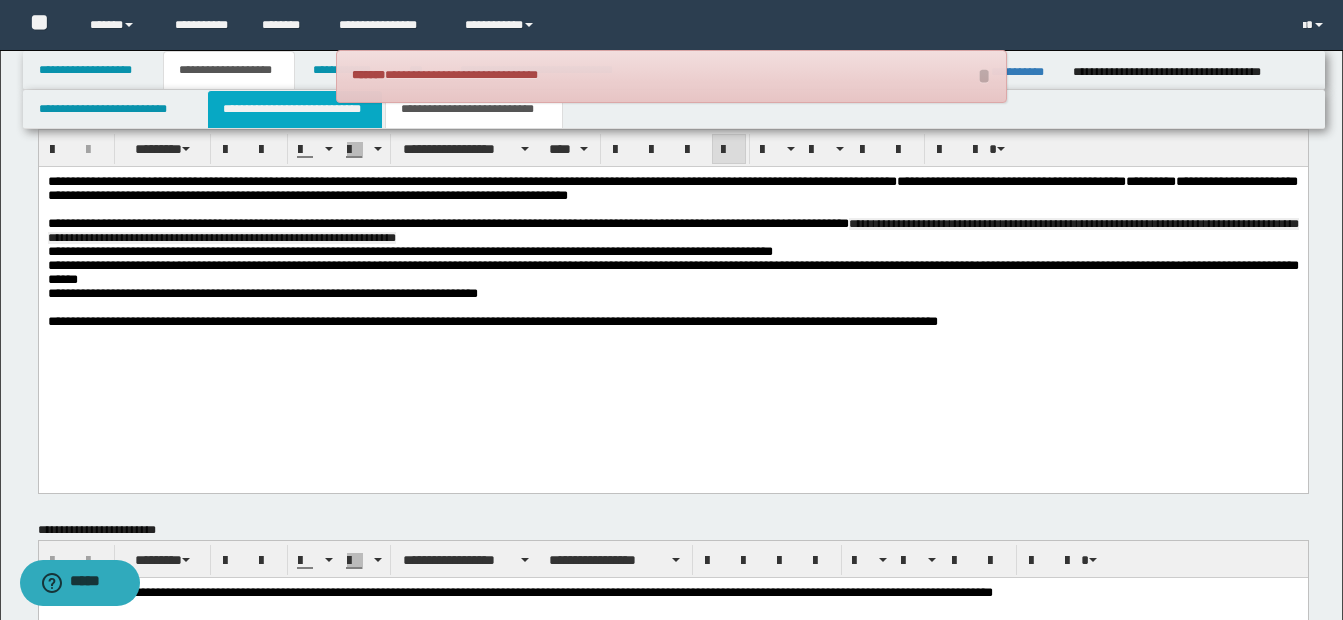 click on "**********" at bounding box center [295, 109] 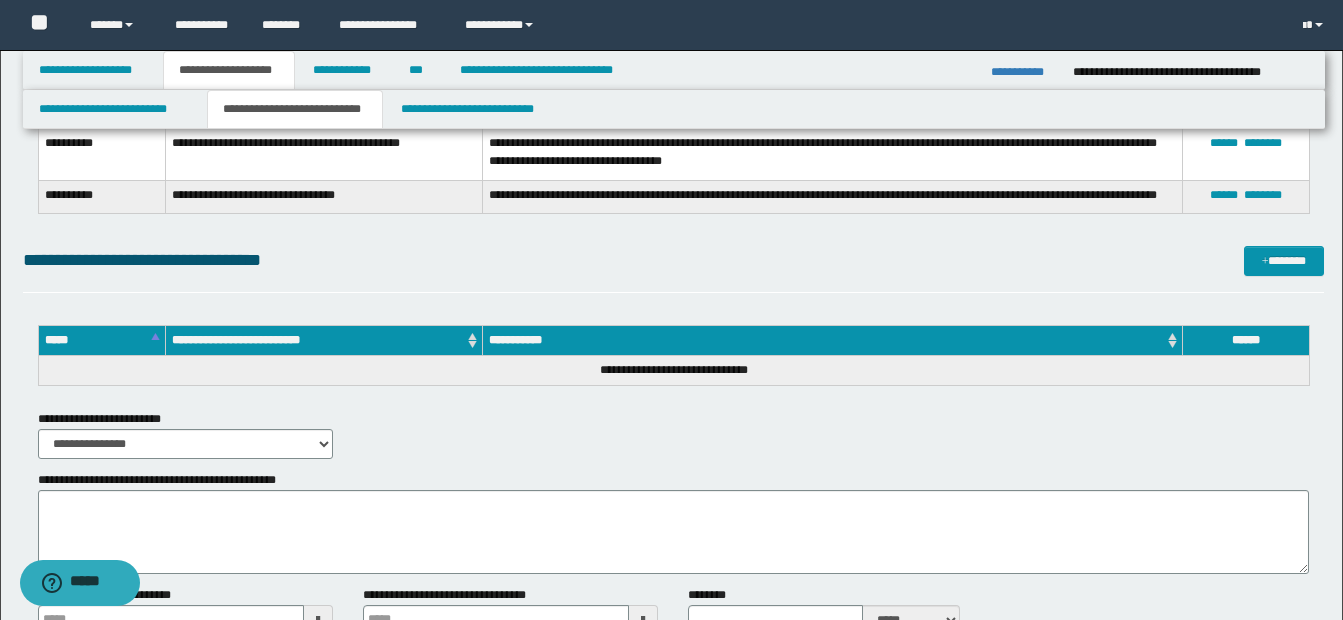 scroll, scrollTop: 1722, scrollLeft: 0, axis: vertical 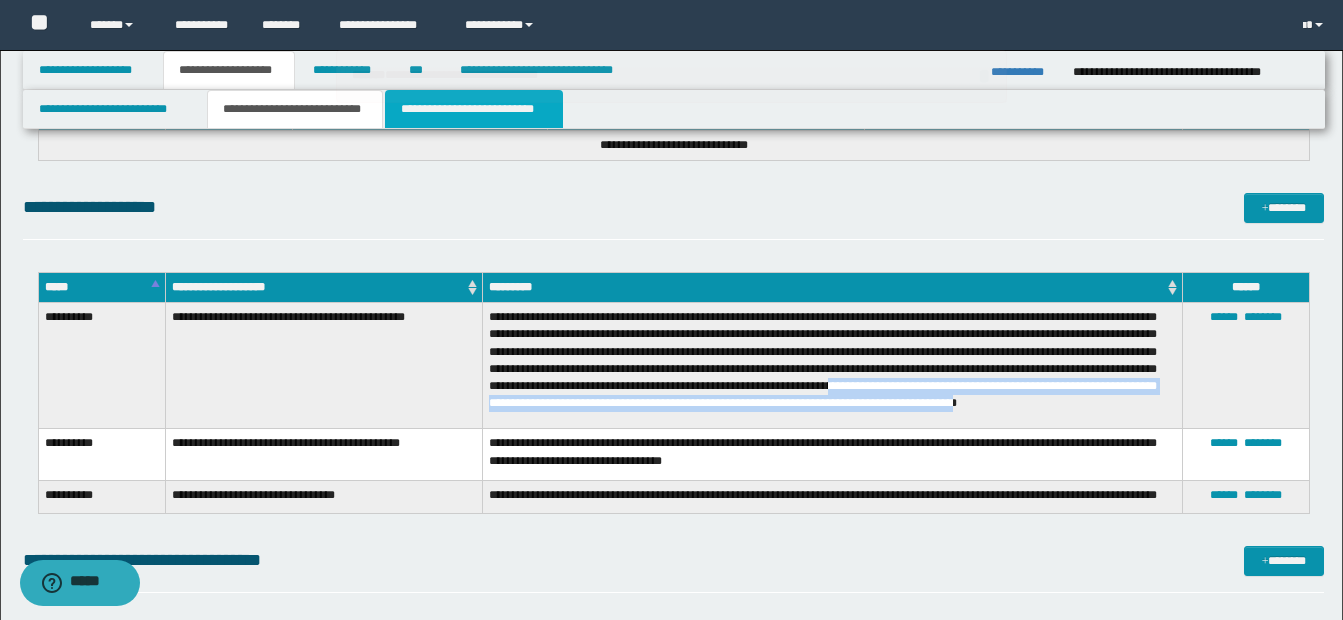 click on "**********" at bounding box center (474, 109) 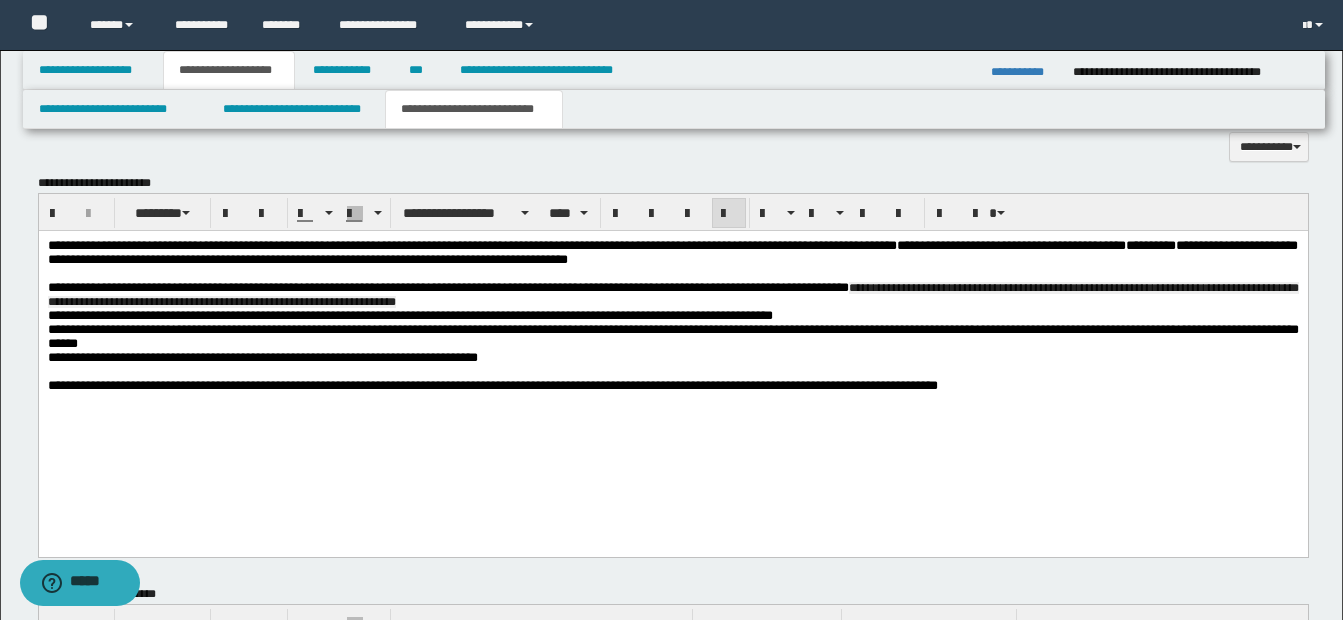 scroll, scrollTop: 1122, scrollLeft: 0, axis: vertical 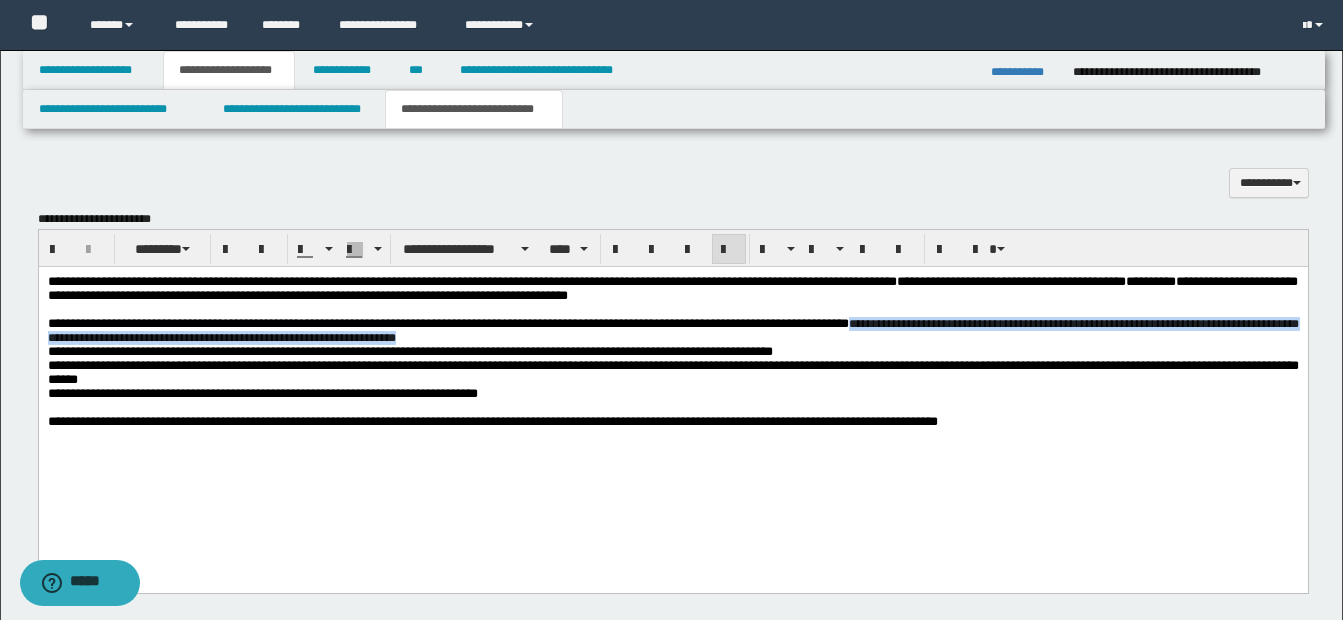 drag, startPoint x: 934, startPoint y: 329, endPoint x: 984, endPoint y: 341, distance: 51.41984 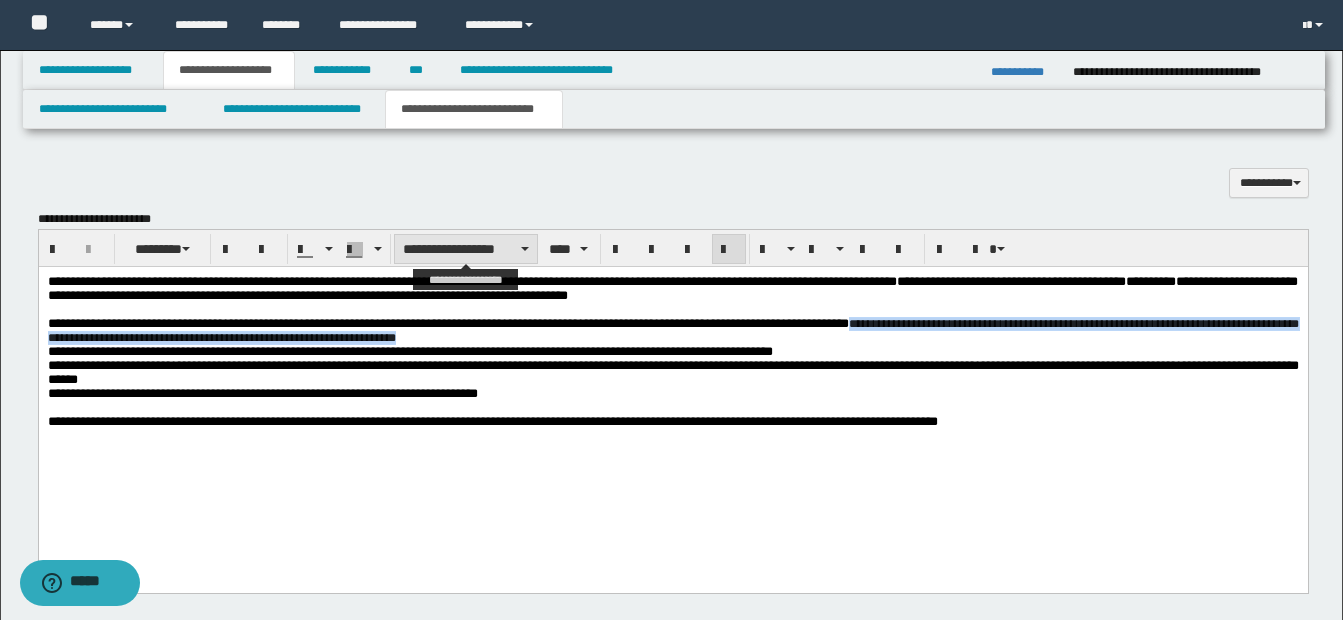 click on "**********" at bounding box center [466, 249] 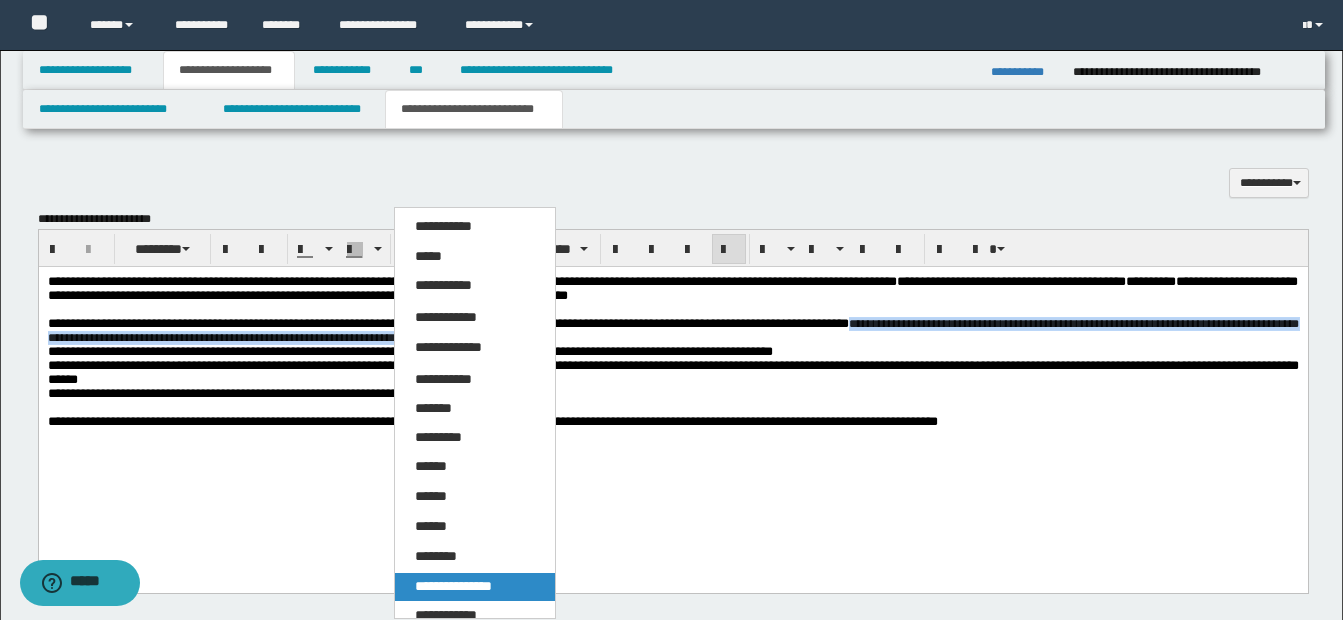 click on "**********" at bounding box center (453, 586) 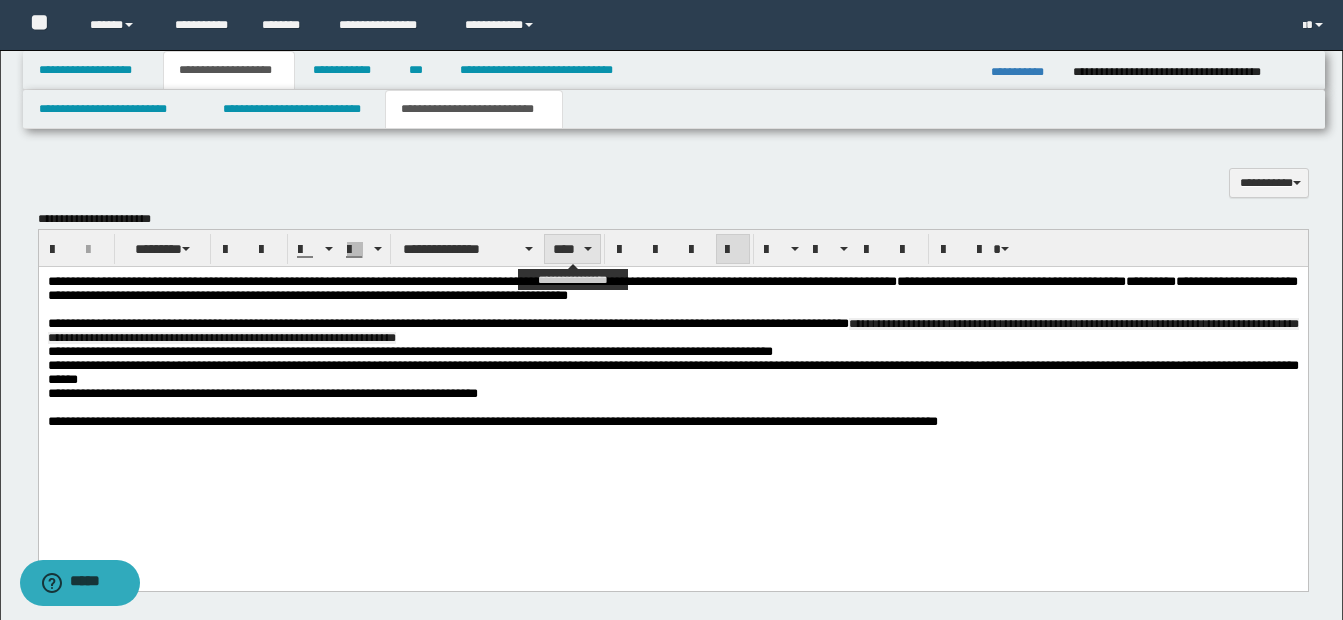 click on "****" at bounding box center [572, 249] 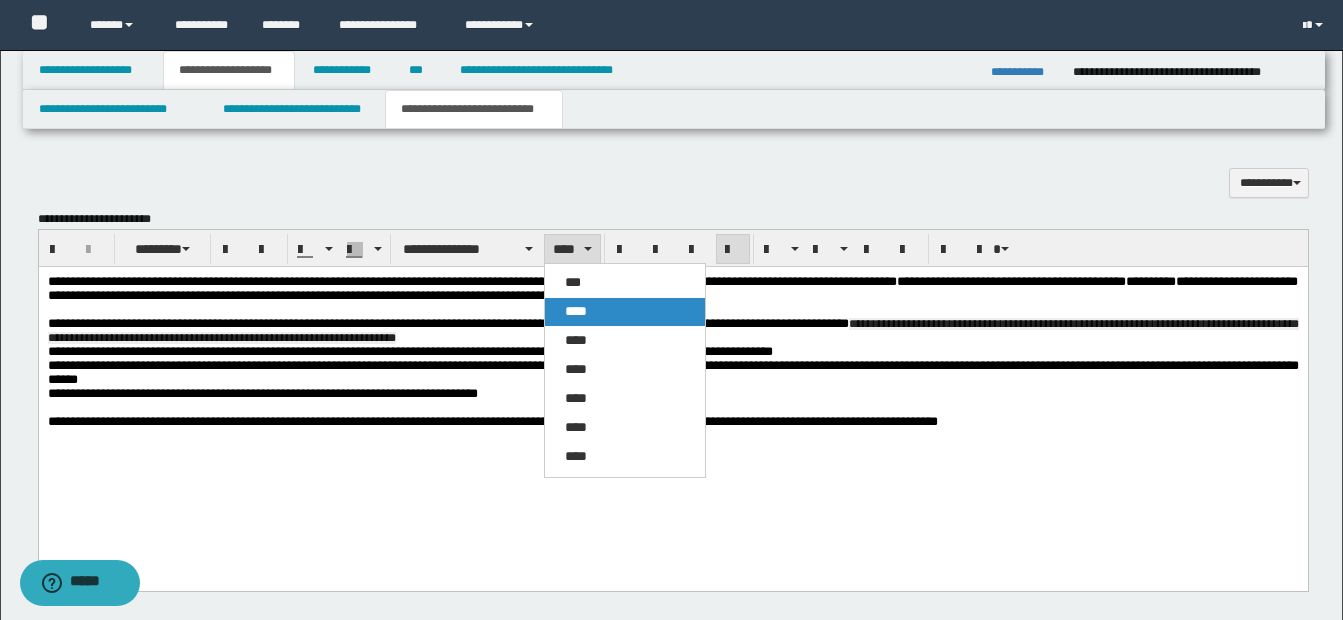click on "****" at bounding box center [625, 312] 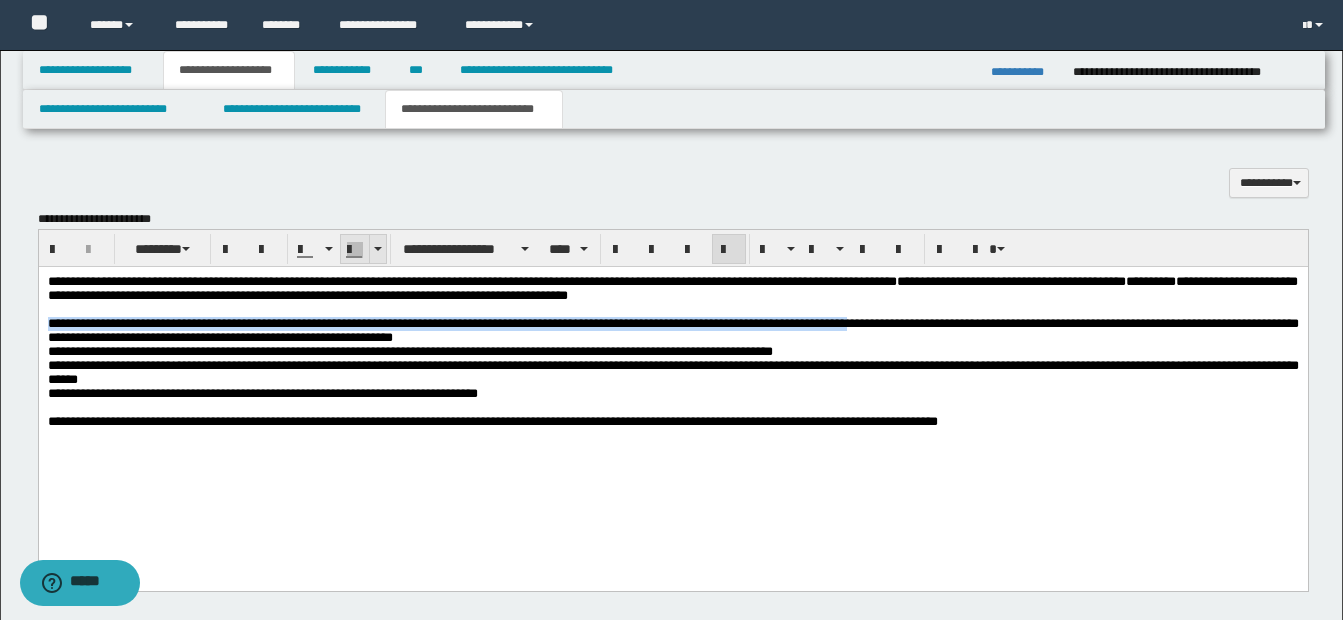 click at bounding box center (377, 249) 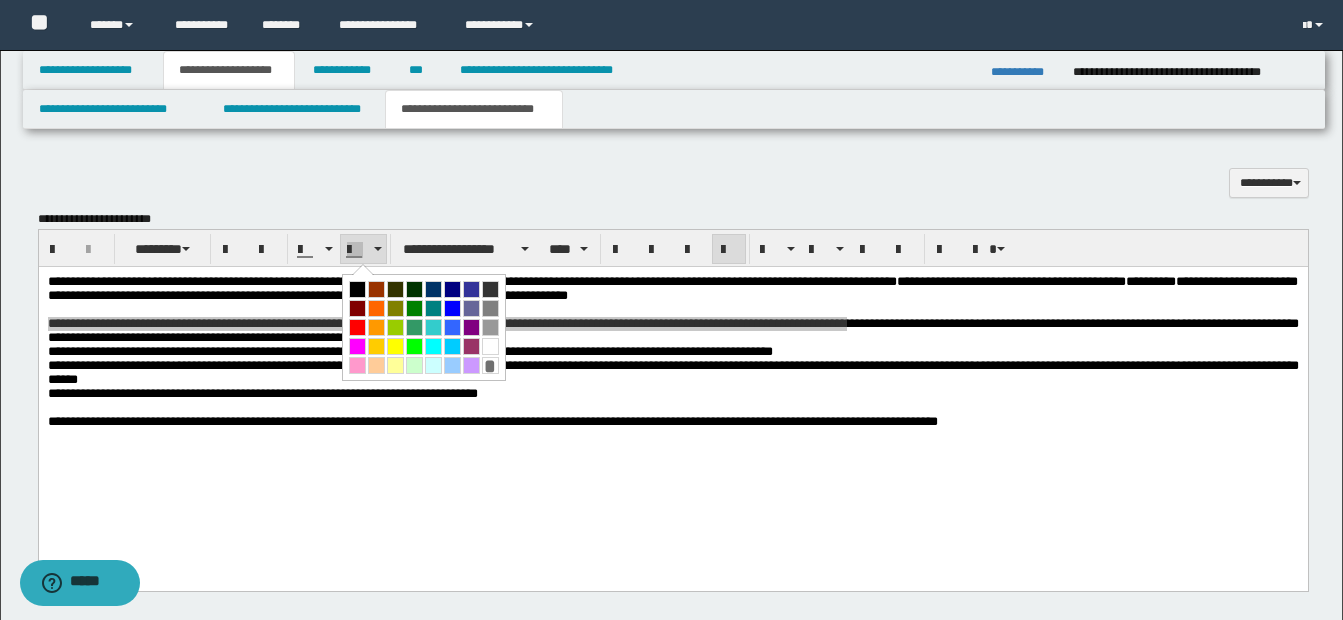click at bounding box center [490, 346] 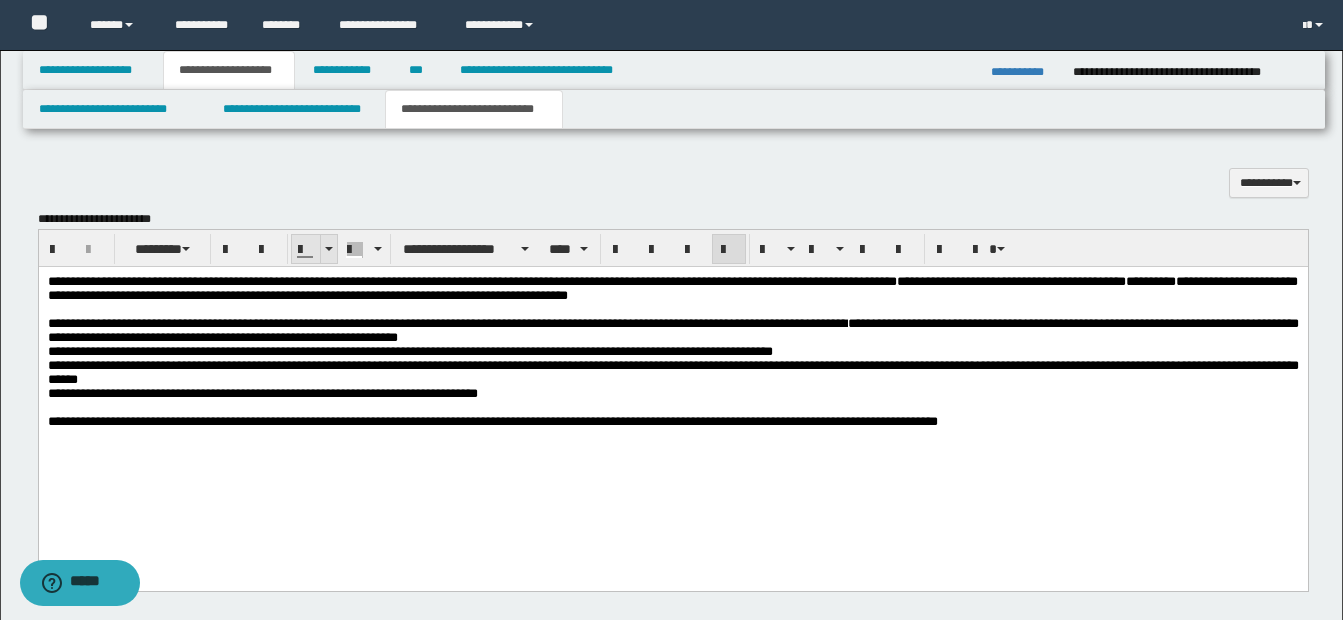 click at bounding box center (329, 249) 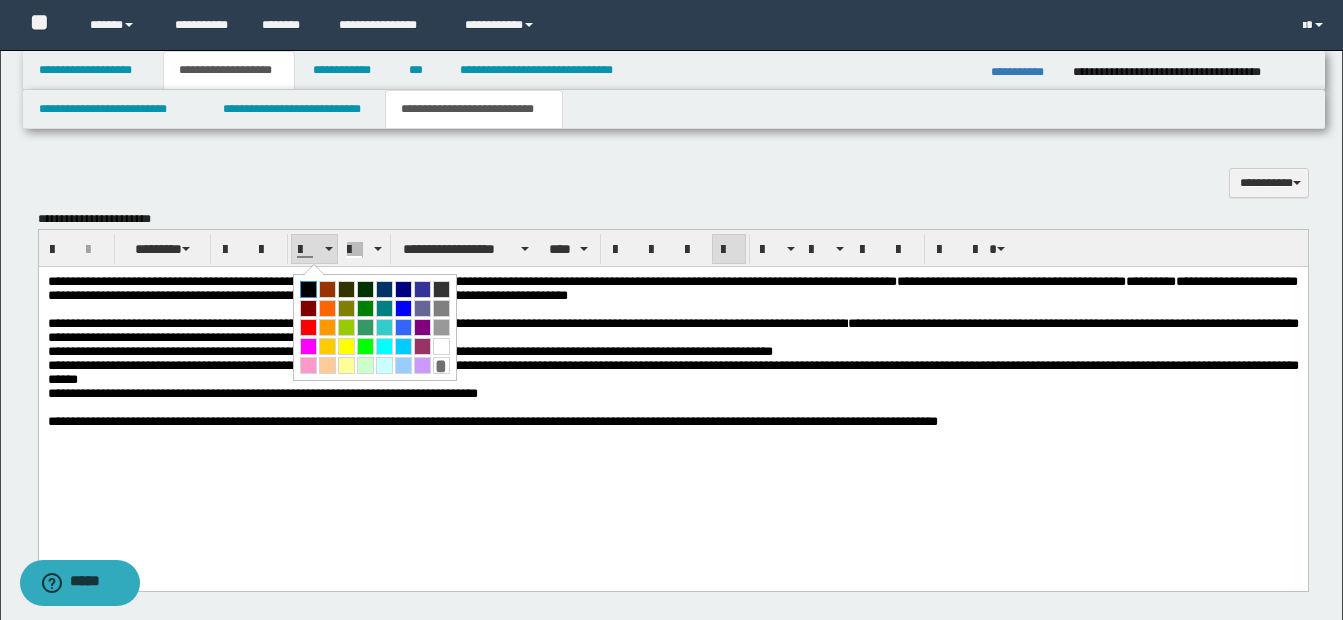 click at bounding box center [308, 289] 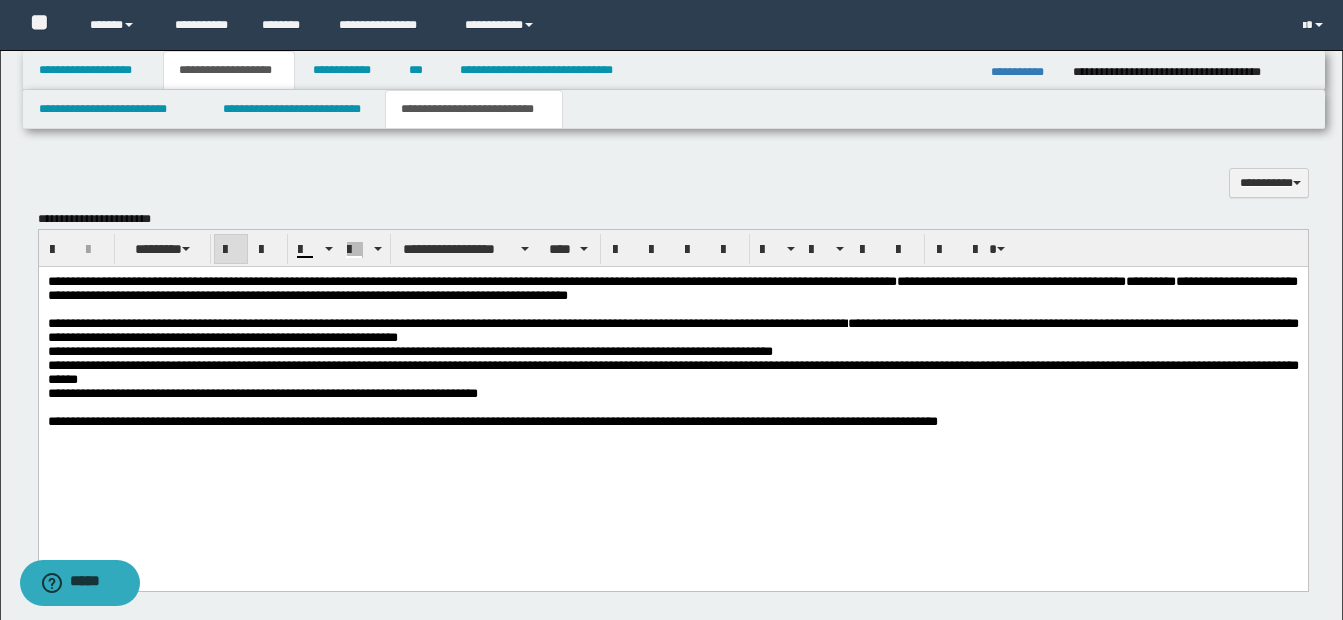 click on "**********" at bounding box center [672, 391] 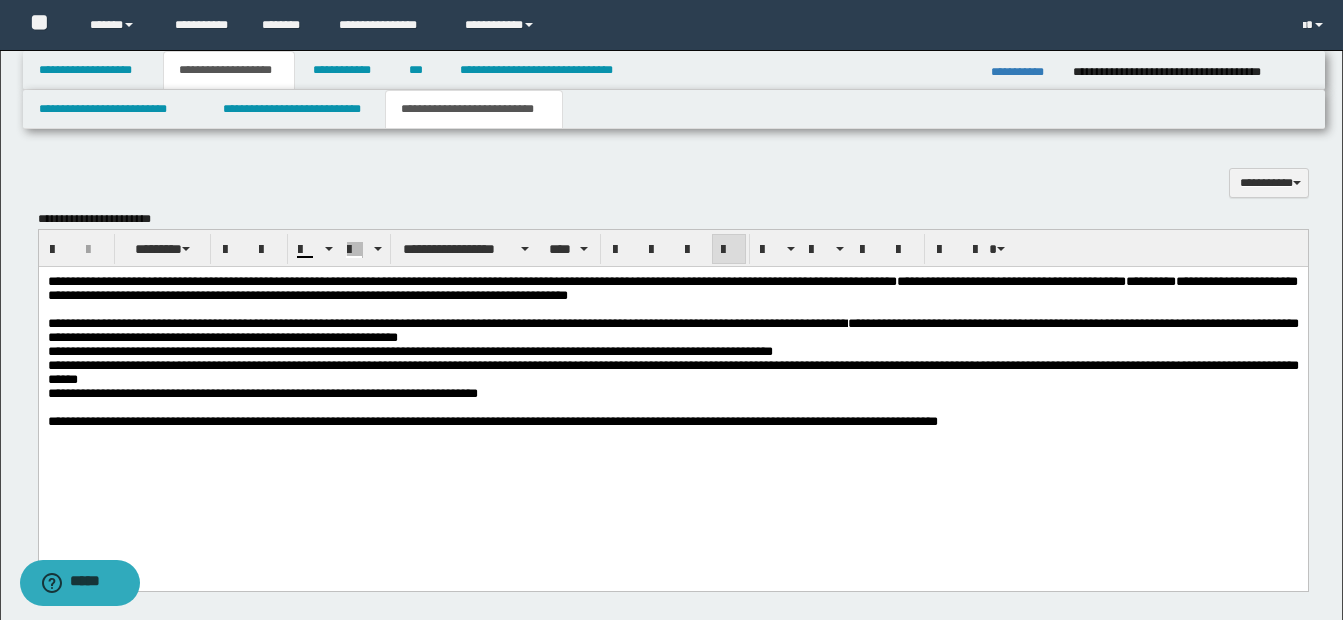 click on "**********" at bounding box center [672, 330] 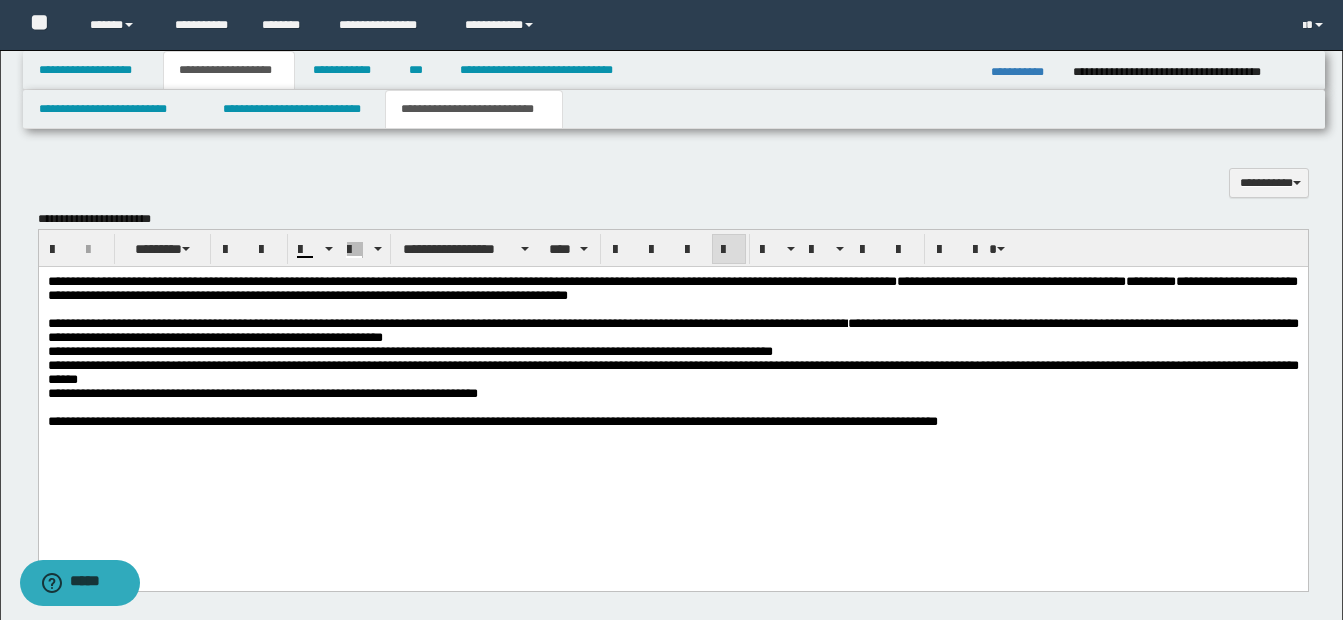 drag, startPoint x: 1160, startPoint y: 328, endPoint x: 1211, endPoint y: 354, distance: 57.245087 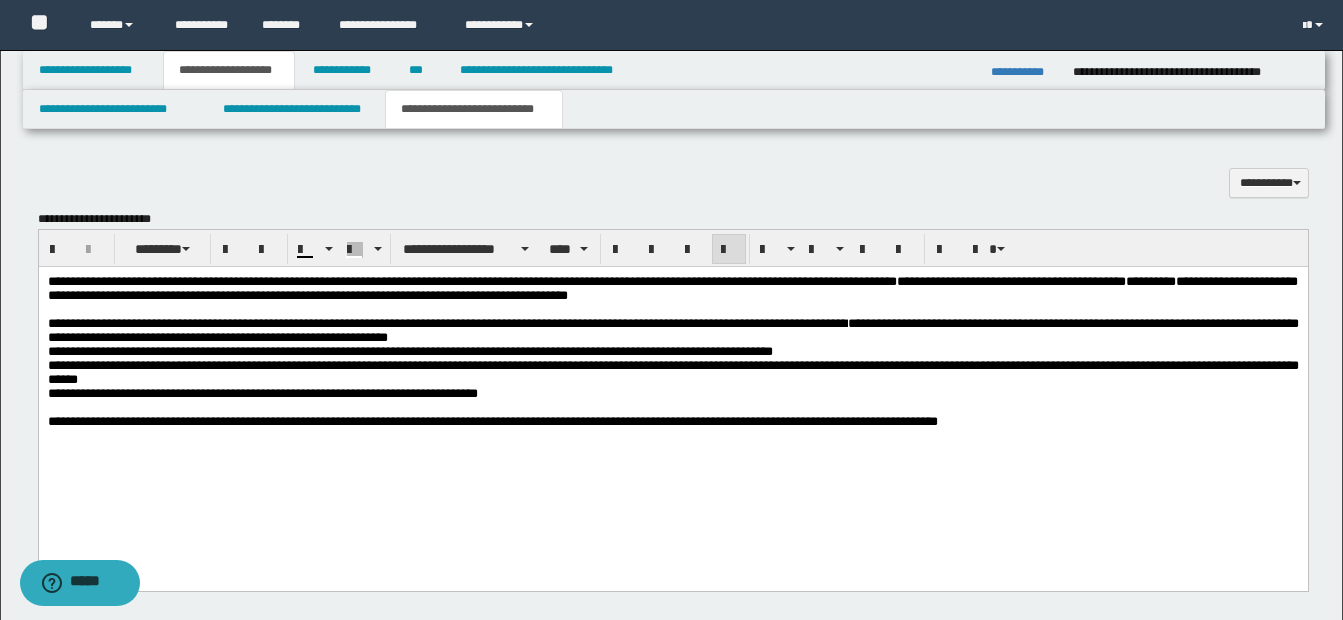 click on "**********" at bounding box center [672, 330] 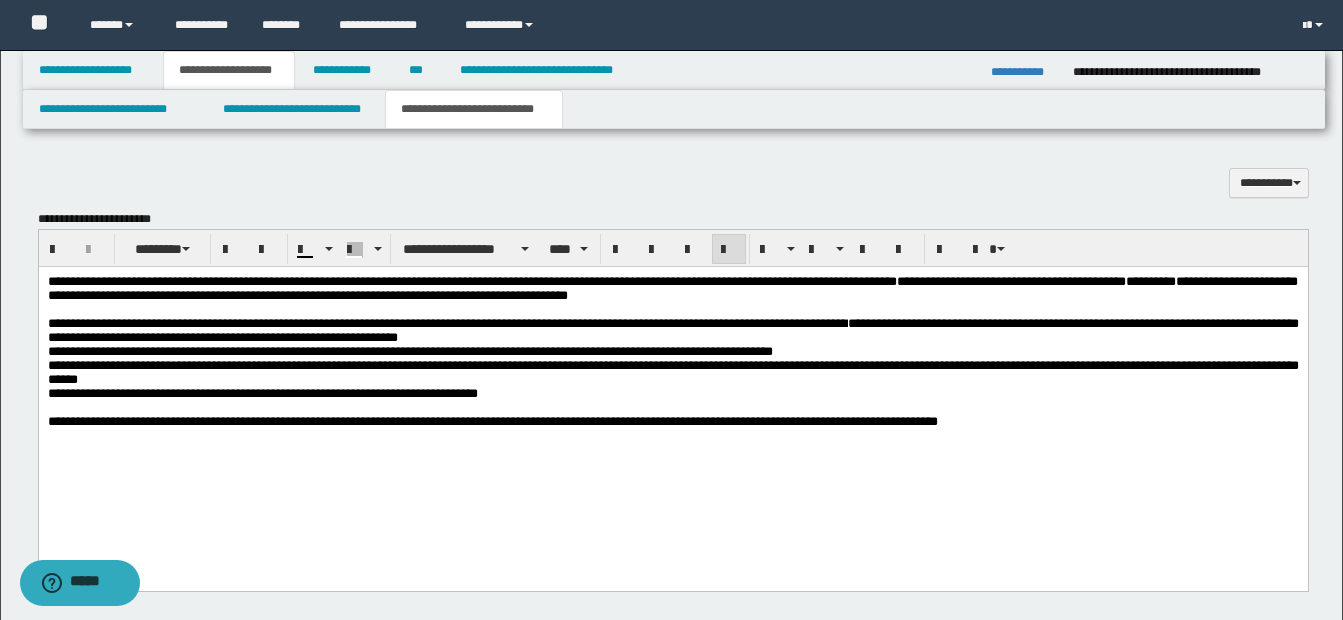 click on "**********" at bounding box center [672, 330] 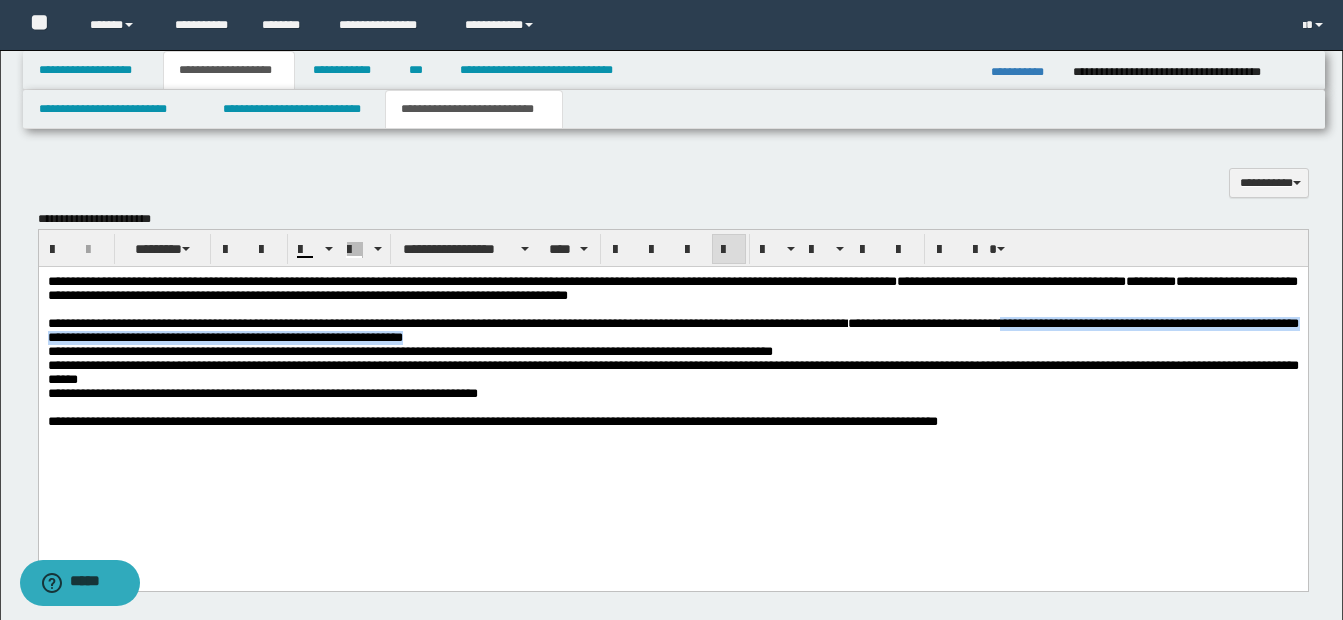 drag, startPoint x: 1078, startPoint y: 331, endPoint x: 1212, endPoint y: 341, distance: 134.37262 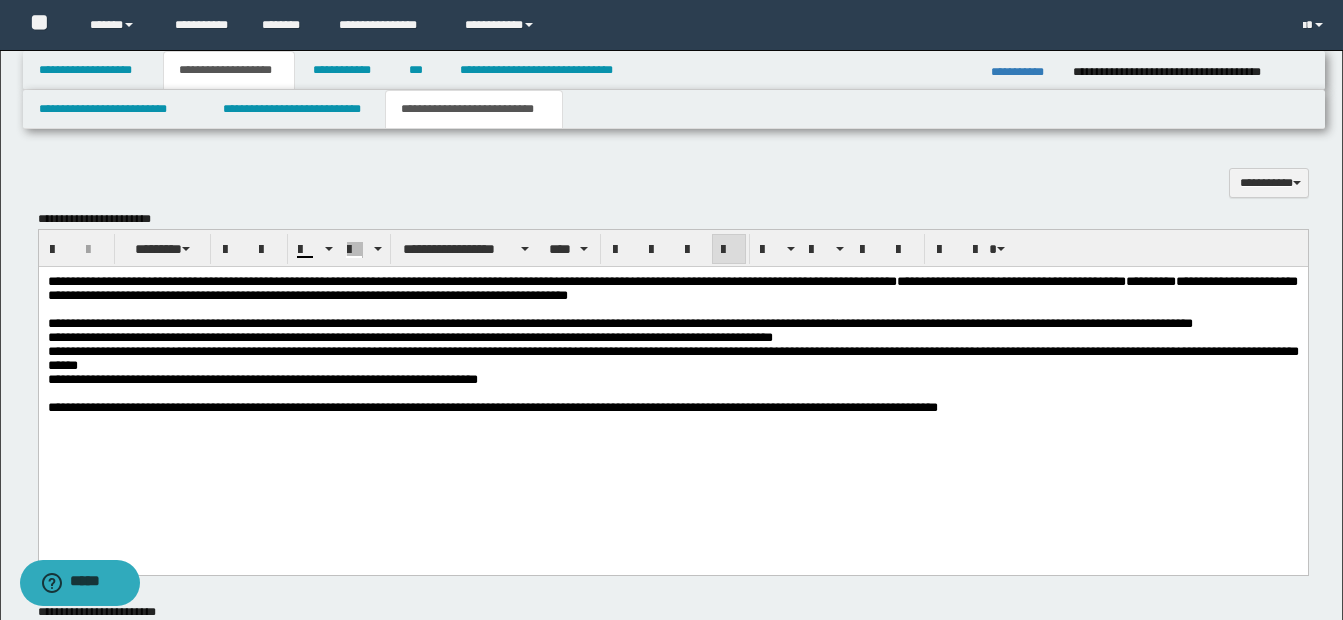 click on "**********" at bounding box center (672, 338) 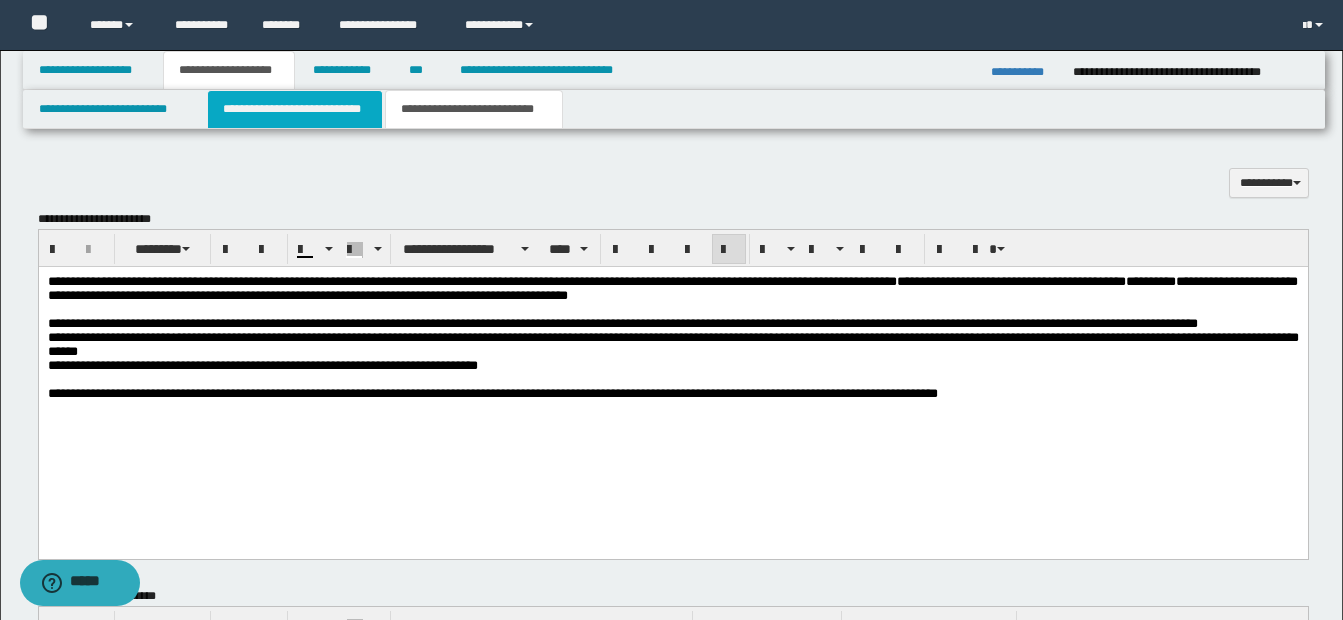 click on "**********" at bounding box center [295, 109] 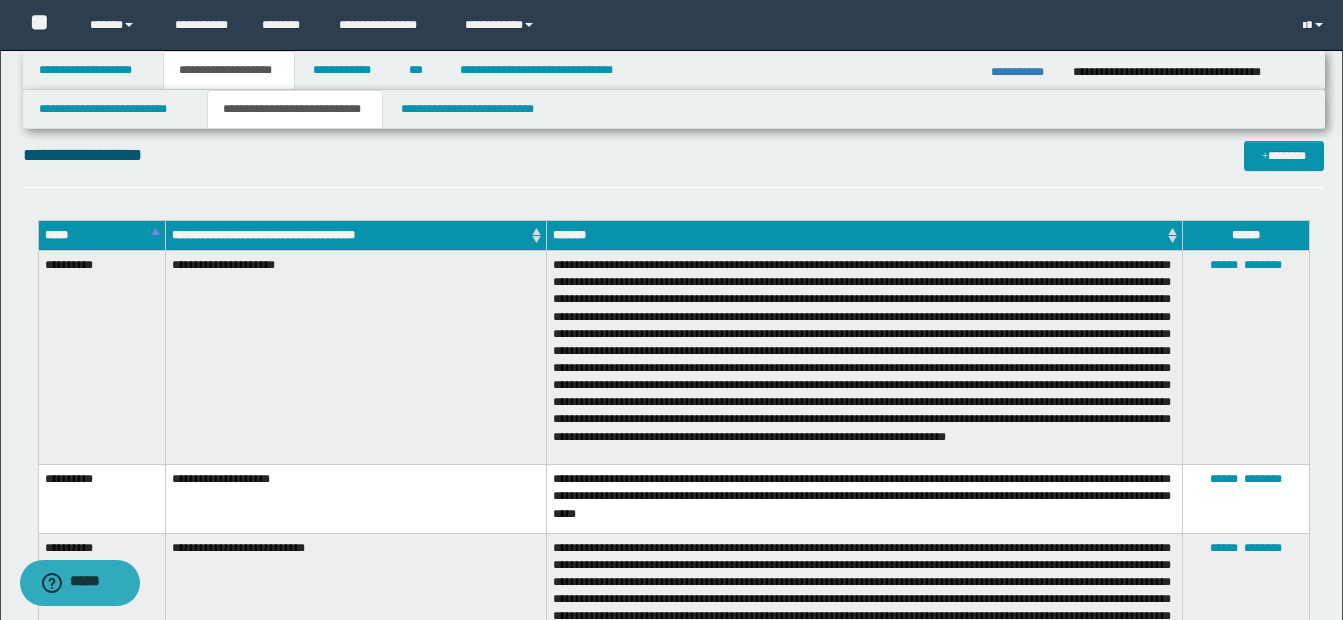 scroll, scrollTop: 922, scrollLeft: 0, axis: vertical 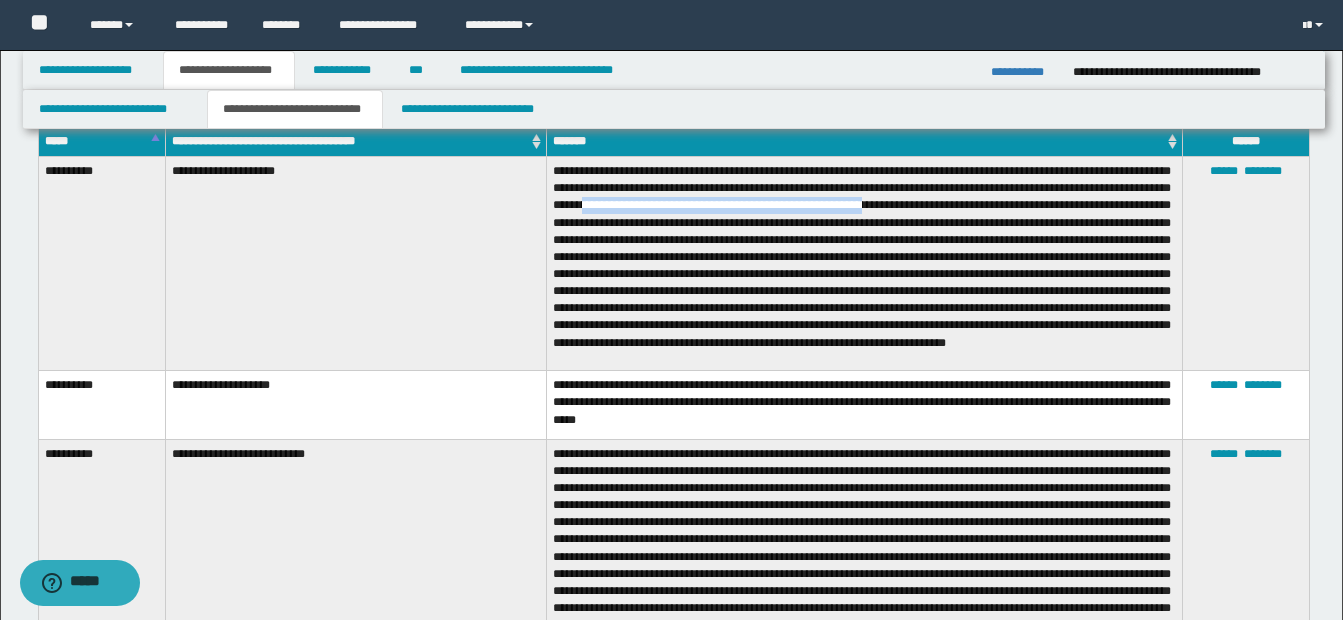 drag, startPoint x: 697, startPoint y: 204, endPoint x: 988, endPoint y: 209, distance: 291.04294 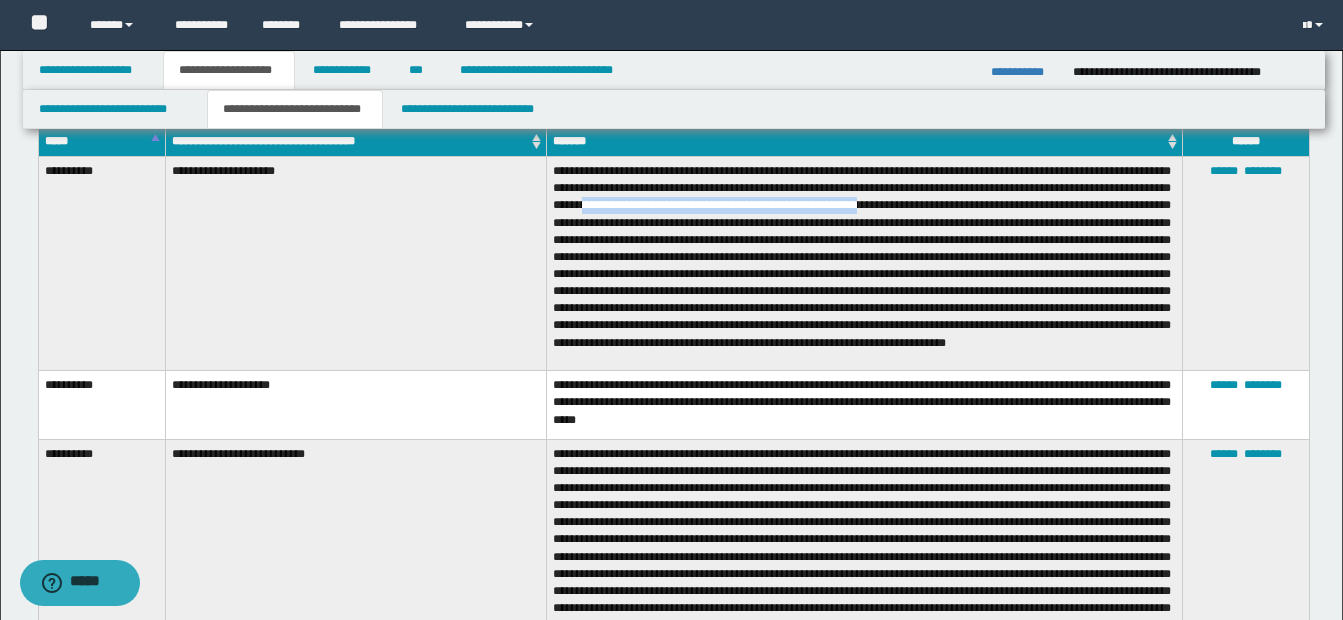 drag, startPoint x: 988, startPoint y: 209, endPoint x: 968, endPoint y: 206, distance: 20.22375 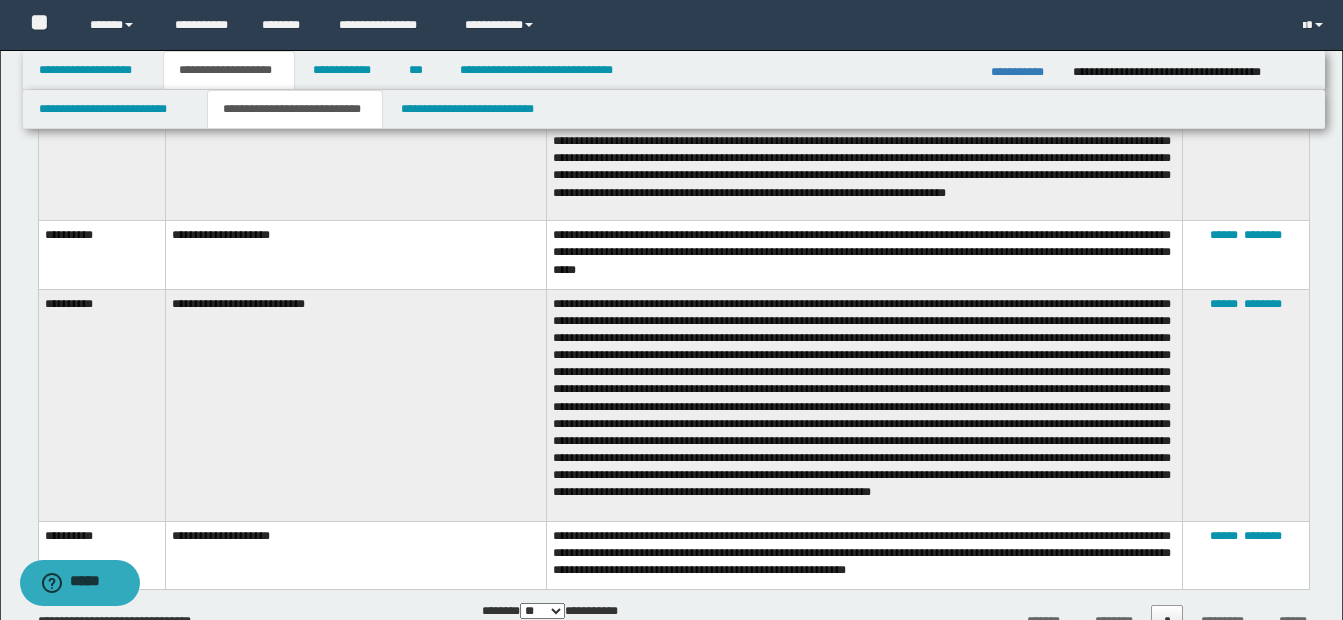 scroll, scrollTop: 1022, scrollLeft: 0, axis: vertical 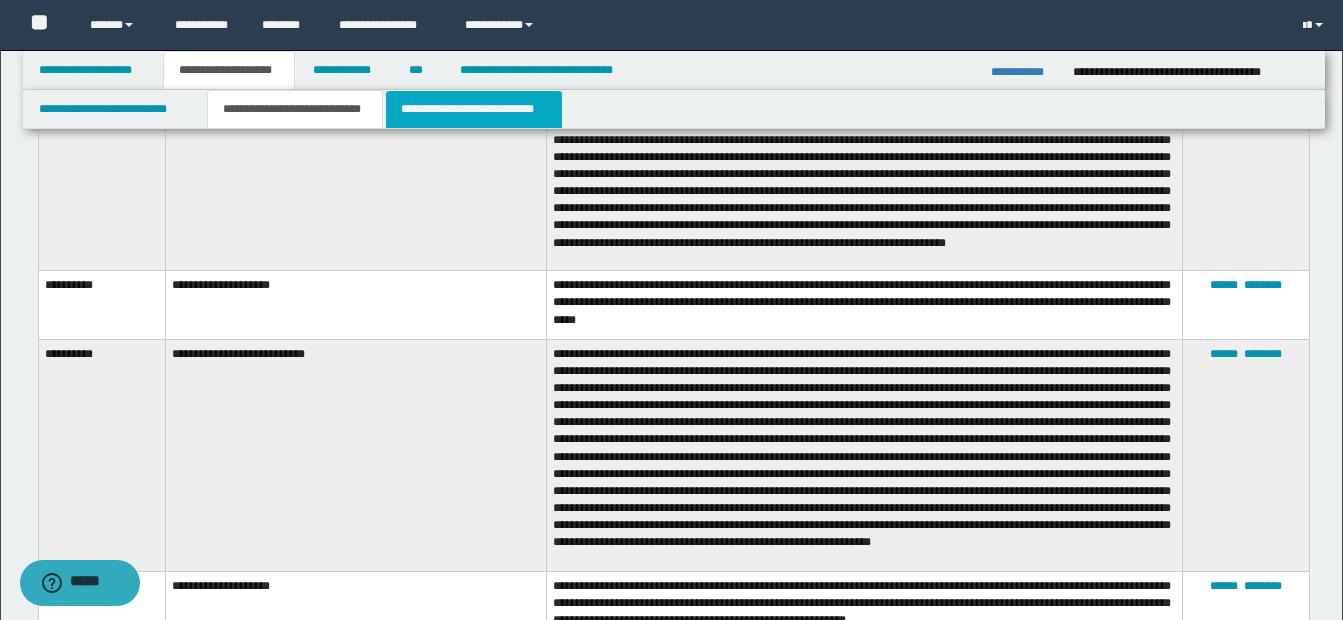 click on "**********" at bounding box center [474, 109] 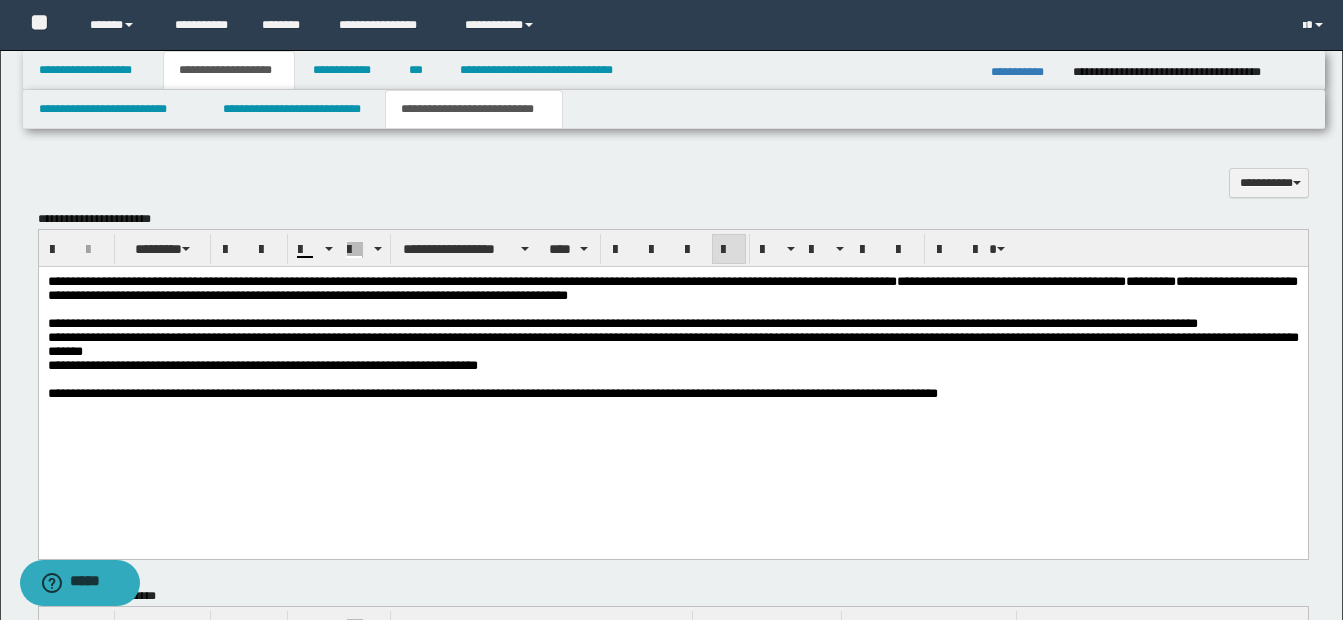 scroll, scrollTop: 1222, scrollLeft: 0, axis: vertical 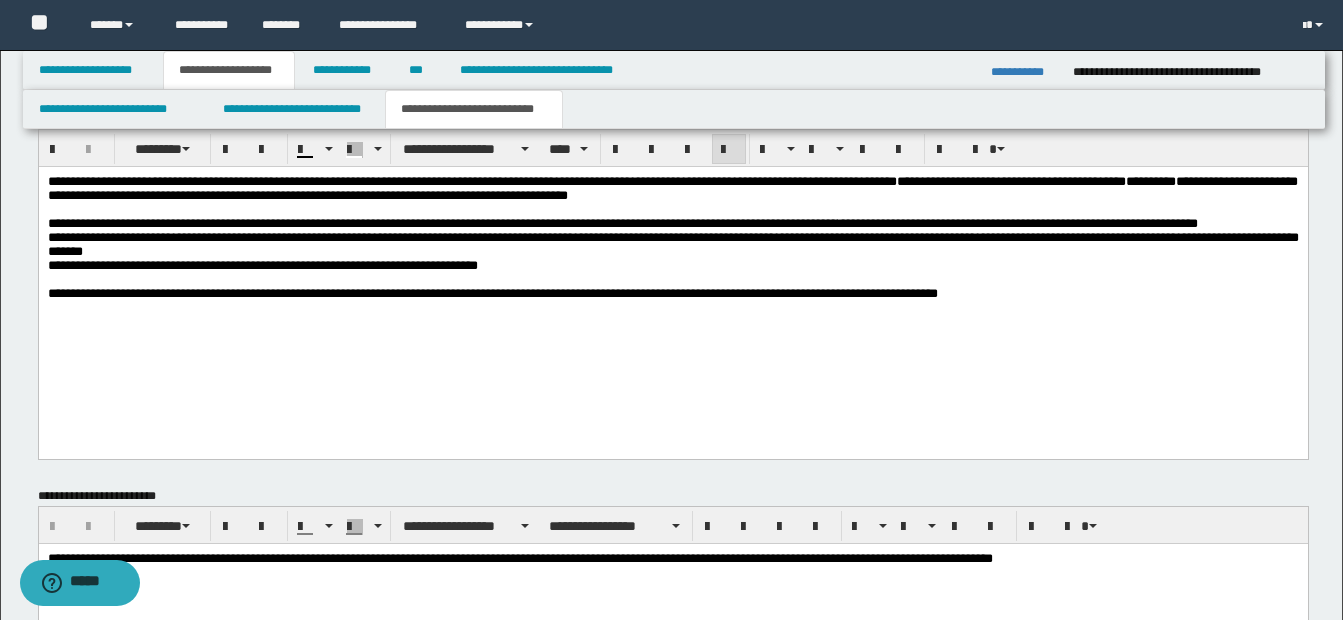 click at bounding box center [672, 280] 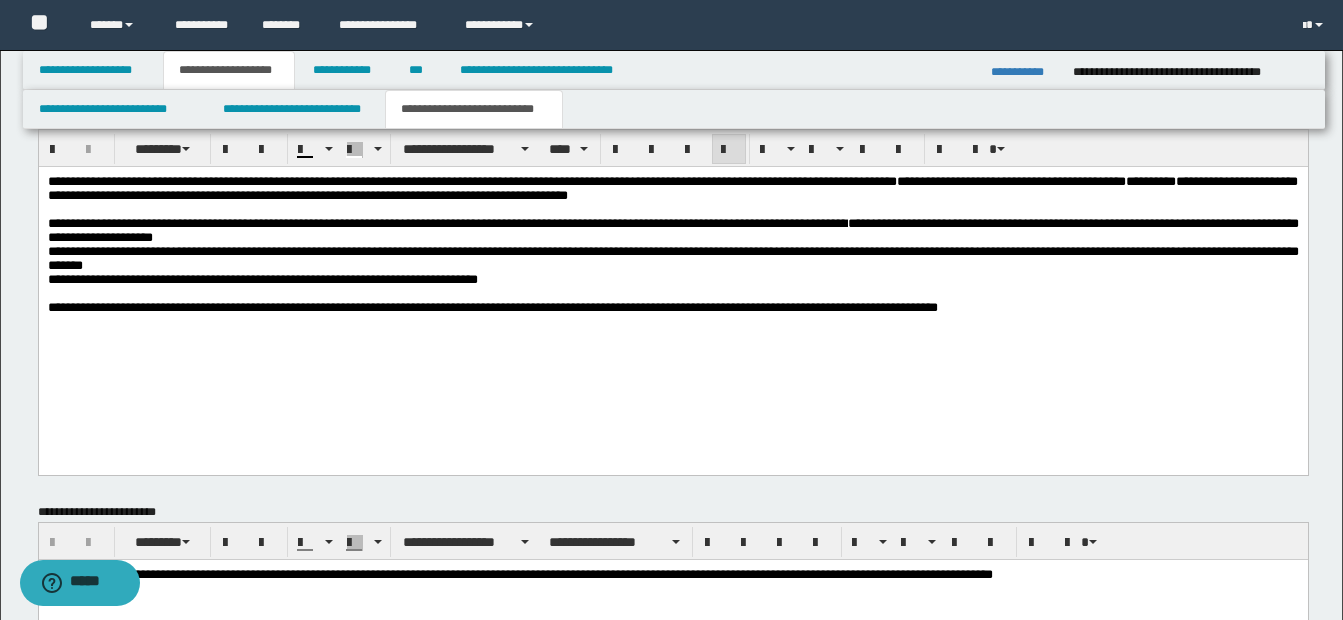 click on "**********" at bounding box center [672, 231] 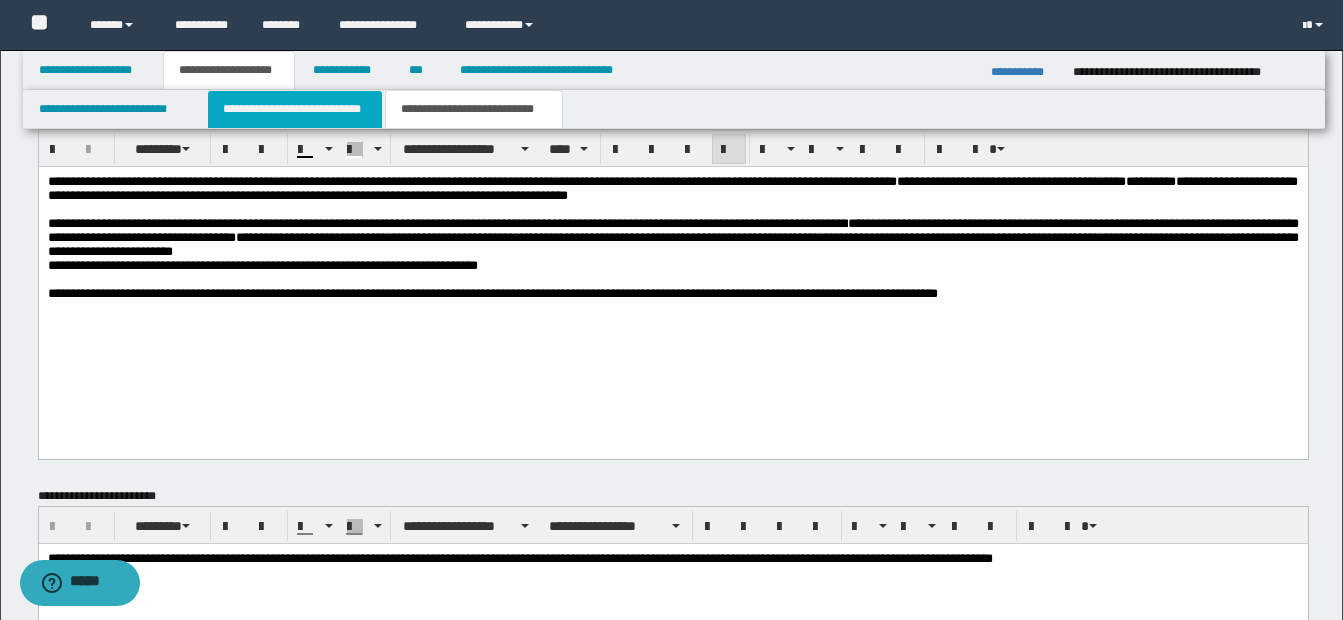 click on "**********" at bounding box center (295, 109) 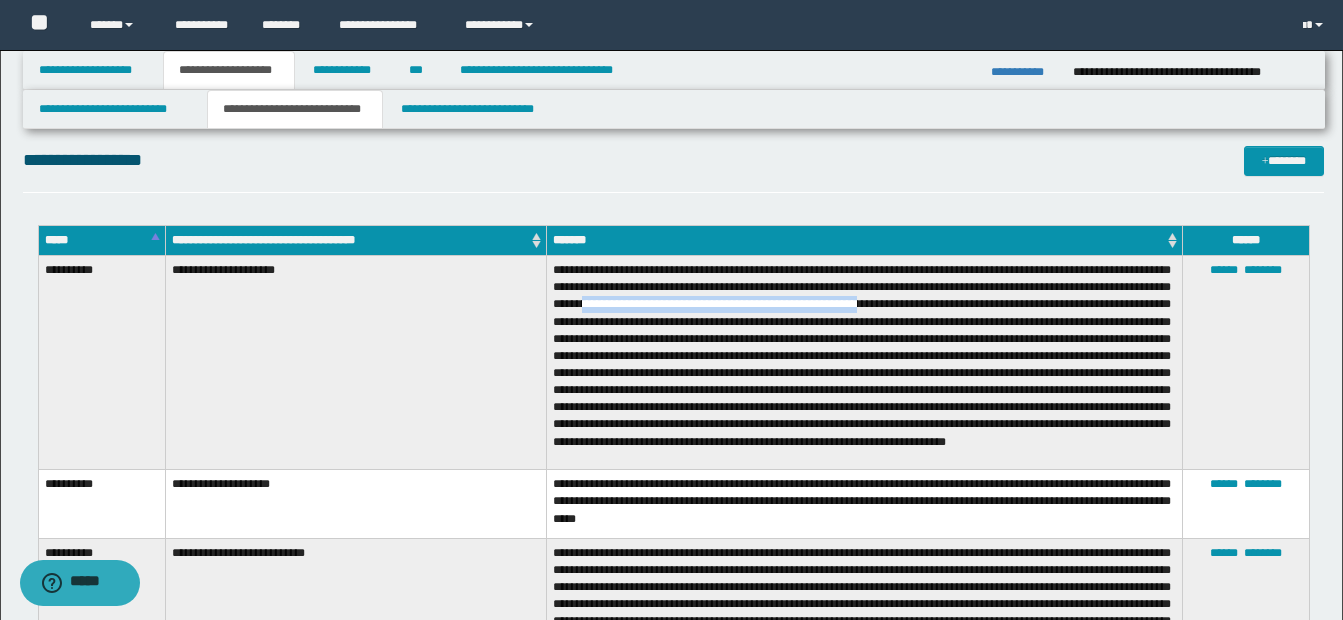 scroll, scrollTop: 822, scrollLeft: 0, axis: vertical 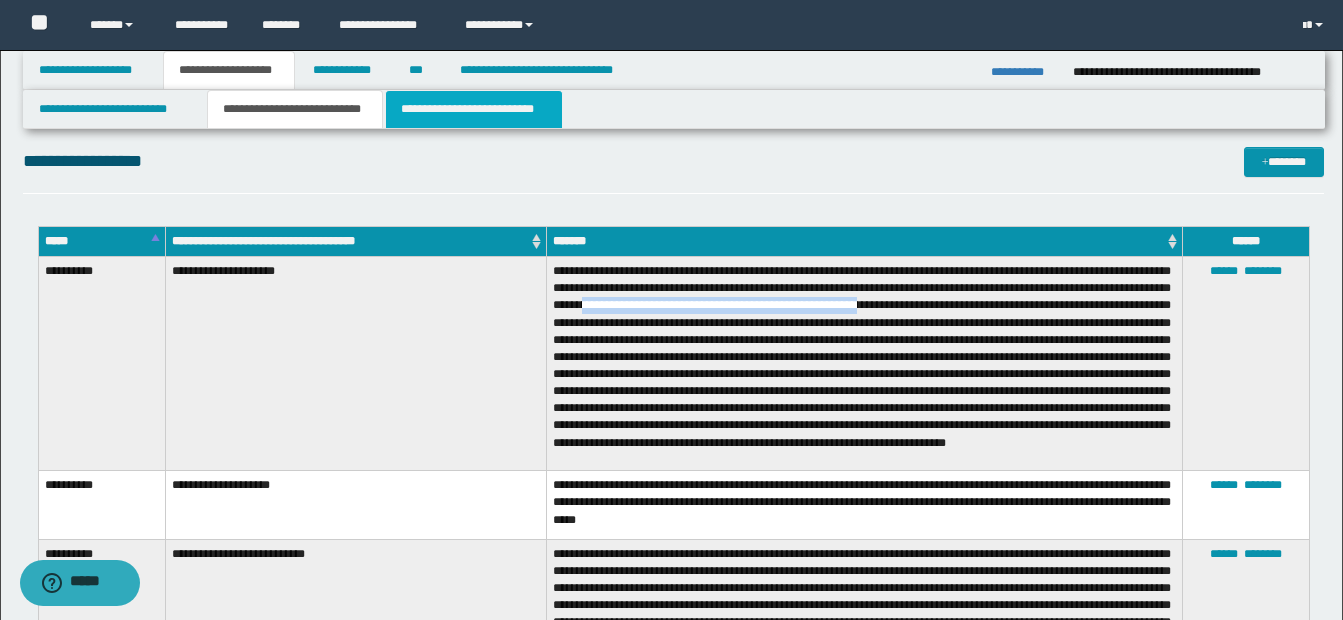 click on "**********" at bounding box center (474, 109) 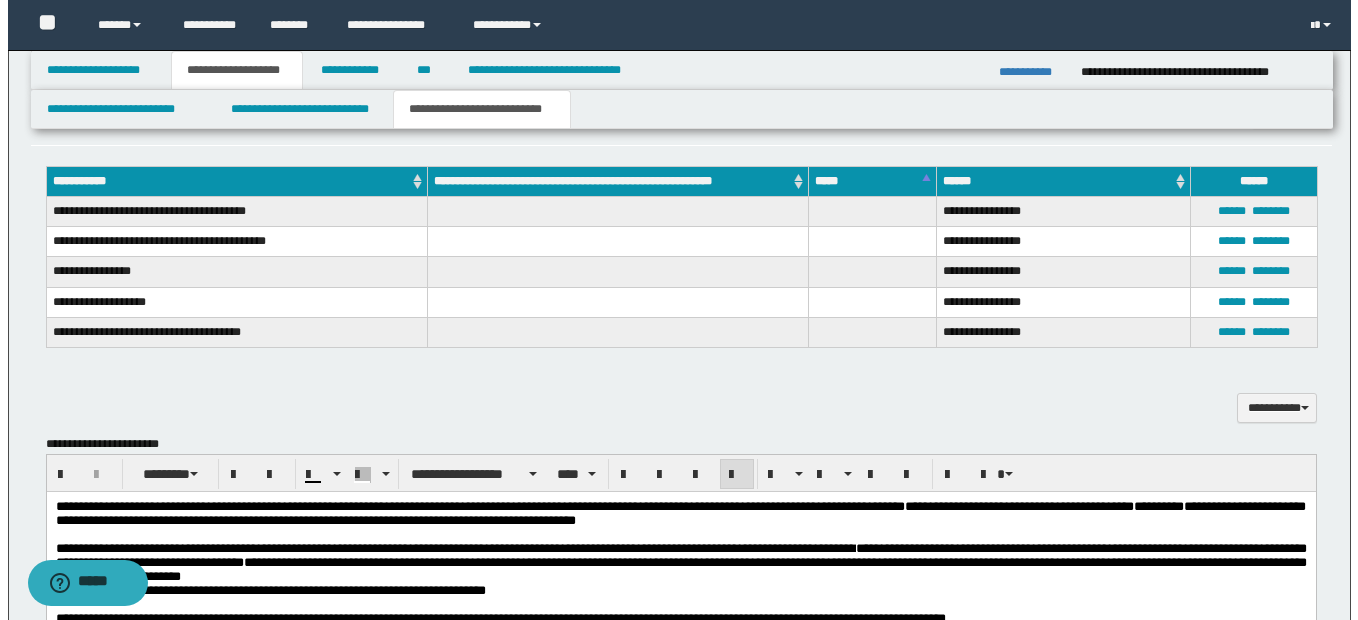 scroll, scrollTop: 1022, scrollLeft: 0, axis: vertical 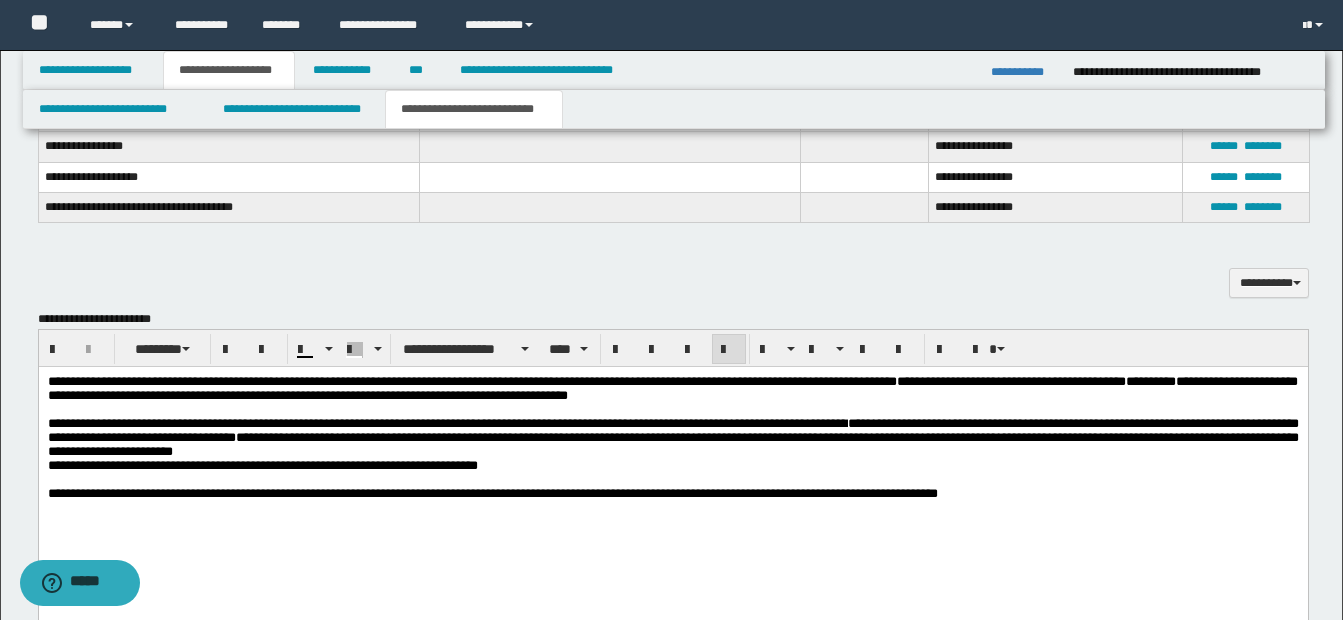 click on "**********" at bounding box center [672, 444] 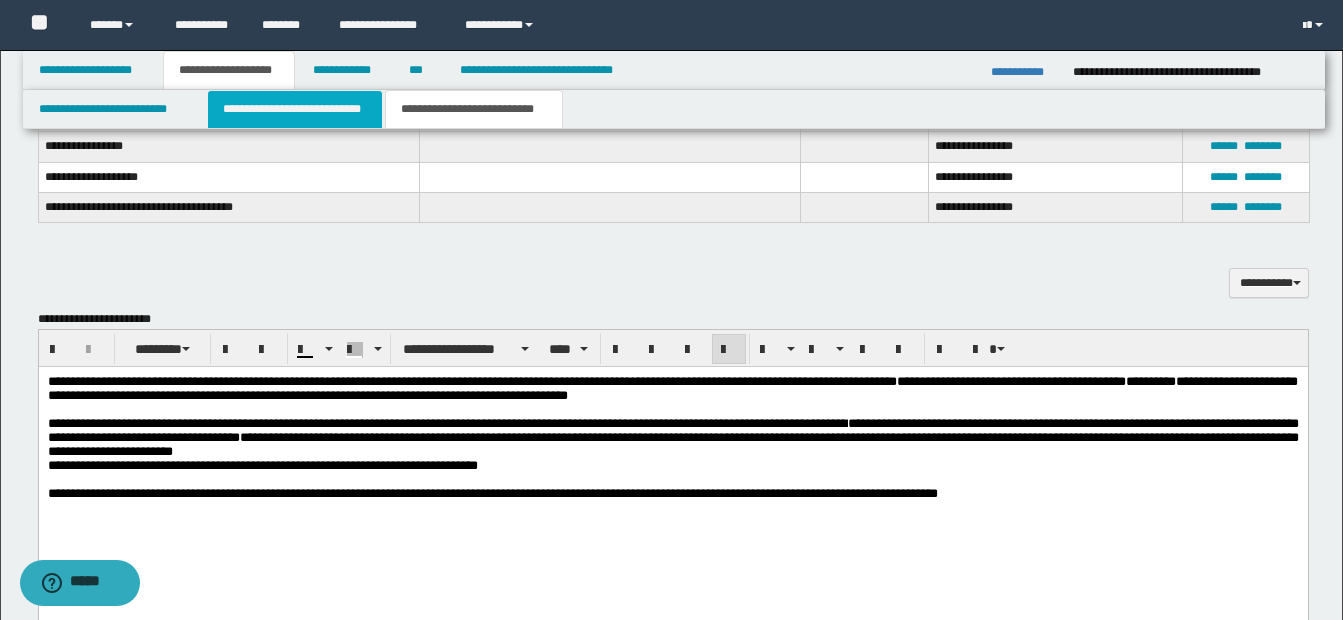 click on "**********" at bounding box center [295, 109] 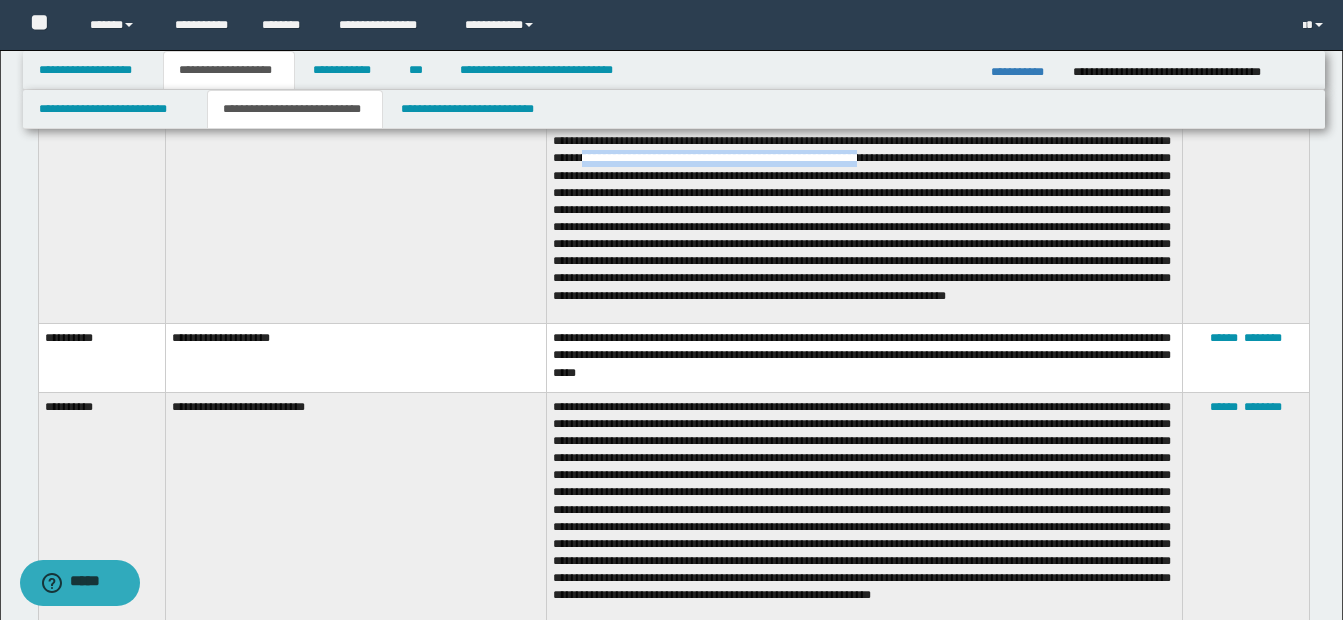 scroll, scrollTop: 922, scrollLeft: 0, axis: vertical 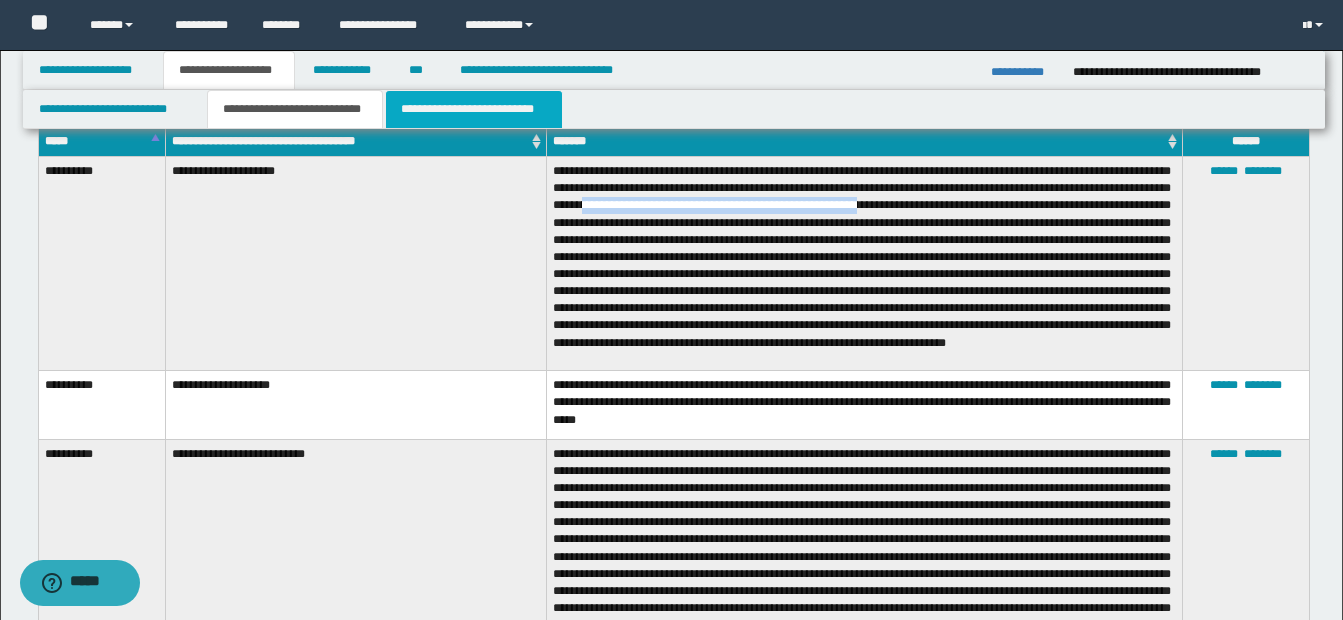 click on "**********" at bounding box center (474, 109) 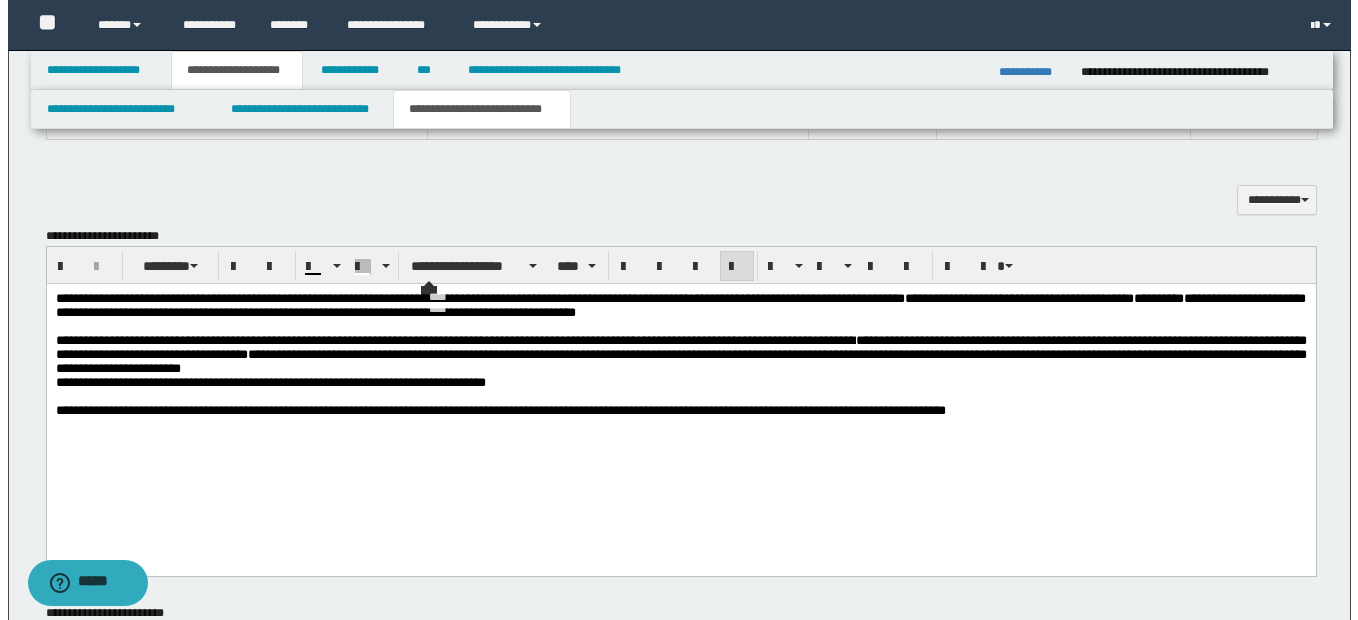 scroll, scrollTop: 1122, scrollLeft: 0, axis: vertical 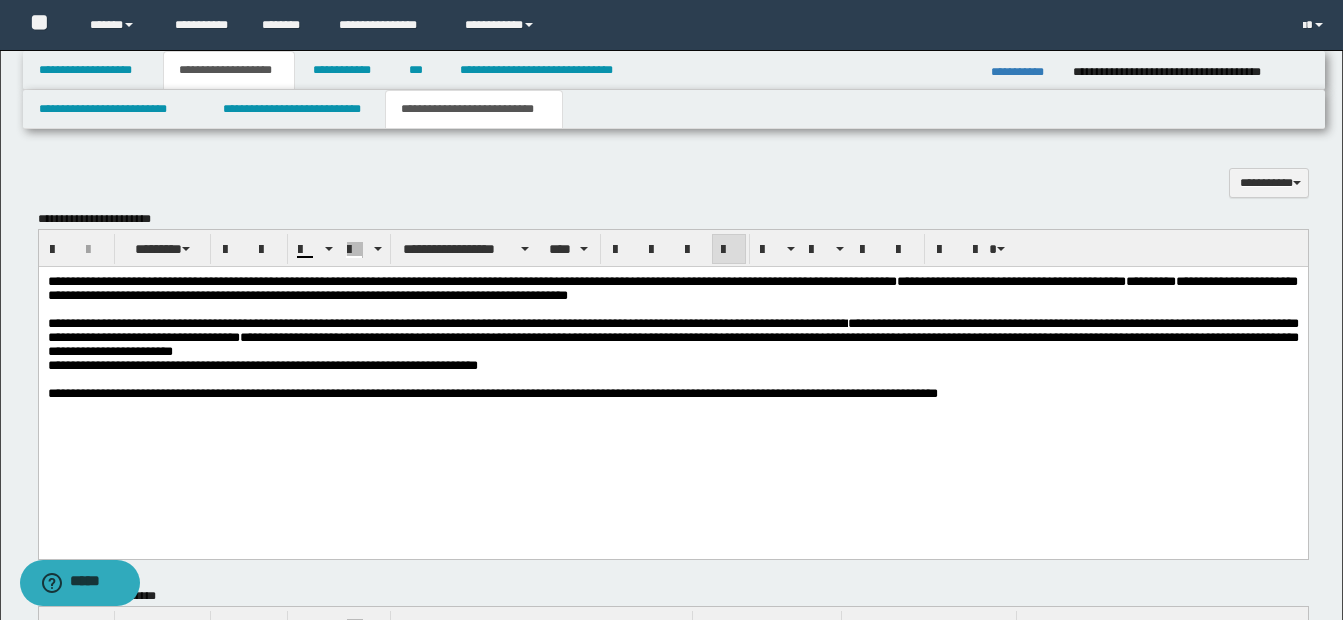 click on "**********" at bounding box center (672, 330) 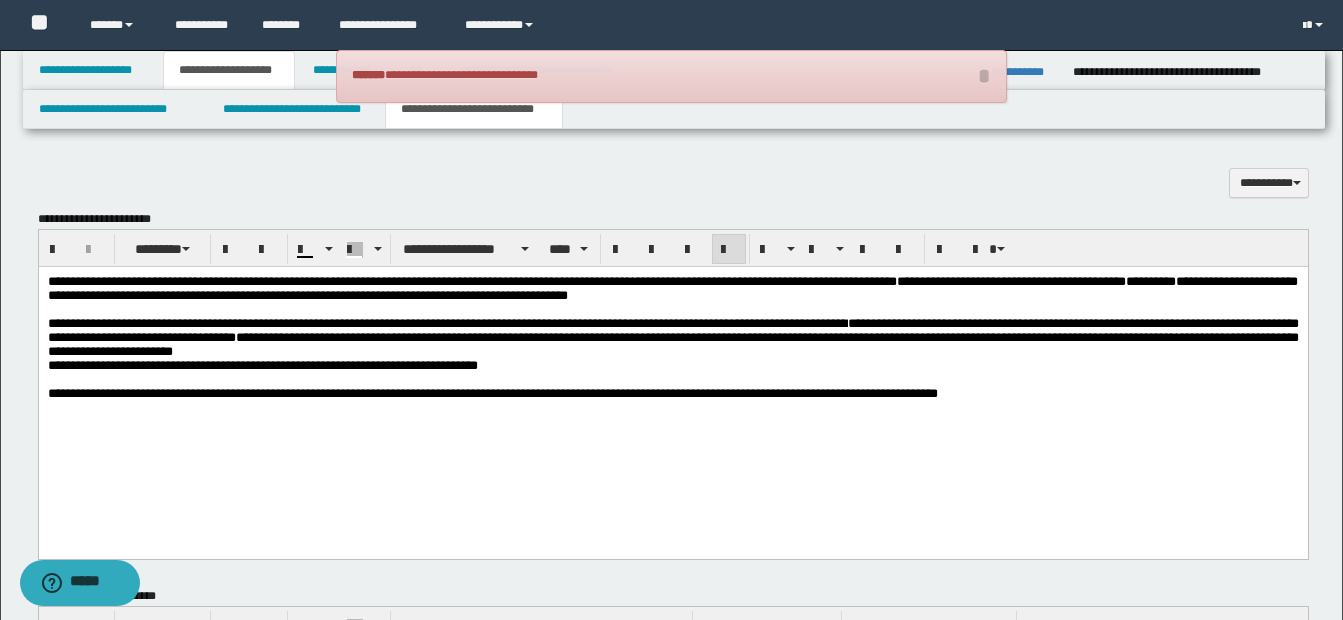 click on "**********" at bounding box center [672, 344] 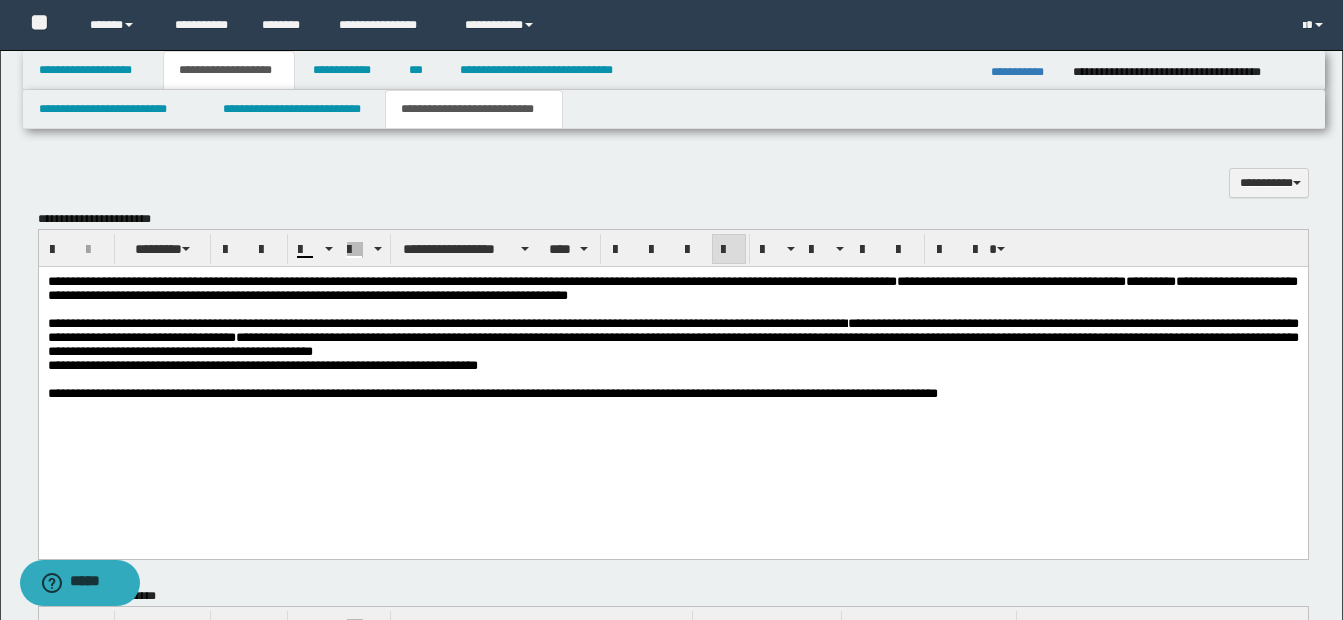 click on "**********" at bounding box center (672, 330) 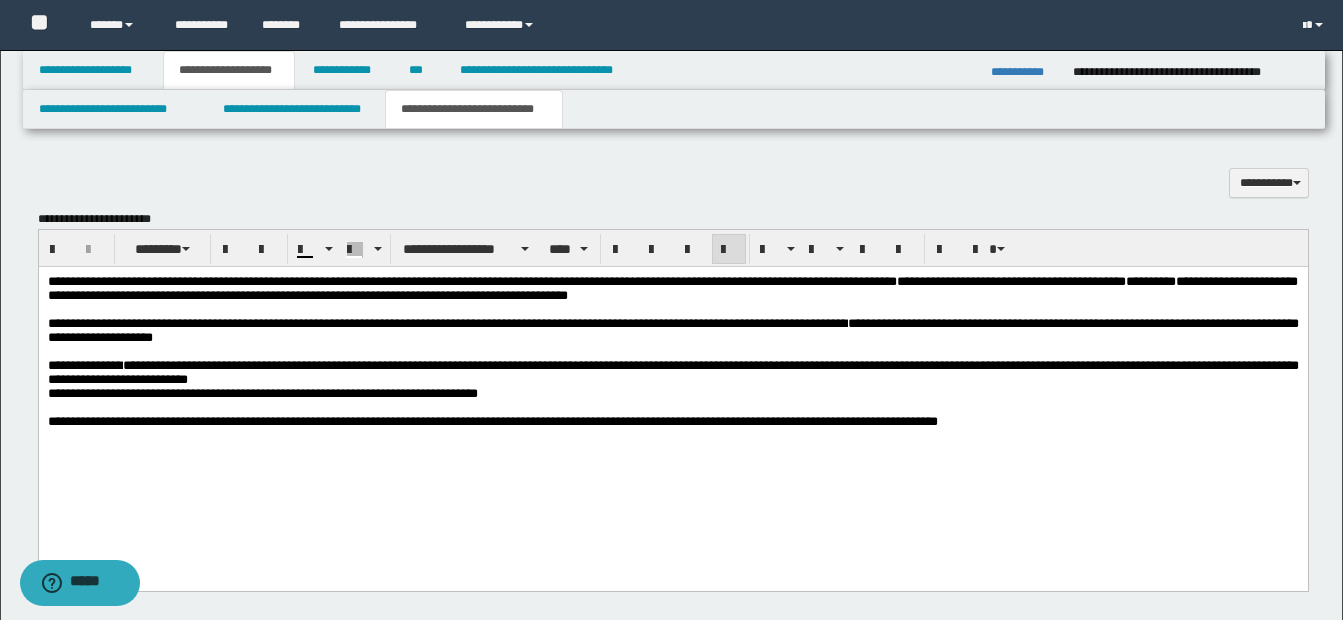 click on "**********" at bounding box center (672, 331) 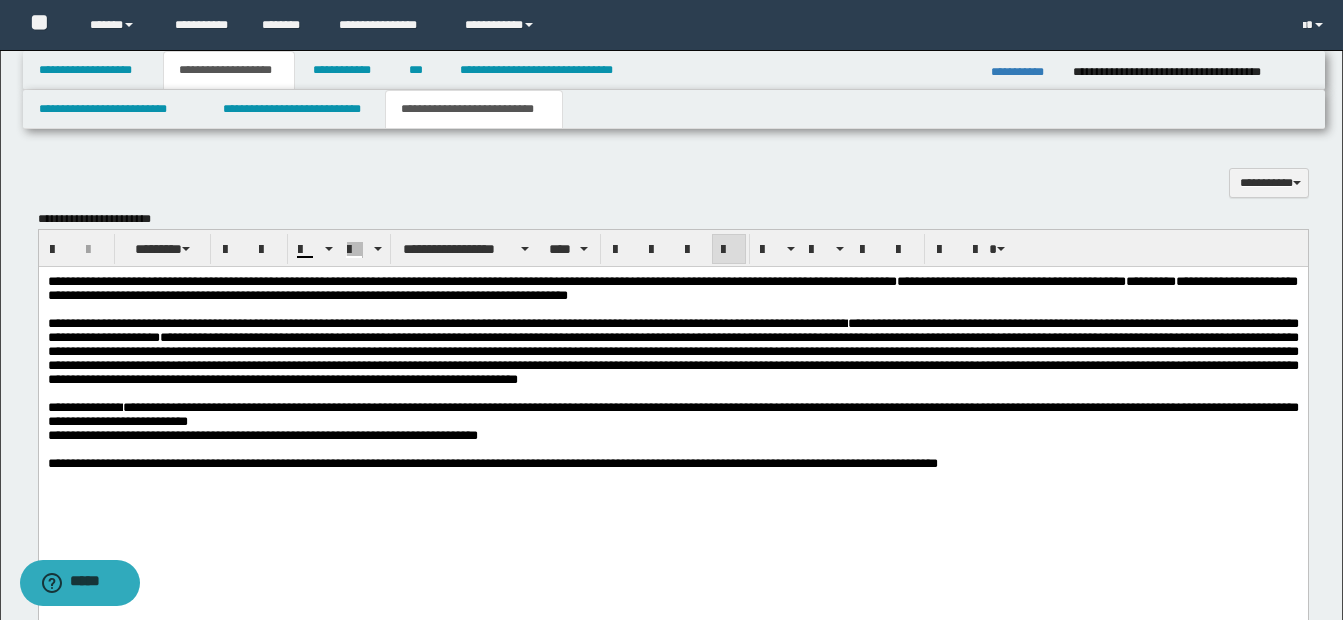 click on "**********" at bounding box center (672, 351) 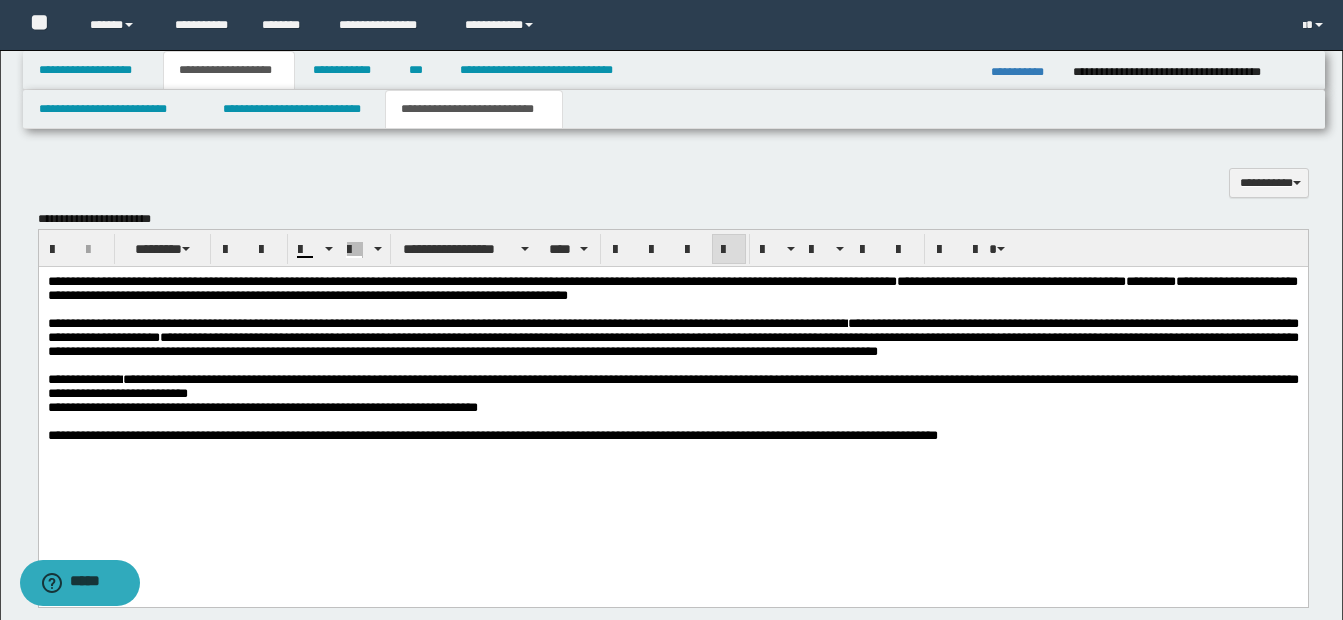click on "**********" at bounding box center [672, 337] 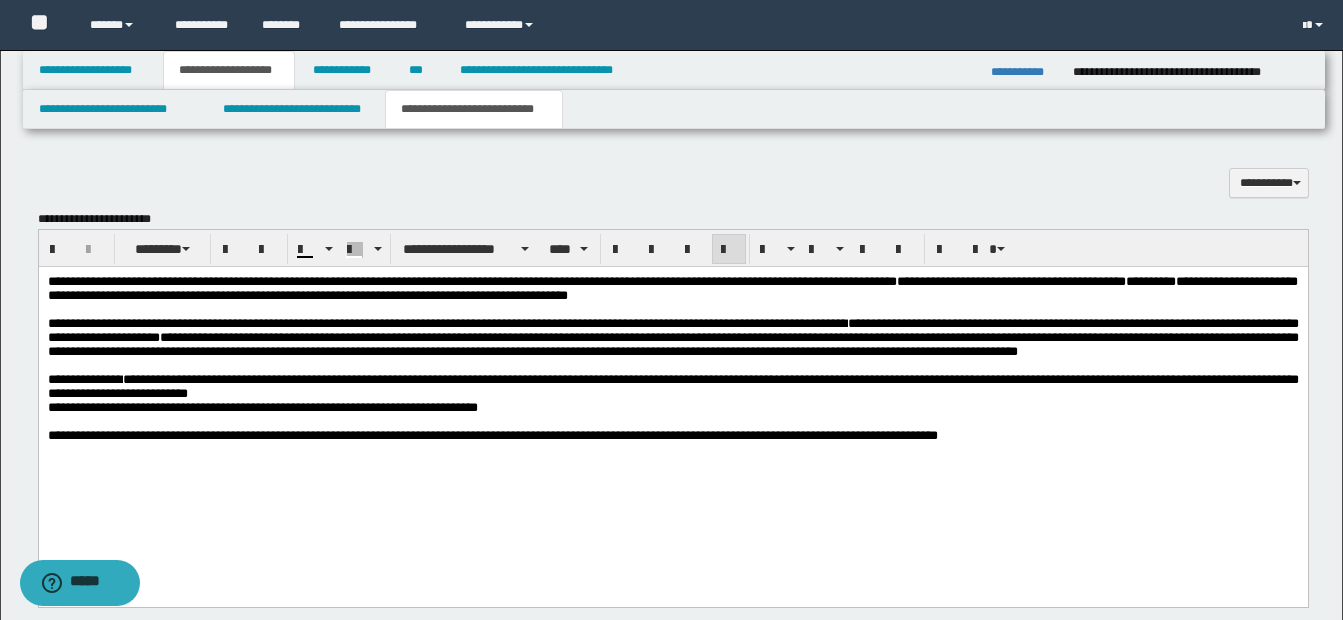 drag, startPoint x: 658, startPoint y: 345, endPoint x: 675, endPoint y: 400, distance: 57.567352 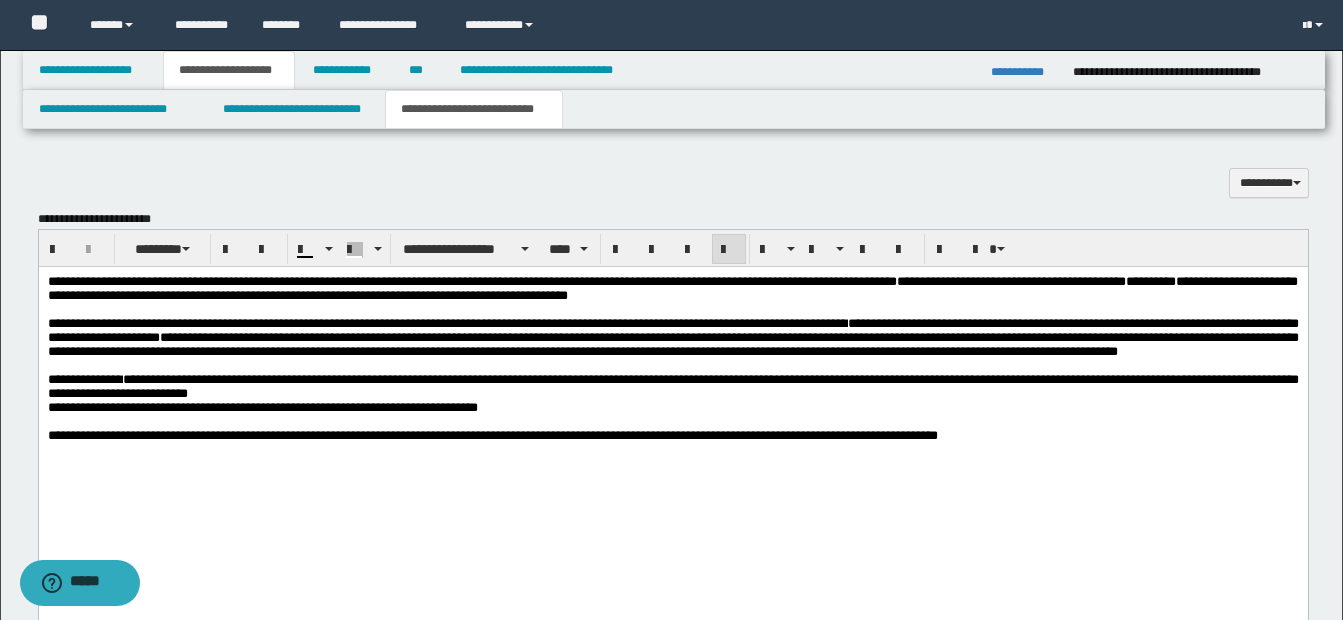 click on "**********" at bounding box center [672, 337] 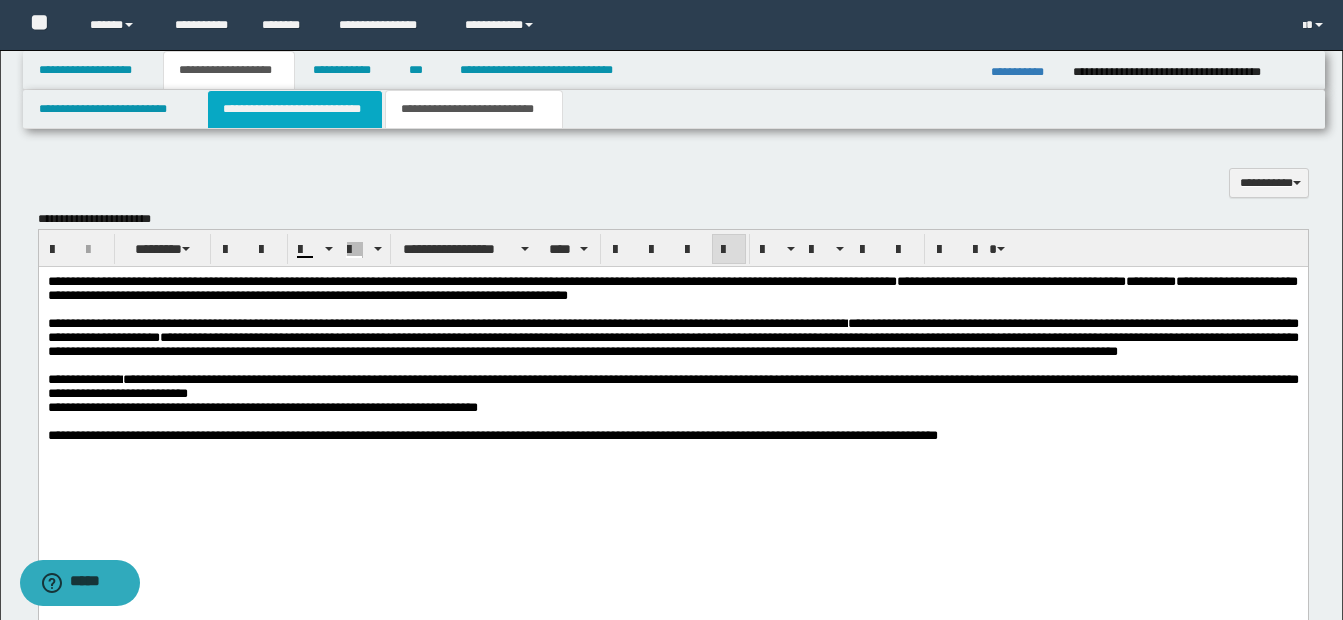 click on "**********" at bounding box center (295, 109) 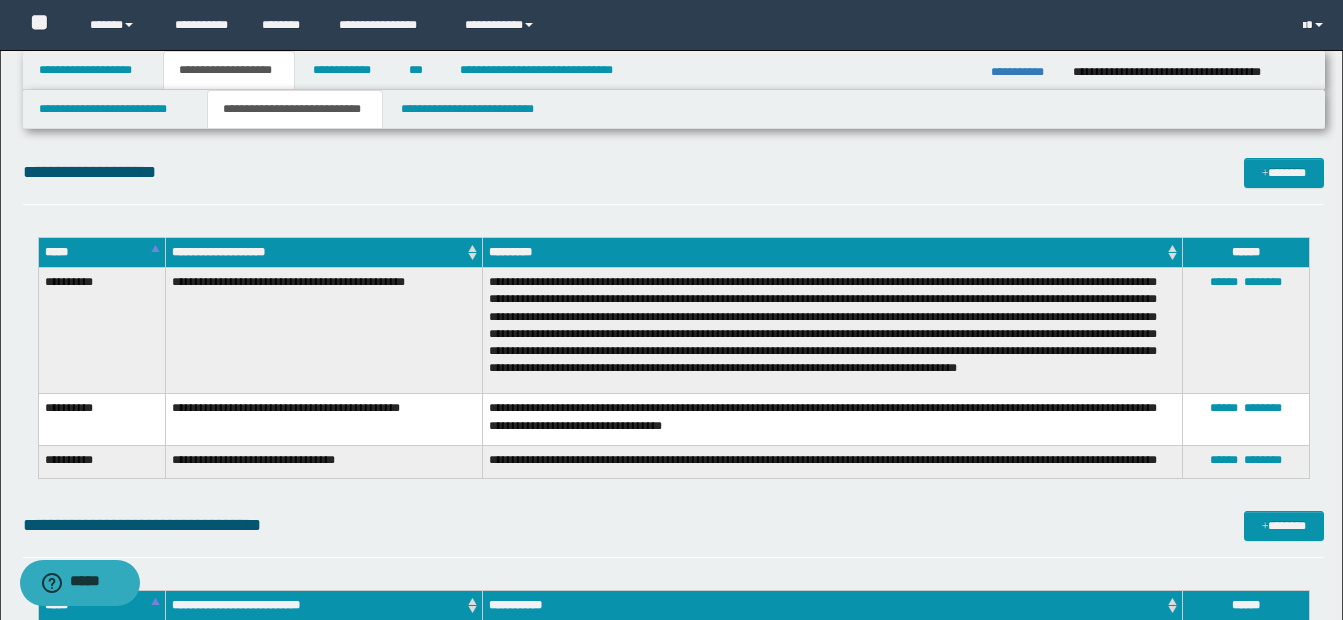 scroll, scrollTop: 1722, scrollLeft: 0, axis: vertical 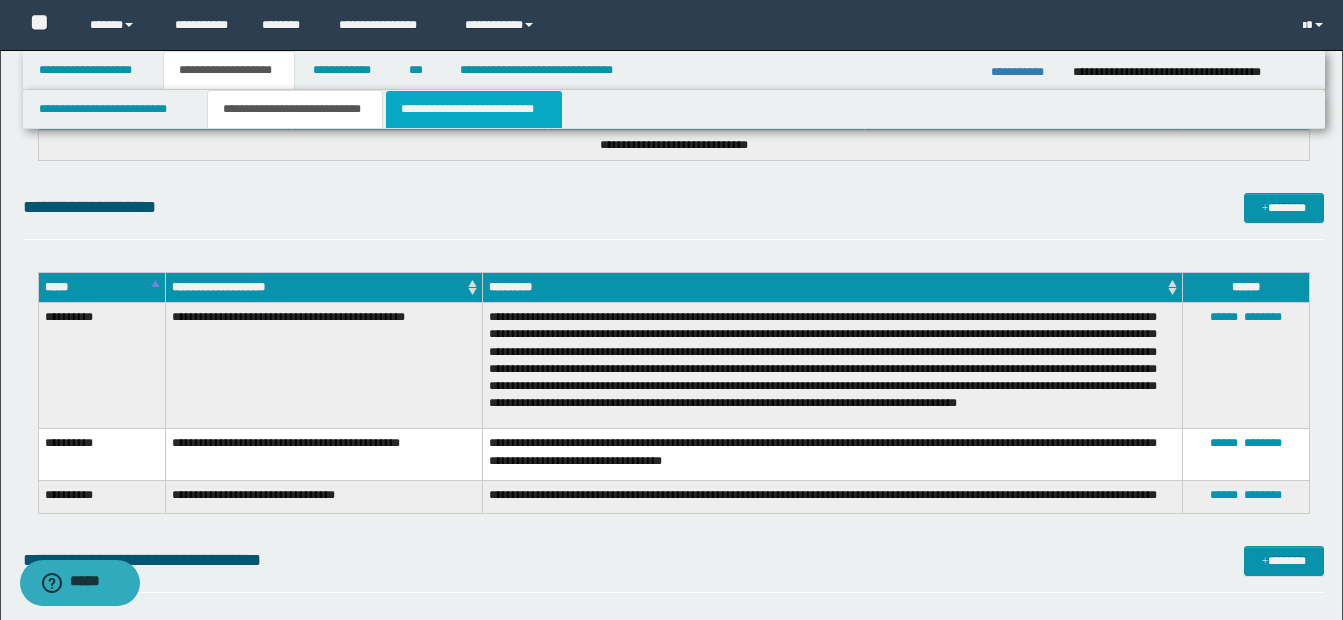 click on "**********" at bounding box center [474, 109] 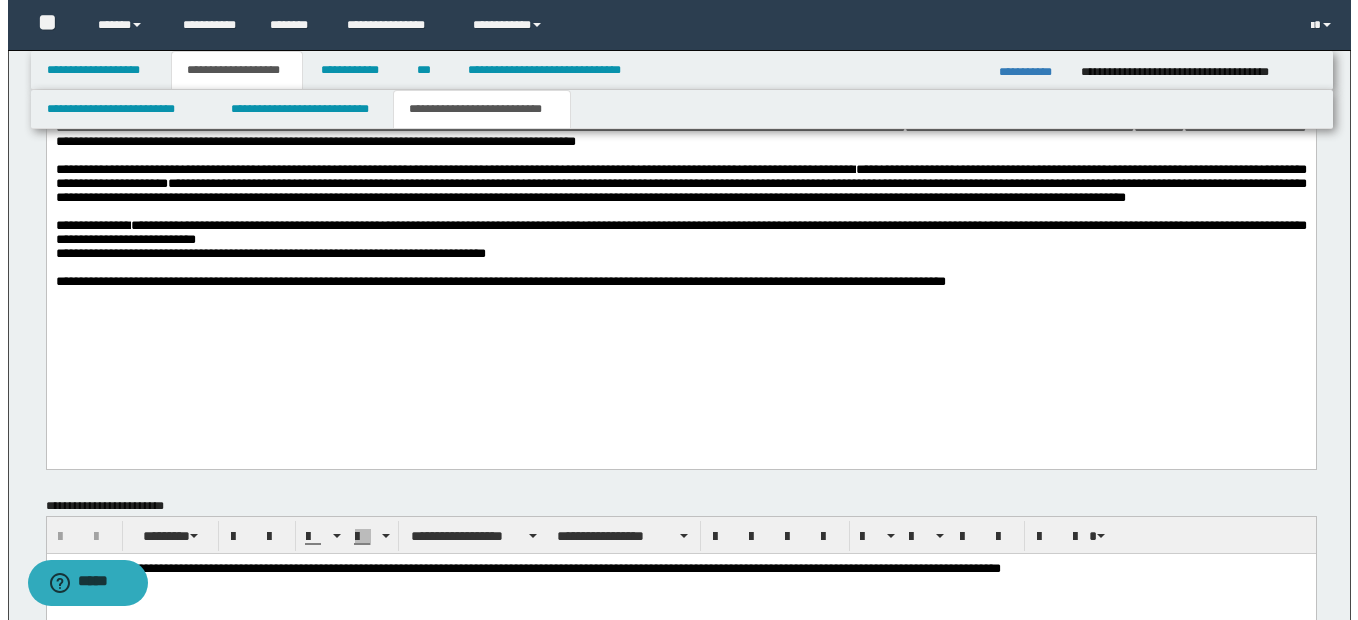 scroll, scrollTop: 1152, scrollLeft: 0, axis: vertical 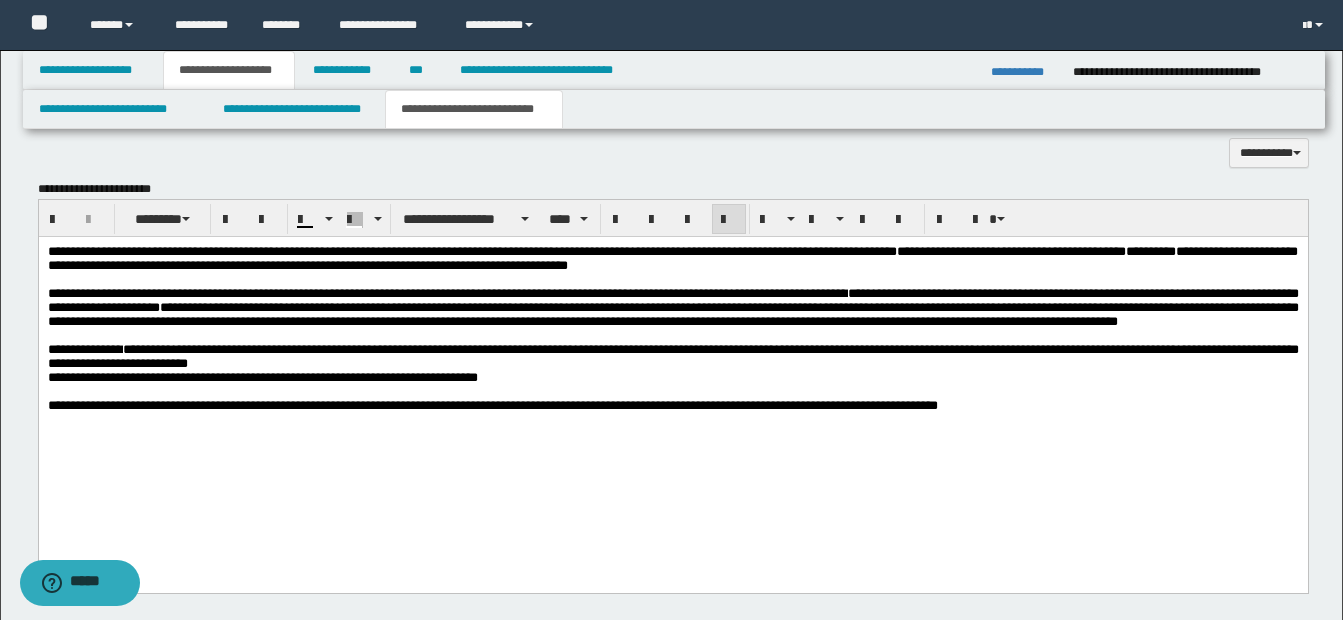 click on "**********" at bounding box center [672, 307] 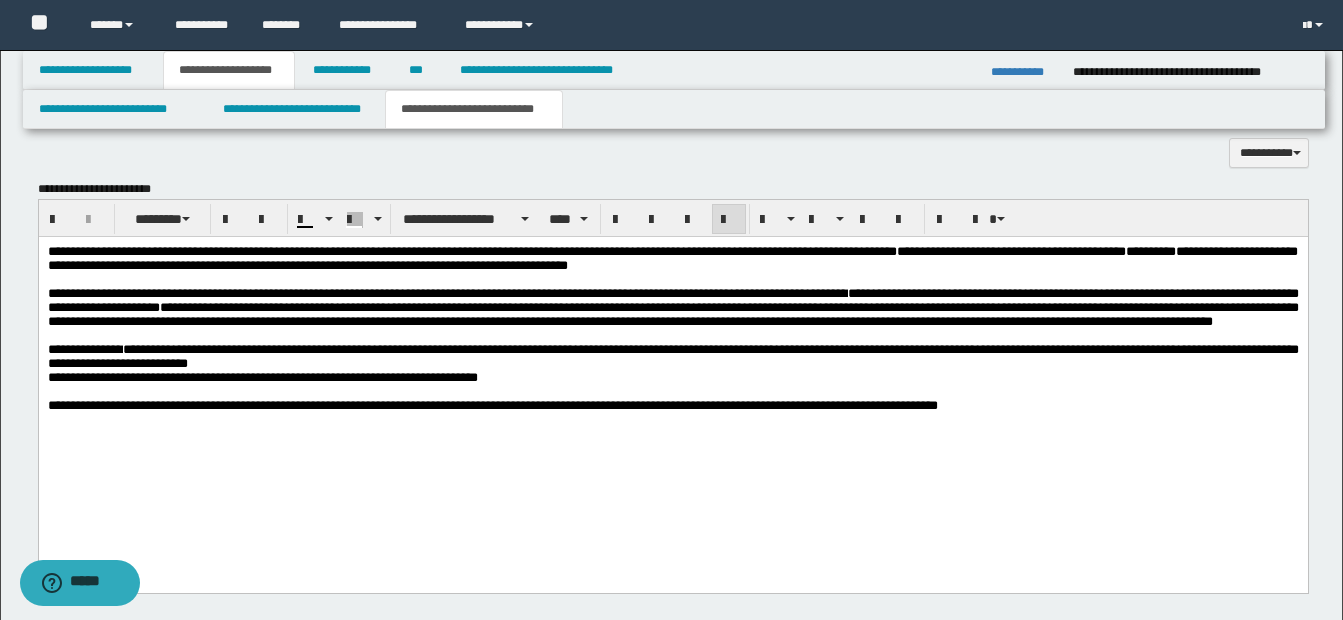 click on "**********" at bounding box center [672, 307] 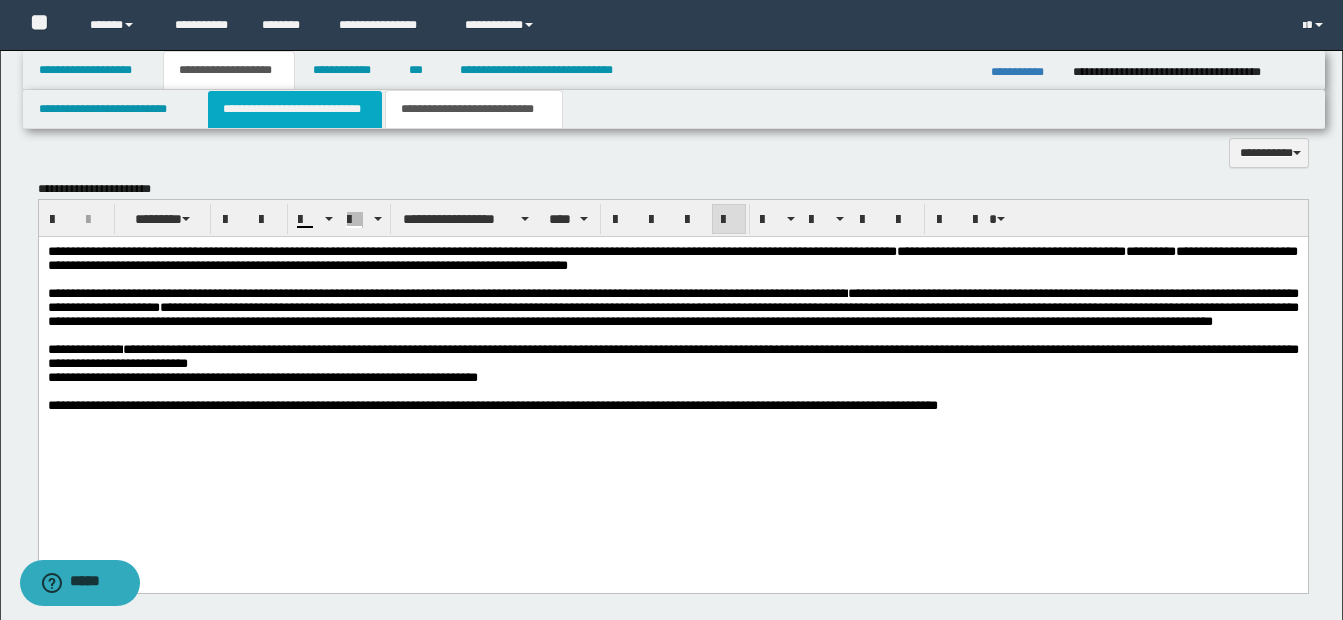 click on "**********" at bounding box center (295, 109) 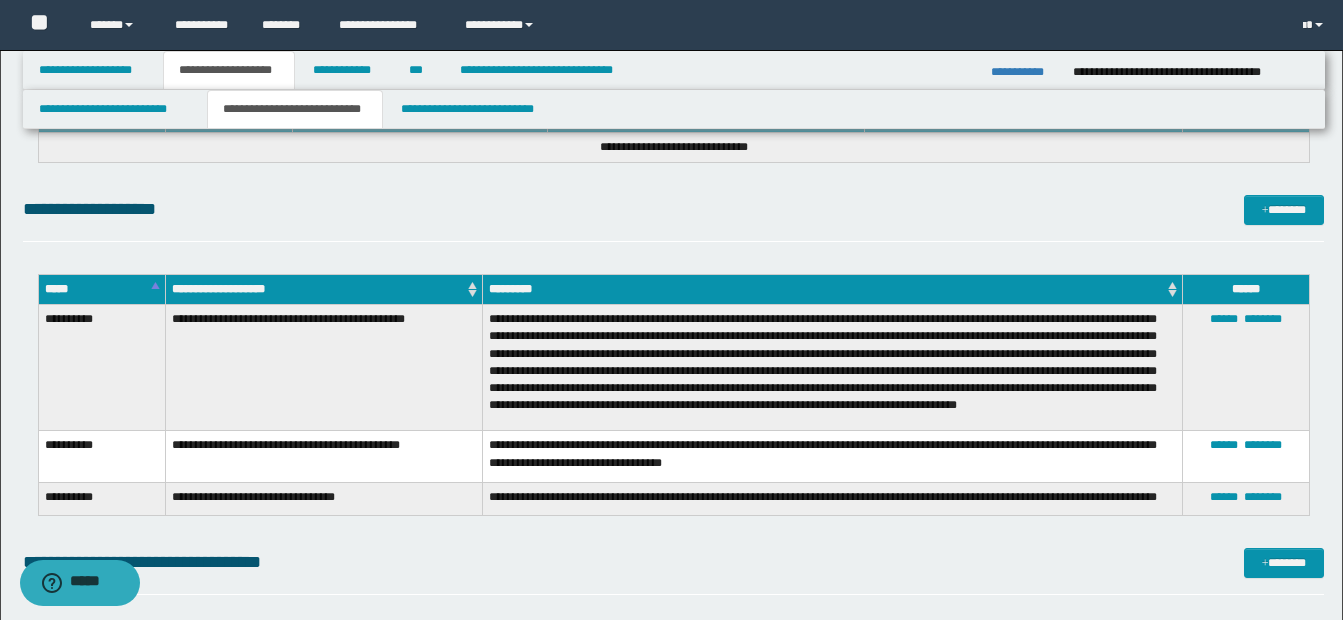 scroll, scrollTop: 1752, scrollLeft: 0, axis: vertical 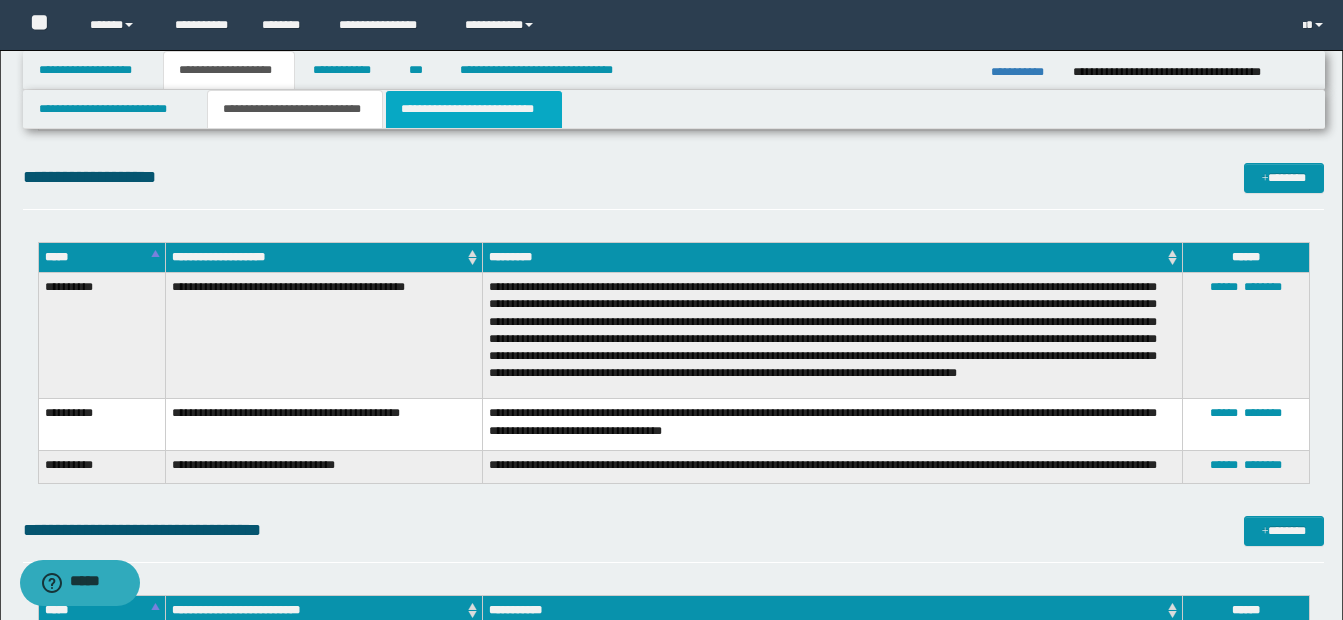 click on "**********" at bounding box center [474, 109] 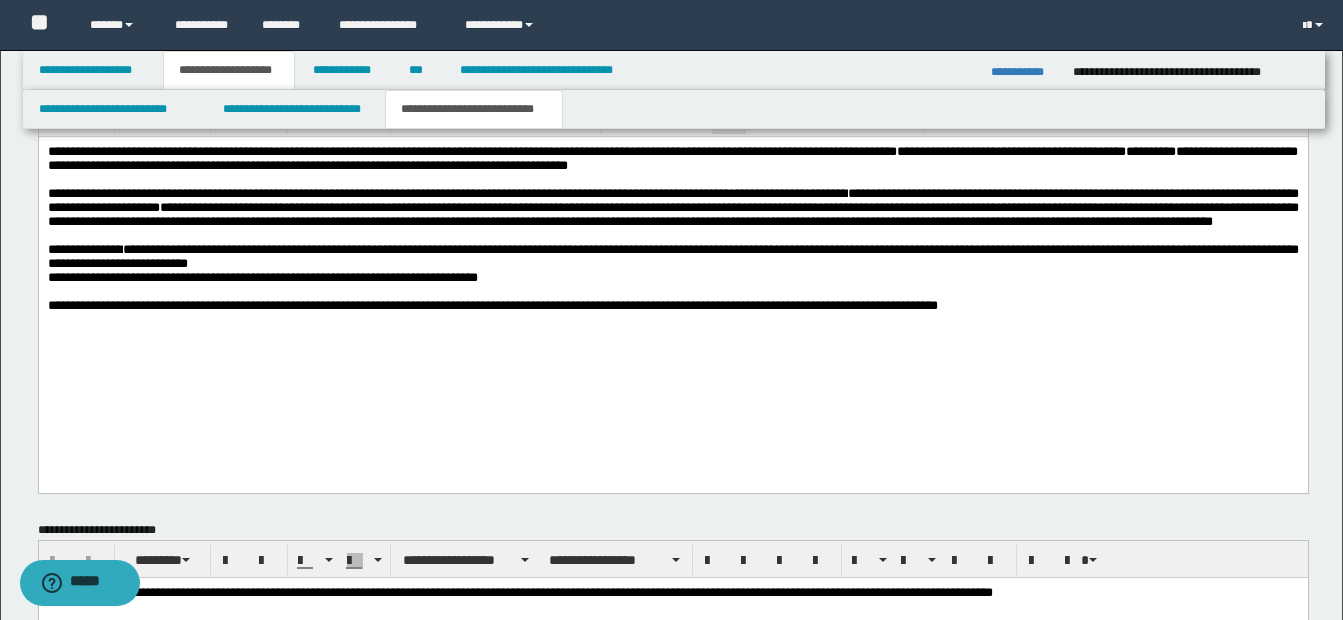 scroll, scrollTop: 1152, scrollLeft: 0, axis: vertical 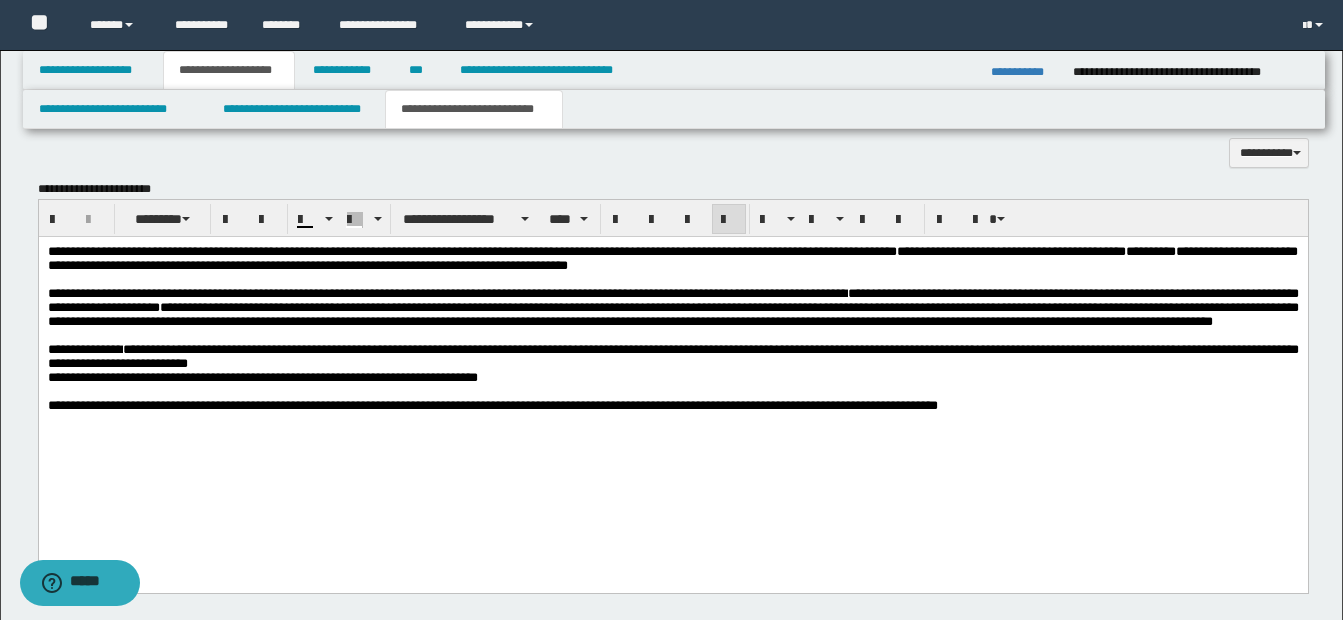 click on "**********" at bounding box center (672, 307) 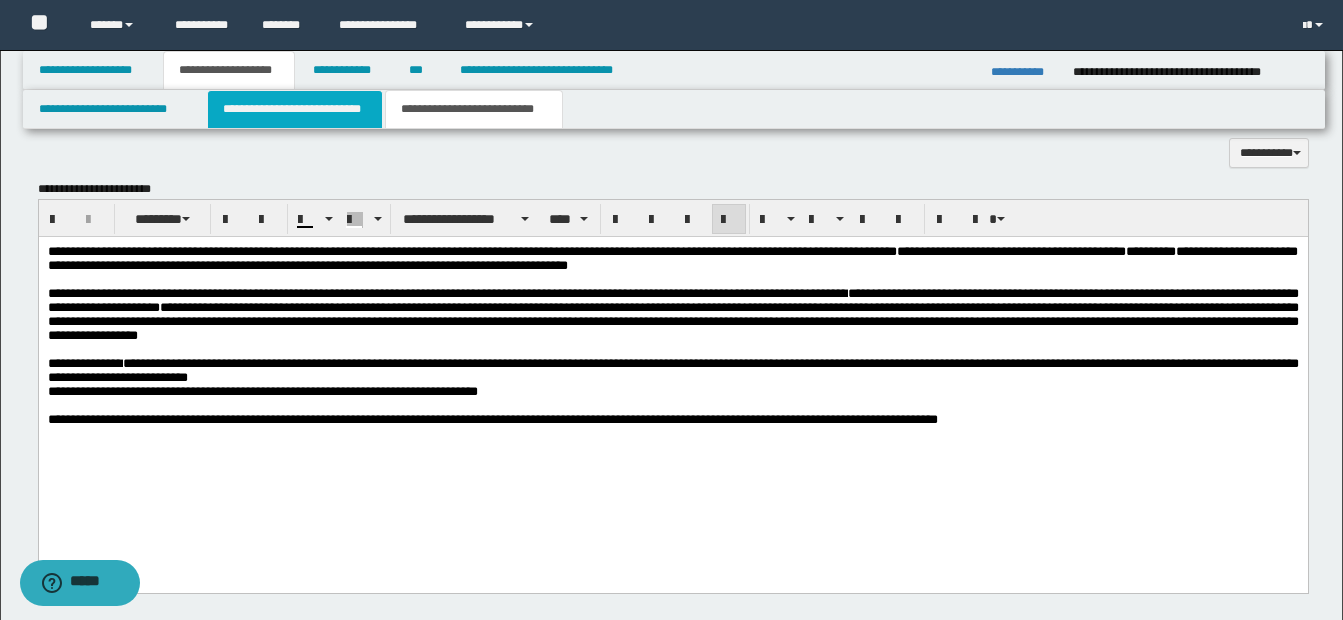 click on "**********" at bounding box center (295, 109) 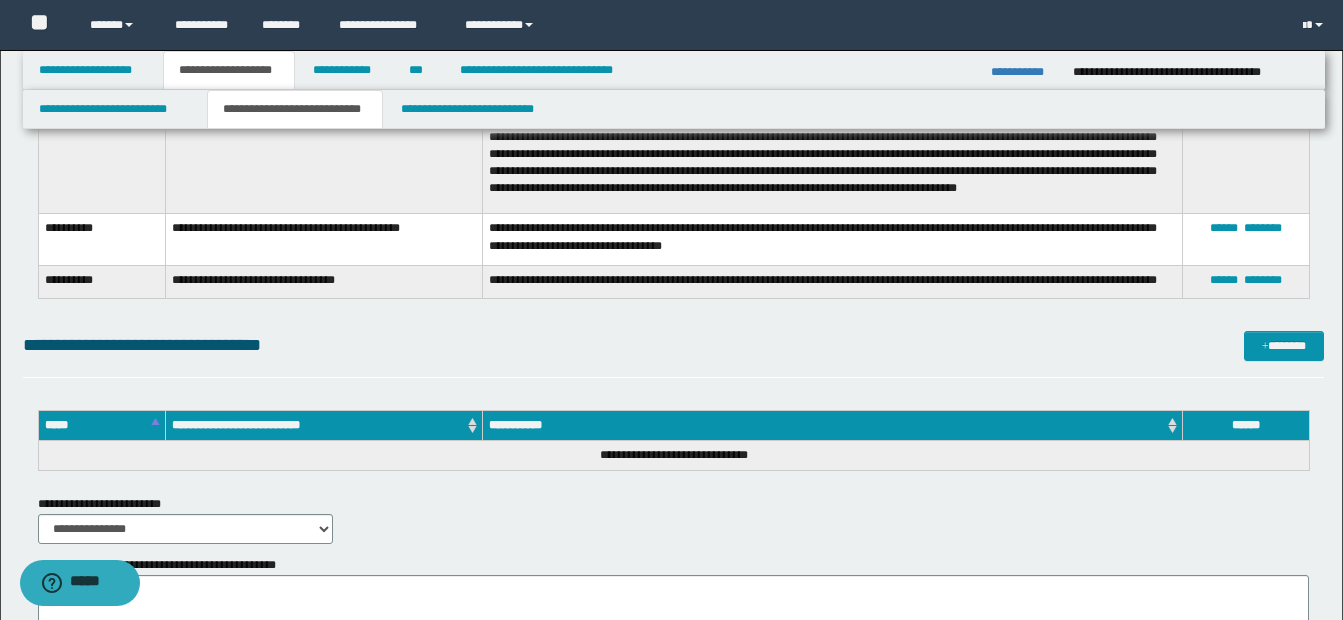 scroll, scrollTop: 1860, scrollLeft: 0, axis: vertical 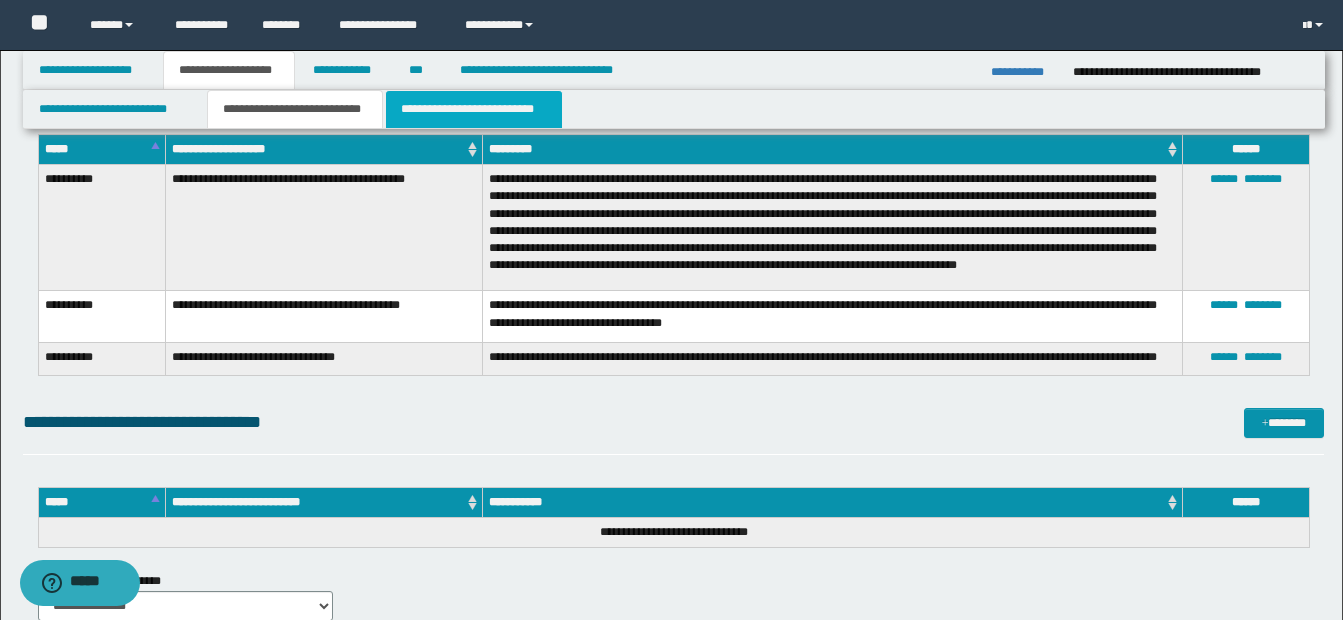 click on "**********" at bounding box center [474, 109] 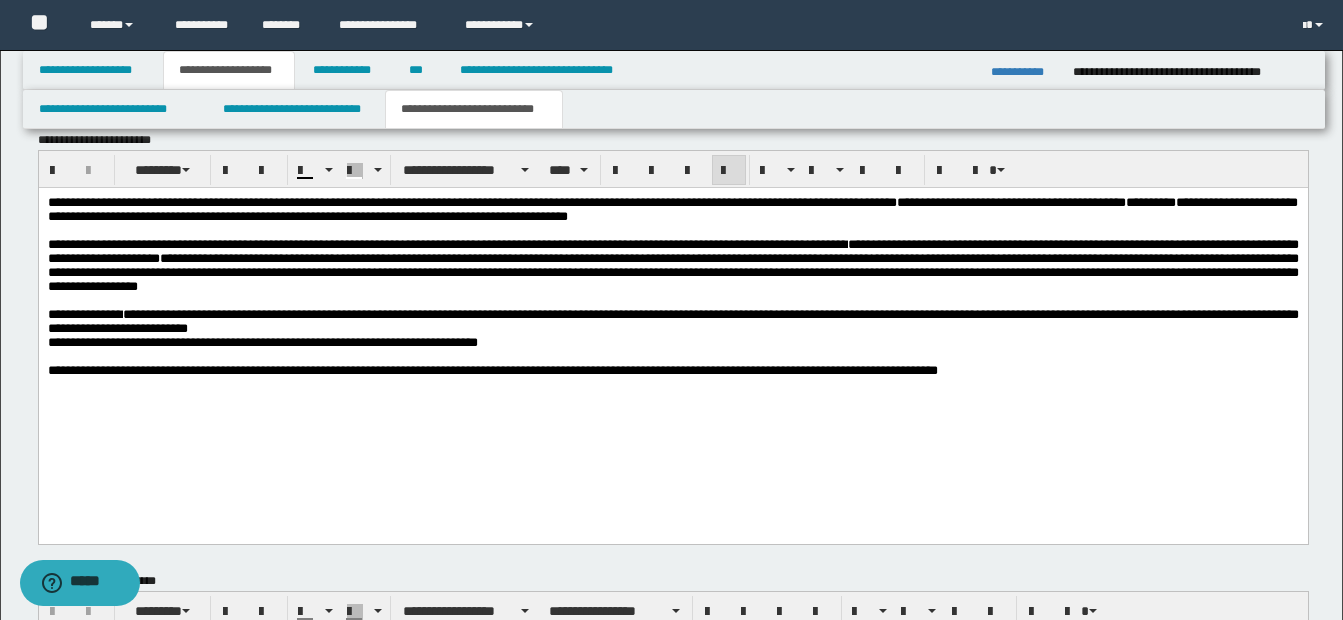 scroll, scrollTop: 1152, scrollLeft: 0, axis: vertical 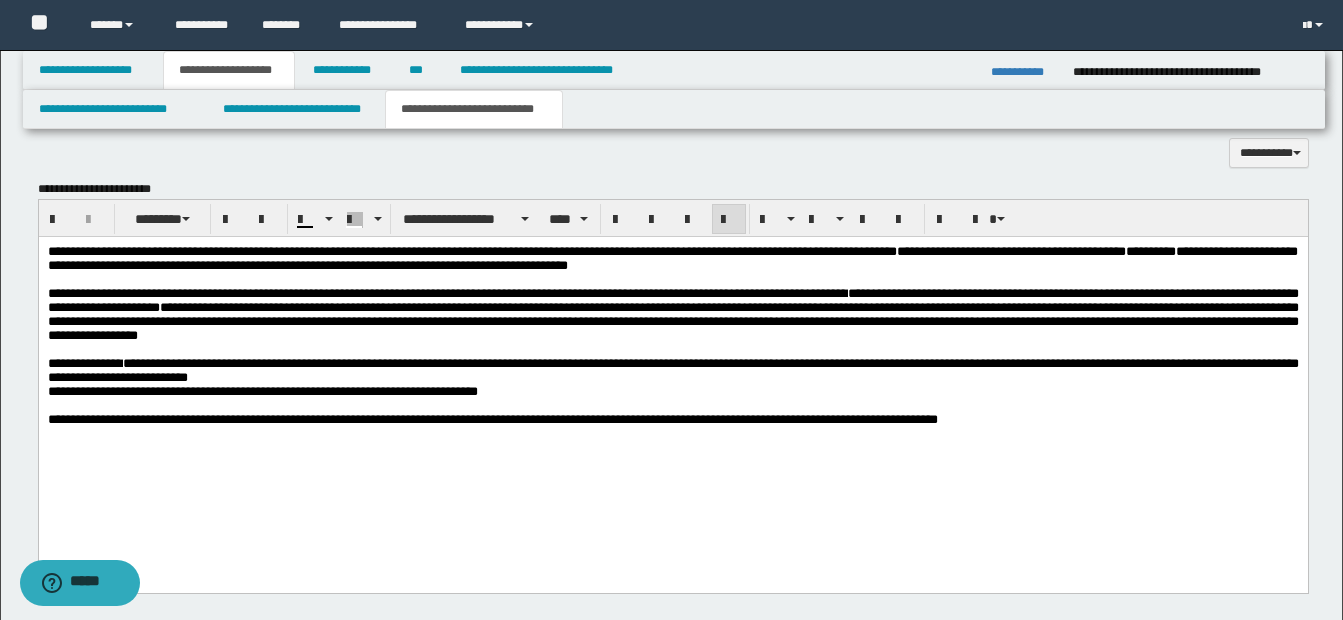click on "**********" at bounding box center (672, 314) 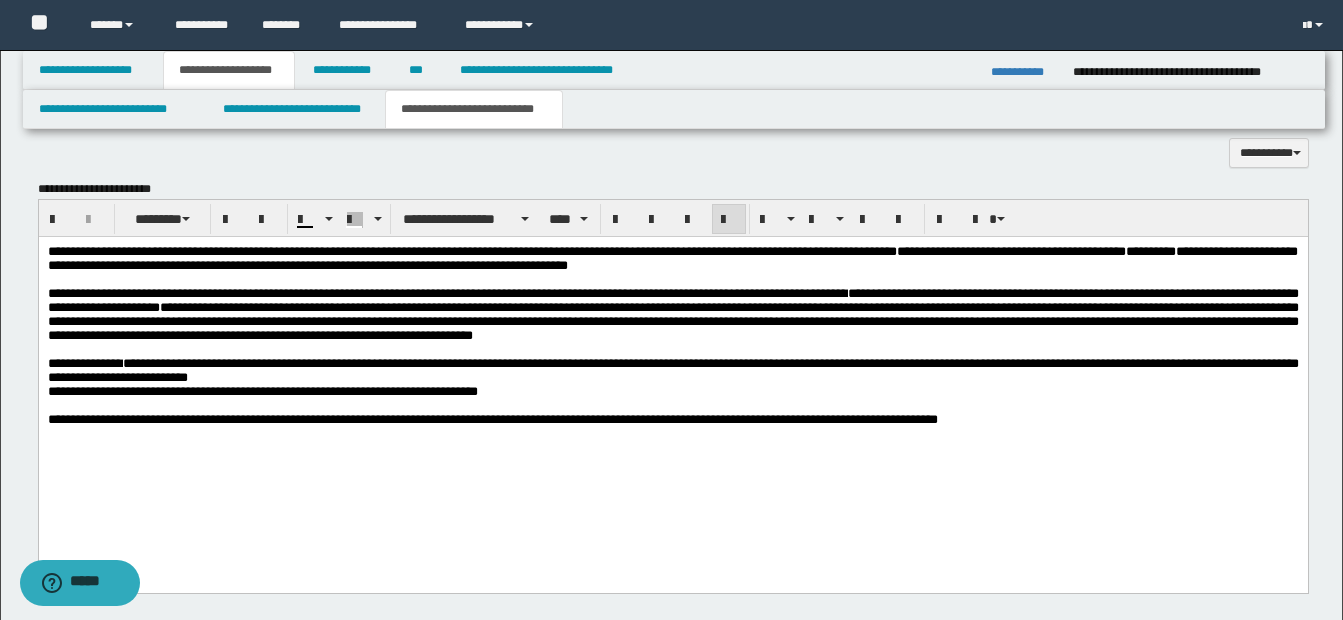 click on "**********" at bounding box center (672, 314) 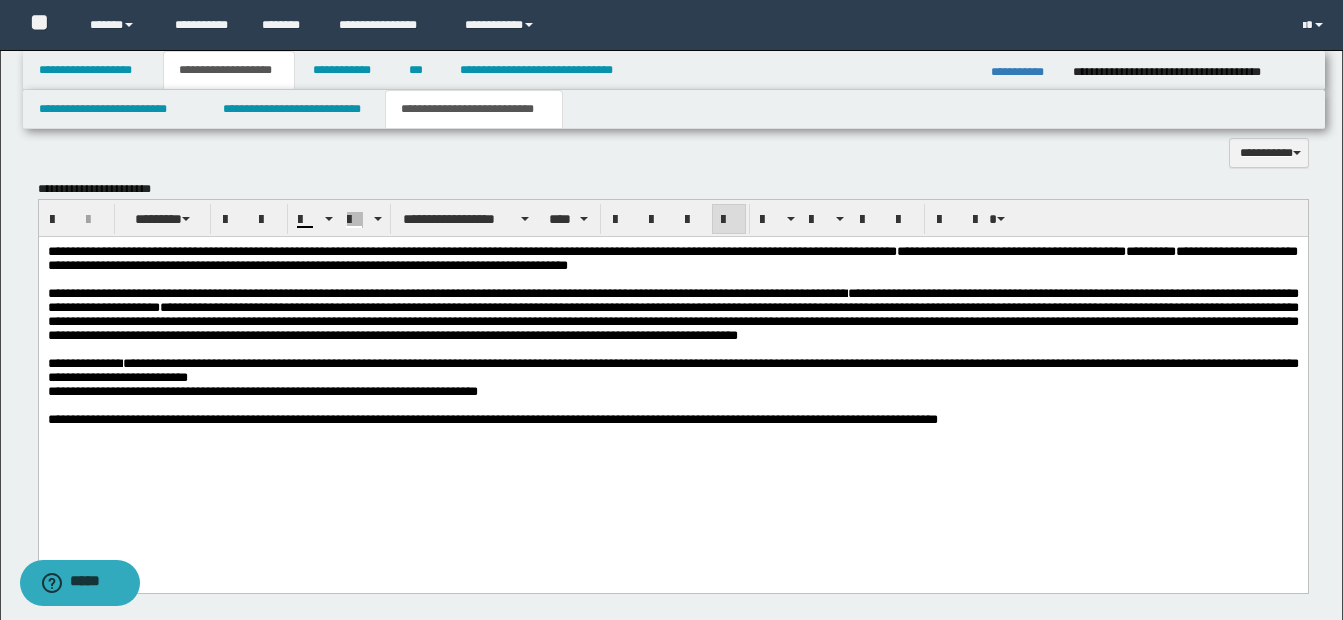 click on "**********" at bounding box center [672, 314] 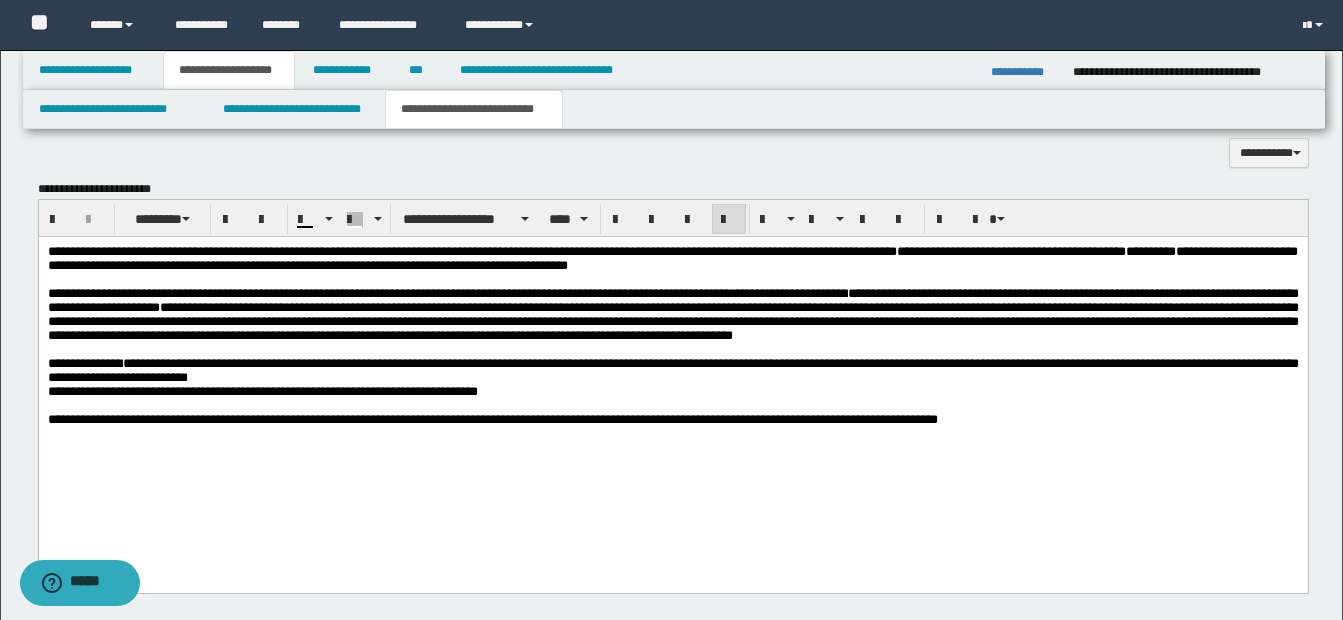 click on "**********" at bounding box center [672, 314] 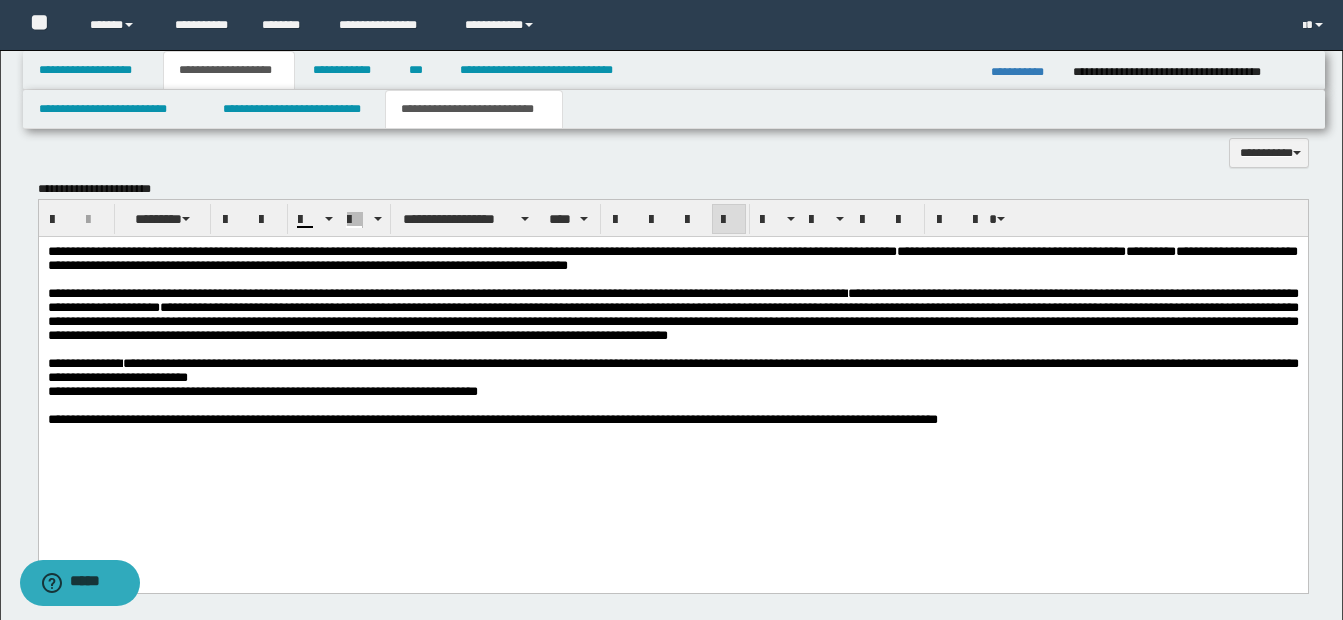 click on "**********" at bounding box center (672, 314) 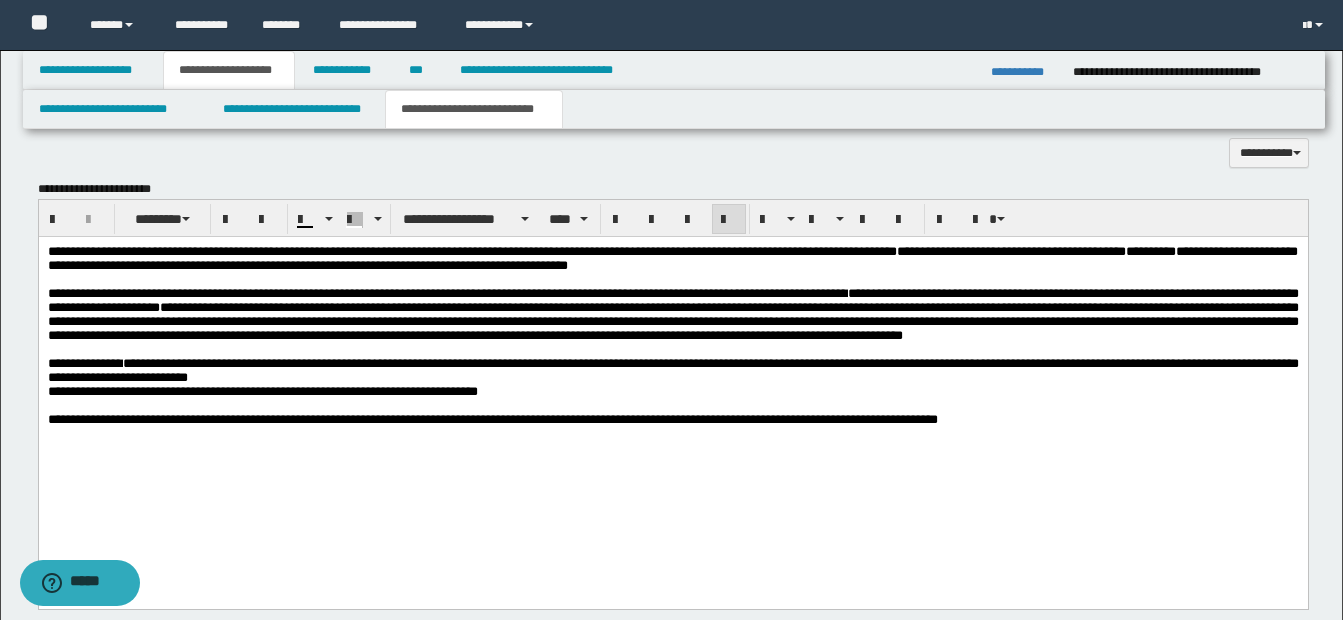 click on "**********" at bounding box center [672, 314] 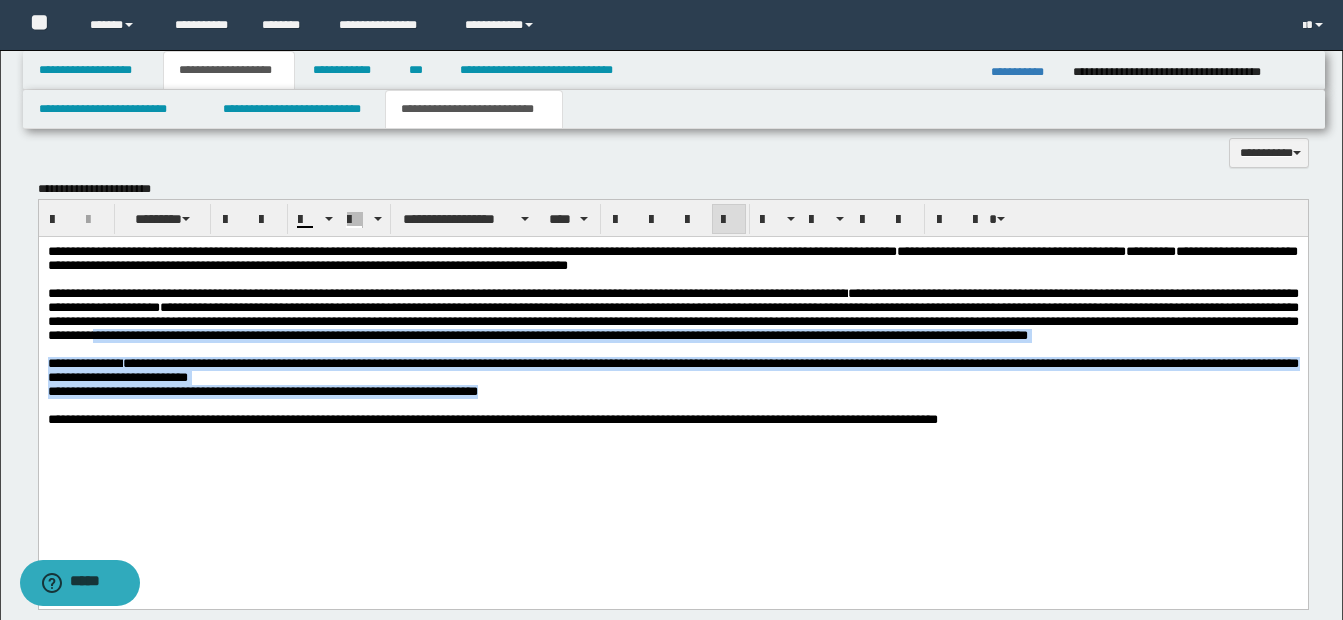 drag, startPoint x: 464, startPoint y: 351, endPoint x: 539, endPoint y: 432, distance: 110.39022 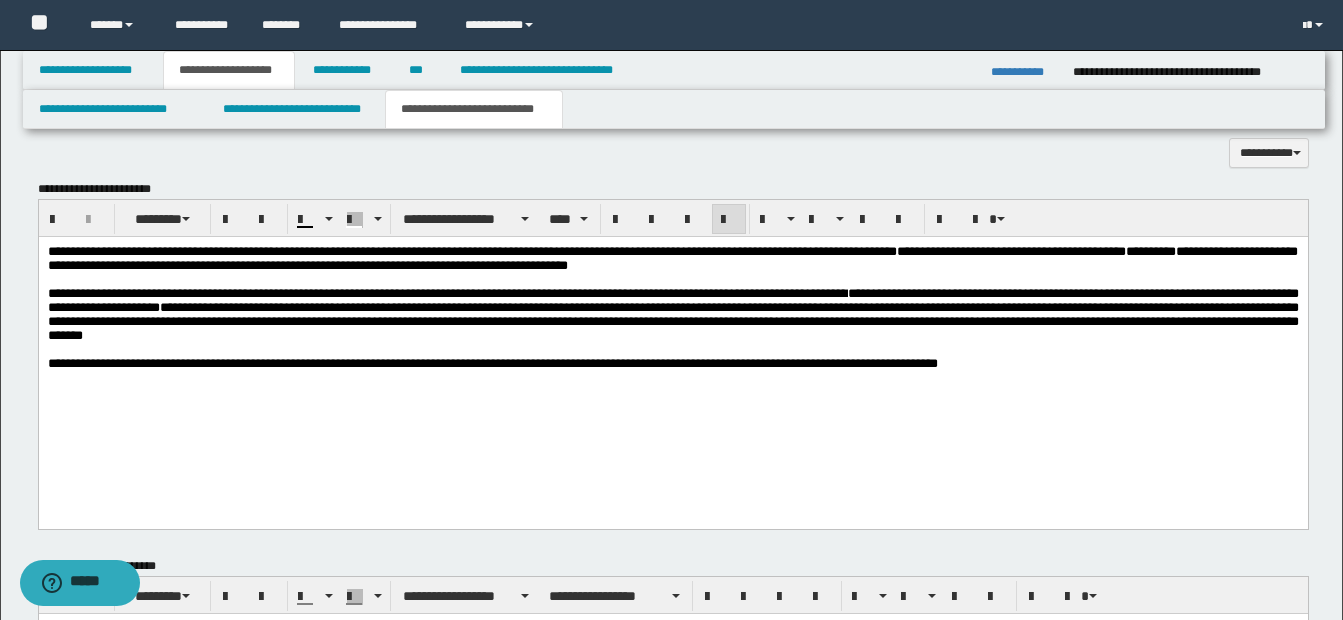 drag, startPoint x: 1081, startPoint y: 318, endPoint x: 1155, endPoint y: 375, distance: 93.40771 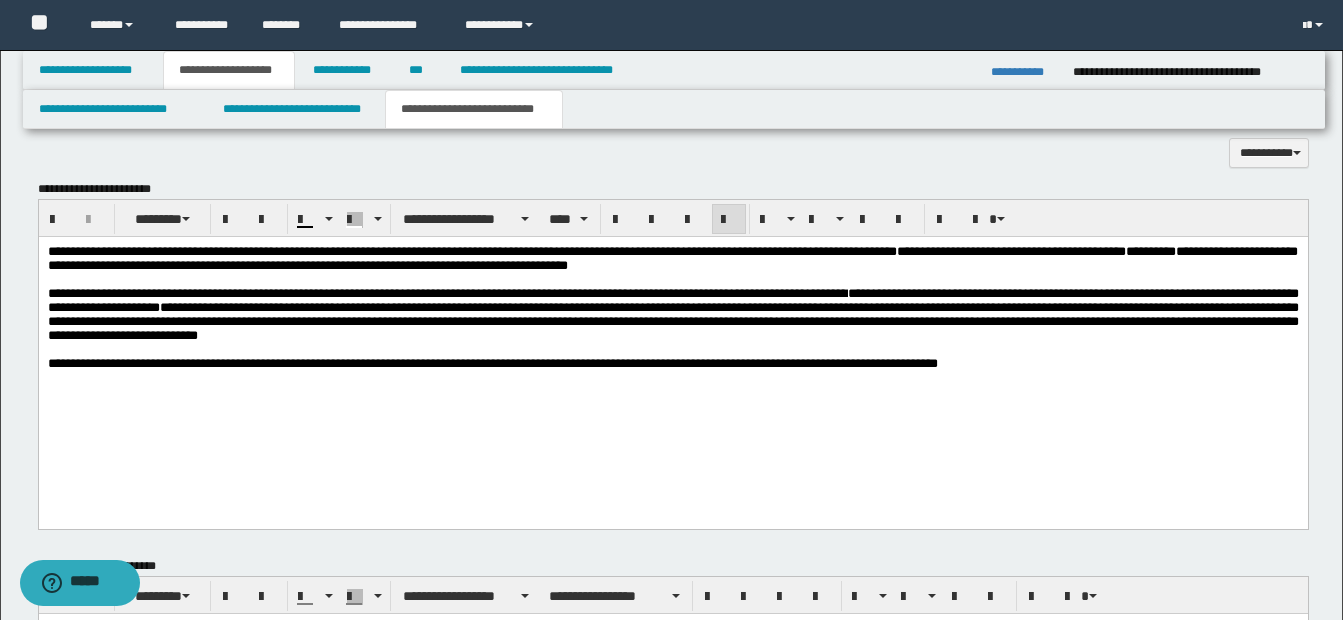 click at bounding box center (672, 350) 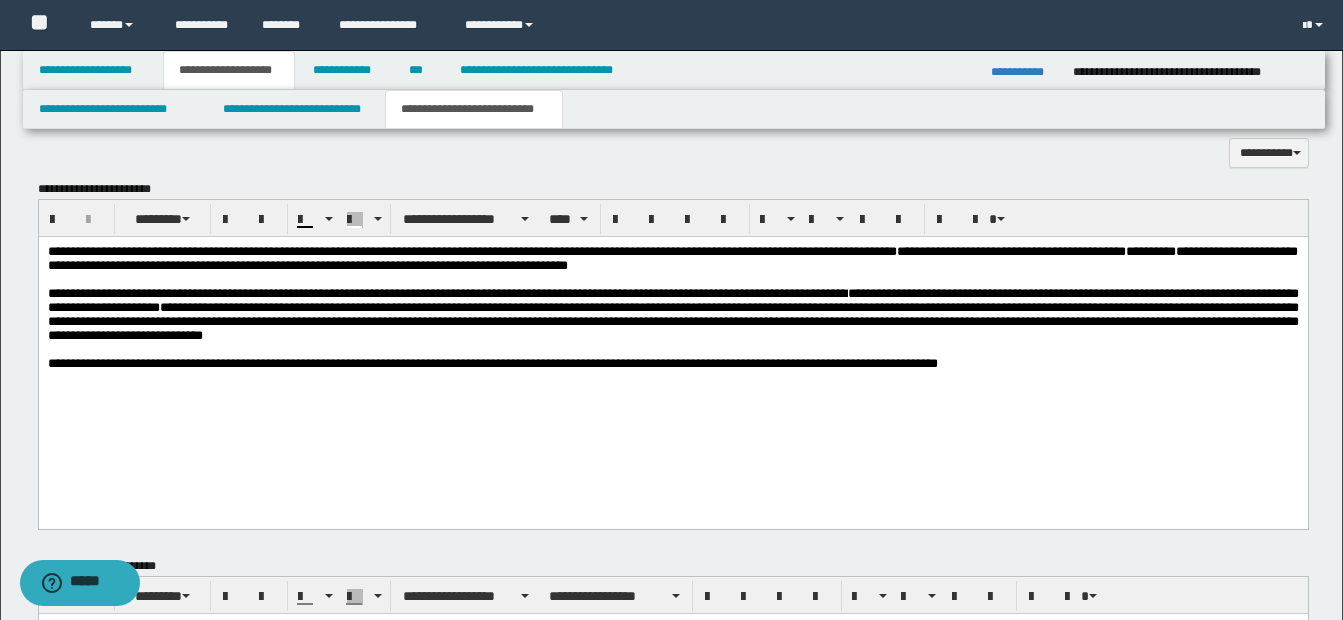 click on "**********" at bounding box center [672, 364] 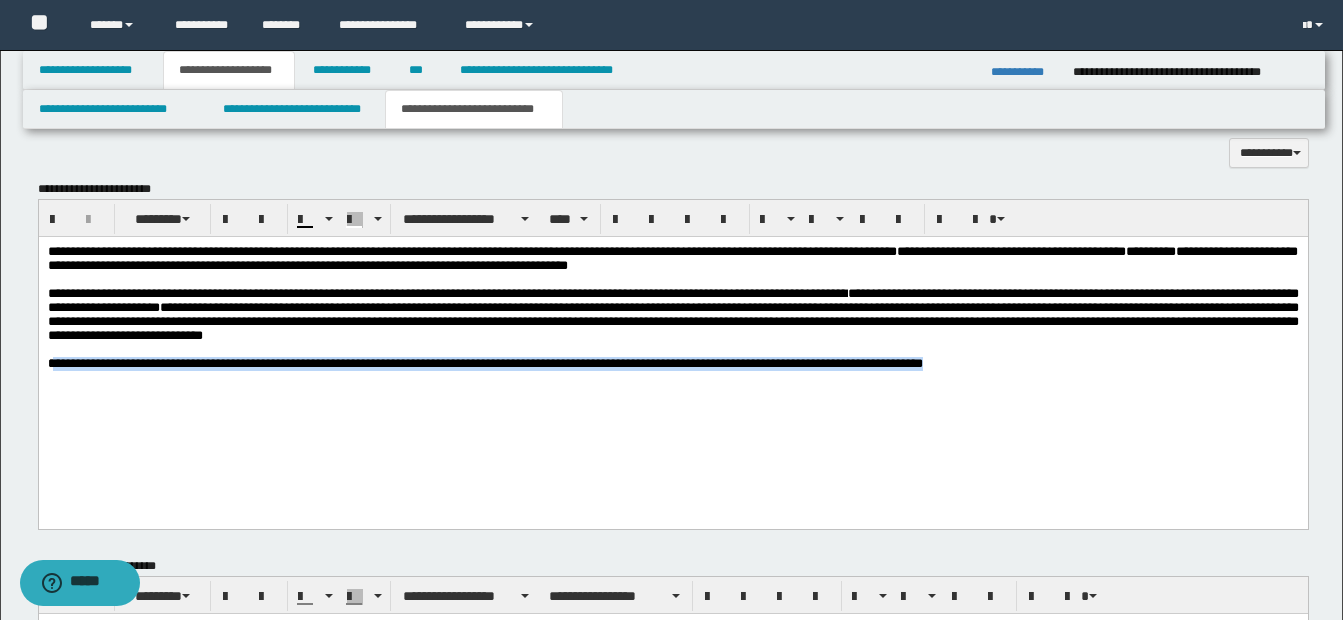 drag, startPoint x: 51, startPoint y: 381, endPoint x: 999, endPoint y: 381, distance: 948 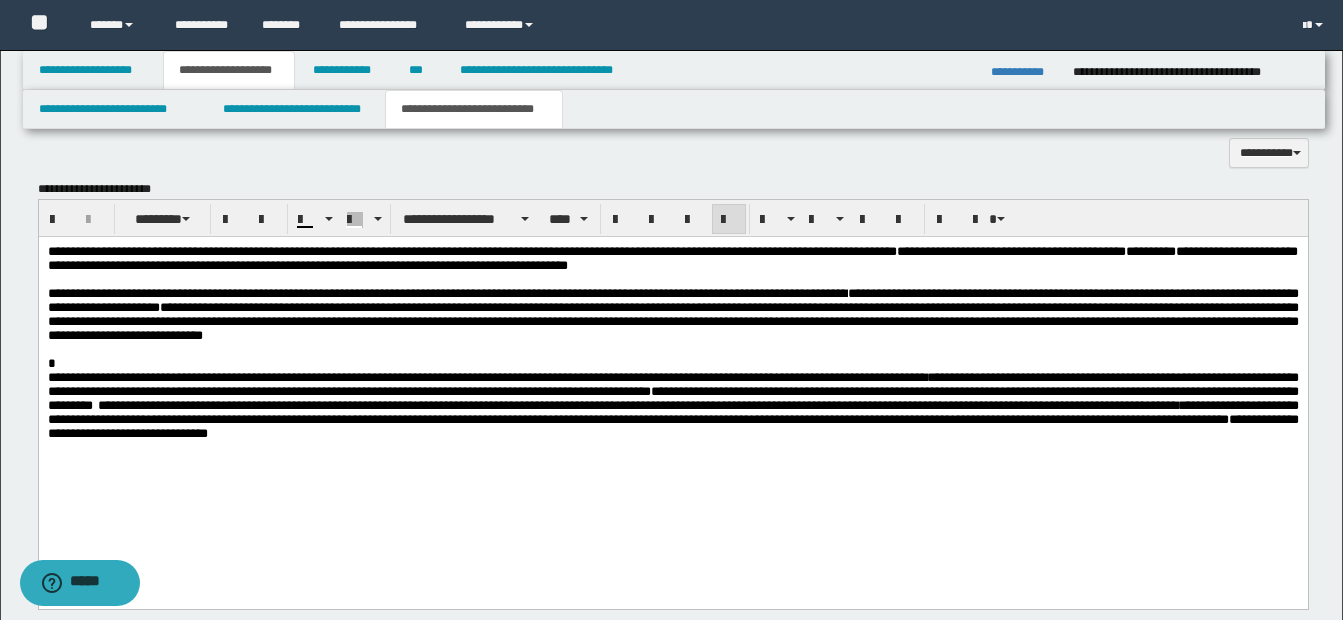 click on "**********" at bounding box center (672, 315) 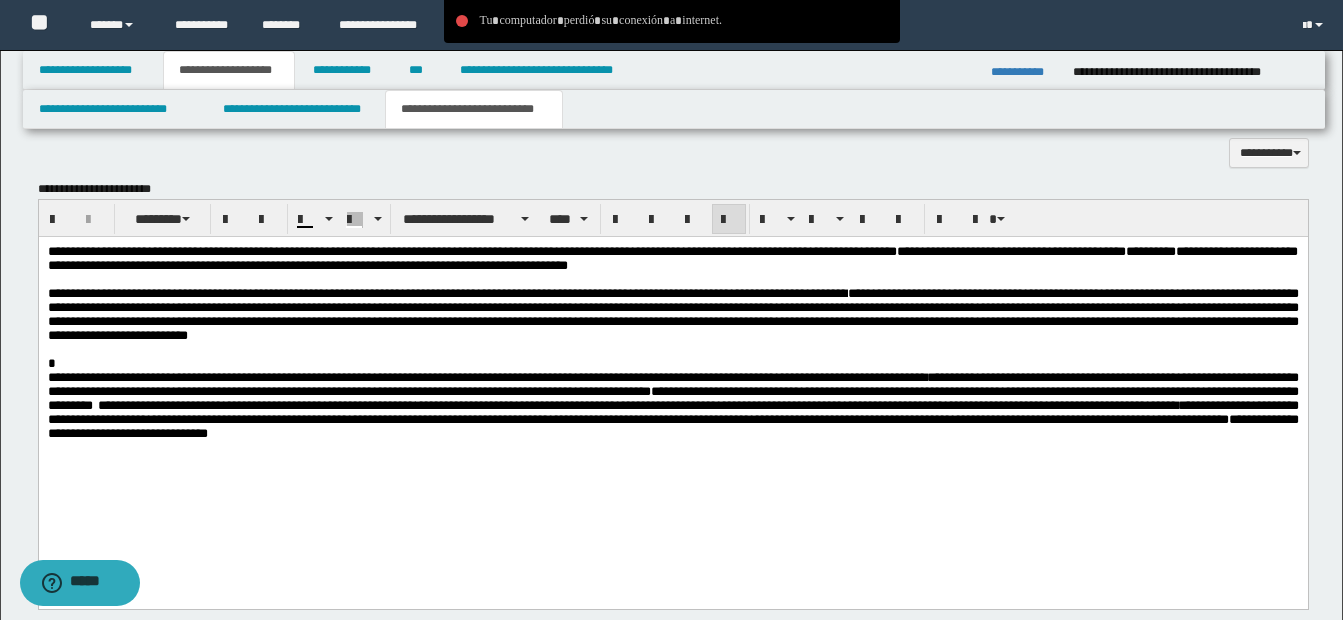 click on "*" at bounding box center [672, 364] 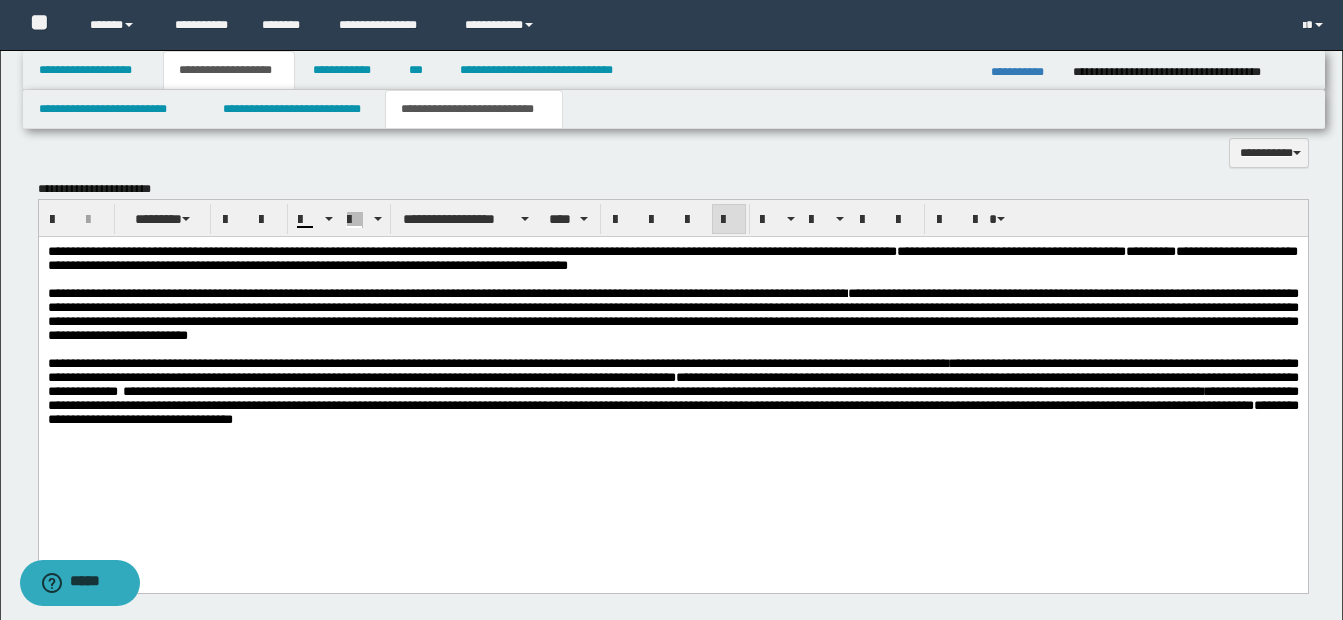 click on "**********" at bounding box center (502, 363) 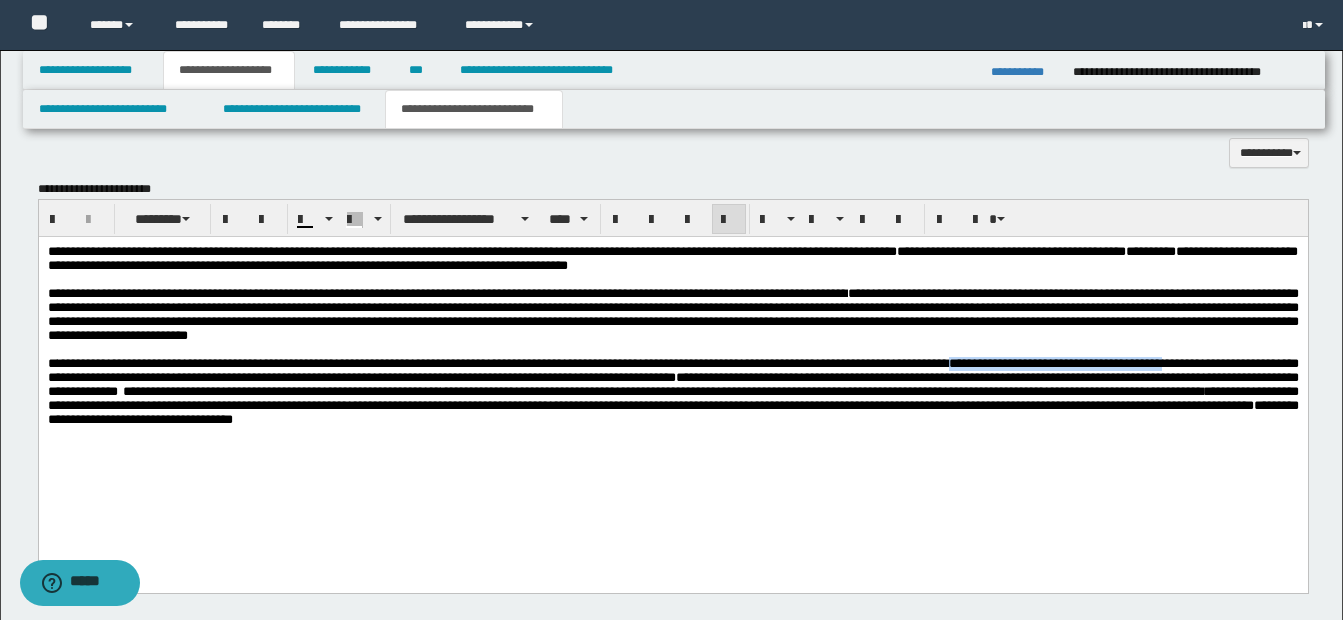 drag, startPoint x: 979, startPoint y: 376, endPoint x: 1206, endPoint y: 379, distance: 227.01982 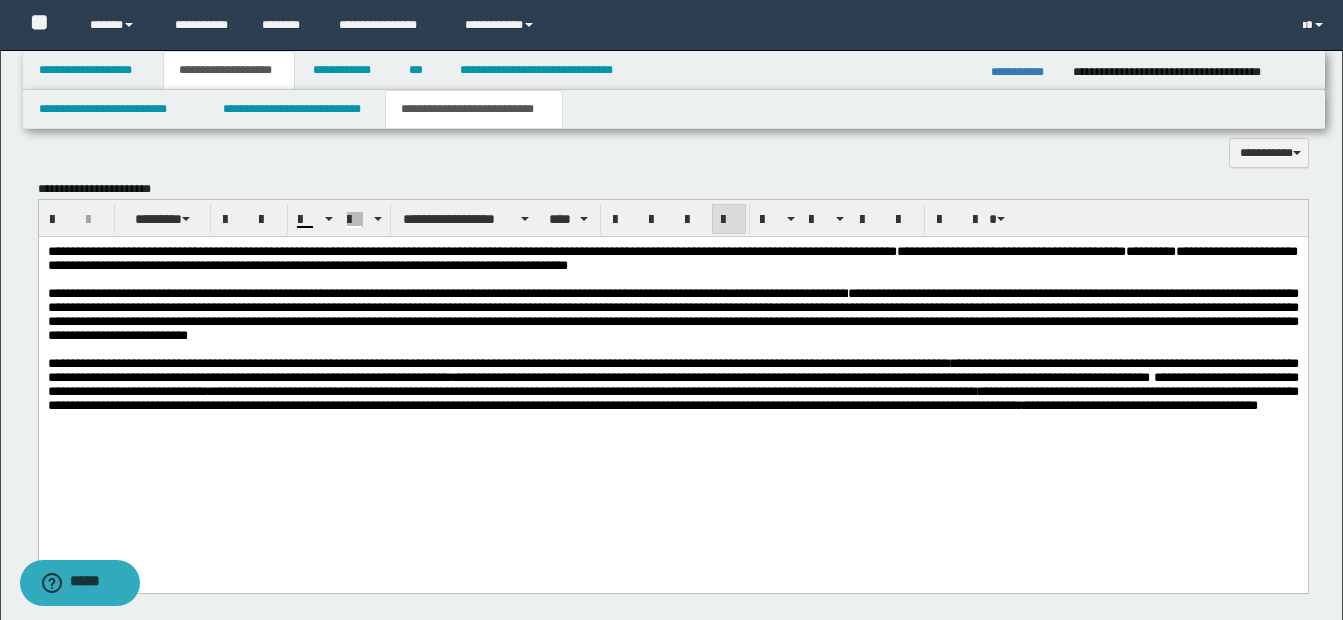 click on "**********" at bounding box center [672, 384] 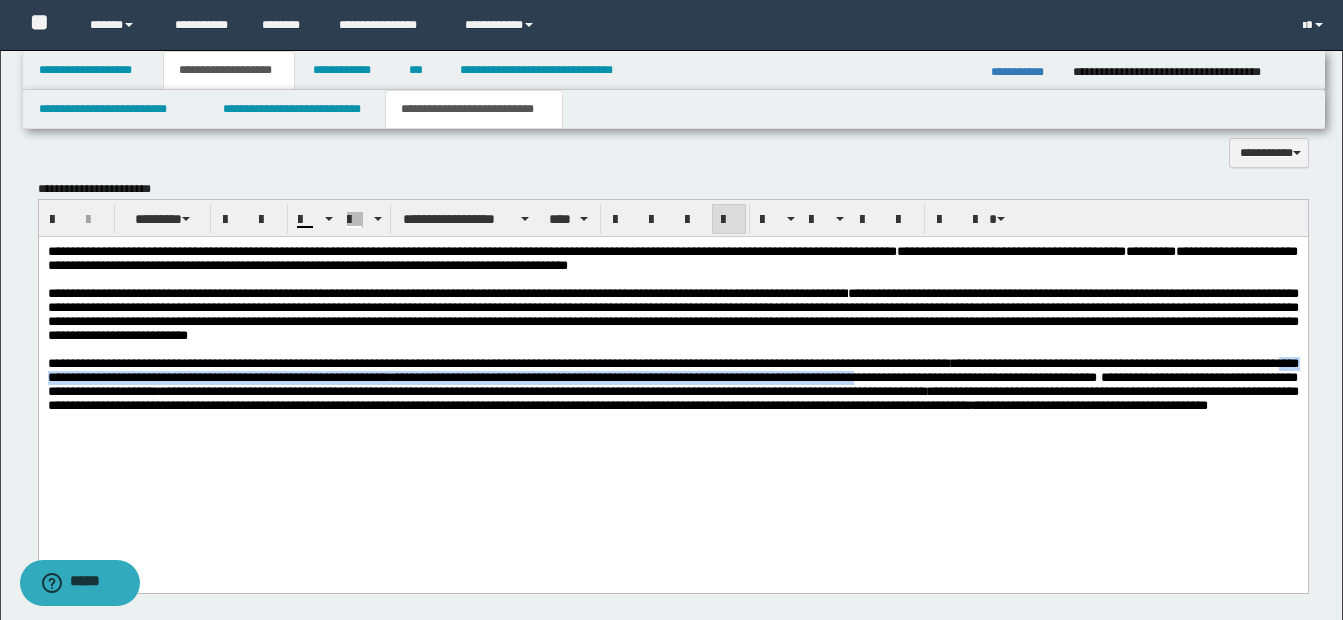 drag, startPoint x: 96, startPoint y: 391, endPoint x: 950, endPoint y: 396, distance: 854.01465 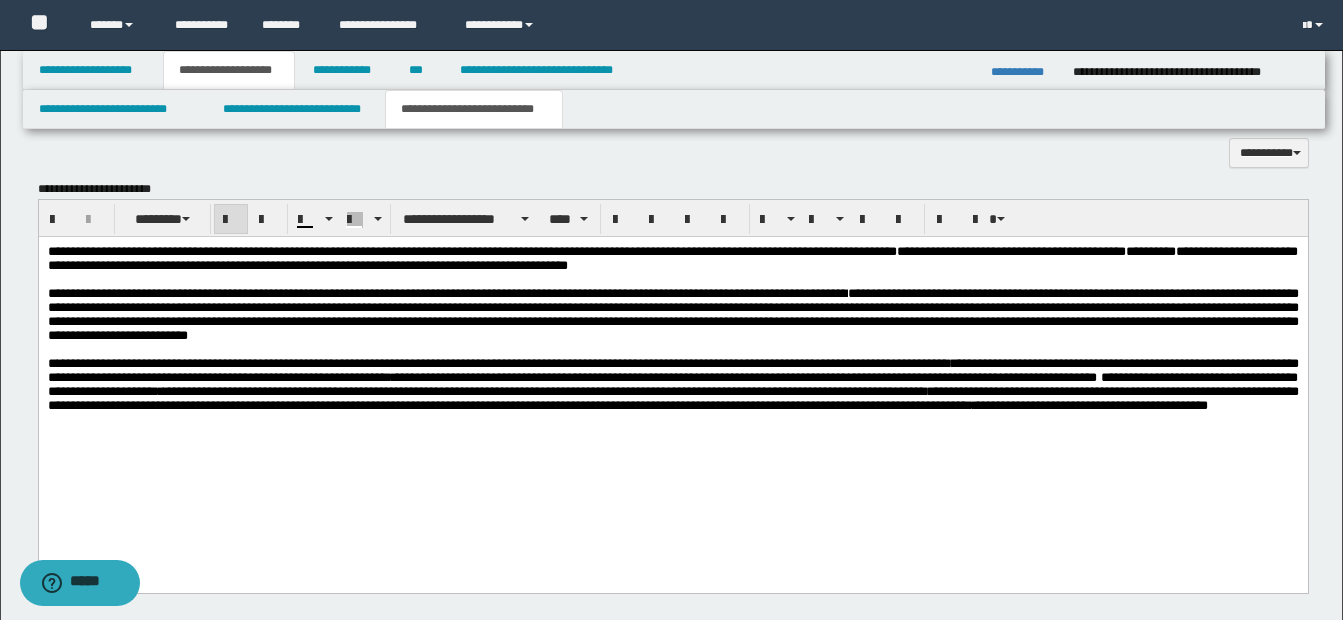 click on "**********" at bounding box center [672, 368] 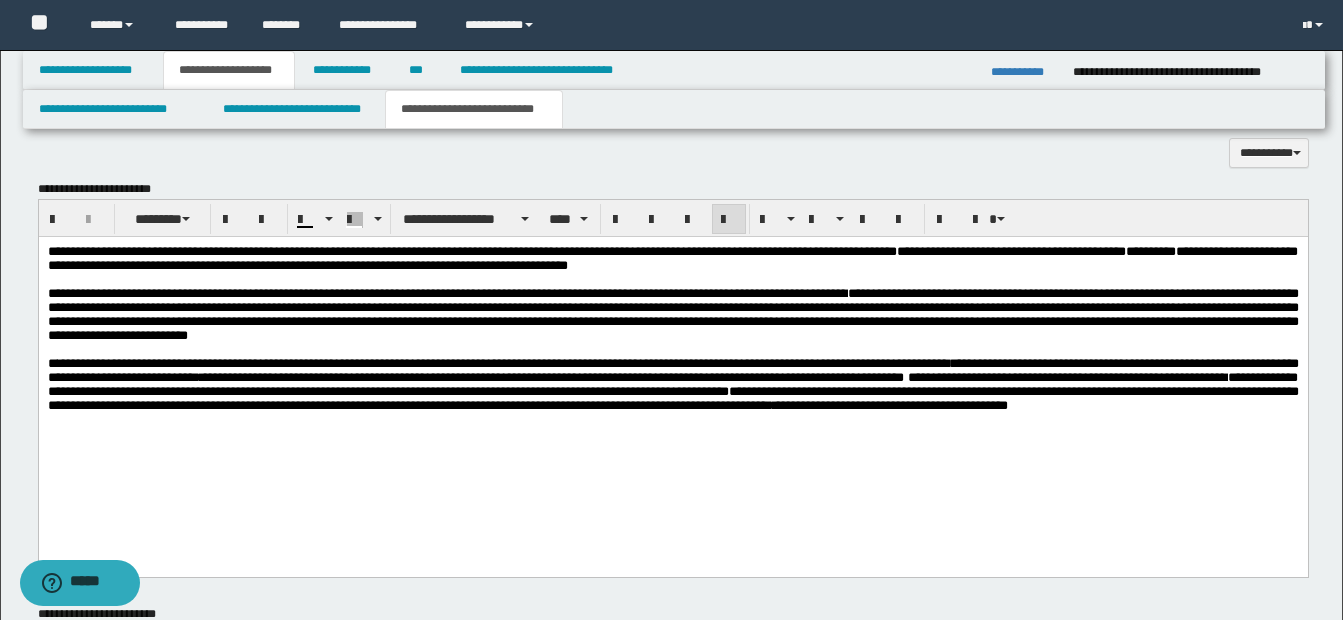 drag, startPoint x: 271, startPoint y: 396, endPoint x: 326, endPoint y: 469, distance: 91.400215 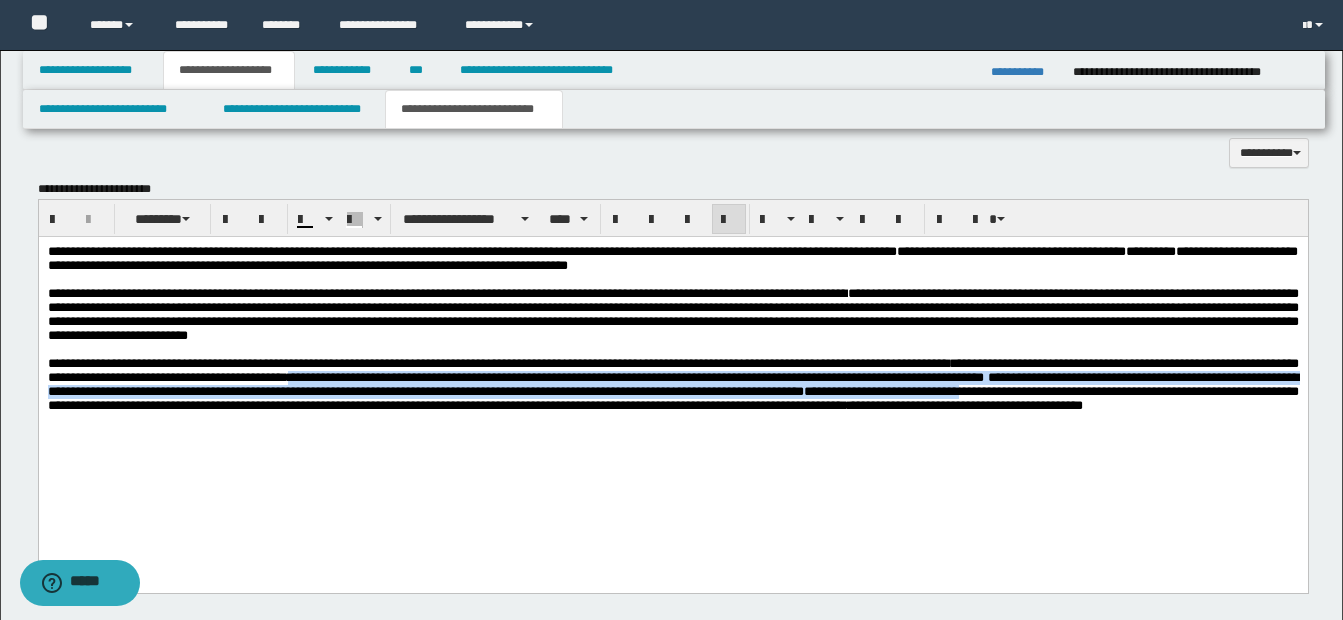 drag, startPoint x: 371, startPoint y: 395, endPoint x: 1160, endPoint y: 419, distance: 789.3649 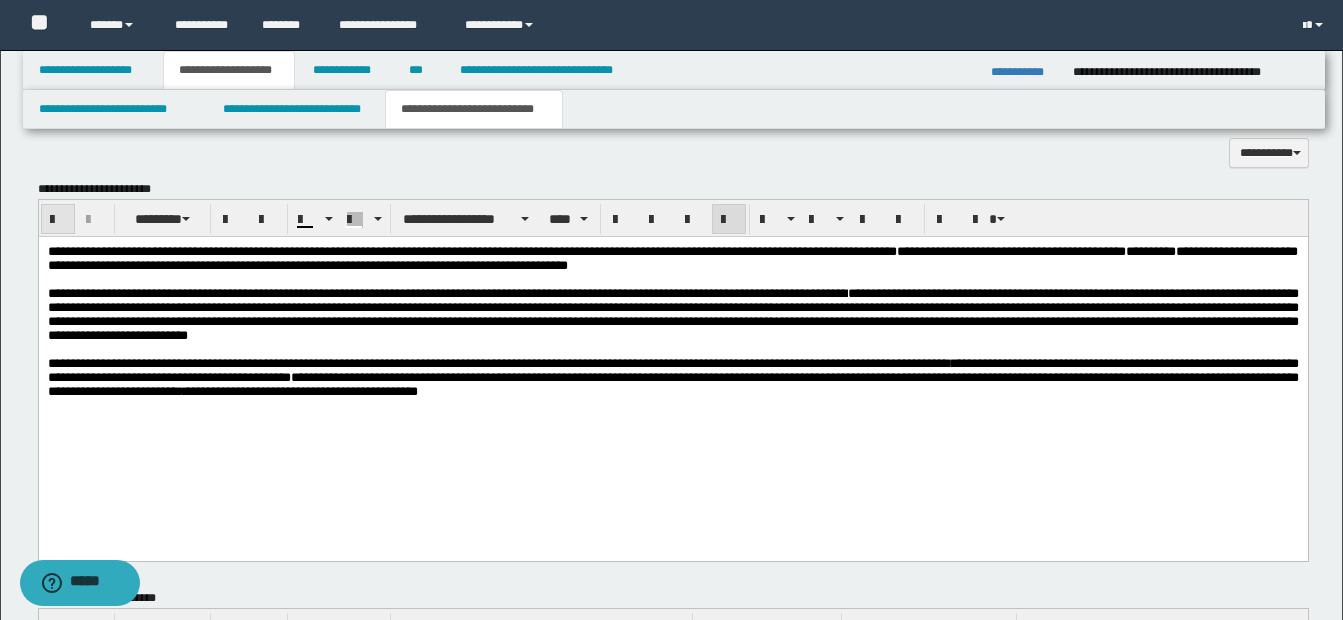 click at bounding box center (58, 219) 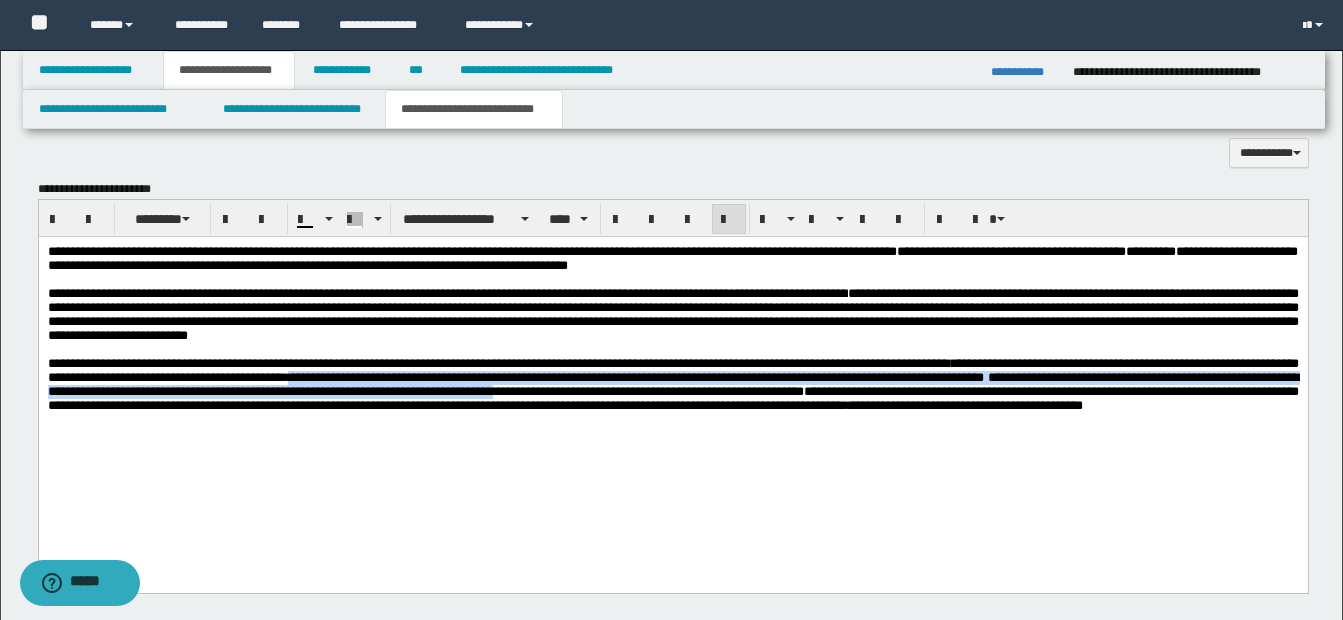 drag, startPoint x: 373, startPoint y: 395, endPoint x: 661, endPoint y: 412, distance: 288.5013 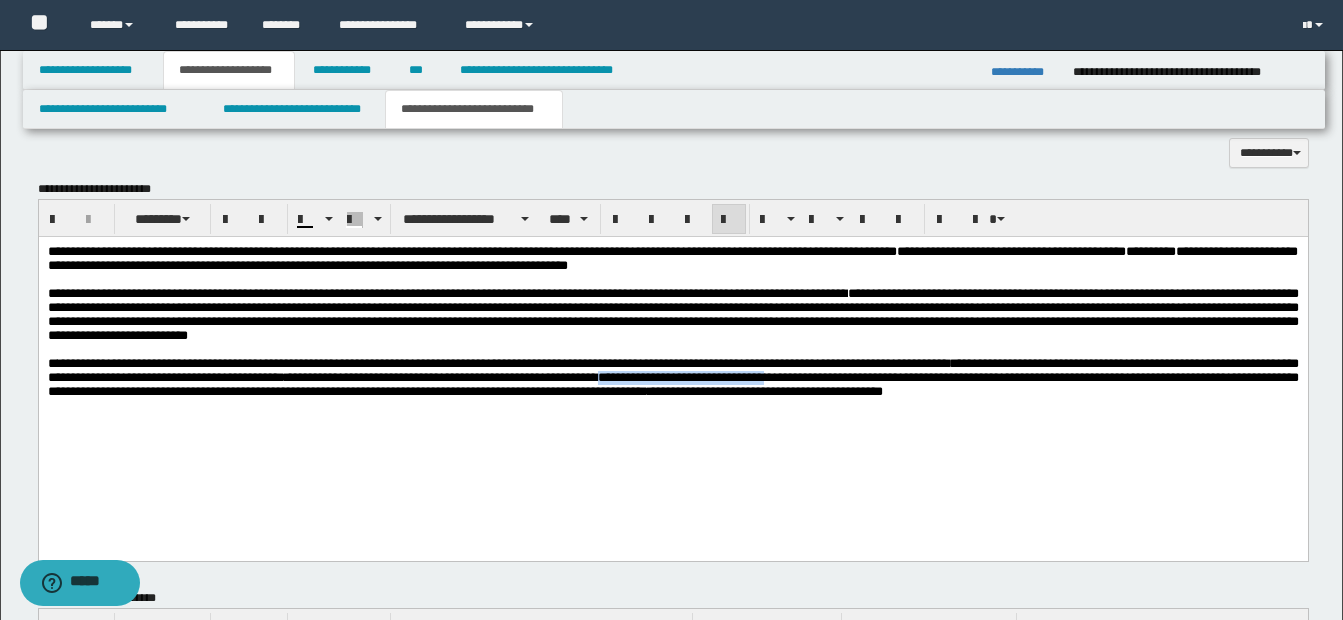 drag, startPoint x: 693, startPoint y: 396, endPoint x: 864, endPoint y: 397, distance: 171.00293 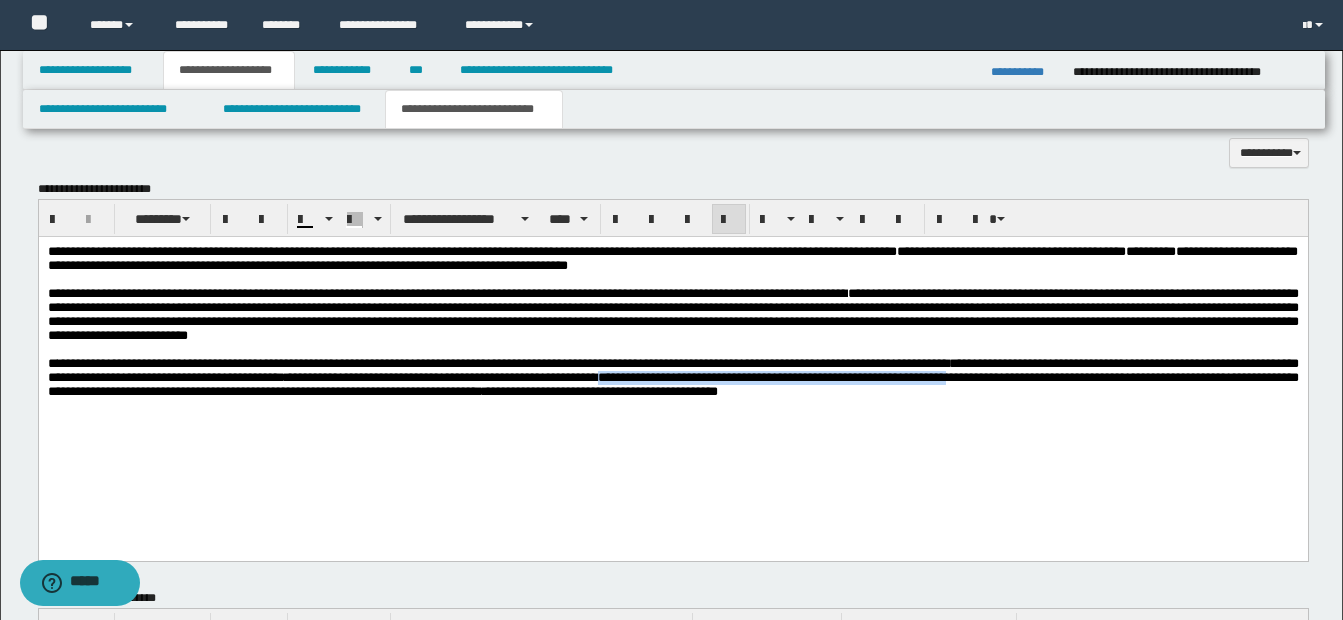 drag, startPoint x: 695, startPoint y: 396, endPoint x: 1059, endPoint y: 396, distance: 364 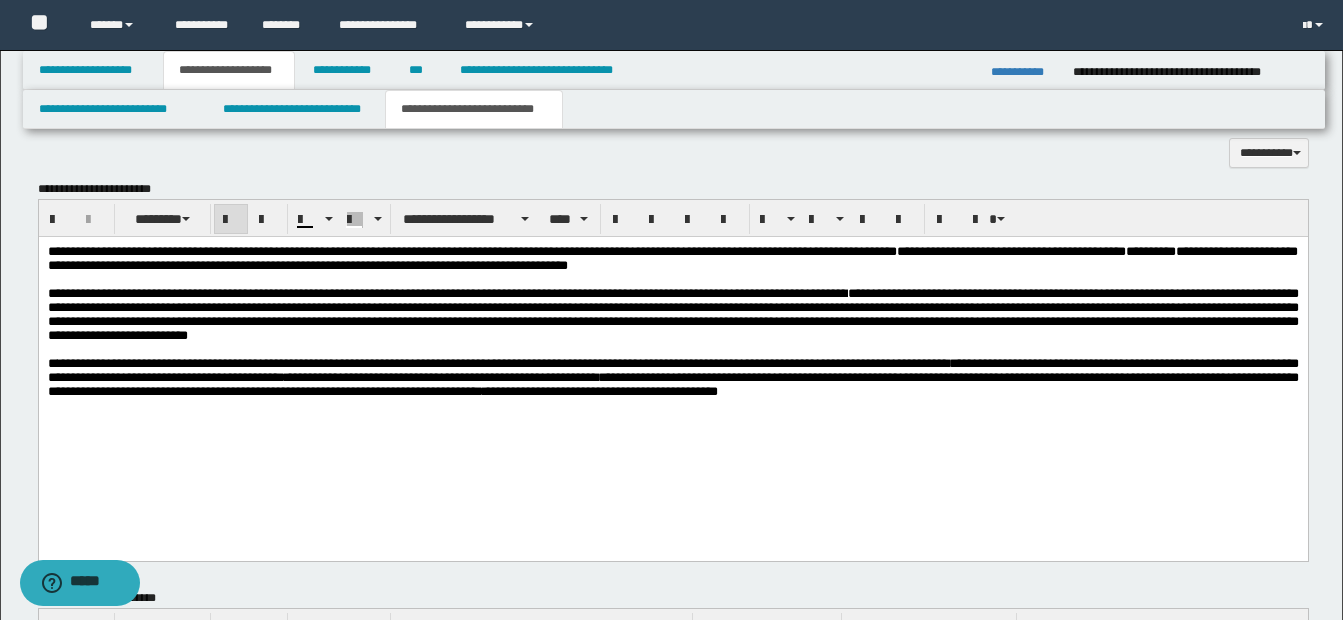 click on "**********" at bounding box center [672, 361] 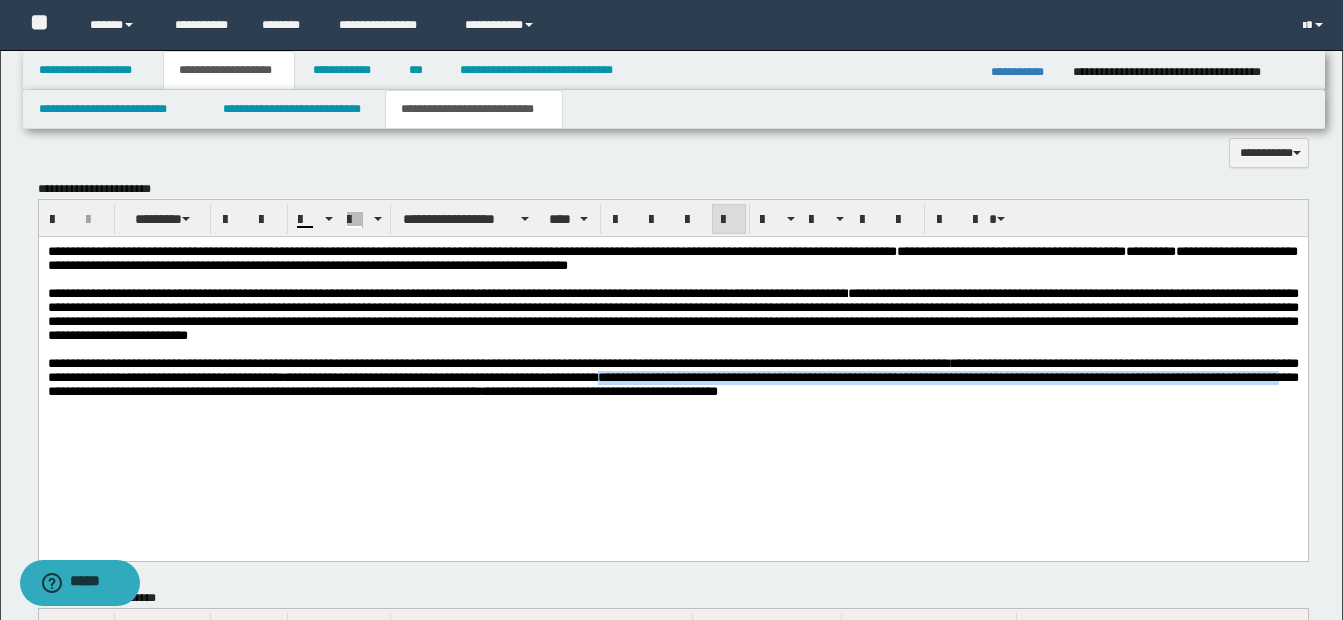 drag, startPoint x: 695, startPoint y: 394, endPoint x: 160, endPoint y: 418, distance: 535.538 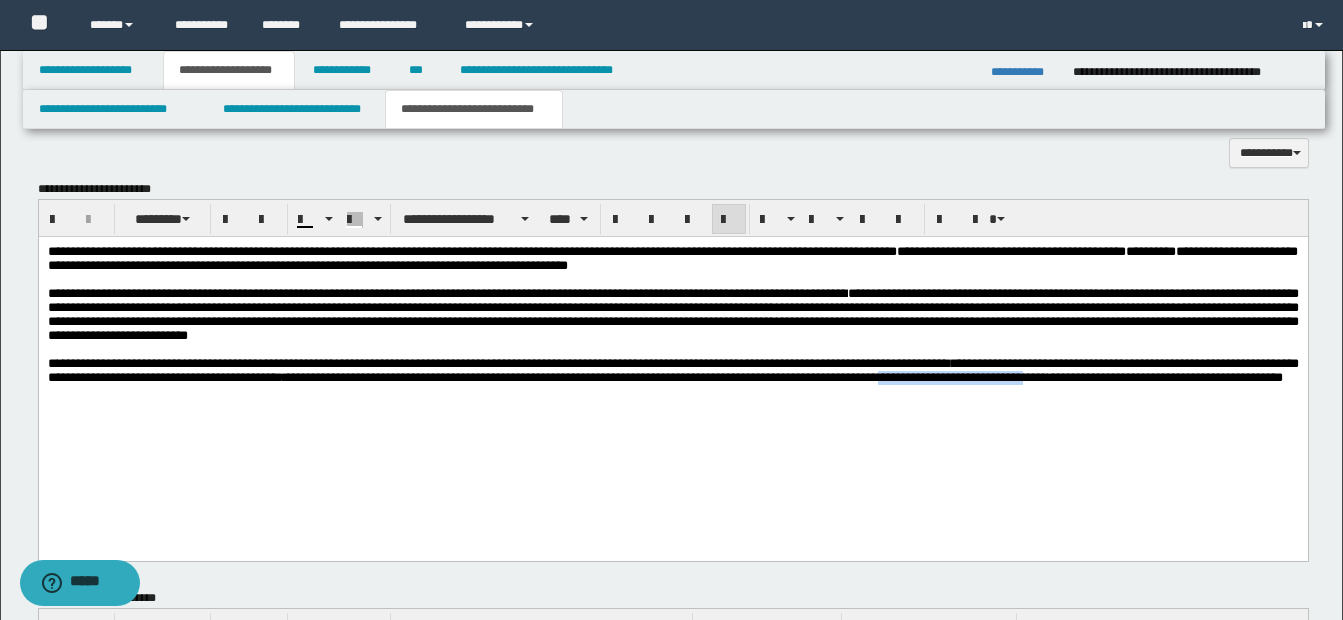 drag, startPoint x: 1015, startPoint y: 399, endPoint x: 1183, endPoint y: 396, distance: 168.02678 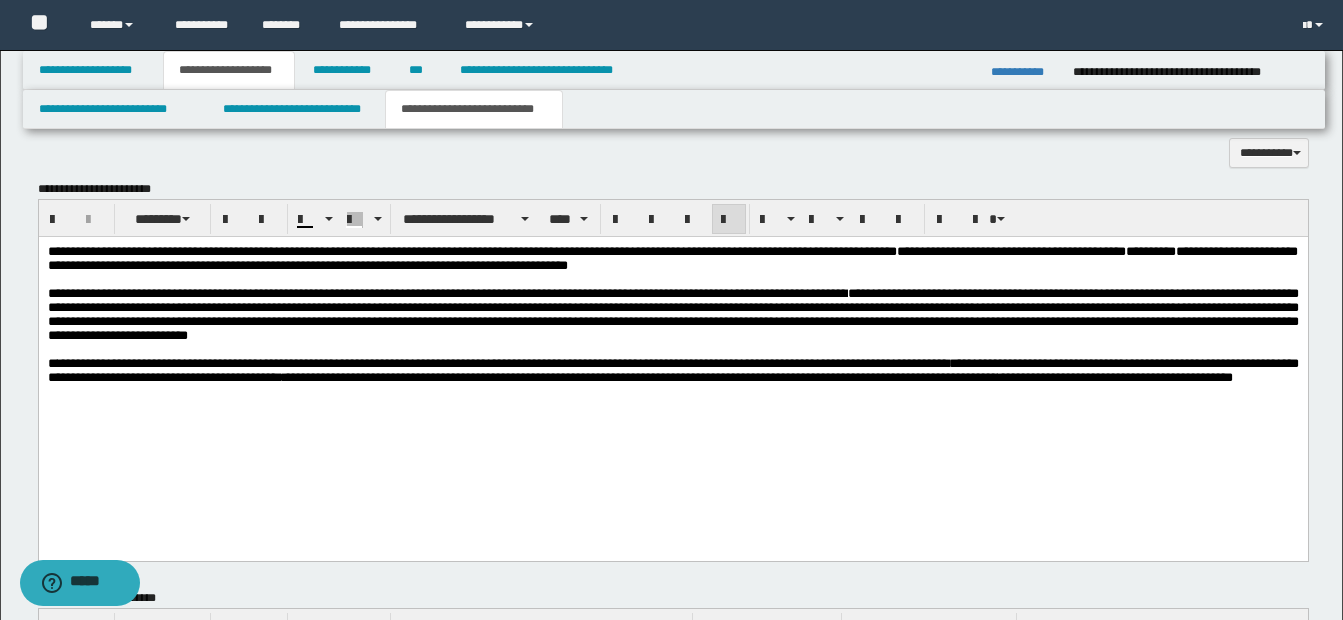 click on "**********" at bounding box center [672, 370] 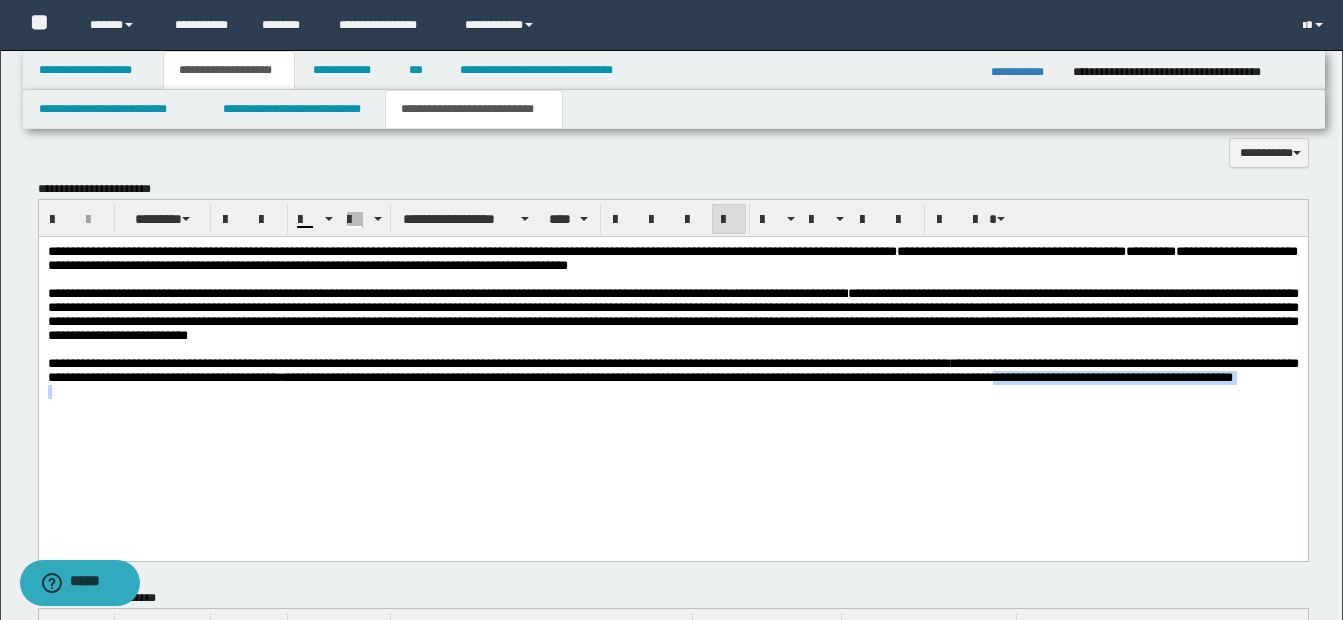 drag, startPoint x: 1104, startPoint y: 399, endPoint x: 1151, endPoint y: 428, distance: 55.226807 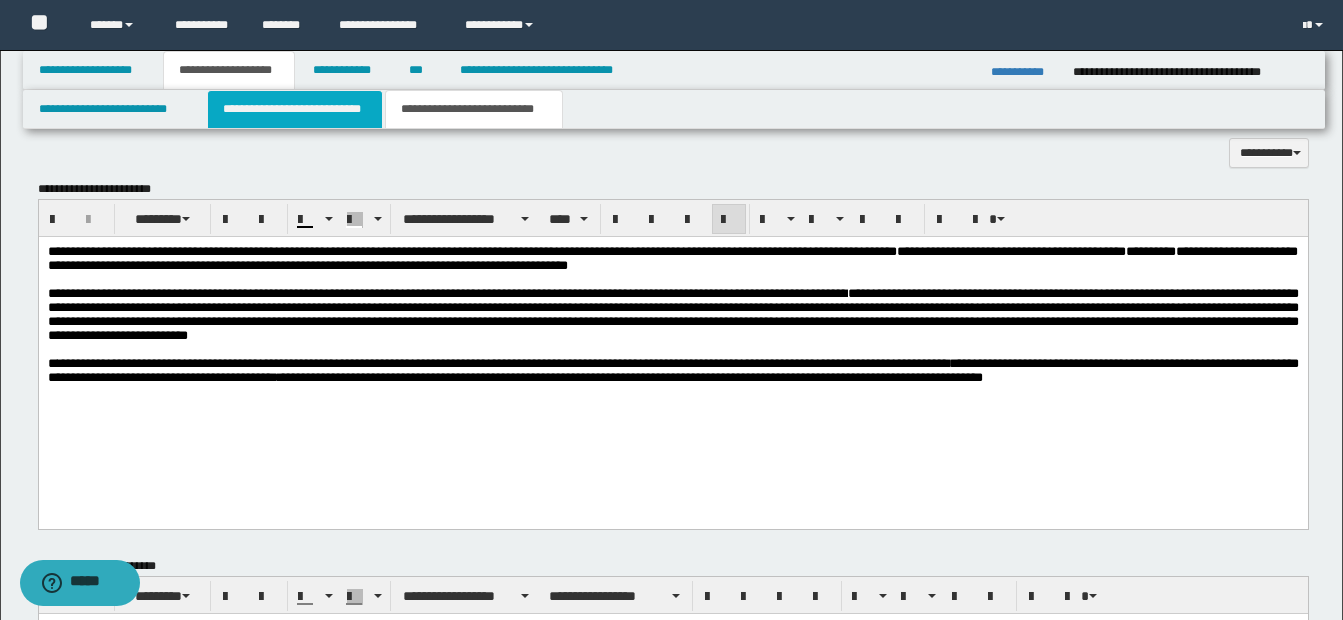 click on "**********" at bounding box center (295, 109) 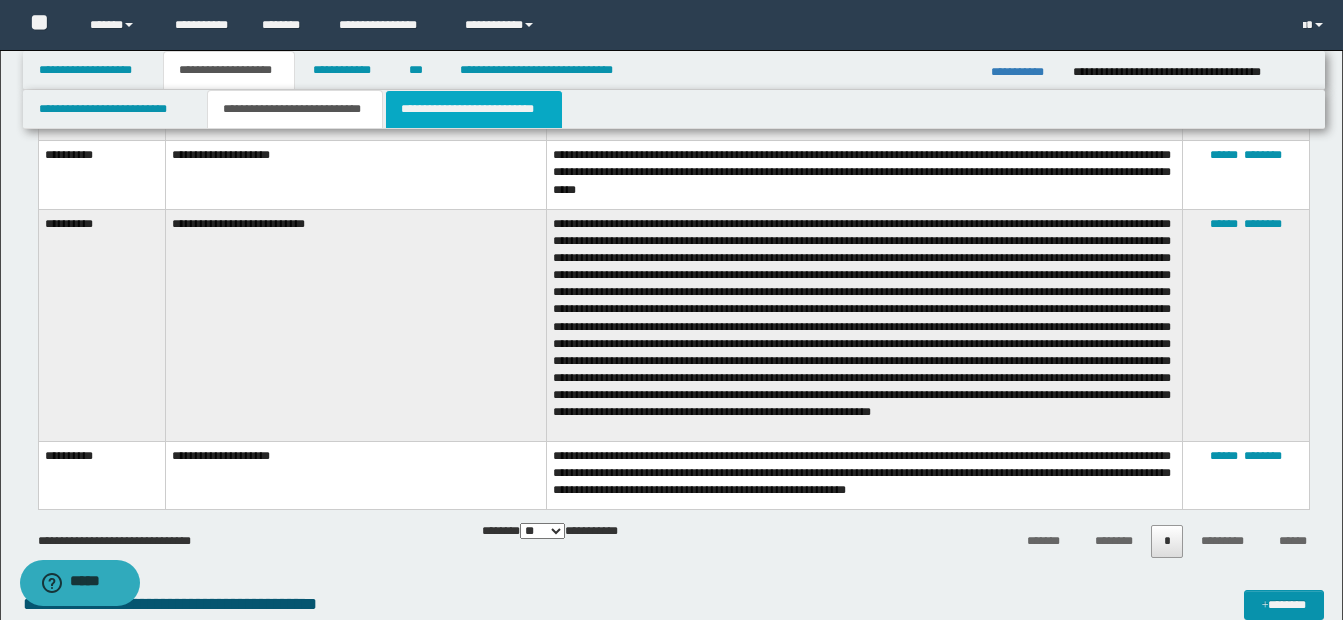 click on "**********" at bounding box center (474, 109) 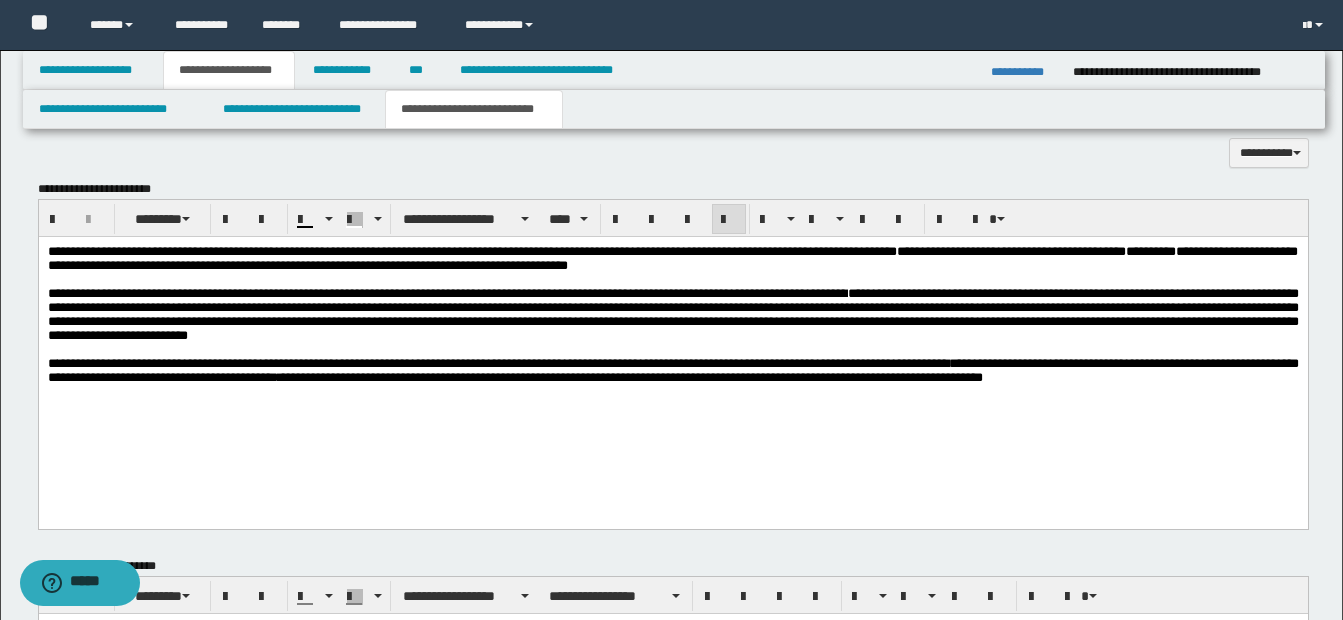 click on "**********" at bounding box center [672, 370] 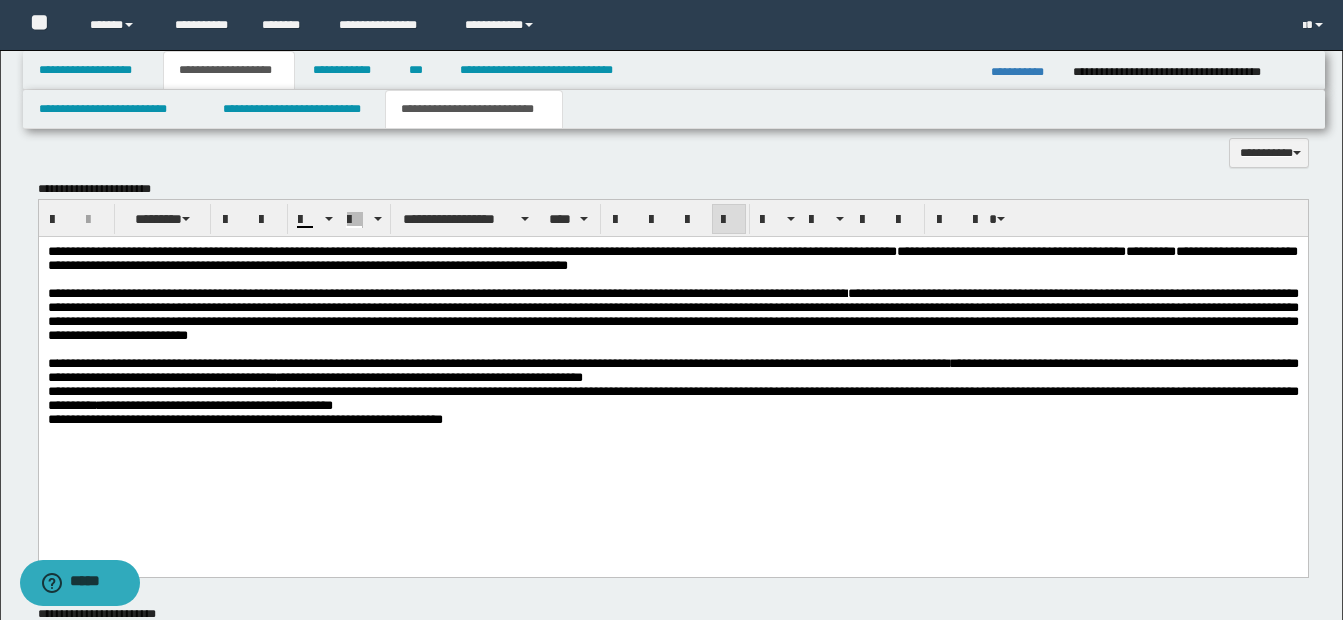 click on "**********" at bounding box center [672, 371] 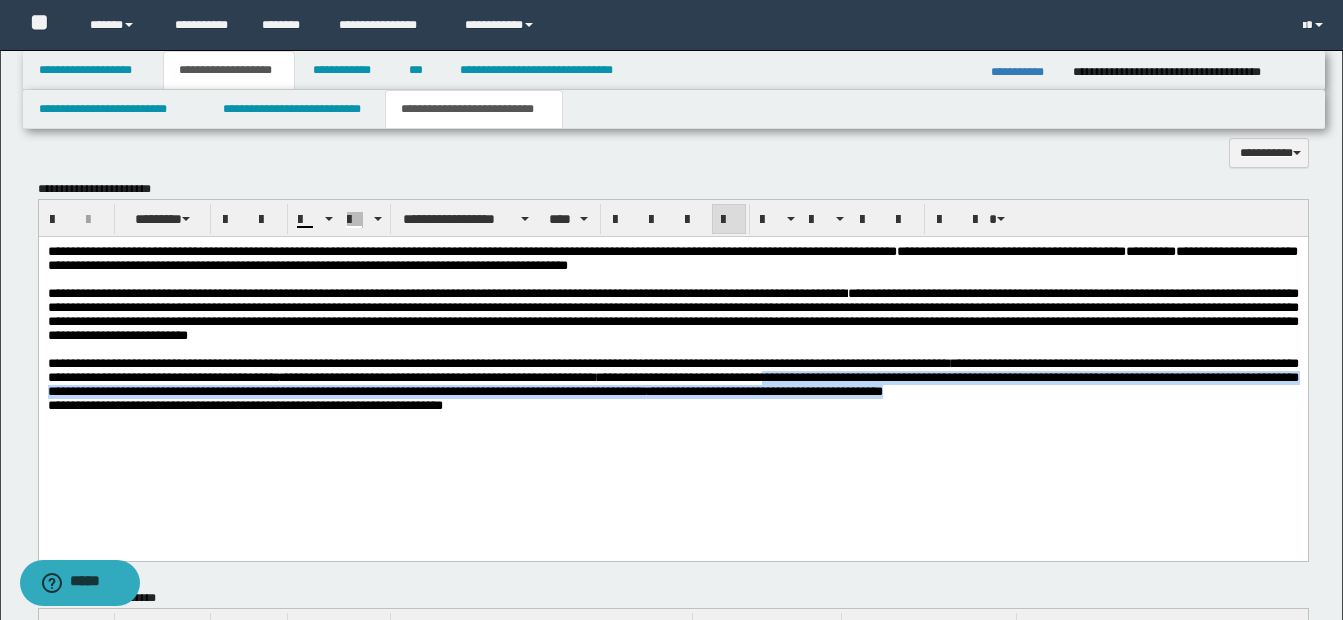 drag, startPoint x: 865, startPoint y: 396, endPoint x: 1080, endPoint y: 415, distance: 215.8379 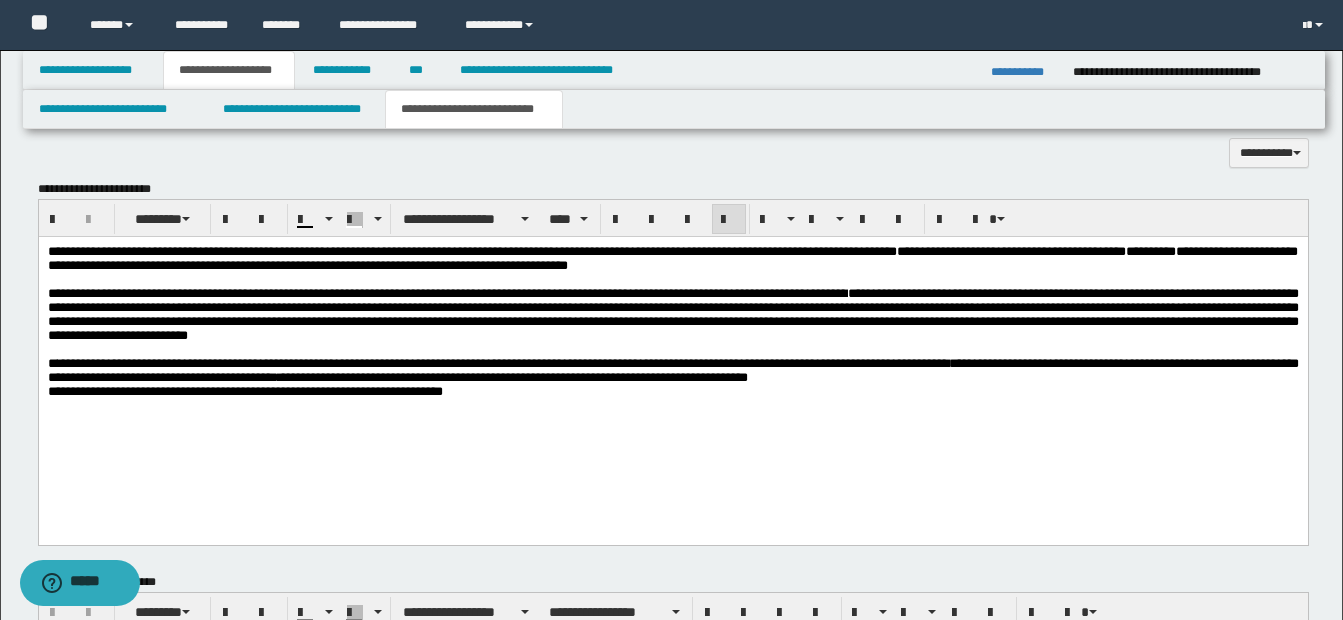 click on "**********" at bounding box center (667, 377) 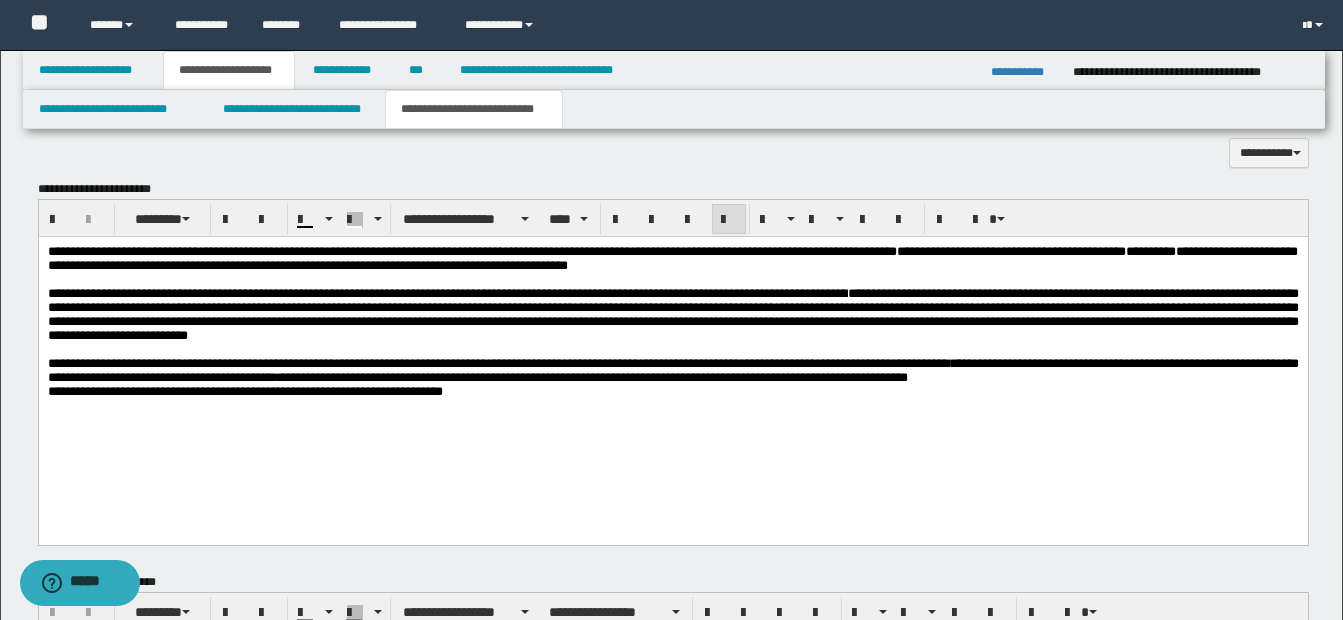 click on "**********" at bounding box center (672, 371) 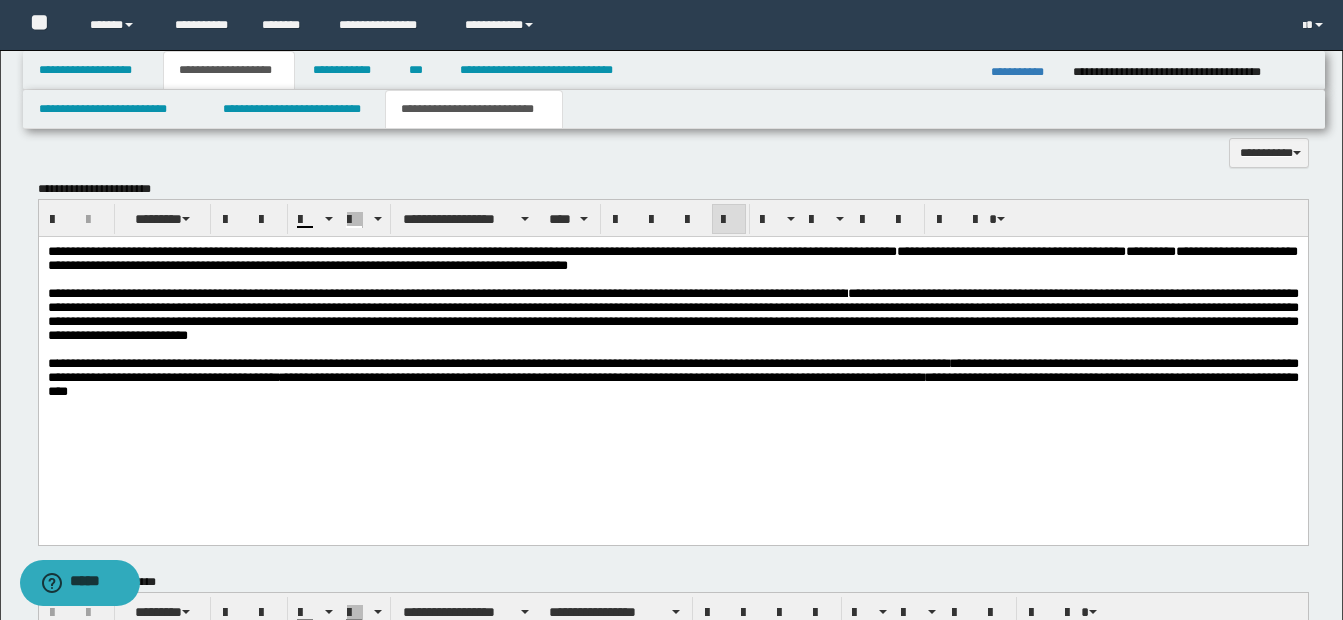 click on "**********" at bounding box center [672, 378] 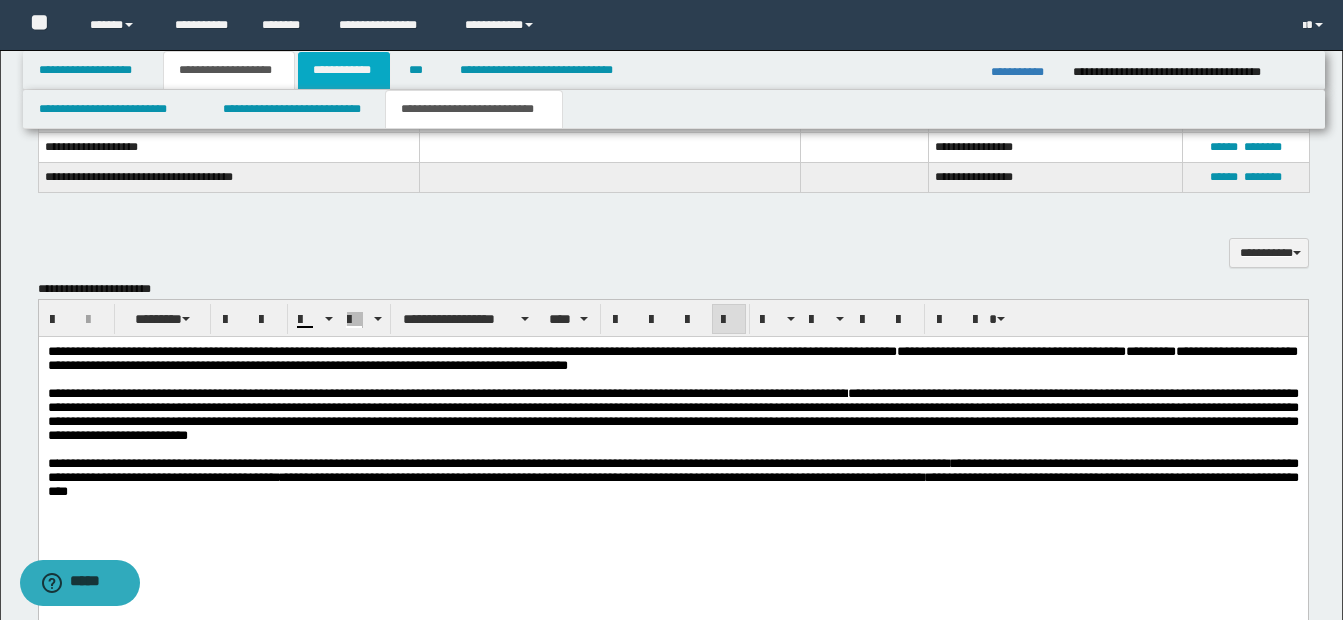 click on "**********" at bounding box center [344, 70] 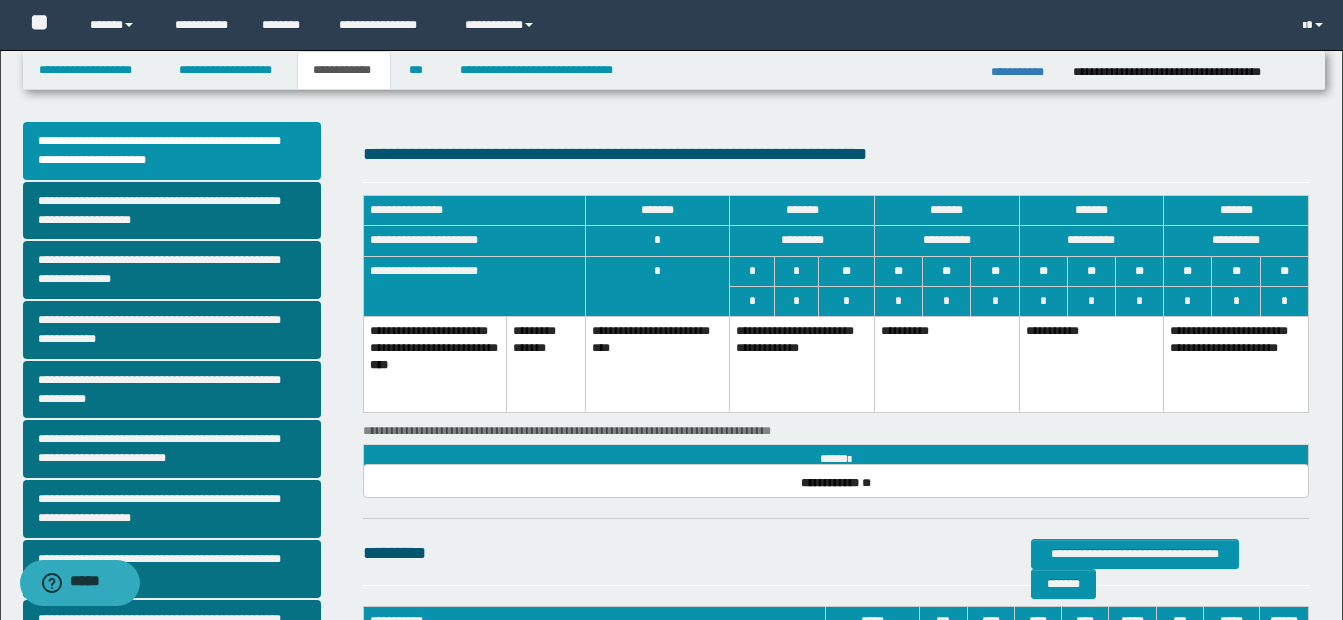 scroll, scrollTop: 0, scrollLeft: 0, axis: both 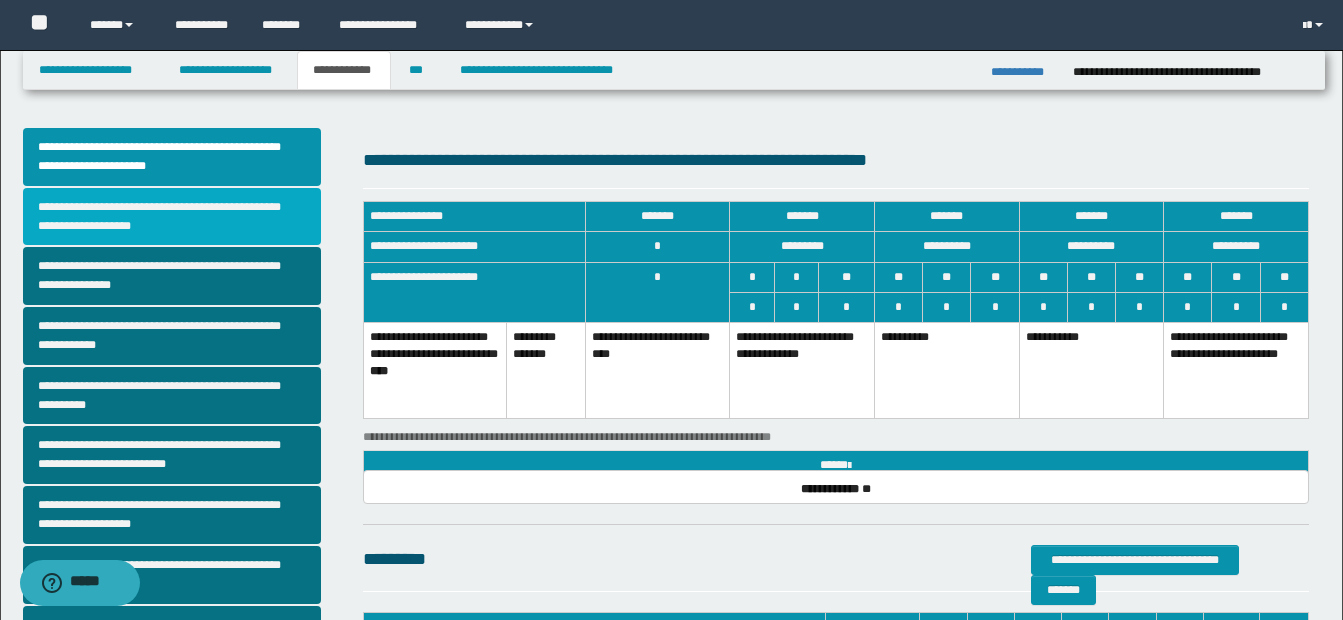 click on "**********" at bounding box center (172, 217) 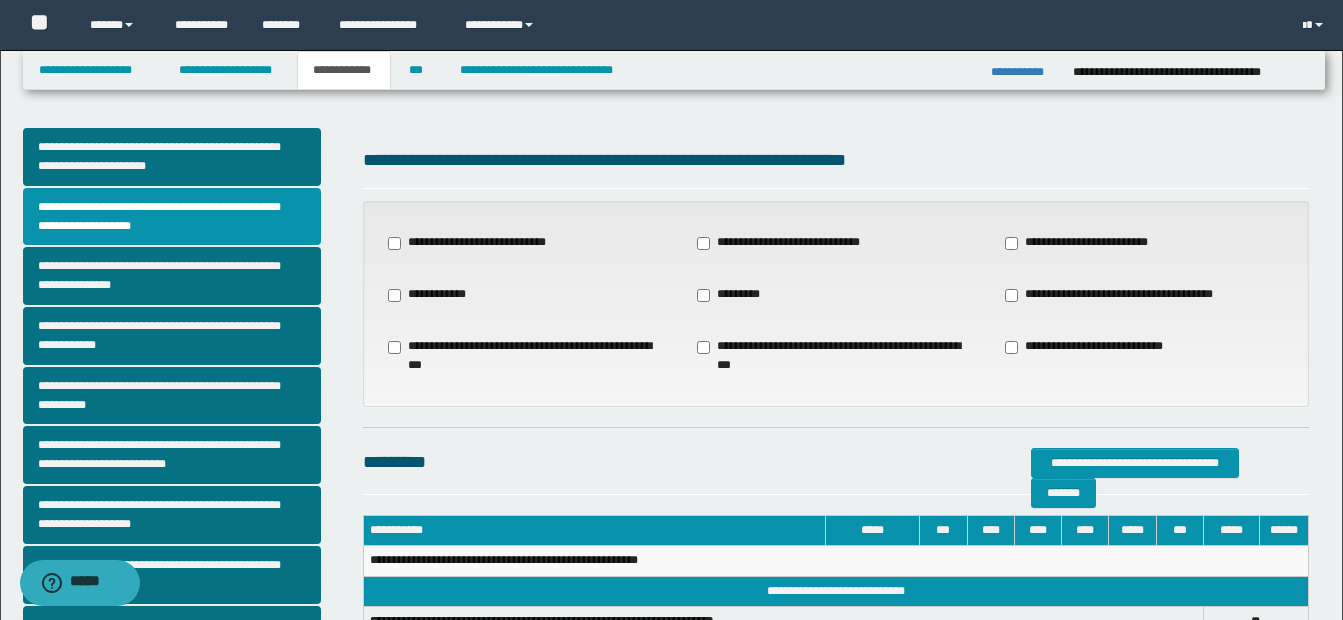 click on "**********" at bounding box center [1120, 295] 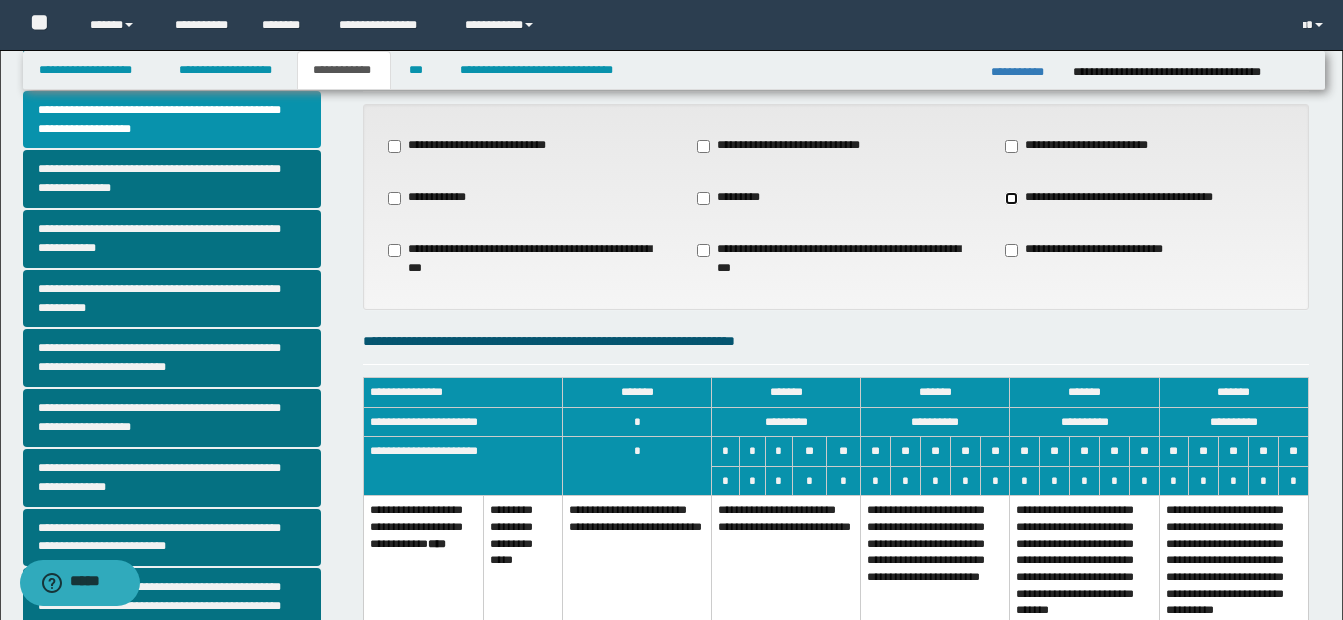 scroll, scrollTop: 100, scrollLeft: 0, axis: vertical 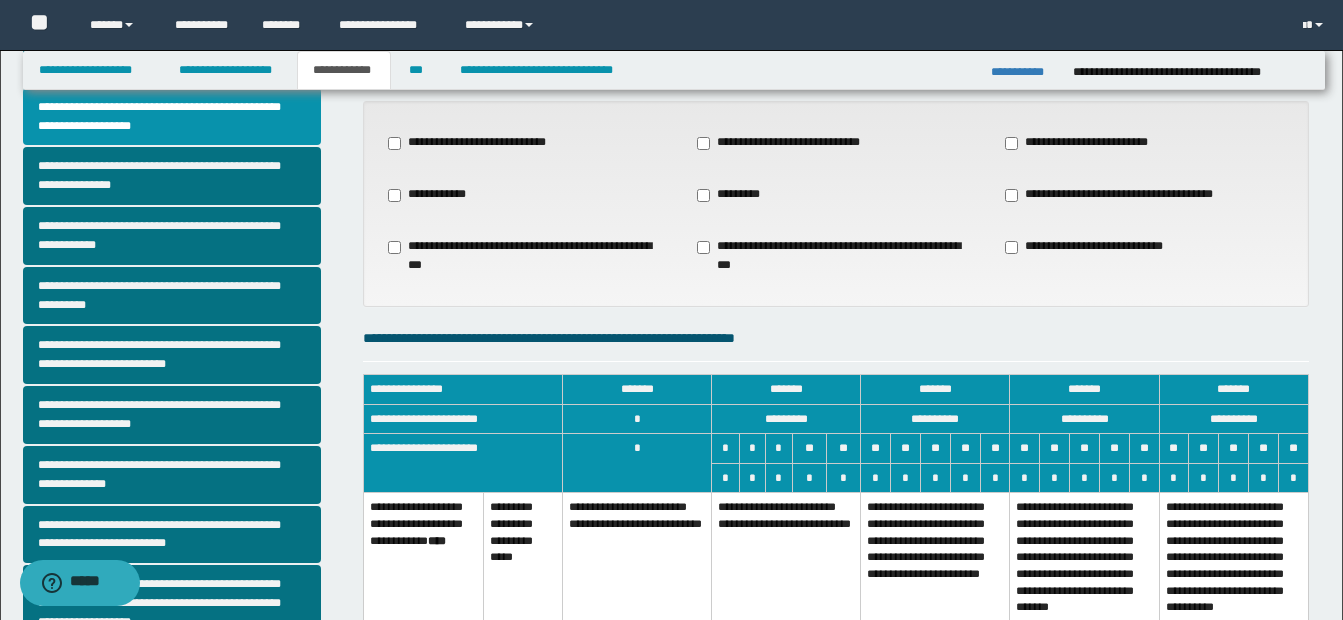 click on "**********" at bounding box center [786, 626] 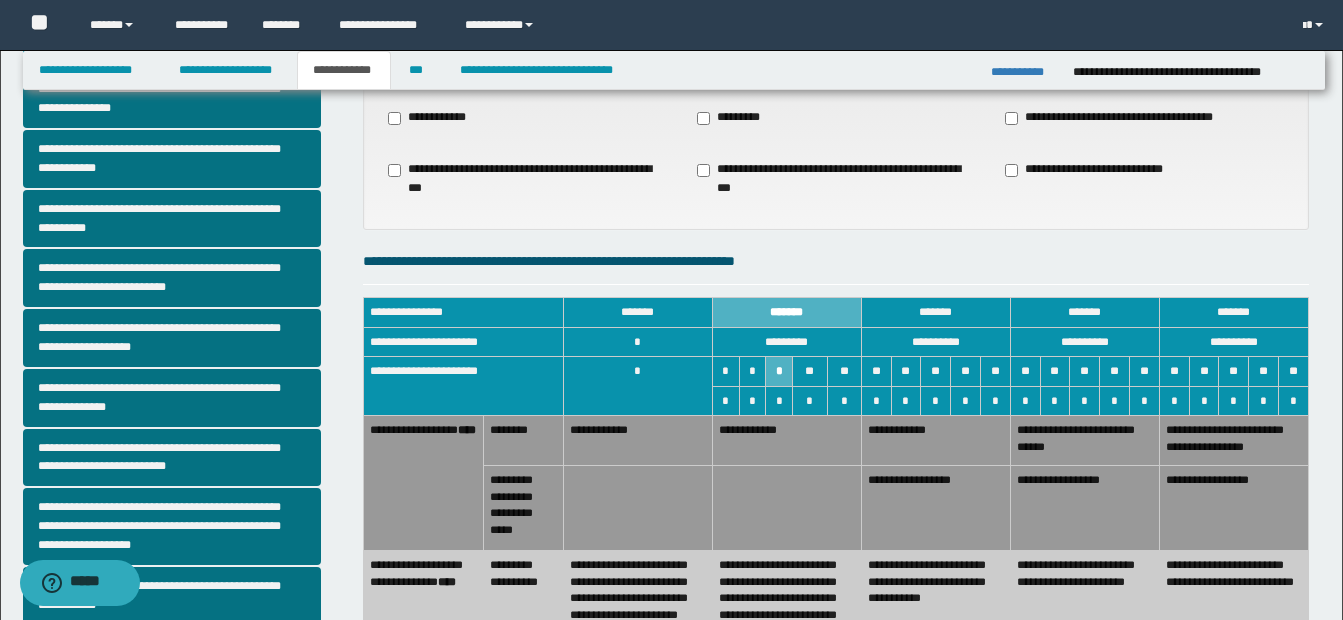 scroll, scrollTop: 300, scrollLeft: 0, axis: vertical 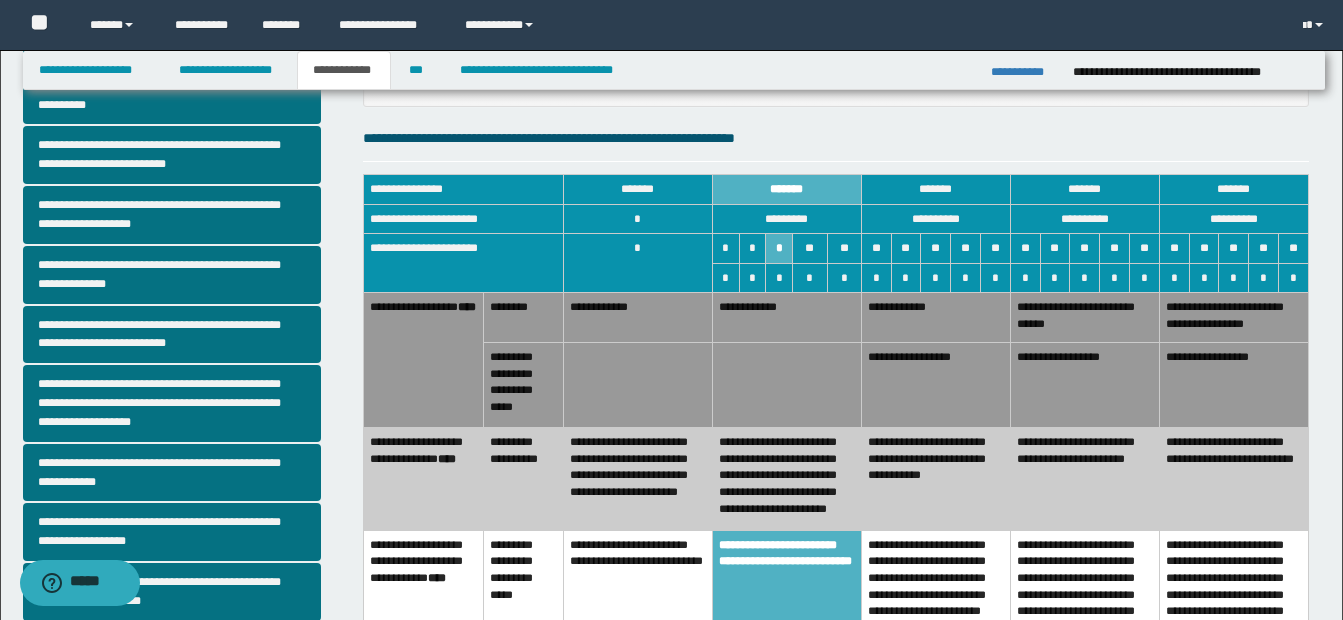 click on "**********" at bounding box center (935, 479) 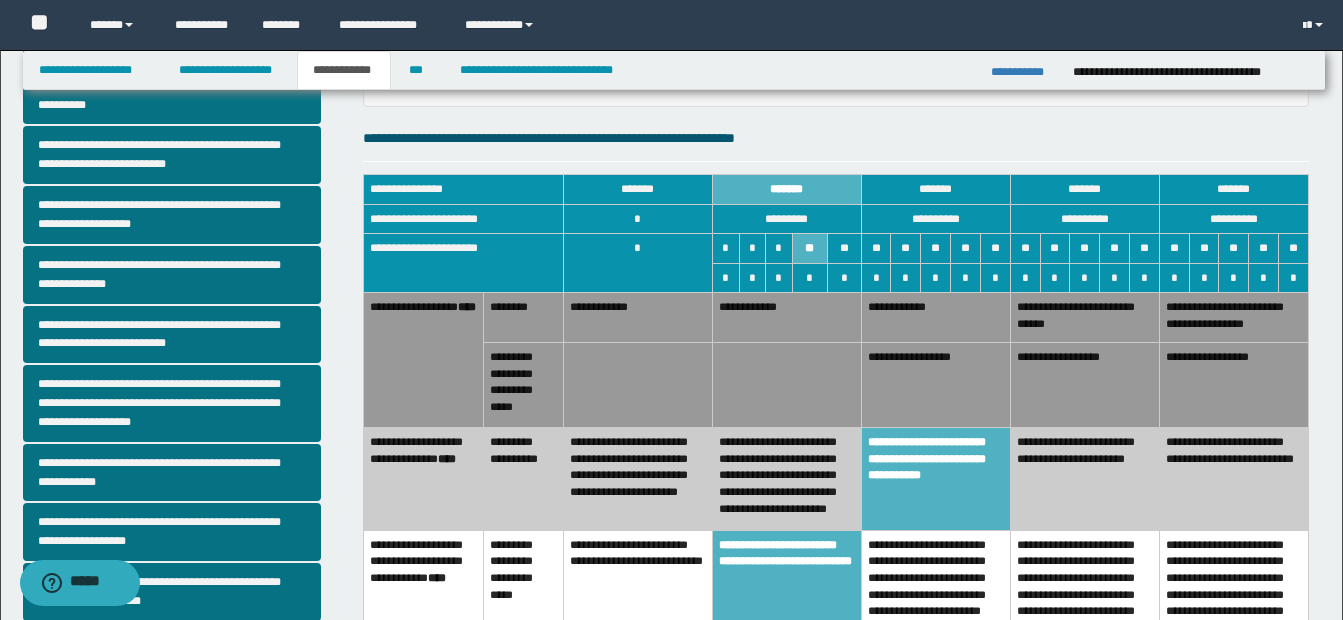 click on "**********" at bounding box center [786, 317] 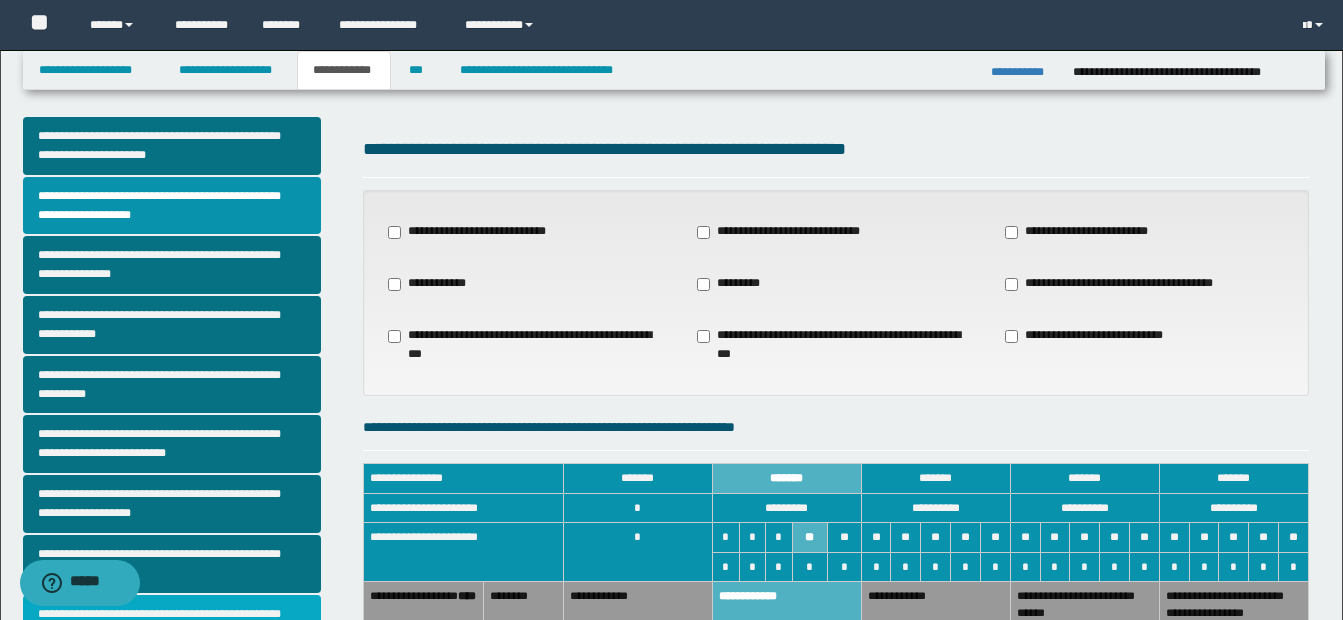 scroll, scrollTop: 0, scrollLeft: 0, axis: both 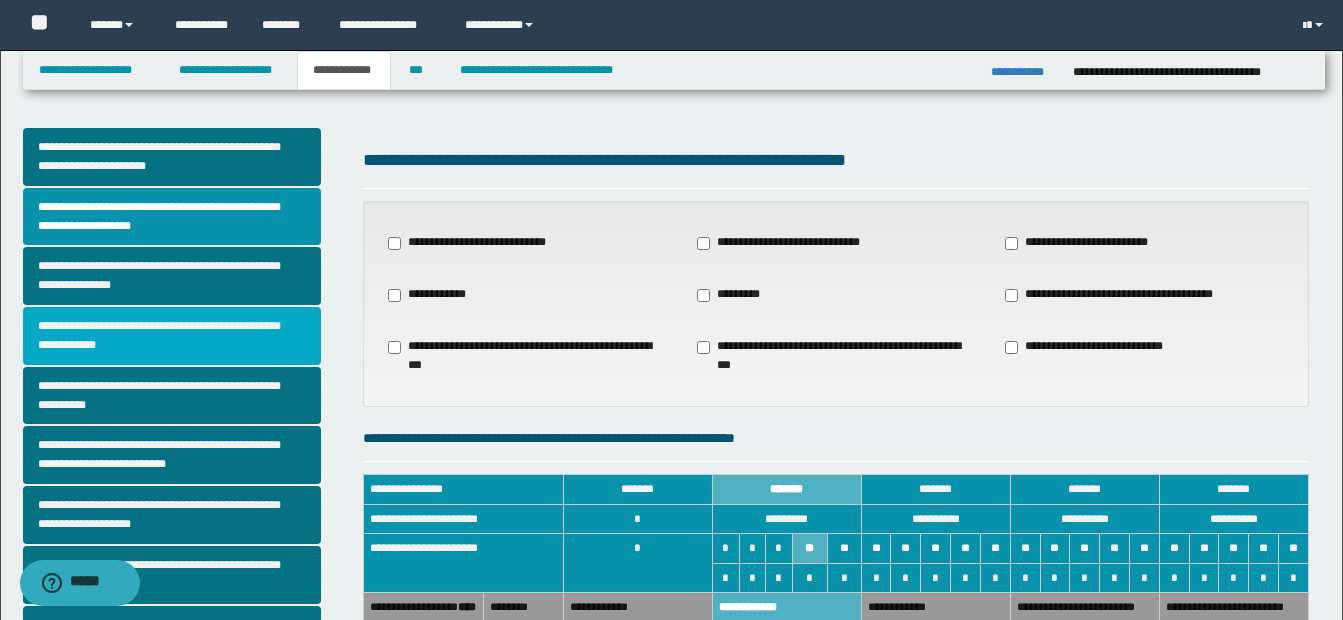 click on "**********" at bounding box center [172, 336] 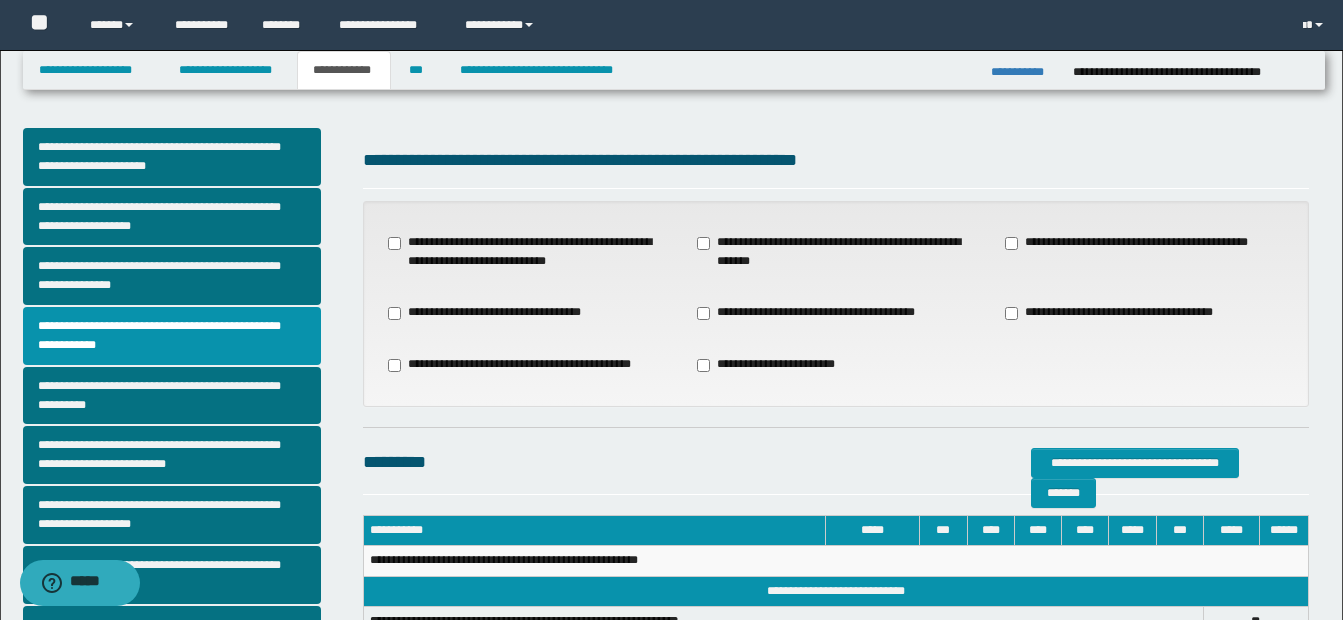 click on "**********" at bounding box center [515, 365] 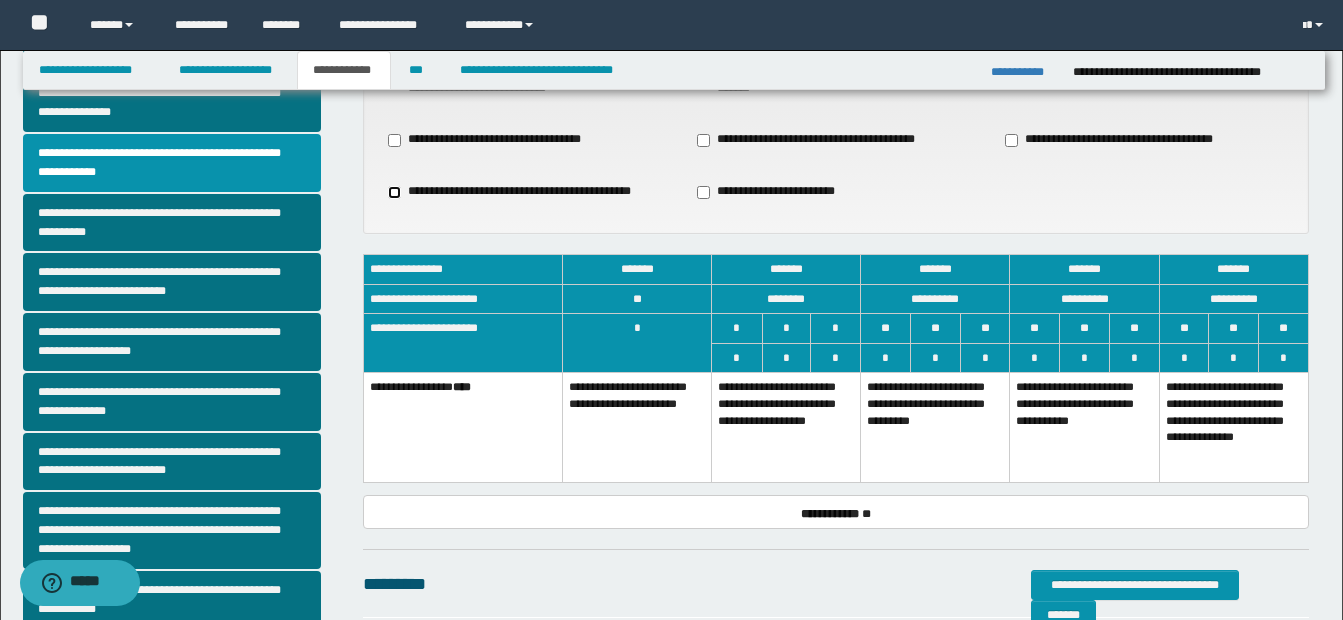 scroll, scrollTop: 200, scrollLeft: 0, axis: vertical 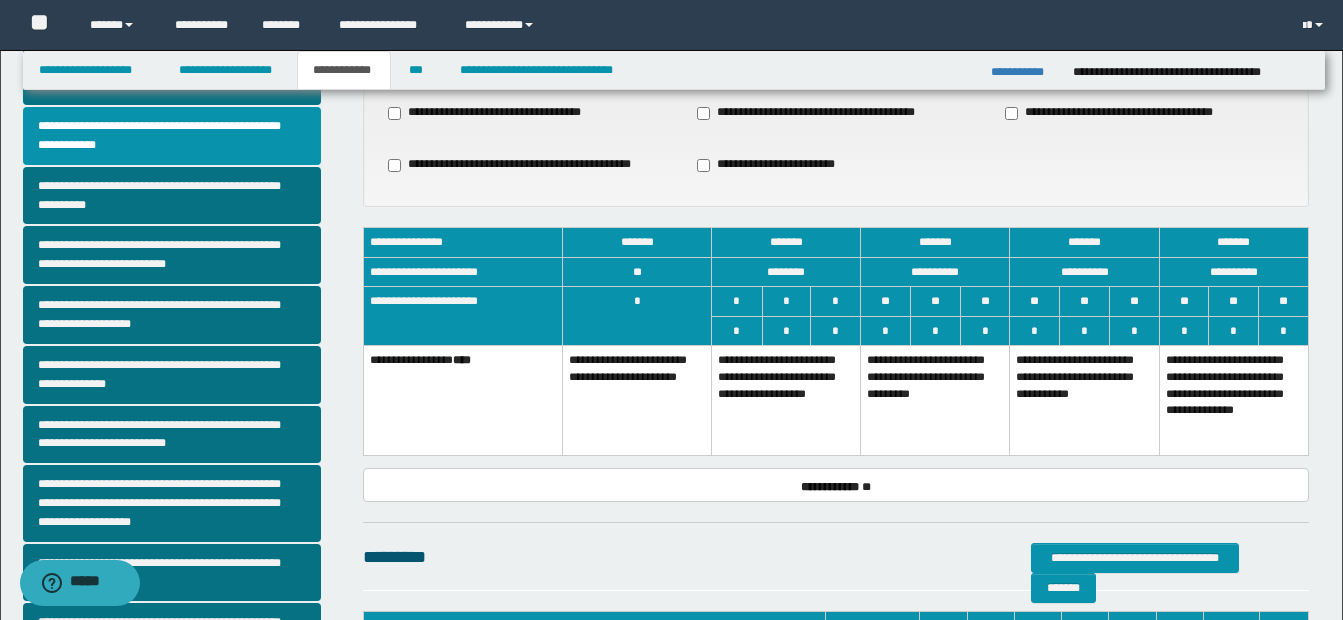 click on "**********" at bounding box center [786, 401] 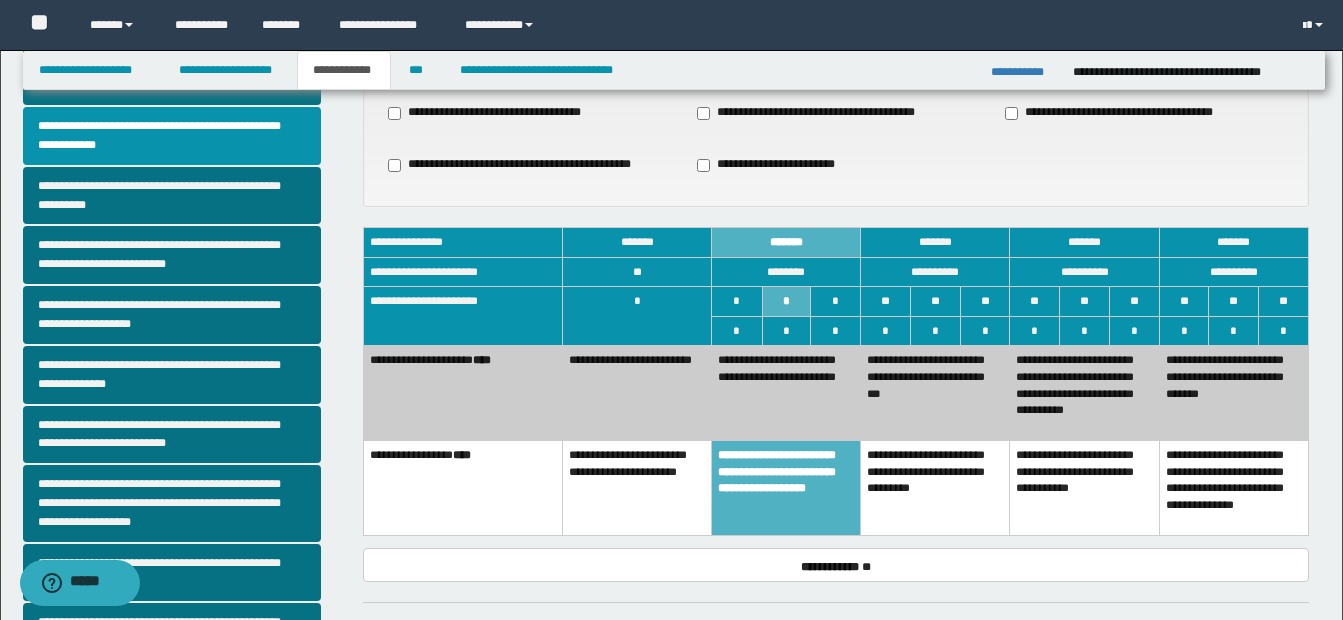 click on "**********" at bounding box center [786, 393] 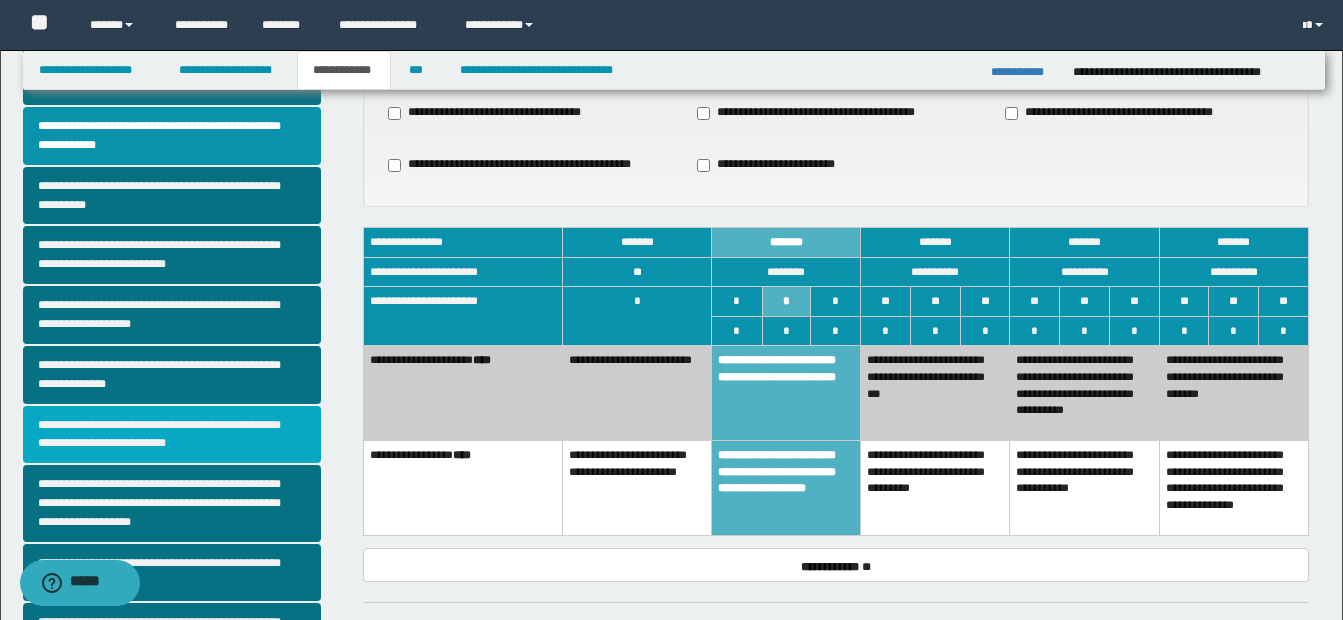 click on "**********" at bounding box center [172, 435] 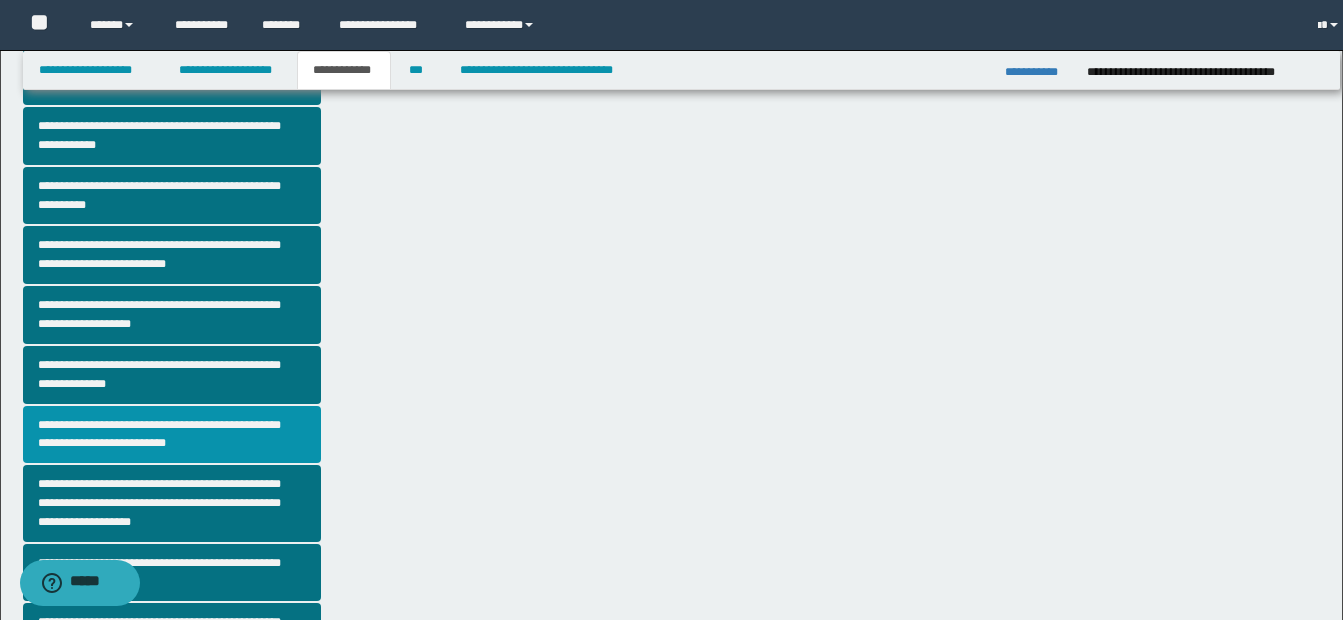 scroll, scrollTop: 0, scrollLeft: 0, axis: both 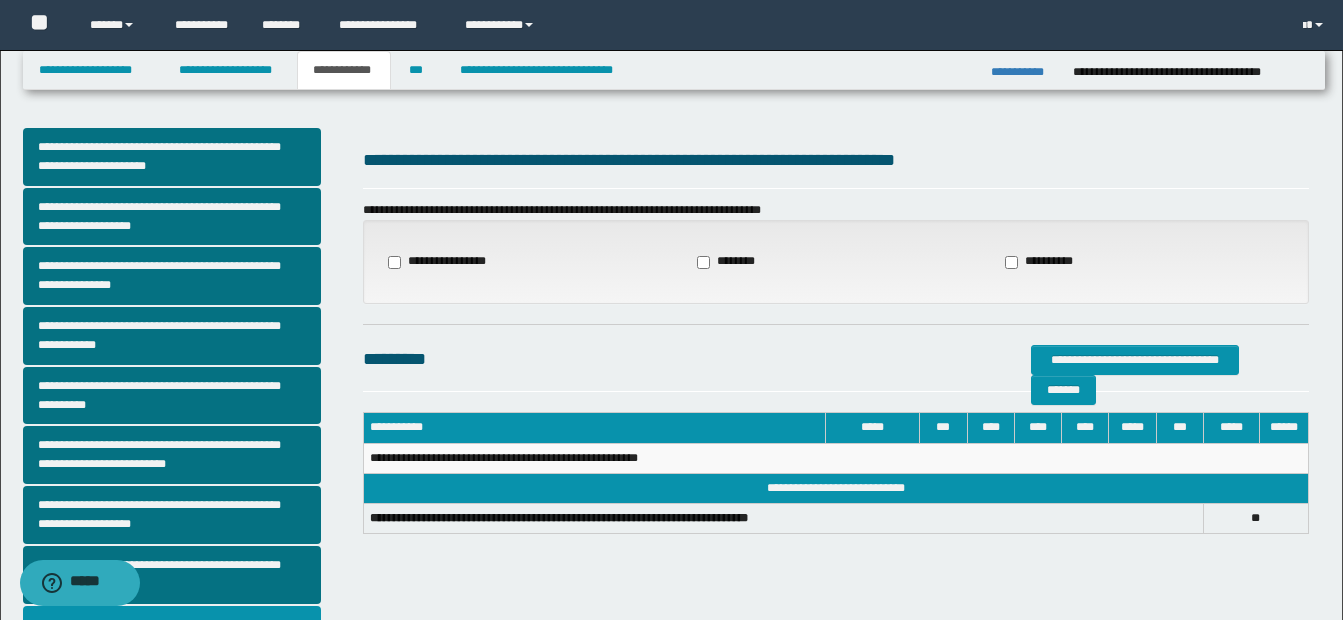 click on "**********" at bounding box center (527, 262) 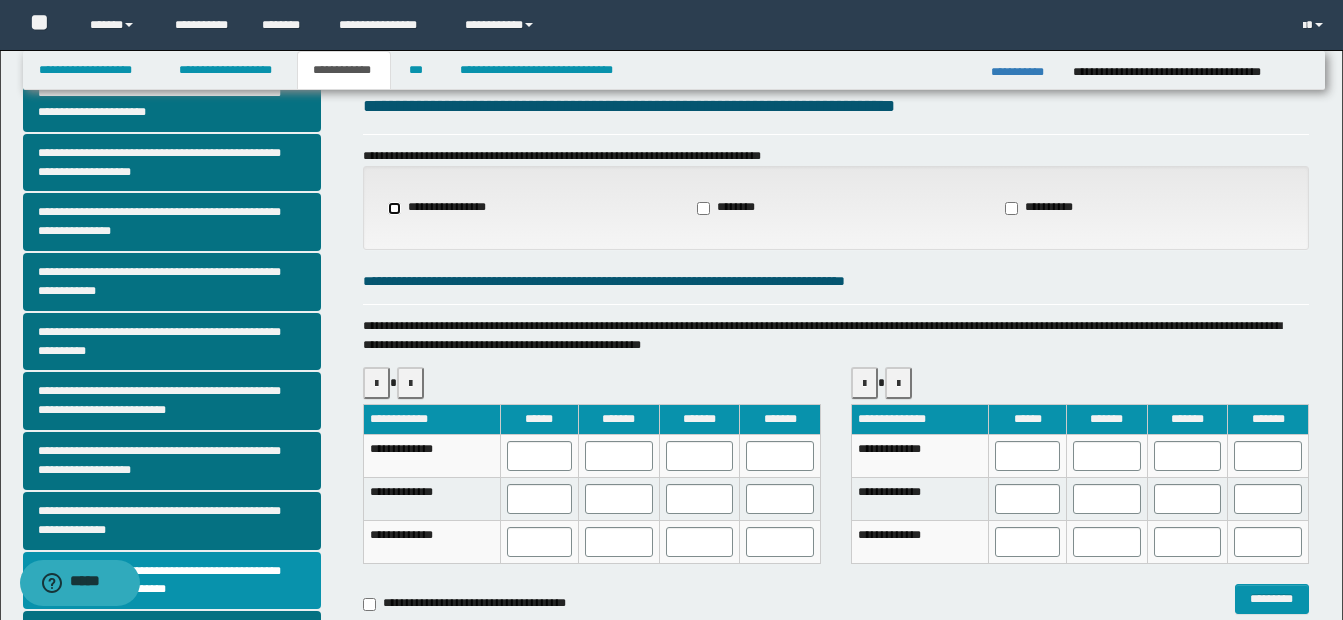 scroll, scrollTop: 100, scrollLeft: 0, axis: vertical 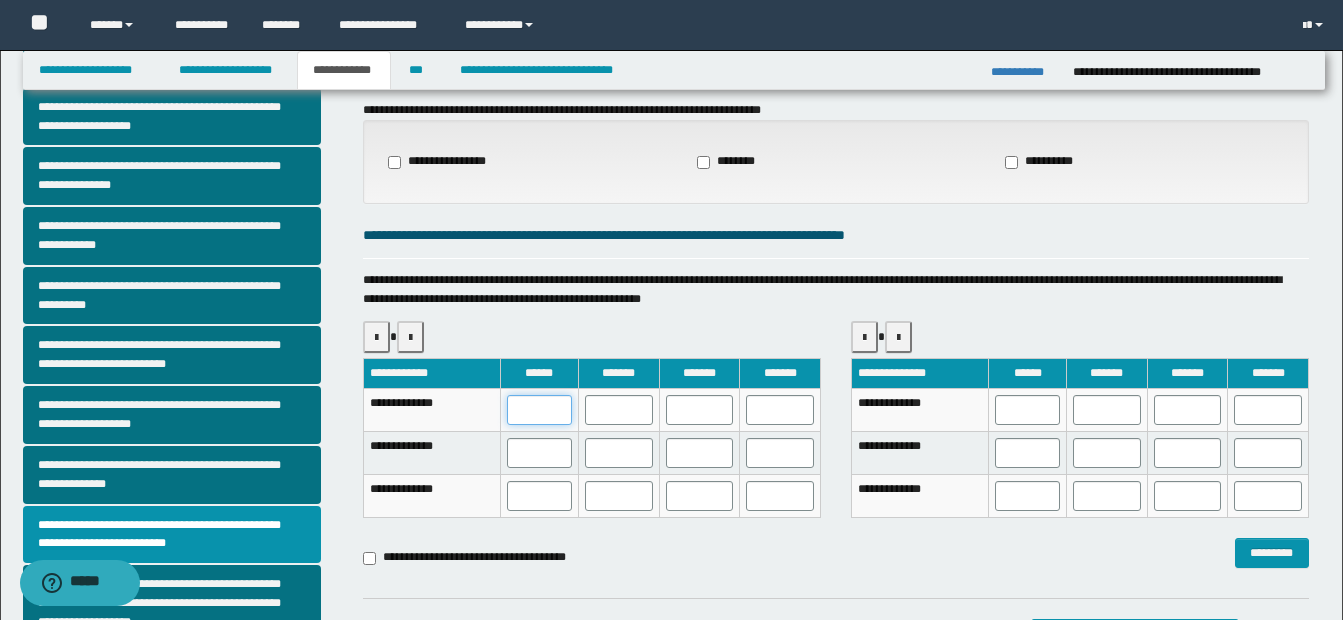 click at bounding box center (539, 410) 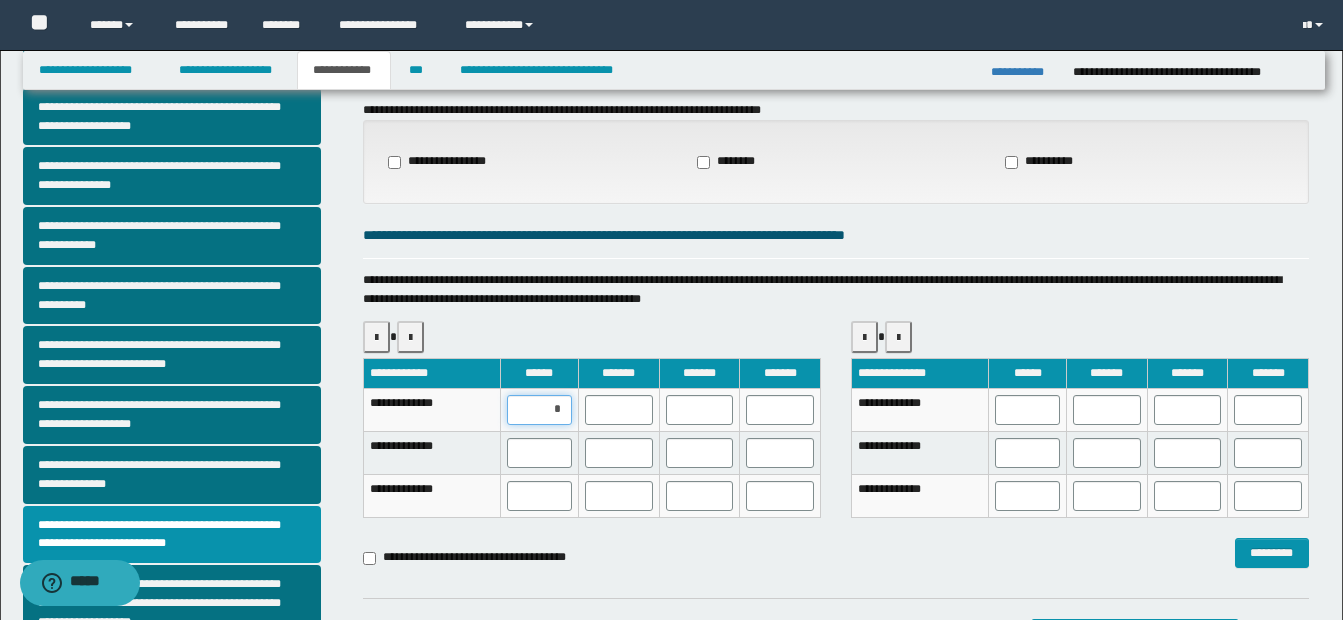 type on "**" 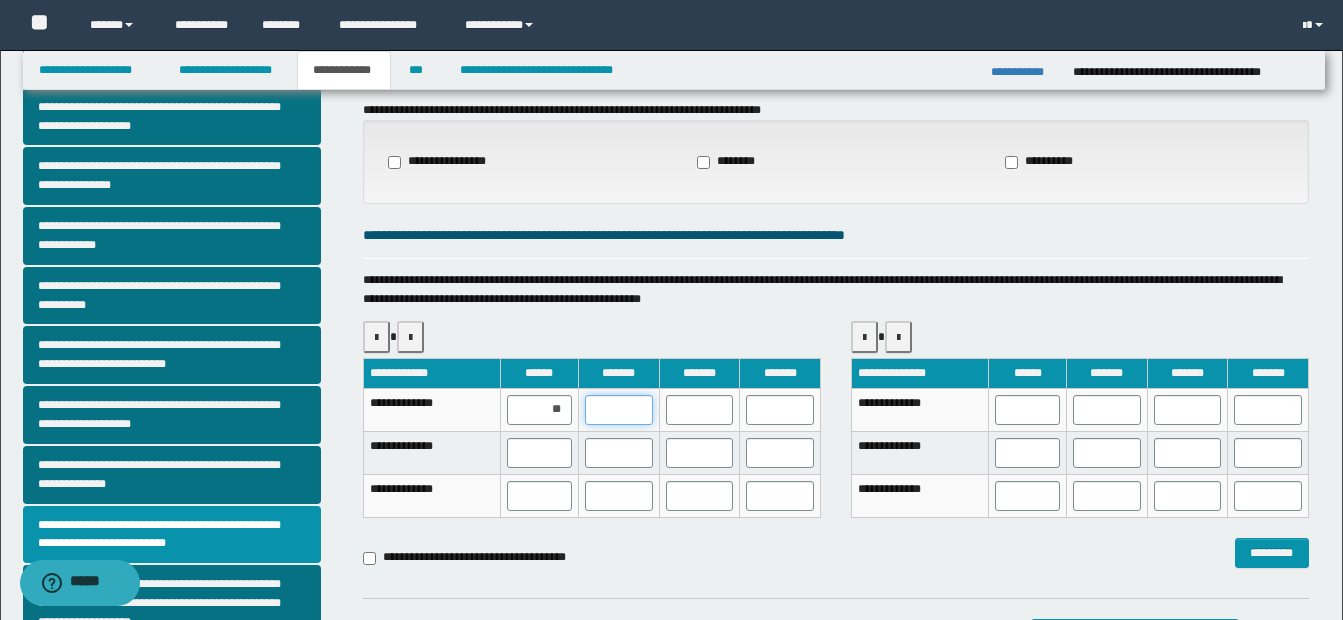 click at bounding box center (619, 410) 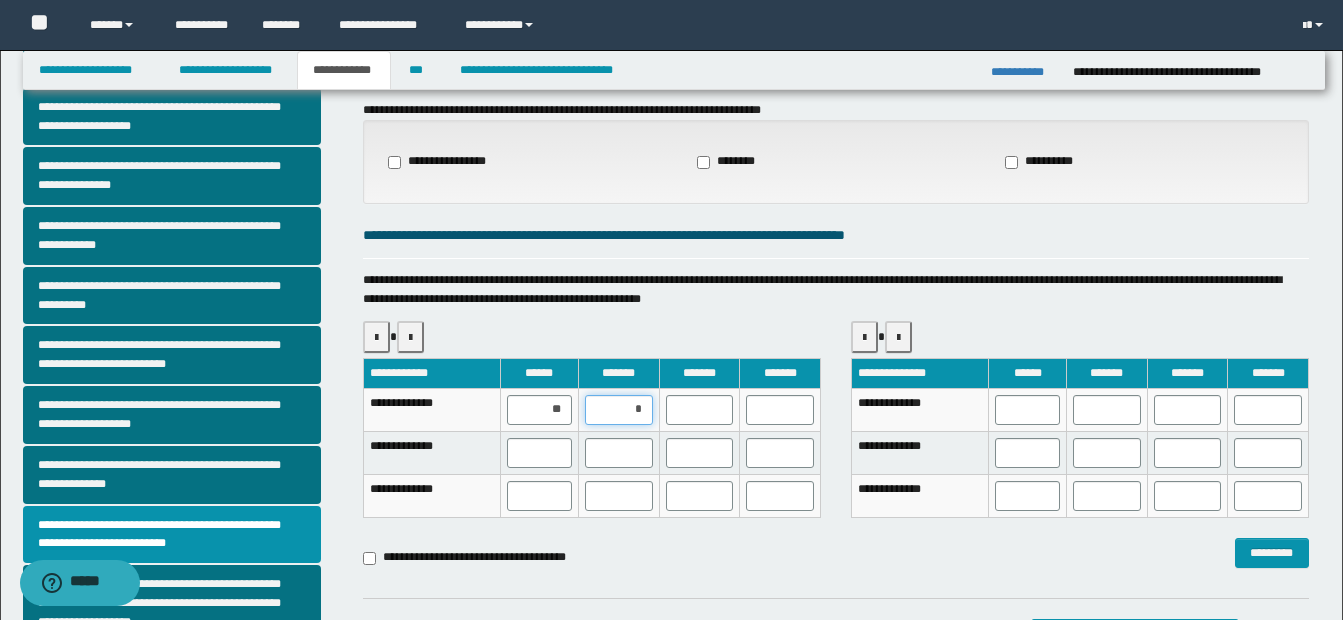 type on "**" 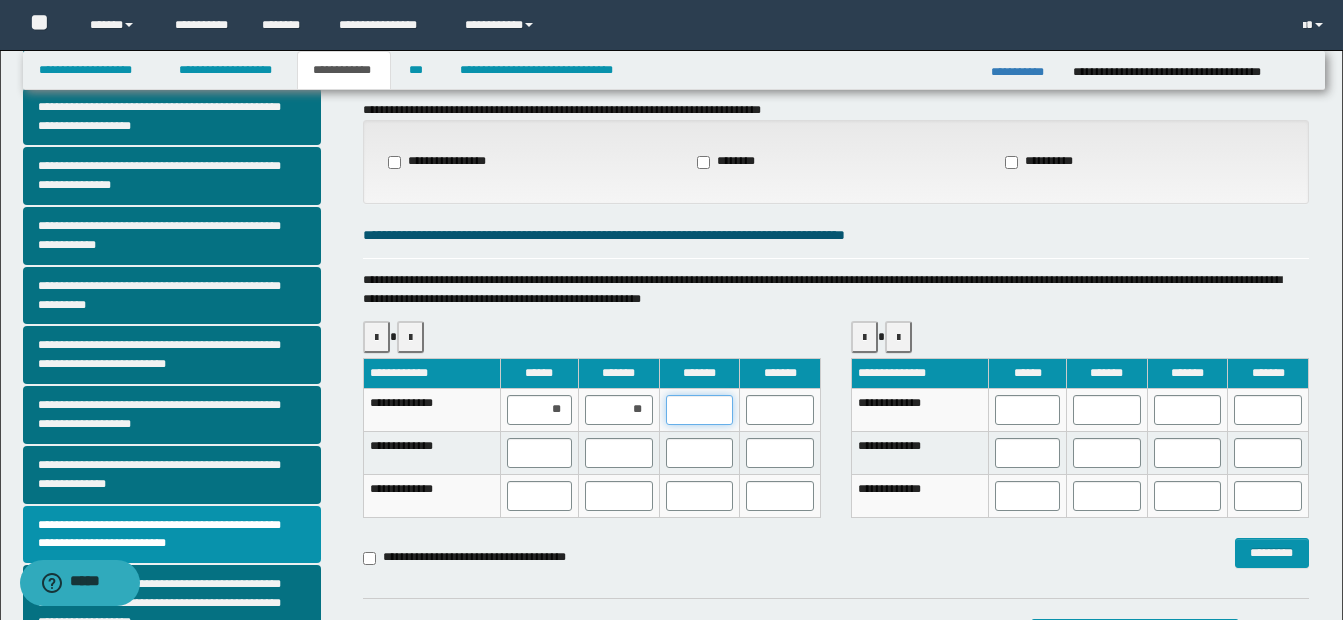 click at bounding box center (700, 410) 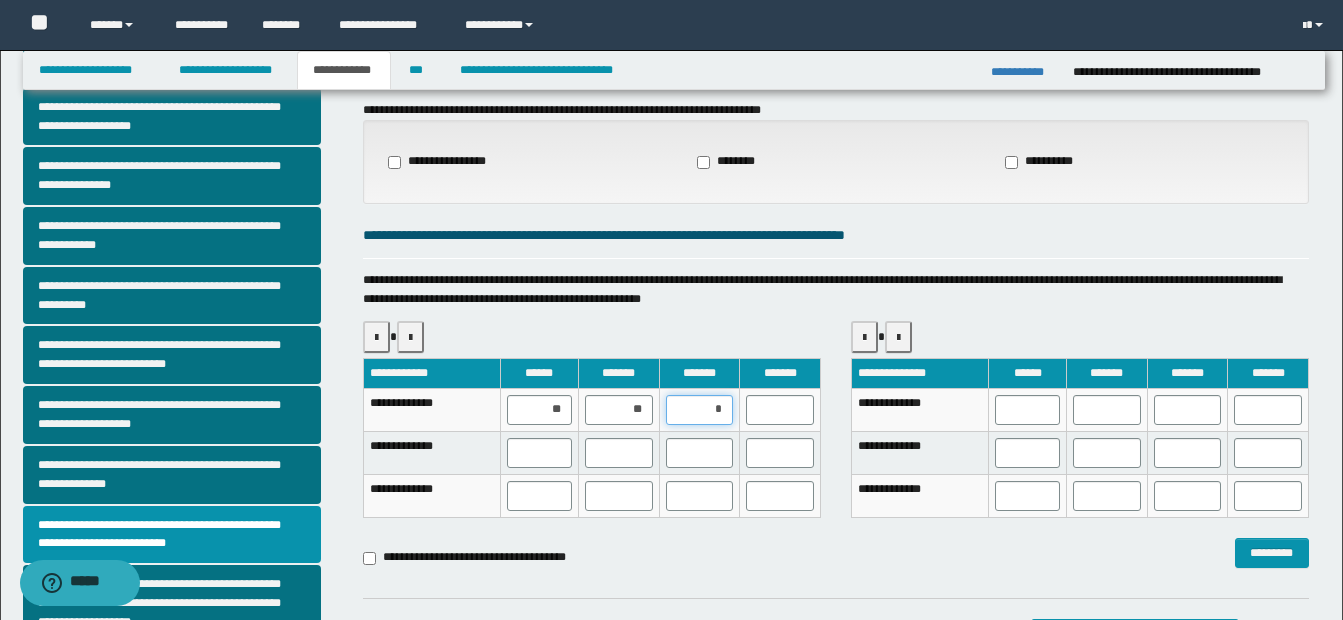 type on "**" 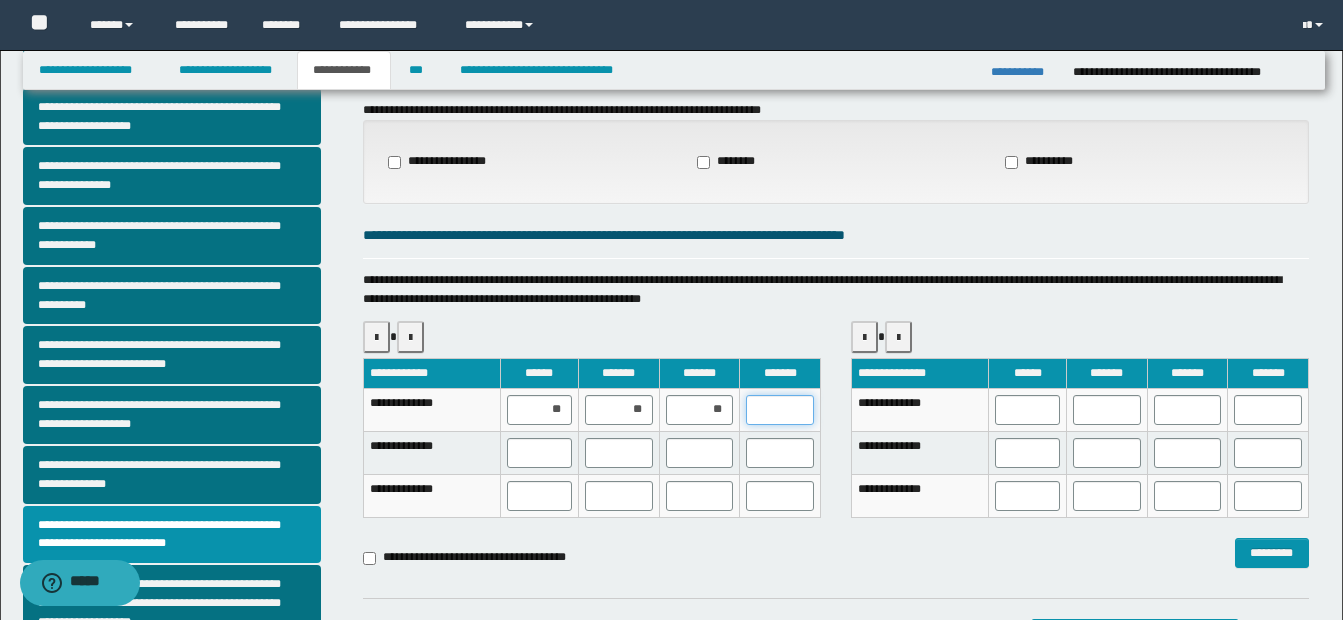 click at bounding box center [780, 410] 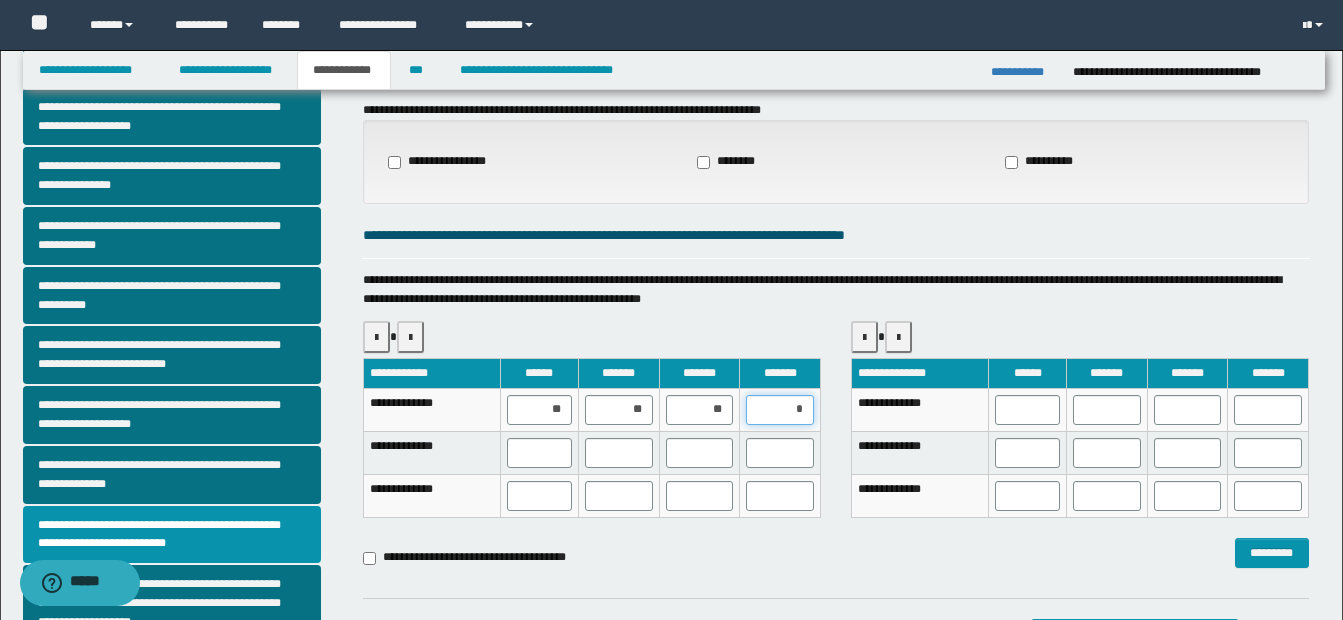 type on "**" 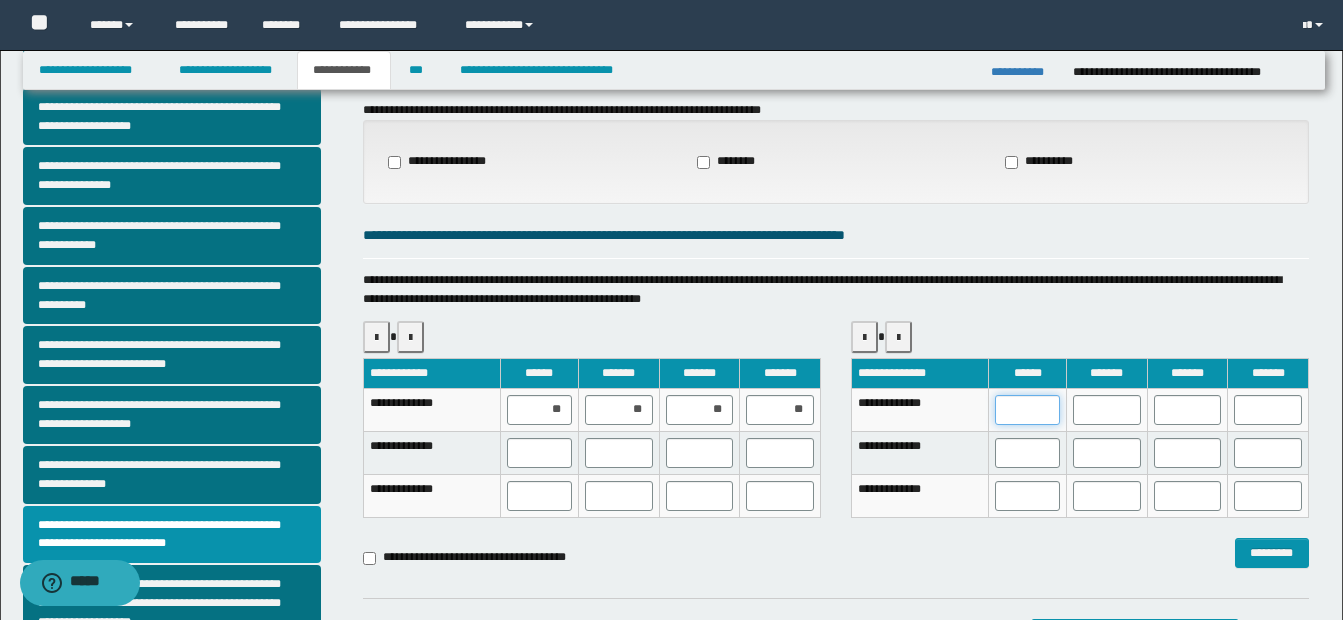 click at bounding box center (1027, 410) 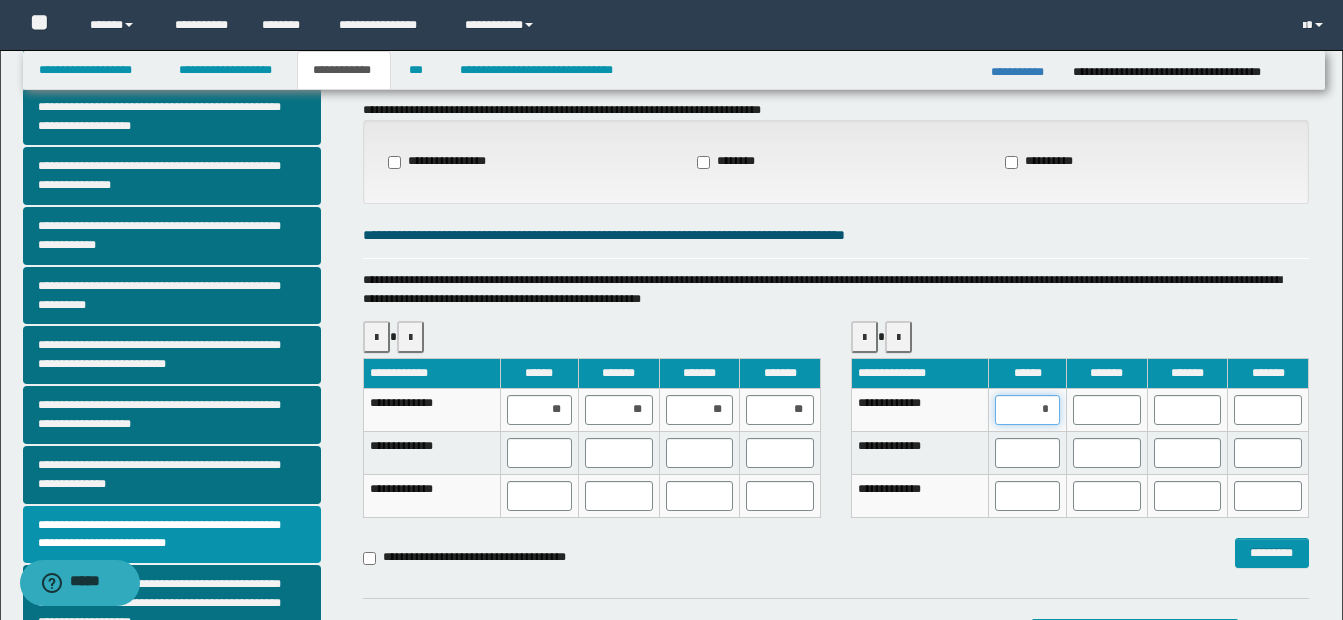 type on "**" 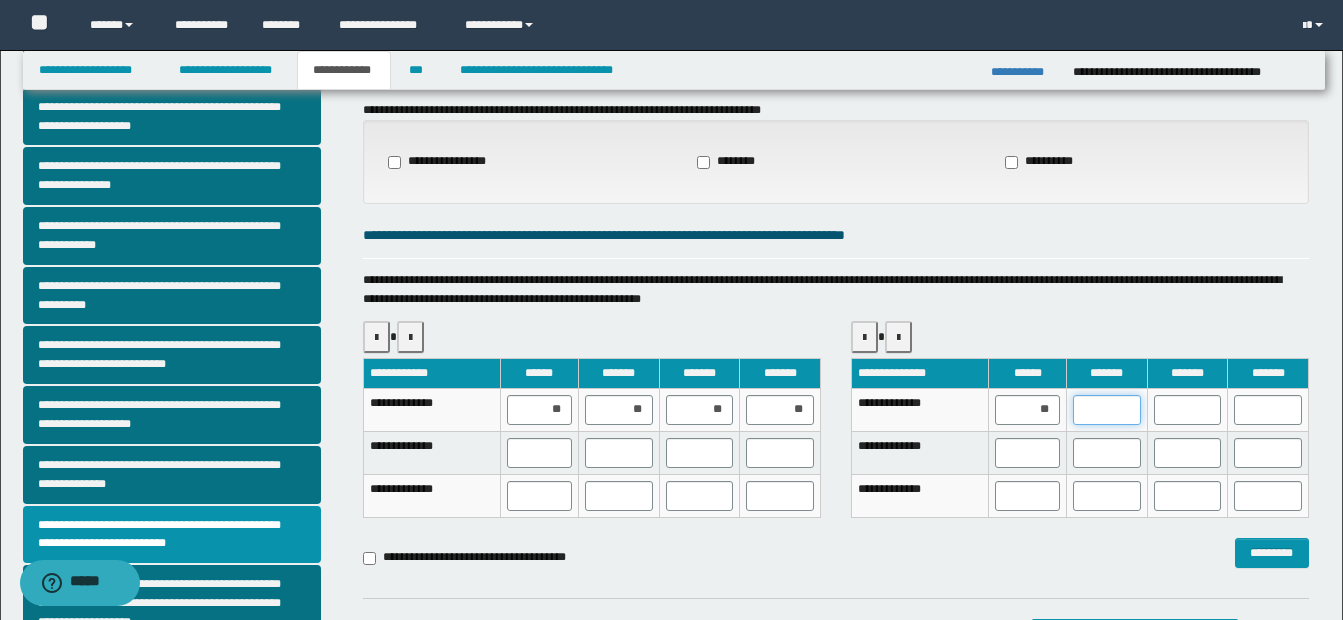 click at bounding box center (1107, 410) 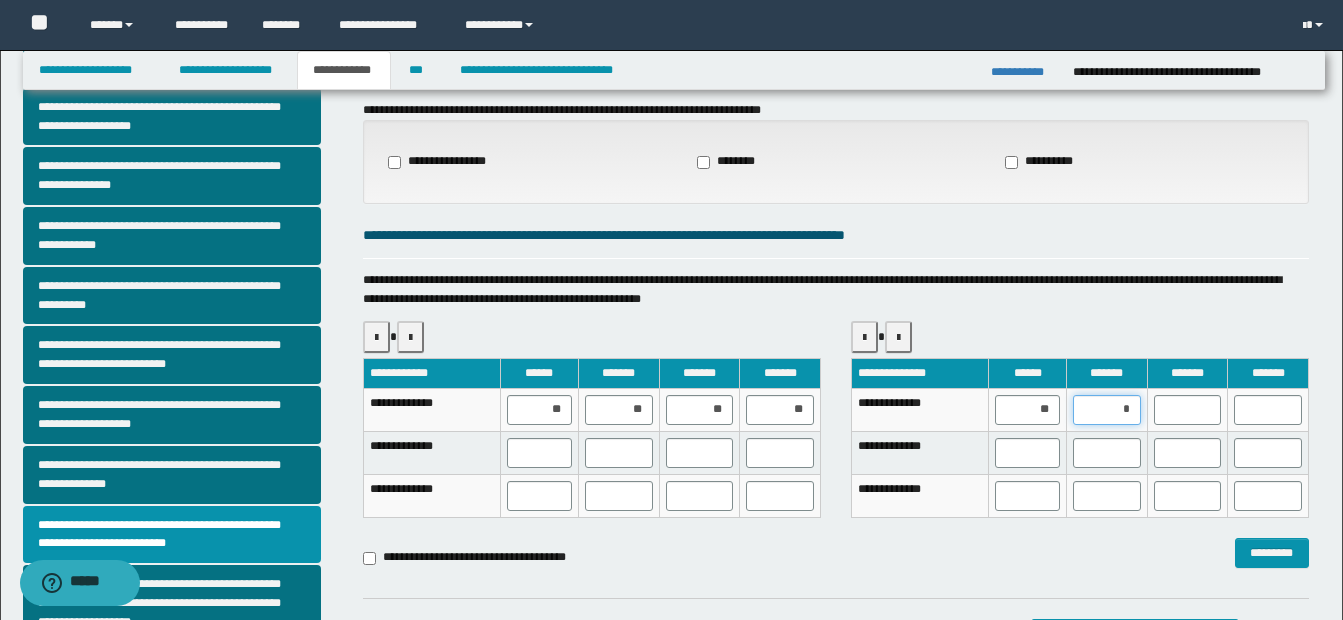type on "**" 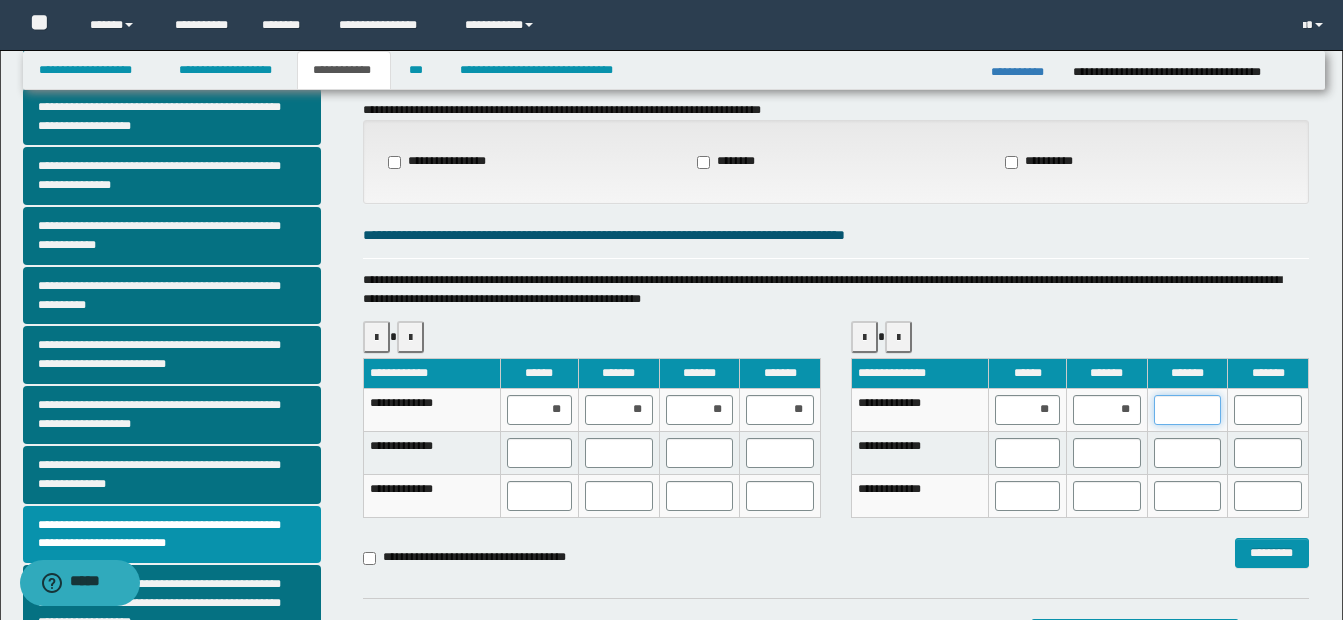 click at bounding box center [1188, 410] 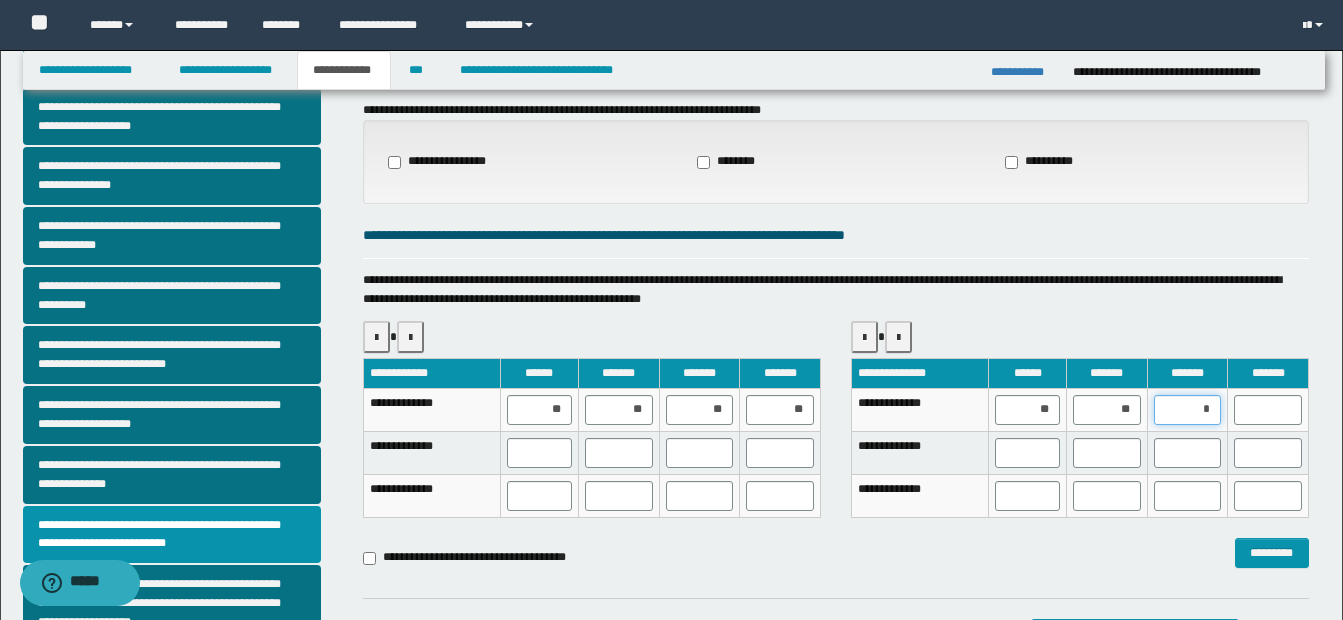 type on "**" 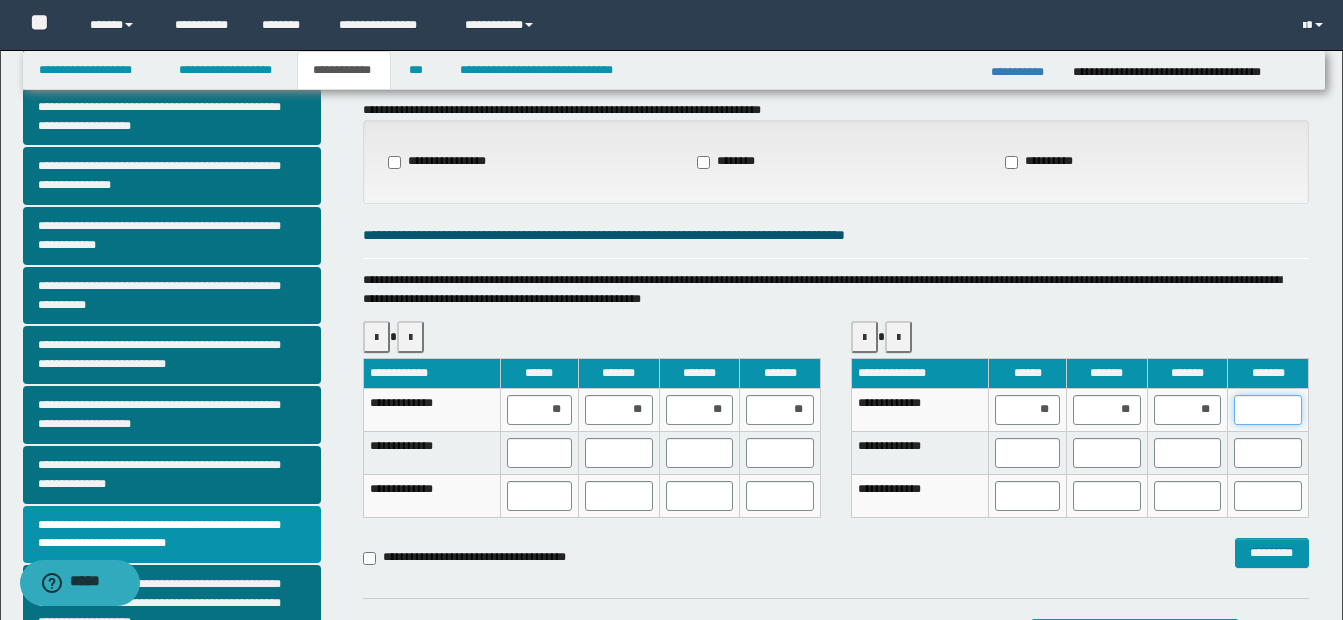 click at bounding box center (1268, 410) 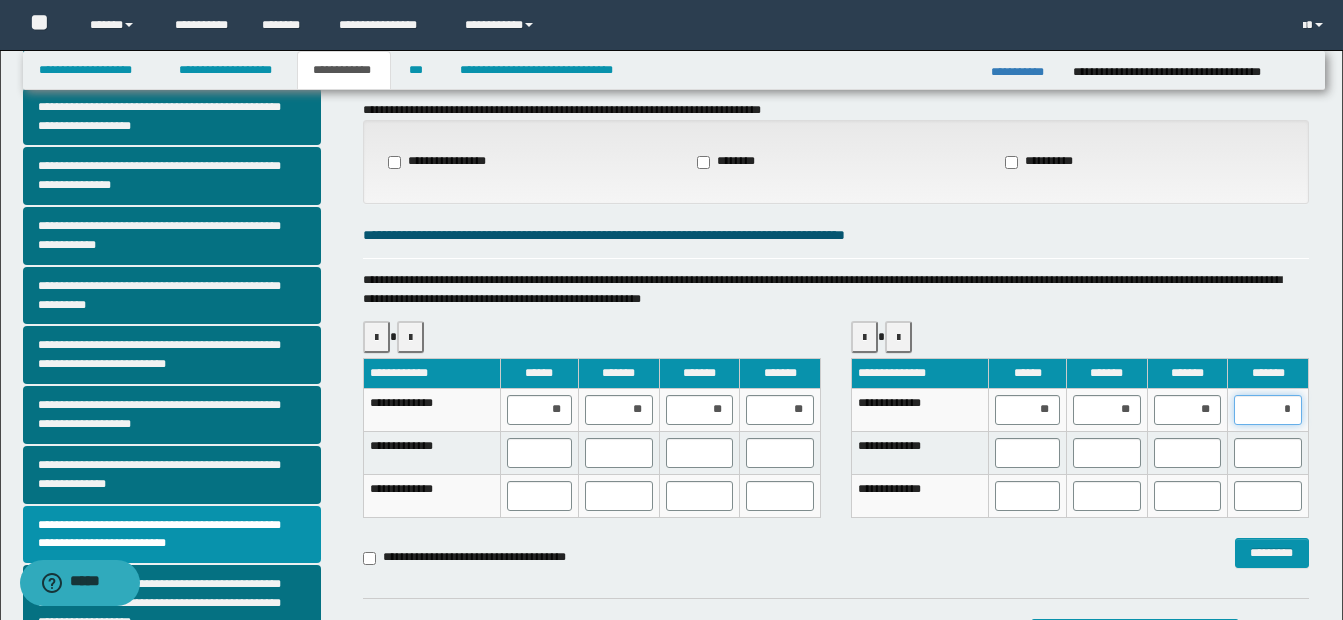 type on "**" 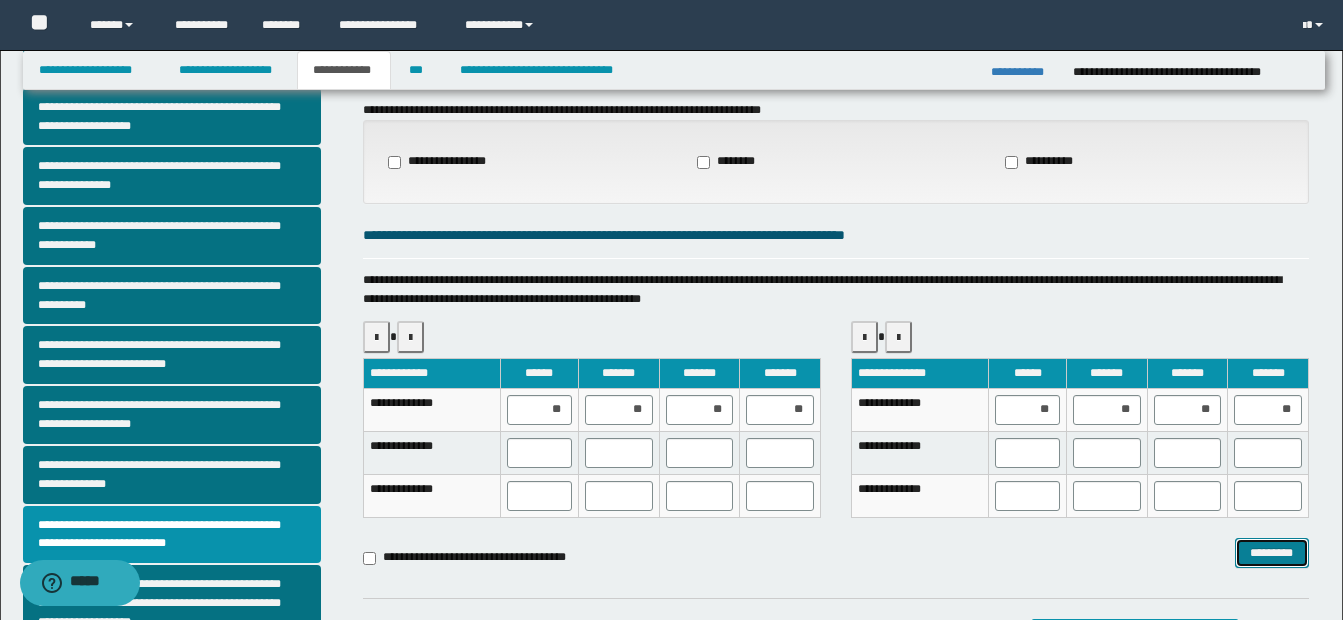 click on "*********" at bounding box center (1272, 553) 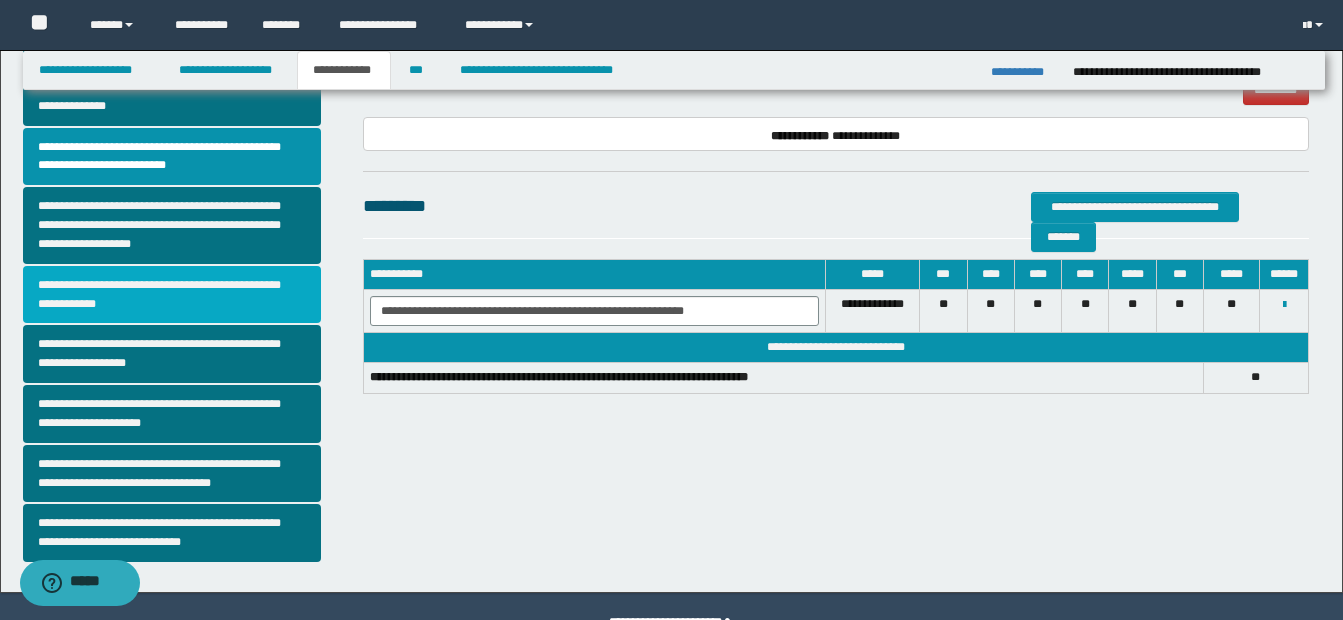 scroll, scrollTop: 500, scrollLeft: 0, axis: vertical 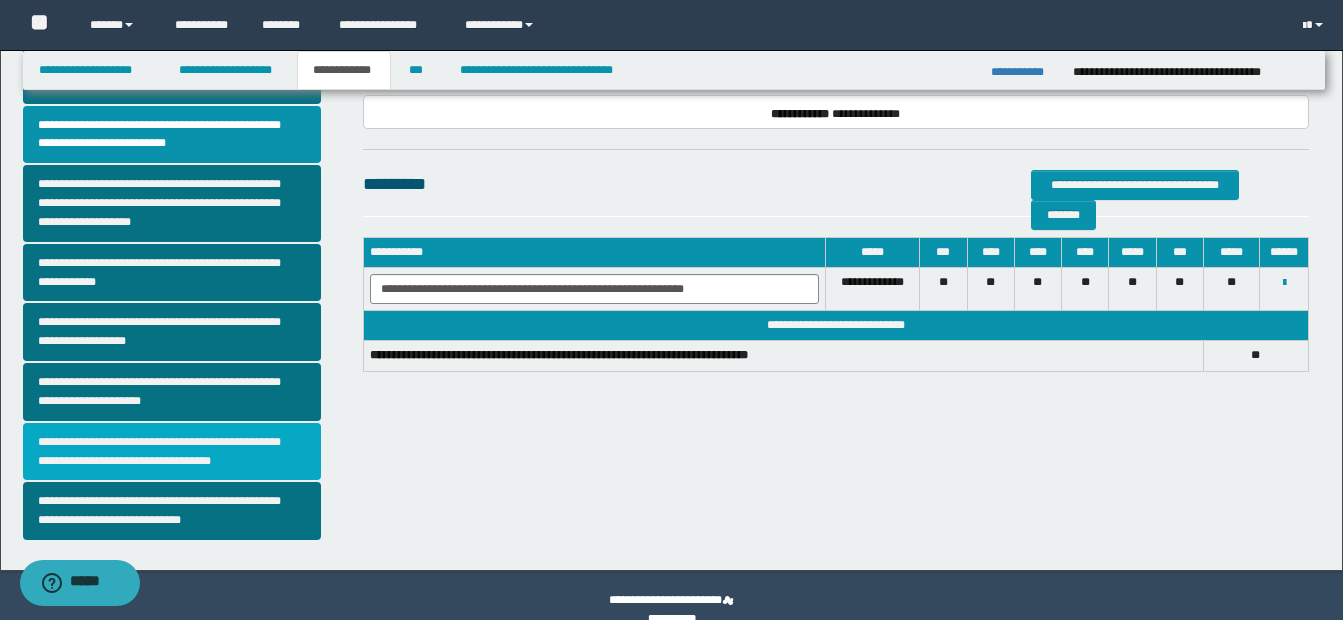 click on "**********" at bounding box center (172, 452) 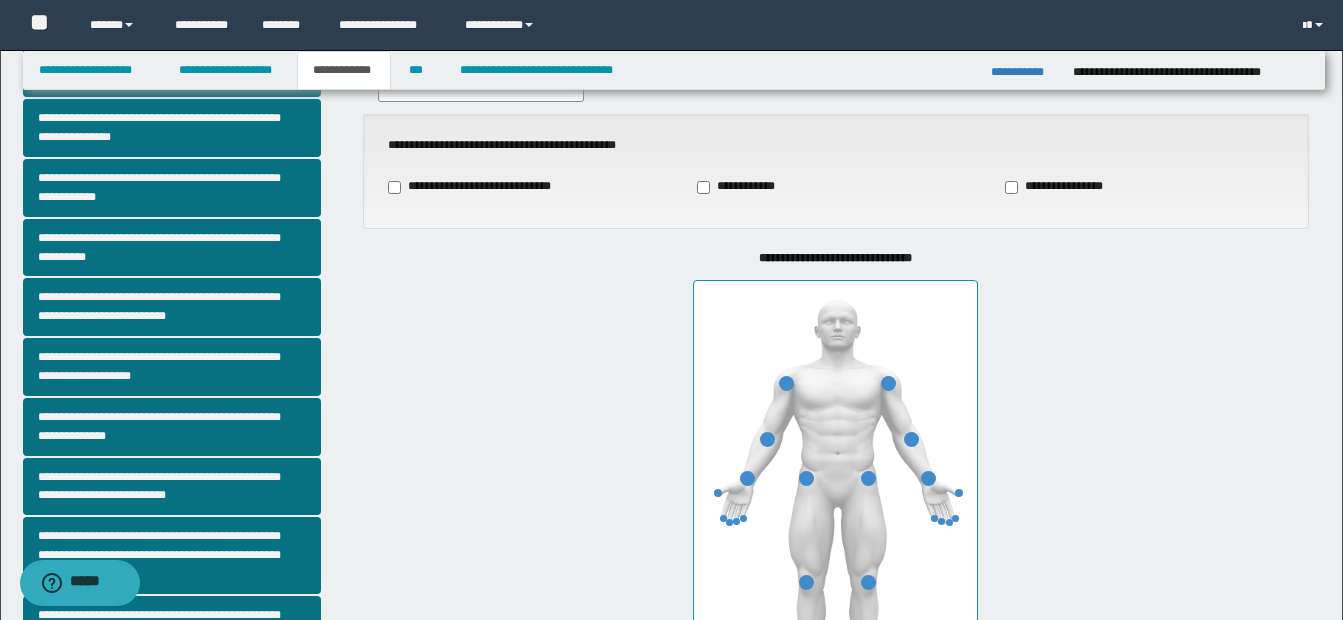 scroll, scrollTop: 200, scrollLeft: 0, axis: vertical 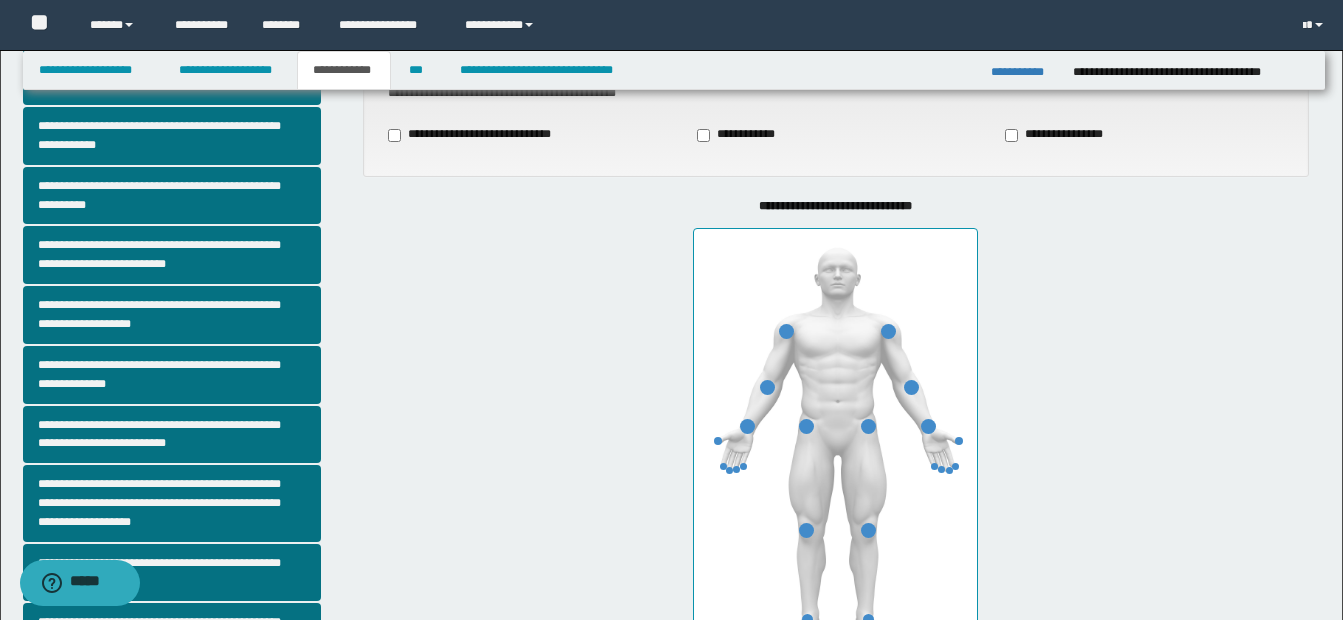click on "**********" at bounding box center [478, 135] 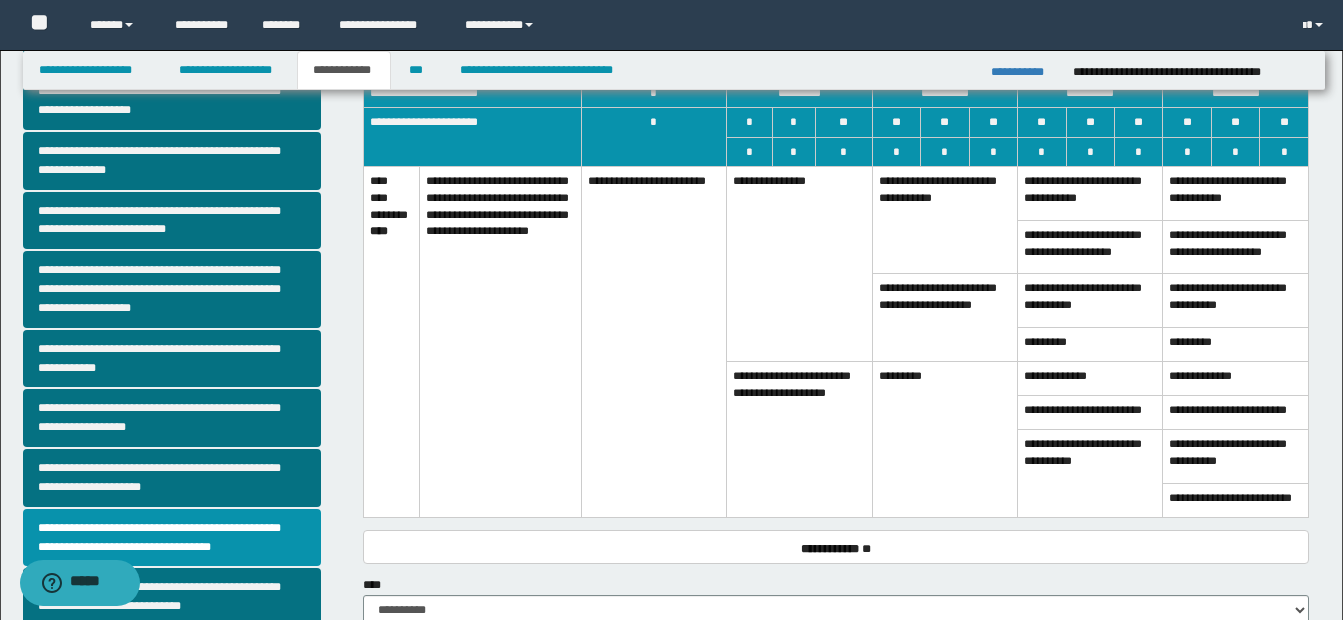 scroll, scrollTop: 300, scrollLeft: 0, axis: vertical 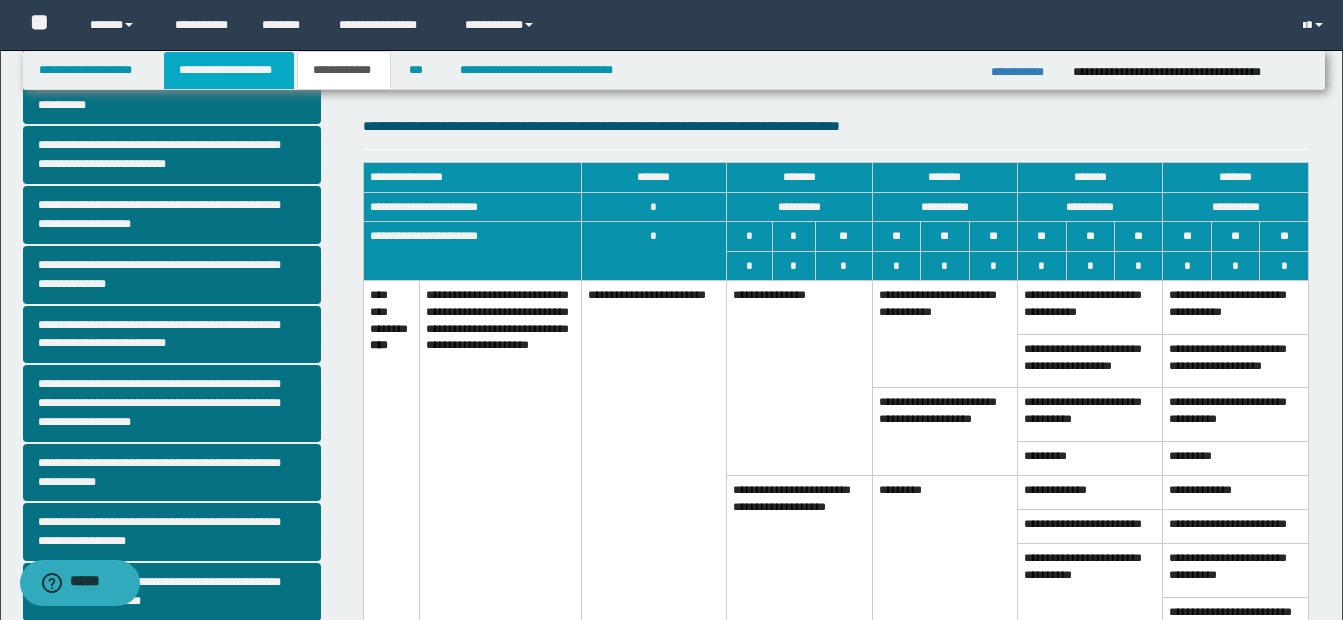 click on "**********" at bounding box center [229, 70] 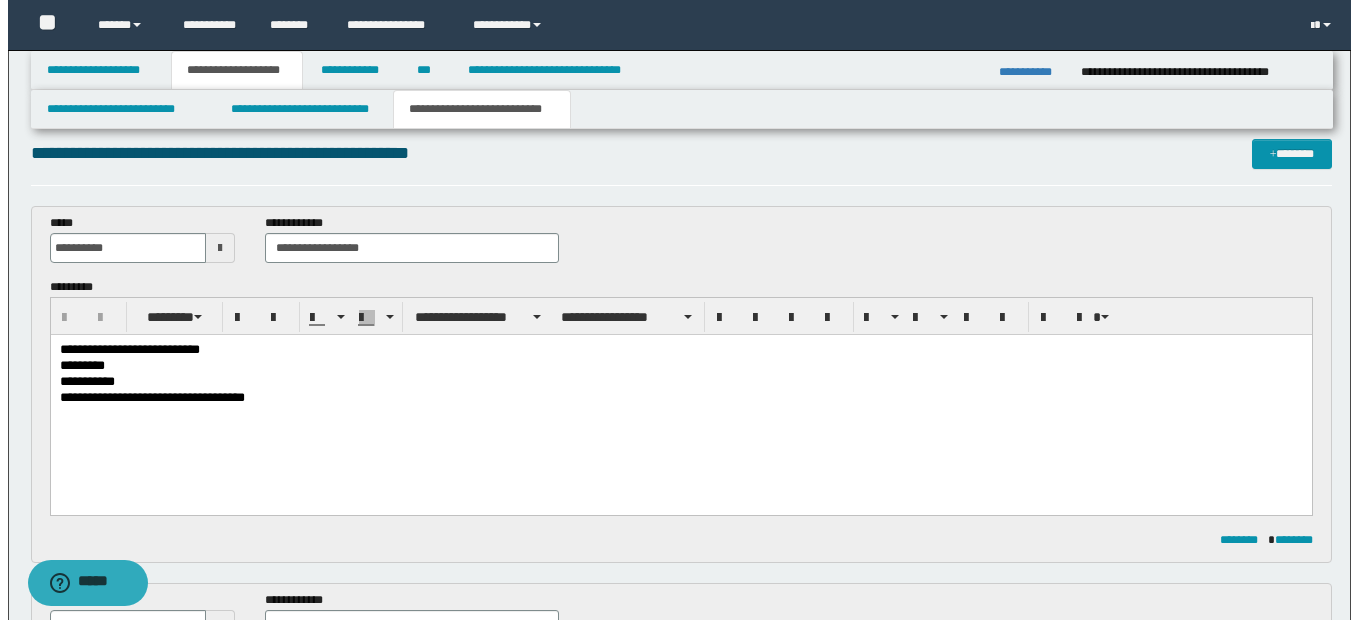 scroll, scrollTop: 0, scrollLeft: 0, axis: both 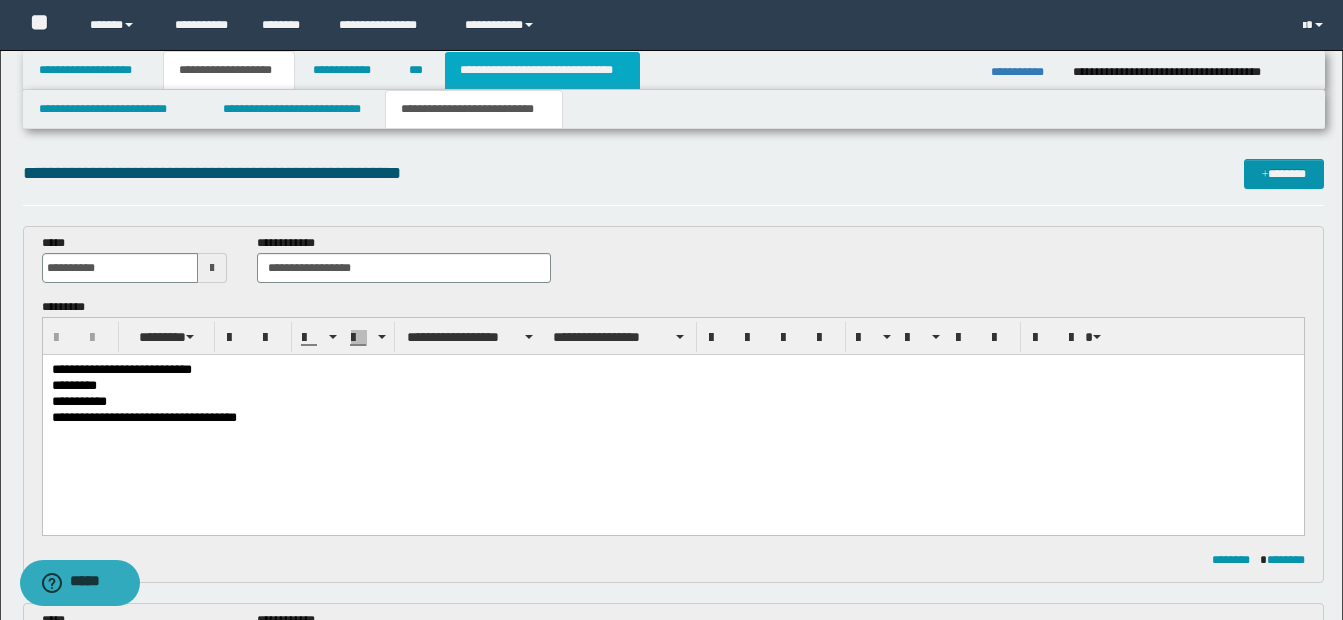 click on "**********" at bounding box center [542, 70] 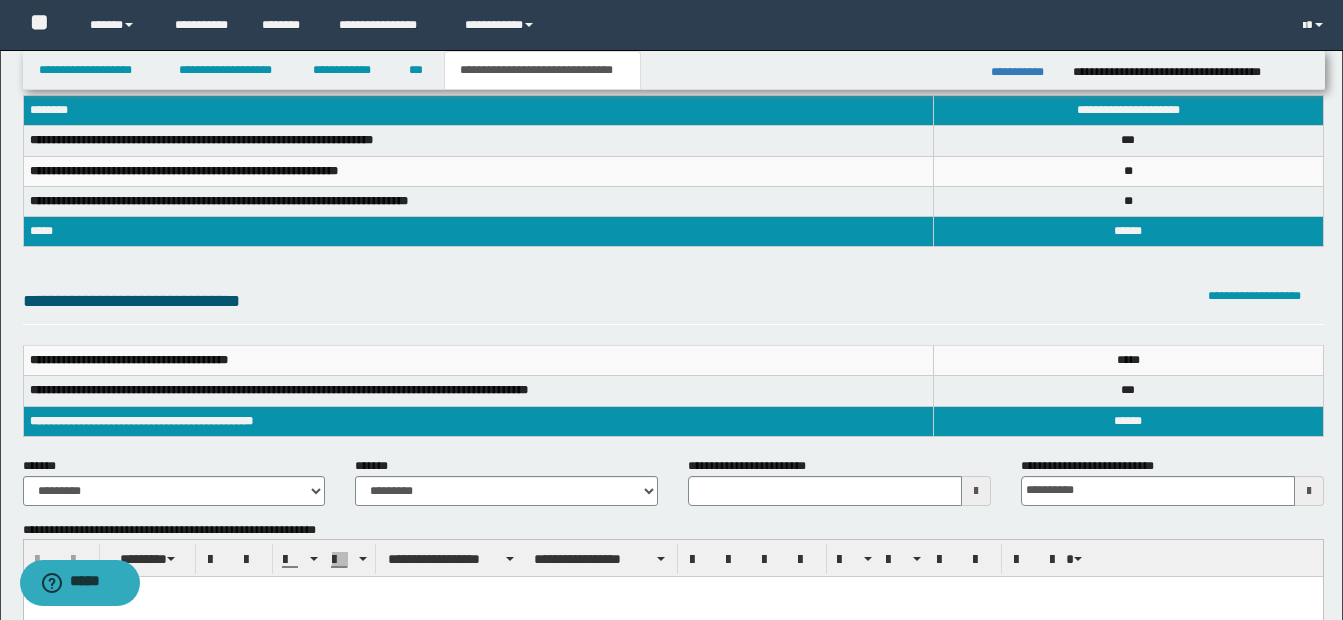 scroll, scrollTop: 0, scrollLeft: 0, axis: both 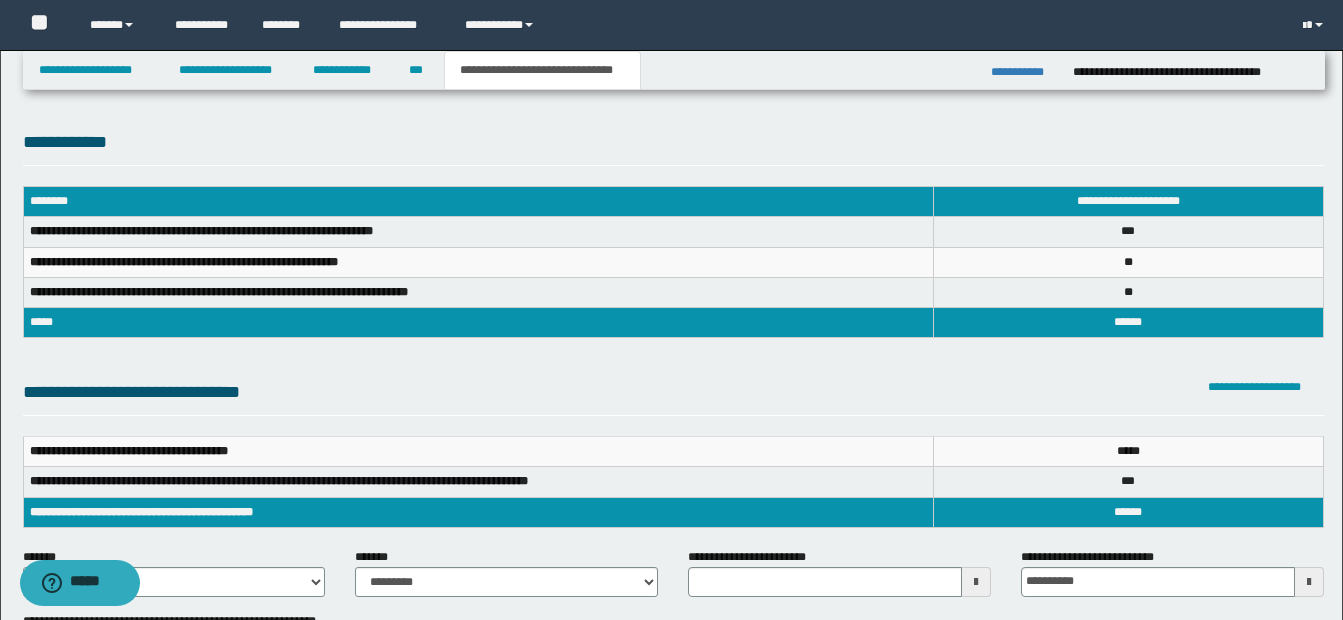type 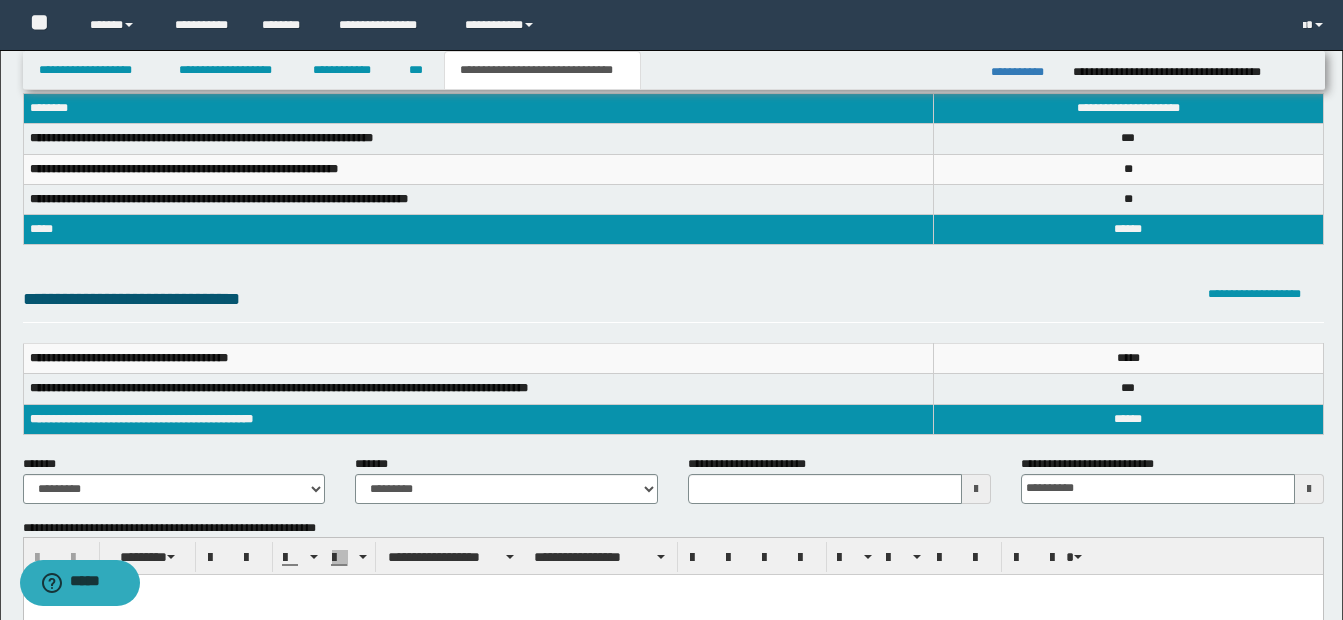 scroll, scrollTop: 200, scrollLeft: 0, axis: vertical 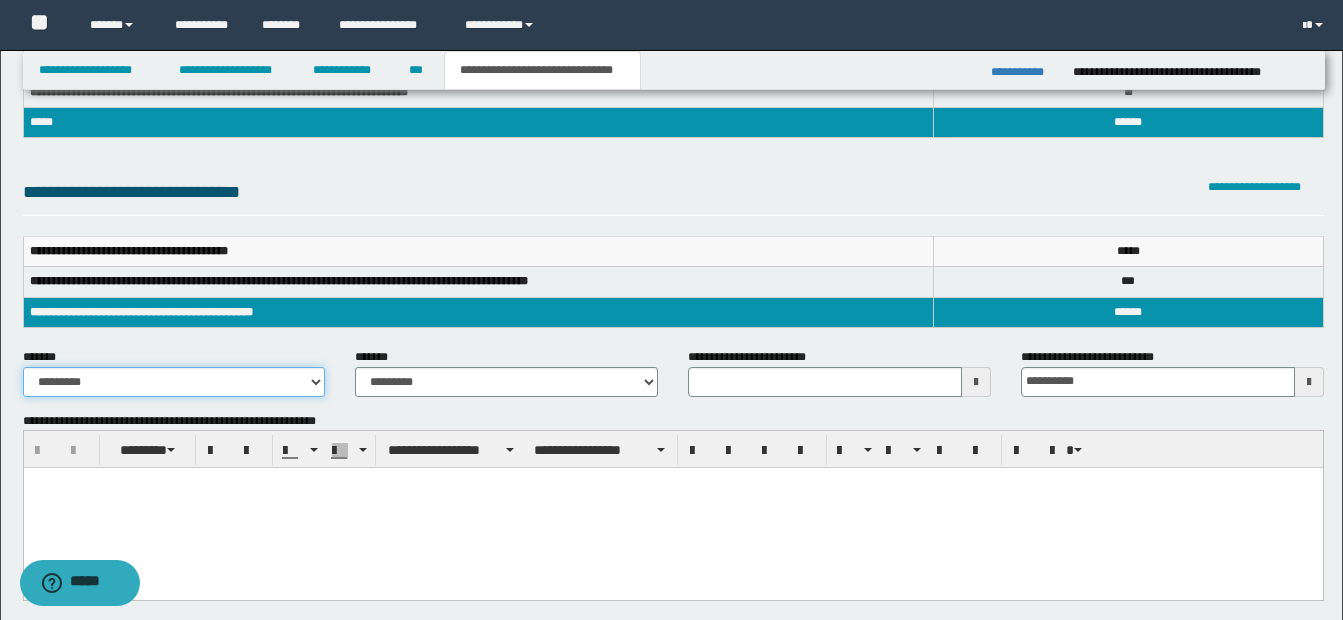 click on "**********" at bounding box center (174, 382) 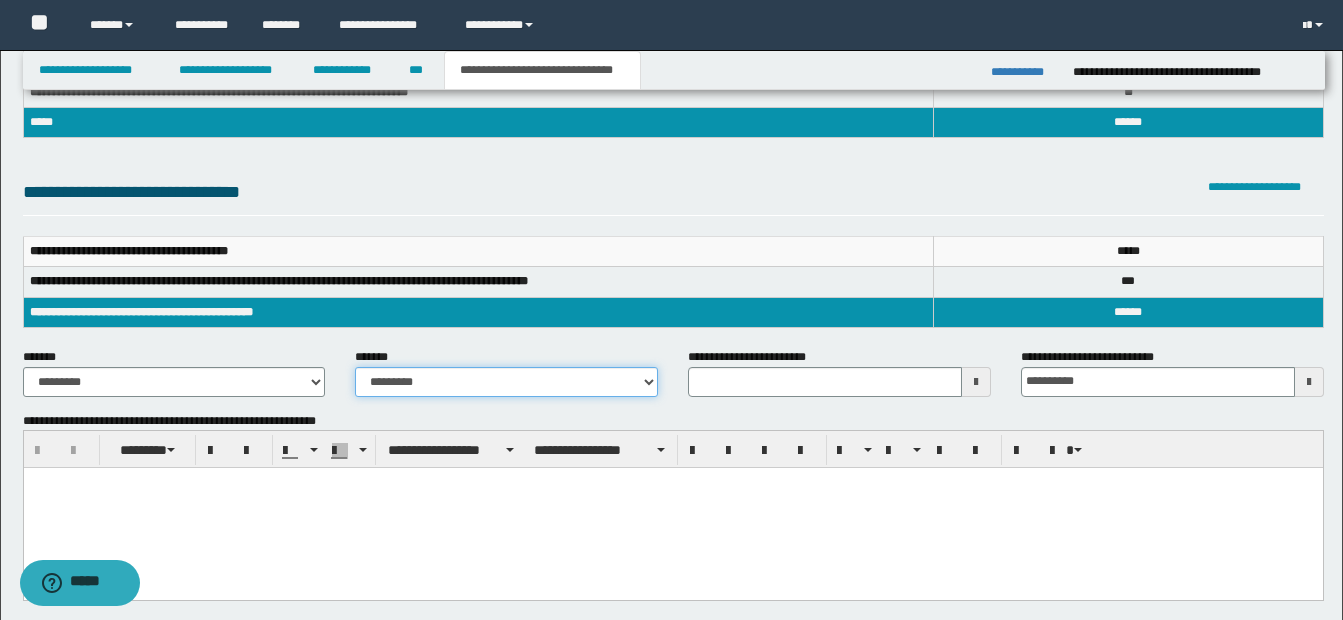drag, startPoint x: 370, startPoint y: 380, endPoint x: 378, endPoint y: 387, distance: 10.630146 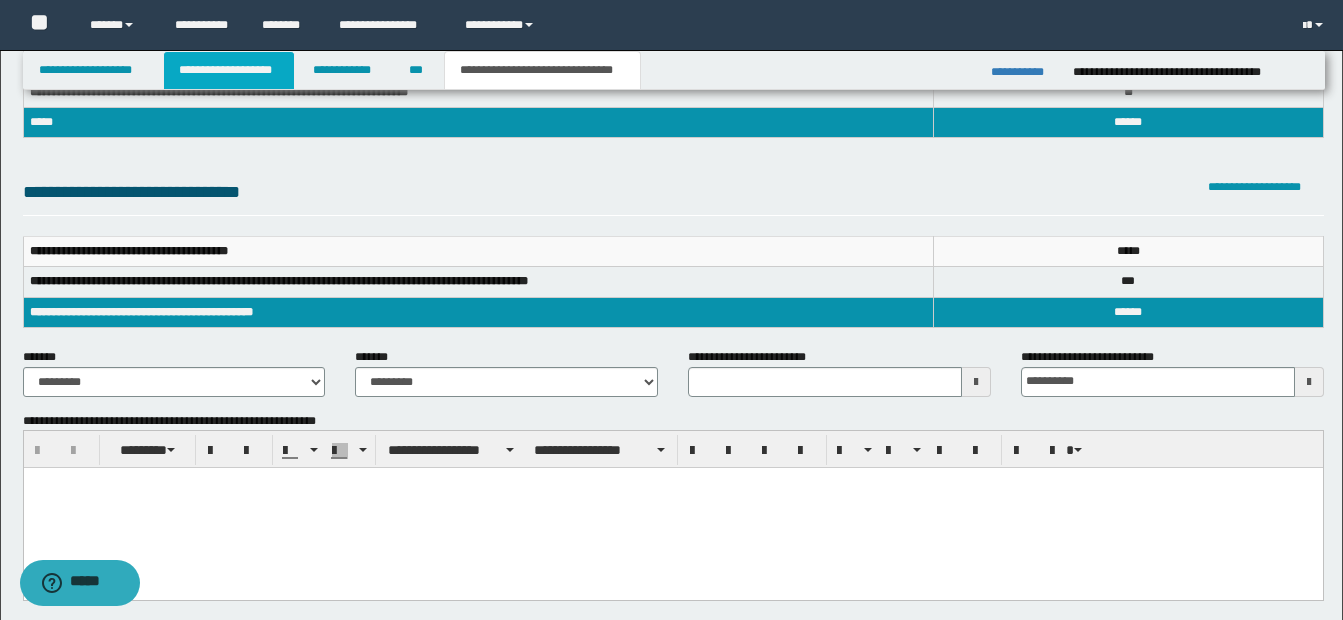 click on "**********" at bounding box center [229, 70] 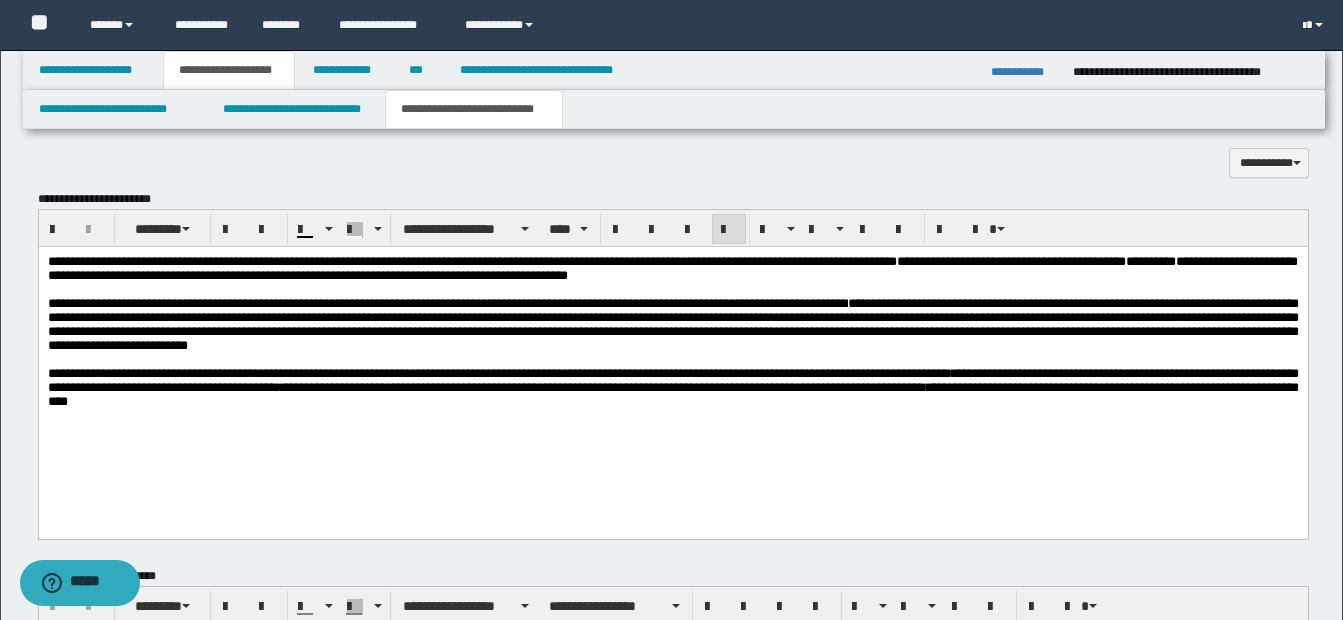 scroll, scrollTop: 1031, scrollLeft: 0, axis: vertical 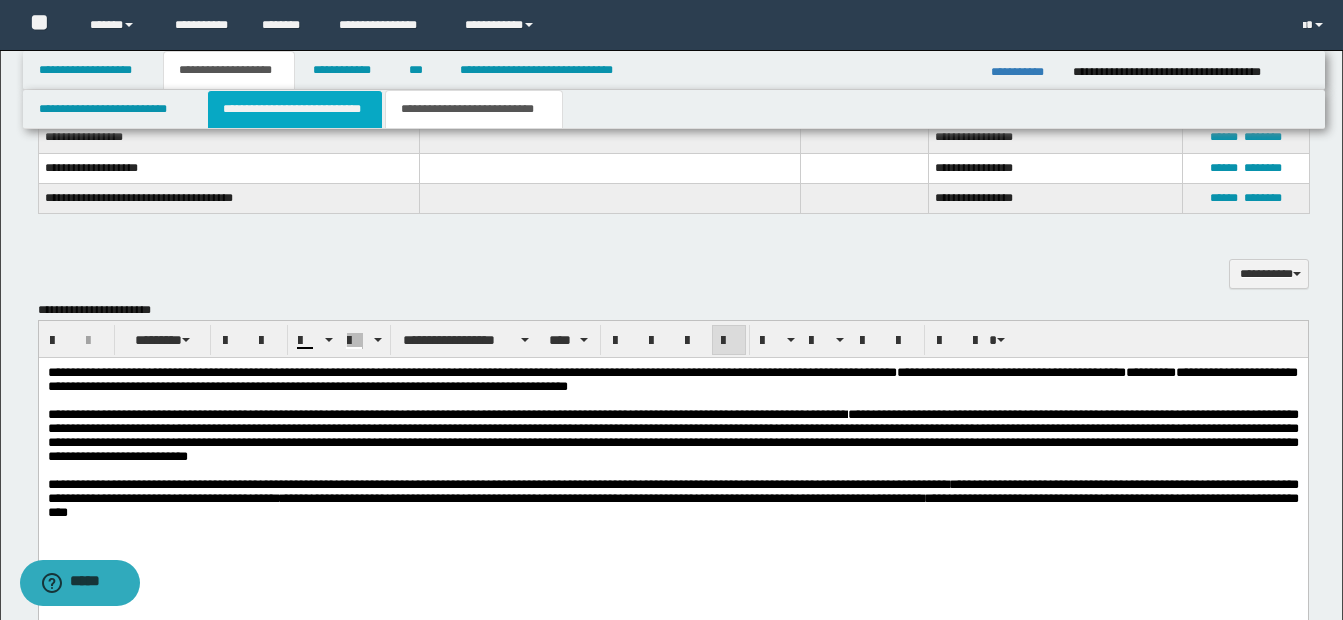 click on "**********" at bounding box center (295, 109) 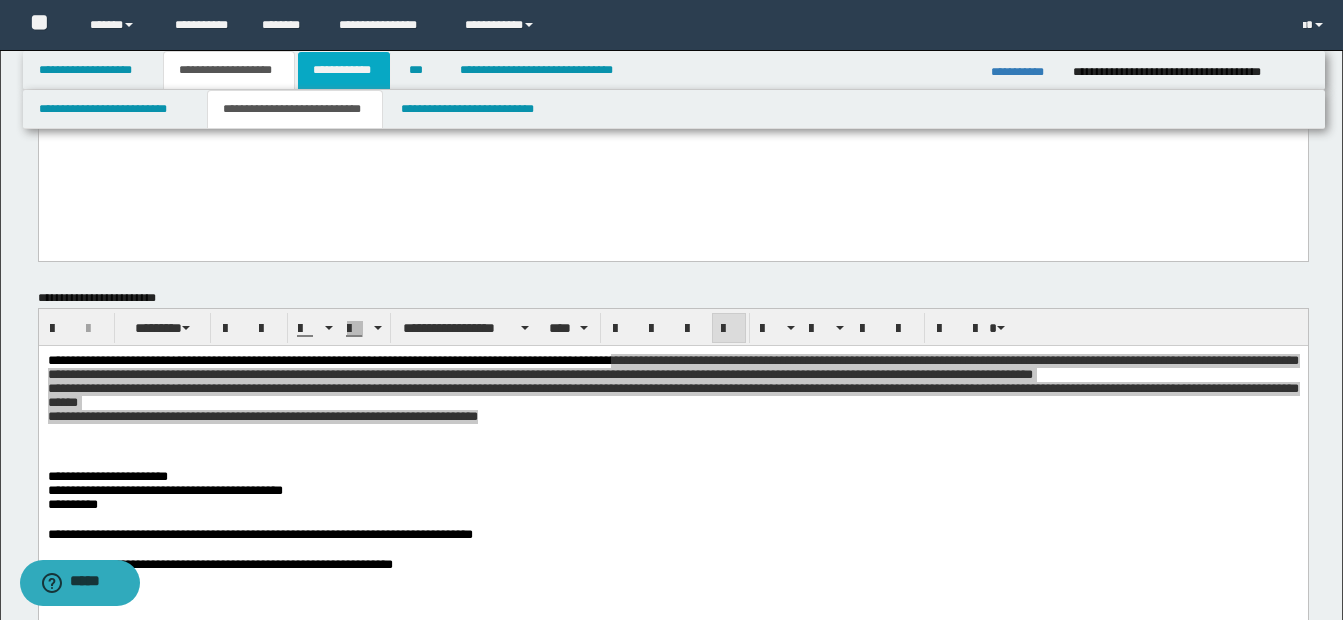 click on "**********" at bounding box center [344, 70] 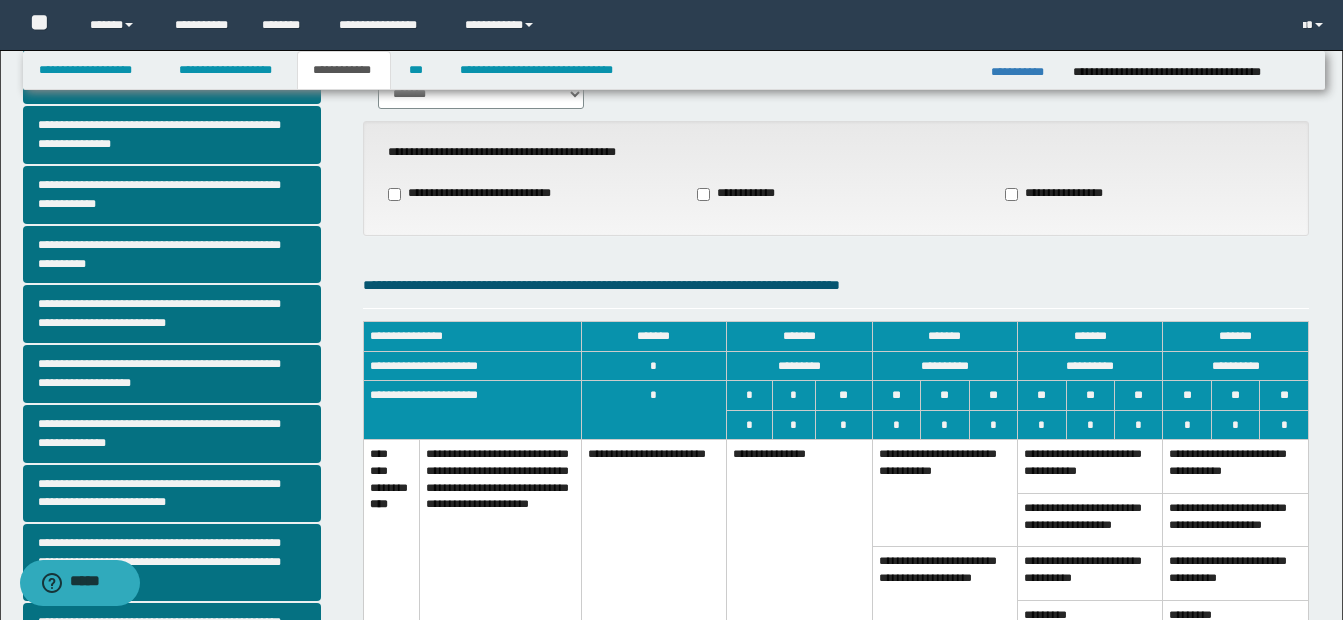scroll, scrollTop: 300, scrollLeft: 0, axis: vertical 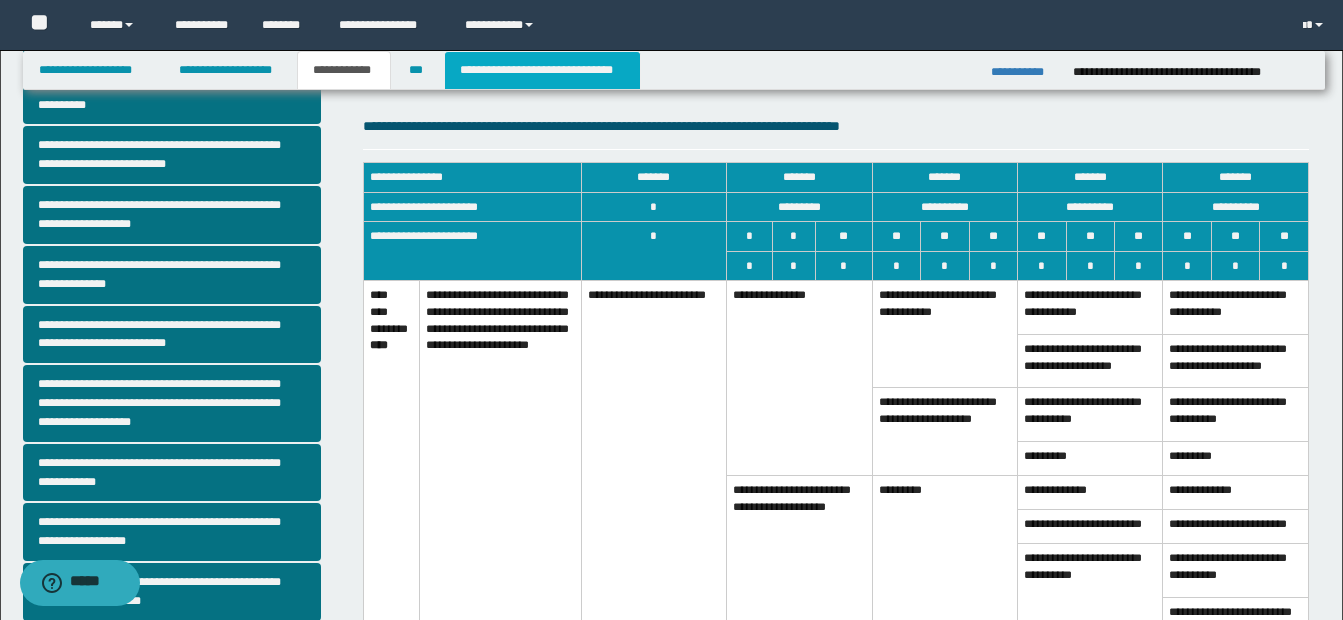 click on "**********" at bounding box center (542, 70) 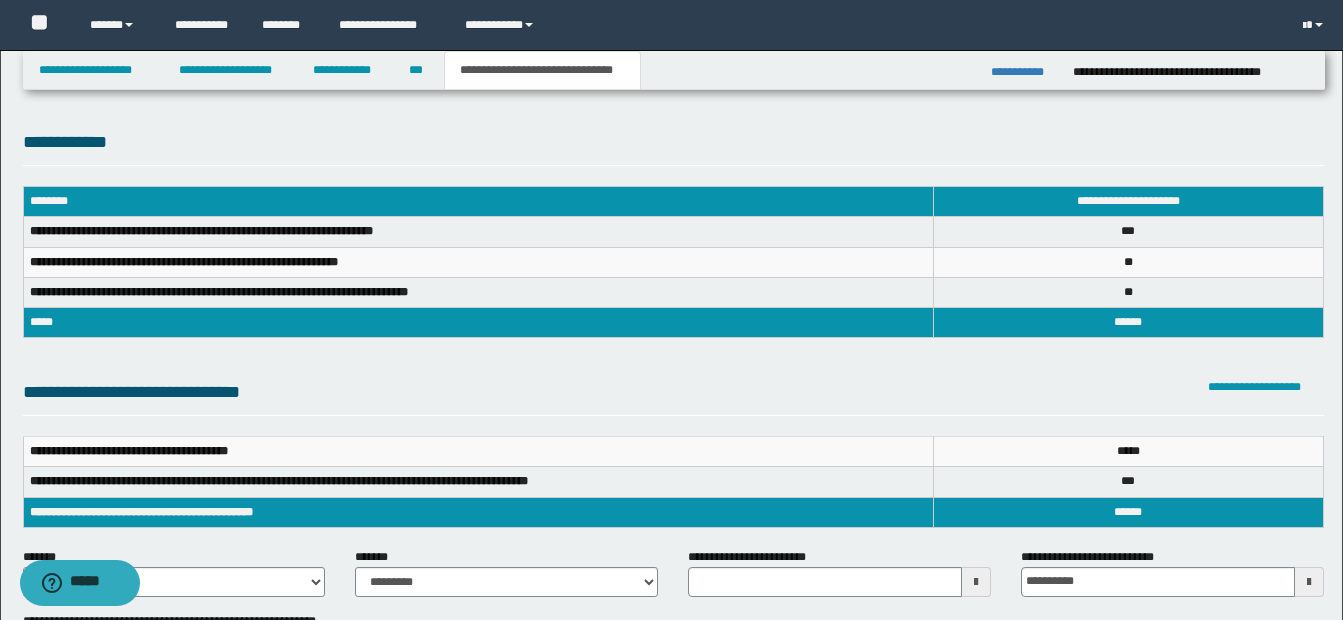 scroll, scrollTop: 100, scrollLeft: 0, axis: vertical 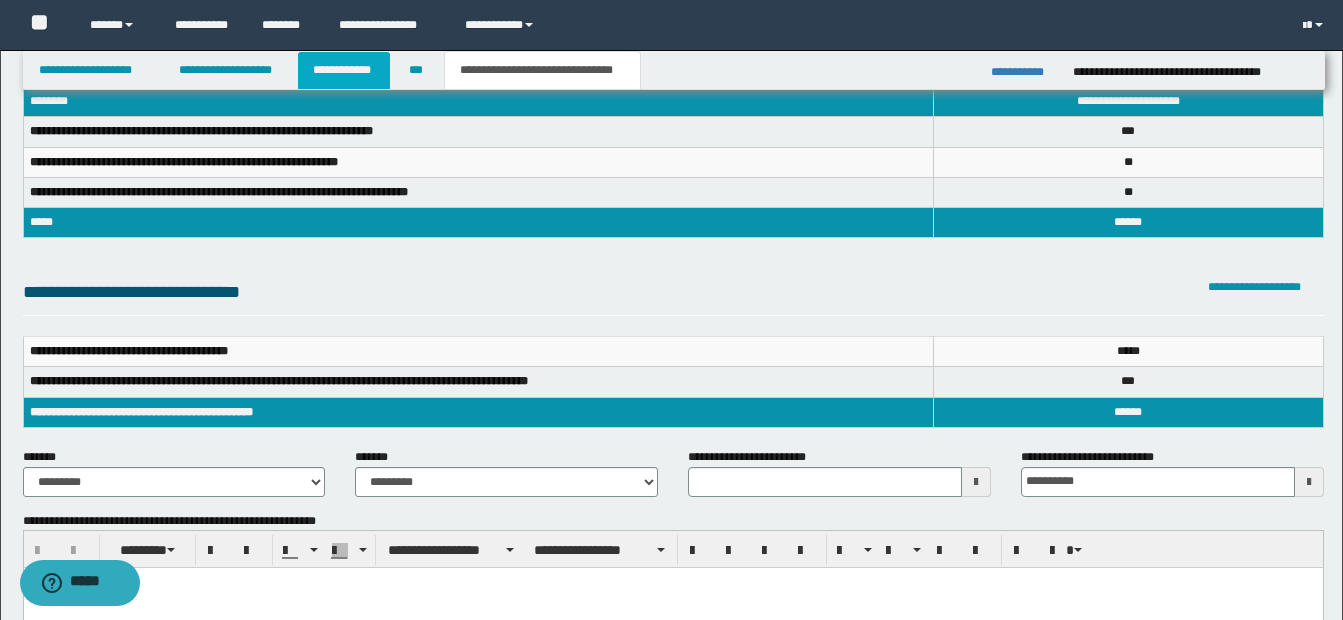 click on "**********" at bounding box center (344, 70) 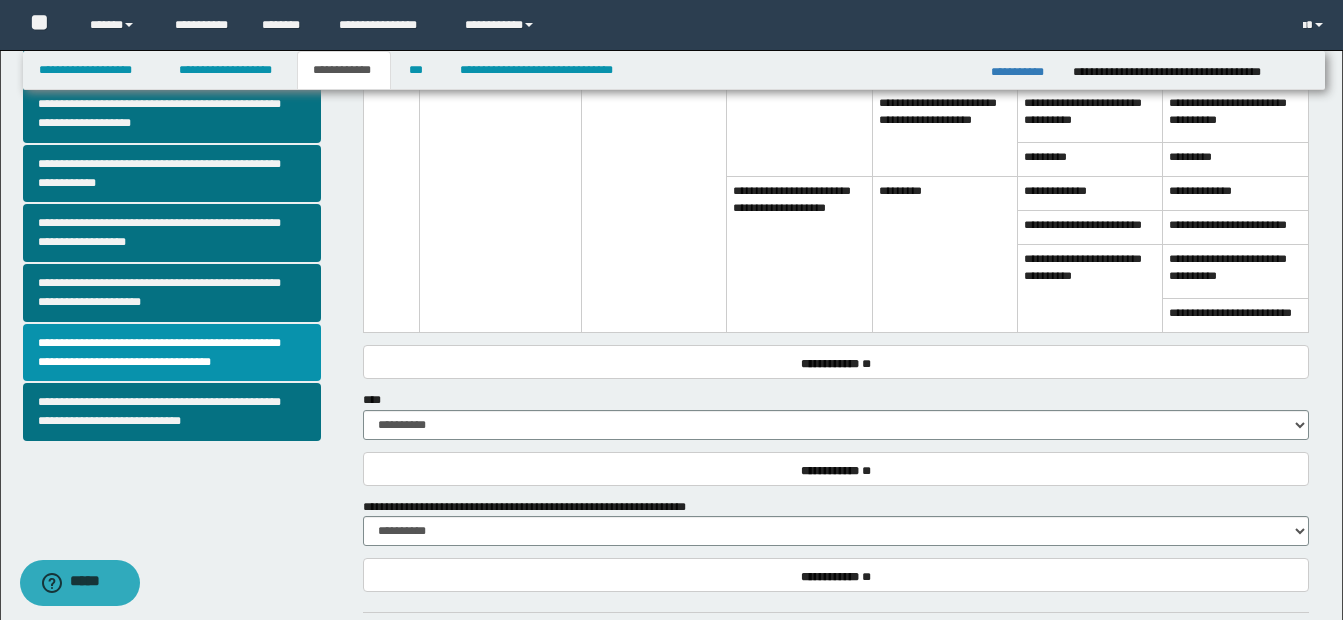 scroll, scrollTop: 300, scrollLeft: 0, axis: vertical 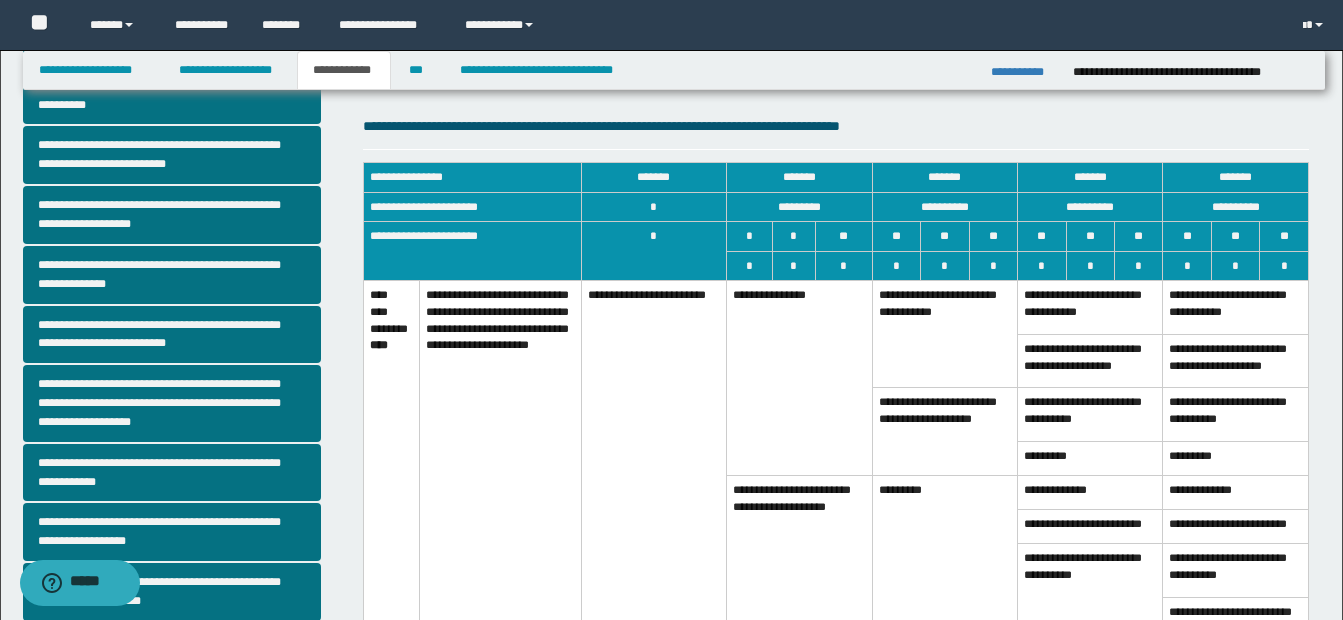 click on "**********" at bounding box center (799, 378) 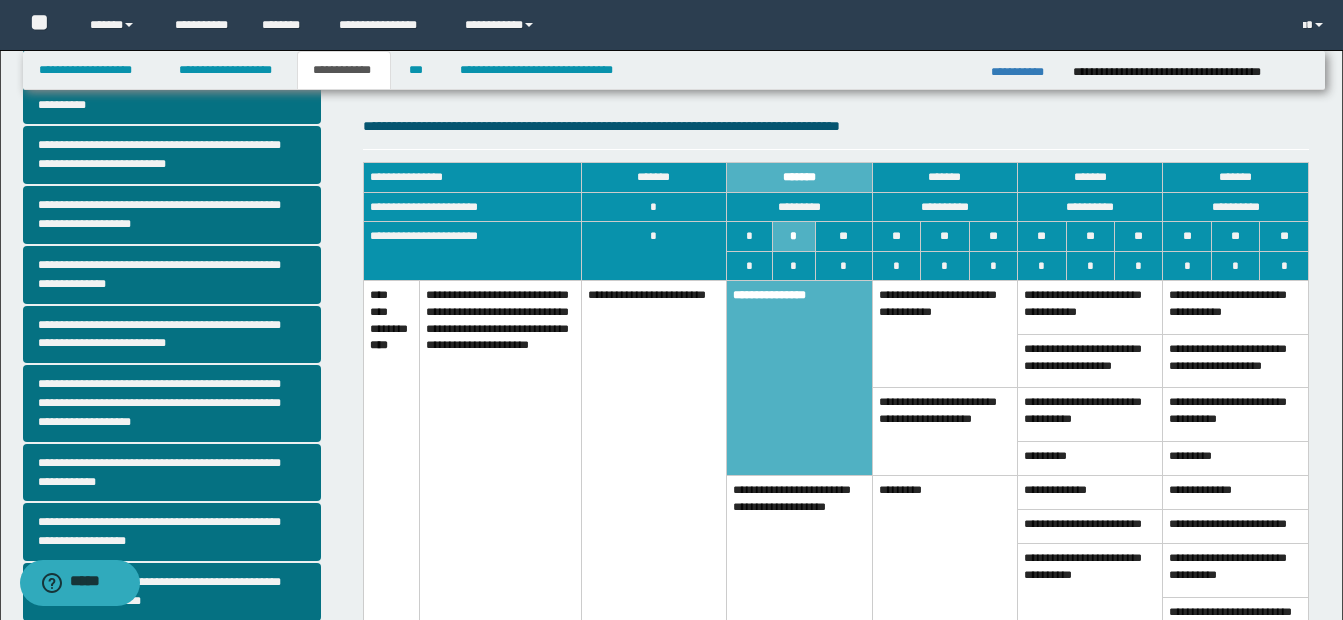 drag, startPoint x: 804, startPoint y: 528, endPoint x: 868, endPoint y: 497, distance: 71.11259 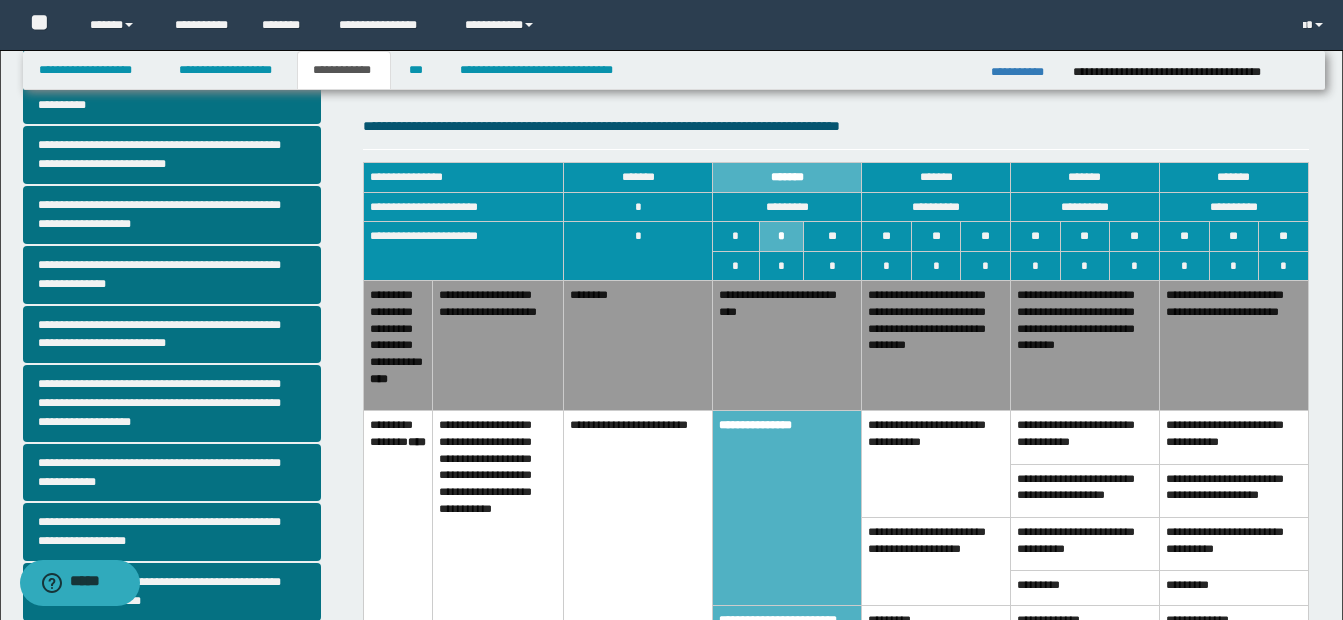 click on "**********" at bounding box center [936, 346] 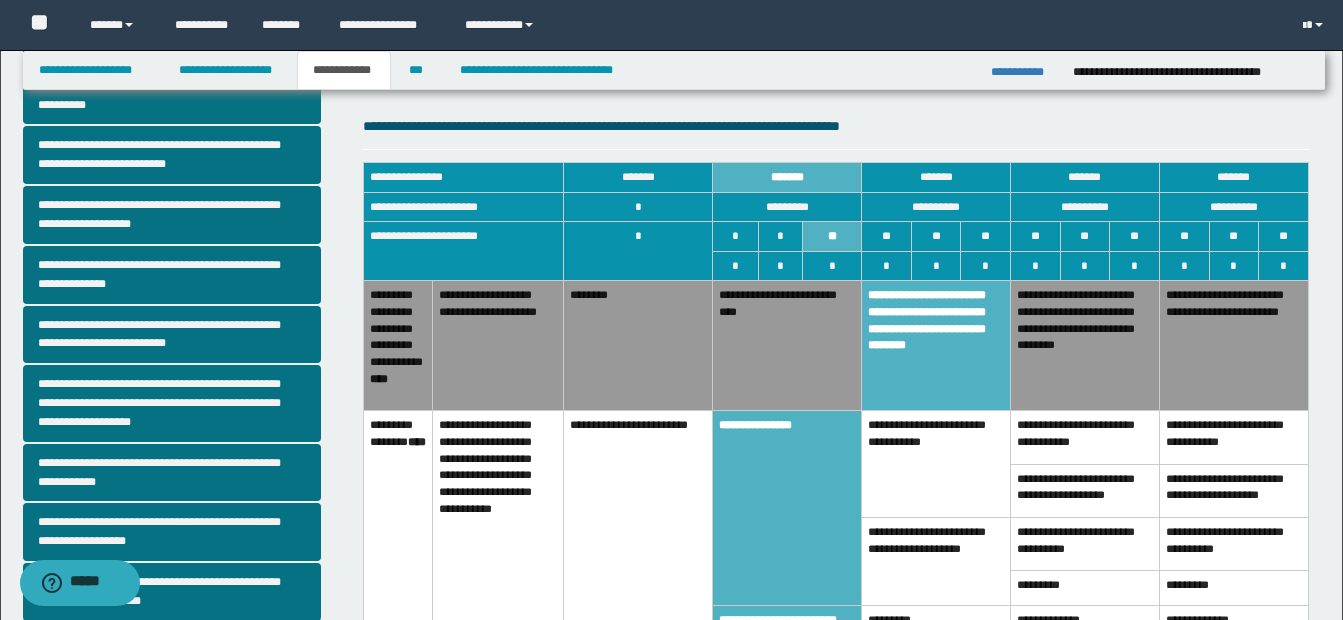 click on "**********" at bounding box center (1233, 346) 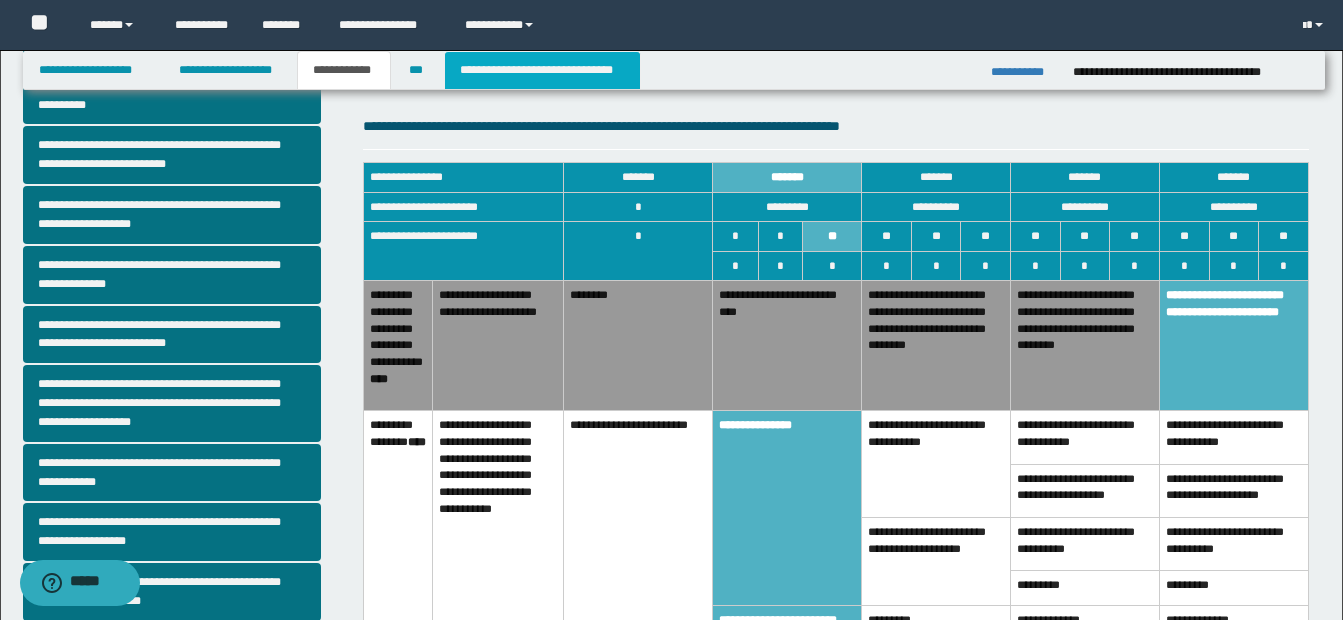 click on "**********" at bounding box center [542, 70] 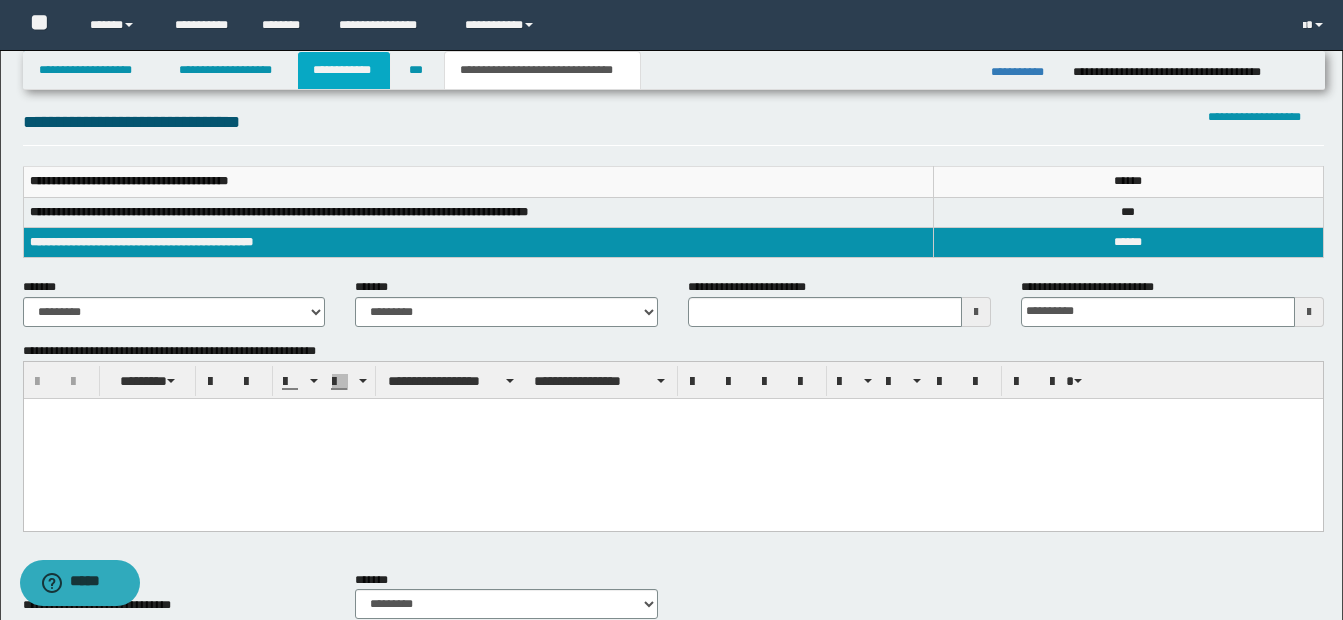 click on "**********" at bounding box center [344, 70] 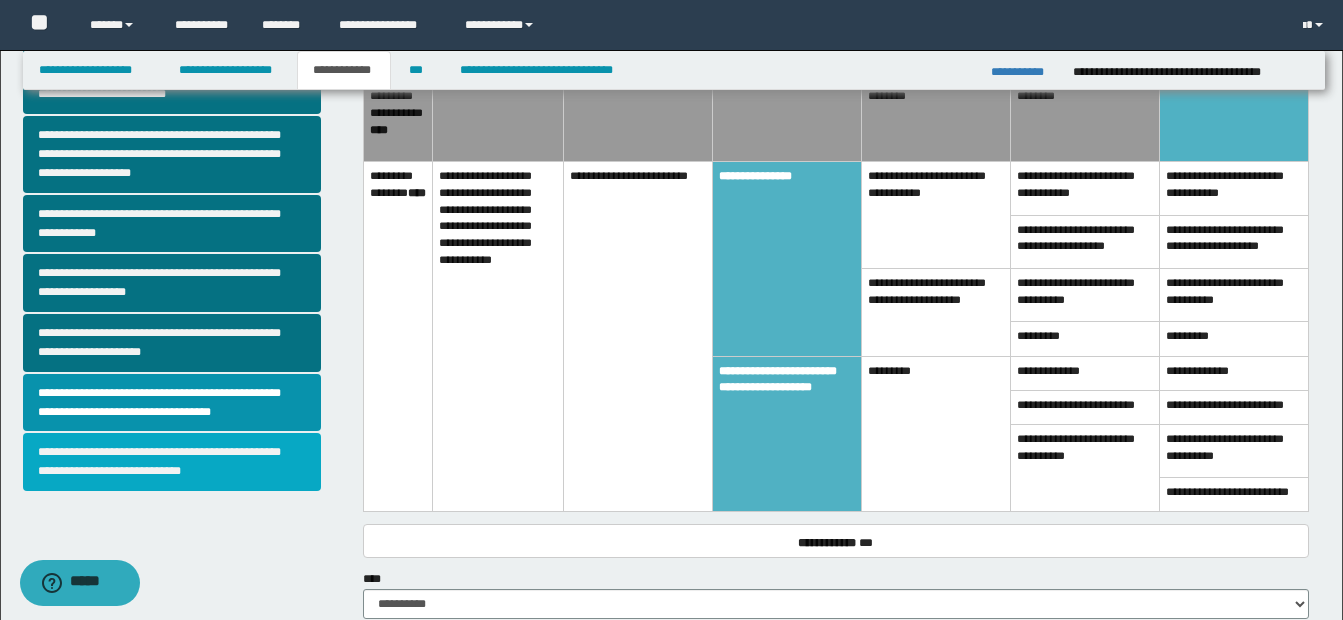 scroll, scrollTop: 500, scrollLeft: 0, axis: vertical 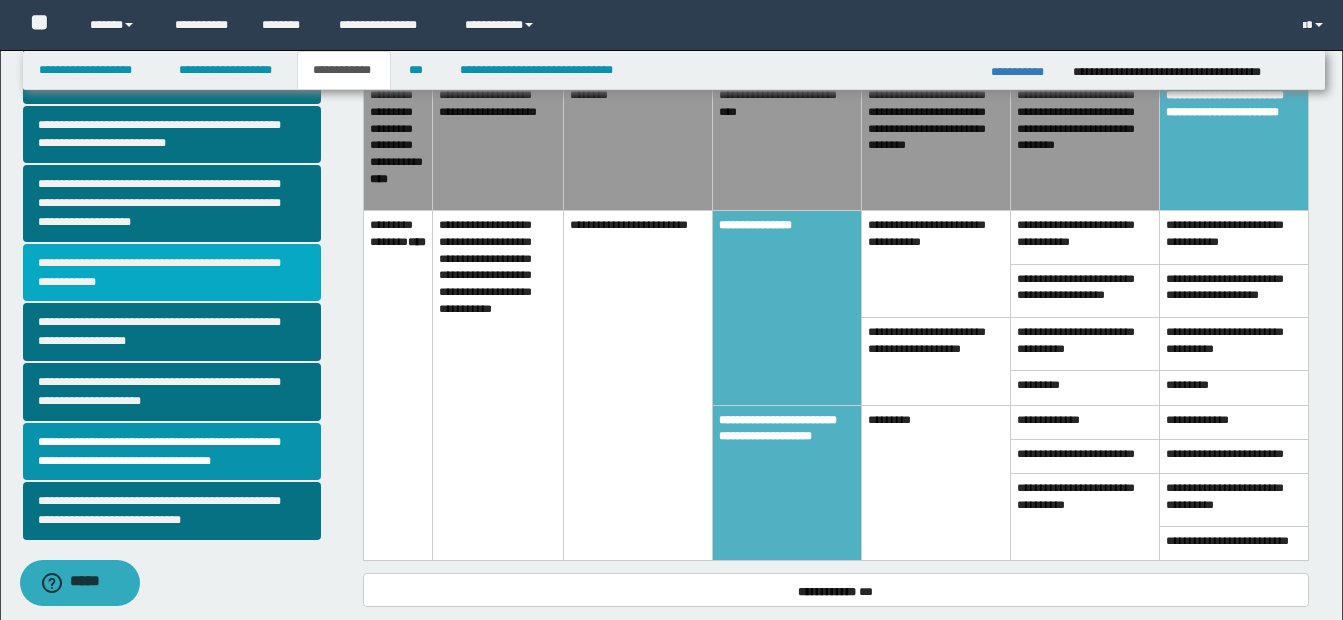 click on "**********" at bounding box center (172, 273) 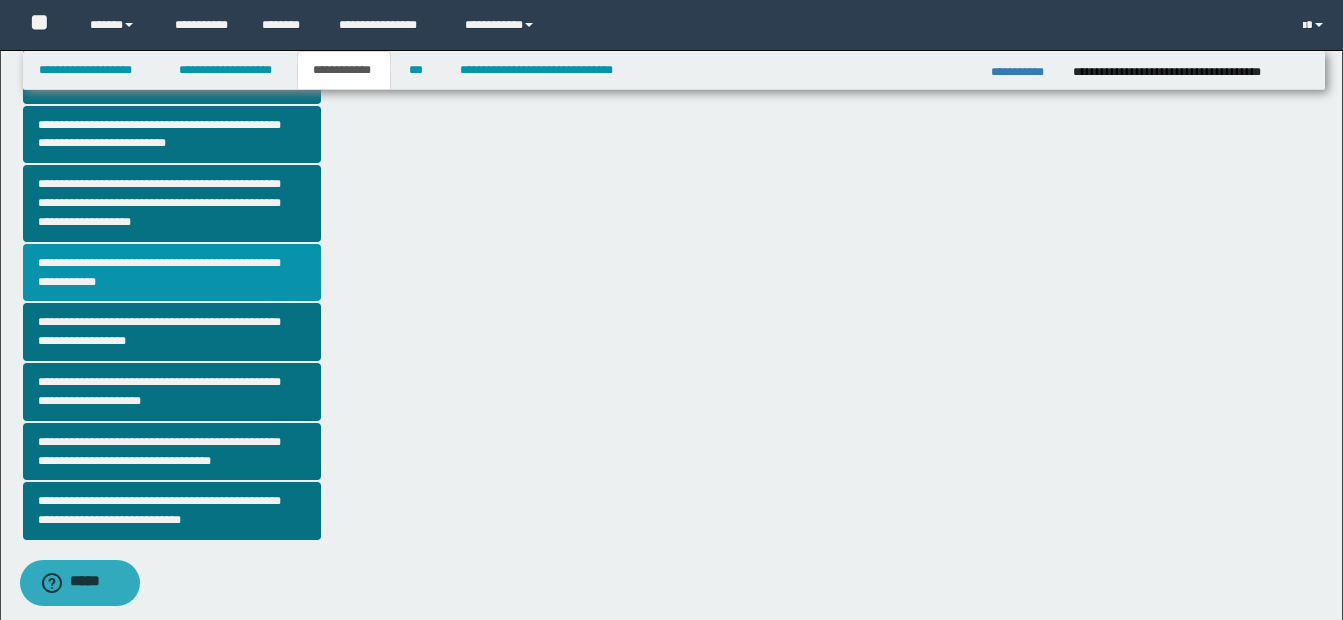 scroll, scrollTop: 0, scrollLeft: 0, axis: both 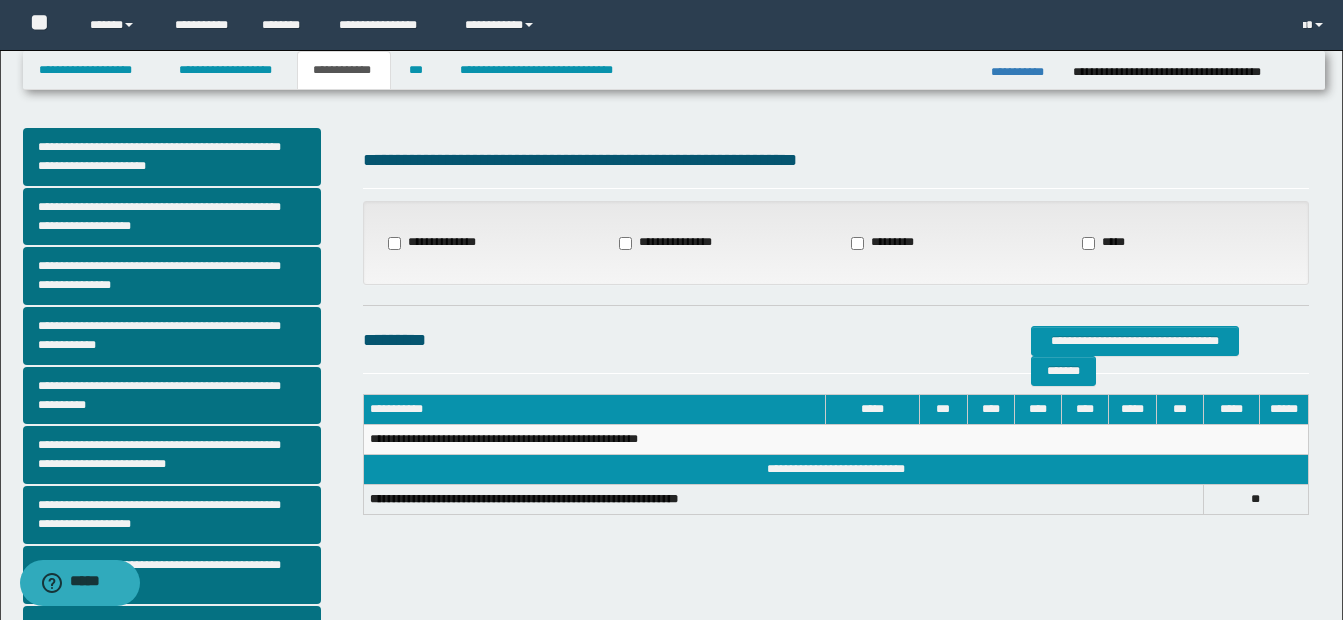 click on "**********" at bounding box center (437, 243) 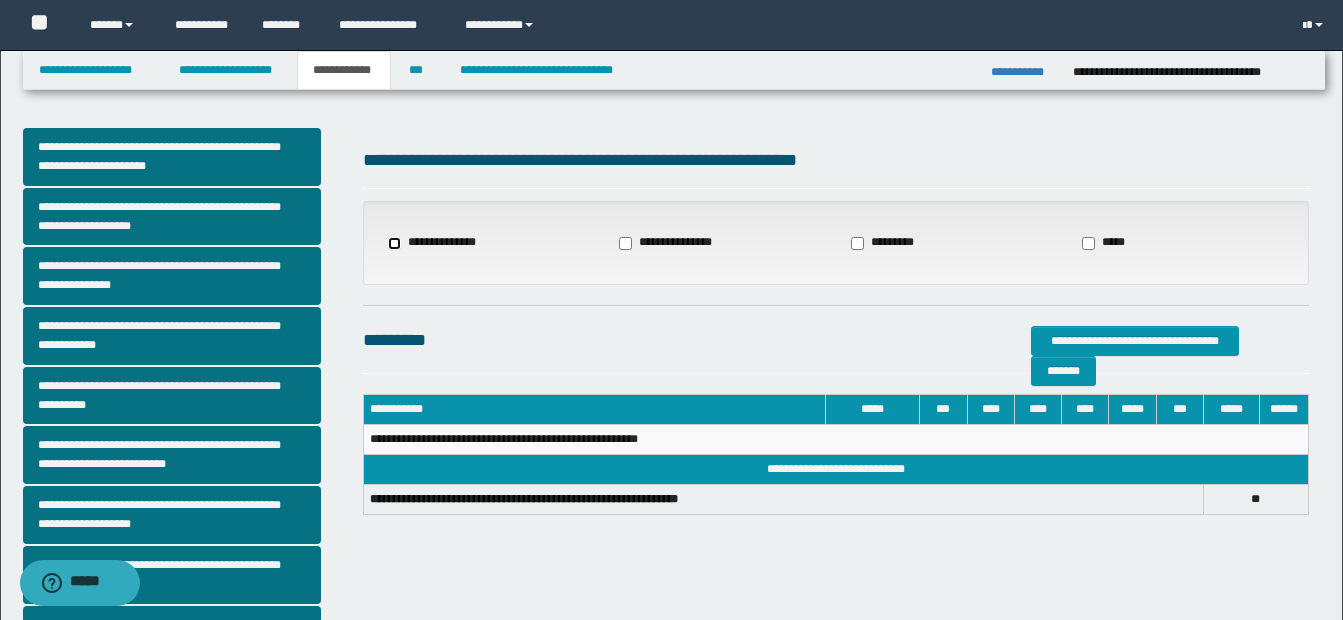 select on "*" 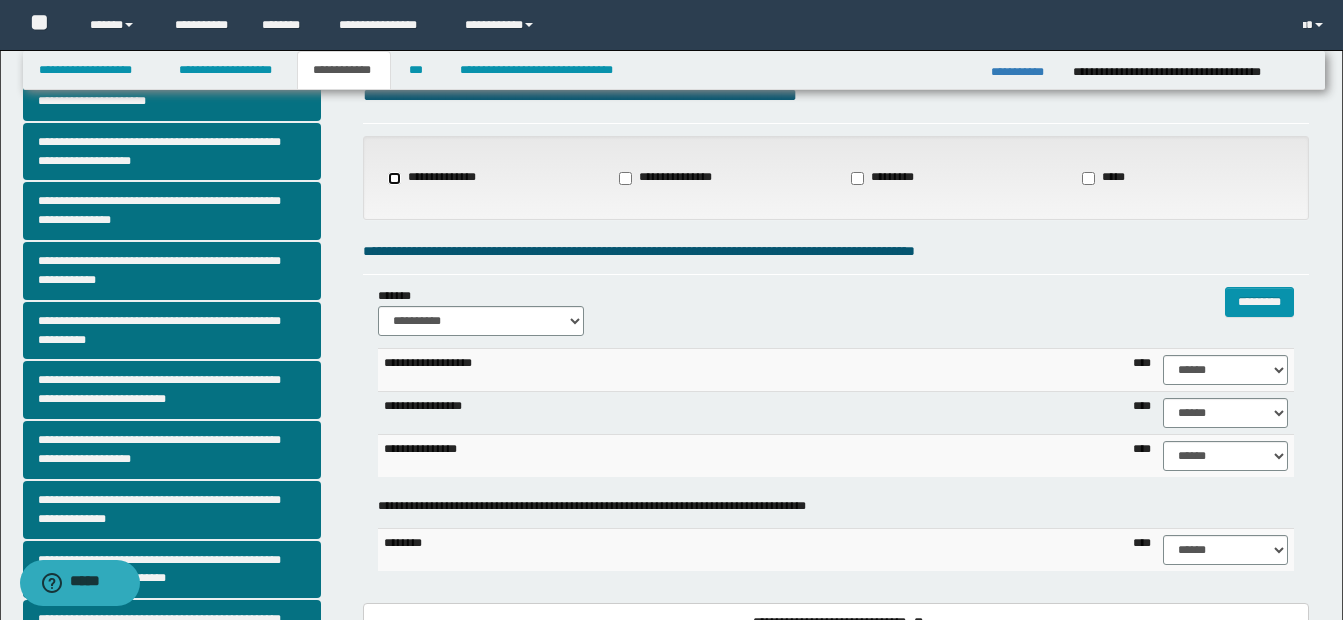 scroll, scrollTop: 100, scrollLeft: 0, axis: vertical 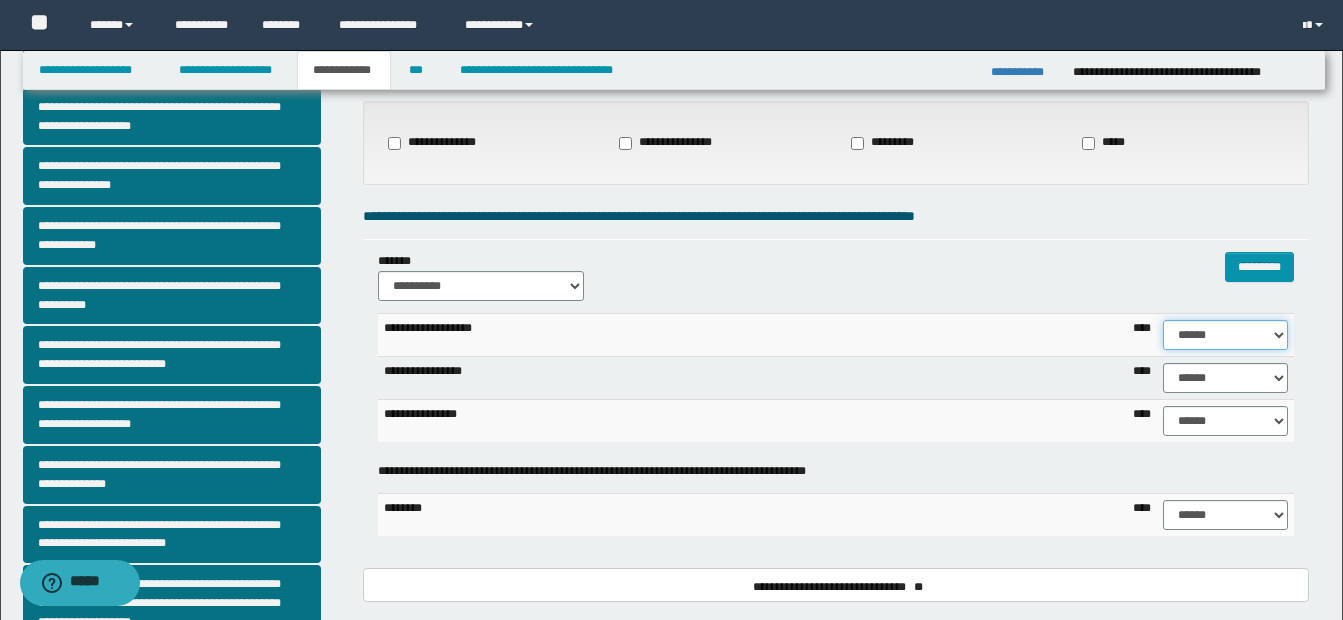 click on "******
****
**
**
**
**
**
**
**
**
***
***
***
***
***
***
***
***
***
***
****
****
****
****" at bounding box center [1225, 335] 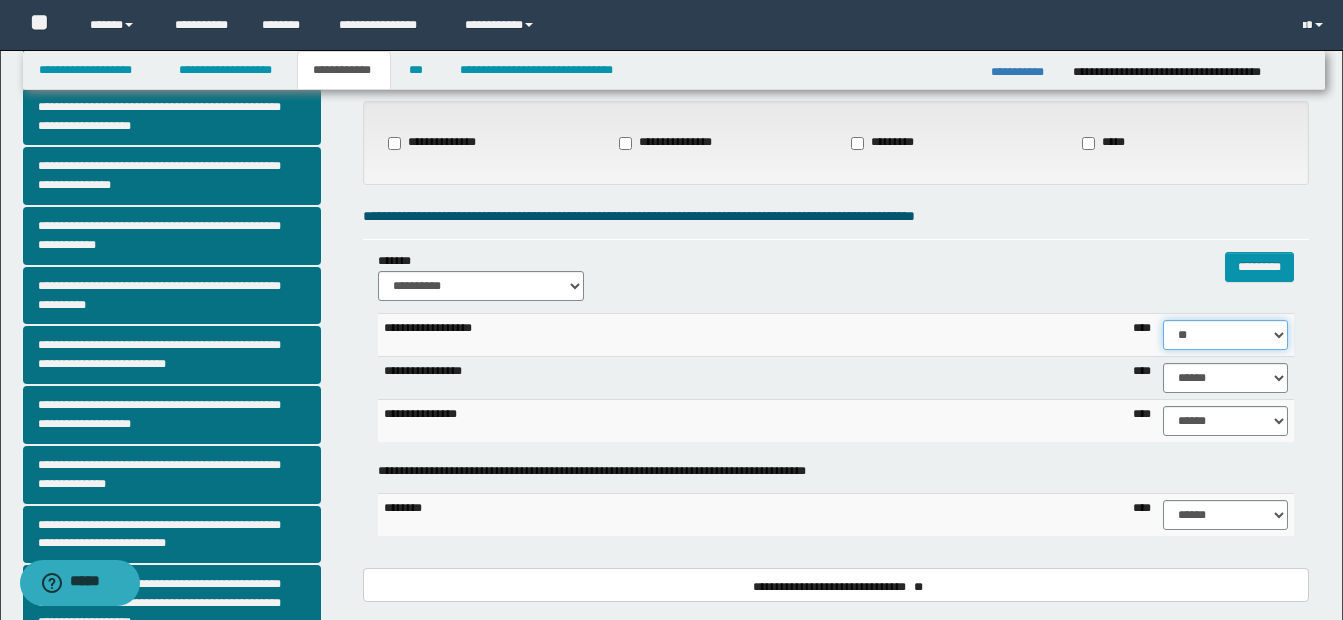 click on "******
****
**
**
**
**
**
**
**
**
***
***
***
***
***
***
***
***
***
***
****
****
****
****" at bounding box center (1225, 335) 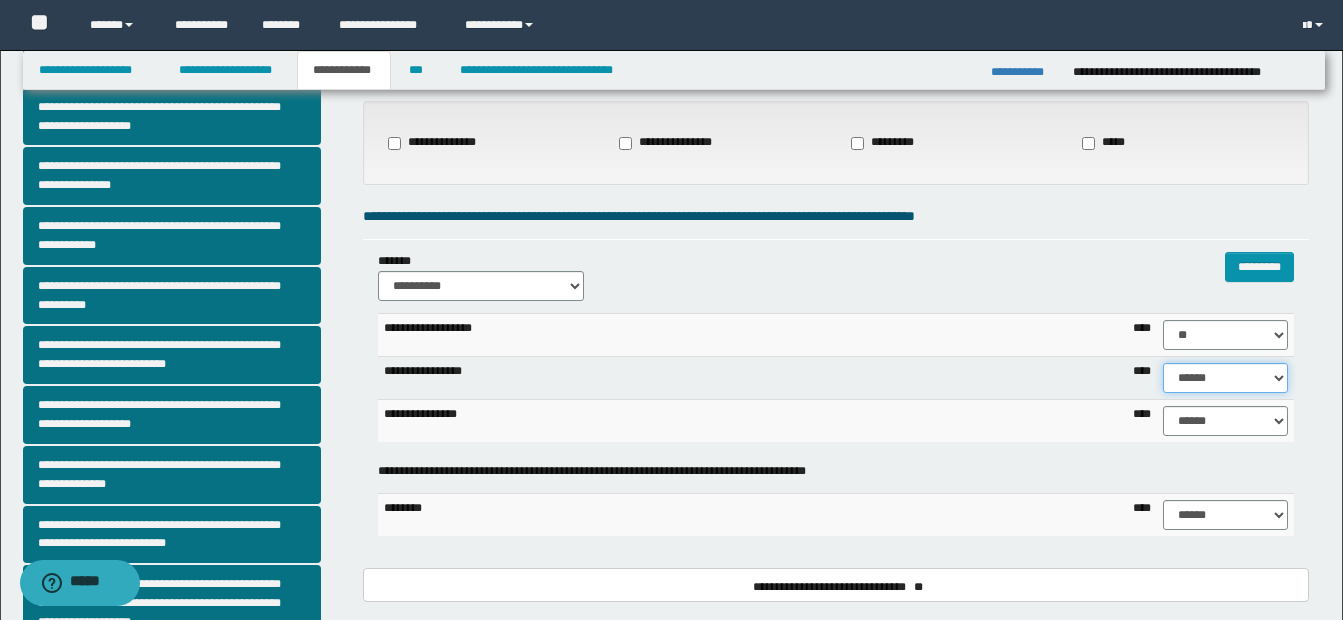 click on "******
****
**
**
**
**
**
**
**
**
***
***
***
***
***
***
***
***
***
***
****
****
****
****" at bounding box center (1225, 378) 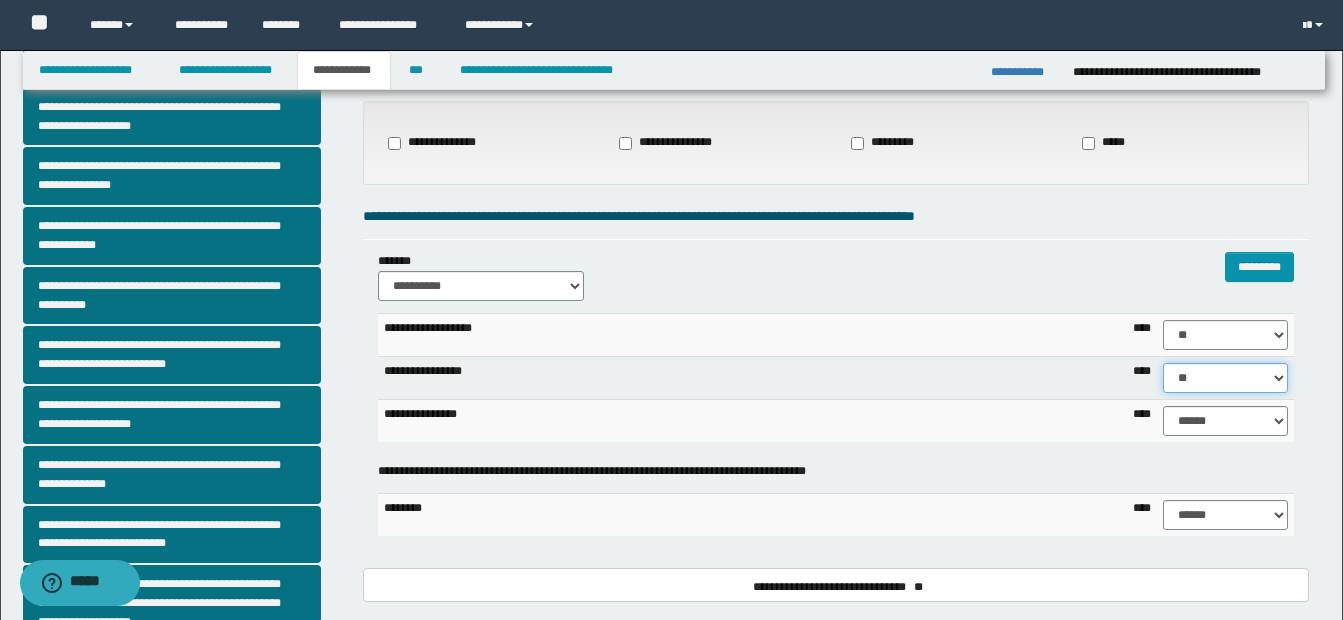 click on "******
****
**
**
**
**
**
**
**
**
***
***
***
***
***
***
***
***
***
***
****
****
****
****" at bounding box center [1225, 378] 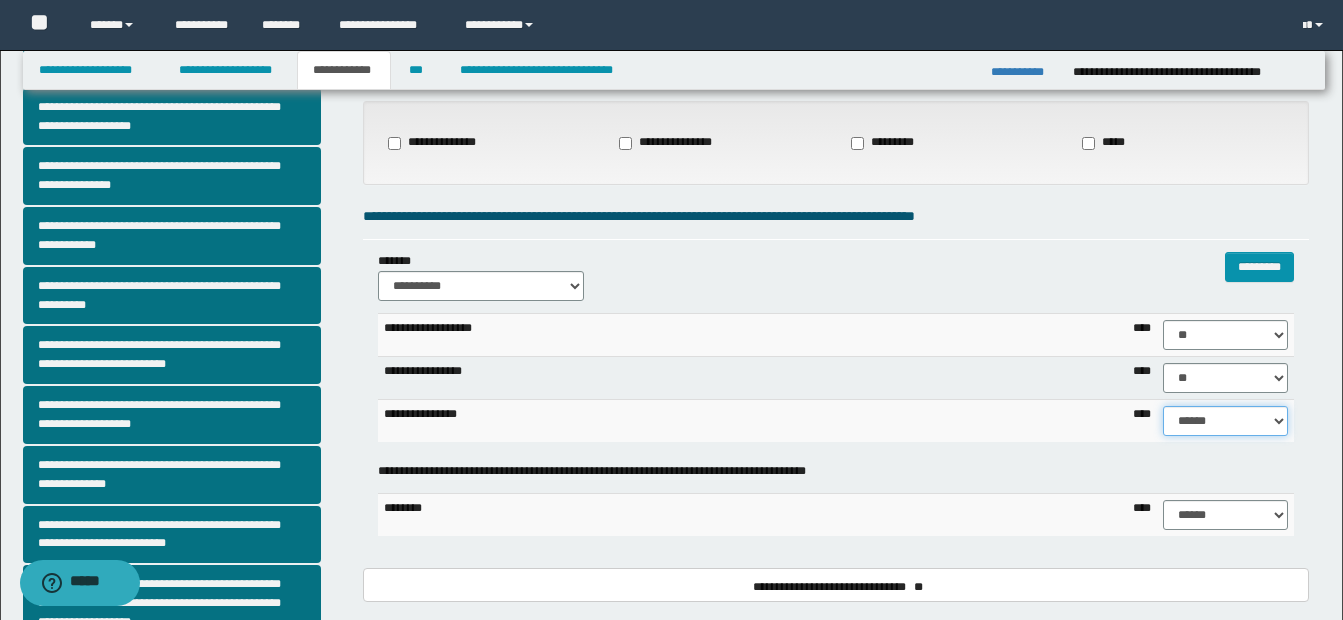 click on "******
****
**
**
**
**
**
**
**
**
***
***
***
***
***
***
***
***
***
***
****
****
****
****" at bounding box center (1225, 421) 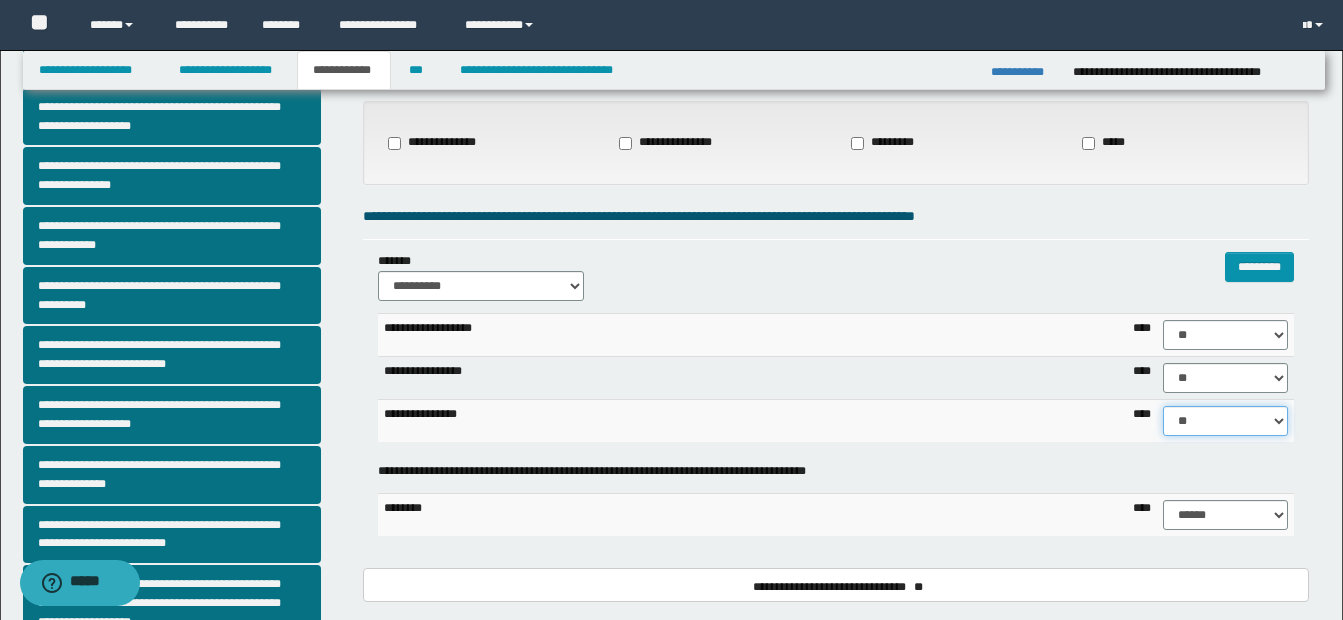 click on "******
****
**
**
**
**
**
**
**
**
***
***
***
***
***
***
***
***
***
***
****
****
****
****" at bounding box center (1225, 421) 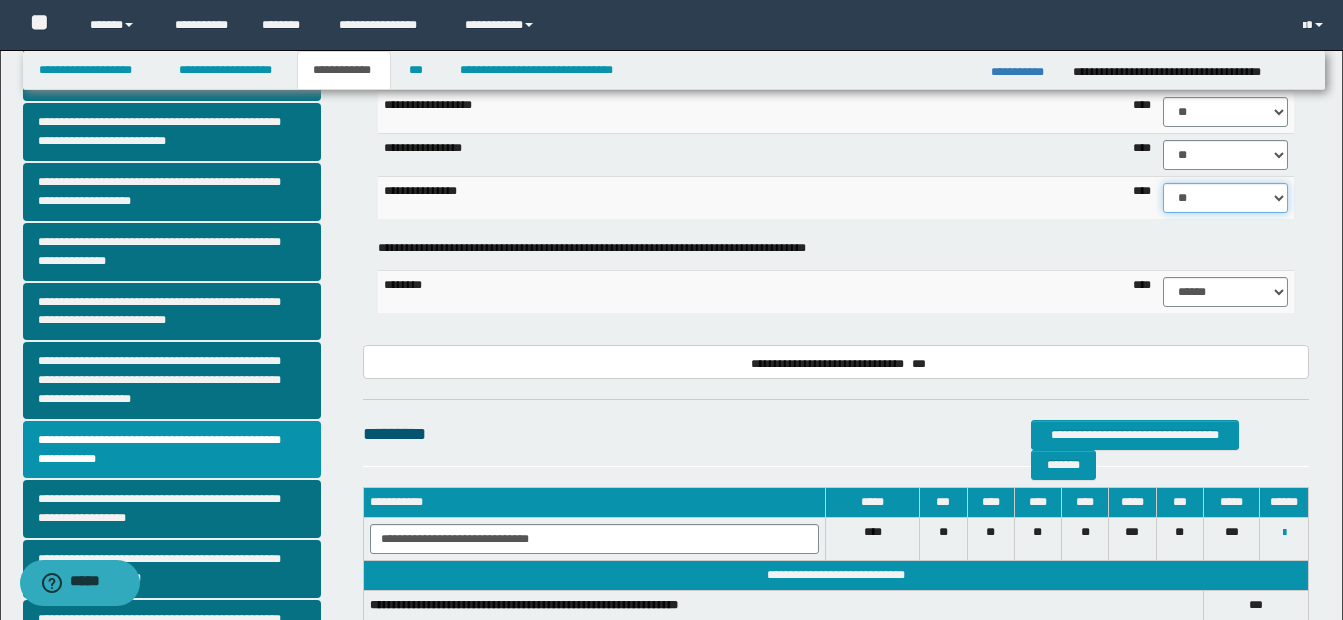 scroll, scrollTop: 400, scrollLeft: 0, axis: vertical 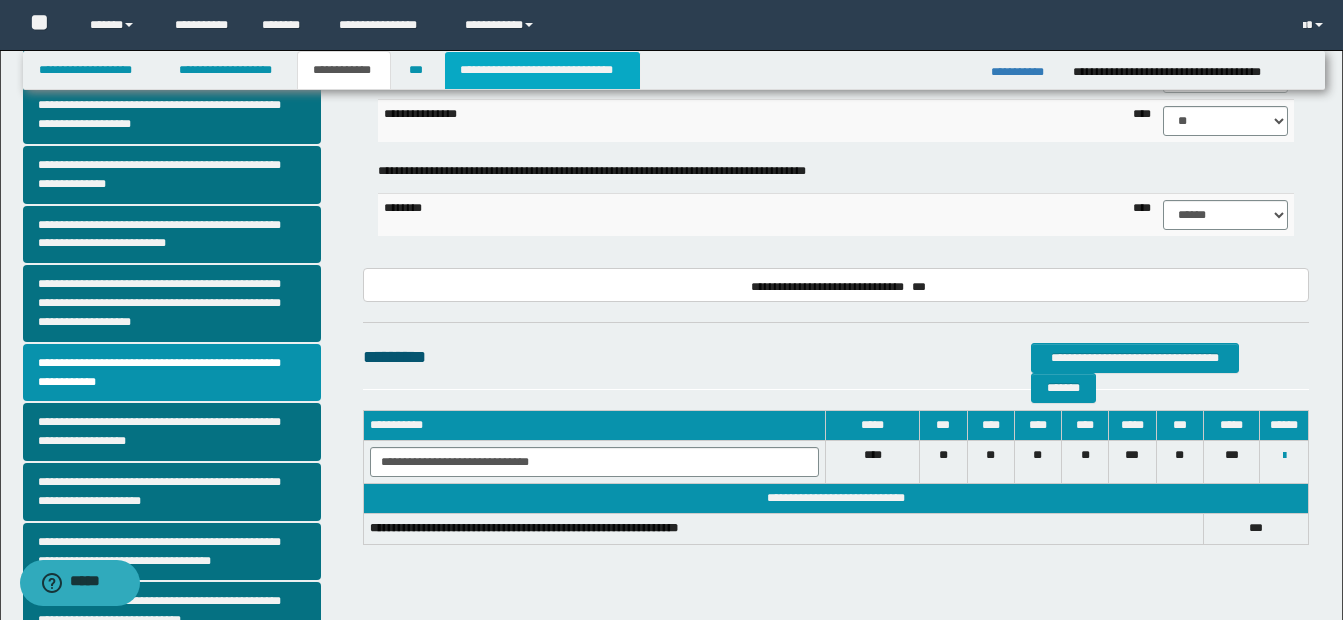 click on "**********" at bounding box center [542, 70] 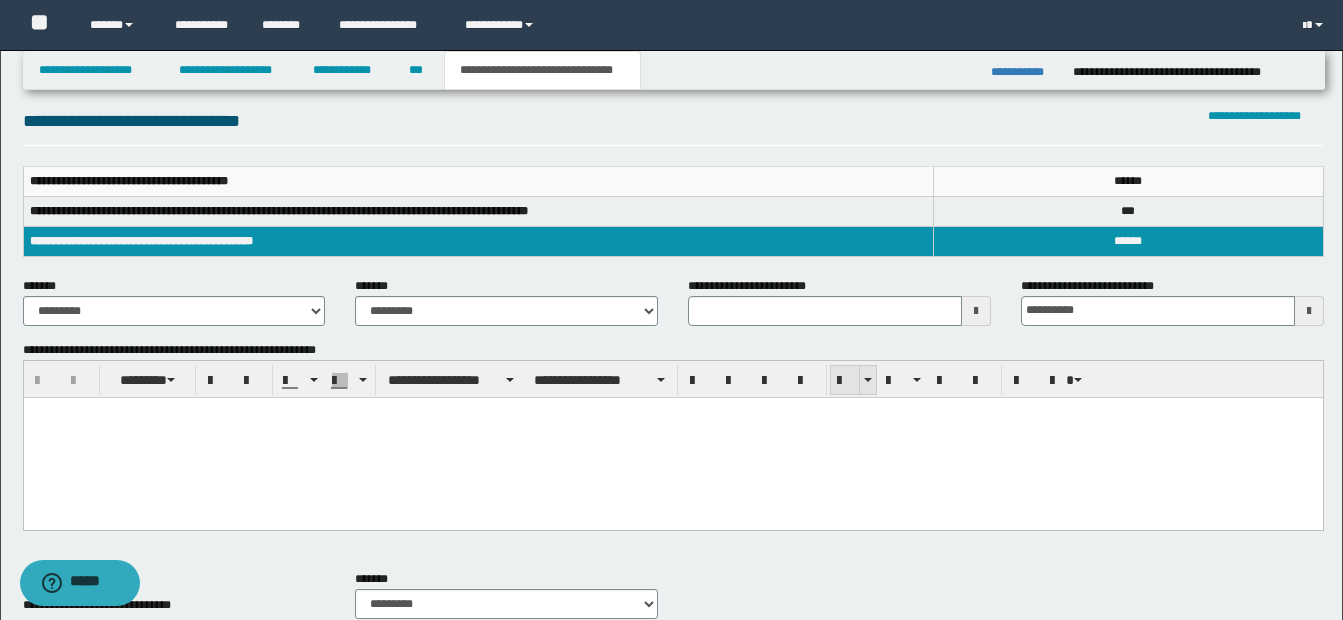 scroll, scrollTop: 300, scrollLeft: 0, axis: vertical 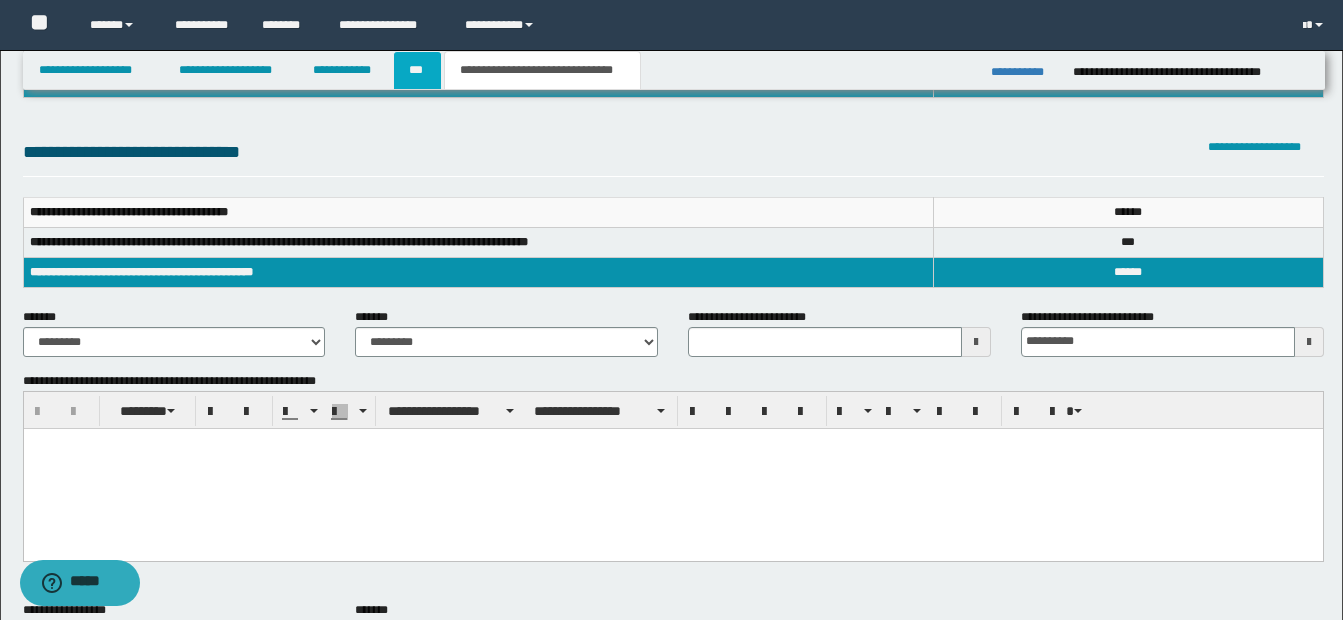 click on "***" at bounding box center [417, 70] 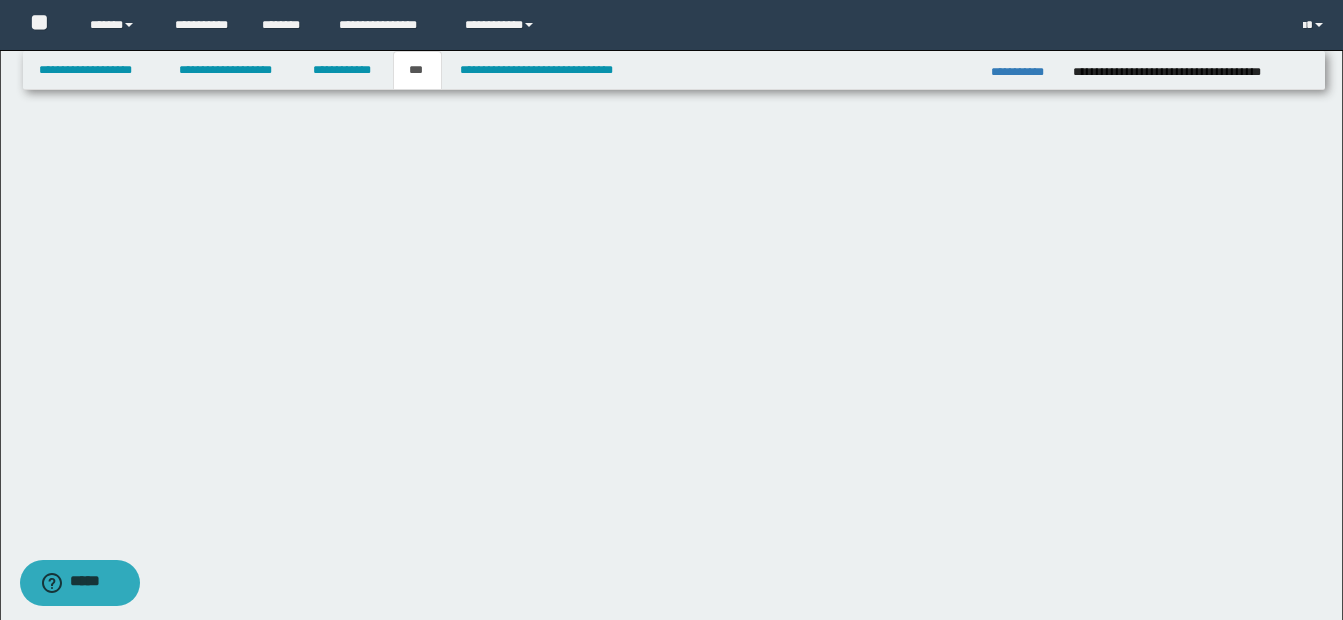 scroll, scrollTop: 0, scrollLeft: 0, axis: both 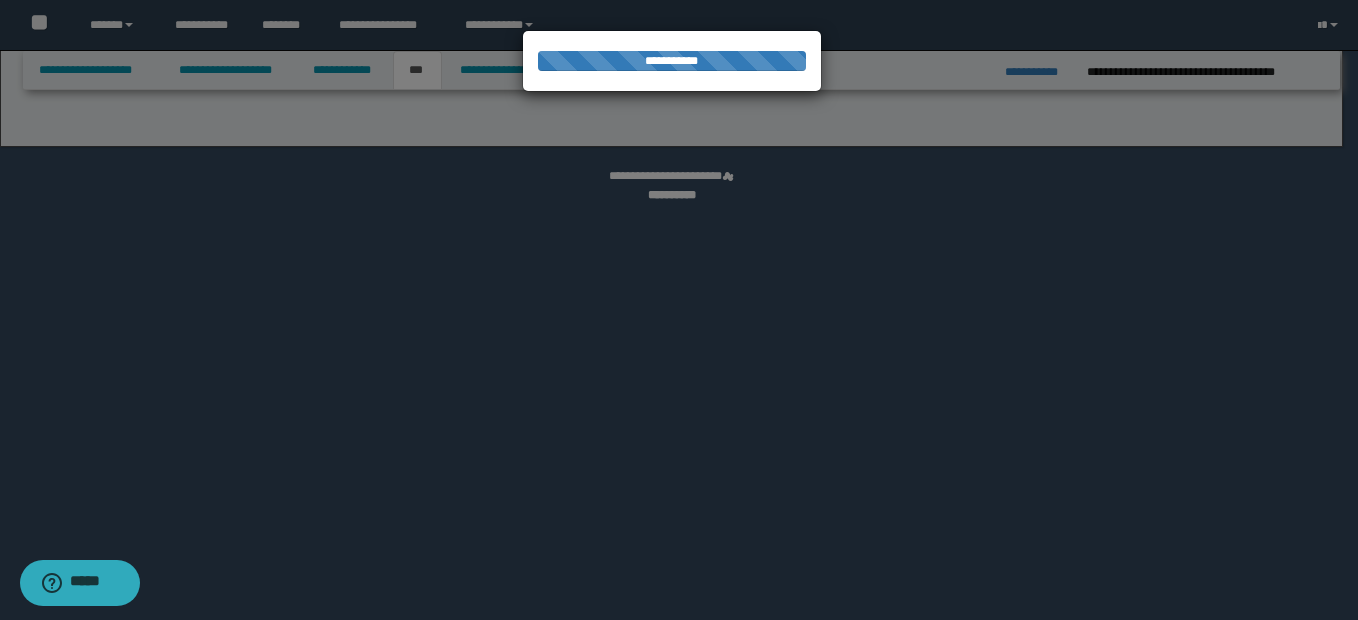 select on "**" 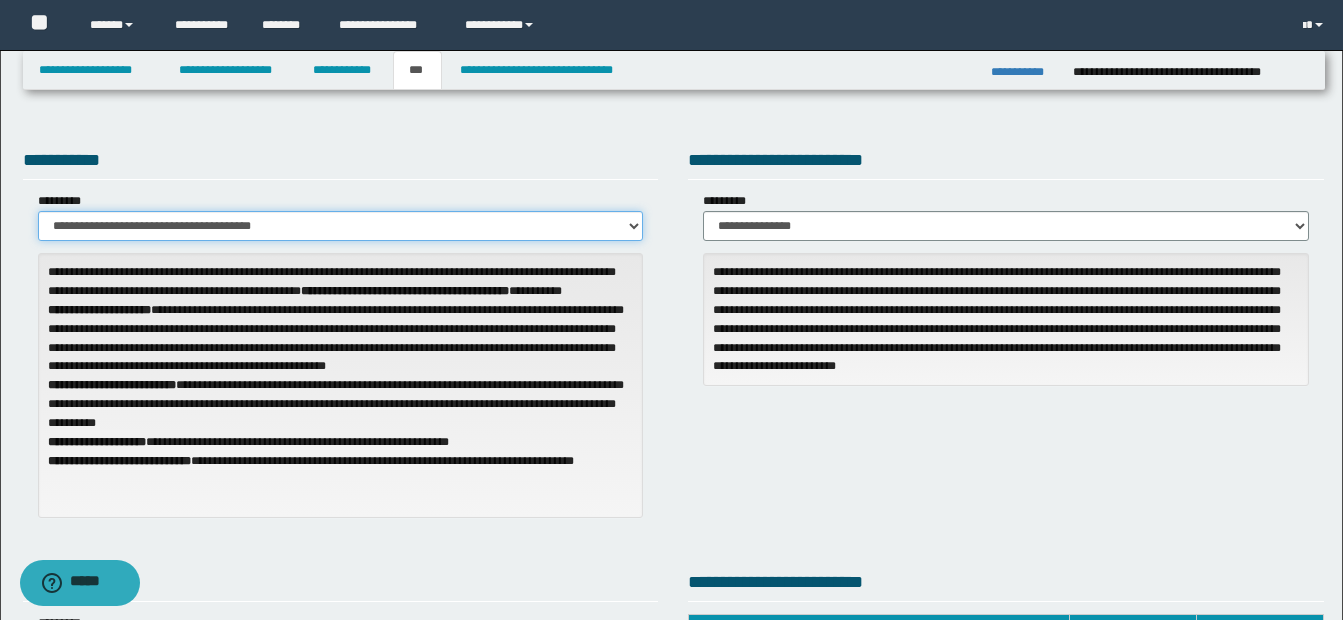 click on "**********" at bounding box center [341, 226] 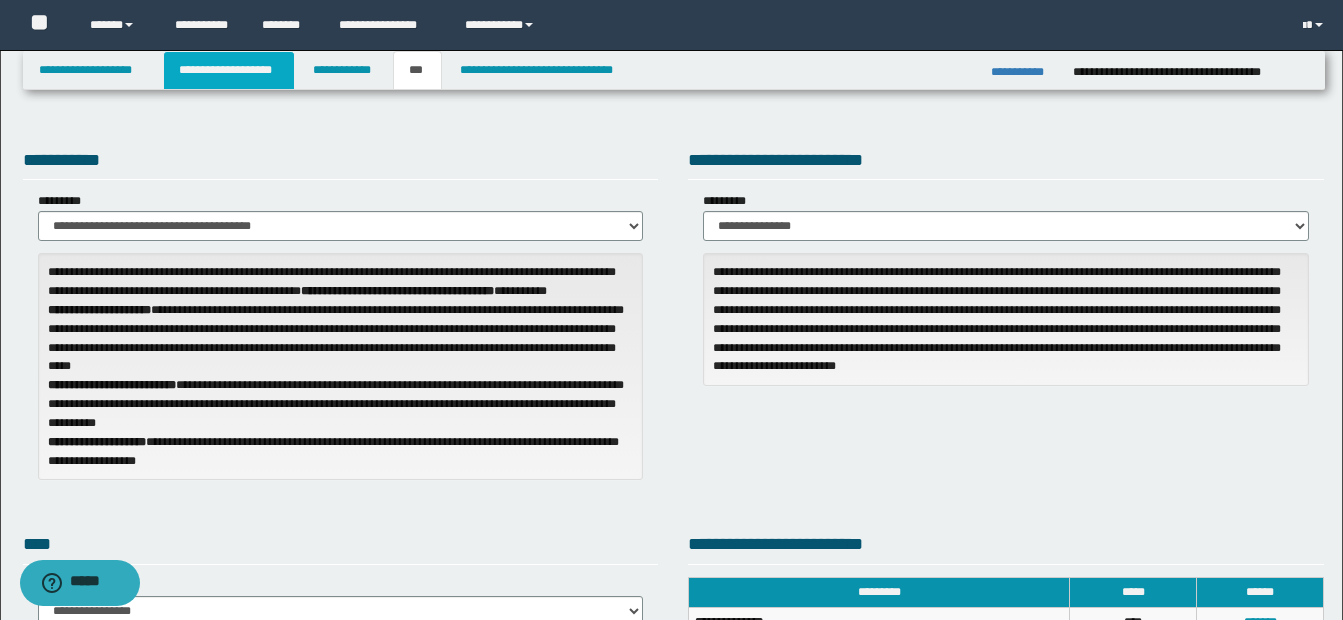 click on "**********" at bounding box center (229, 70) 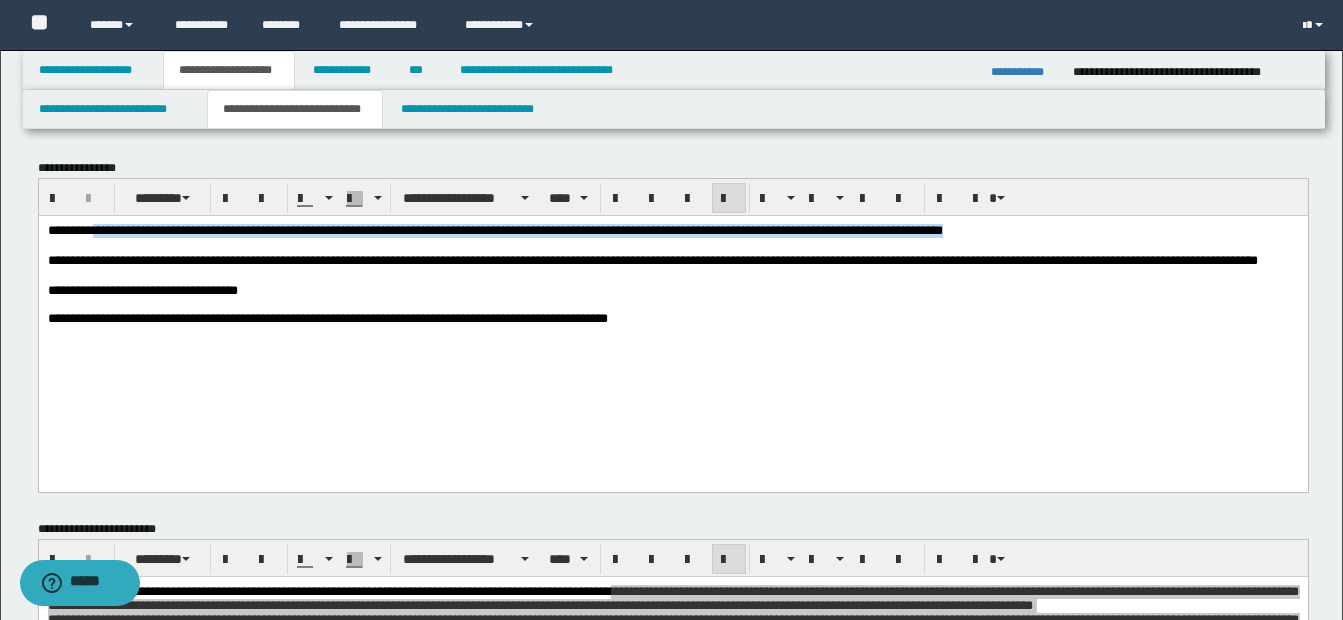 click on "**********" at bounding box center [672, 313] 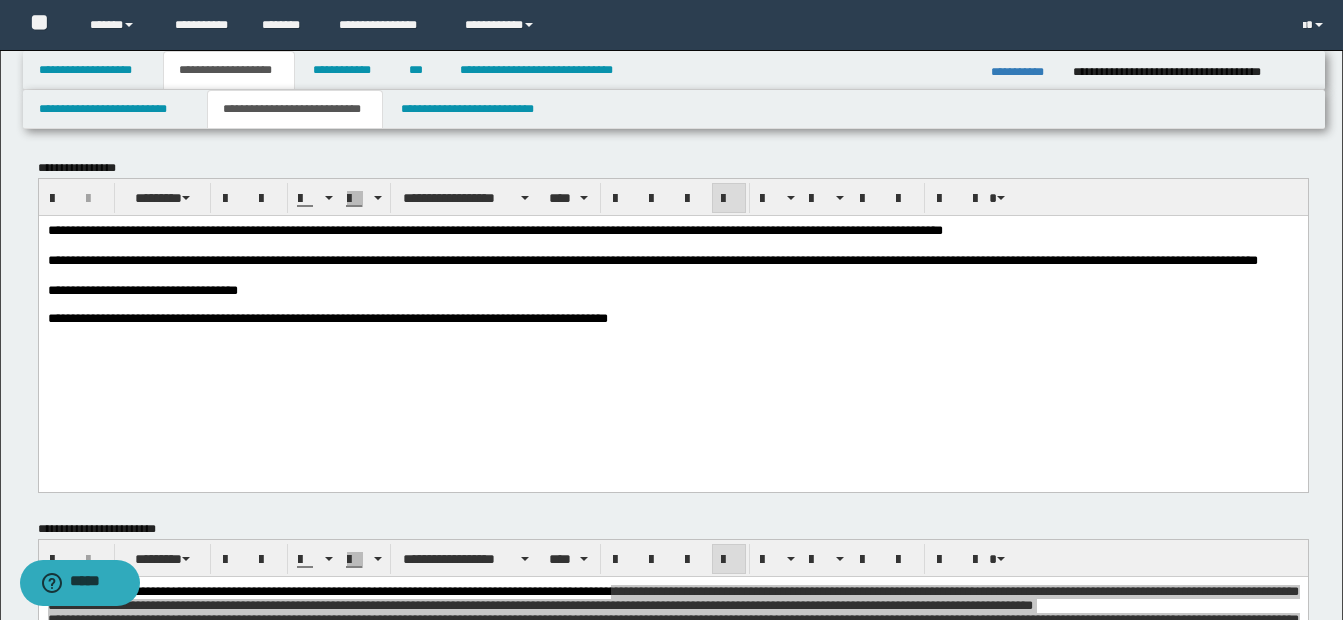 click on "**********" at bounding box center [672, 313] 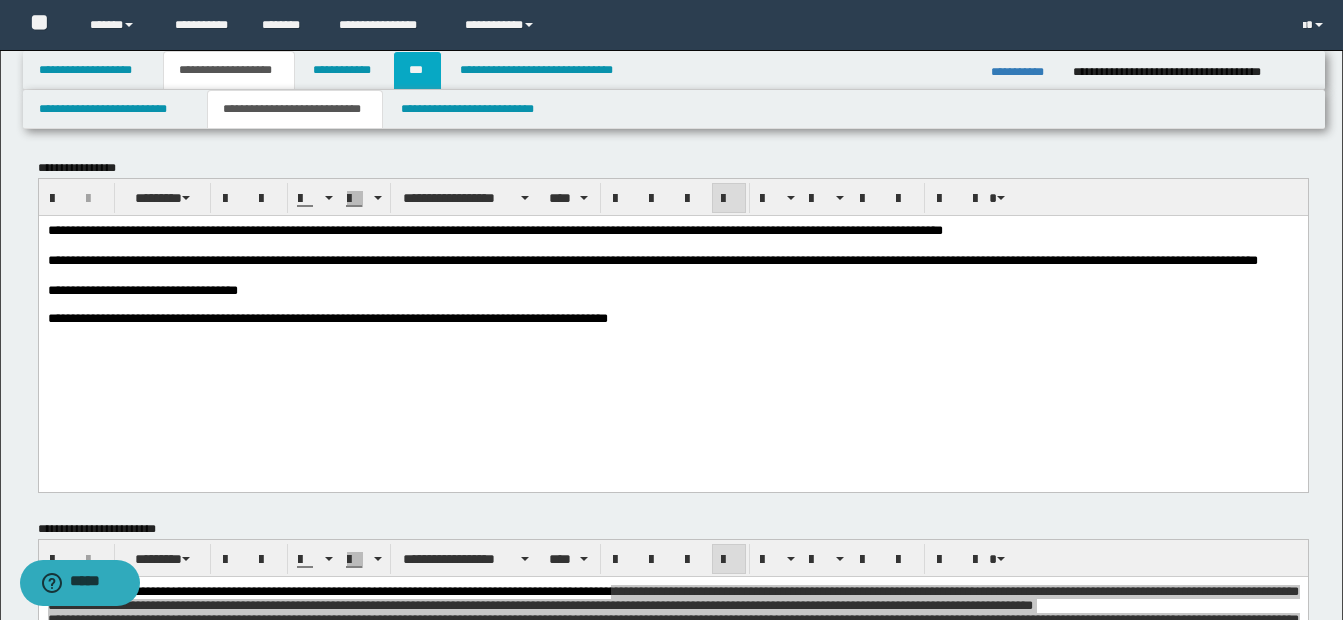 click on "***" at bounding box center (417, 70) 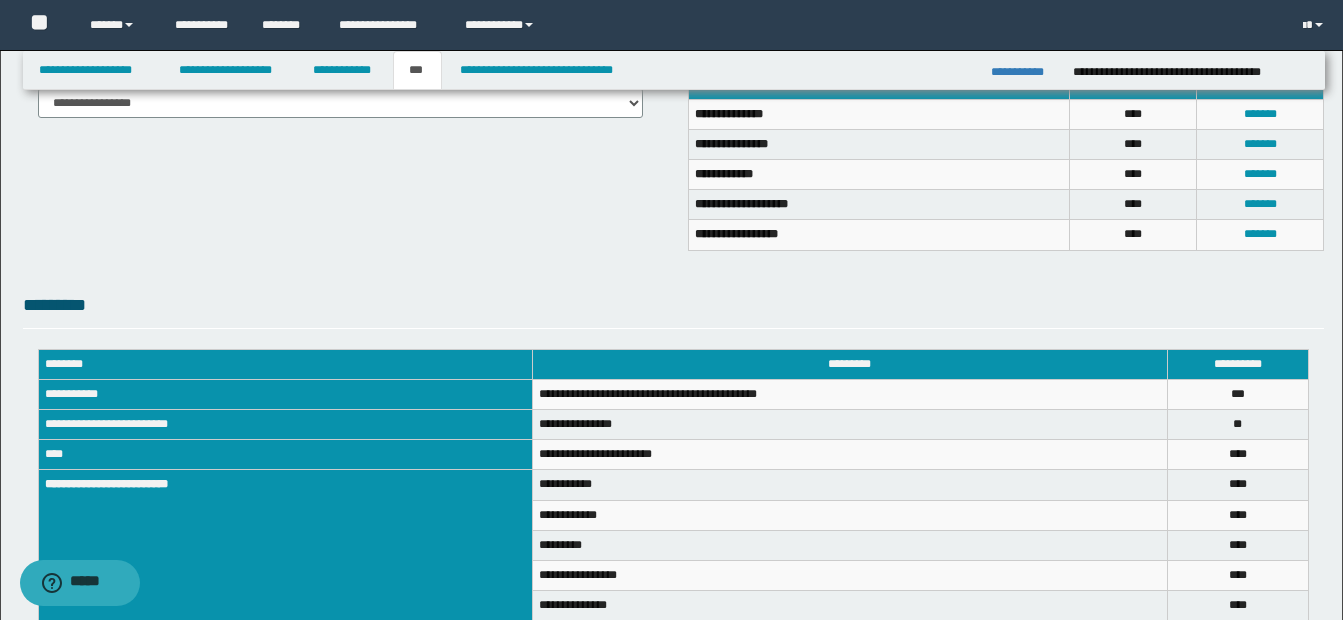 scroll, scrollTop: 600, scrollLeft: 0, axis: vertical 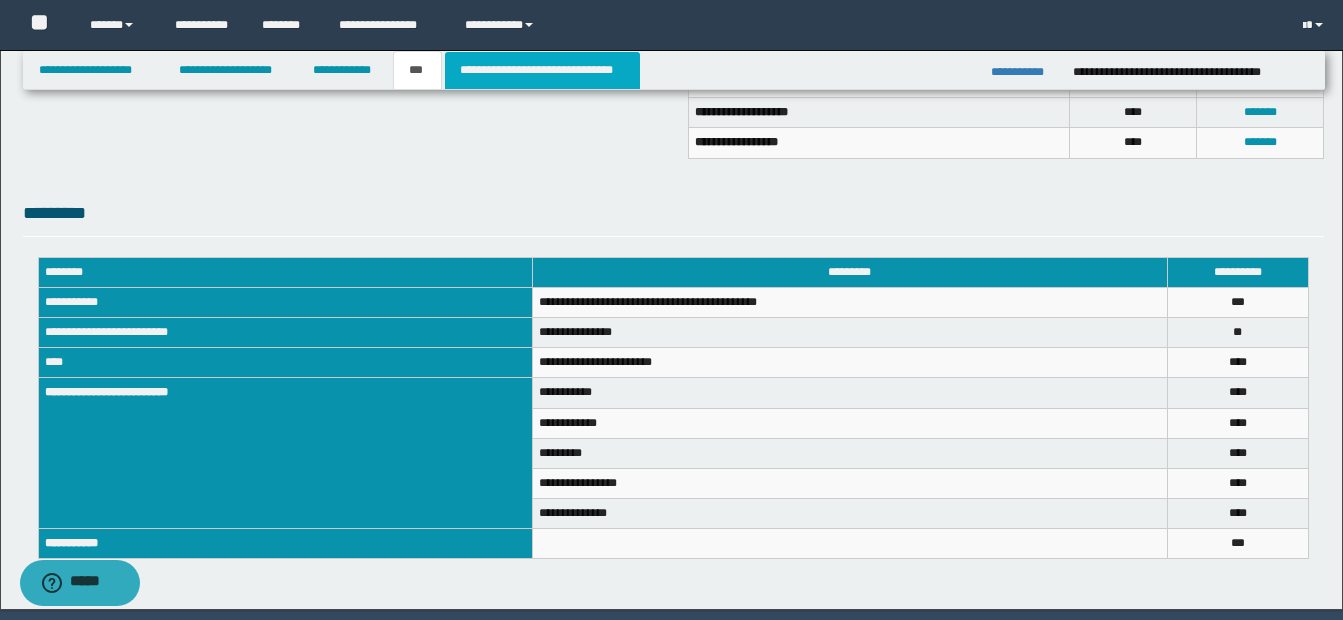 click on "**********" at bounding box center [542, 70] 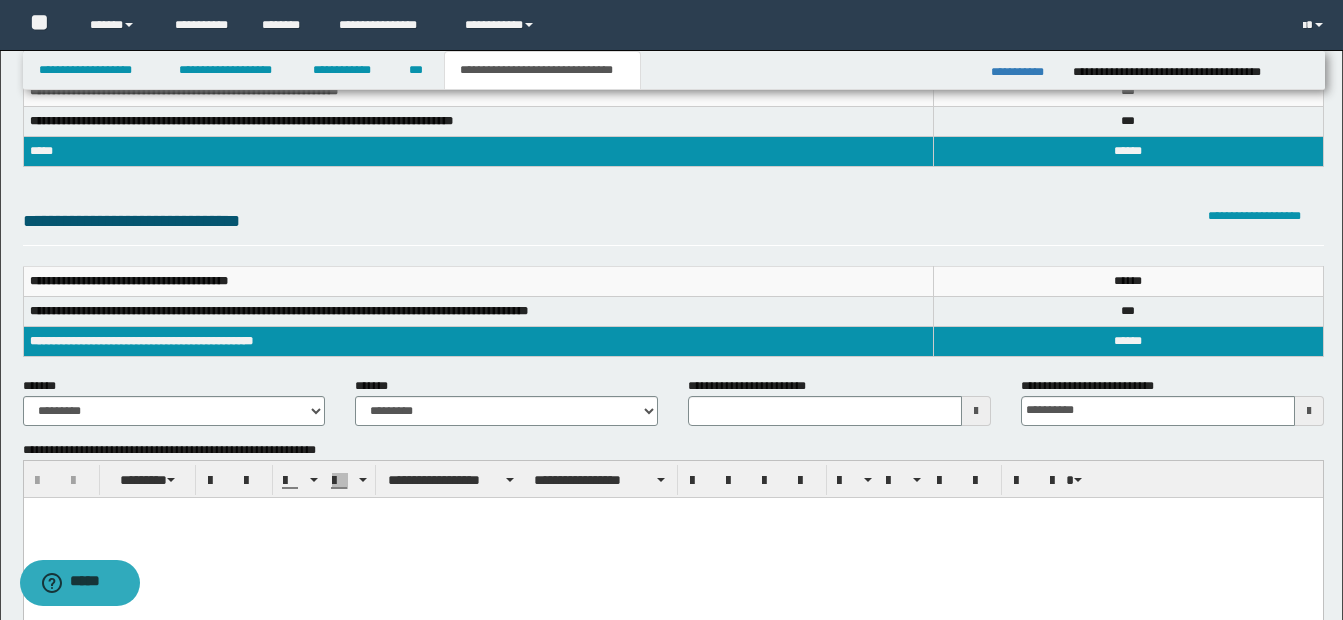 scroll, scrollTop: 200, scrollLeft: 0, axis: vertical 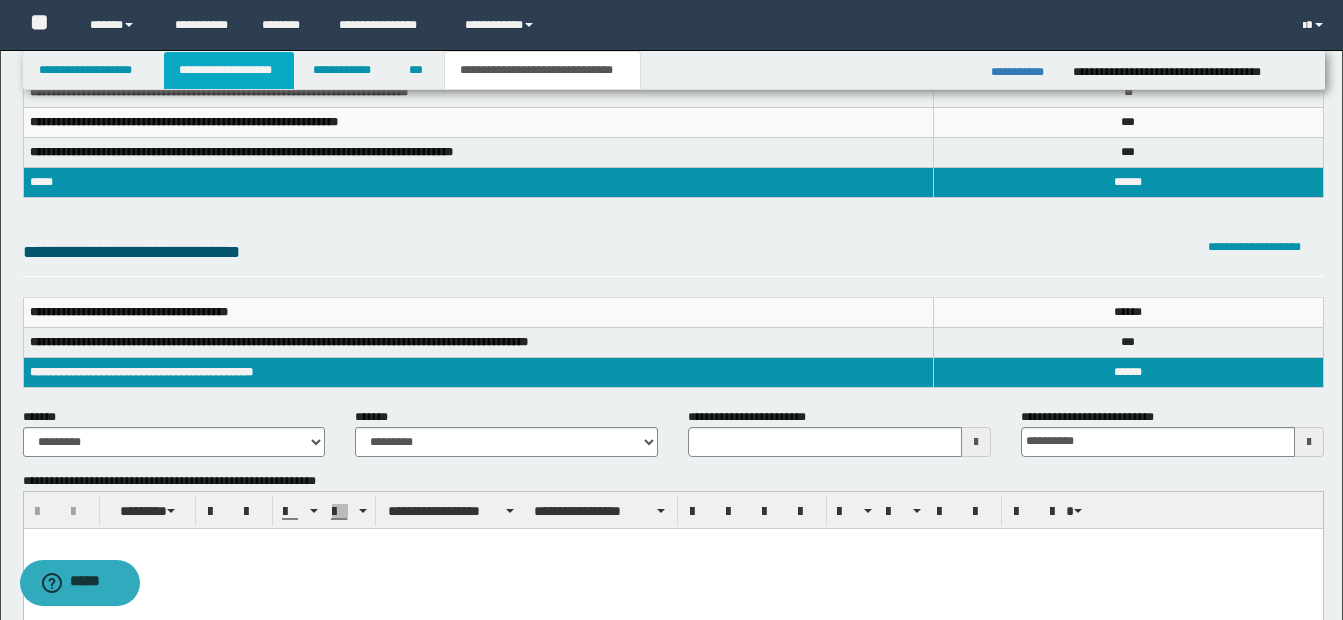 click on "**********" at bounding box center (229, 70) 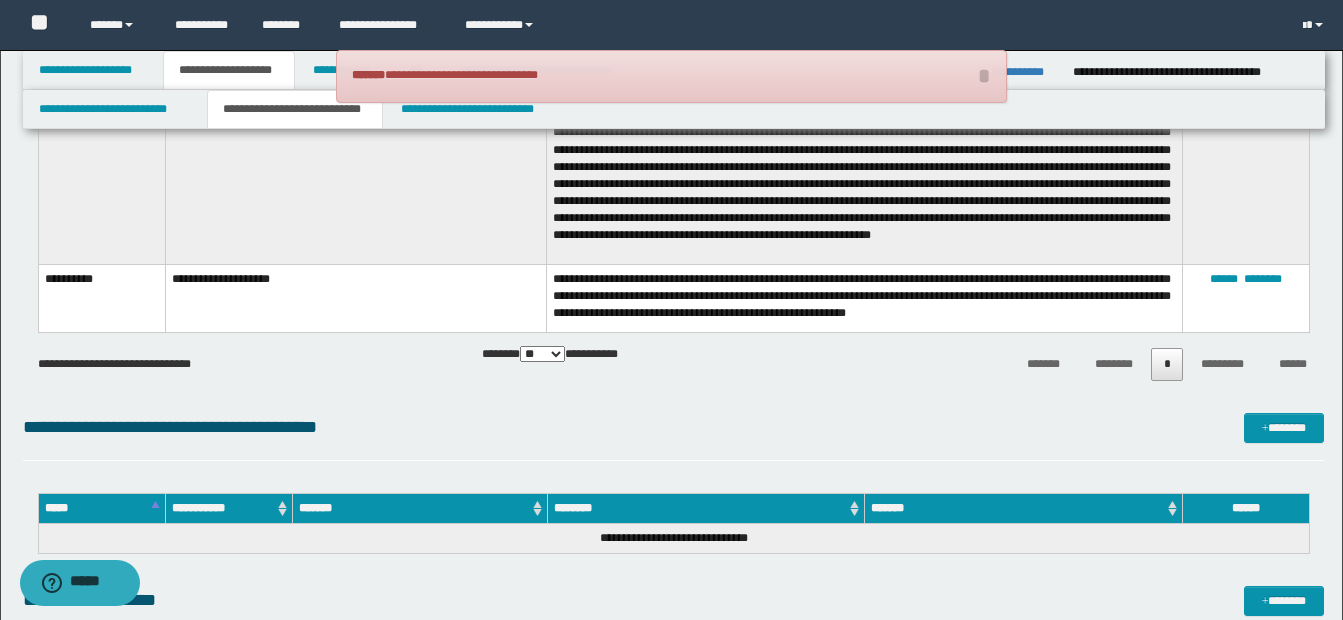 scroll, scrollTop: 1231, scrollLeft: 0, axis: vertical 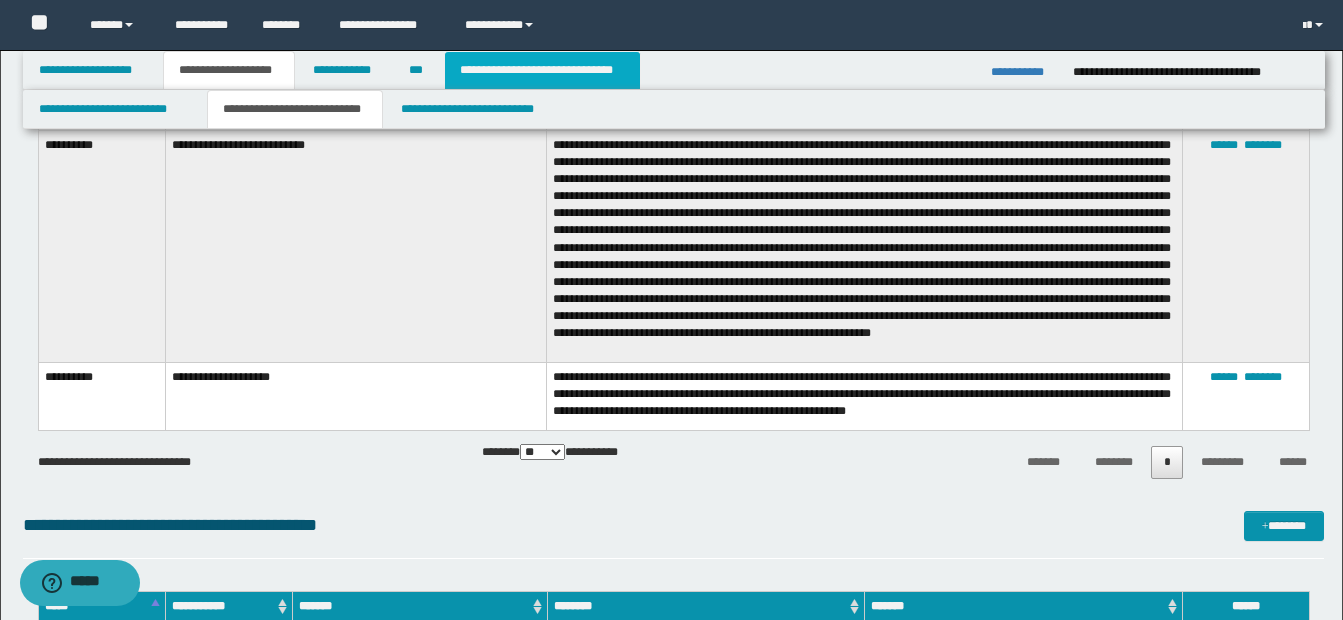 click on "**********" at bounding box center [542, 70] 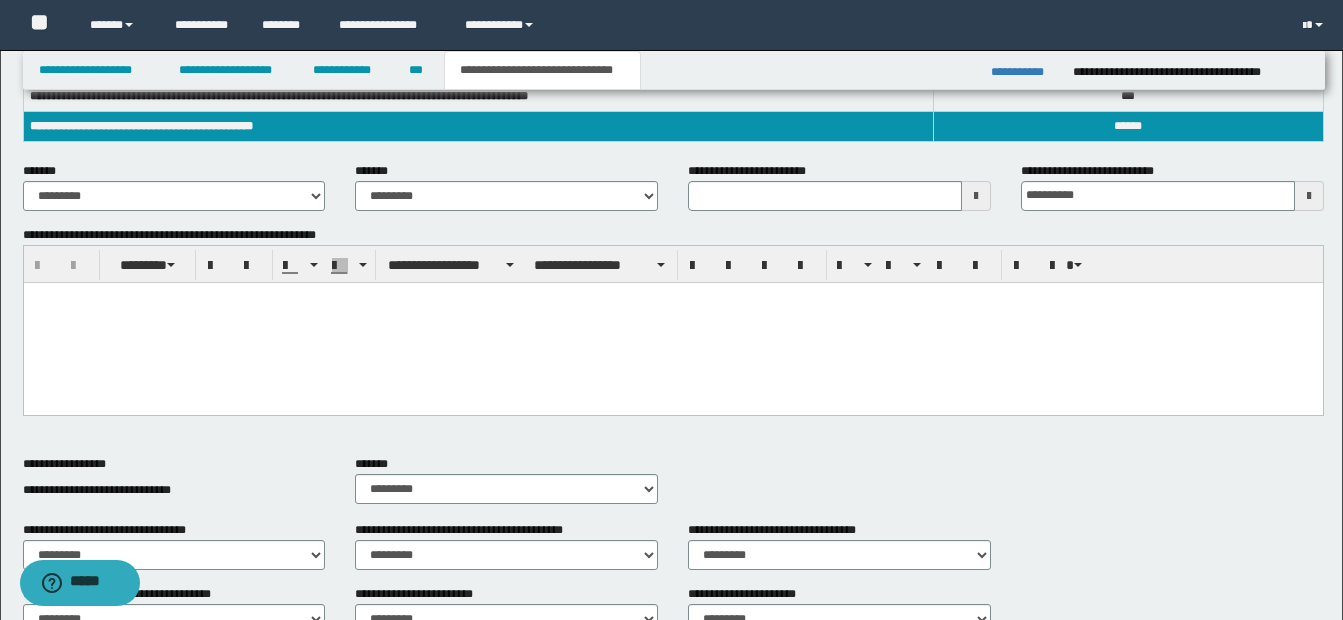 scroll, scrollTop: 351, scrollLeft: 0, axis: vertical 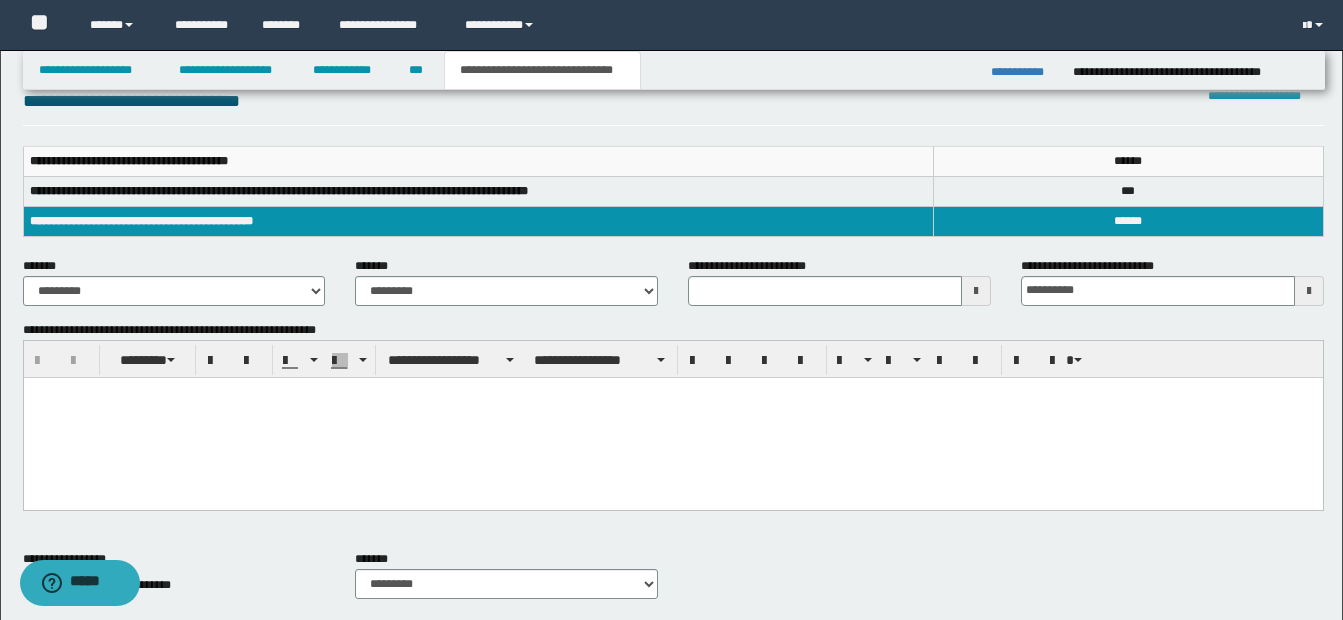 click at bounding box center (976, 291) 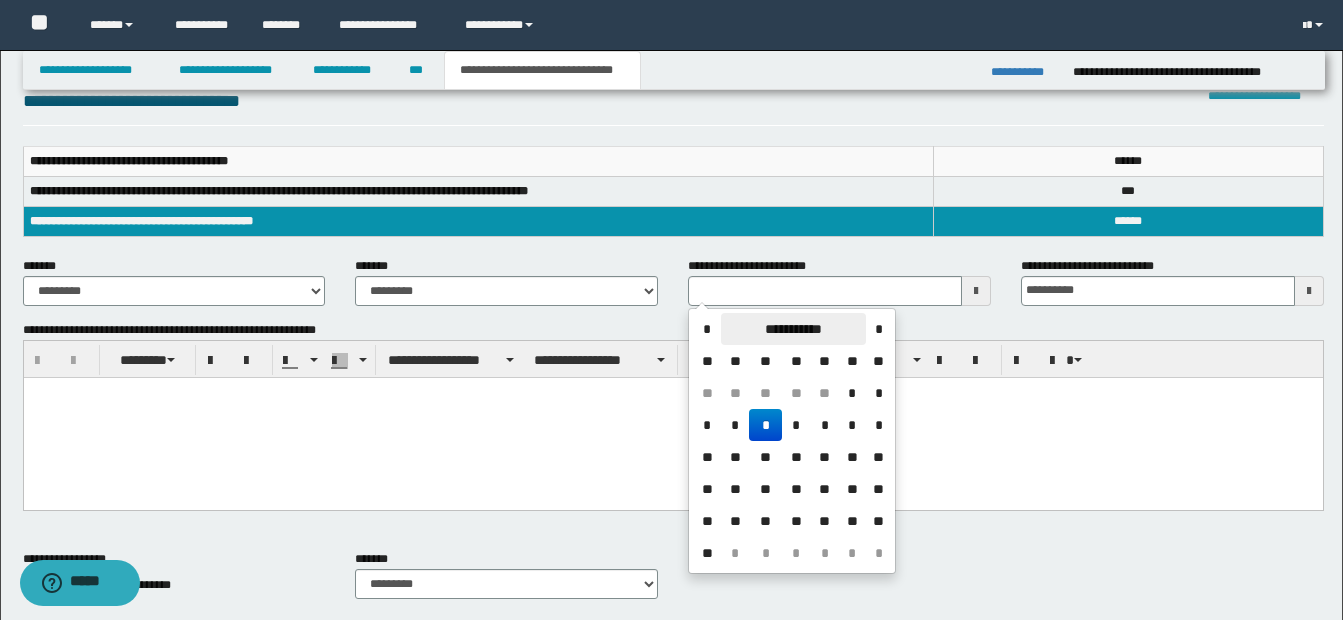 click on "**********" at bounding box center (793, 329) 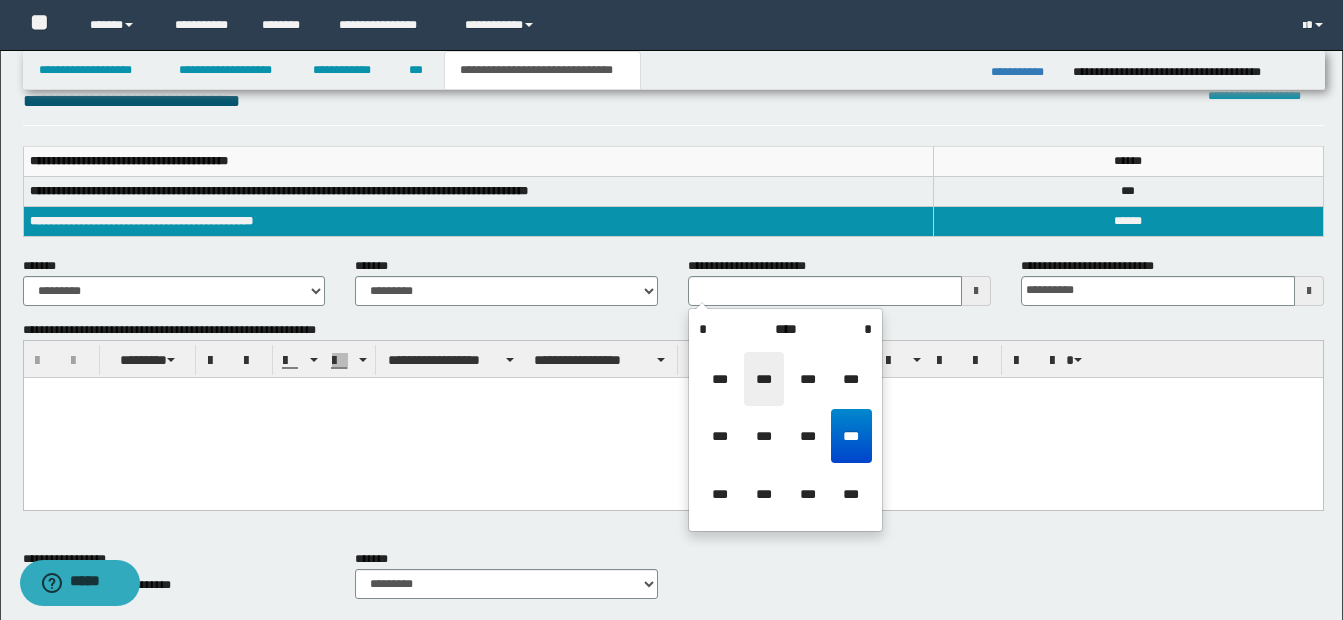 click on "***" at bounding box center [764, 379] 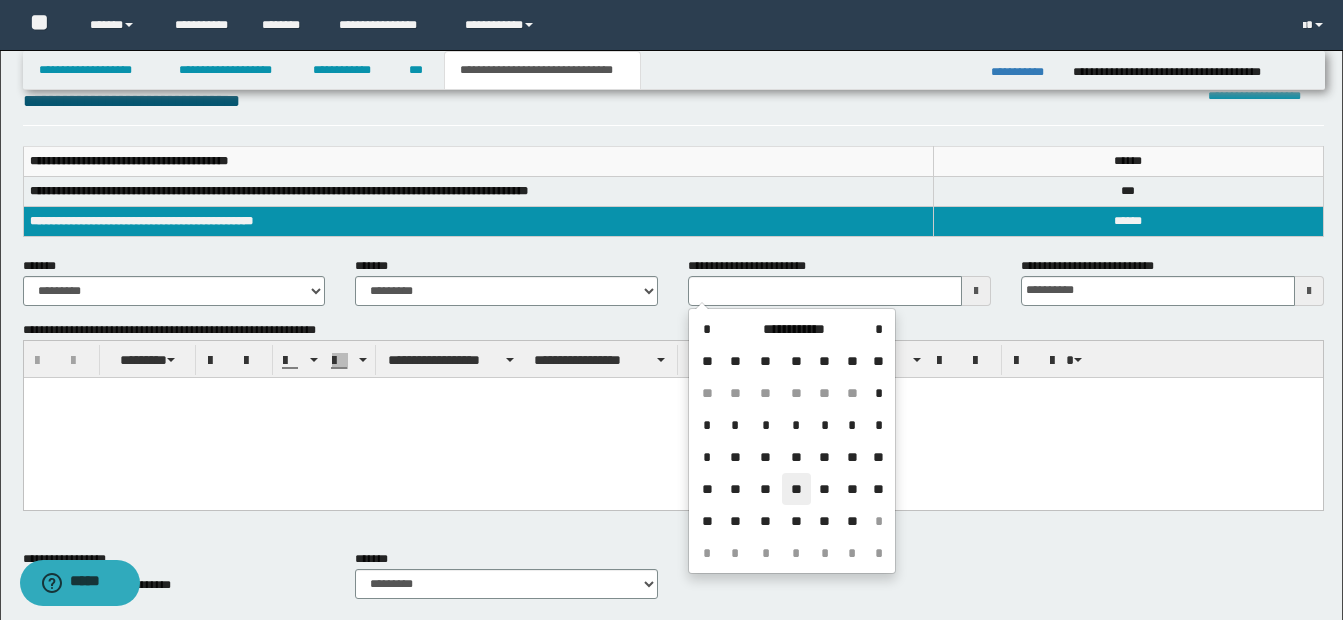 click on "**" at bounding box center (796, 489) 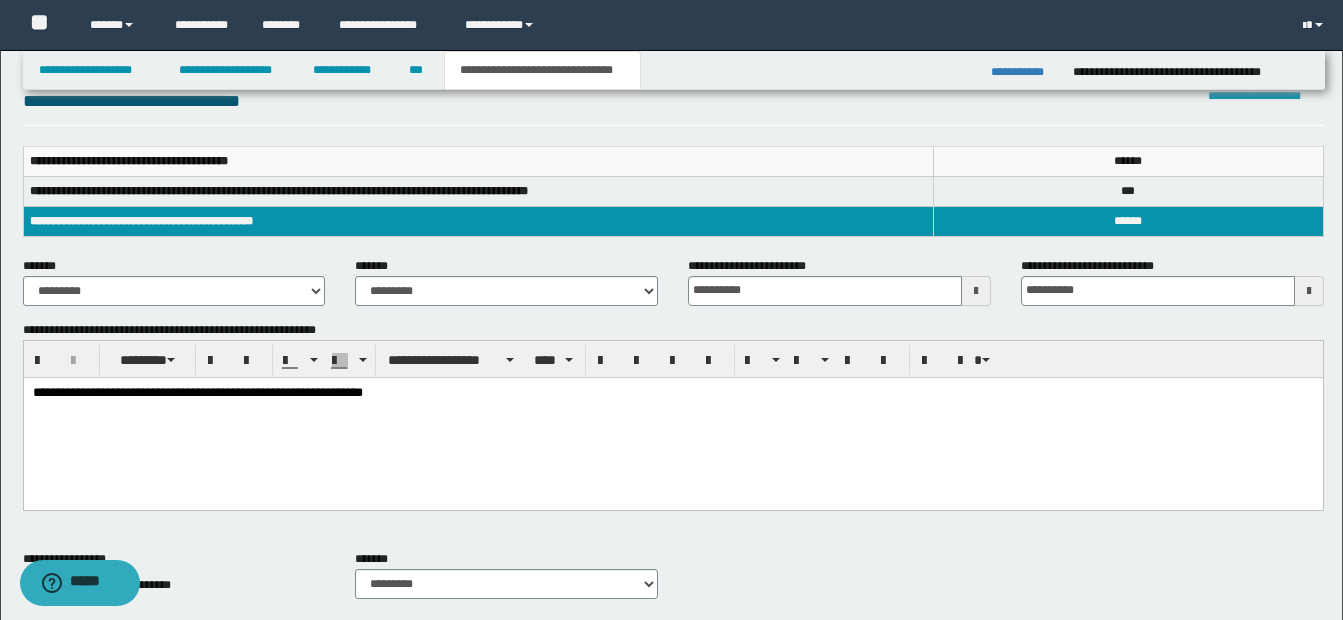 click on "**********" at bounding box center [197, 391] 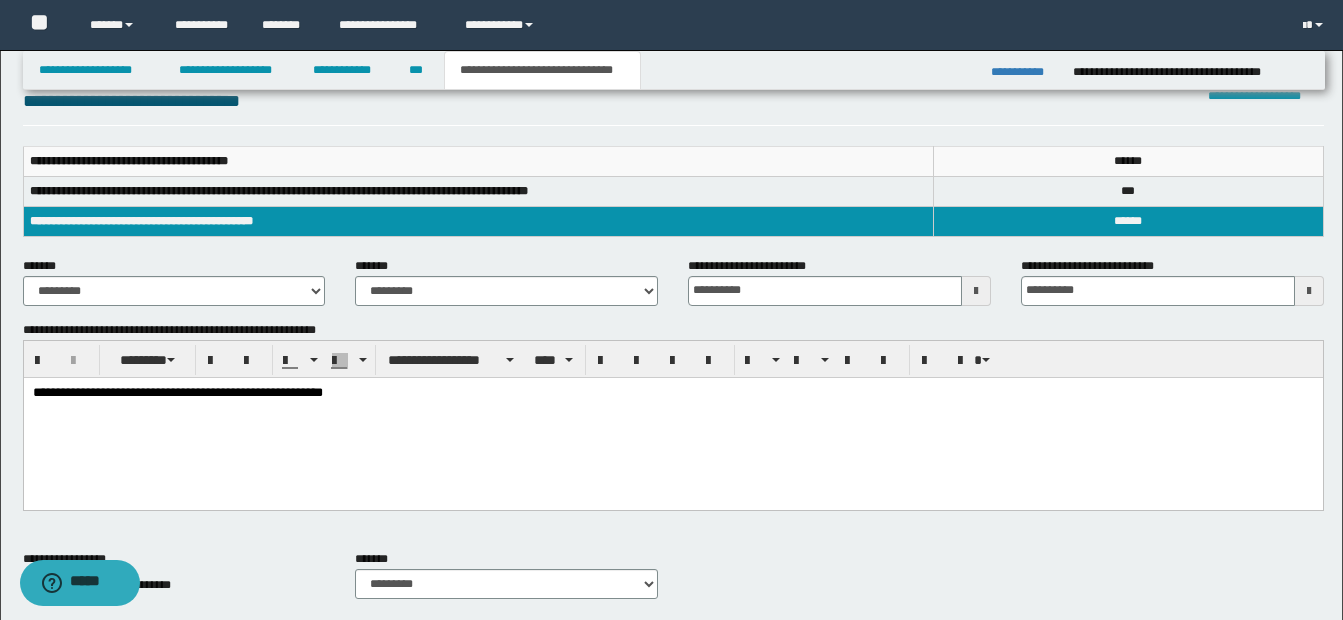 click on "**********" at bounding box center [177, 391] 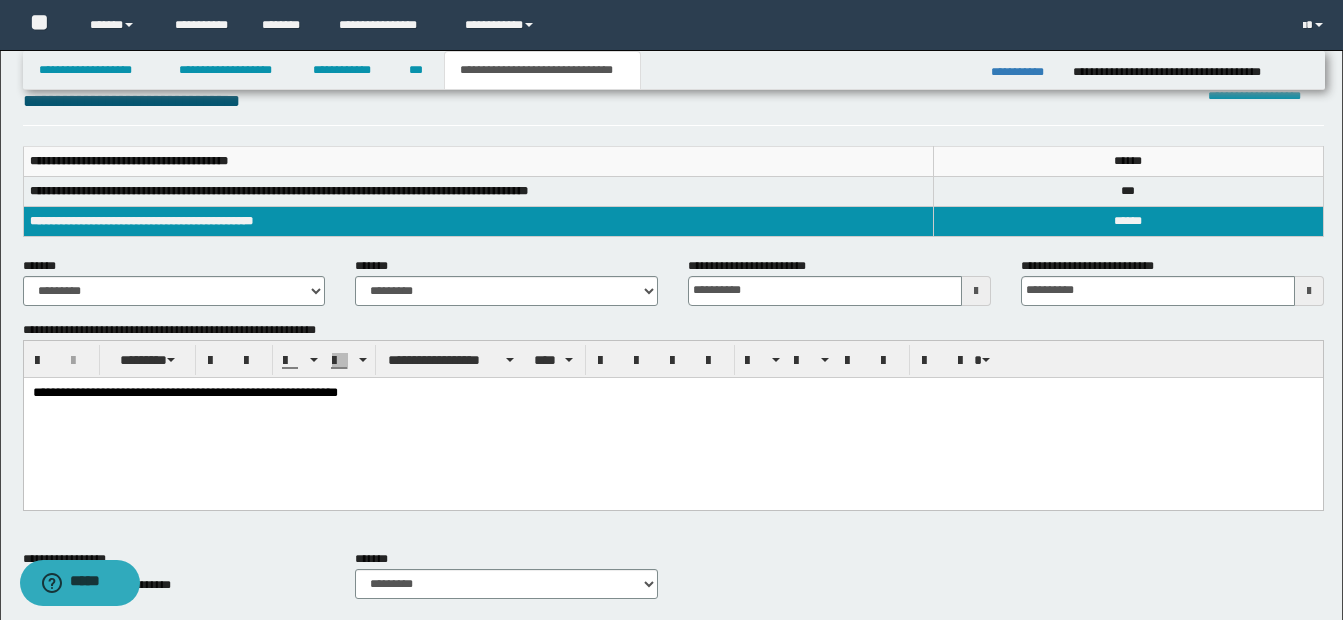 click on "**********" at bounding box center [672, 417] 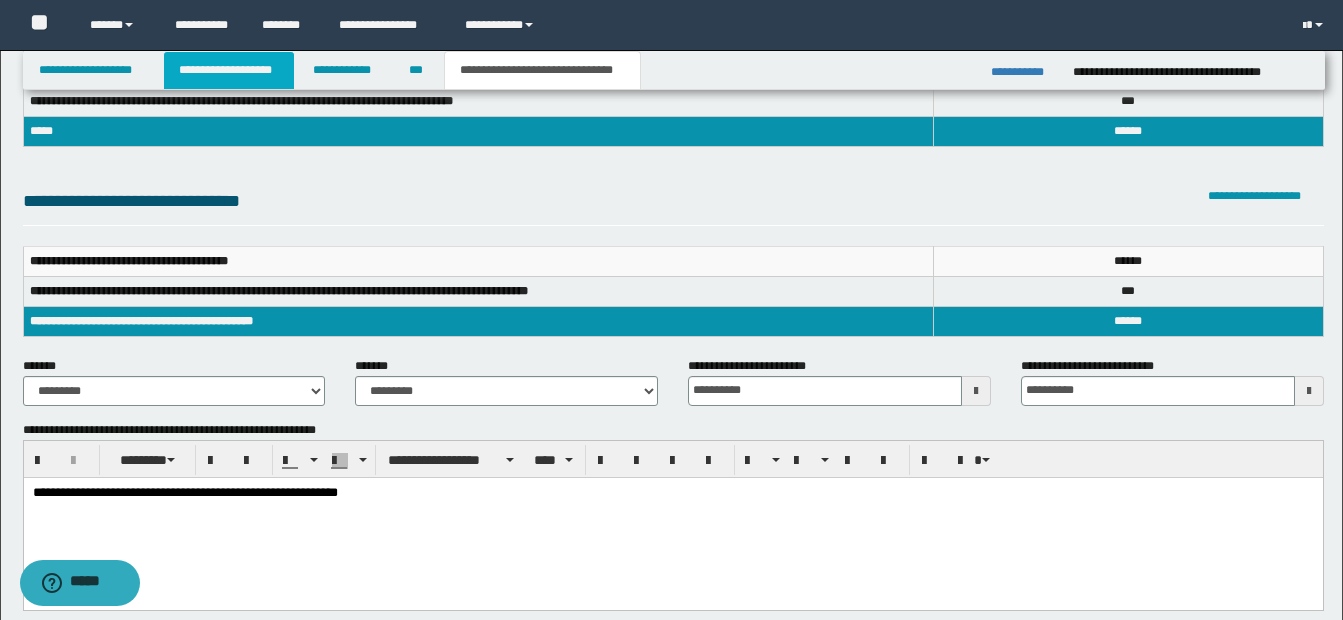 click on "**********" at bounding box center (229, 70) 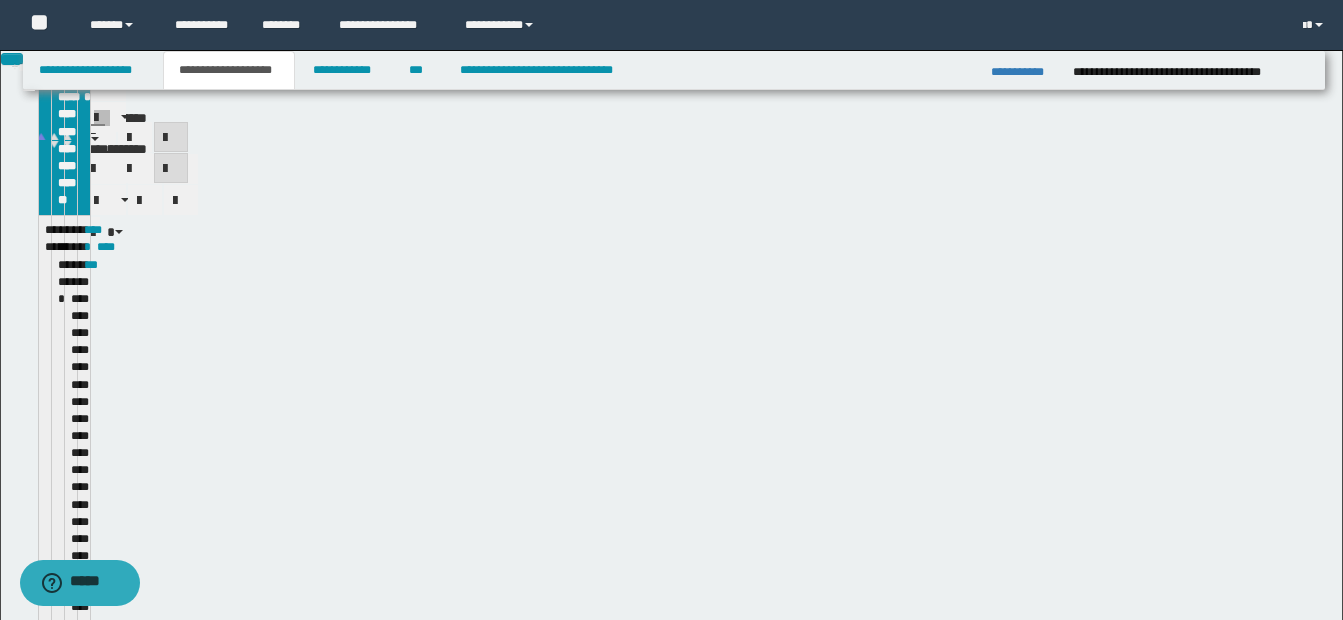 scroll, scrollTop: 282, scrollLeft: 0, axis: vertical 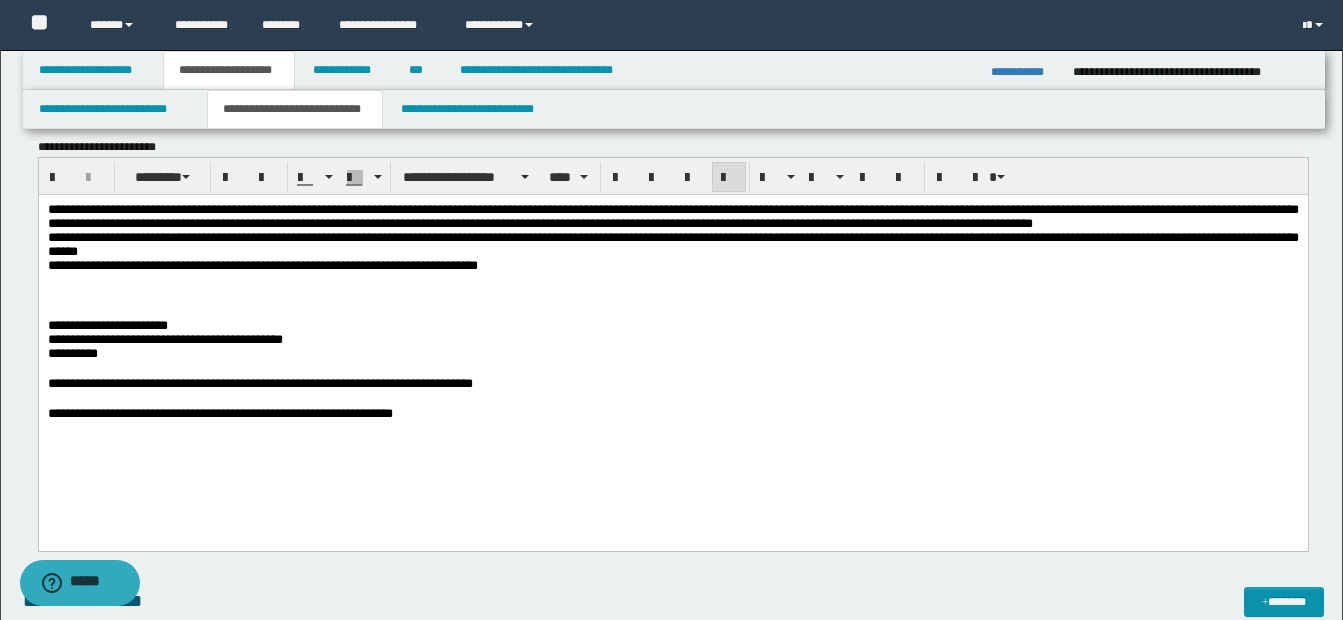click on "**********" at bounding box center (672, 336) 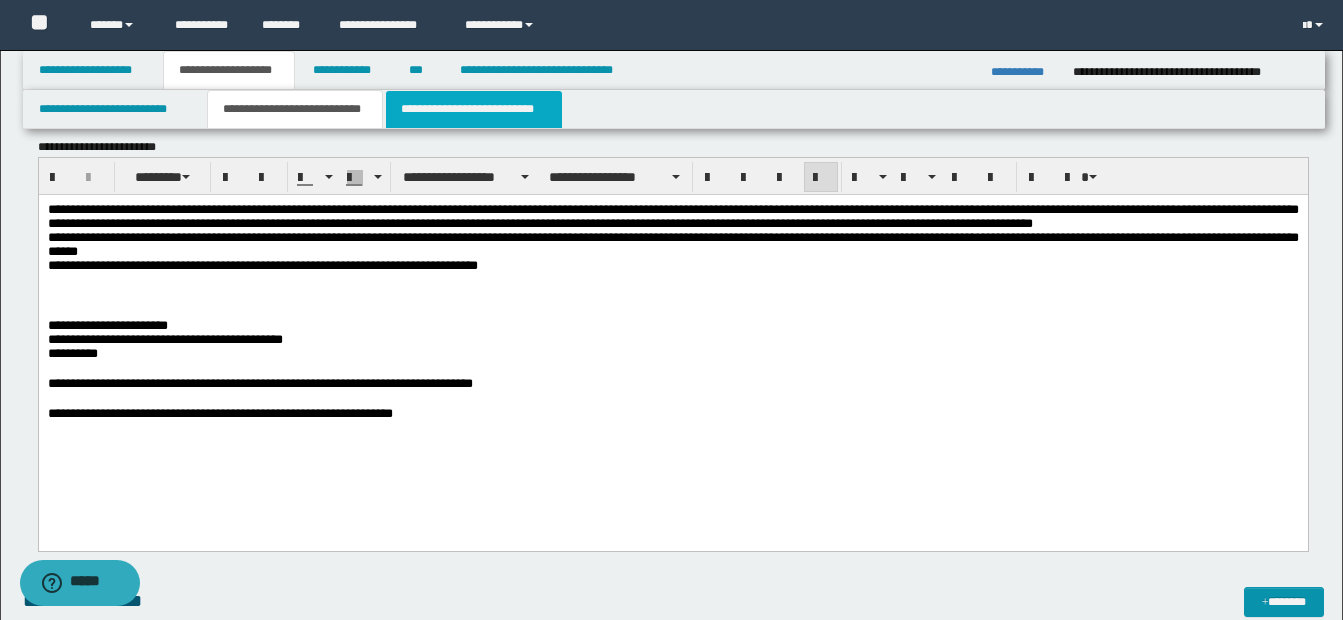 click on "**********" at bounding box center (474, 109) 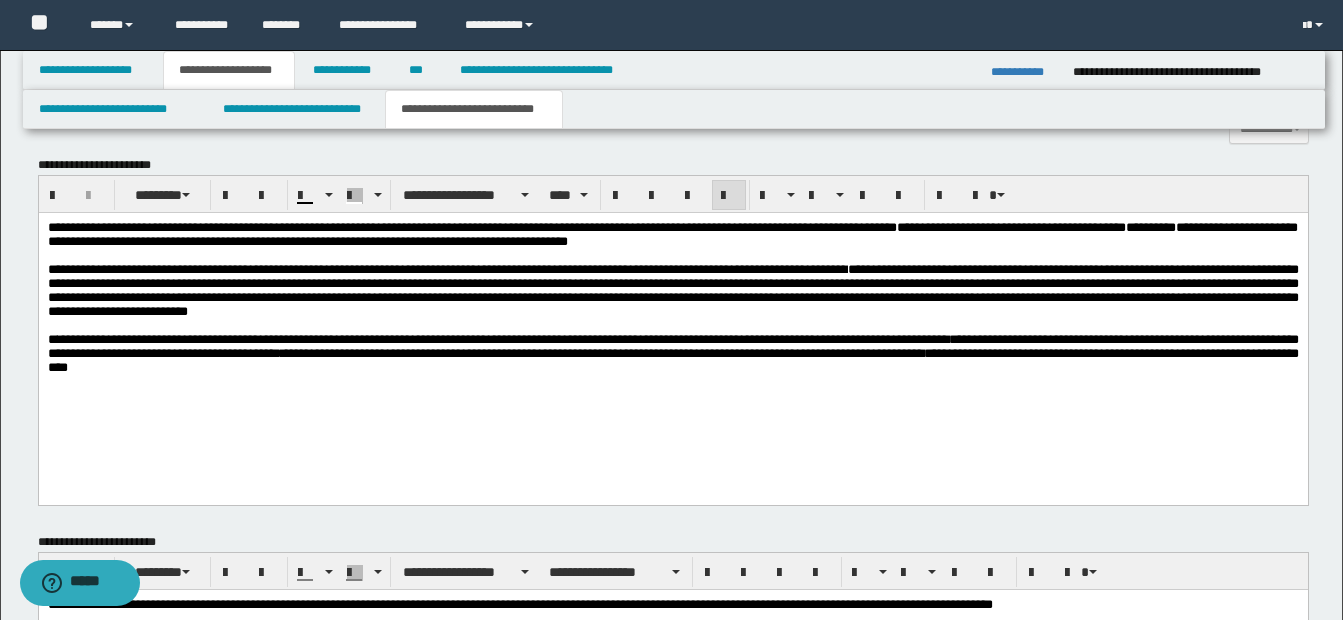 scroll, scrollTop: 1182, scrollLeft: 0, axis: vertical 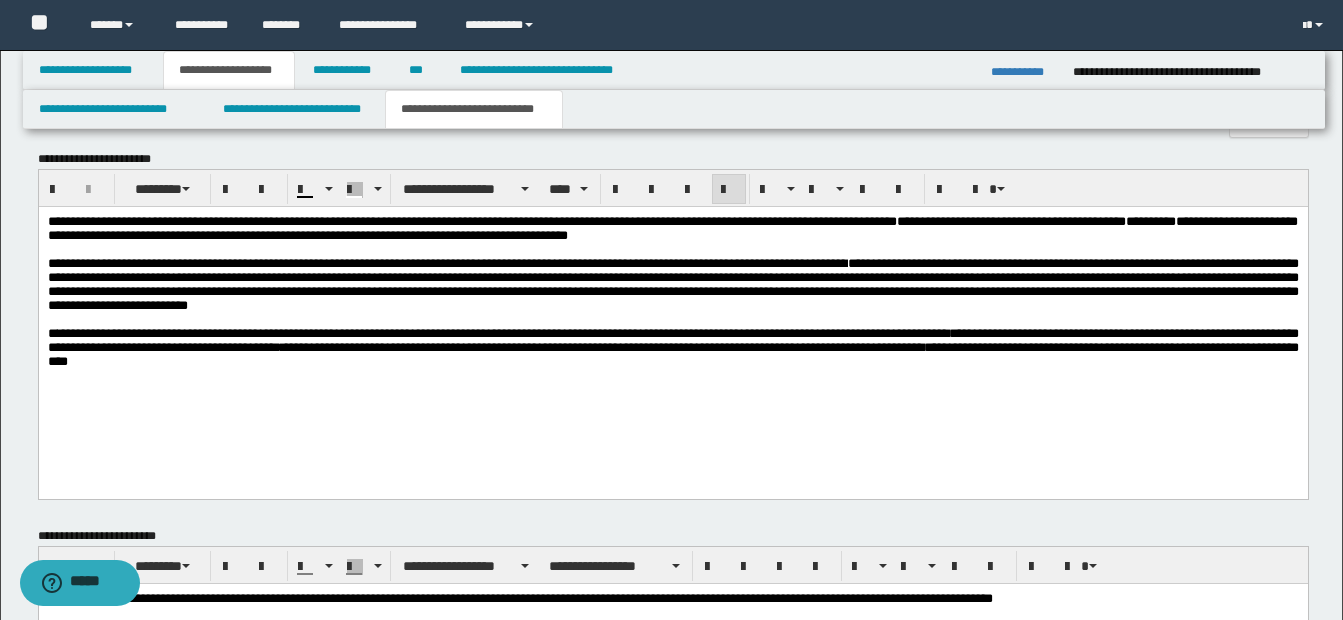 click on "**********" at bounding box center [672, 284] 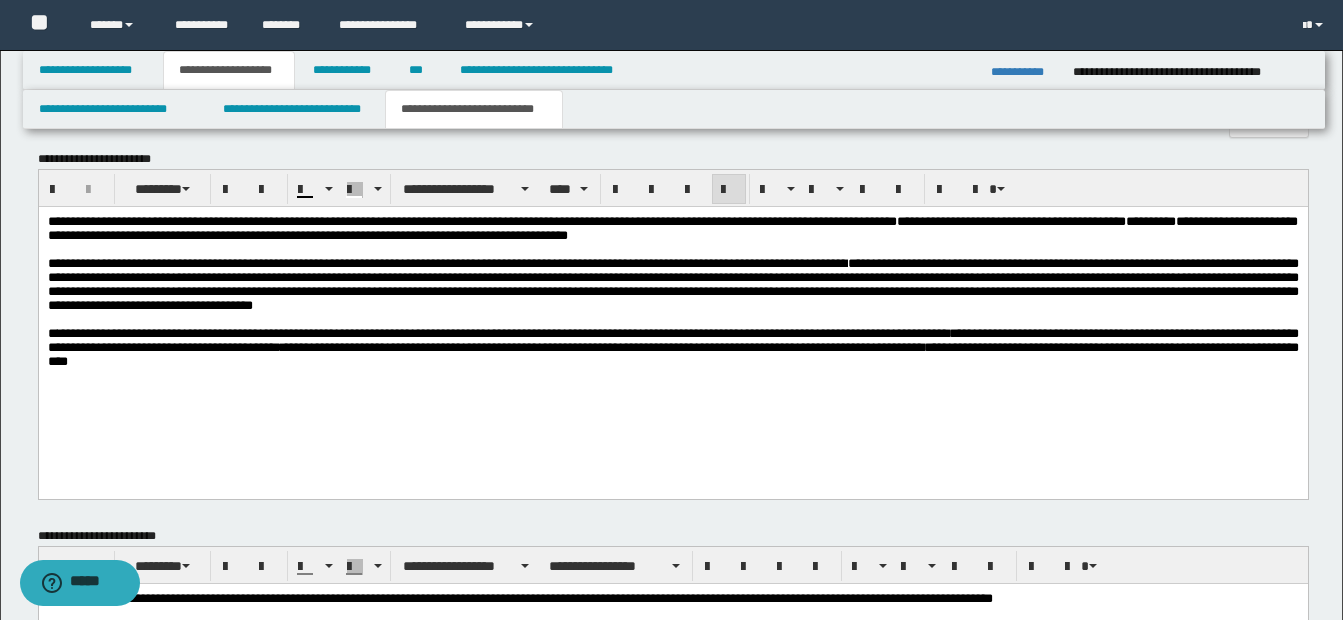 click on "**********" at bounding box center (672, 284) 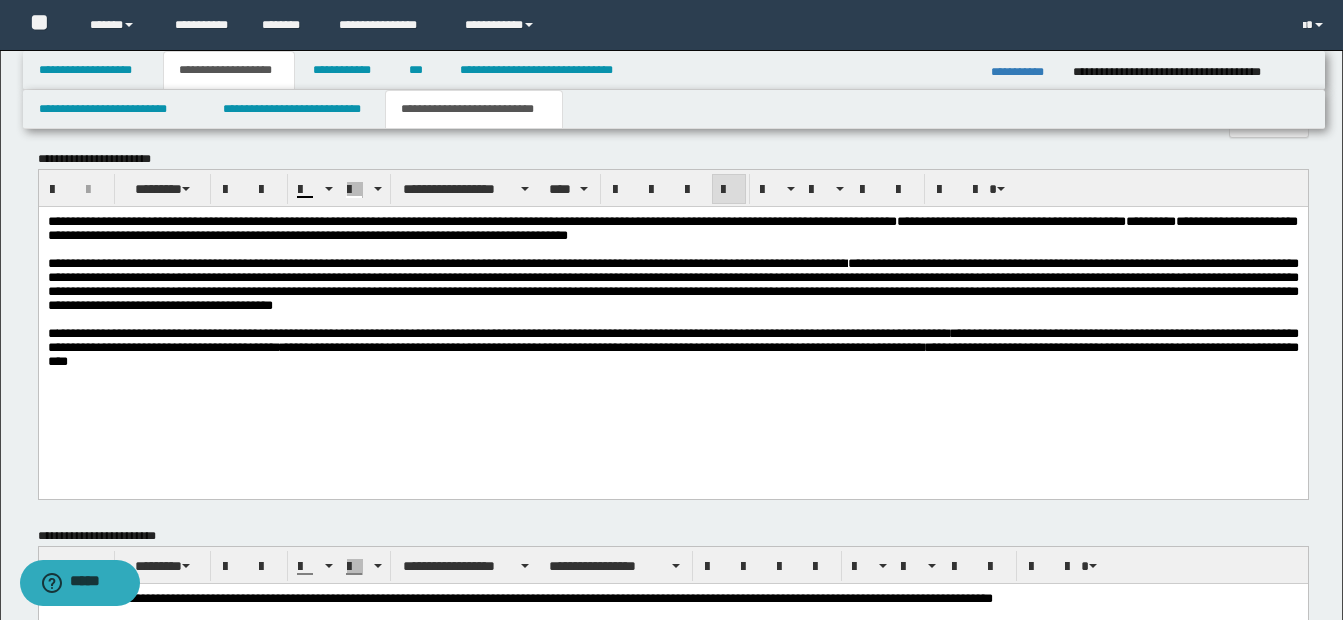 click on "**********" at bounding box center [672, 317] 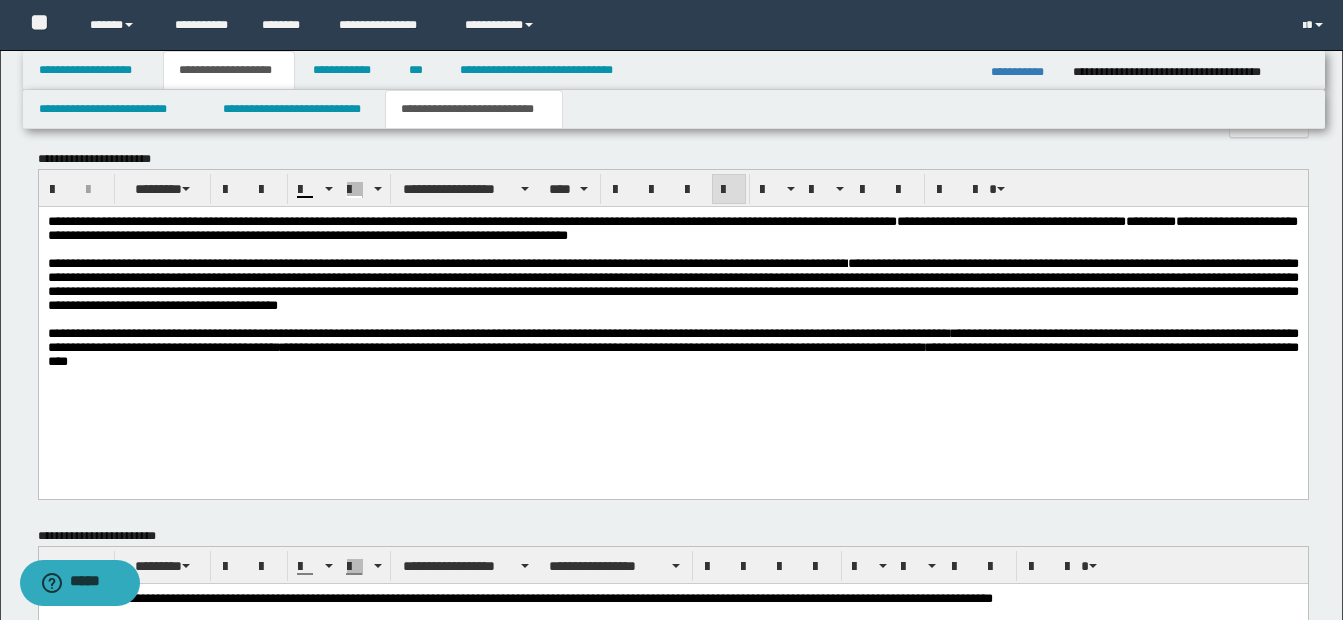 click on "**********" at bounding box center [672, 317] 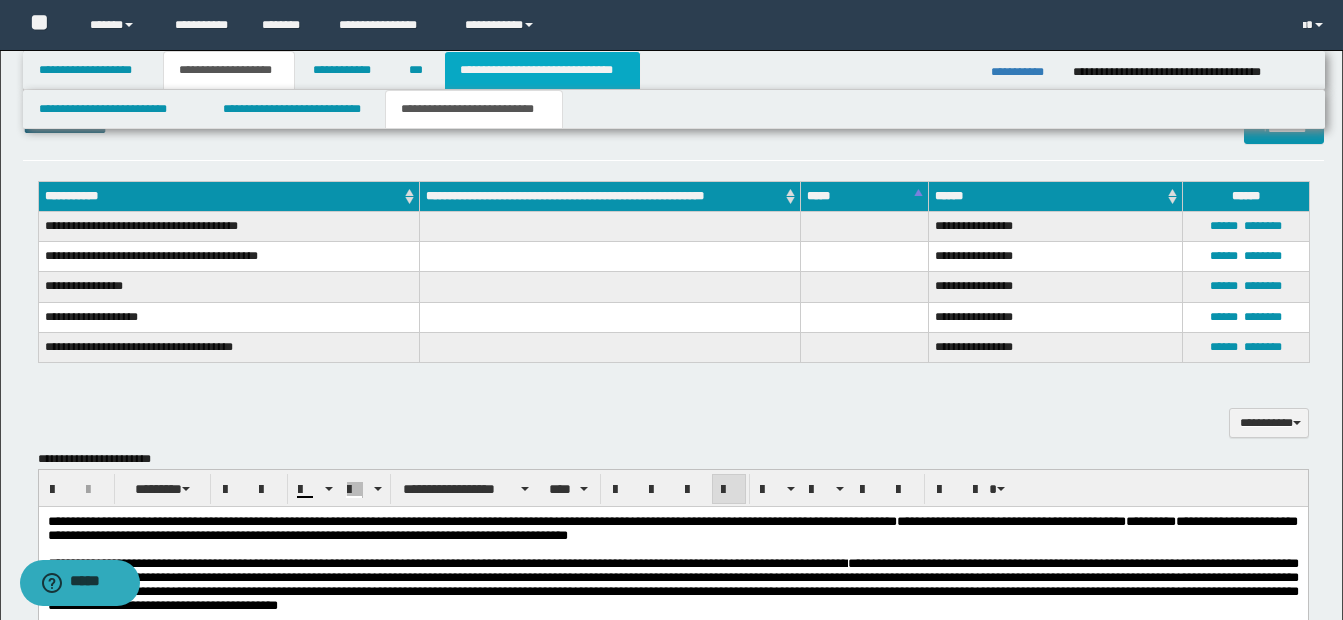 click on "**********" at bounding box center (542, 70) 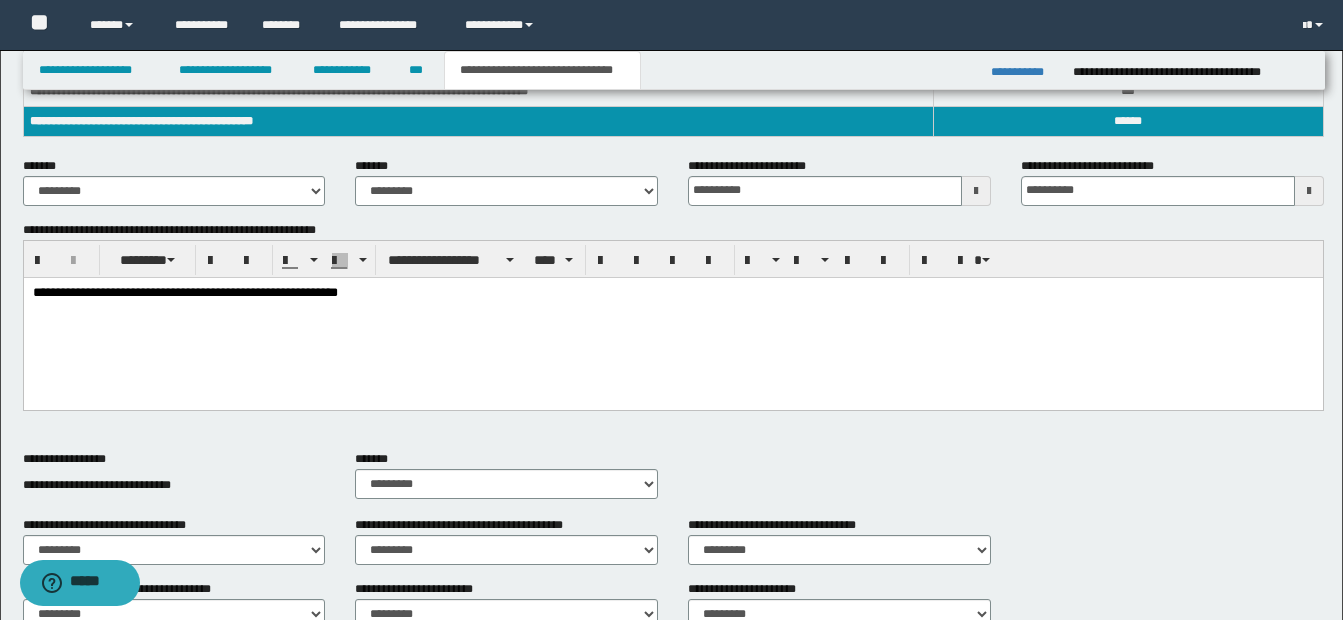 scroll, scrollTop: 351, scrollLeft: 0, axis: vertical 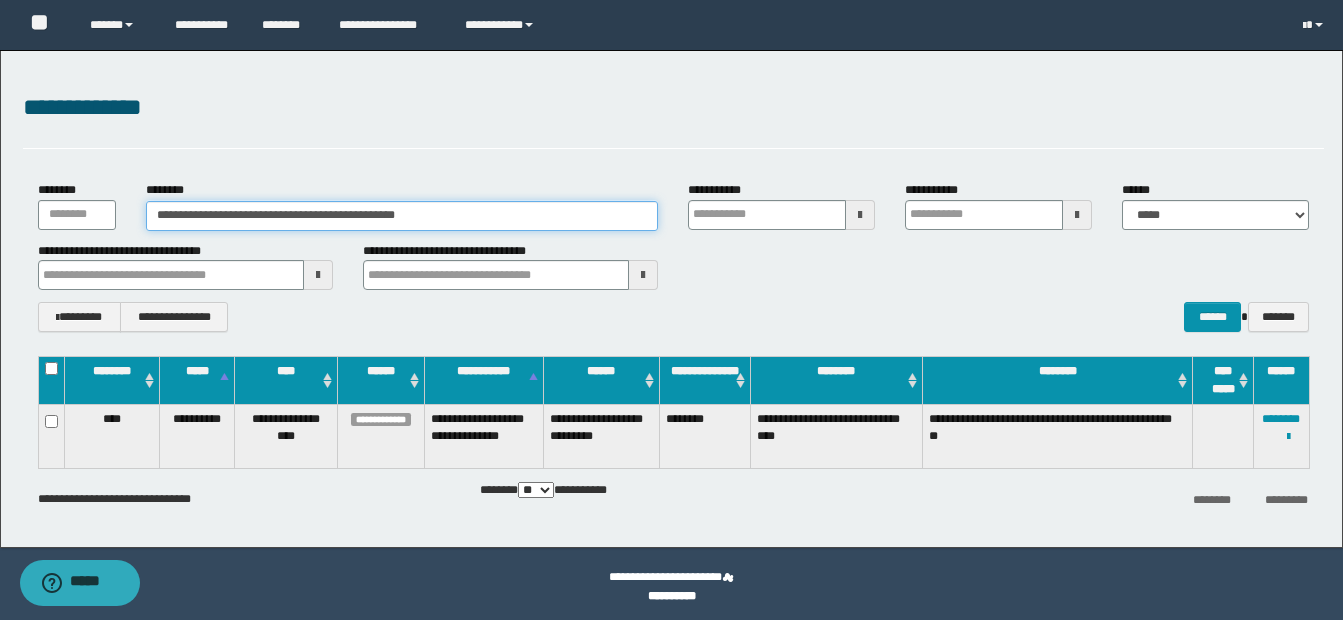 drag, startPoint x: 159, startPoint y: 214, endPoint x: 473, endPoint y: 214, distance: 314 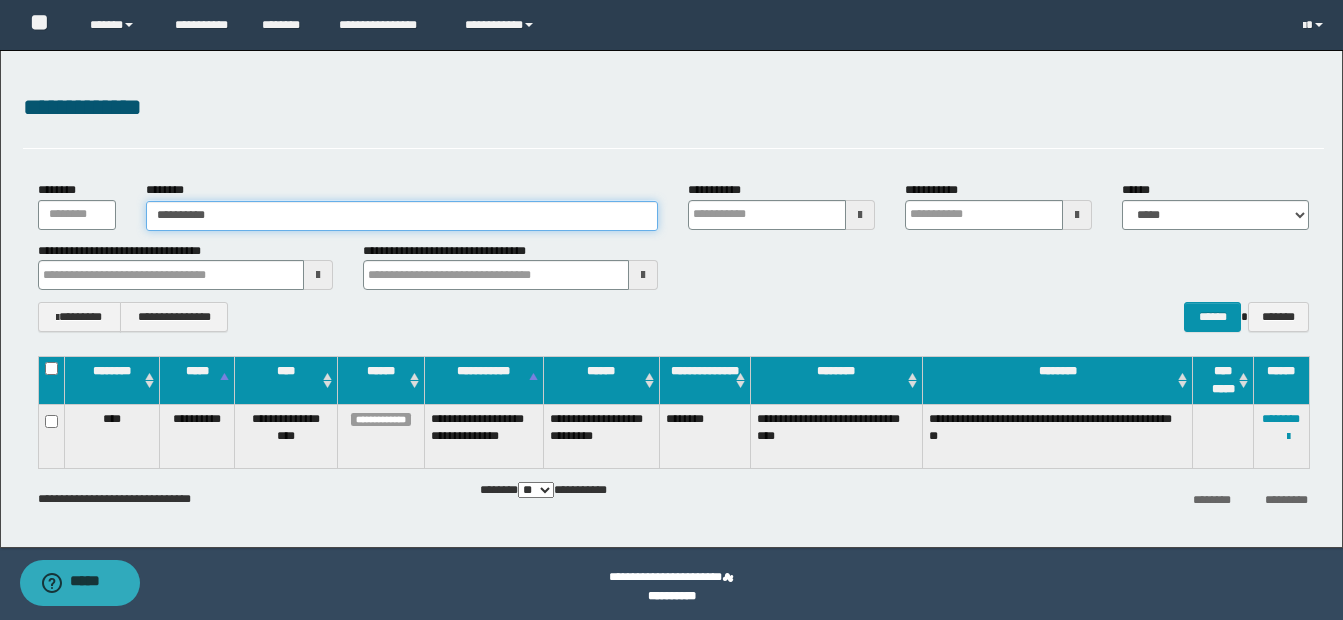 type on "**********" 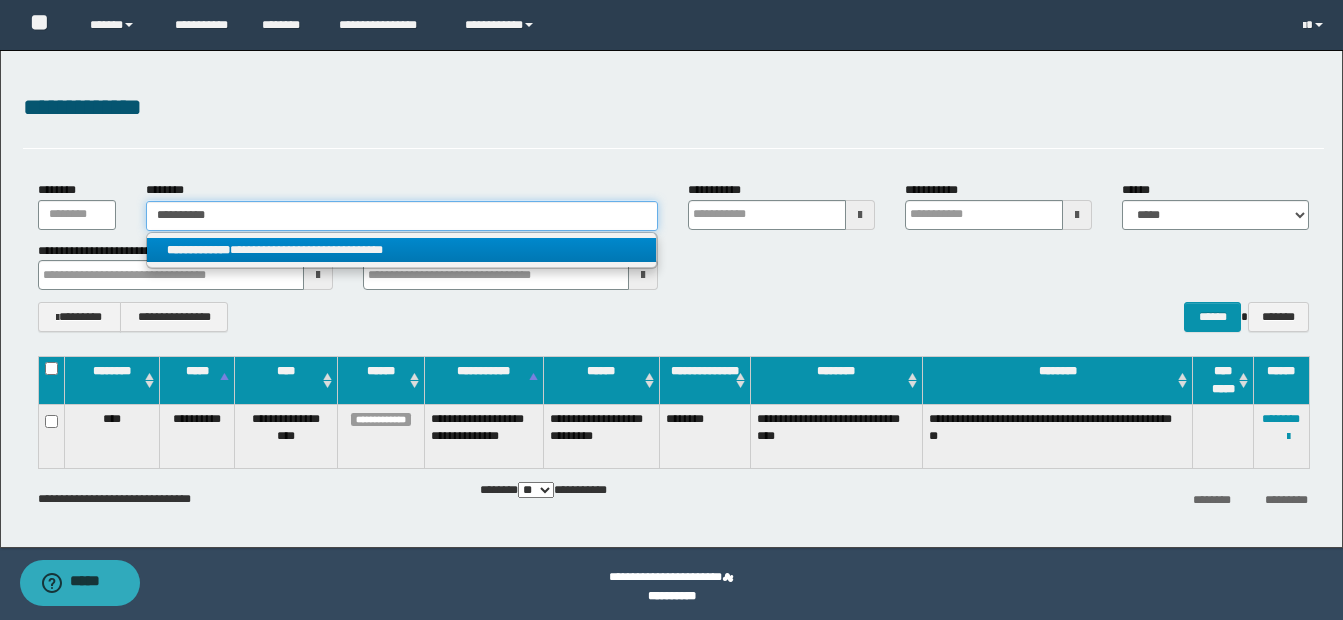 type on "**********" 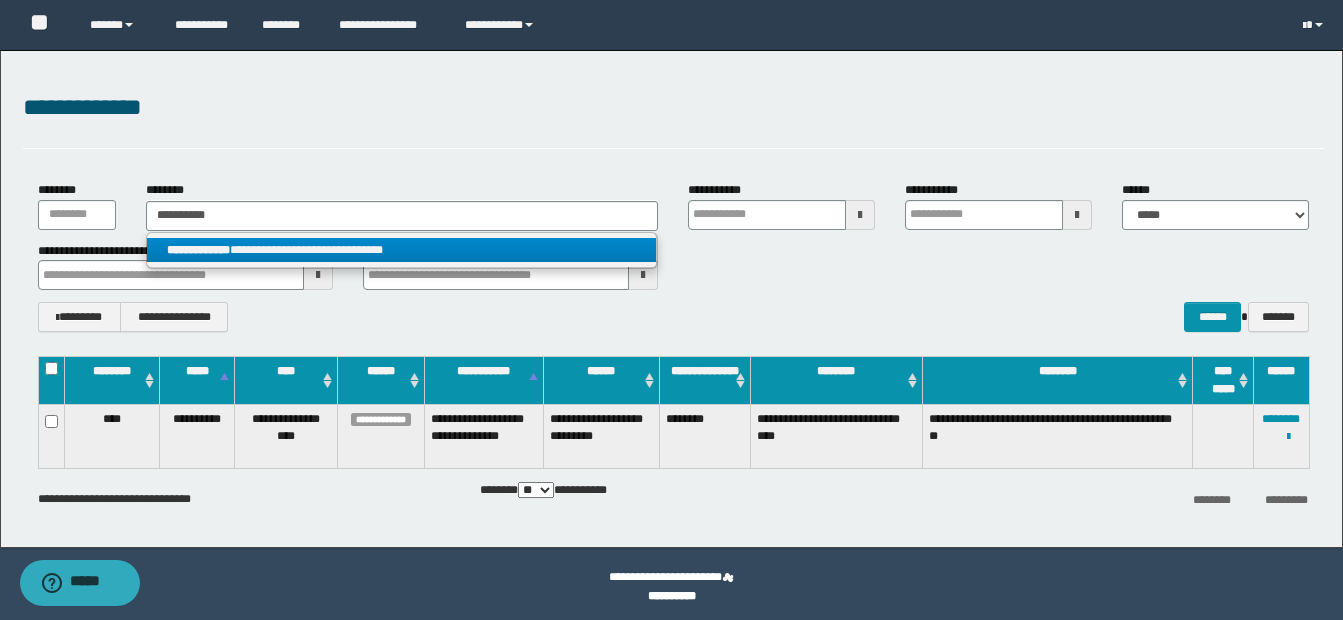 click on "**********" at bounding box center [401, 250] 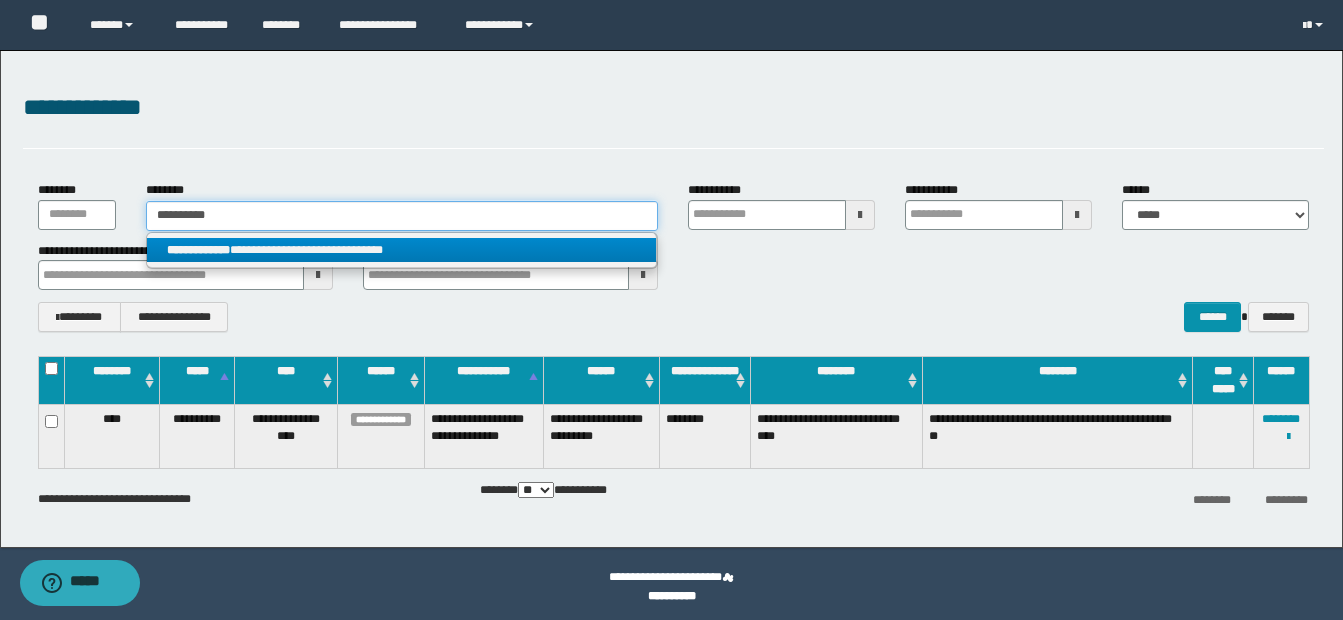 type 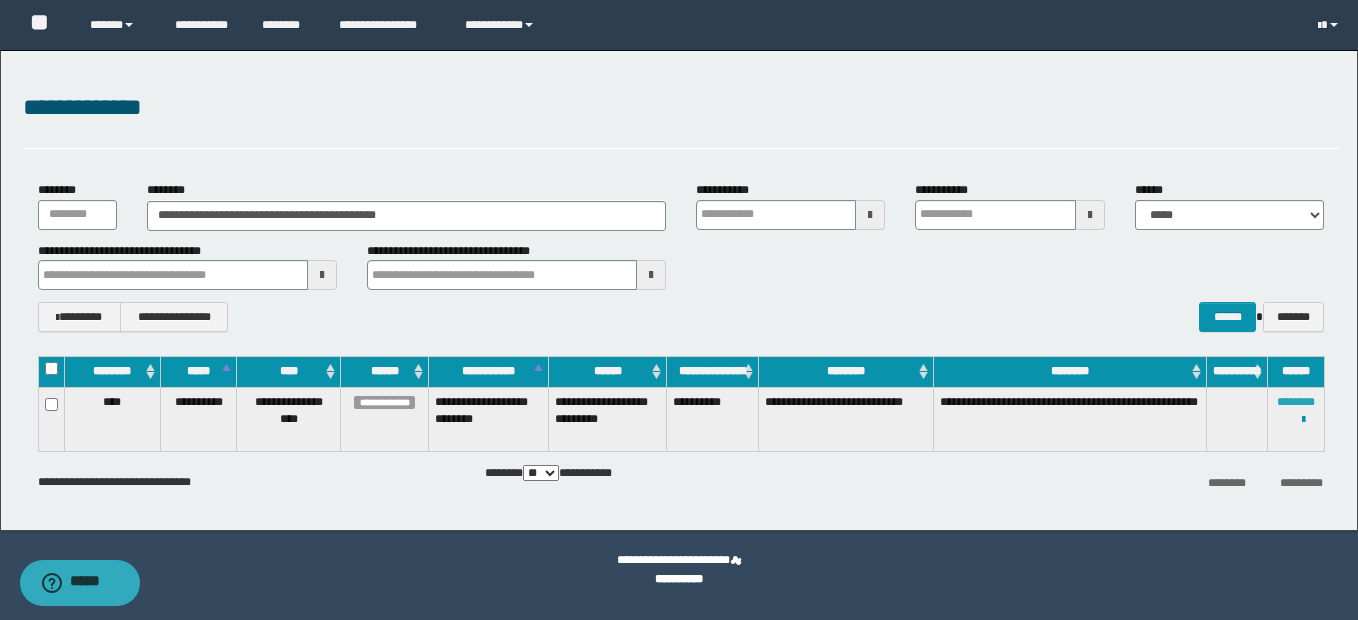 click on "********" at bounding box center [1296, 402] 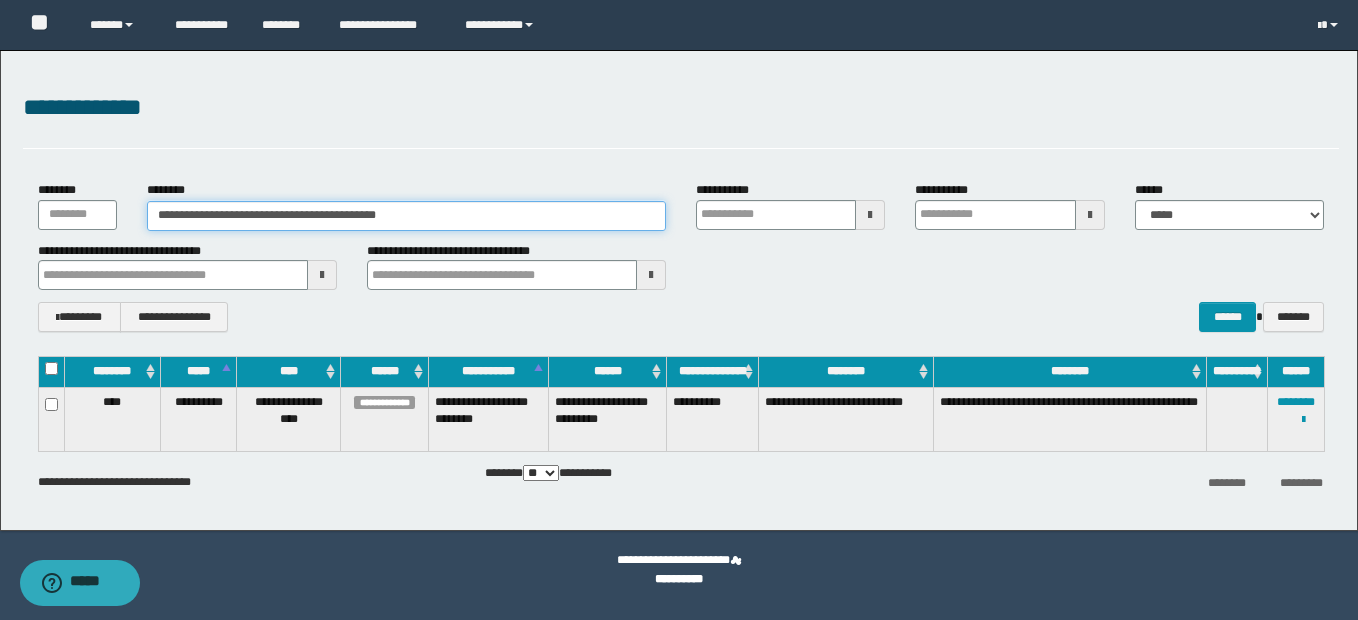 drag, startPoint x: 157, startPoint y: 215, endPoint x: 491, endPoint y: 212, distance: 334.01346 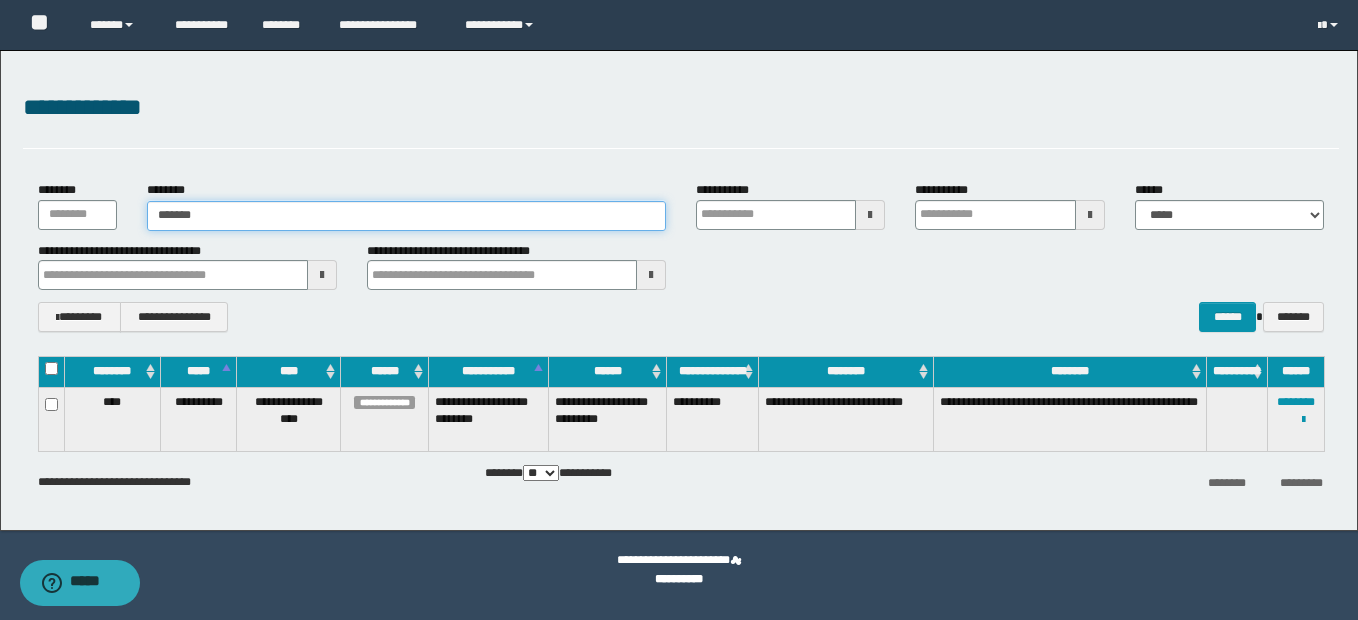 type on "*******" 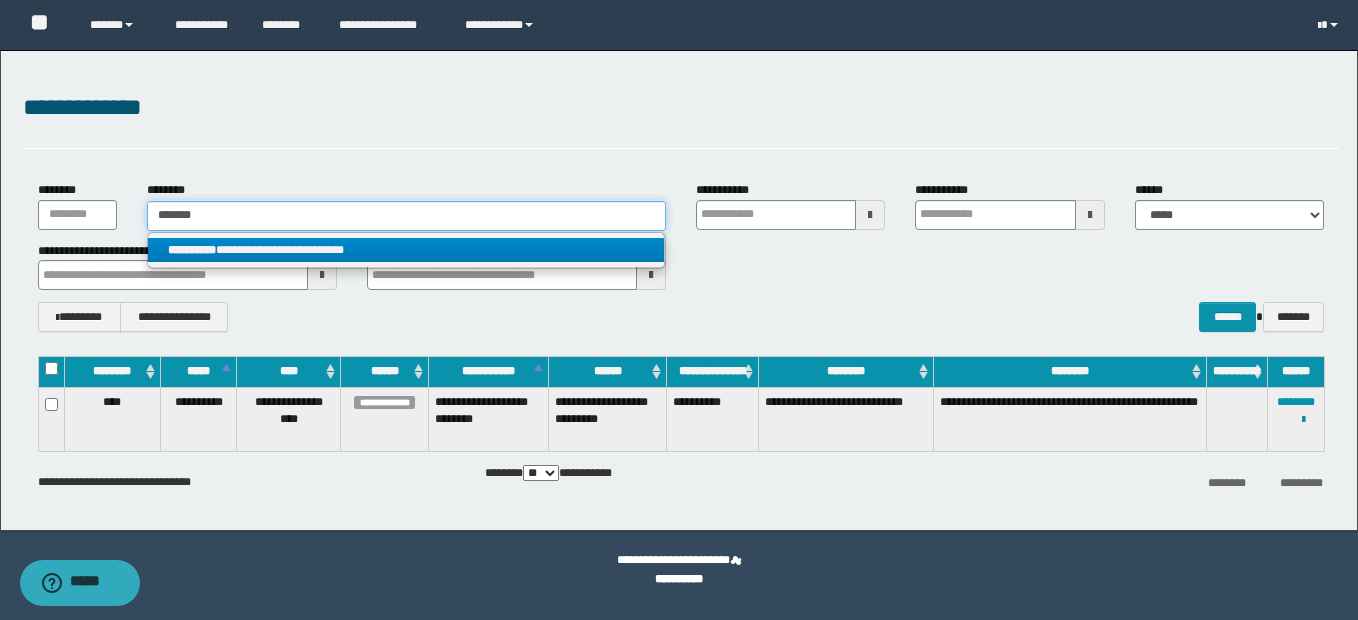type on "*******" 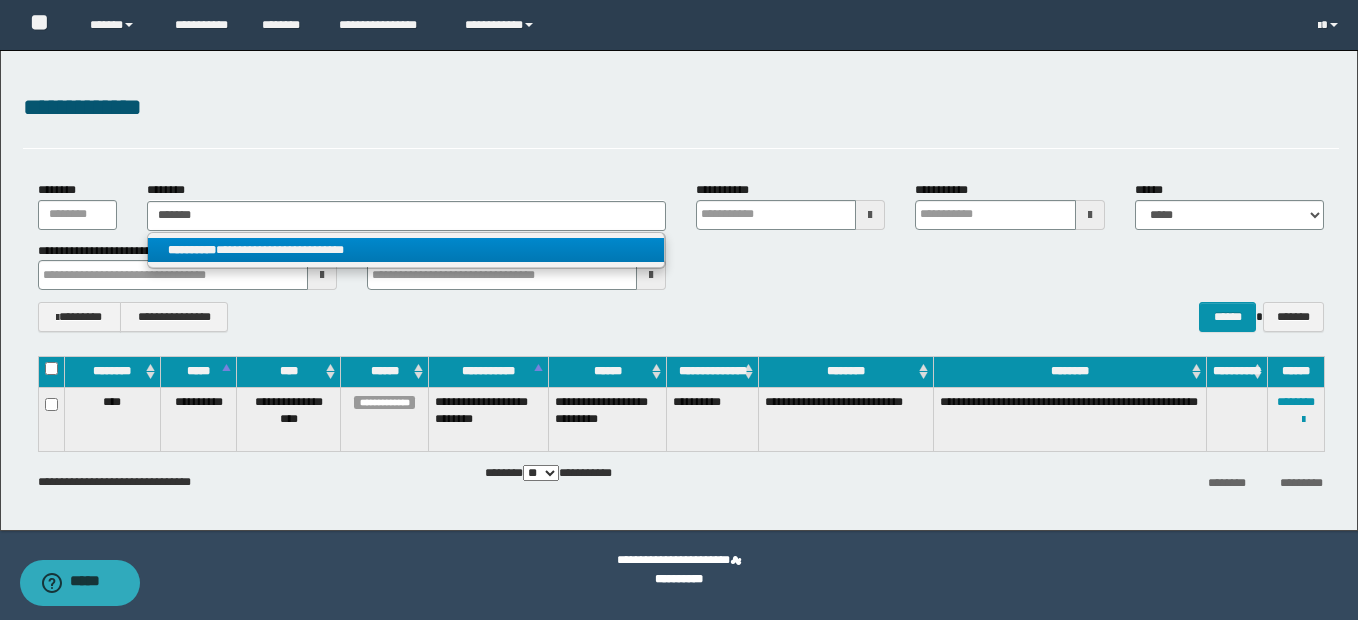 click on "**********" at bounding box center [192, 250] 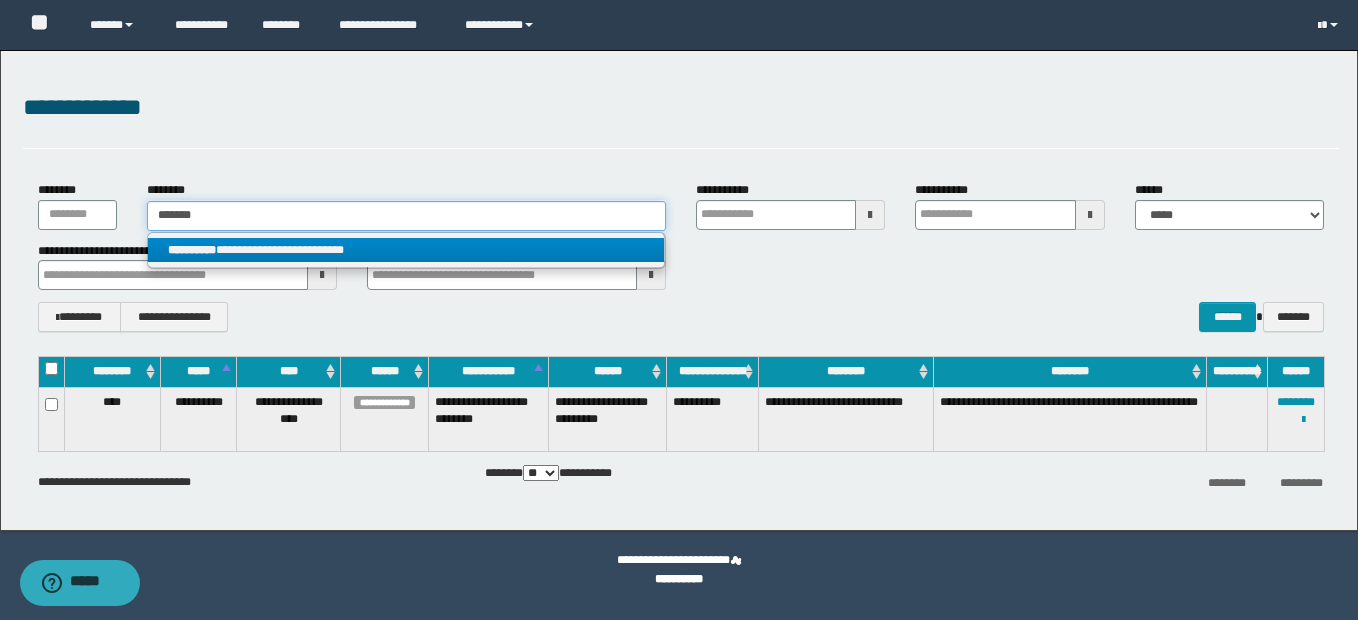 type 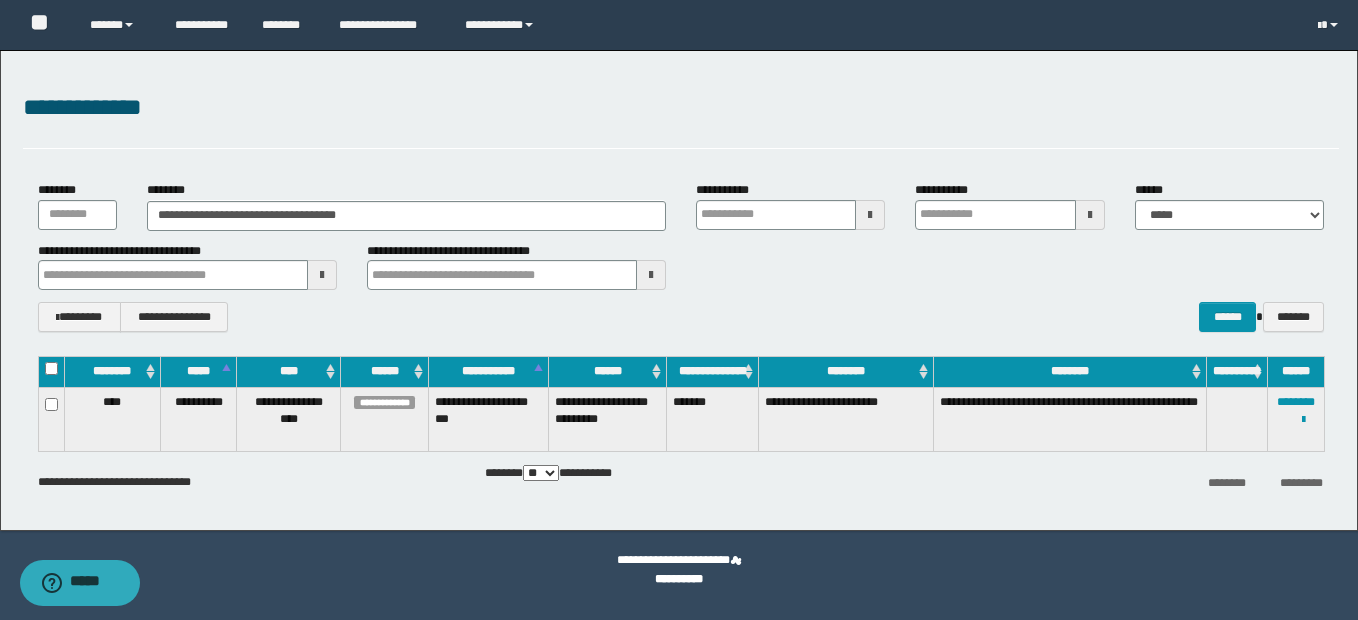 click on "**********" at bounding box center (1296, 419) 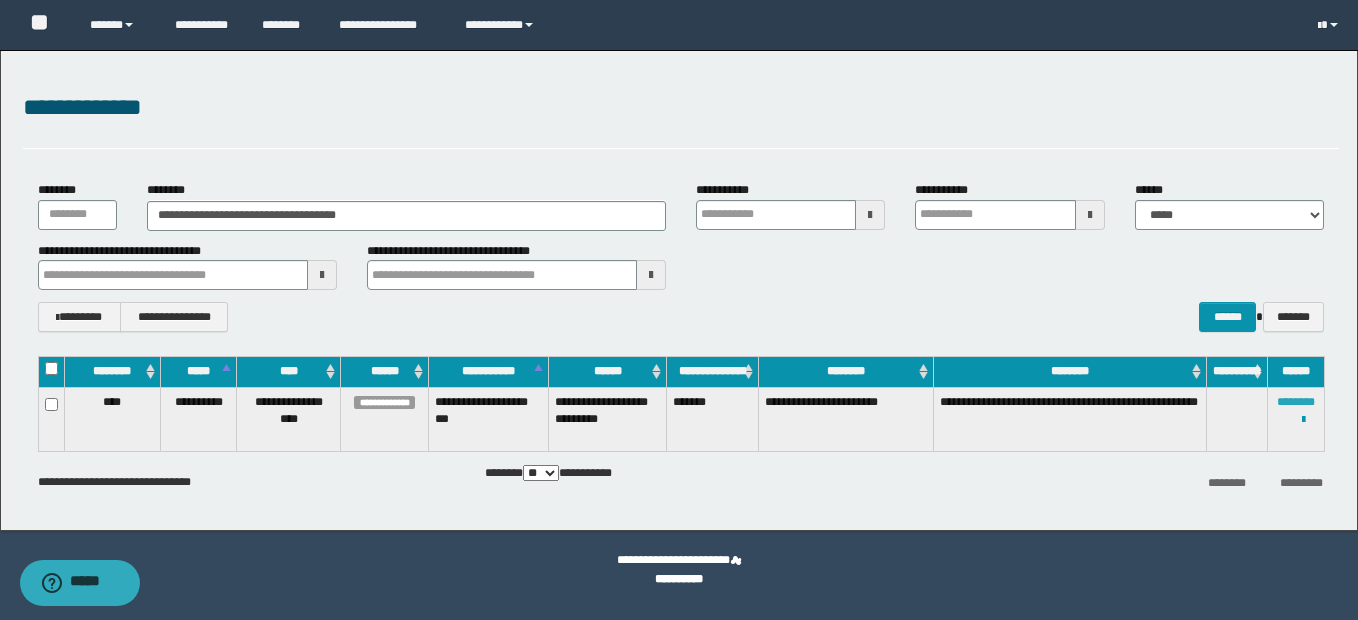 click on "********" at bounding box center [1296, 402] 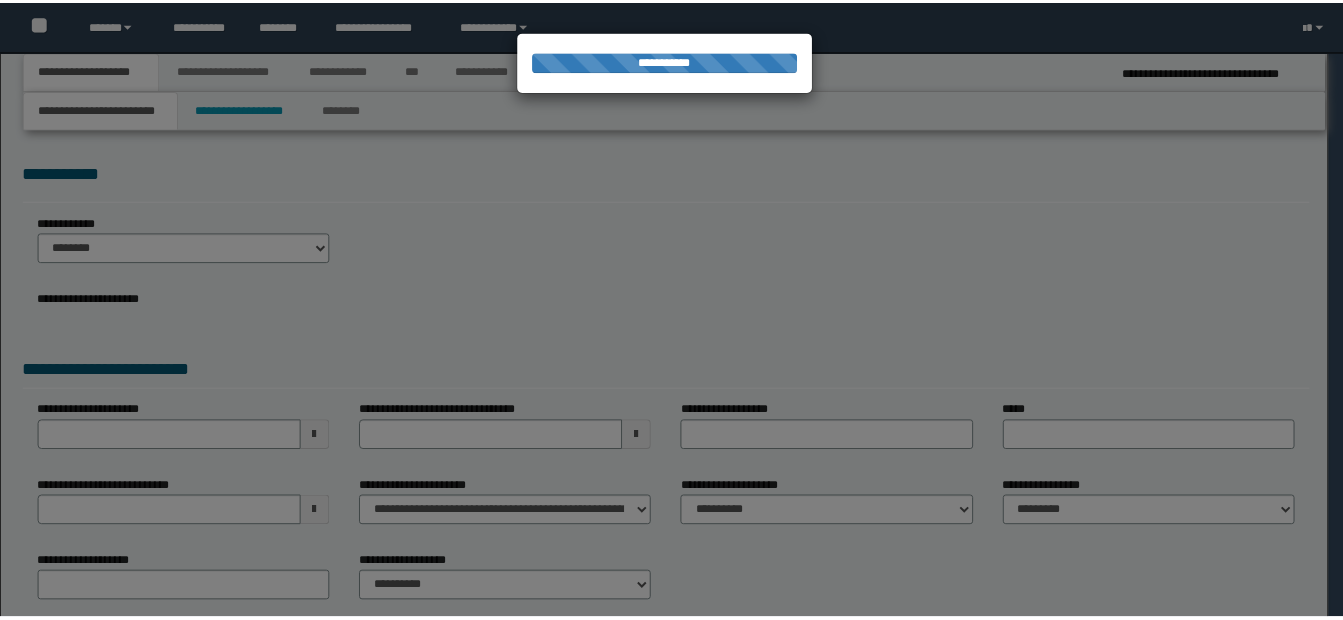scroll, scrollTop: 0, scrollLeft: 0, axis: both 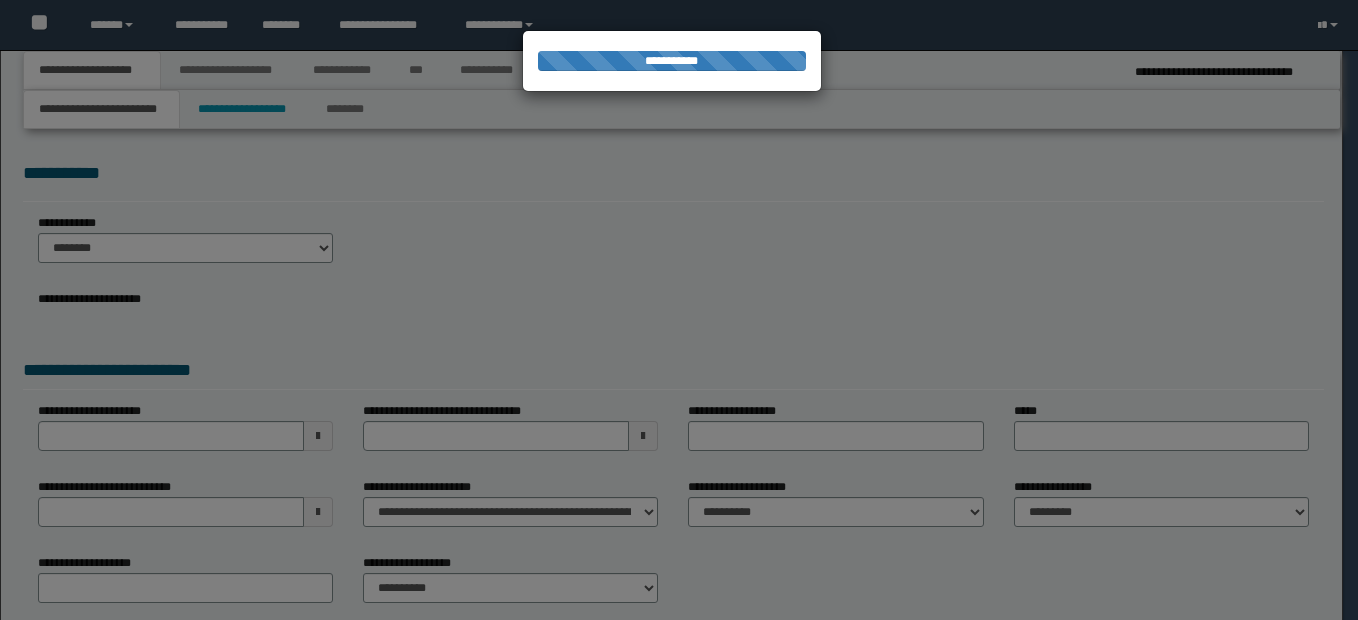 select on "*" 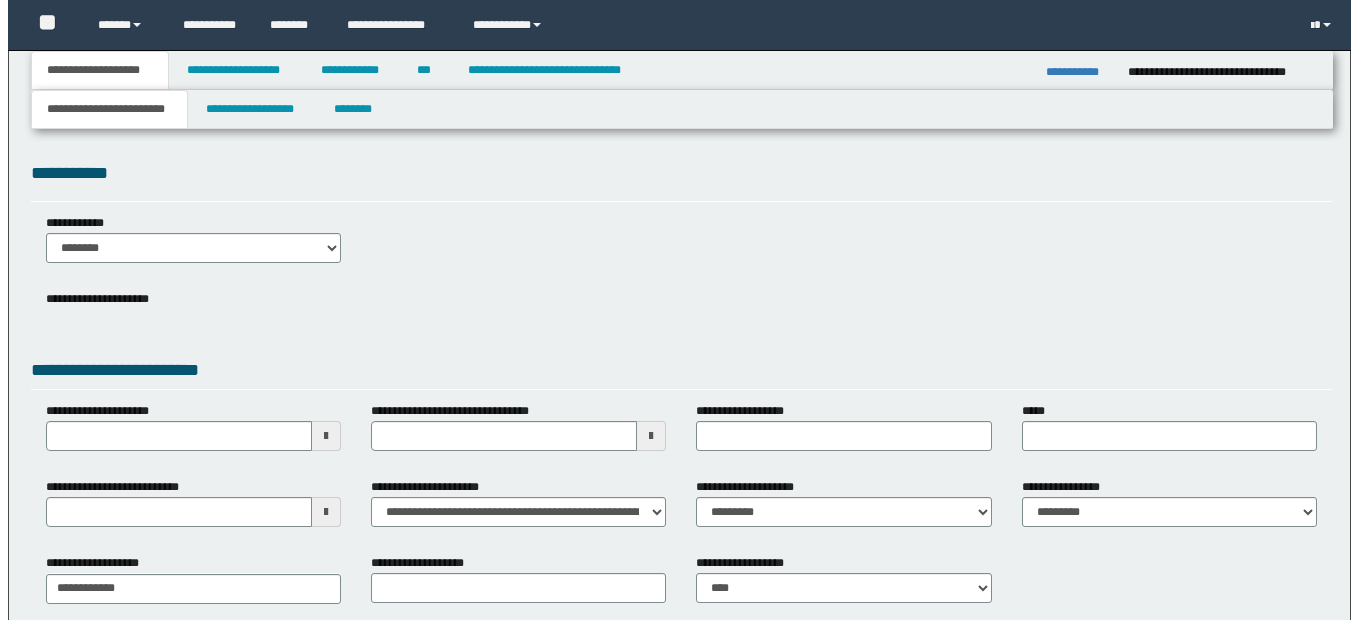 scroll, scrollTop: 0, scrollLeft: 0, axis: both 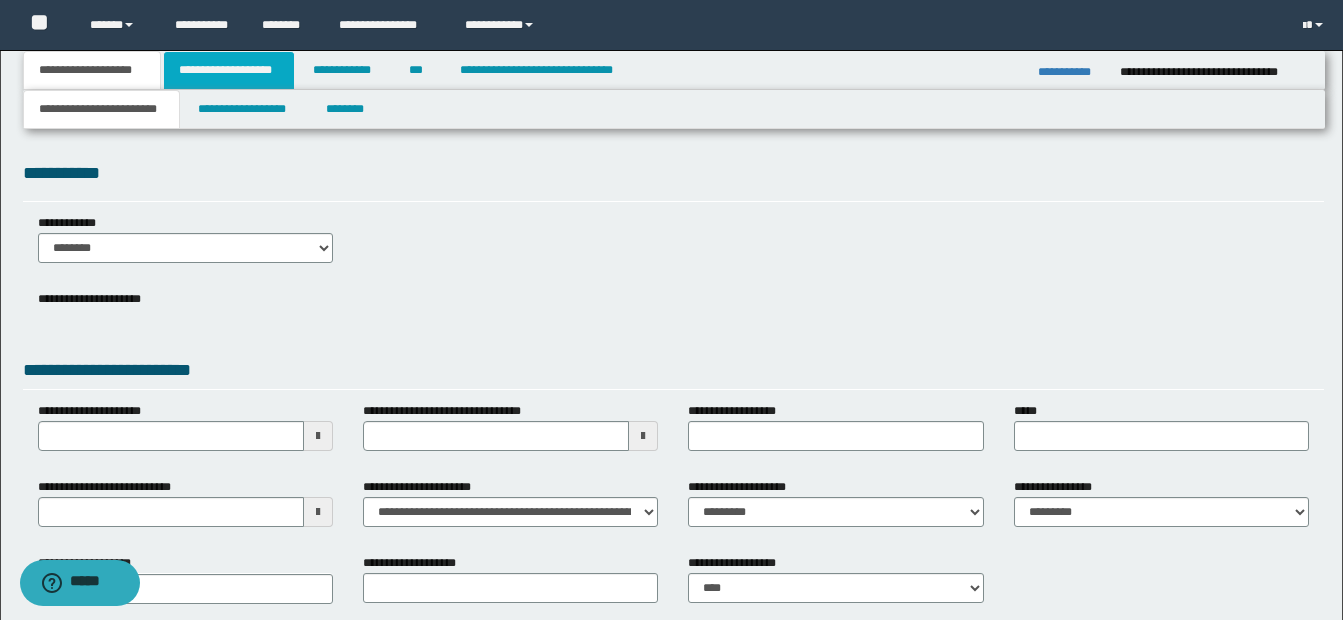 click on "**********" at bounding box center [229, 70] 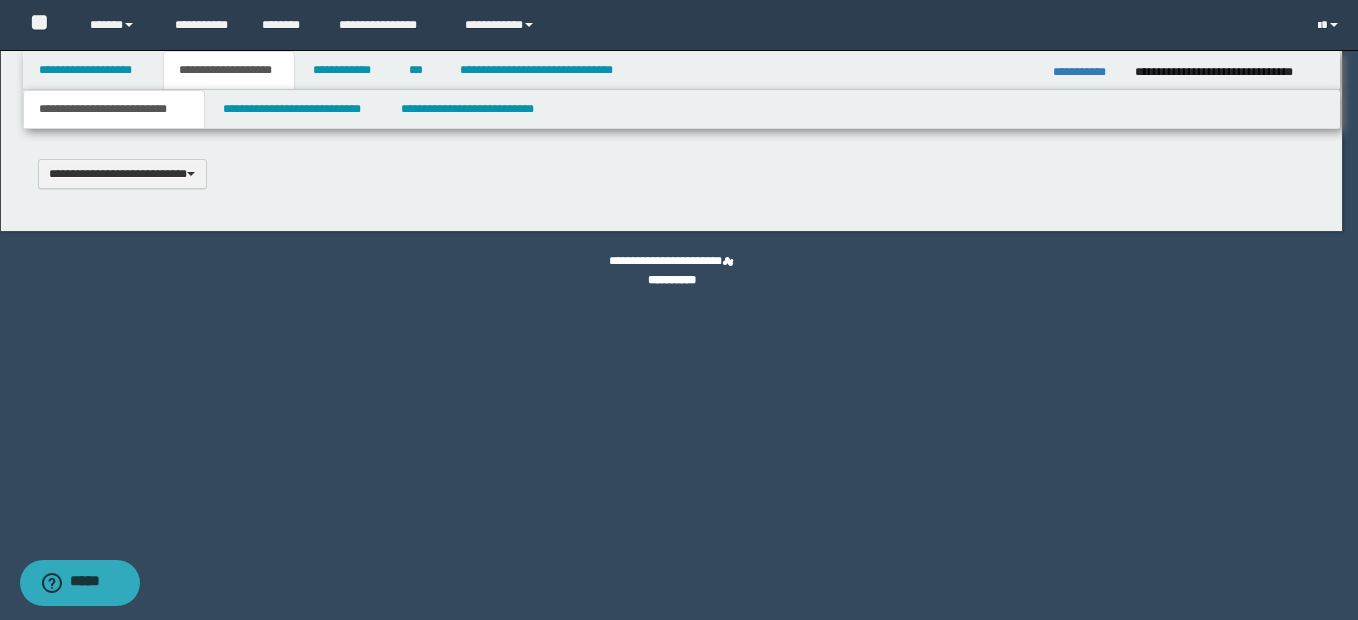 type 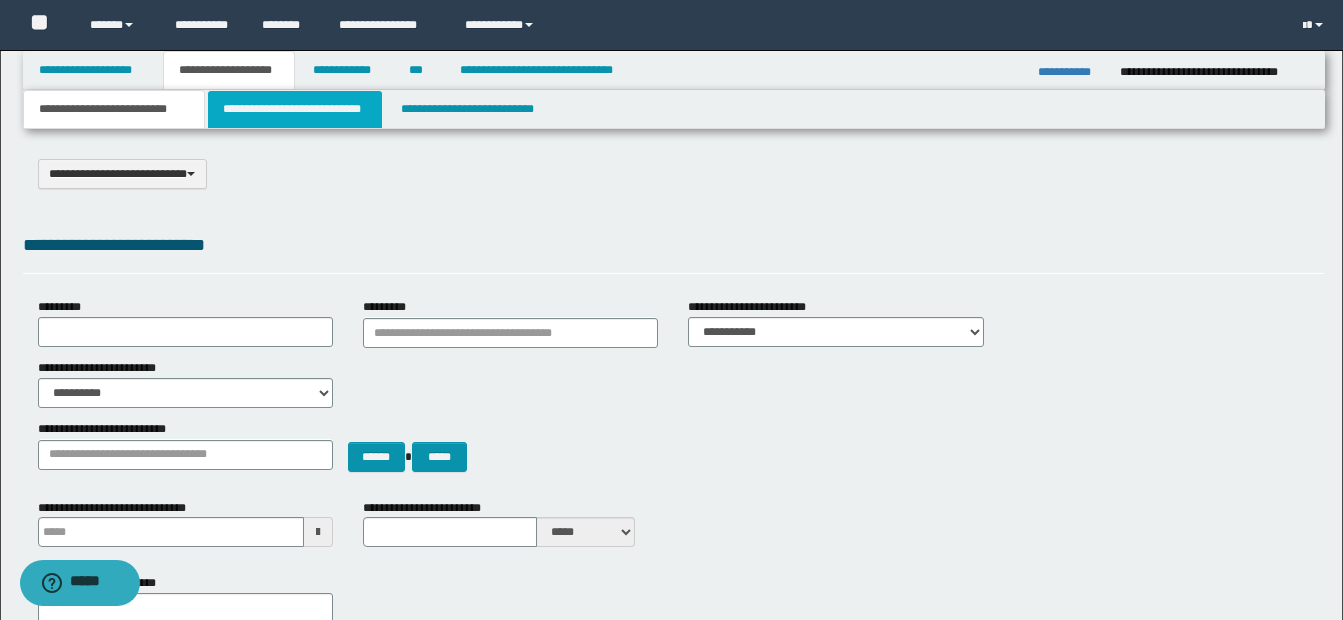 click on "**********" at bounding box center [295, 109] 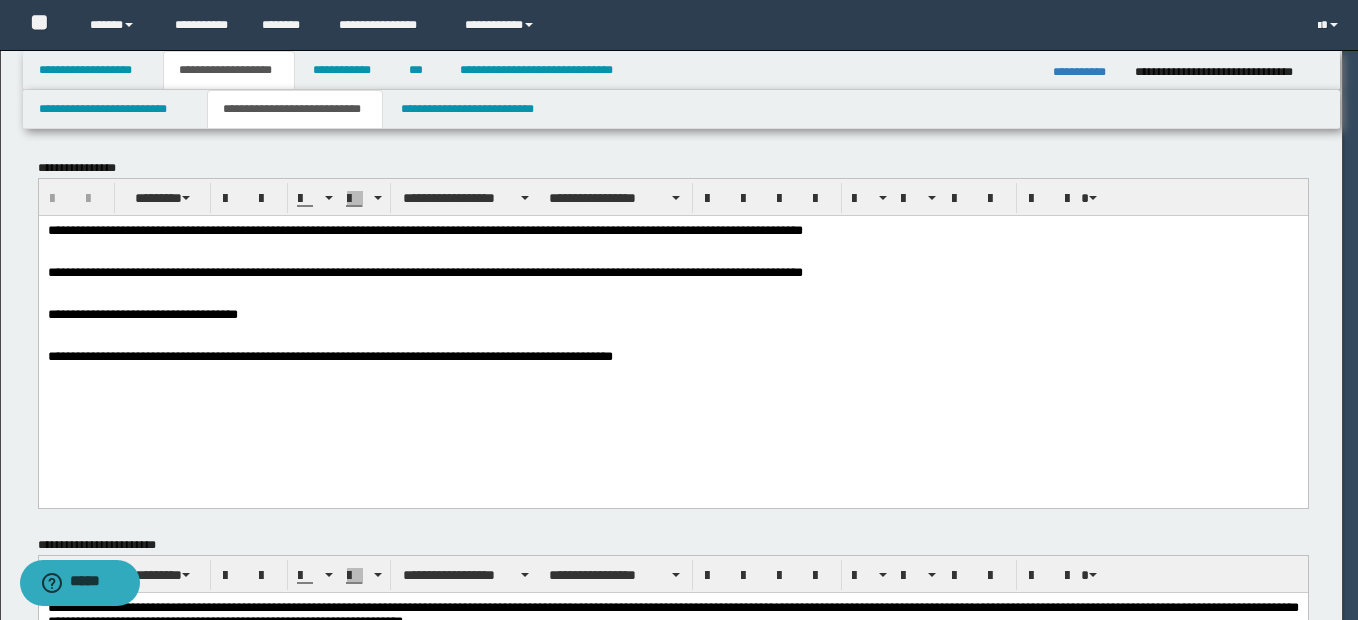 scroll, scrollTop: 0, scrollLeft: 0, axis: both 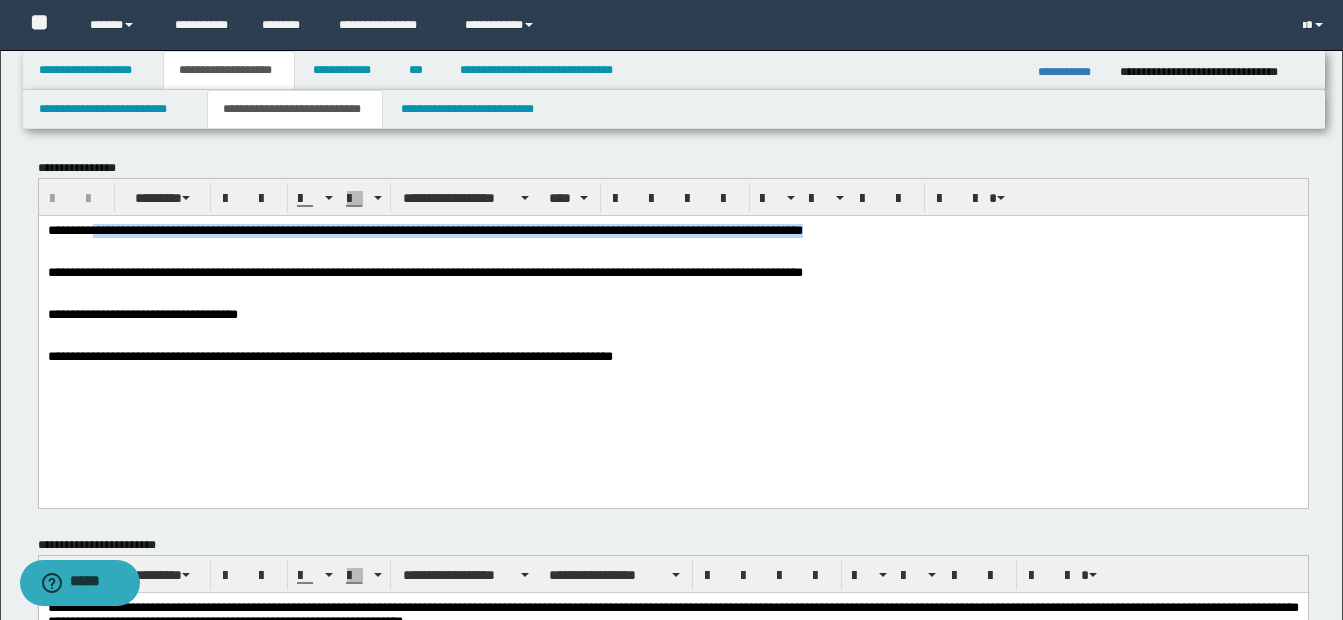drag, startPoint x: 96, startPoint y: 231, endPoint x: 959, endPoint y: 229, distance: 863.0023 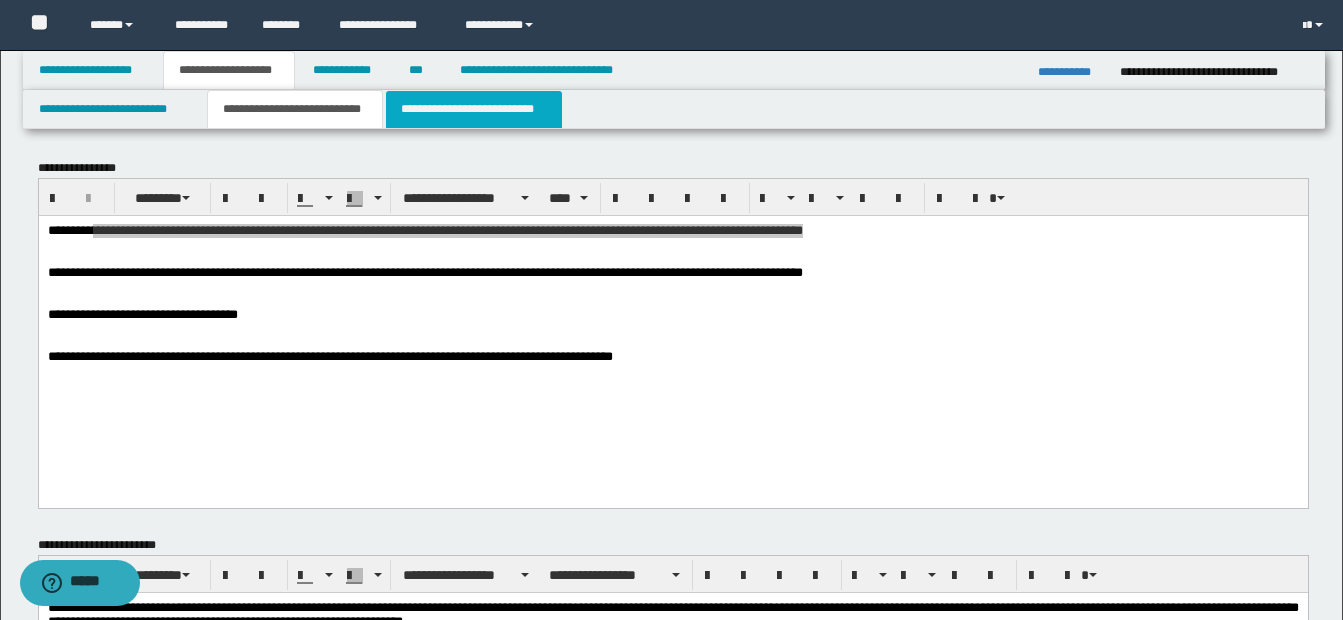 click on "**********" at bounding box center (474, 109) 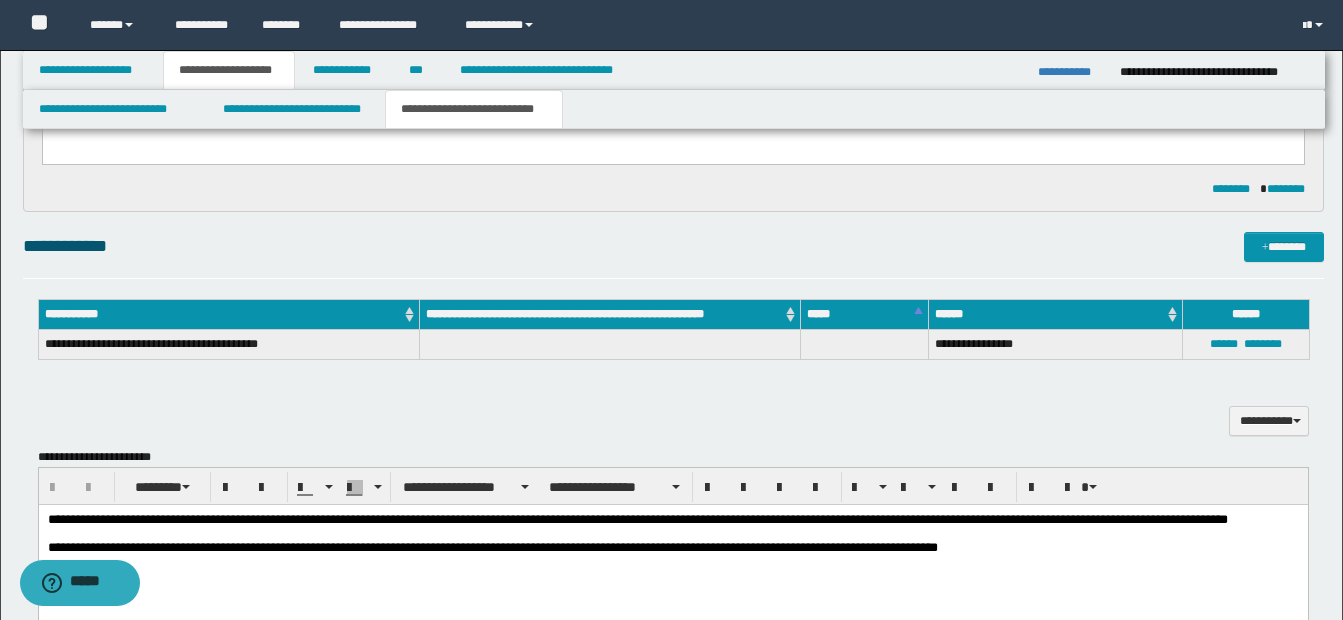 scroll, scrollTop: 800, scrollLeft: 0, axis: vertical 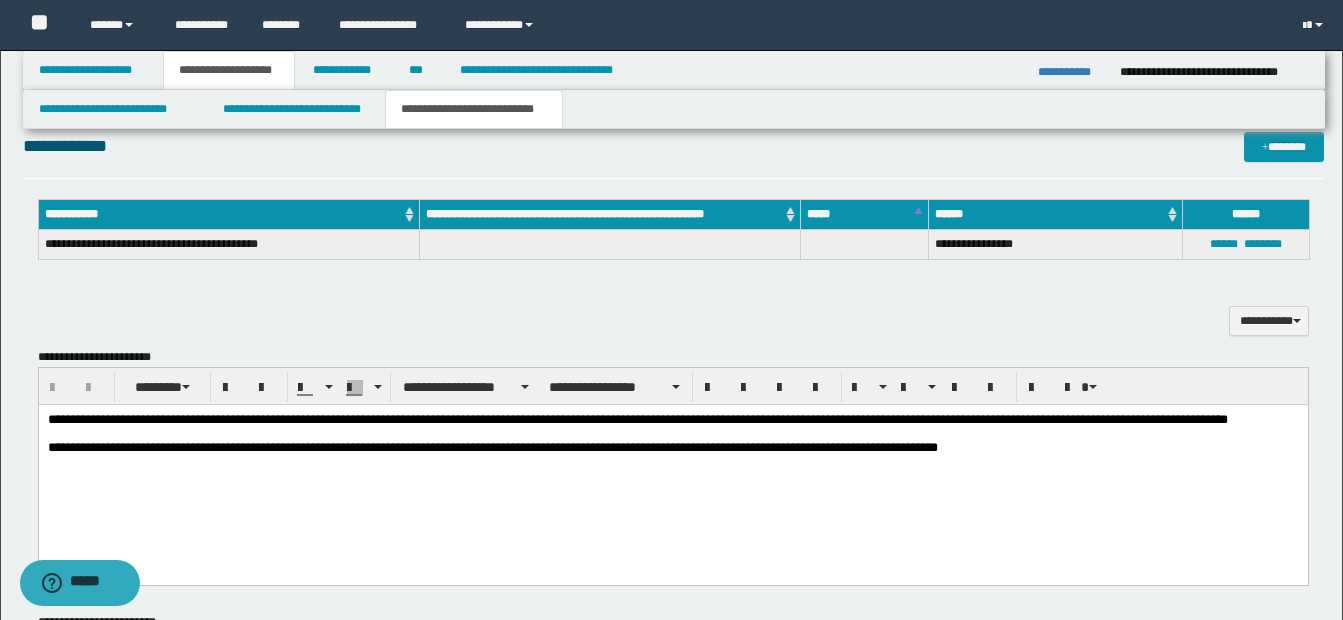 click on "**********" at bounding box center [672, 419] 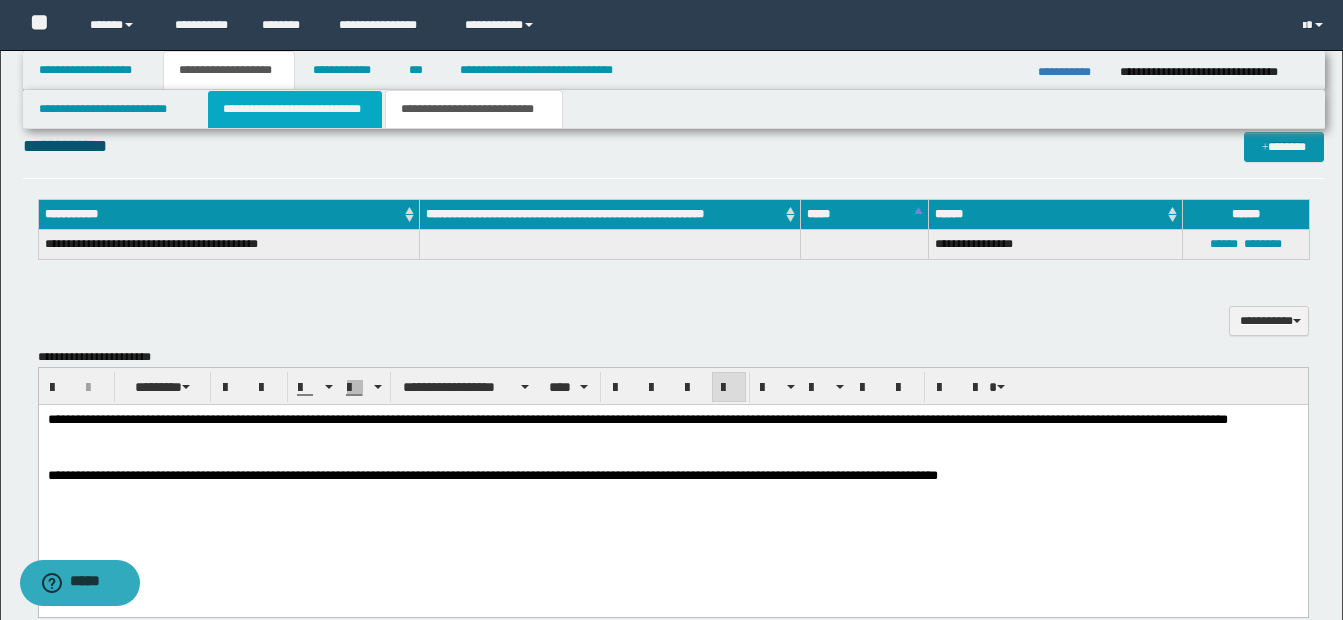 click on "**********" at bounding box center [295, 109] 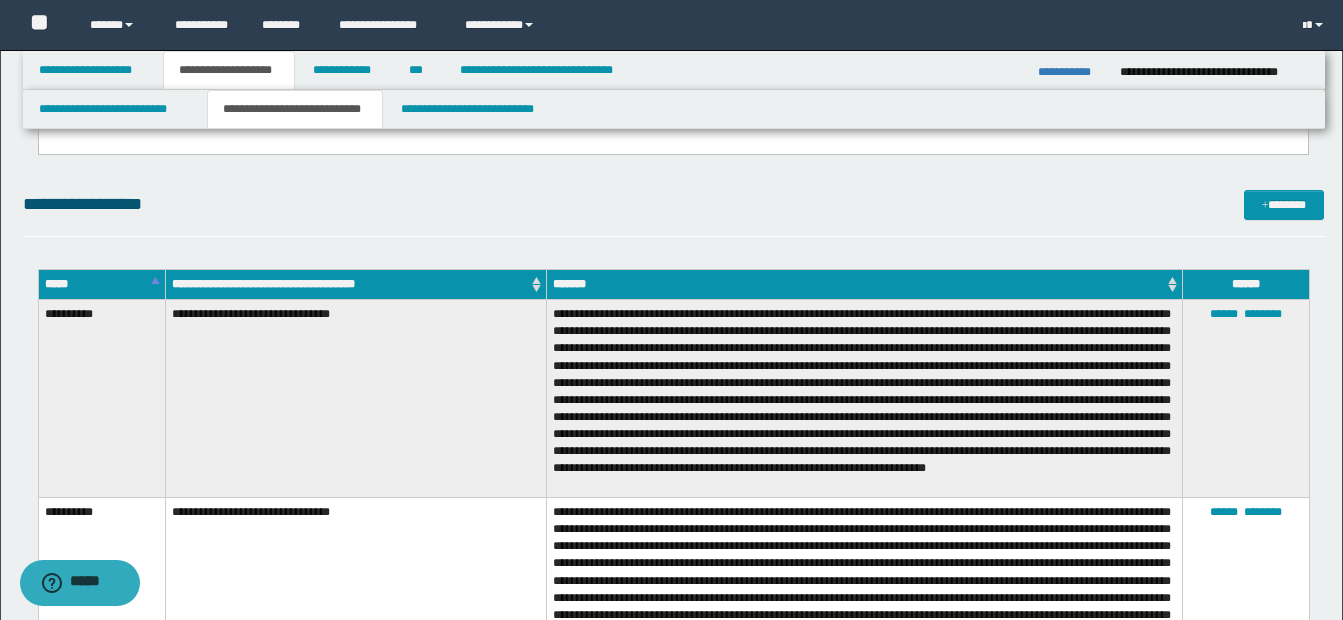 scroll, scrollTop: 600, scrollLeft: 0, axis: vertical 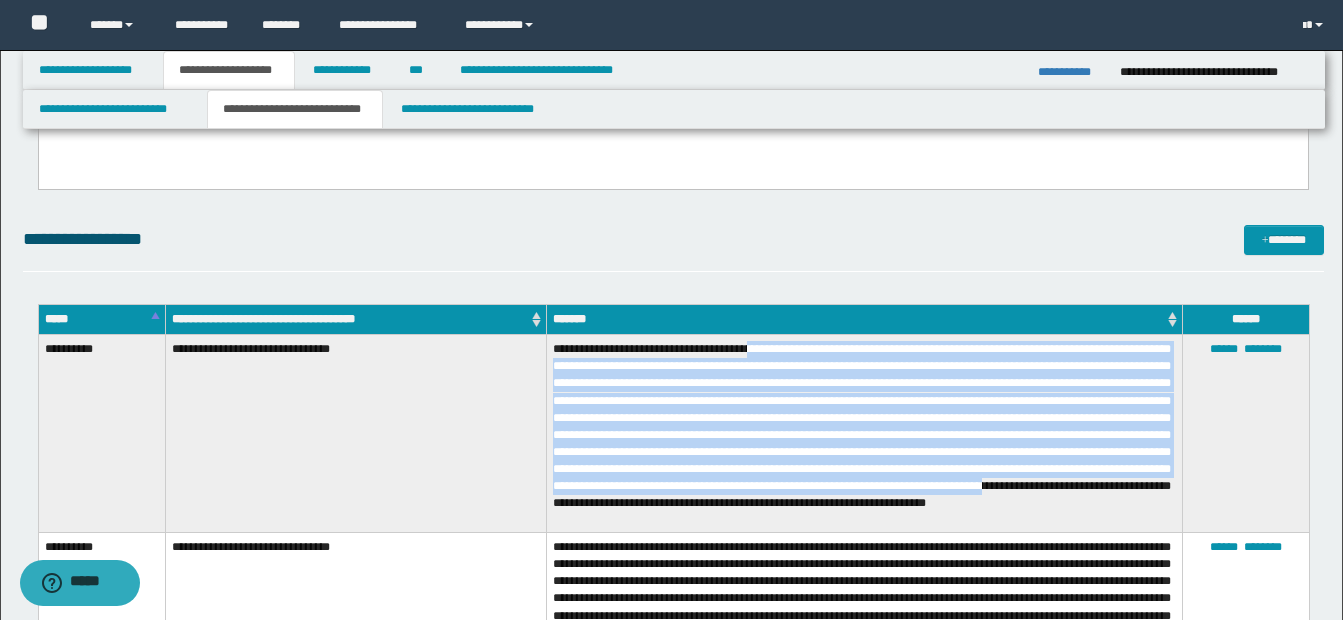 drag, startPoint x: 773, startPoint y: 355, endPoint x: 848, endPoint y: 502, distance: 165.02727 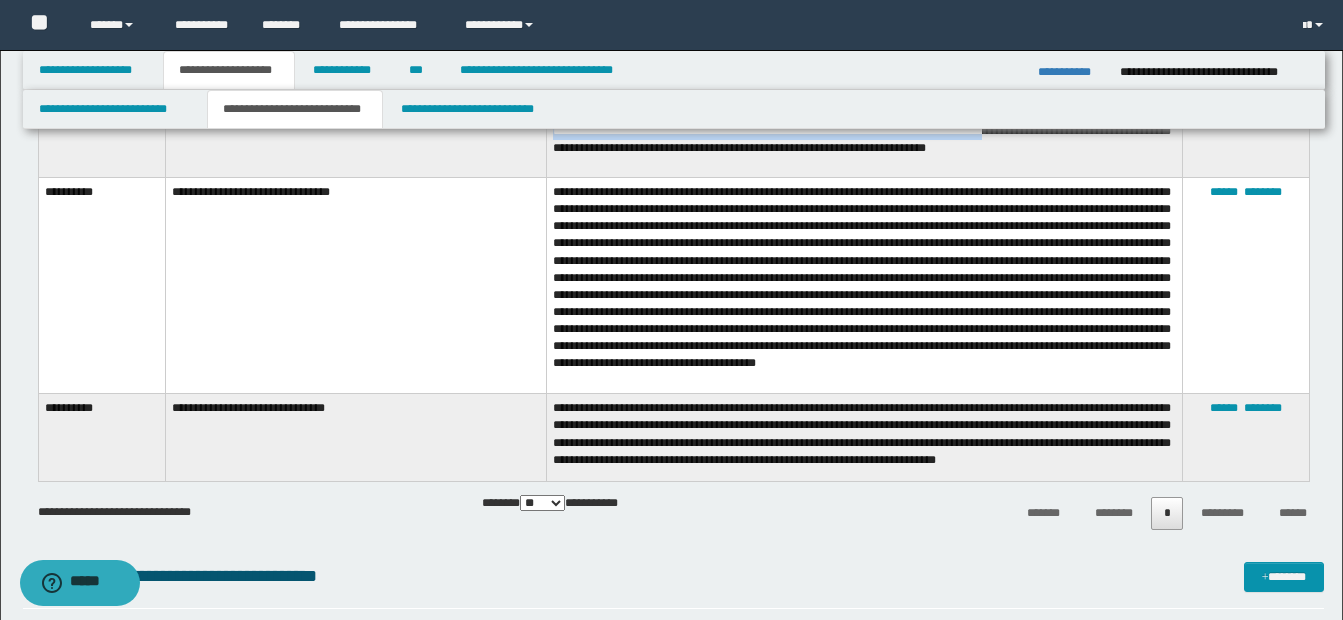 scroll, scrollTop: 1000, scrollLeft: 0, axis: vertical 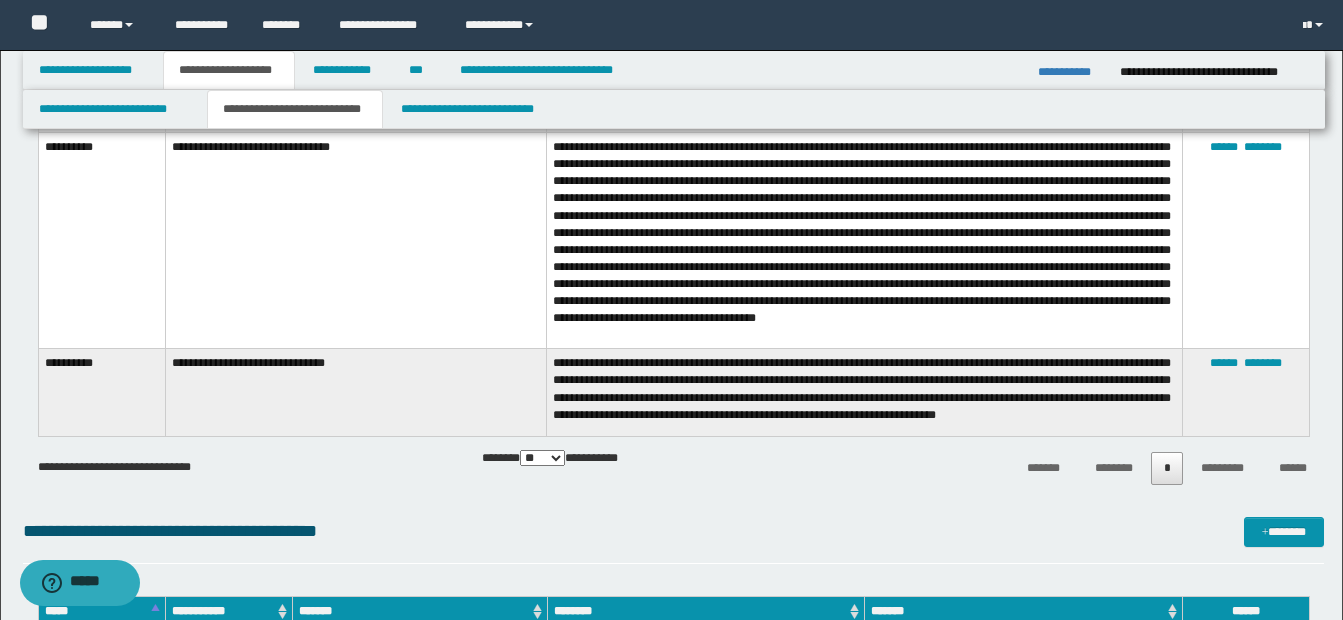 click at bounding box center [865, 241] 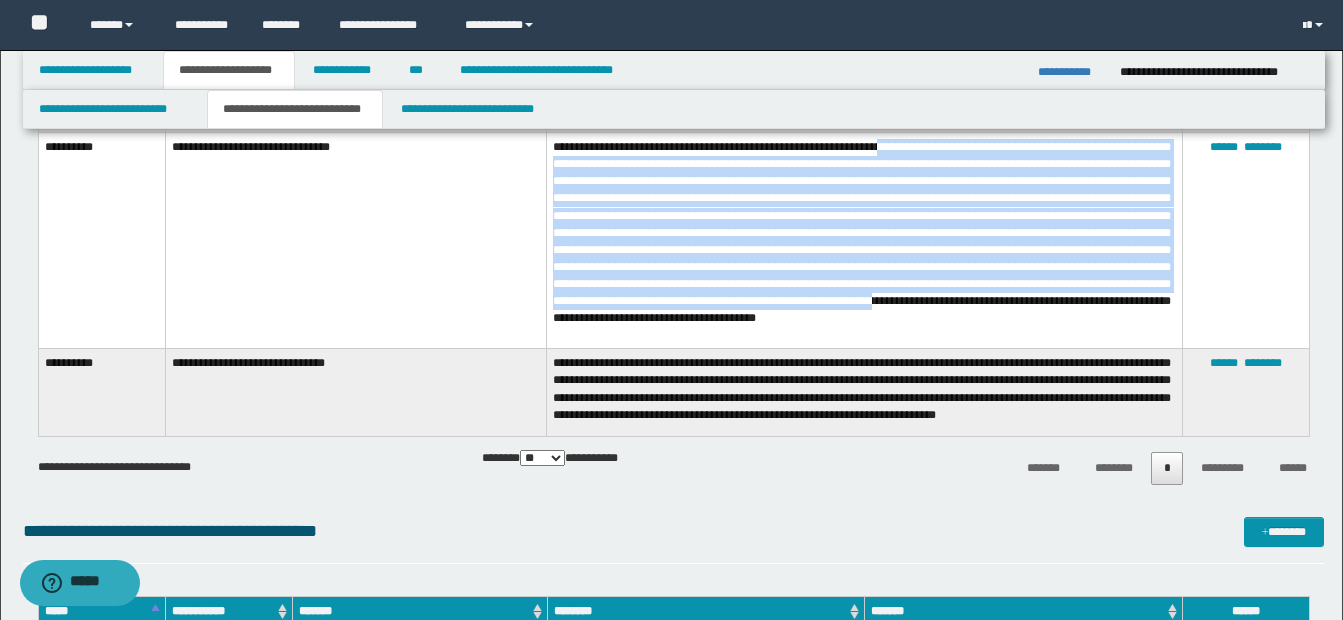 drag, startPoint x: 902, startPoint y: 155, endPoint x: 835, endPoint y: 324, distance: 181.79659 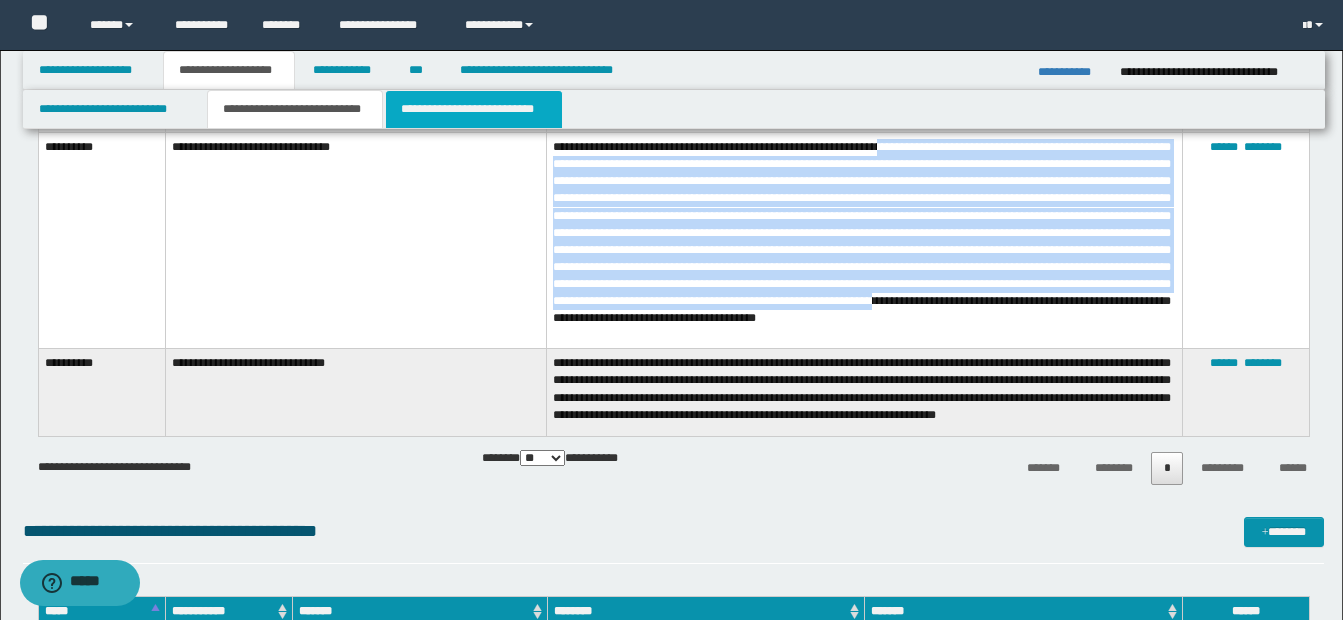 click on "**********" at bounding box center [474, 109] 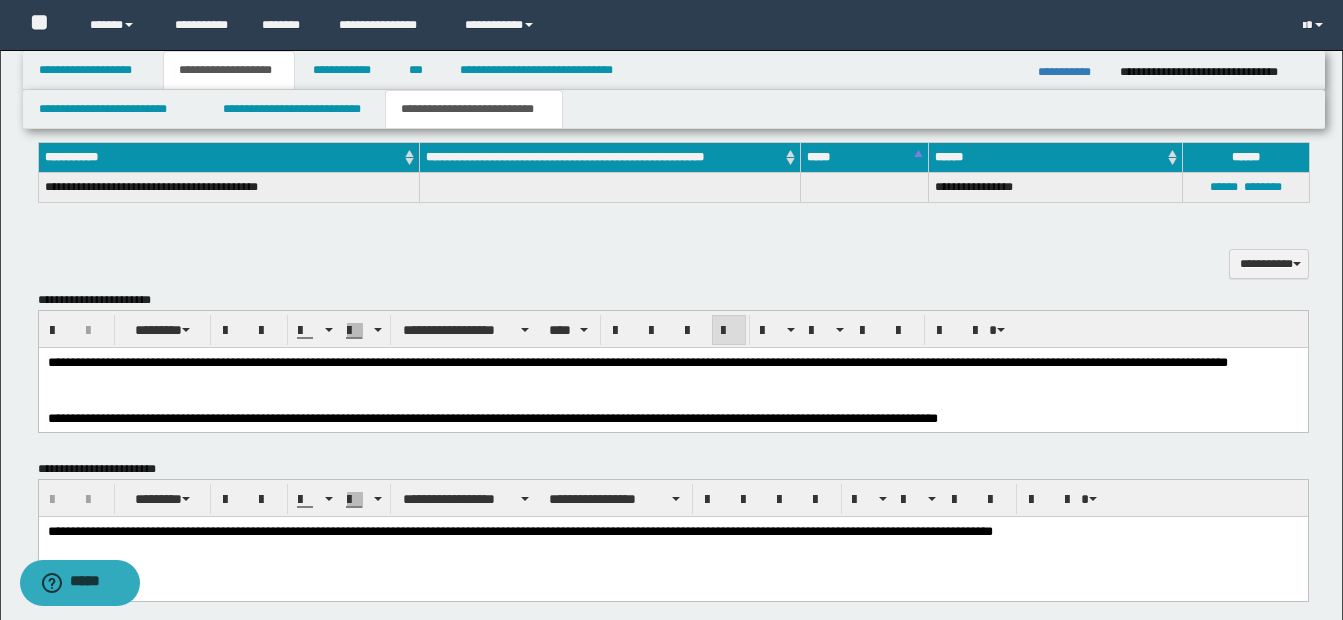 scroll, scrollTop: 651, scrollLeft: 0, axis: vertical 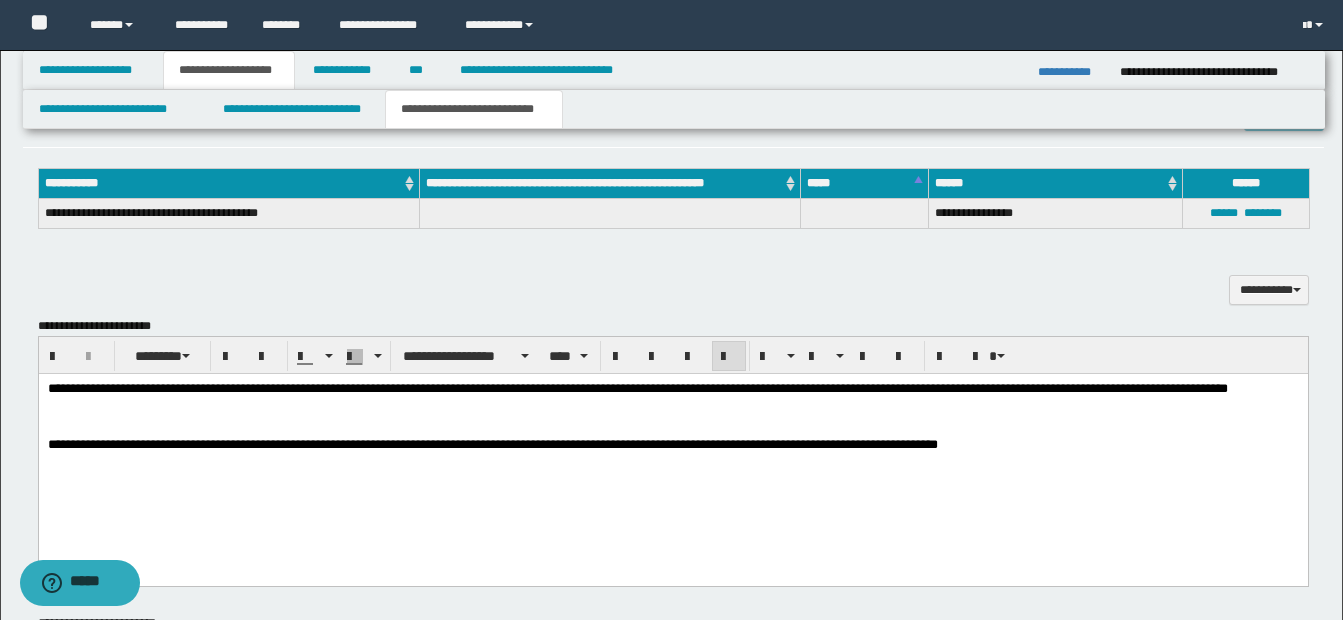 click on "**********" at bounding box center (672, 388) 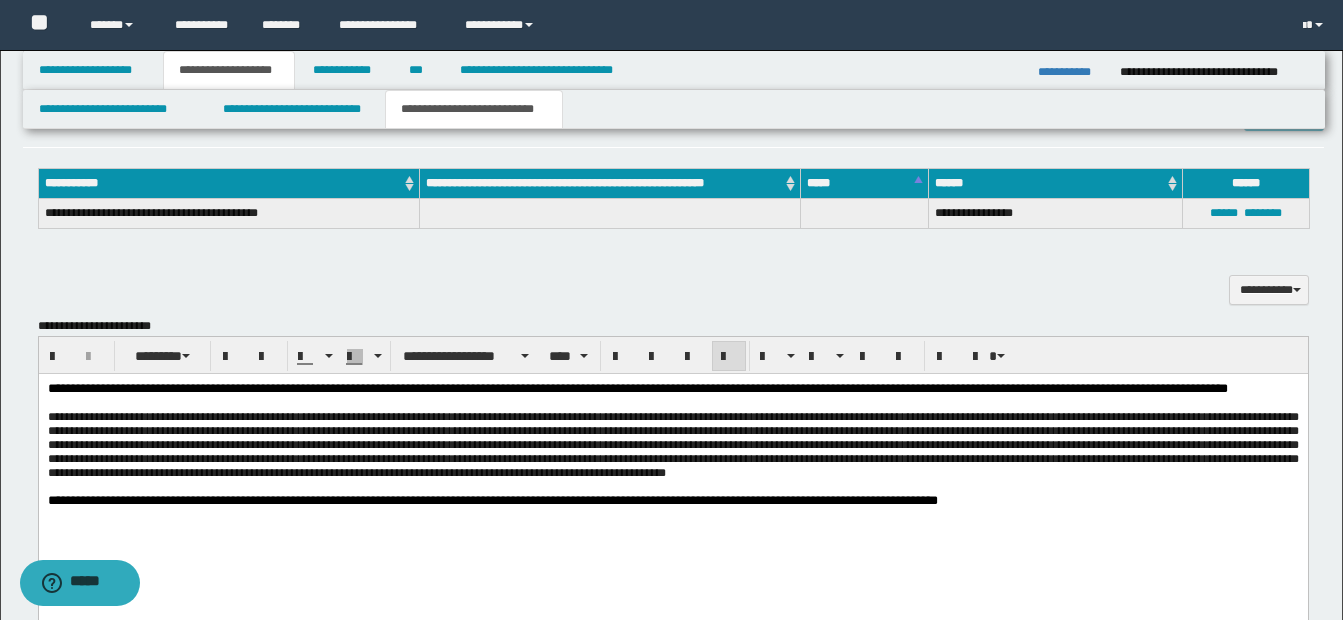 click at bounding box center (672, 444) 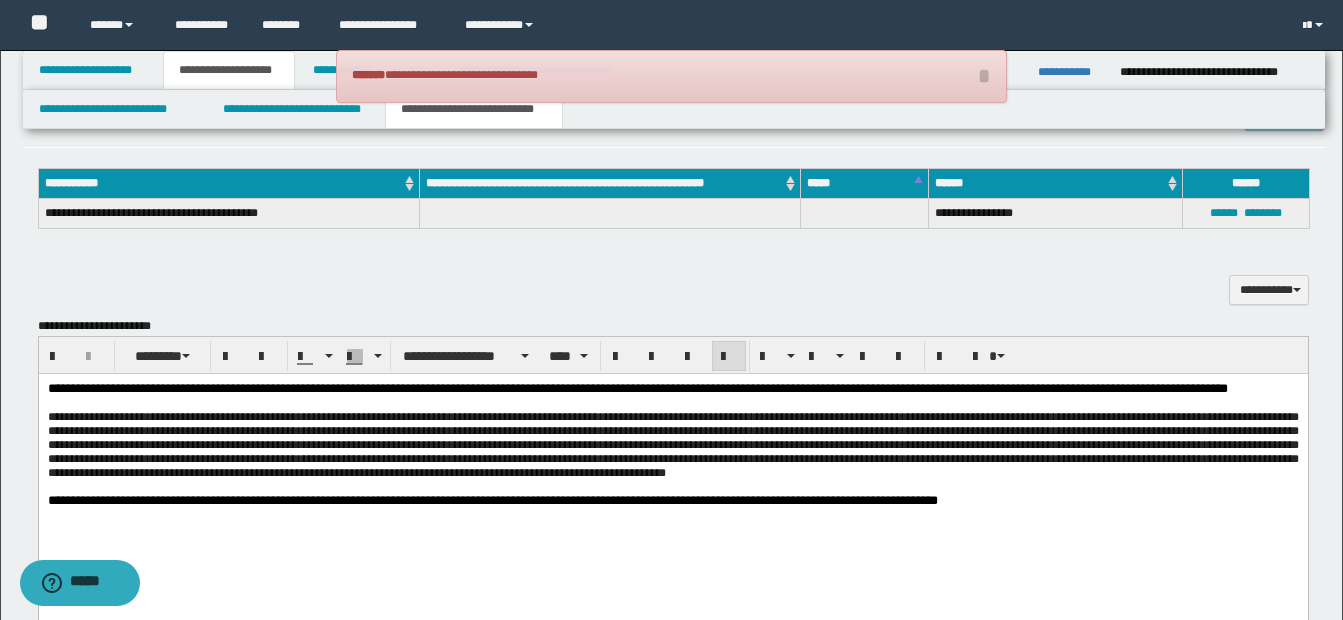 type 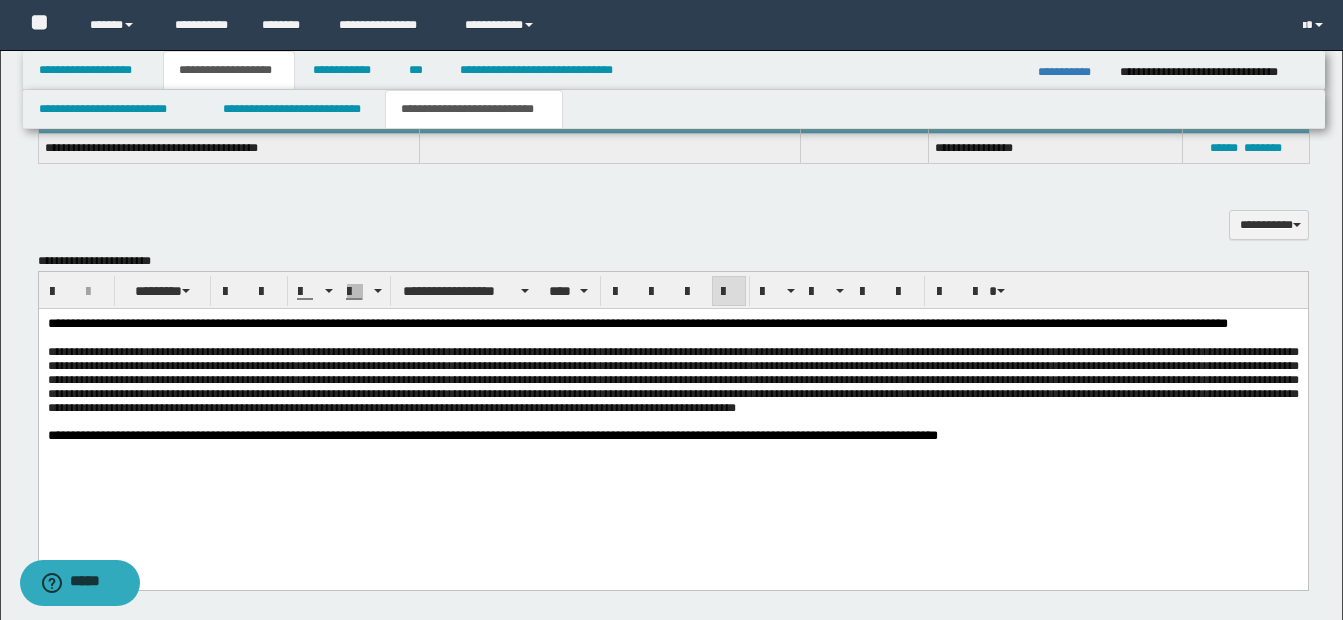 scroll, scrollTop: 751, scrollLeft: 0, axis: vertical 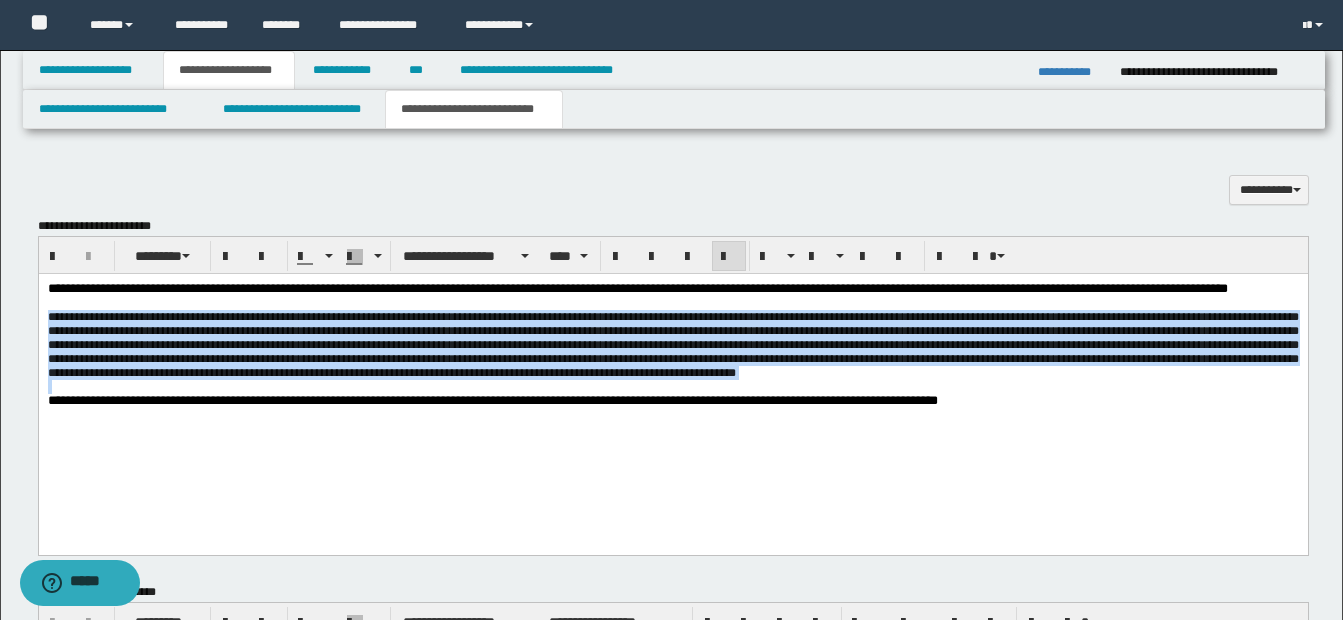 drag, startPoint x: 49, startPoint y: 338, endPoint x: 1154, endPoint y: 426, distance: 1108.4985 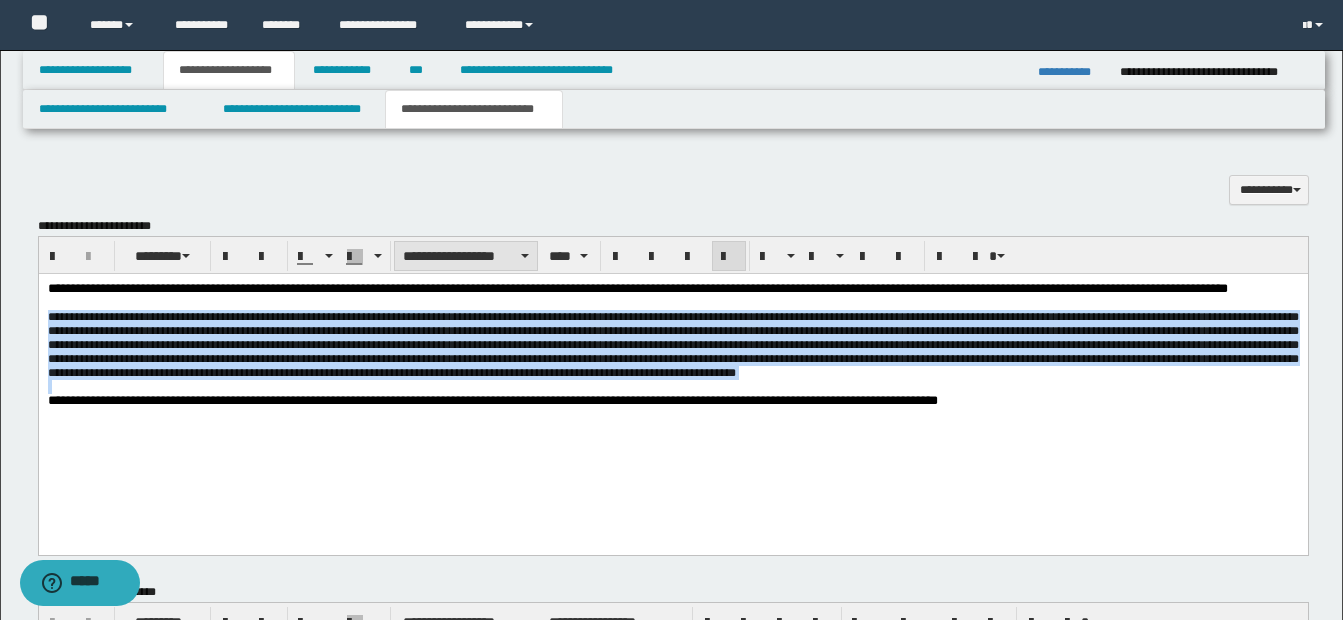 click on "**********" at bounding box center [466, 256] 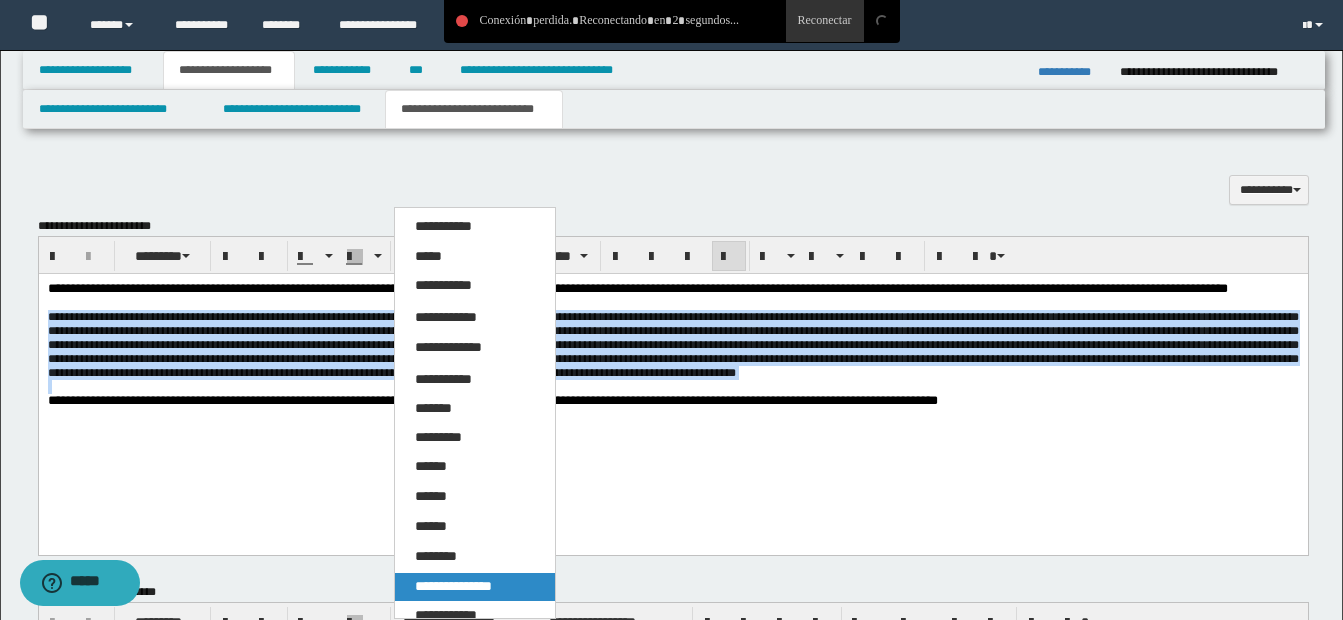 click on "**********" at bounding box center (453, 586) 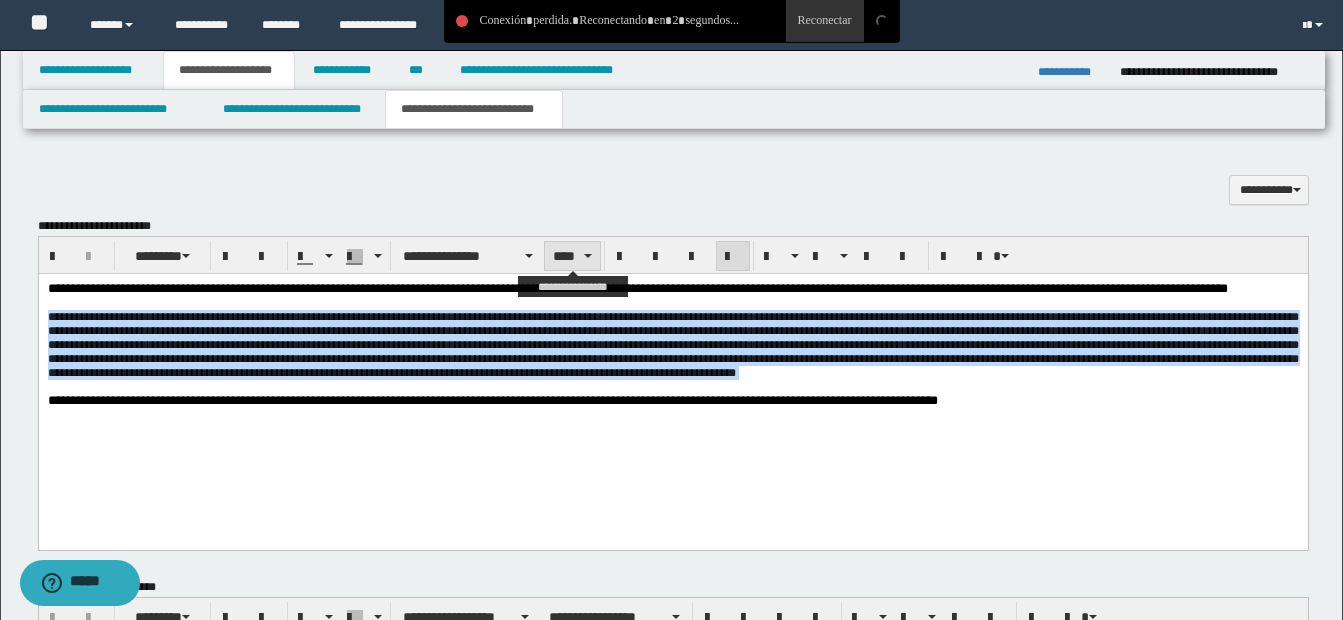 click on "****" at bounding box center [572, 256] 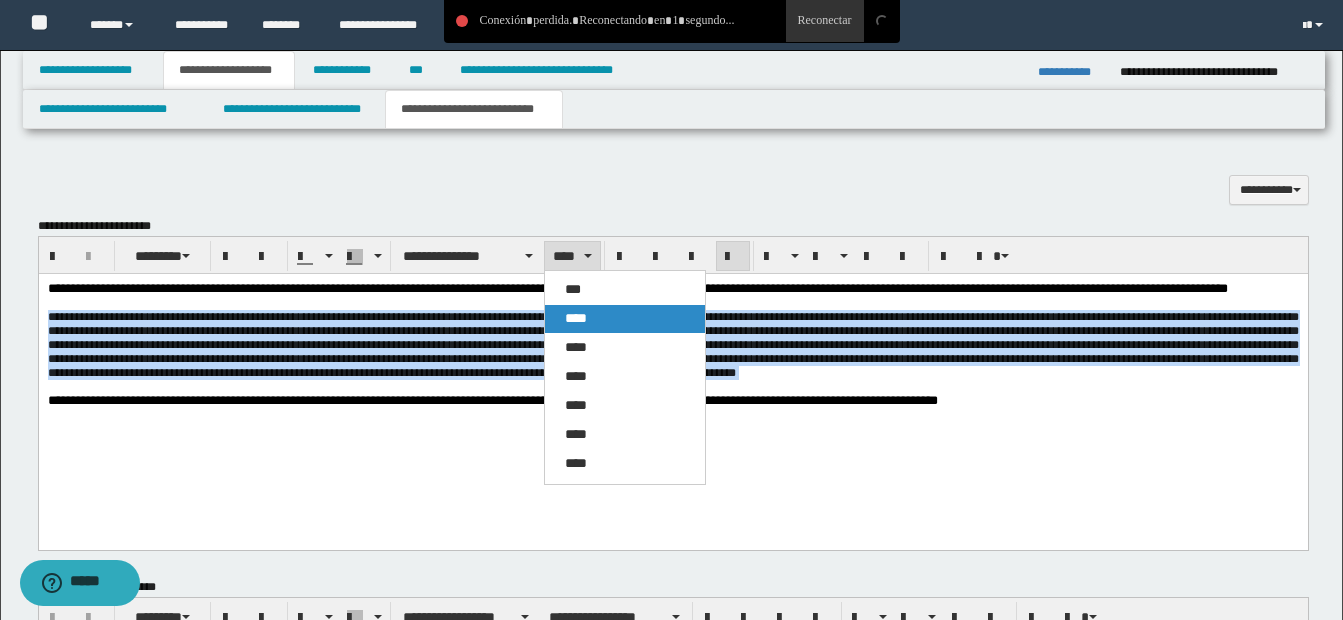 click on "****" at bounding box center [576, 318] 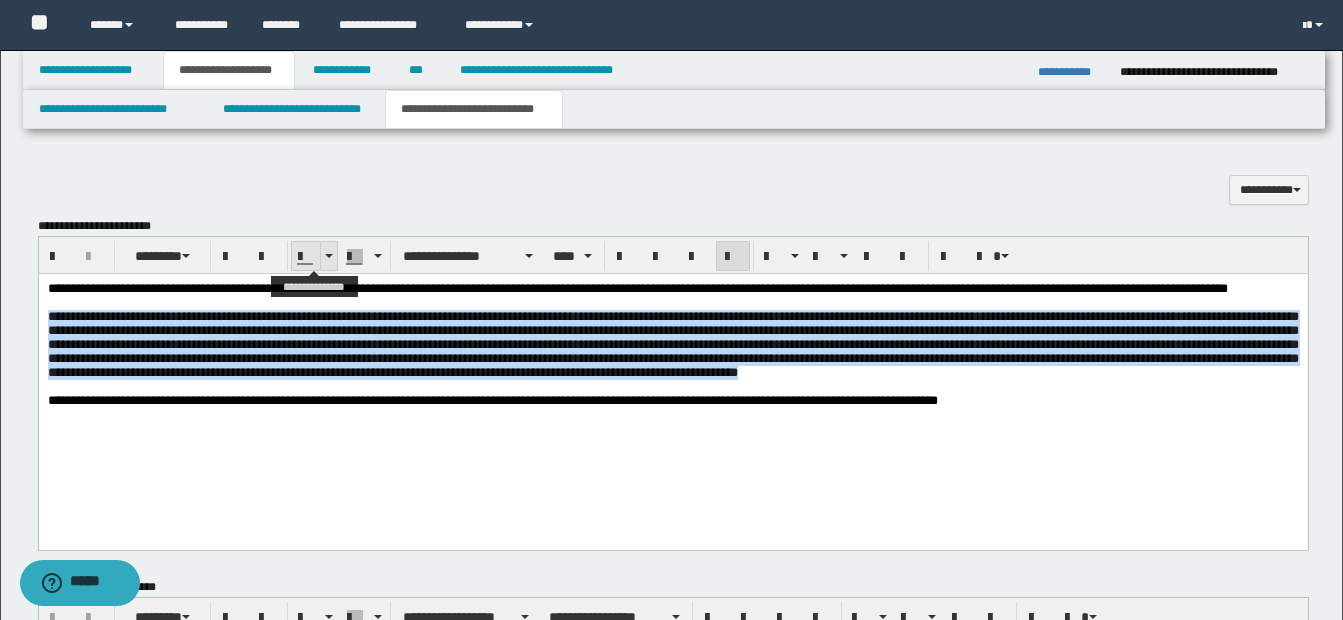 click at bounding box center (329, 256) 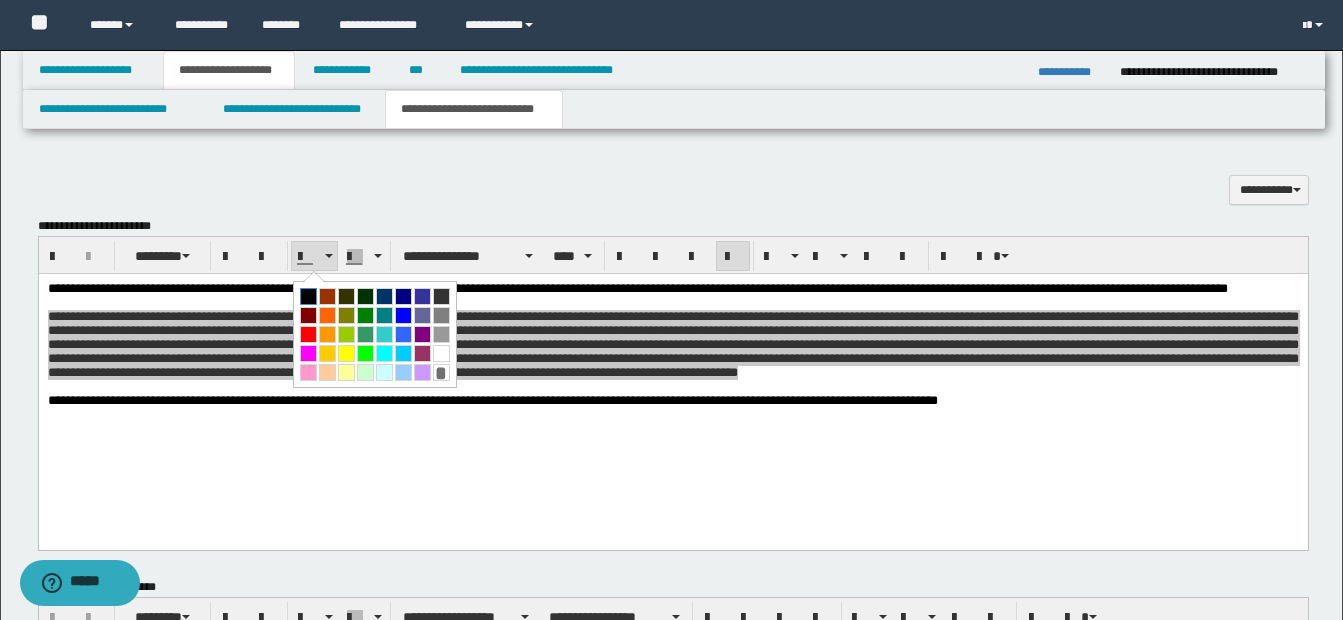 click at bounding box center (308, 296) 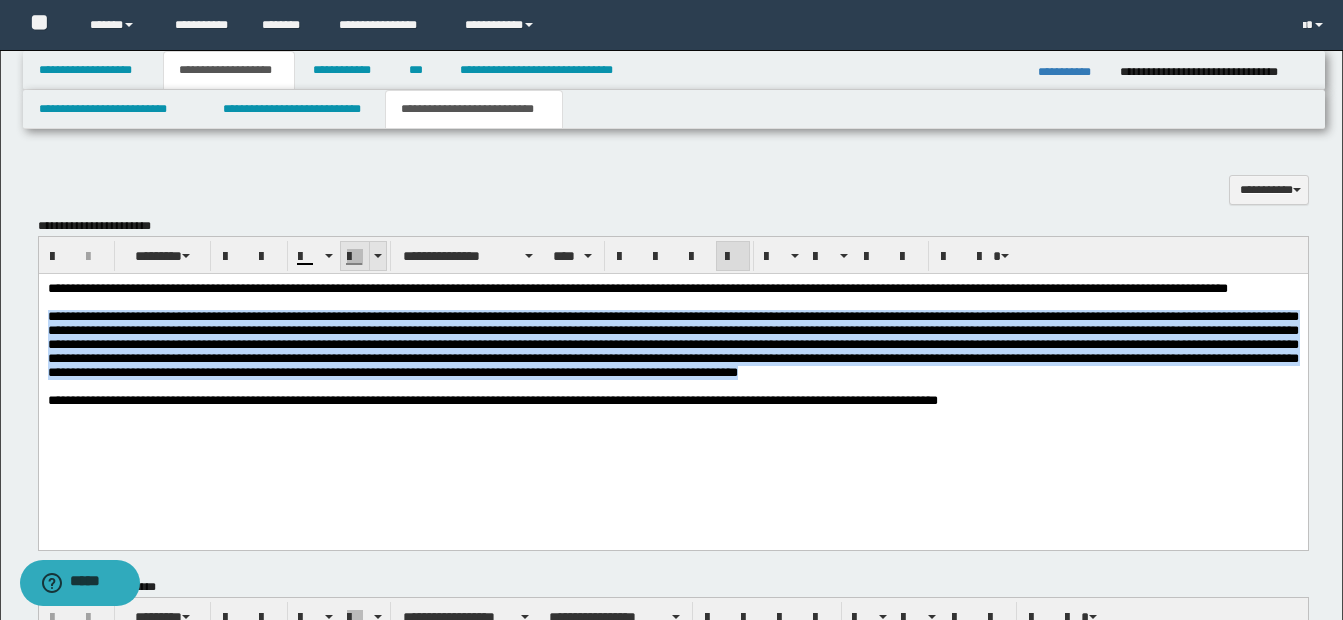 click at bounding box center (377, 256) 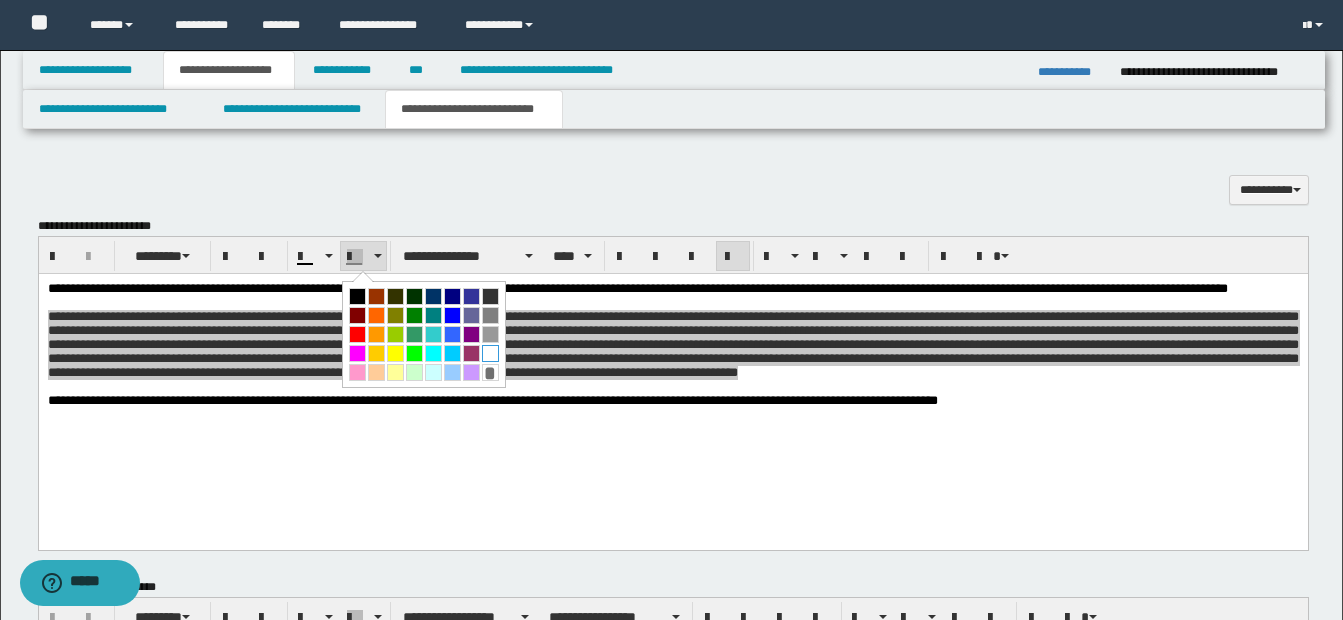 click at bounding box center (490, 353) 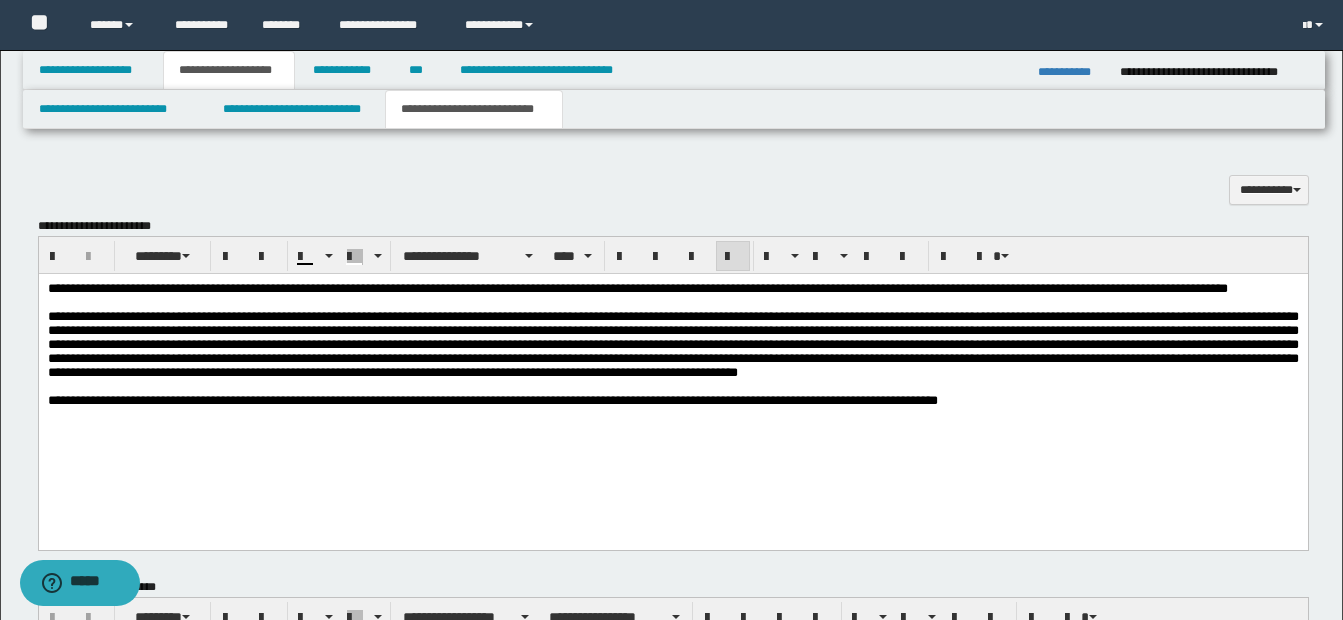 click on "**********" at bounding box center [672, 369] 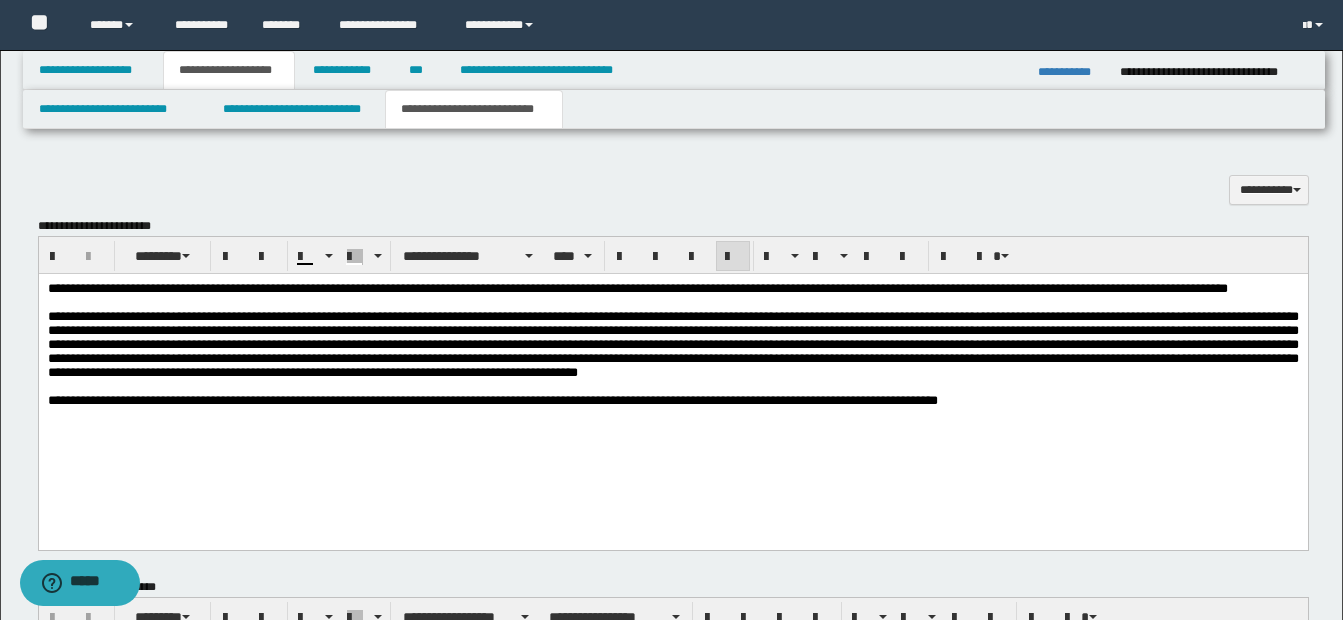 click at bounding box center [672, 343] 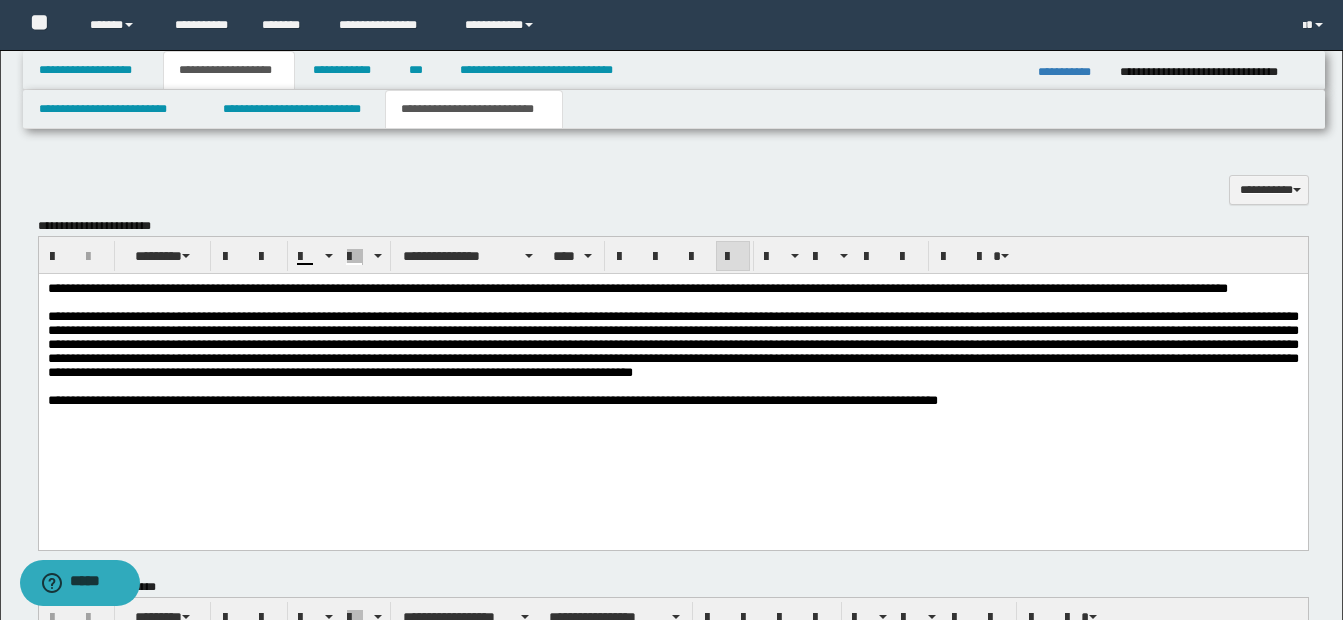 click at bounding box center (672, 343) 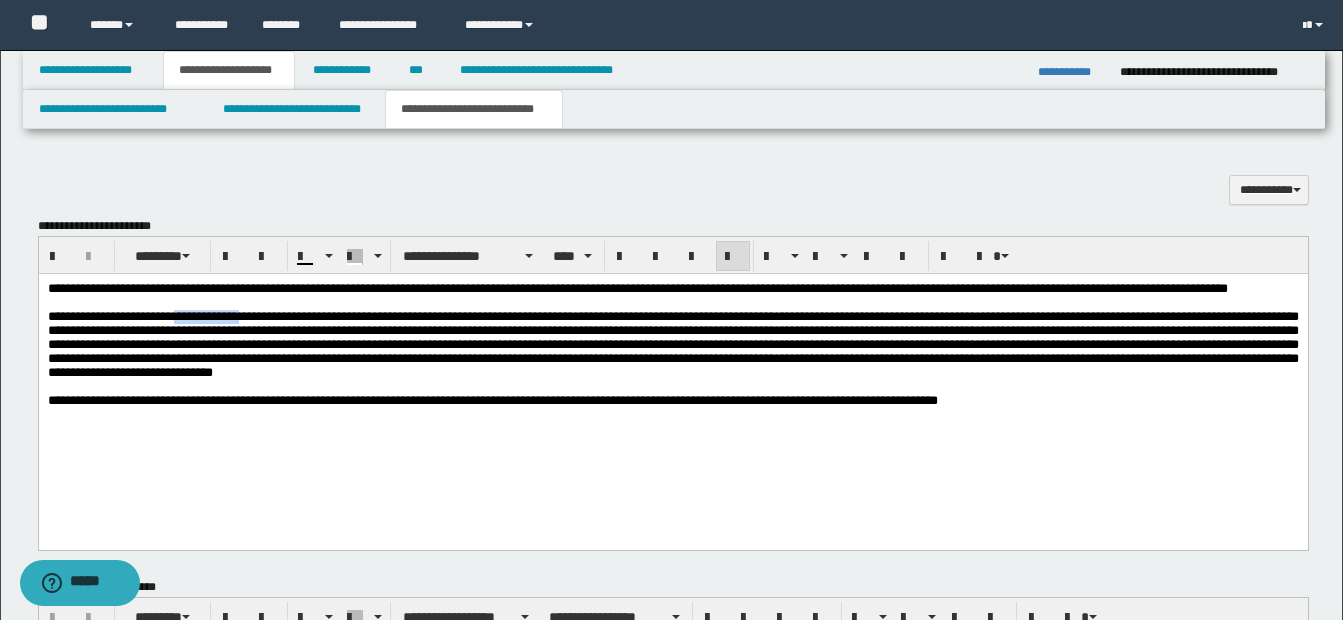 drag, startPoint x: 193, startPoint y: 336, endPoint x: 265, endPoint y: 339, distance: 72.06247 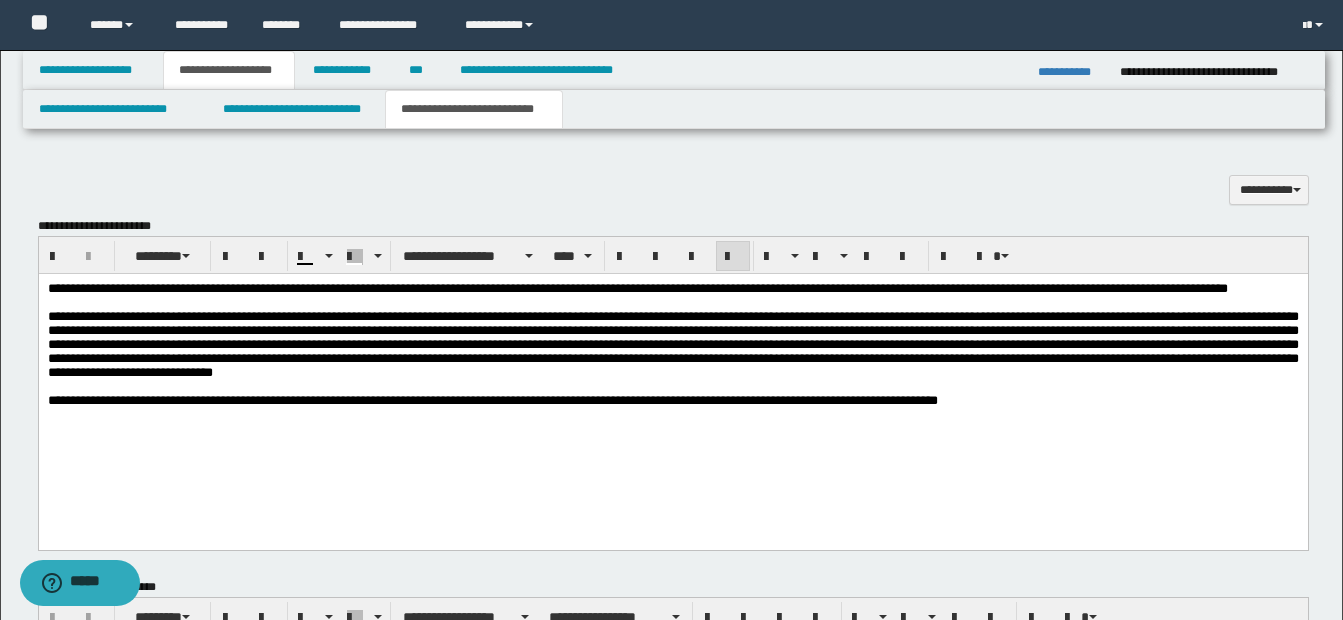 click on "**********" at bounding box center (672, 288) 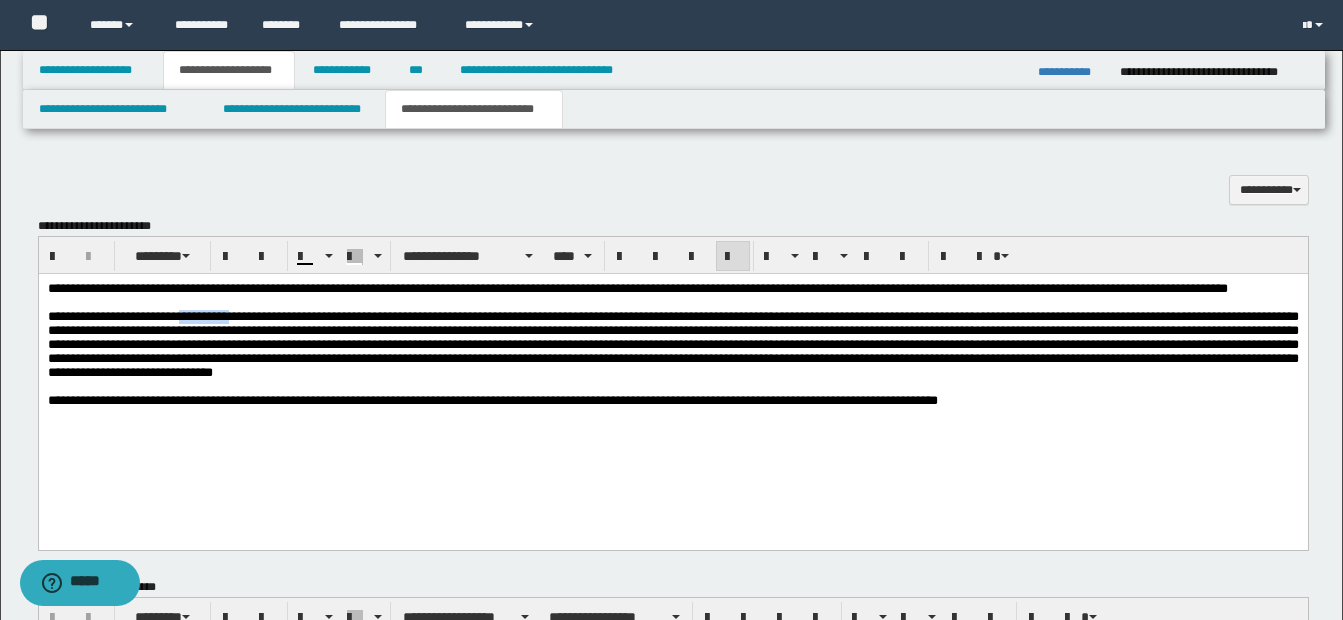 drag, startPoint x: 197, startPoint y: 341, endPoint x: 254, endPoint y: 334, distance: 57.428215 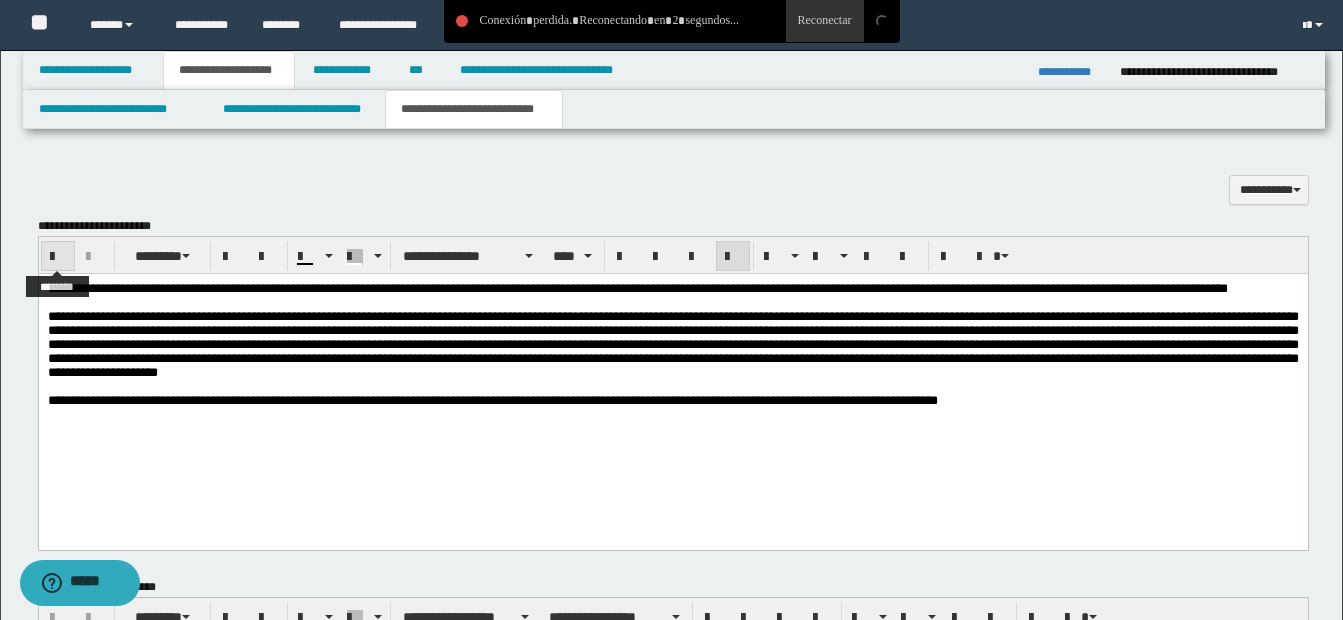 click at bounding box center [58, 257] 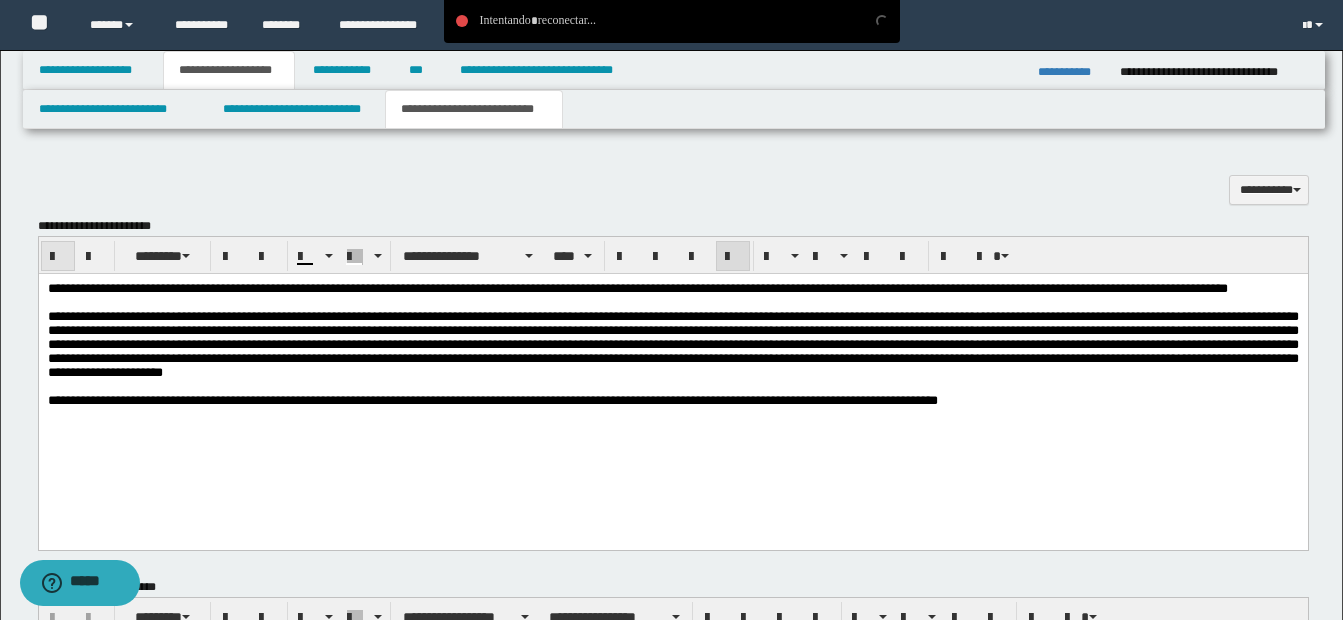 click at bounding box center [58, 257] 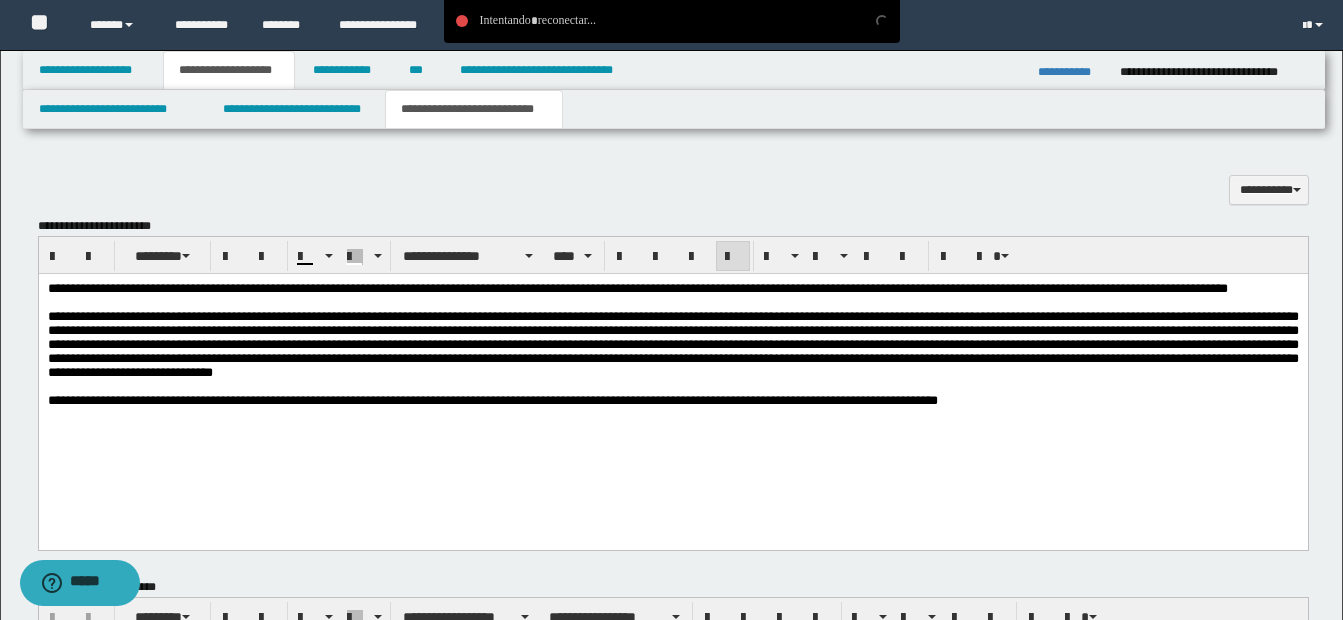 drag, startPoint x: 327, startPoint y: 335, endPoint x: 393, endPoint y: 363, distance: 71.693794 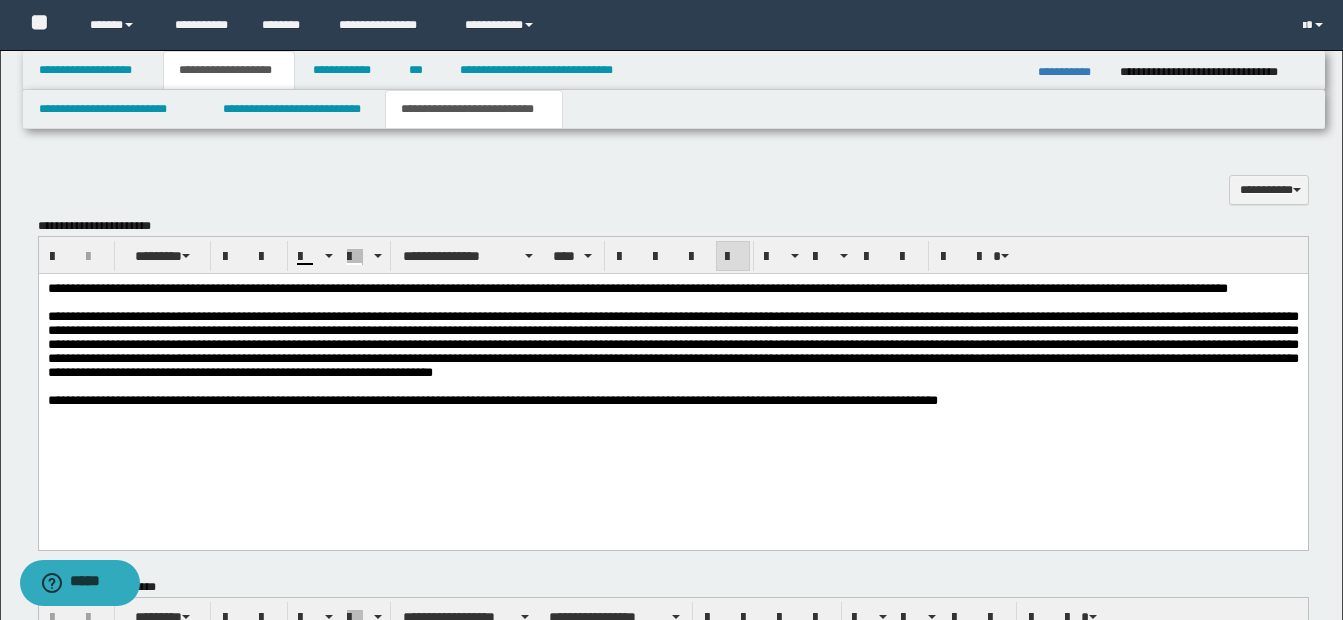 click at bounding box center [672, 343] 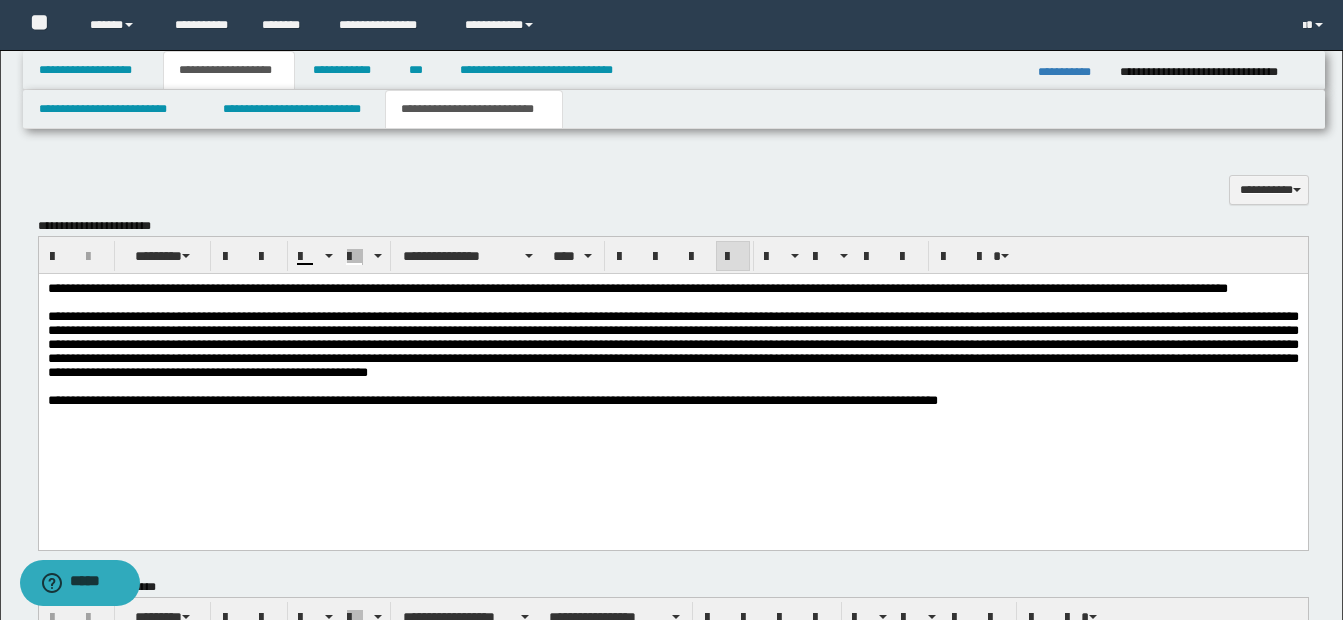 click at bounding box center [672, 343] 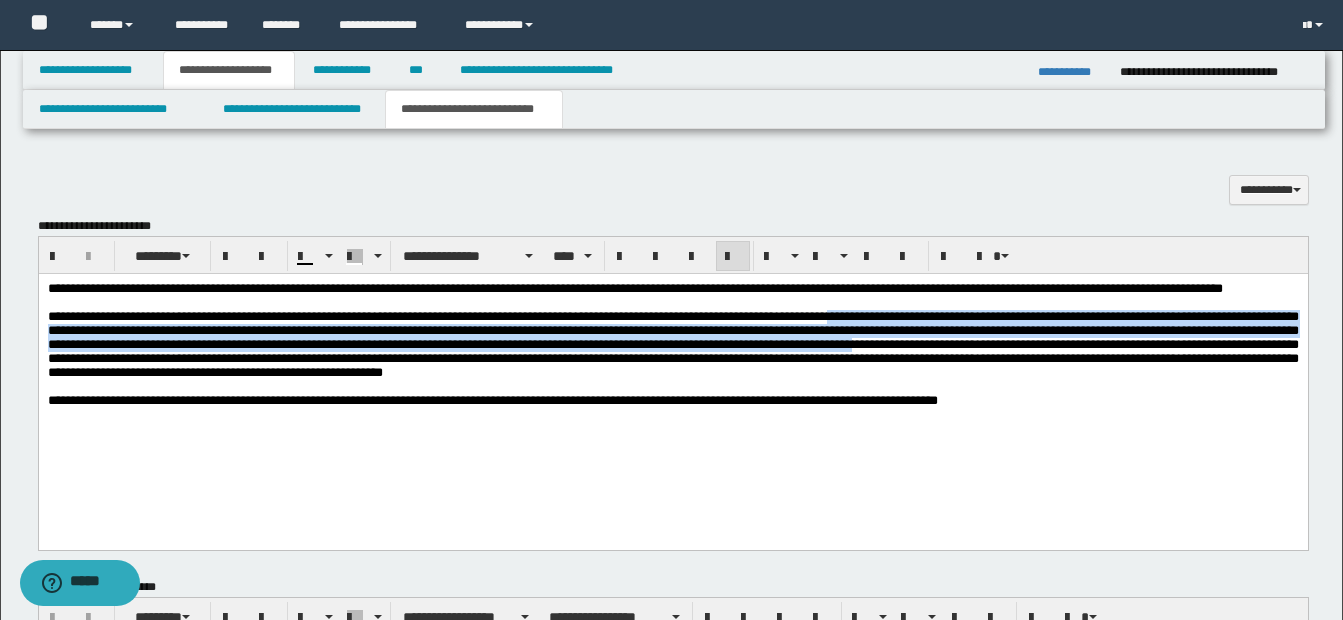 drag, startPoint x: 897, startPoint y: 340, endPoint x: 1122, endPoint y: 370, distance: 226.9912 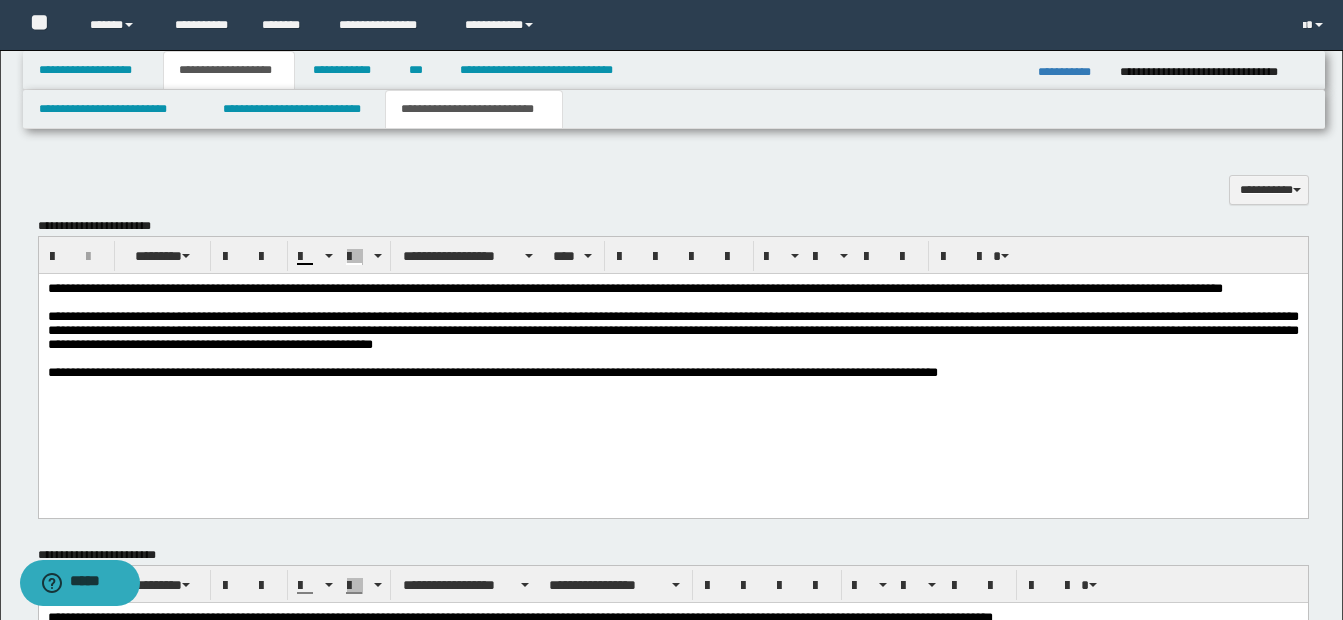 click on "**********" at bounding box center [672, 372] 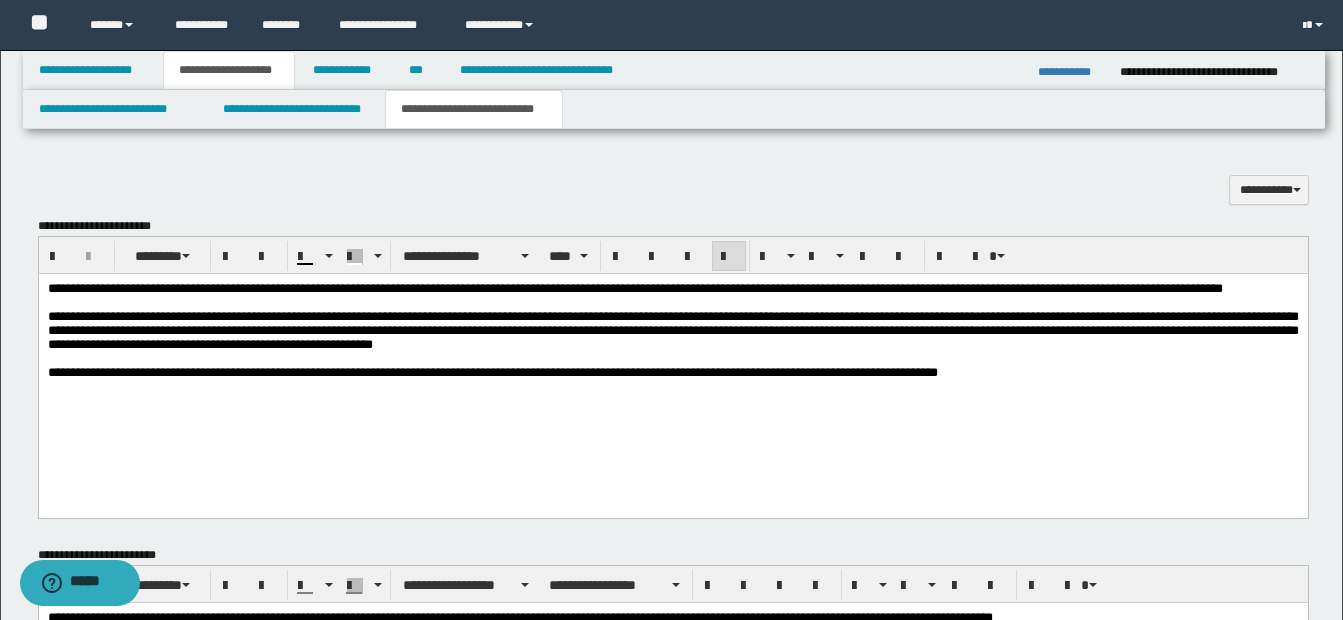 click on "**********" at bounding box center [672, 329] 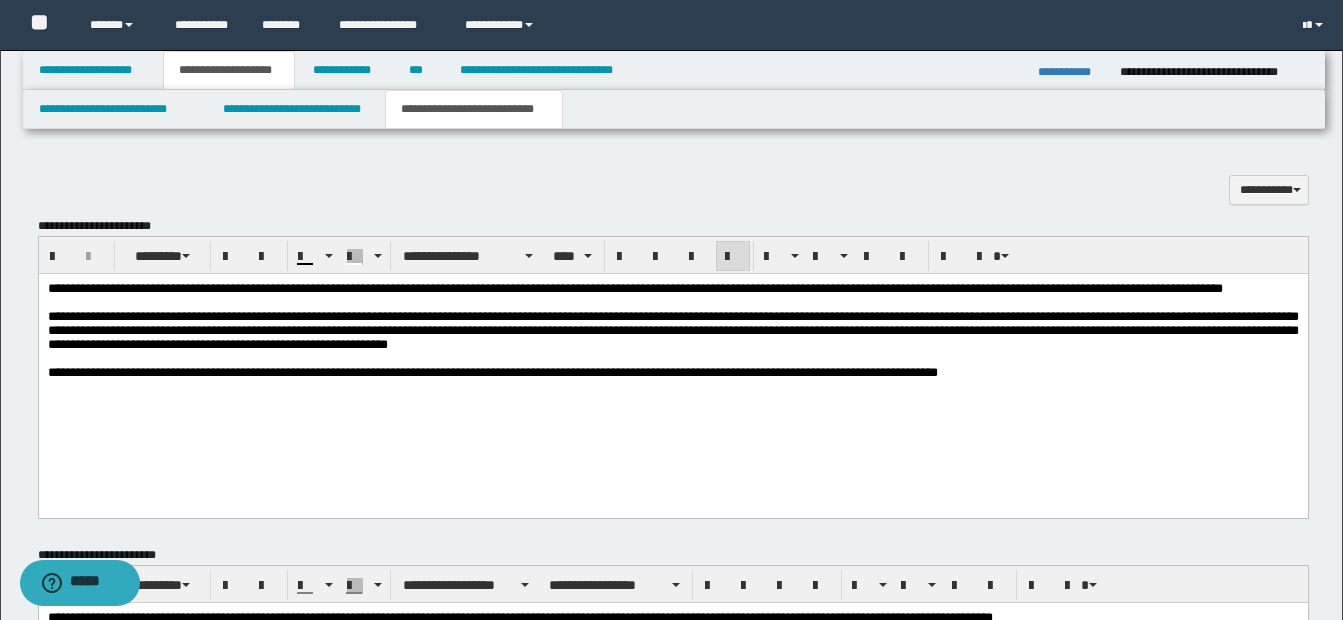 click on "**********" at bounding box center [672, 329] 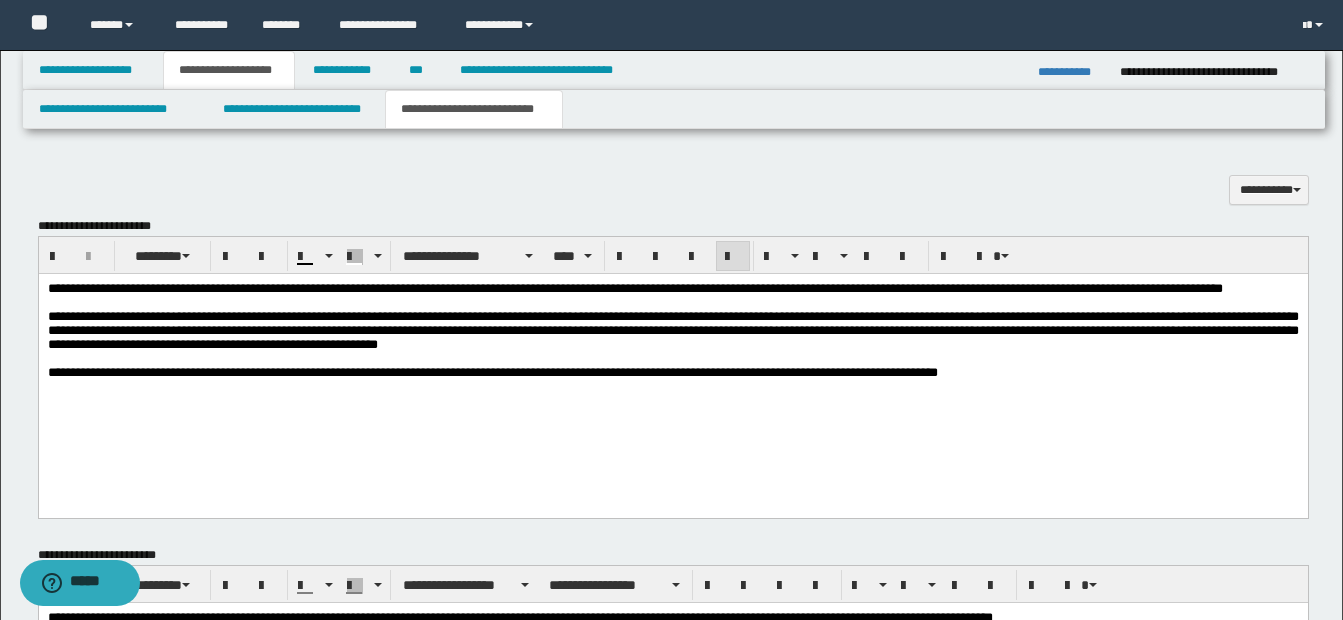 click at bounding box center (672, 358) 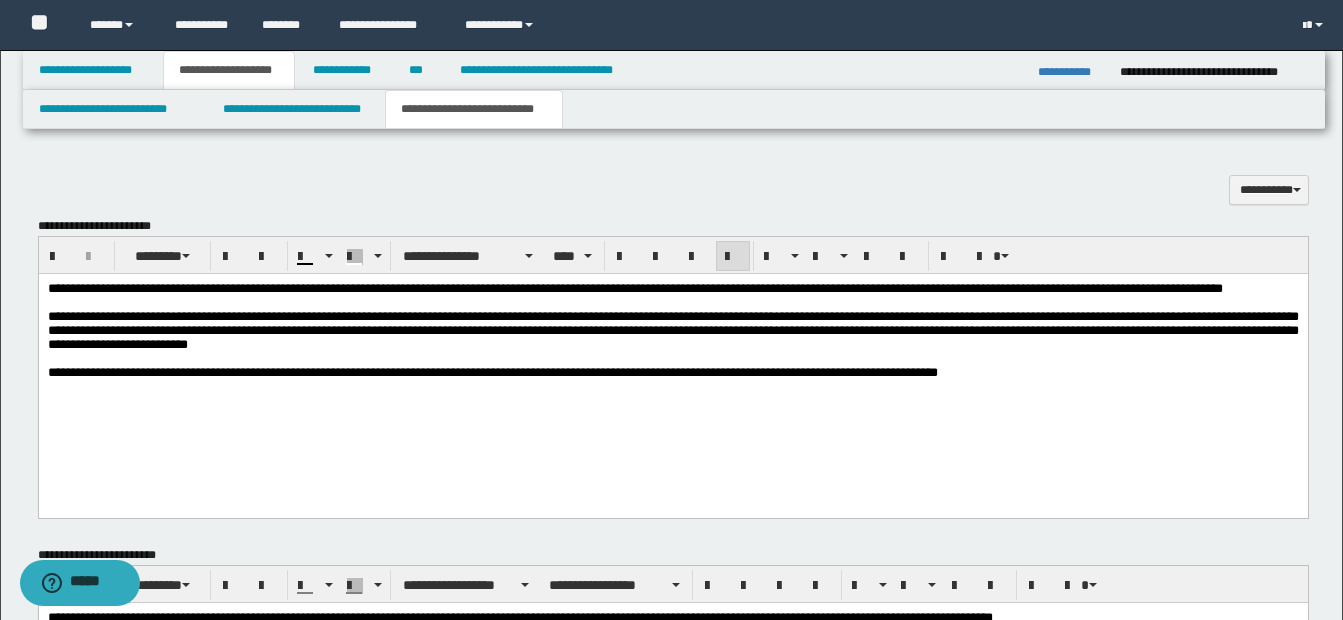 drag, startPoint x: 276, startPoint y: 354, endPoint x: 395, endPoint y: 363, distance: 119.33985 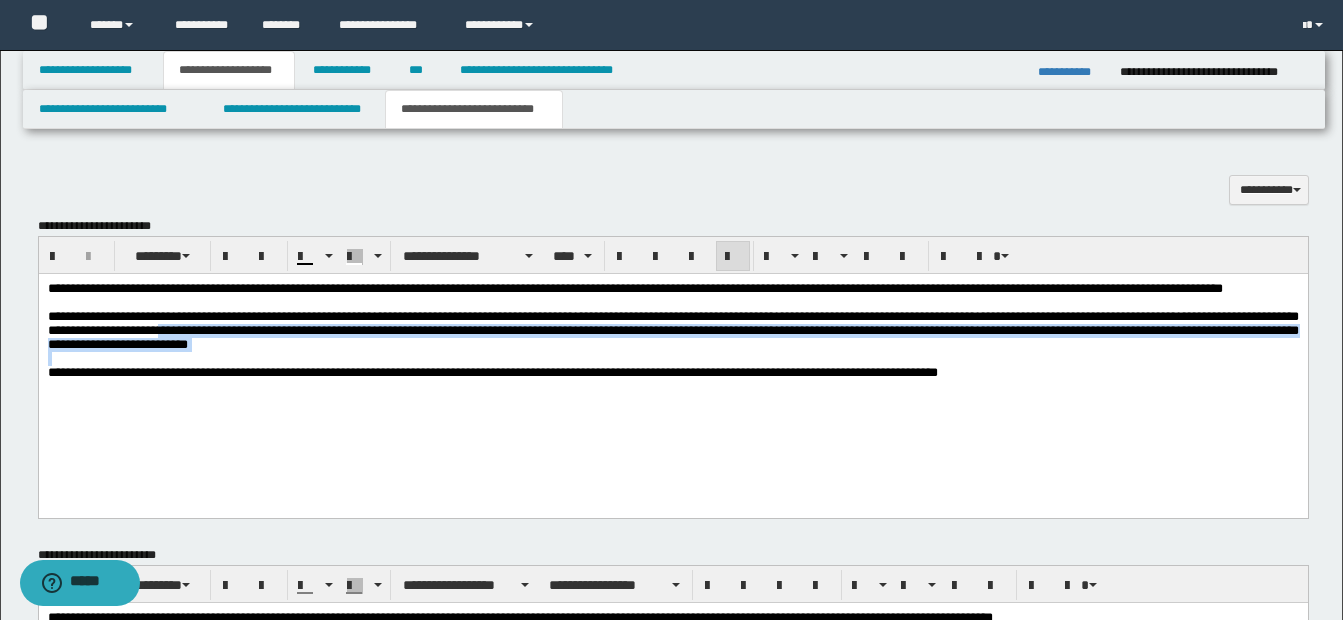 drag, startPoint x: 272, startPoint y: 351, endPoint x: 493, endPoint y: 376, distance: 222.40953 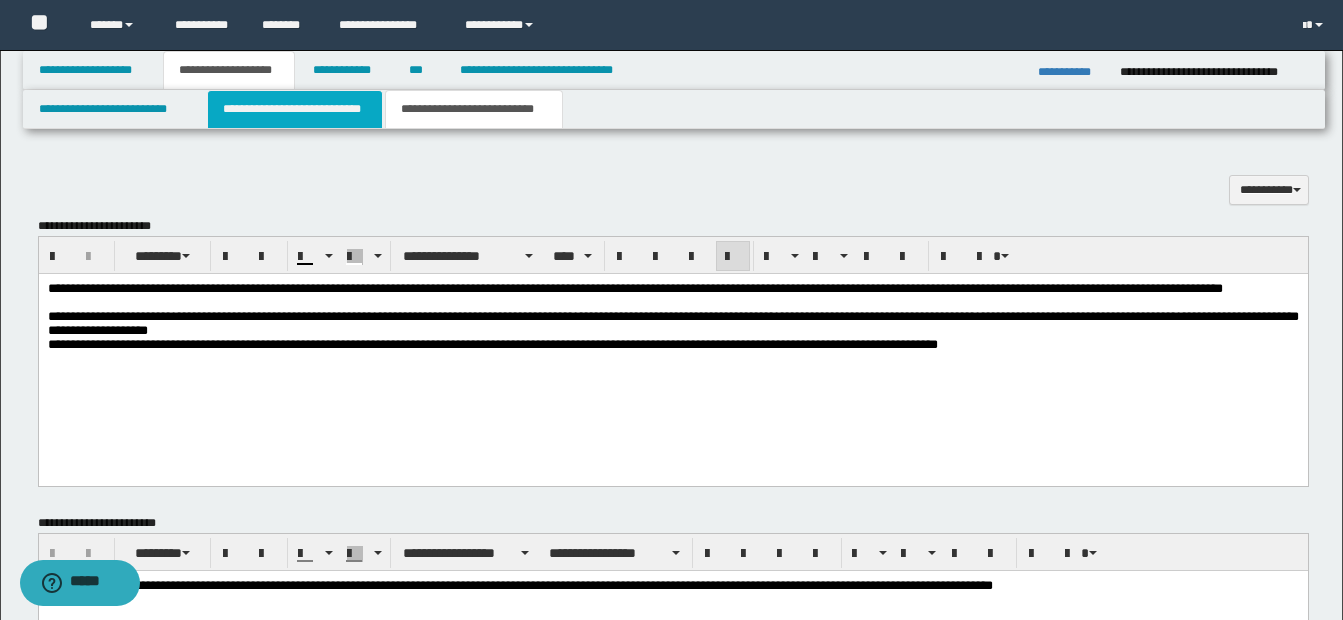click on "**********" at bounding box center (295, 109) 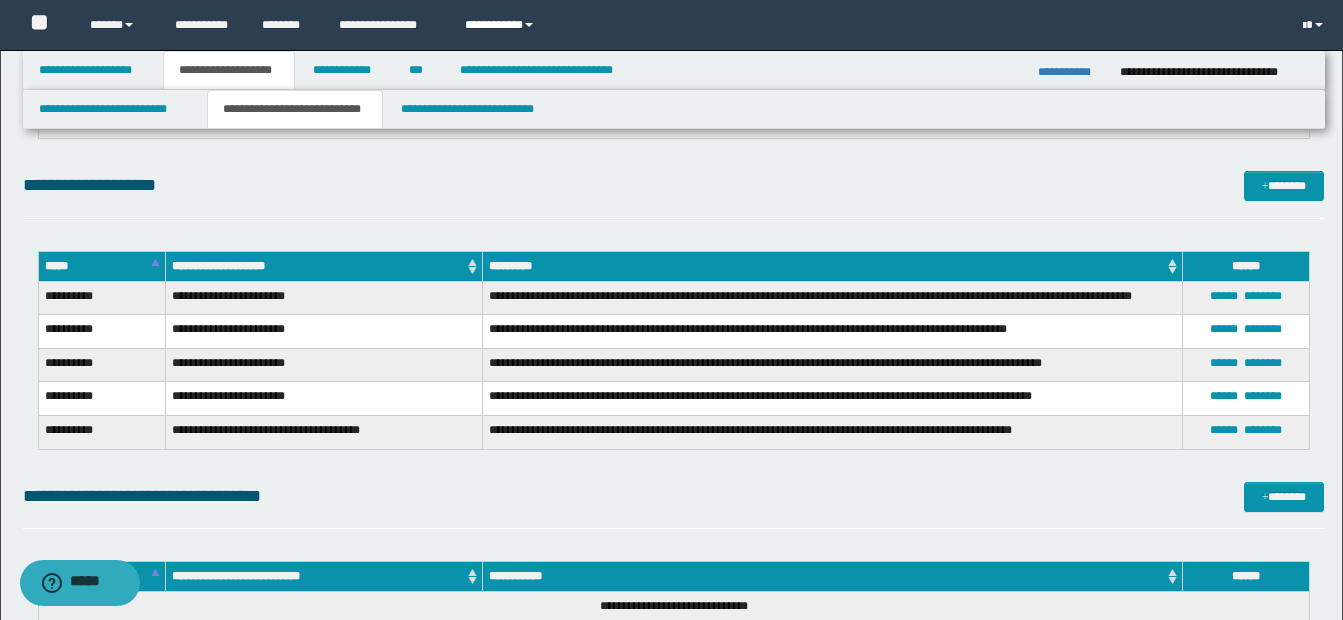 scroll, scrollTop: 1492, scrollLeft: 0, axis: vertical 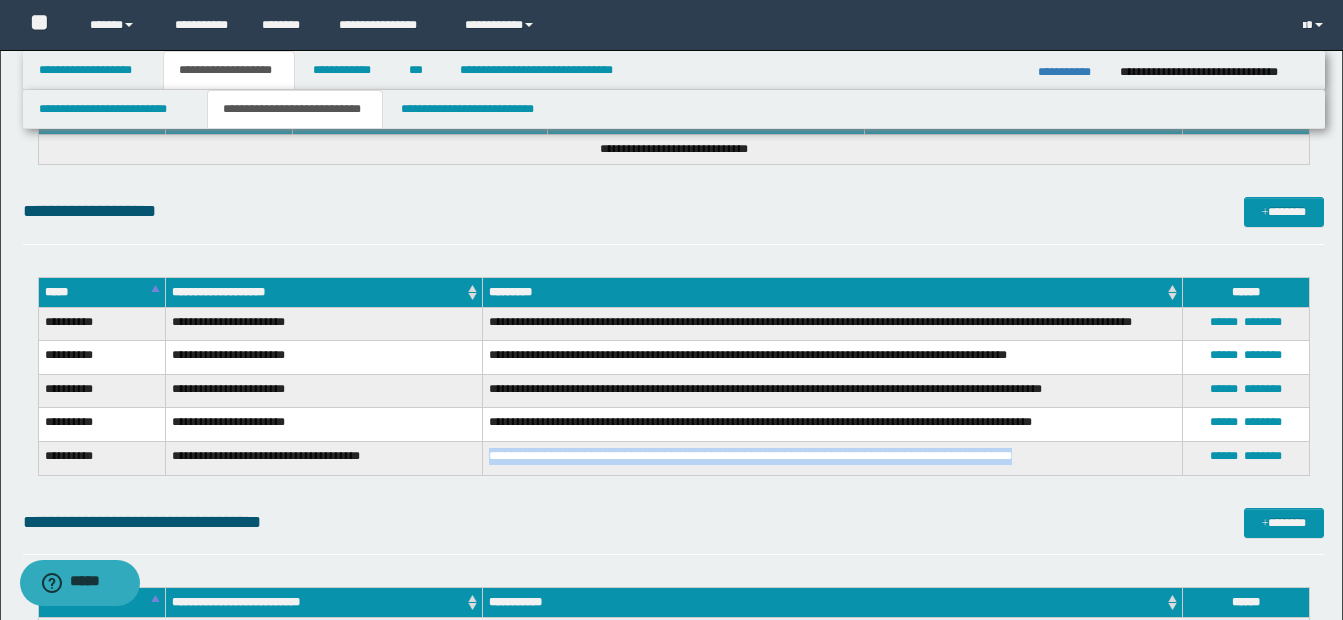 drag, startPoint x: 490, startPoint y: 458, endPoint x: 1079, endPoint y: 458, distance: 589 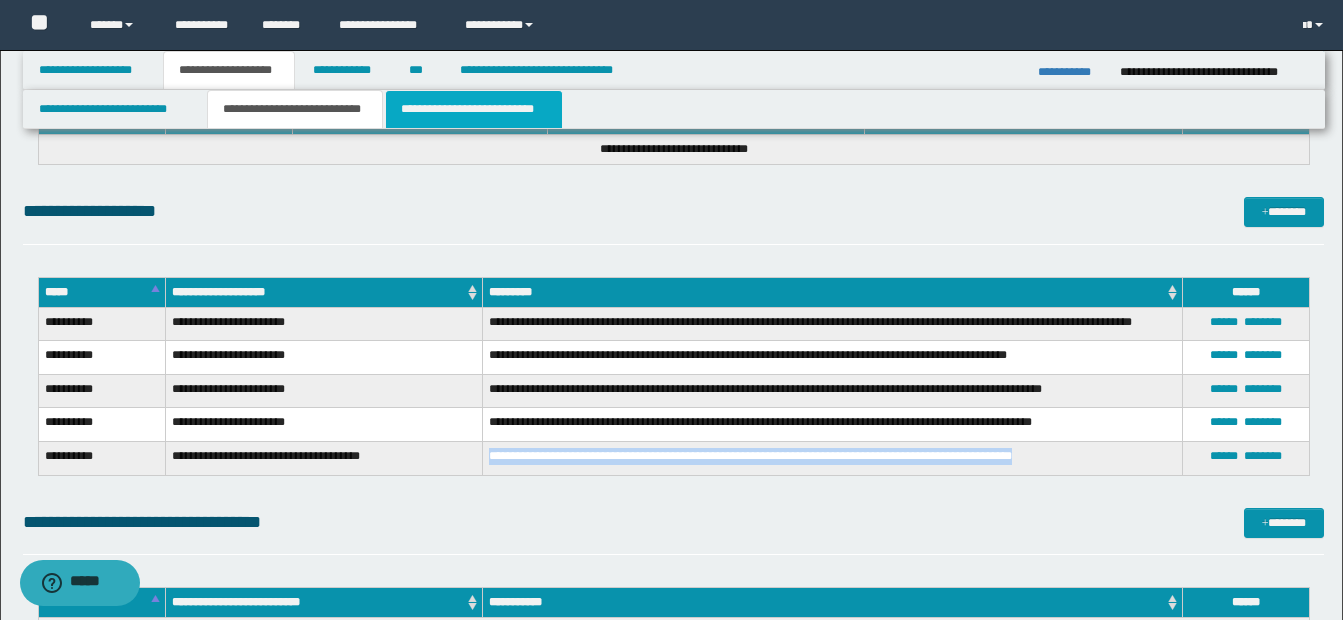 click on "**********" at bounding box center (474, 109) 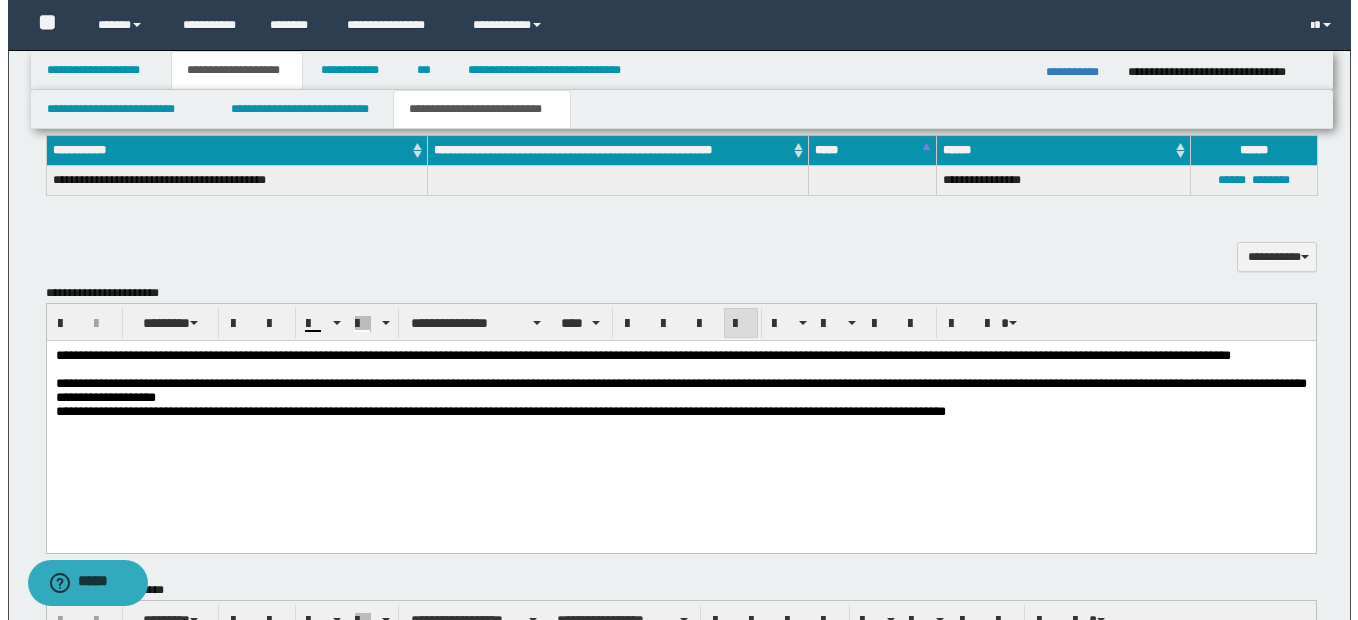 scroll, scrollTop: 679, scrollLeft: 0, axis: vertical 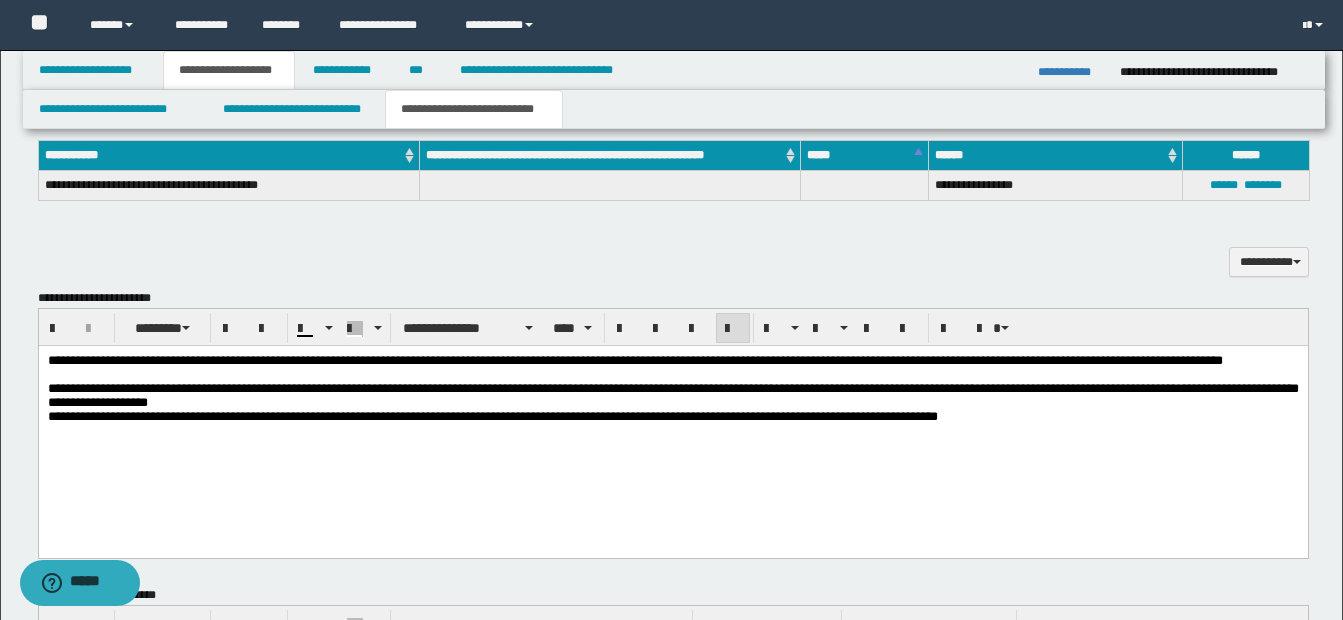 click on "**********" at bounding box center [672, 395] 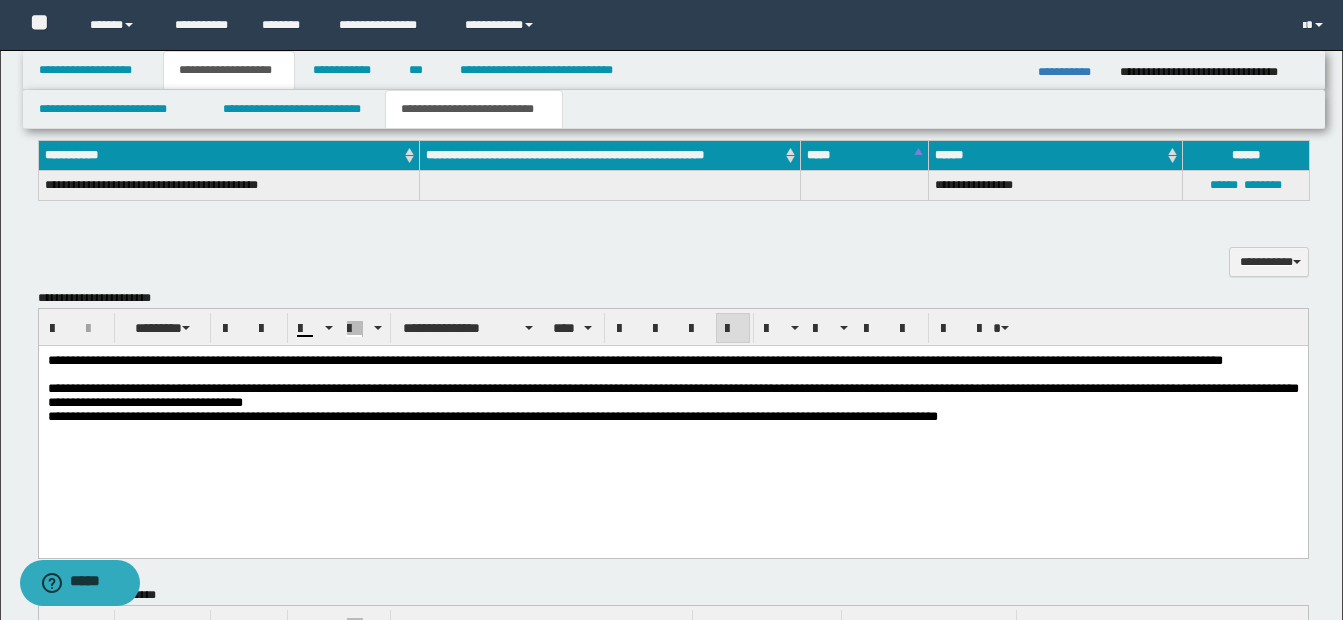 click on "**********" at bounding box center [672, 395] 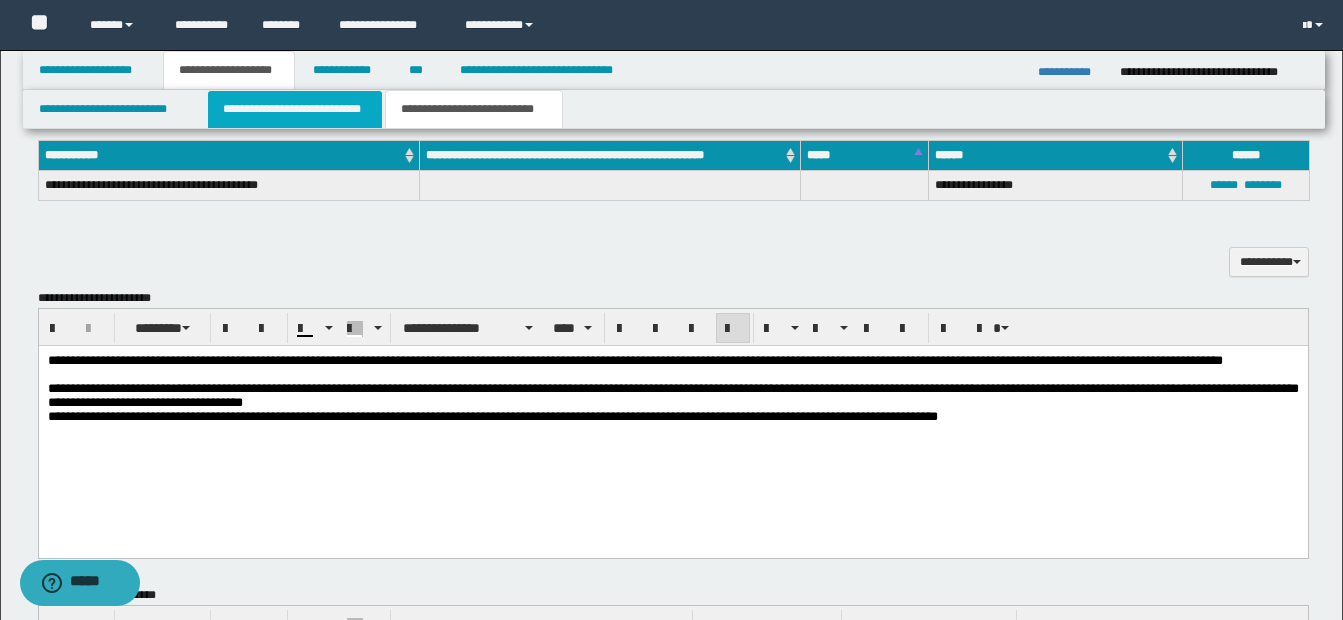 click on "**********" at bounding box center [295, 109] 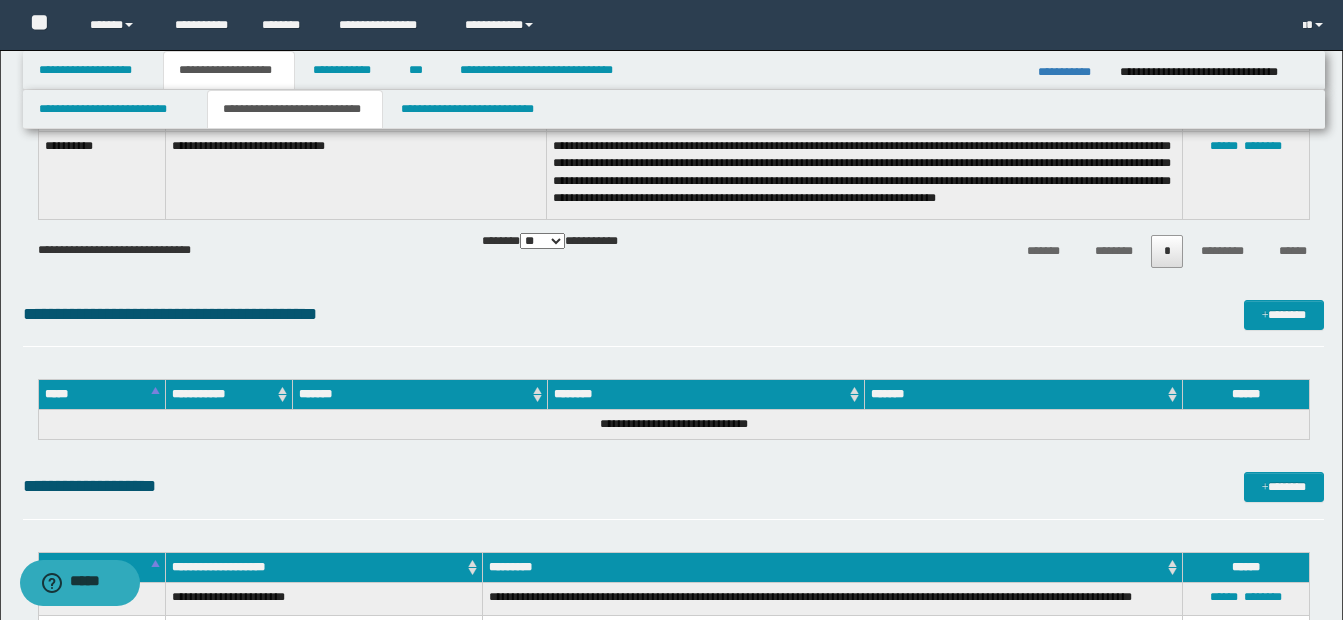 scroll, scrollTop: 1579, scrollLeft: 0, axis: vertical 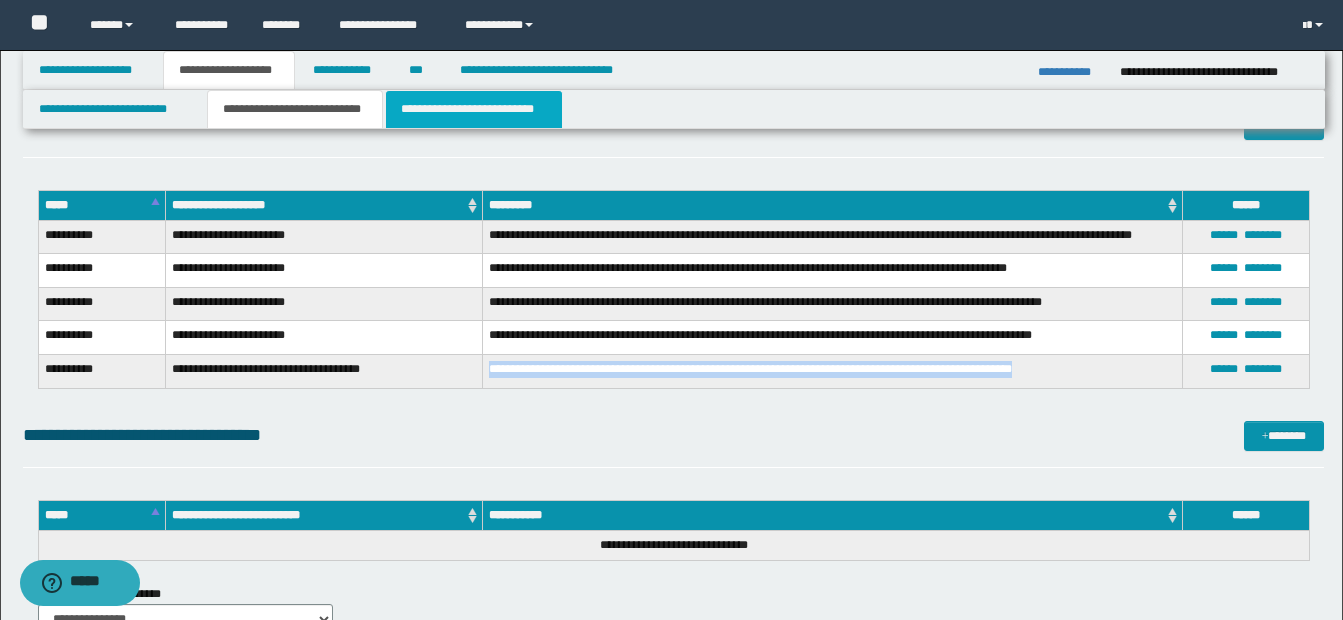 click on "**********" at bounding box center (474, 109) 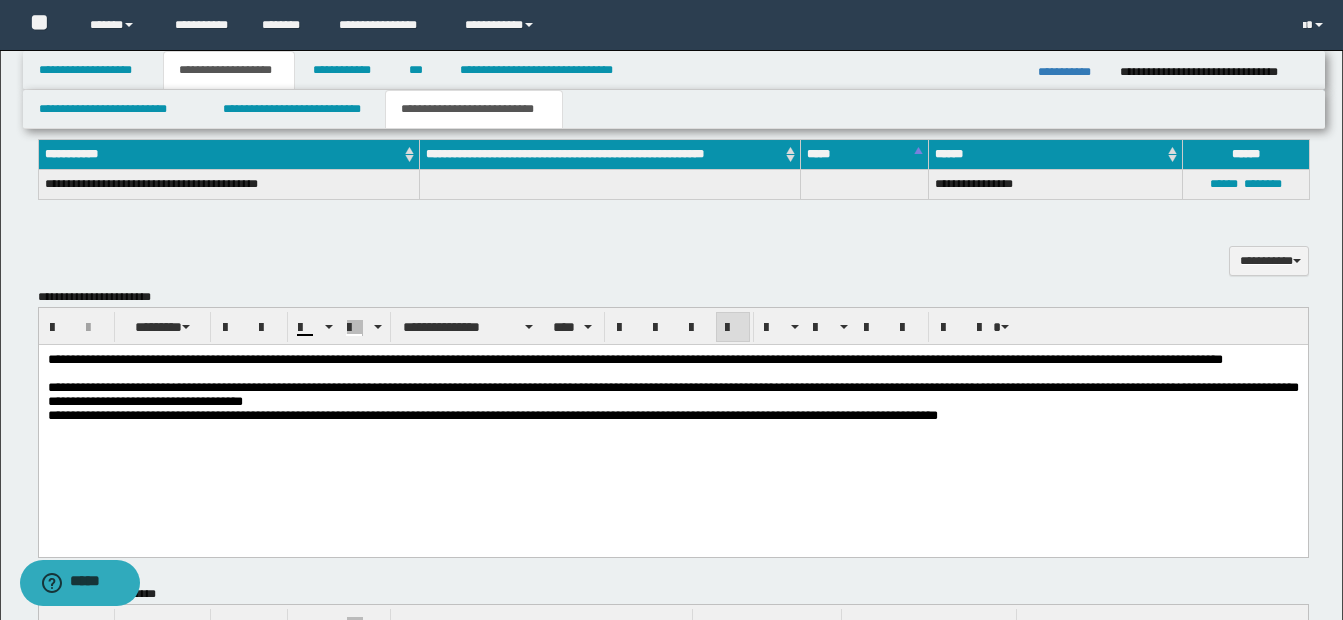 scroll, scrollTop: 679, scrollLeft: 0, axis: vertical 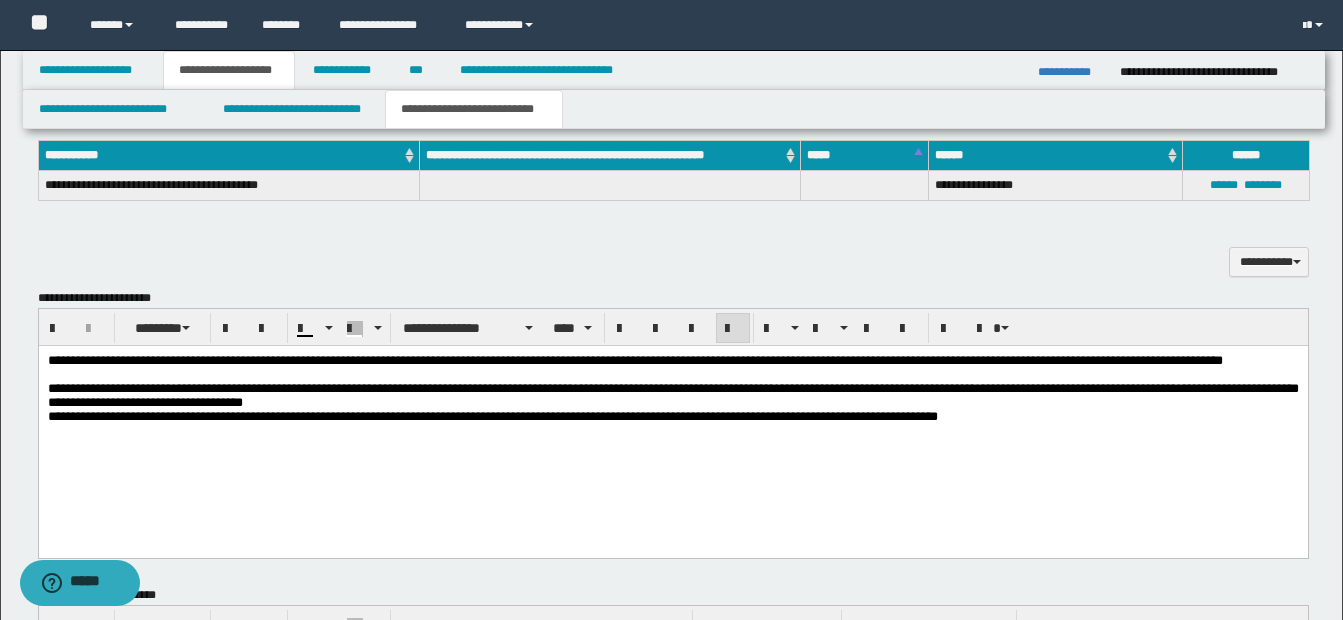 click on "**********" at bounding box center [672, 395] 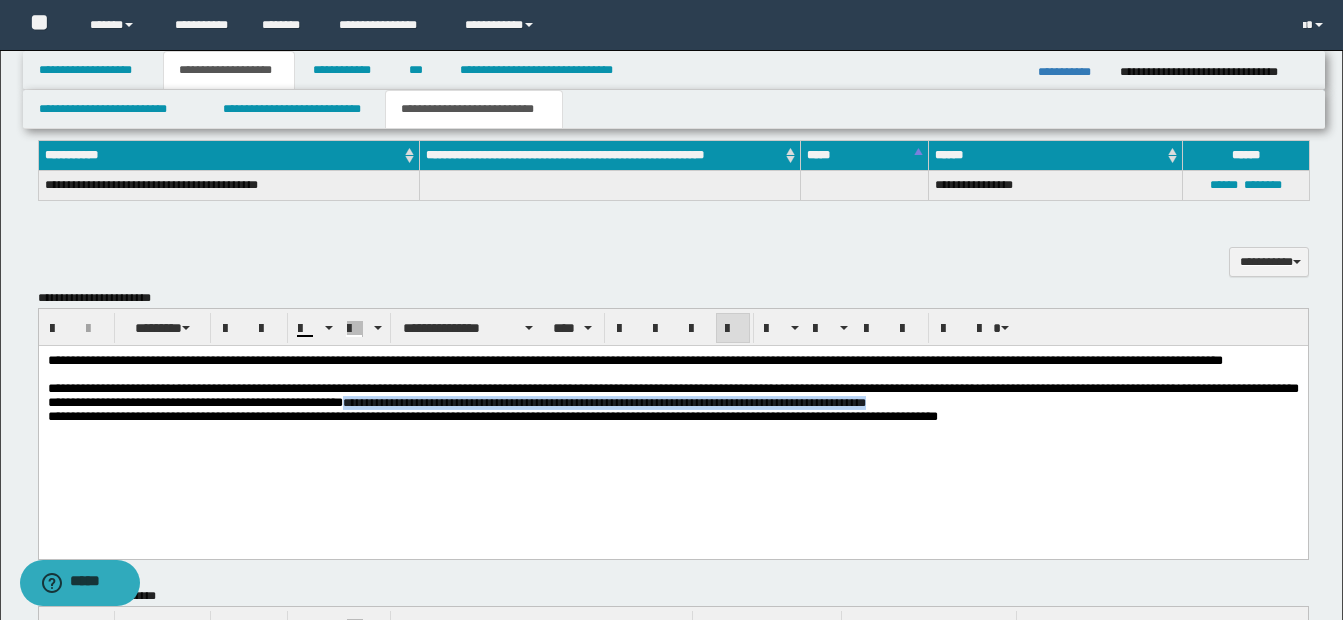 drag, startPoint x: 468, startPoint y: 424, endPoint x: 1102, endPoint y: 422, distance: 634.0032 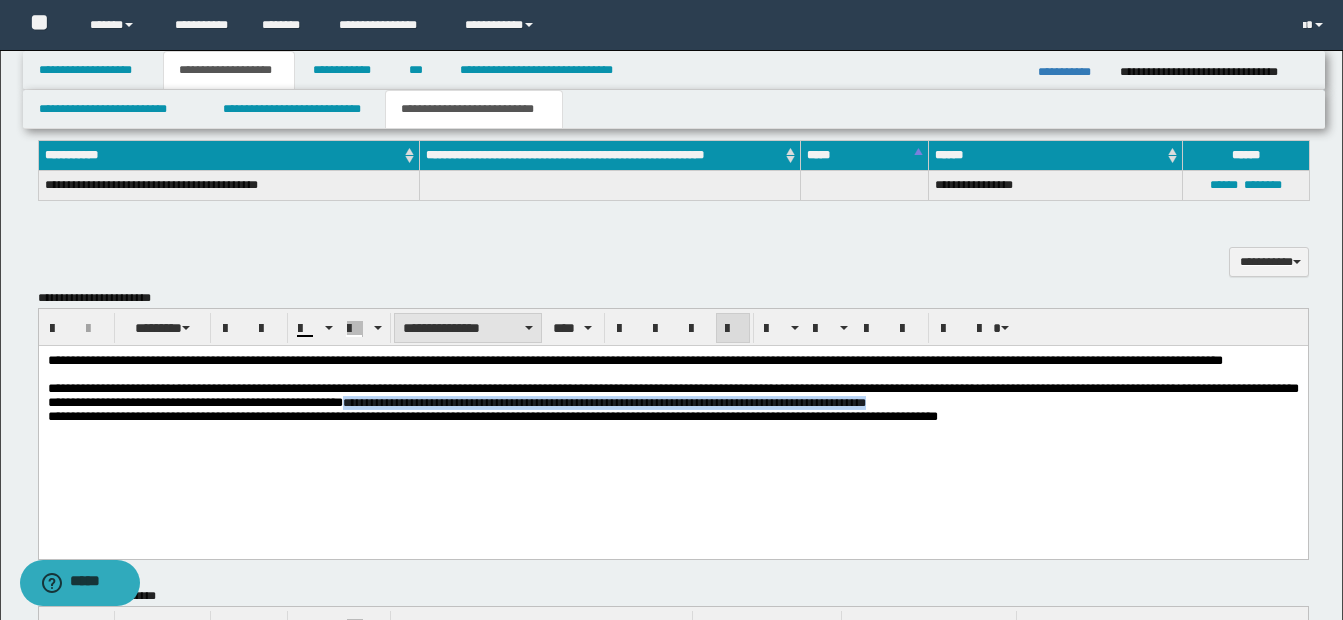 click on "**********" at bounding box center [468, 328] 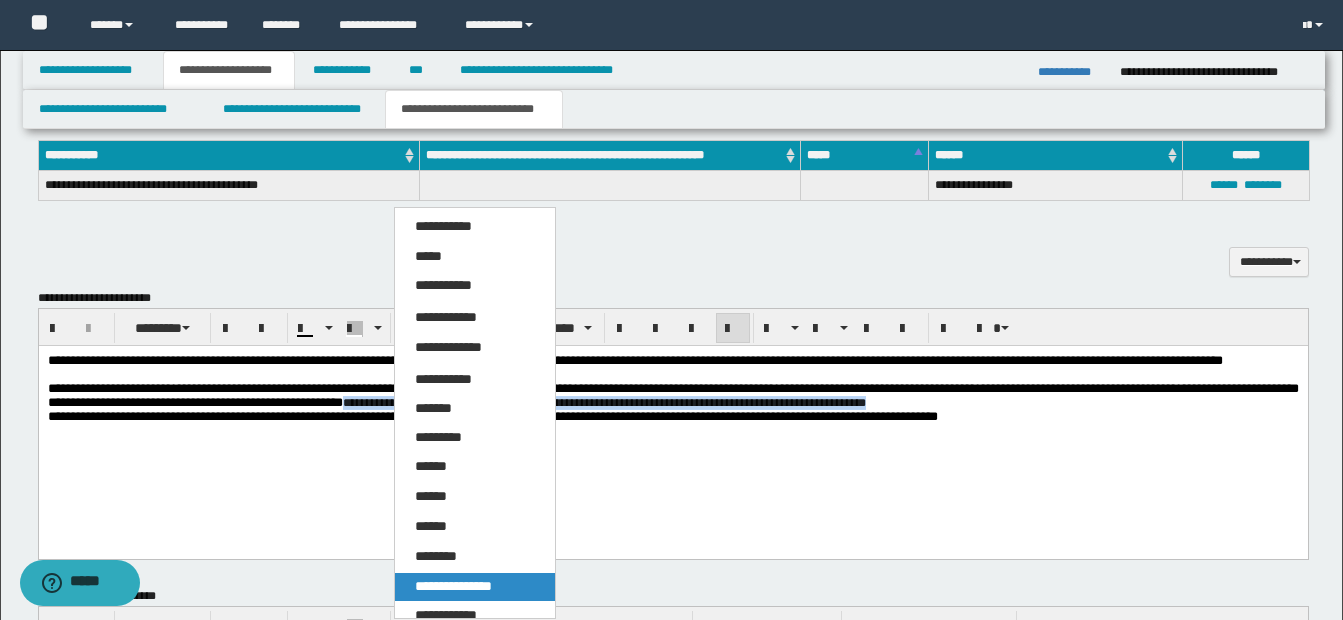 click on "**********" at bounding box center [475, 587] 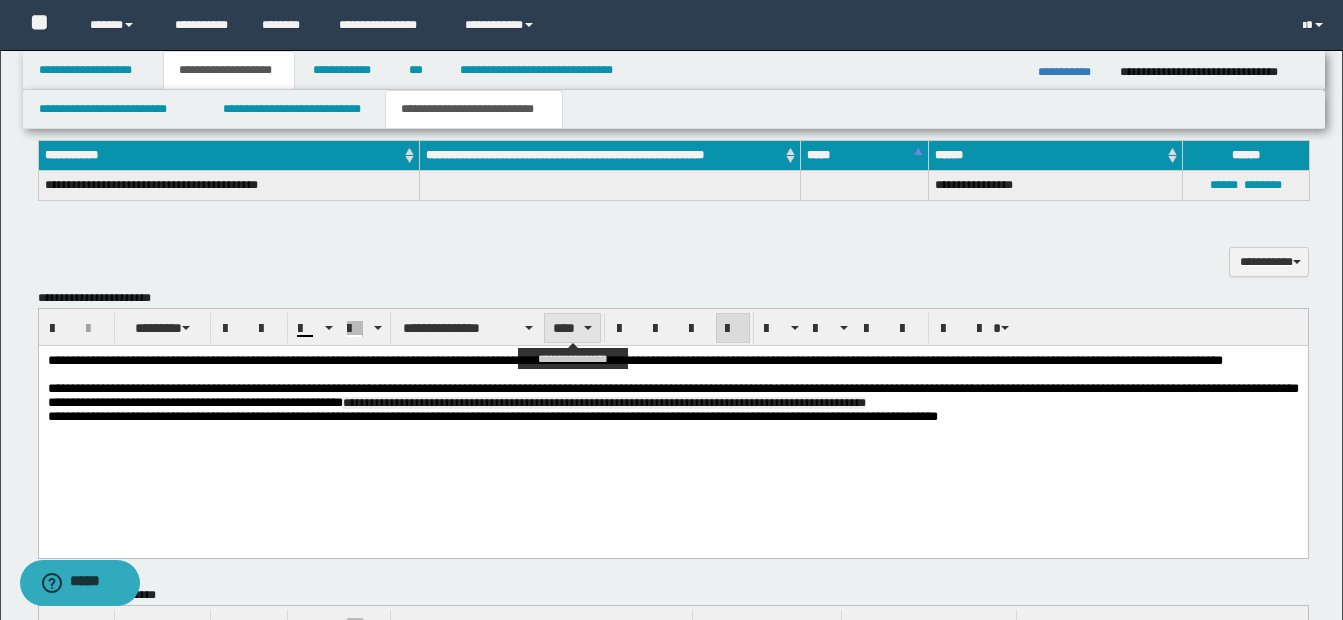 click on "****" at bounding box center [572, 328] 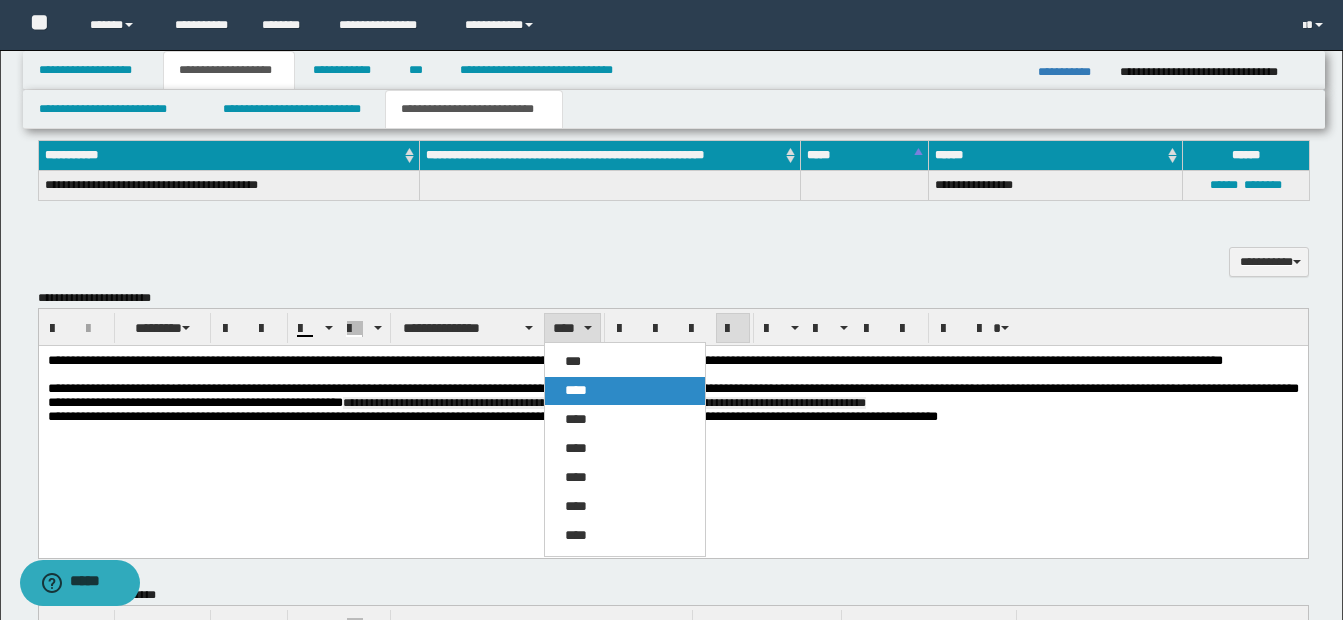 click on "****" at bounding box center (576, 390) 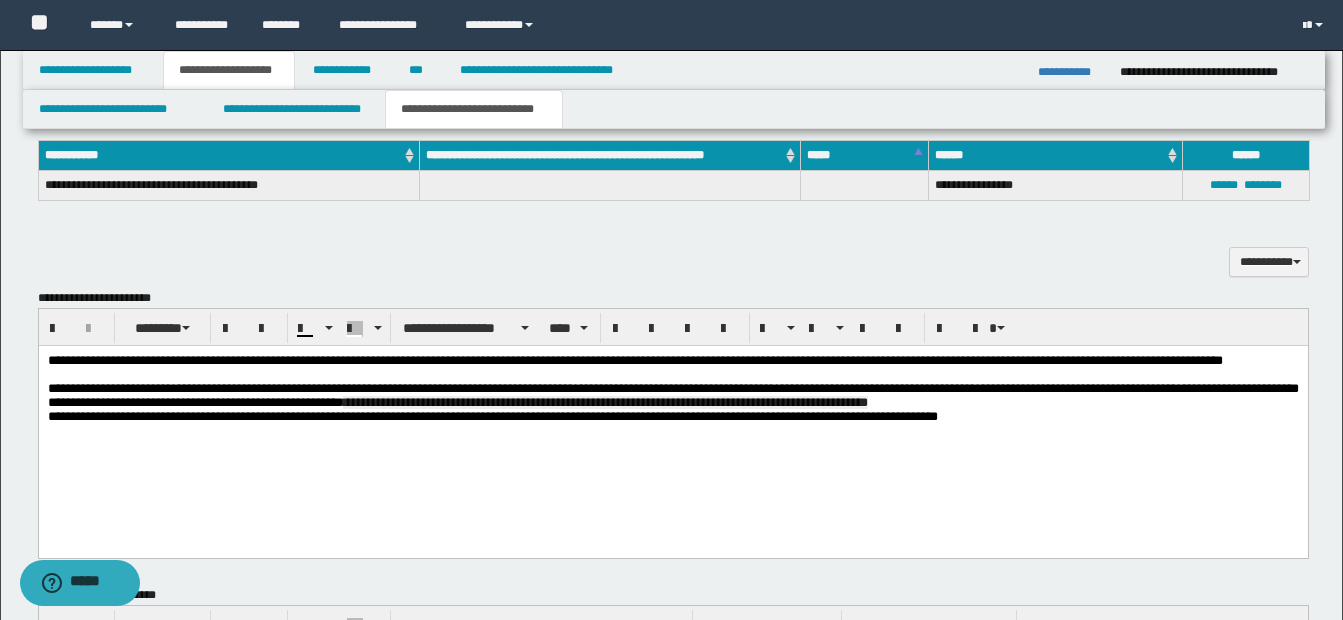 click on "**********" at bounding box center [672, 413] 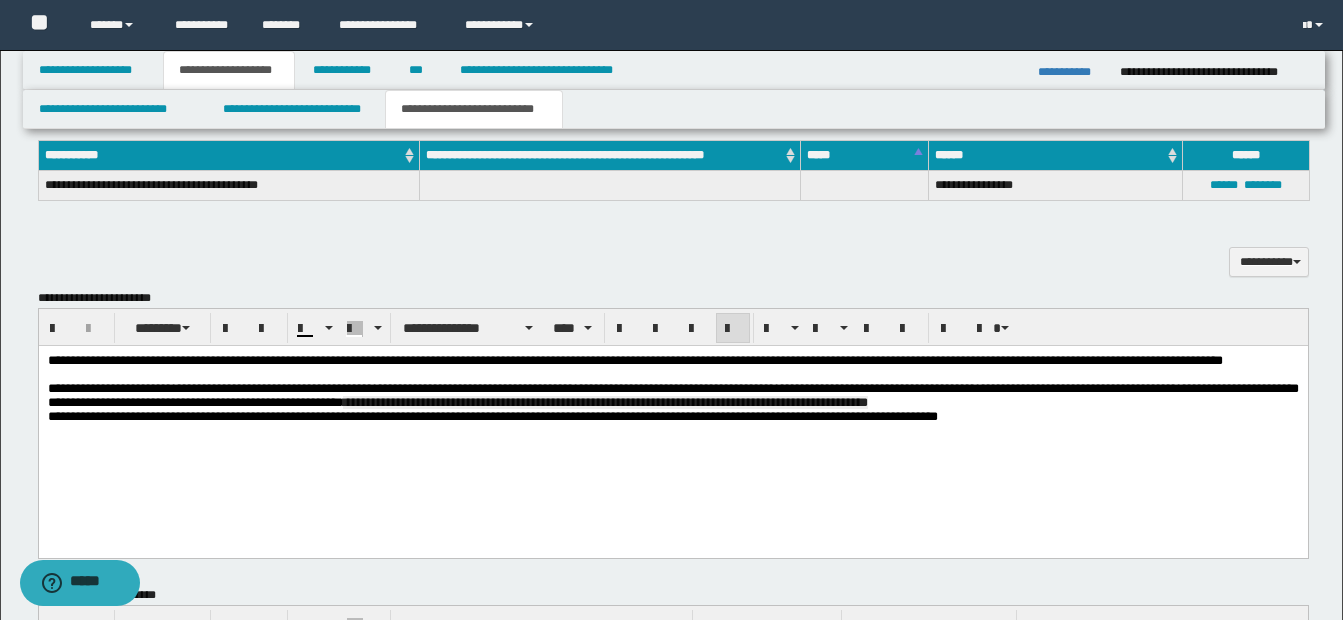 click on "**********" at bounding box center (604, 401) 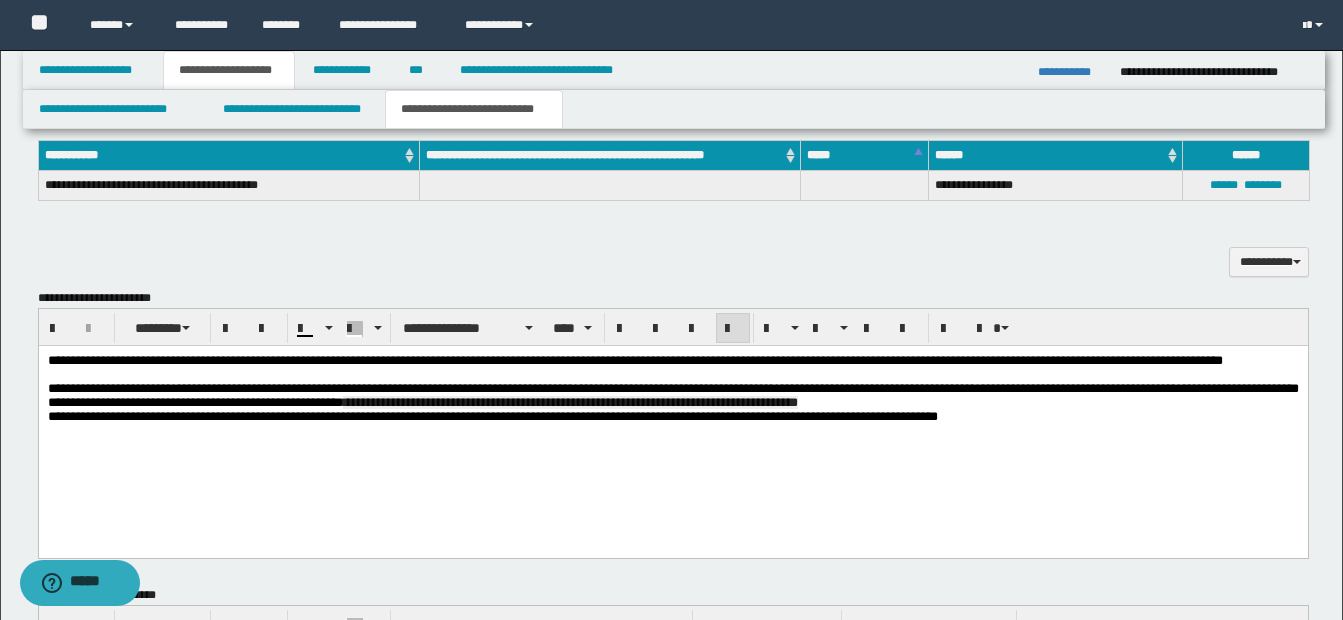 click on "**********" at bounding box center [569, 401] 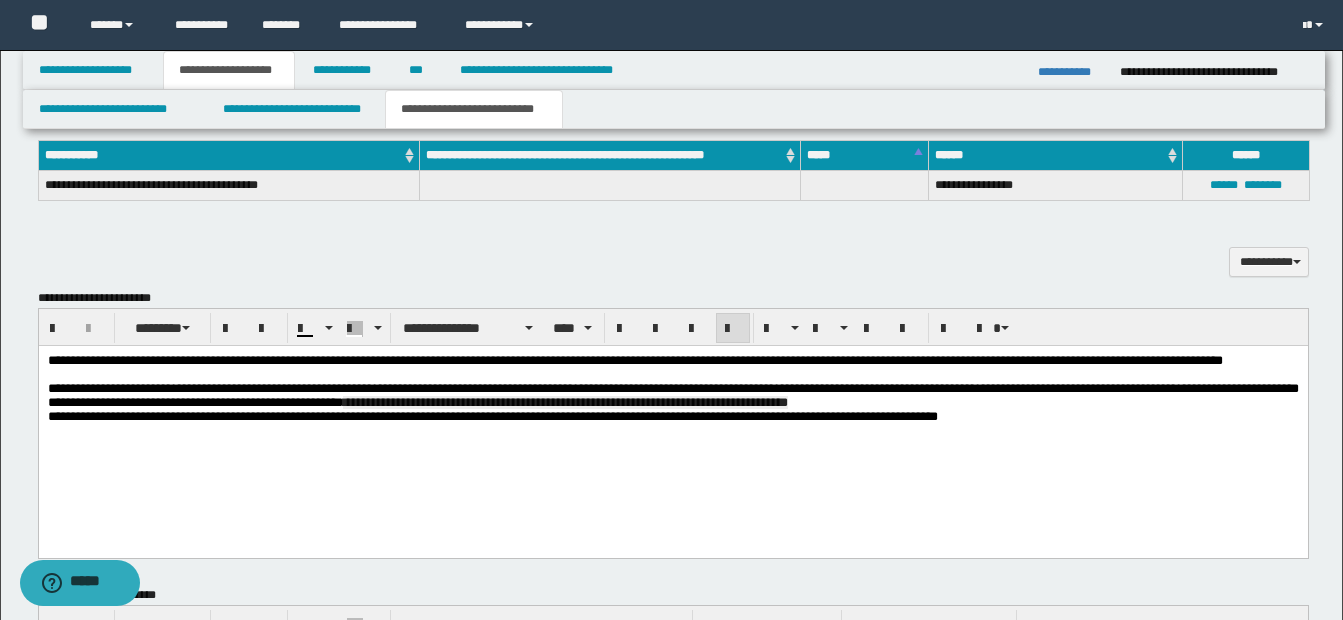 click on "**********" at bounding box center (564, 401) 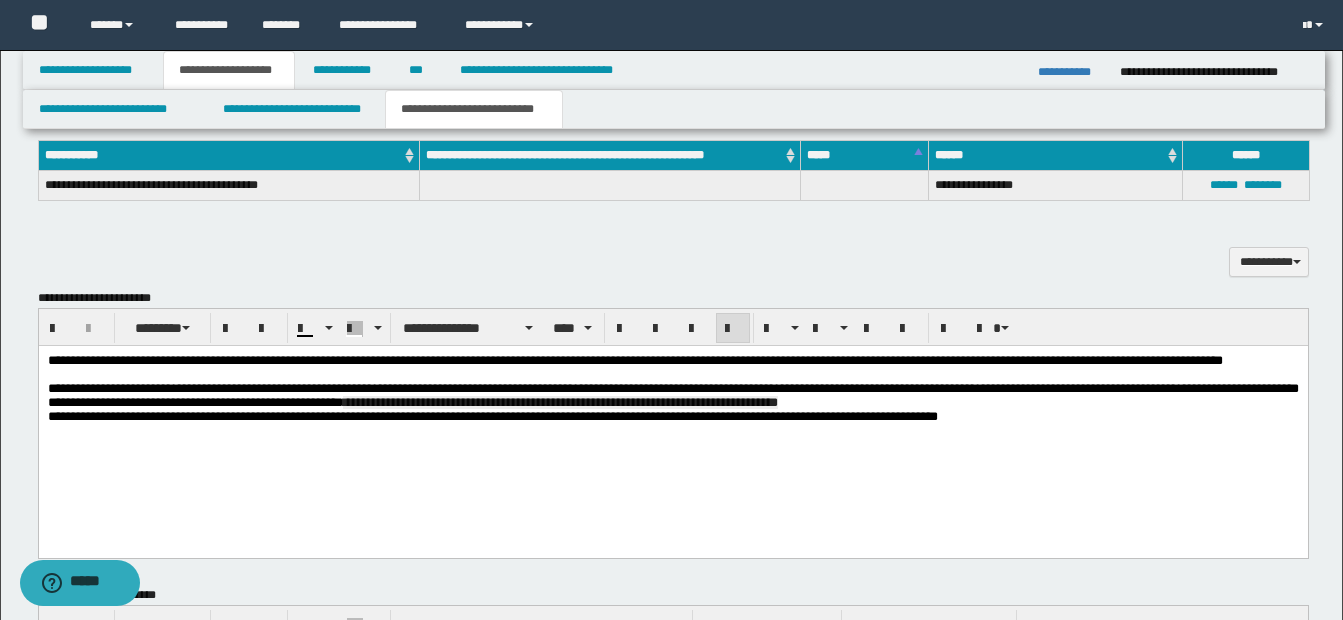 click on "**********" at bounding box center [559, 401] 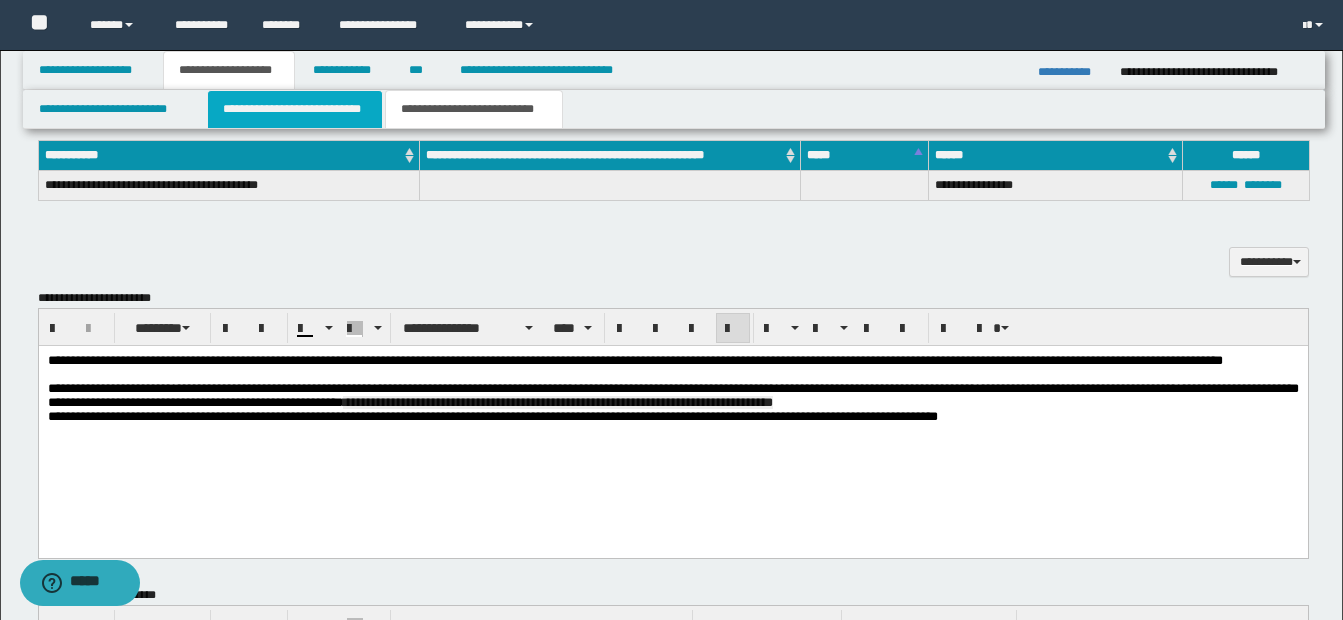 click on "**********" at bounding box center [295, 109] 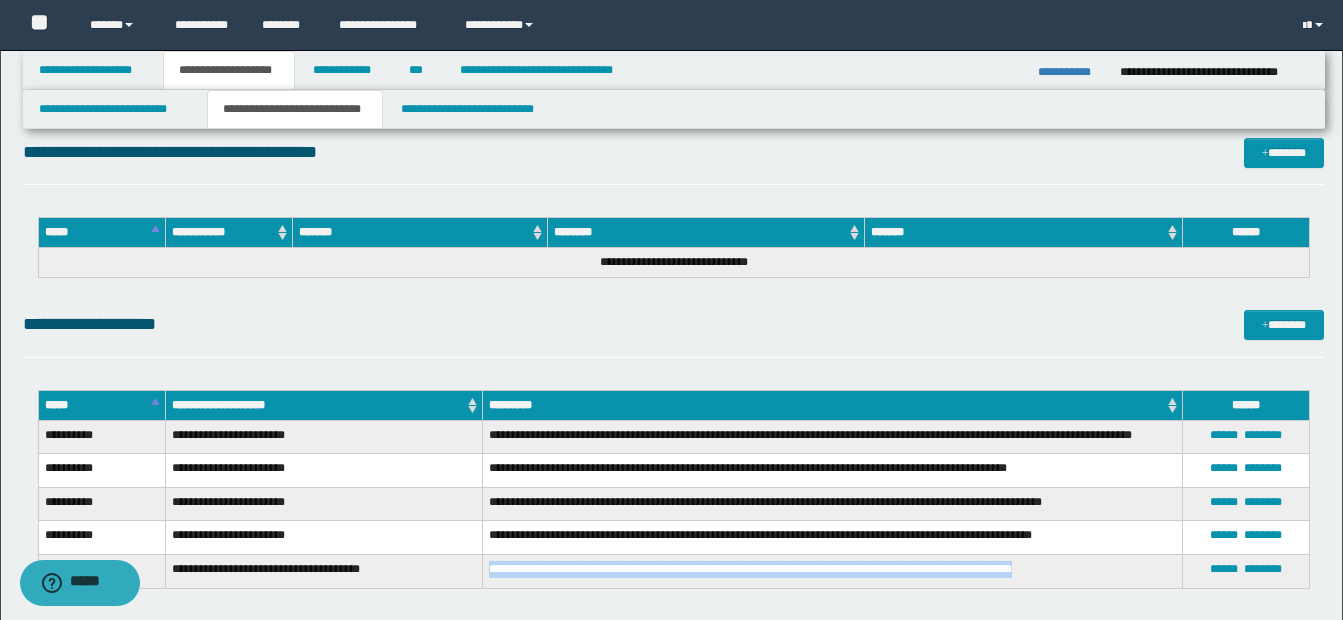 scroll, scrollTop: 1779, scrollLeft: 0, axis: vertical 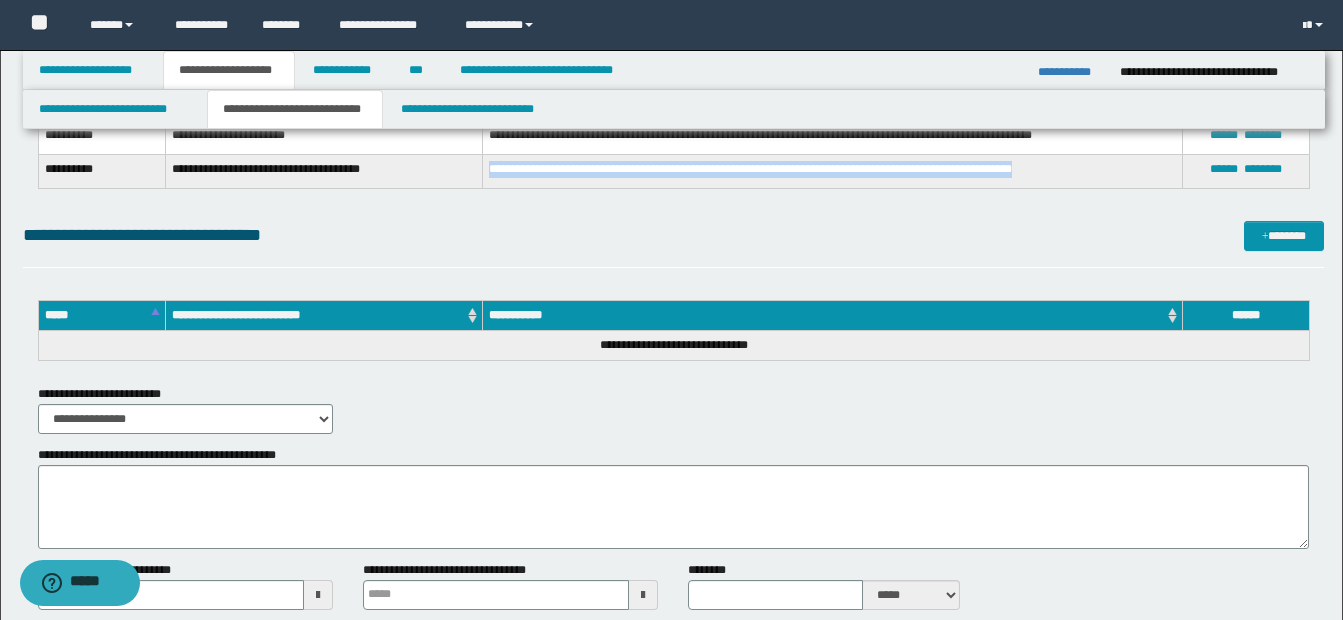 type 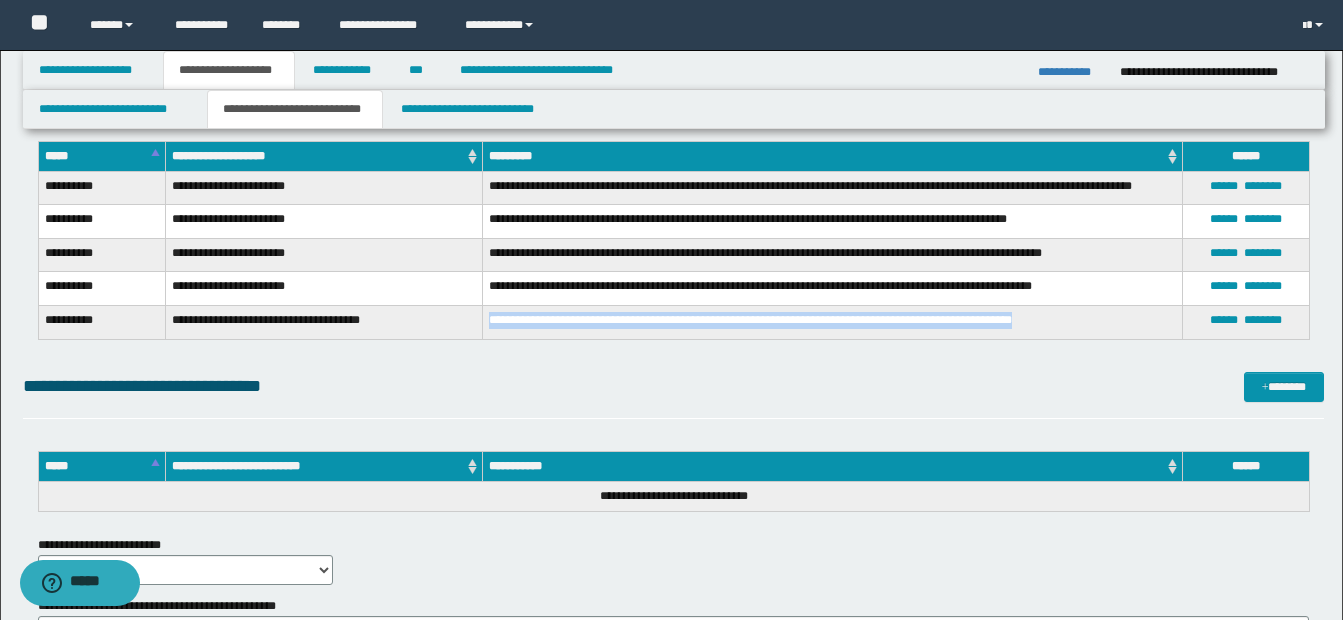scroll, scrollTop: 1579, scrollLeft: 0, axis: vertical 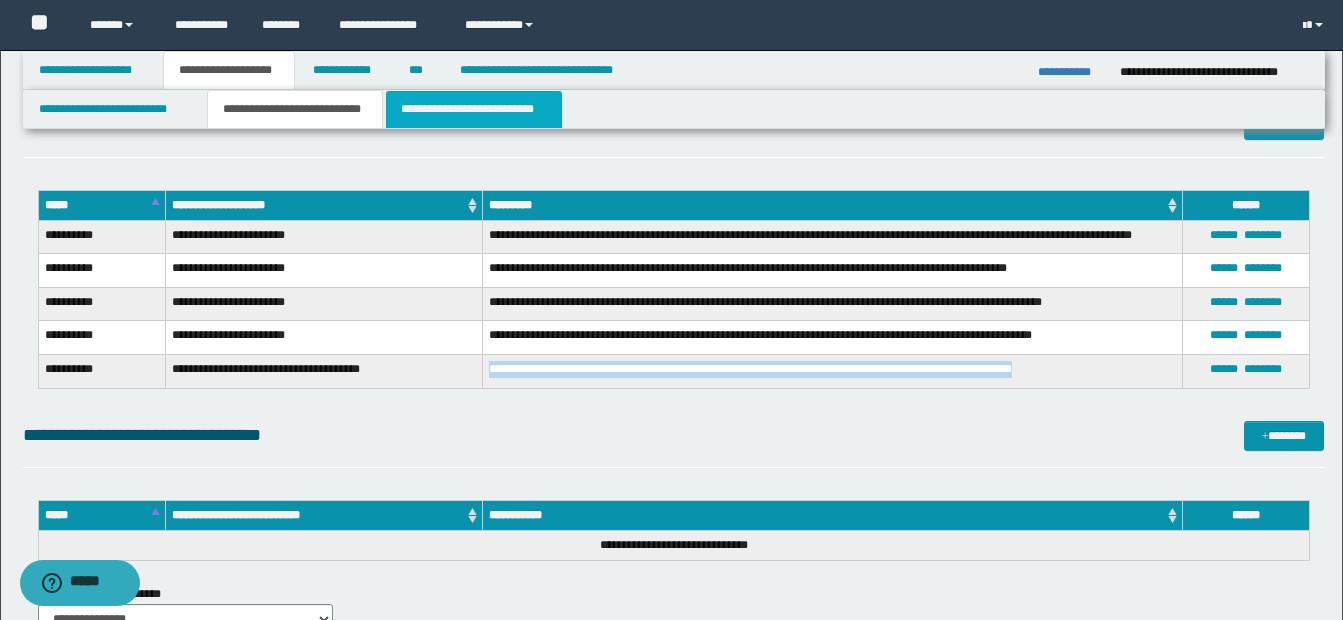 click on "**********" at bounding box center (474, 109) 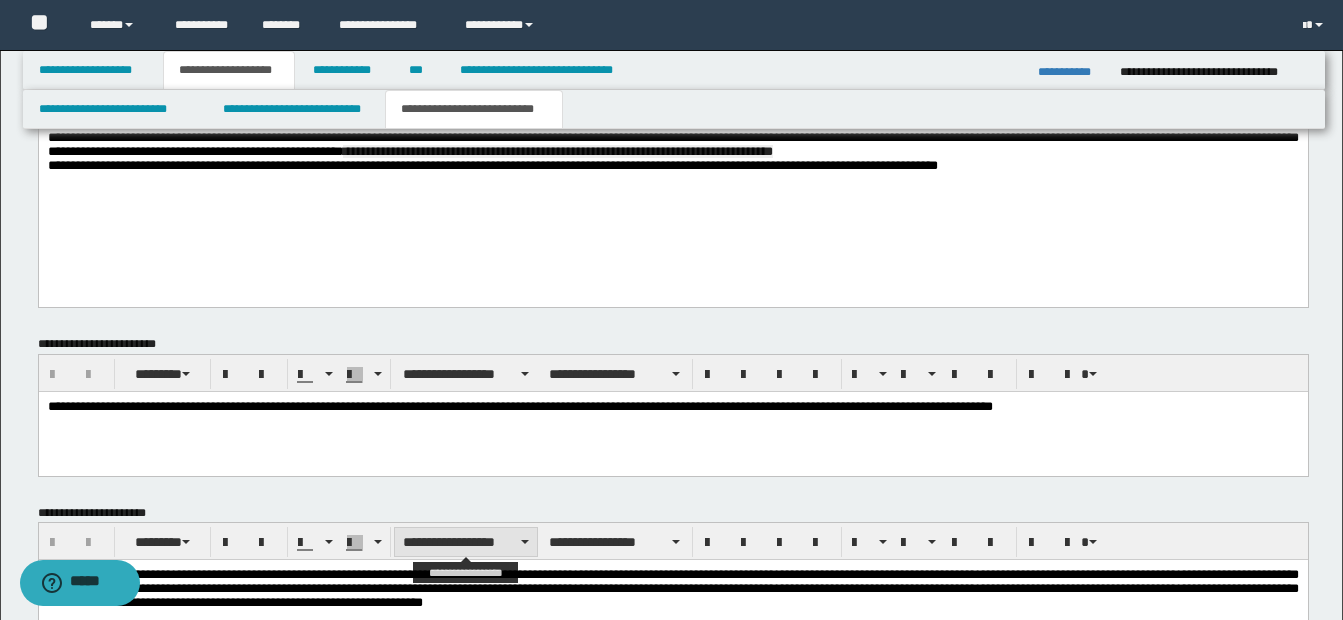 scroll, scrollTop: 679, scrollLeft: 0, axis: vertical 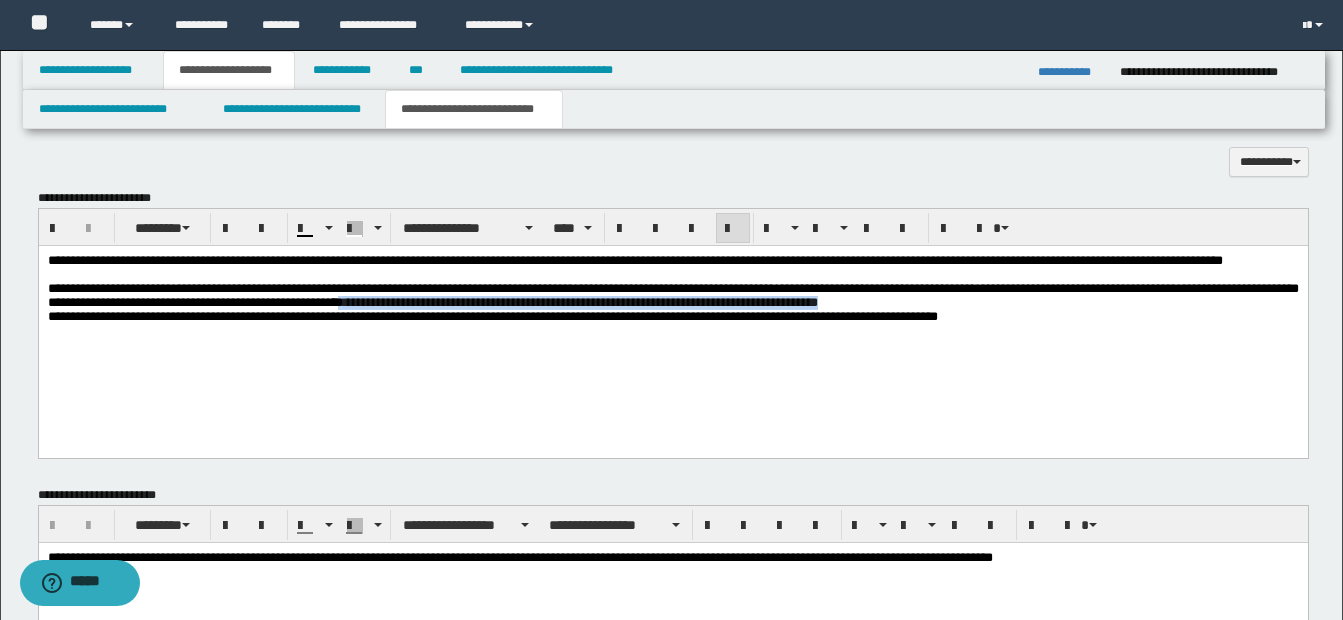 drag, startPoint x: 466, startPoint y: 321, endPoint x: 1036, endPoint y: 322, distance: 570.00085 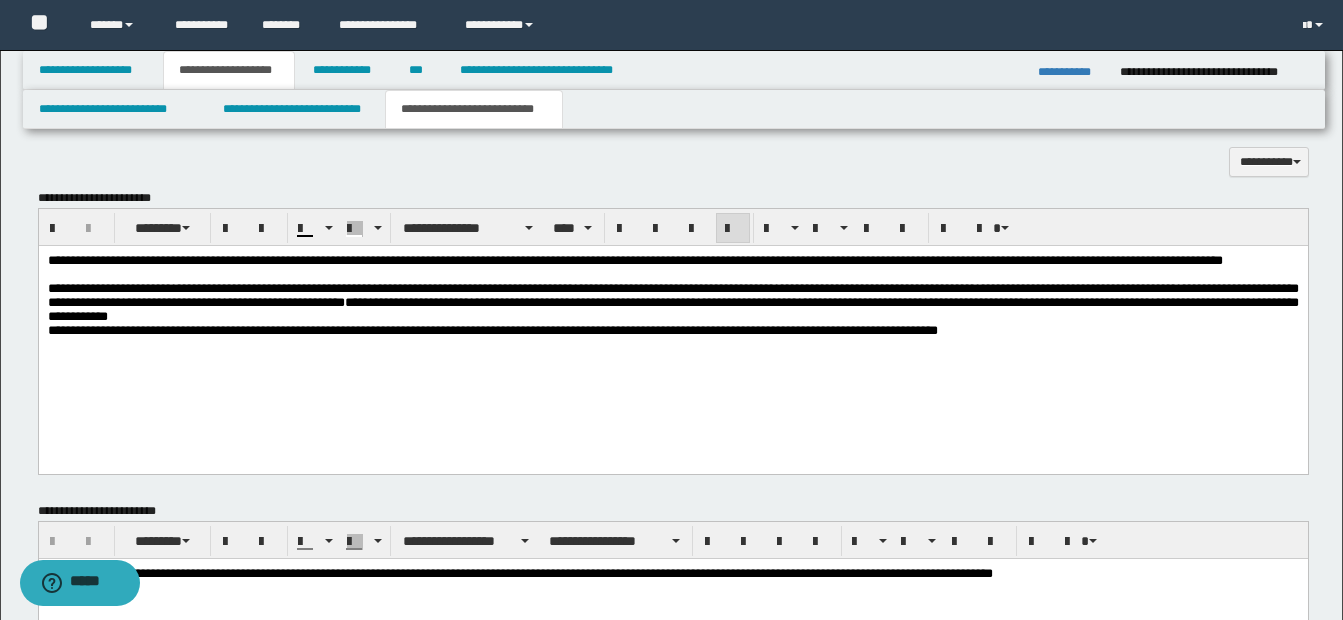click on "**********" at bounding box center (672, 301) 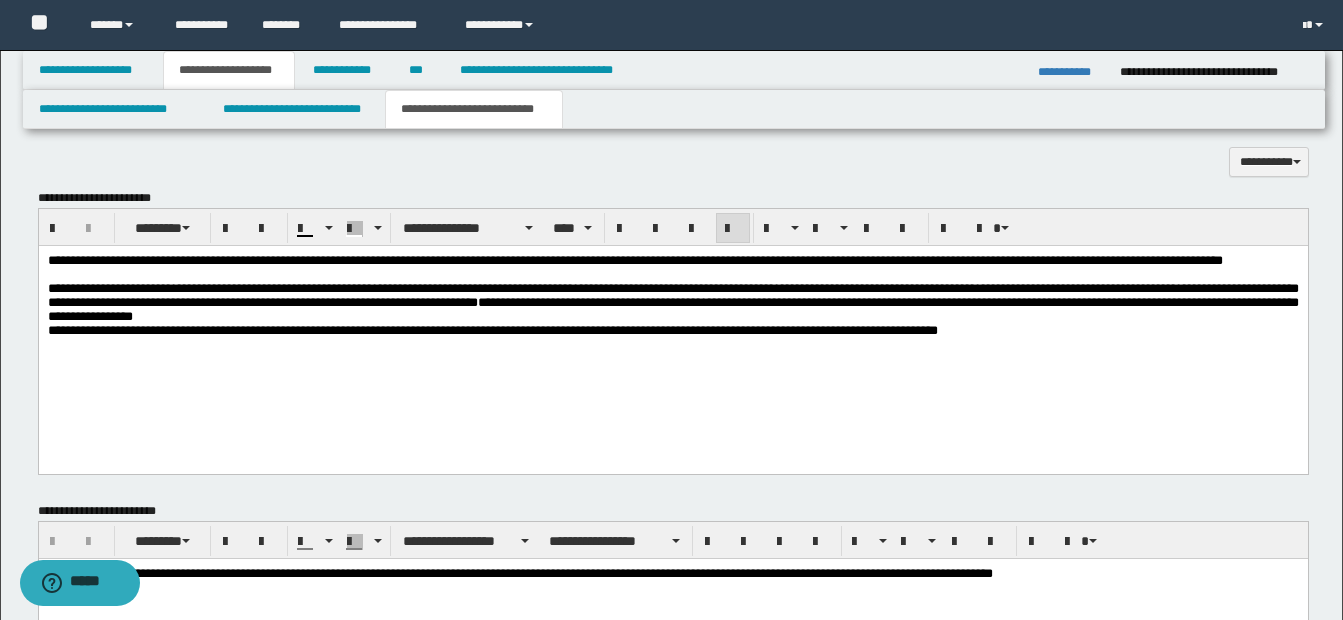 click on "**********" at bounding box center [672, 301] 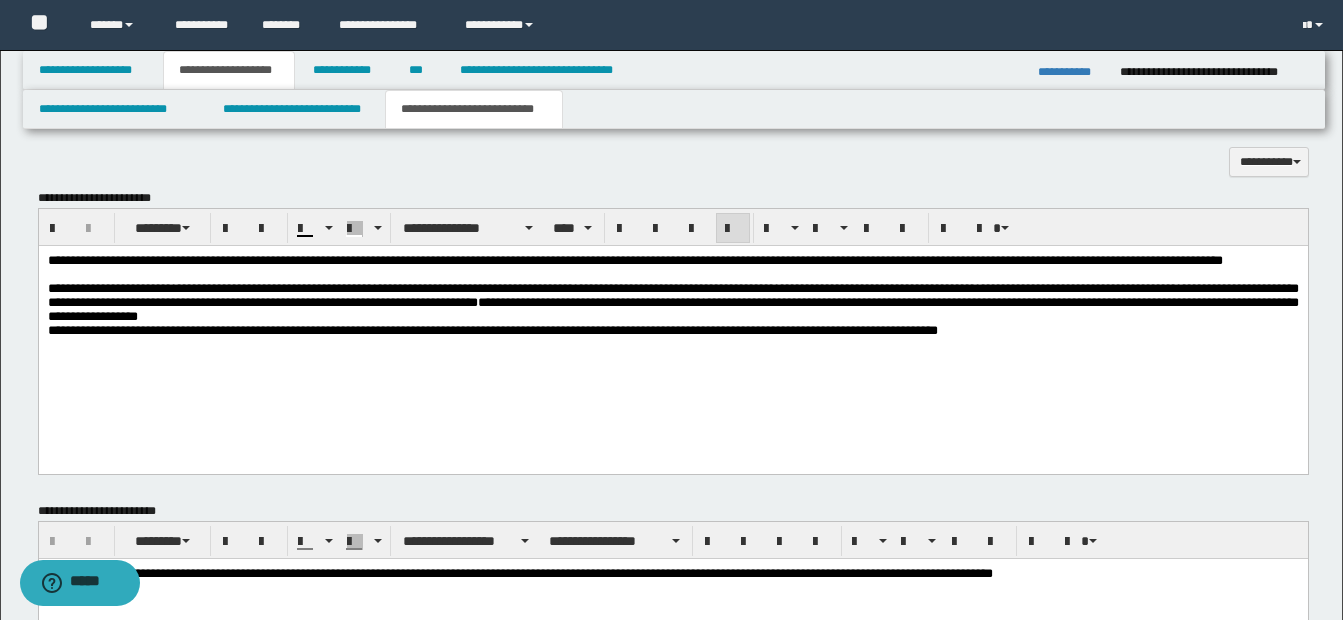 drag, startPoint x: 861, startPoint y: 416, endPoint x: 926, endPoint y: 374, distance: 77.388626 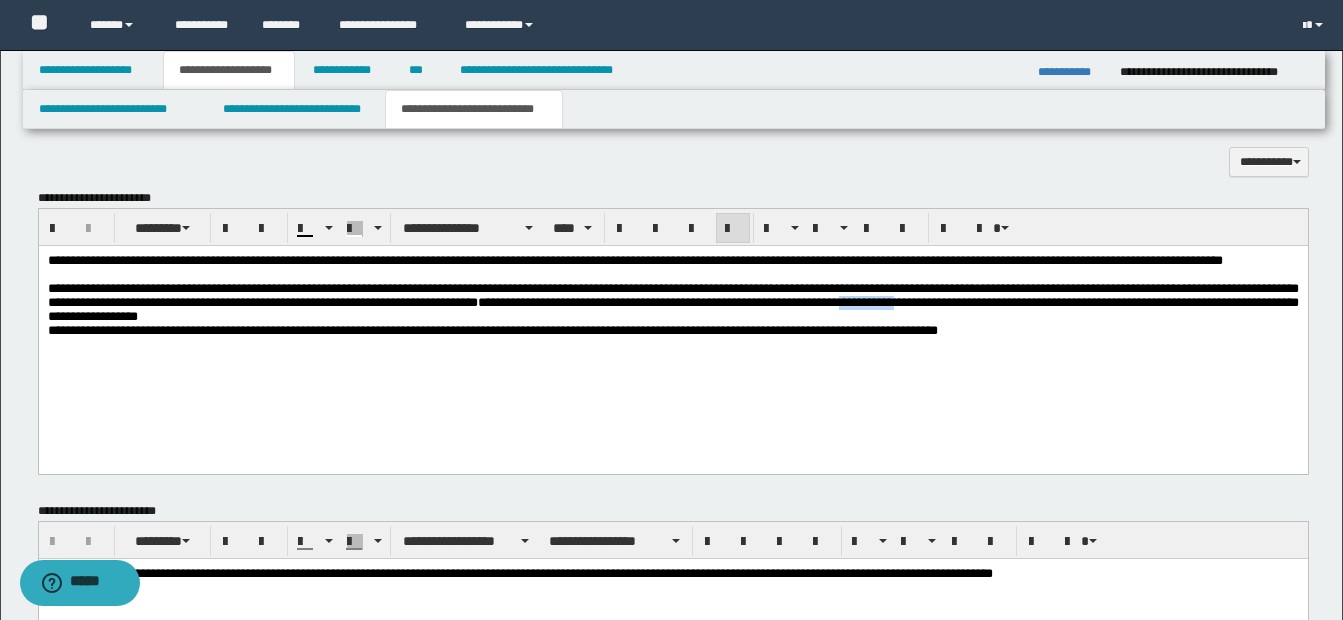 drag, startPoint x: 1102, startPoint y: 326, endPoint x: 1040, endPoint y: 332, distance: 62.289646 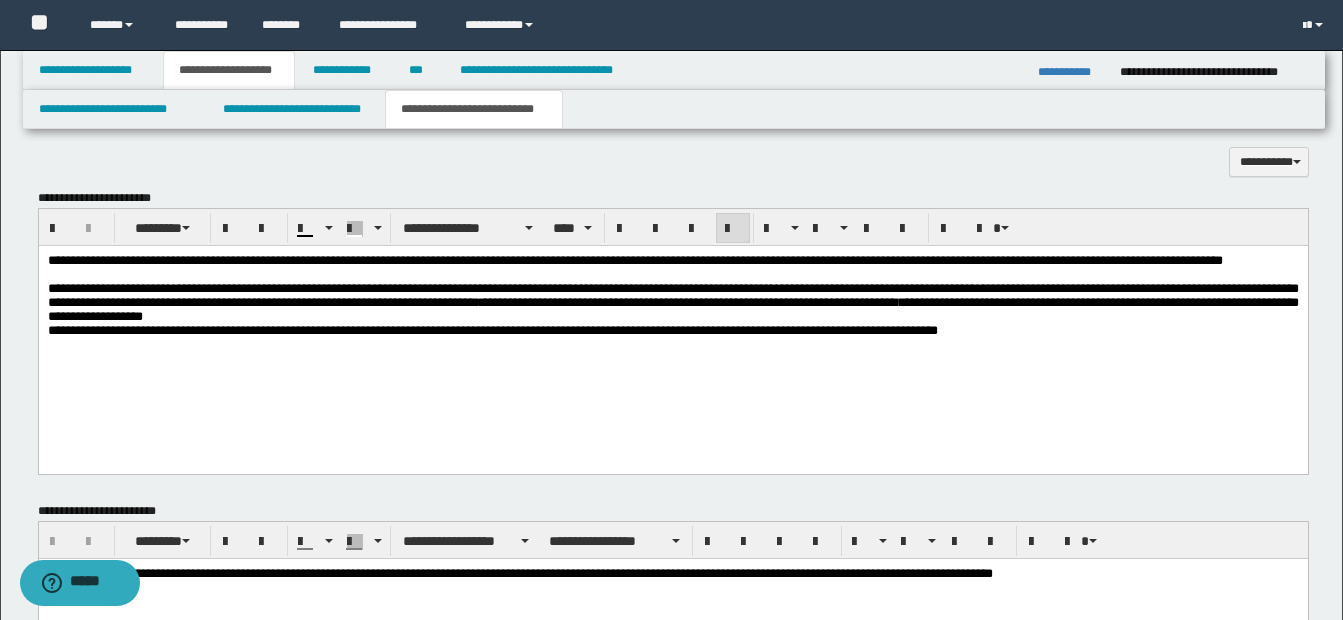 click on "**********" at bounding box center (672, 301) 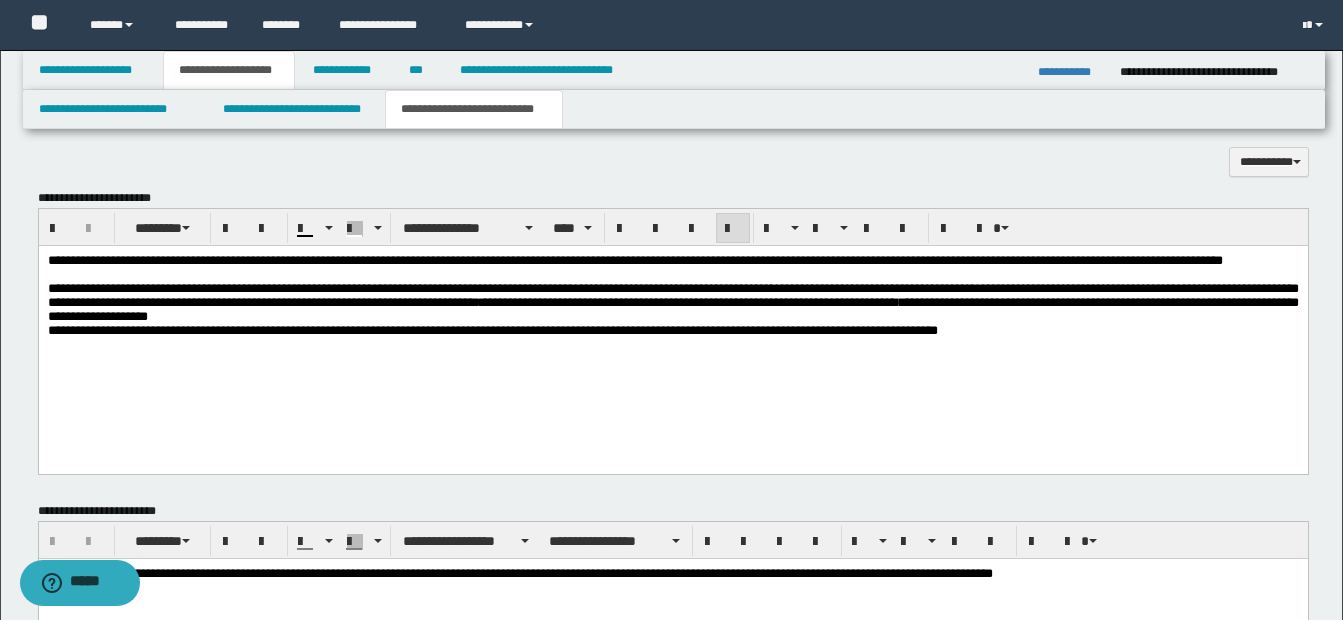 click on "**********" at bounding box center [672, 301] 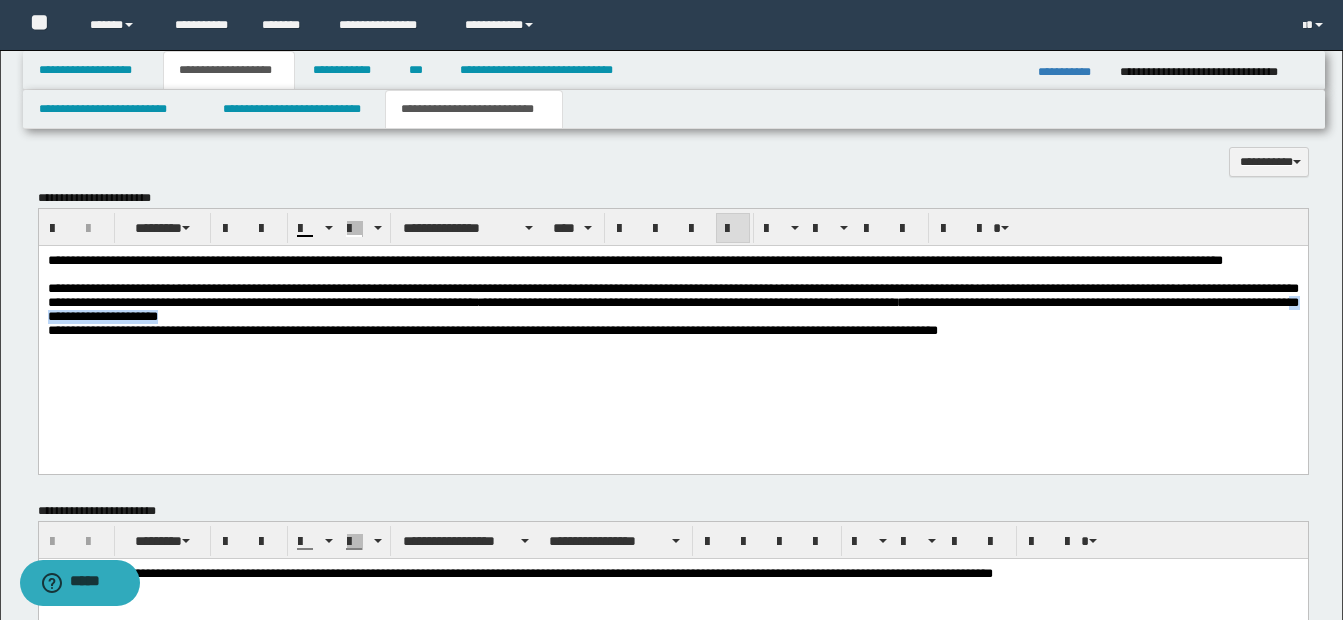 drag, startPoint x: 260, startPoint y: 342, endPoint x: 407, endPoint y: 340, distance: 147.01361 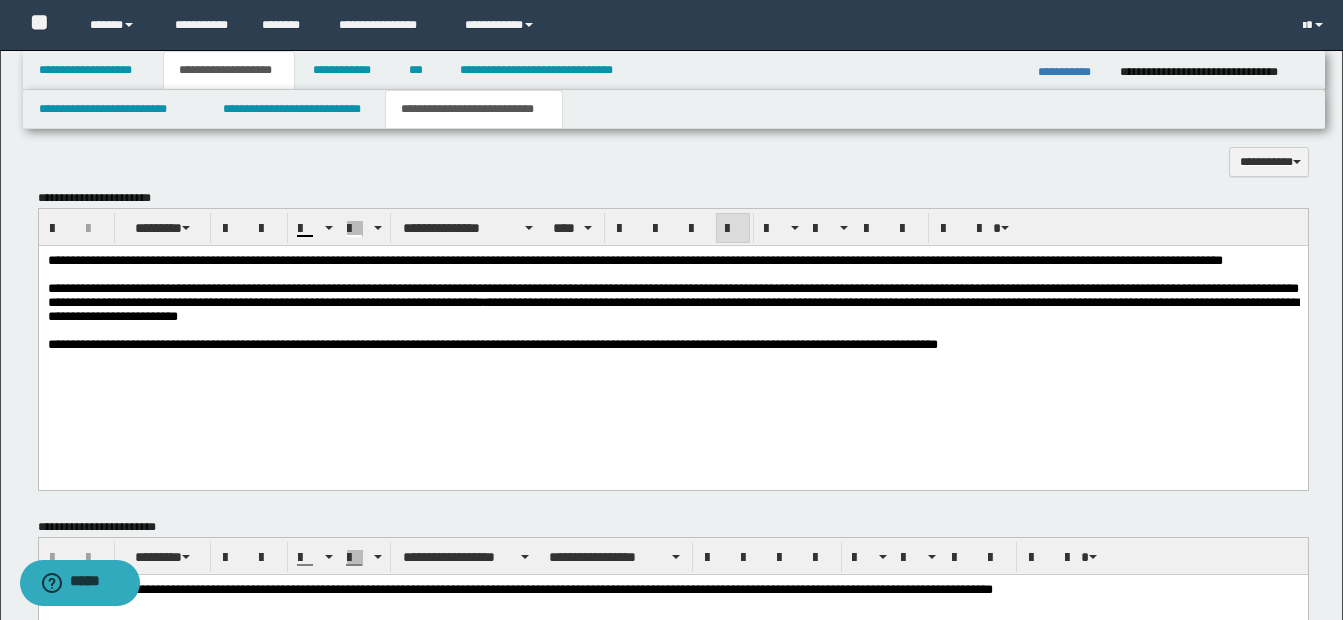 click on "**********" at bounding box center [672, 302] 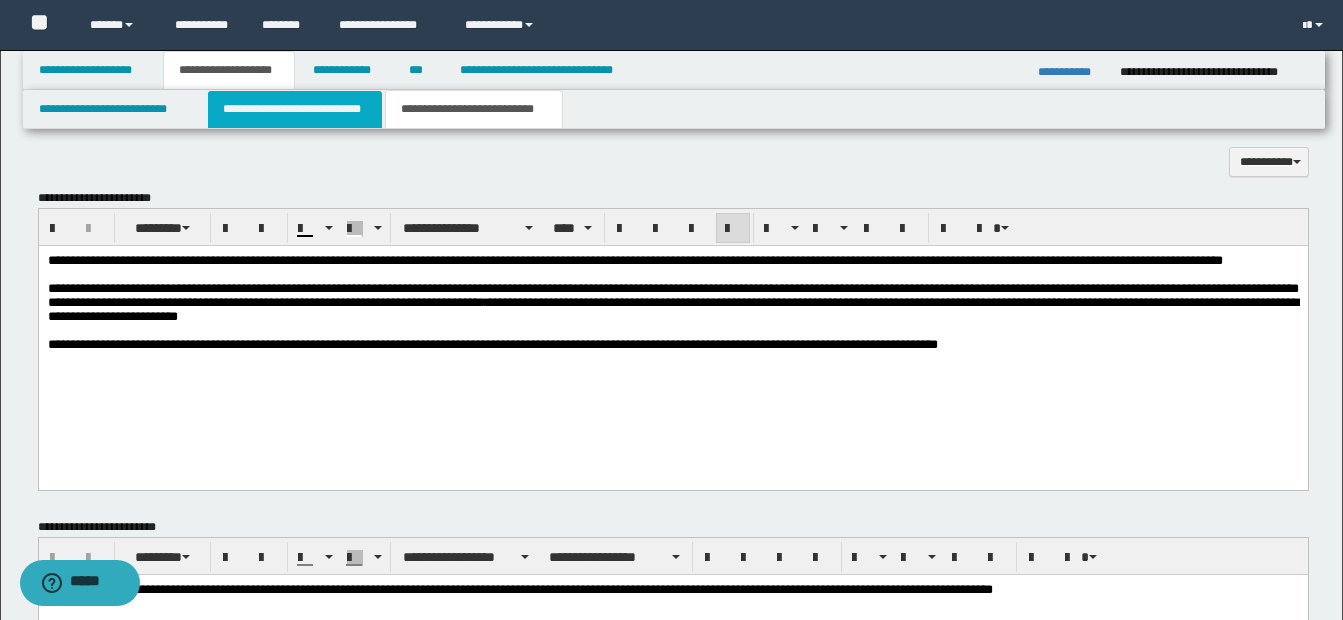 click on "**********" at bounding box center (295, 109) 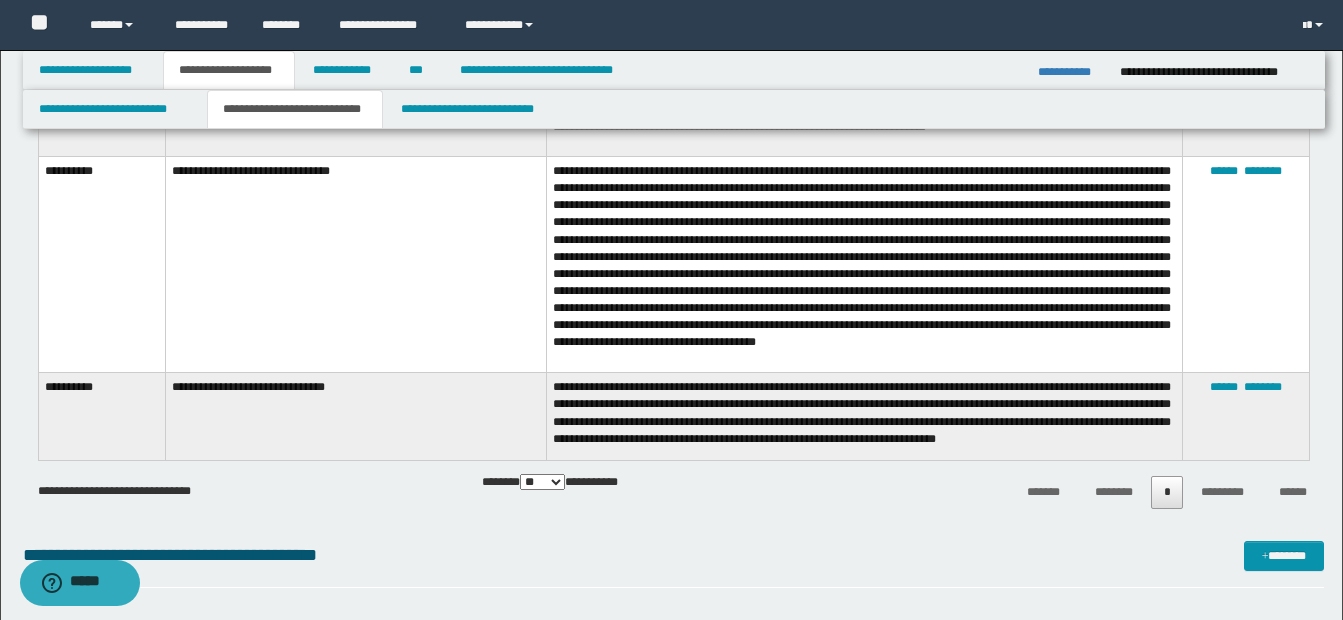 scroll, scrollTop: 1000, scrollLeft: 0, axis: vertical 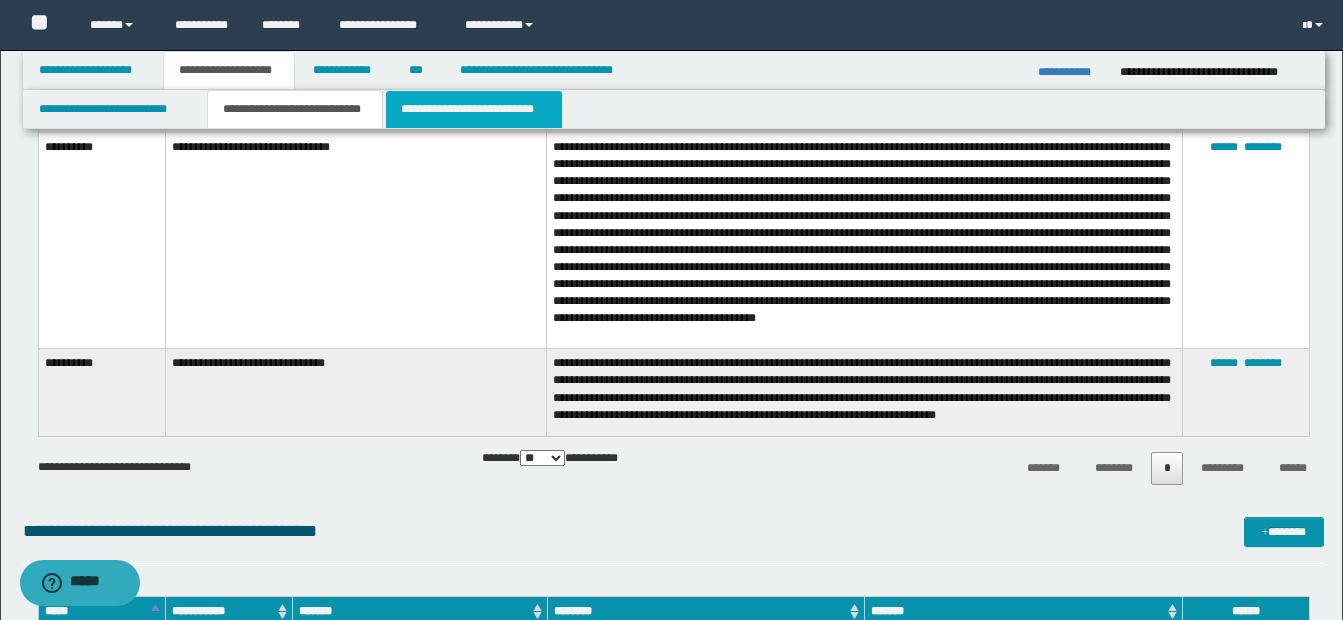 click on "**********" at bounding box center (474, 109) 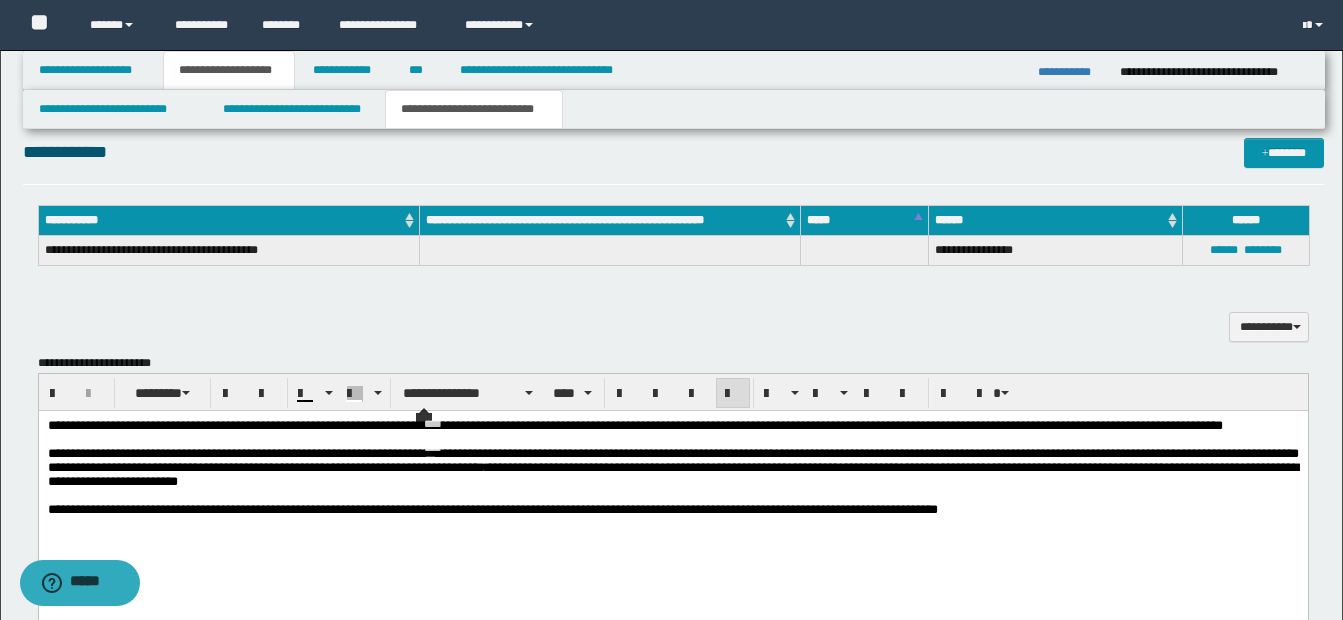 scroll, scrollTop: 600, scrollLeft: 0, axis: vertical 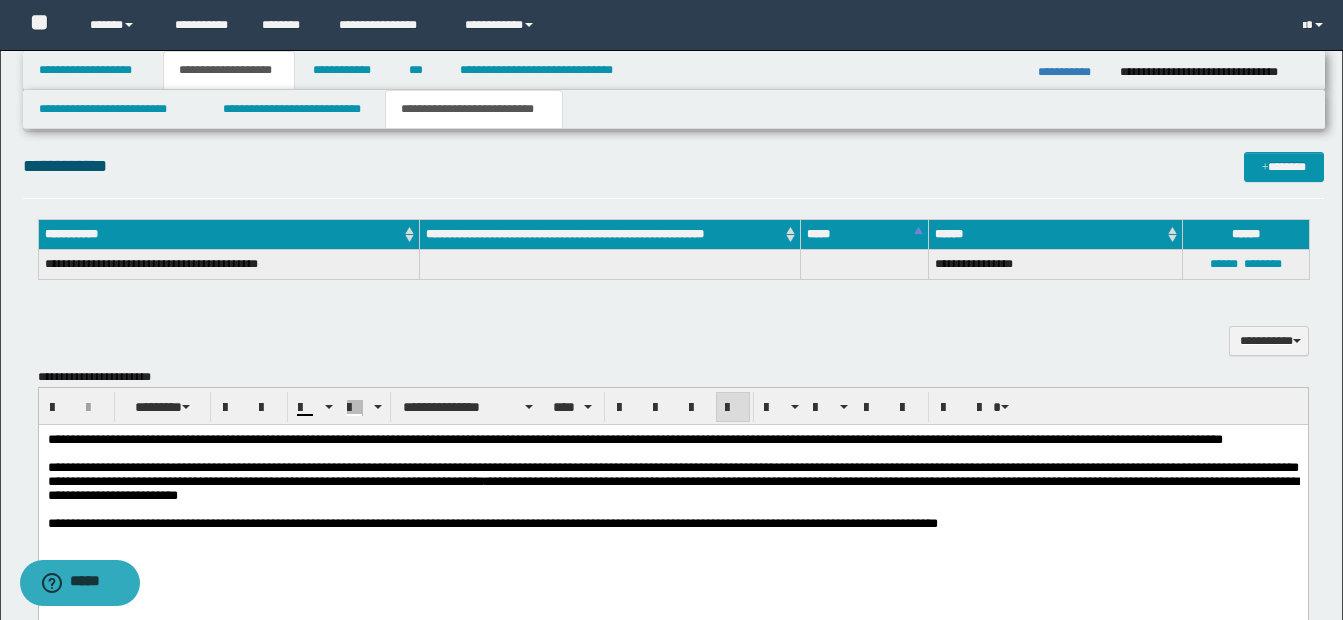 click on "**********" at bounding box center [672, 481] 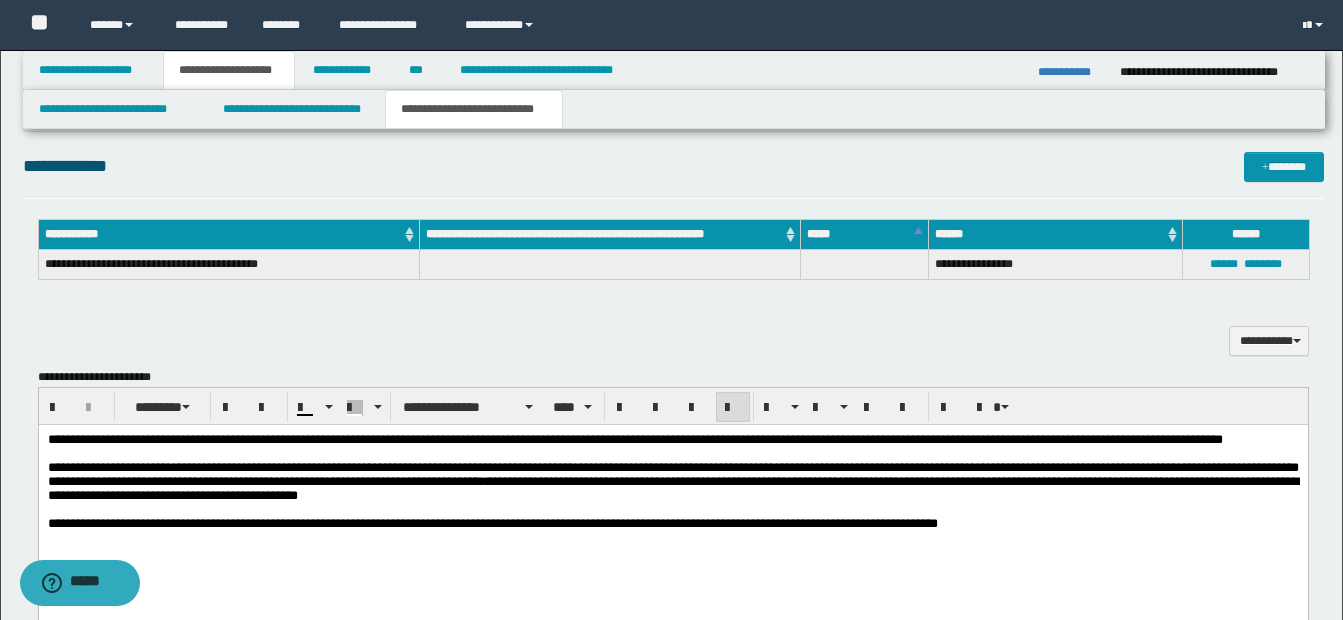 scroll, scrollTop: 700, scrollLeft: 0, axis: vertical 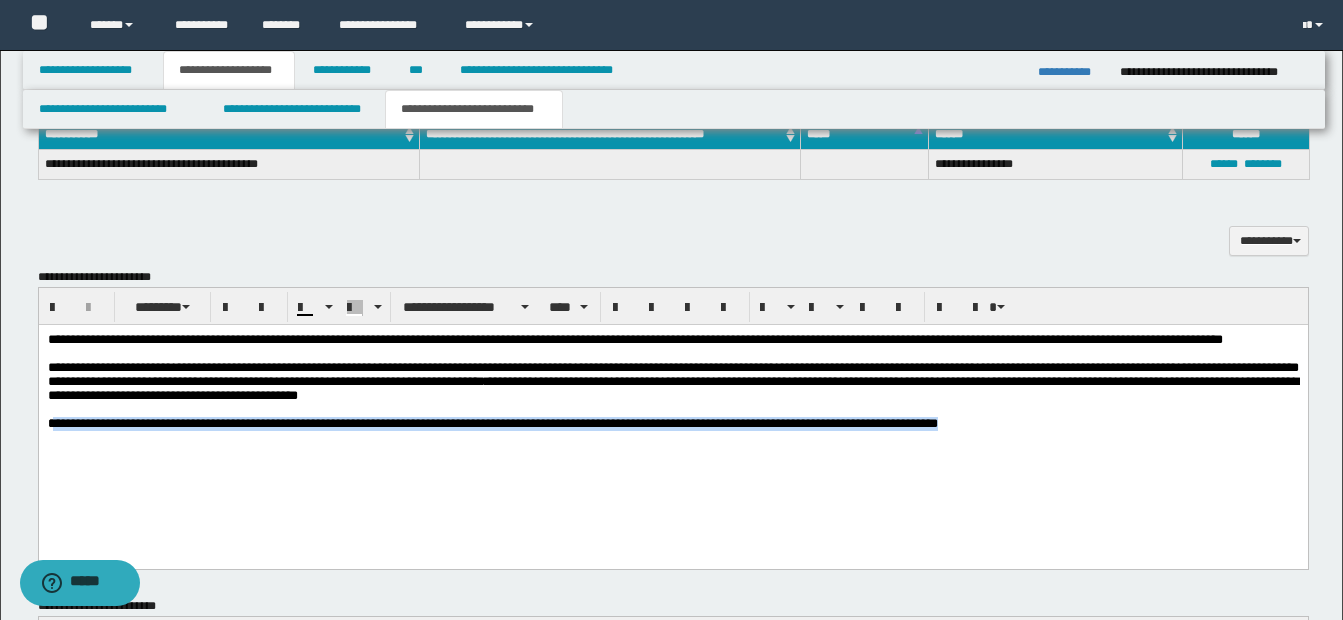 drag, startPoint x: 52, startPoint y: 452, endPoint x: 1029, endPoint y: 451, distance: 977.0005 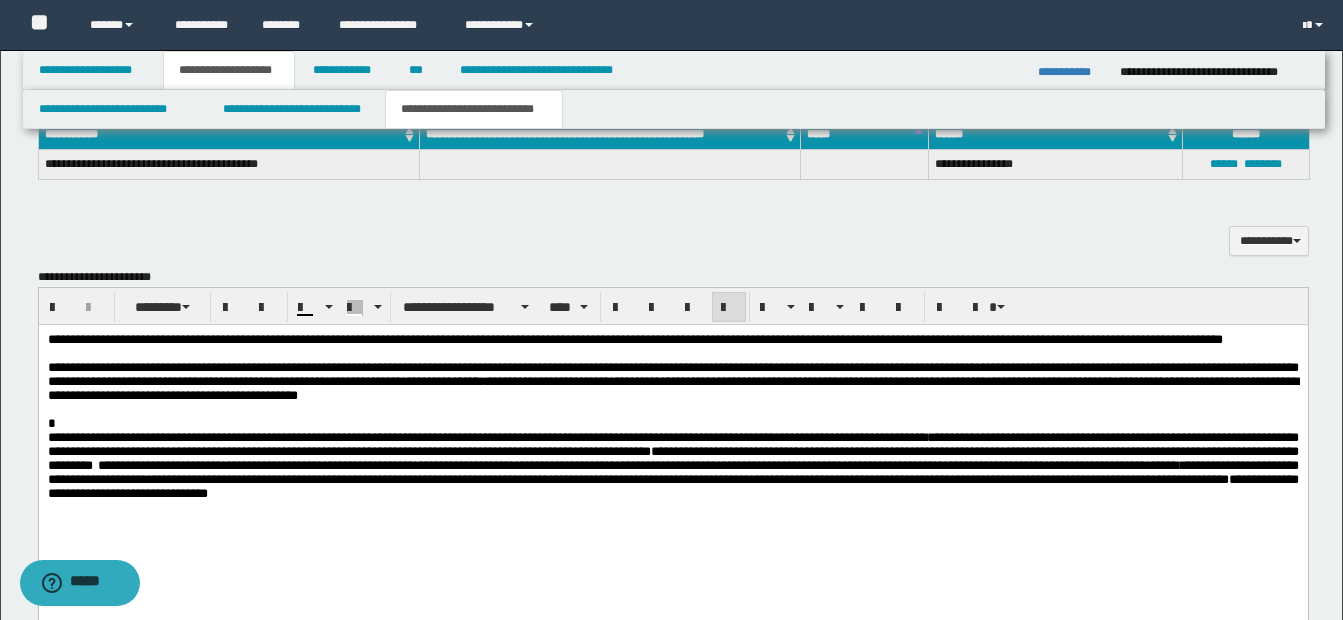 click on "**********" at bounding box center [672, 381] 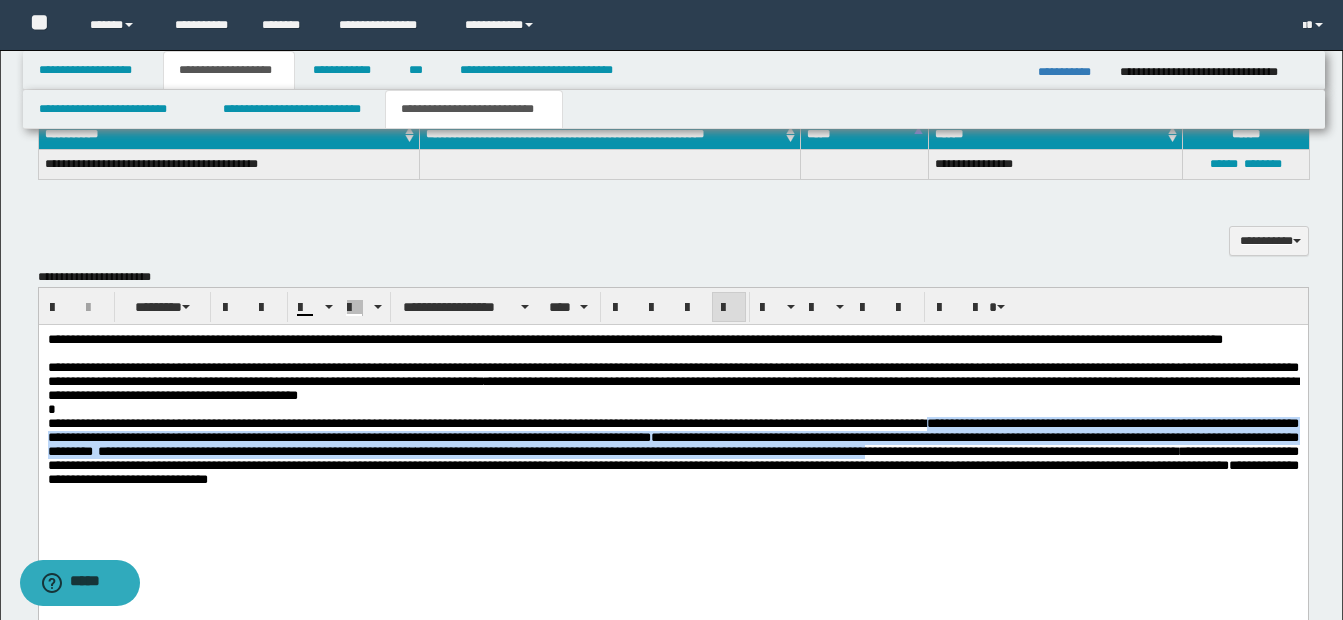 drag, startPoint x: 977, startPoint y: 450, endPoint x: 1103, endPoint y: 482, distance: 130 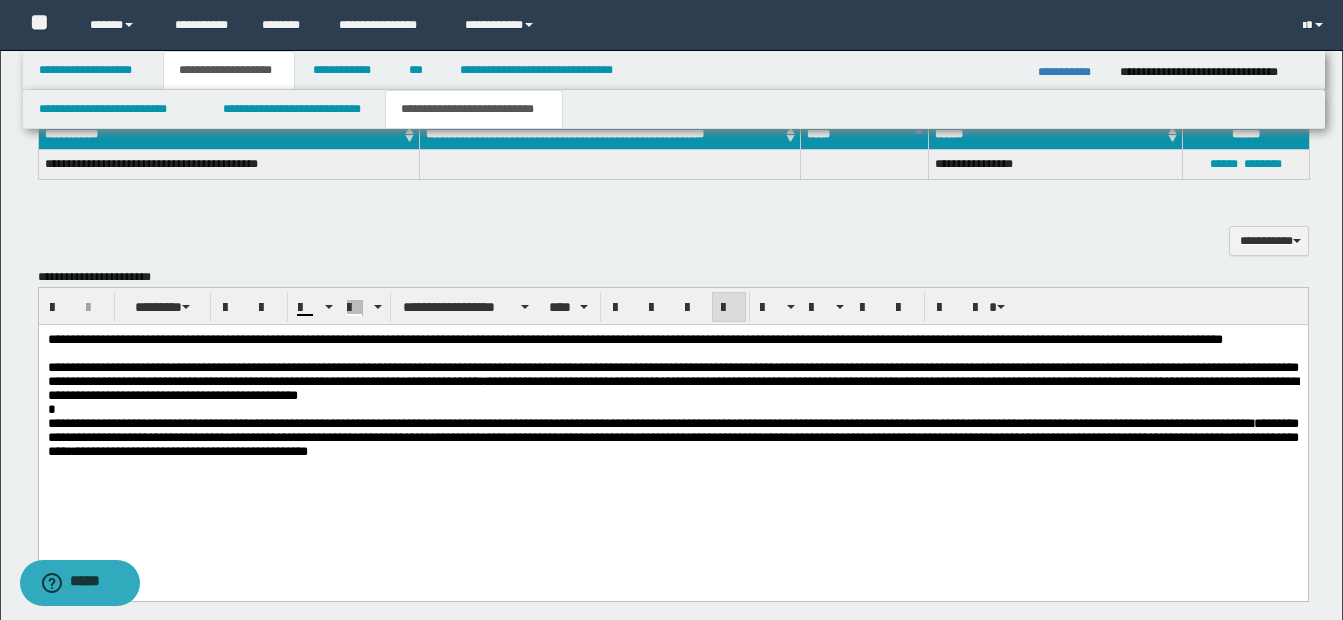 click on "**********" at bounding box center [1095, 422] 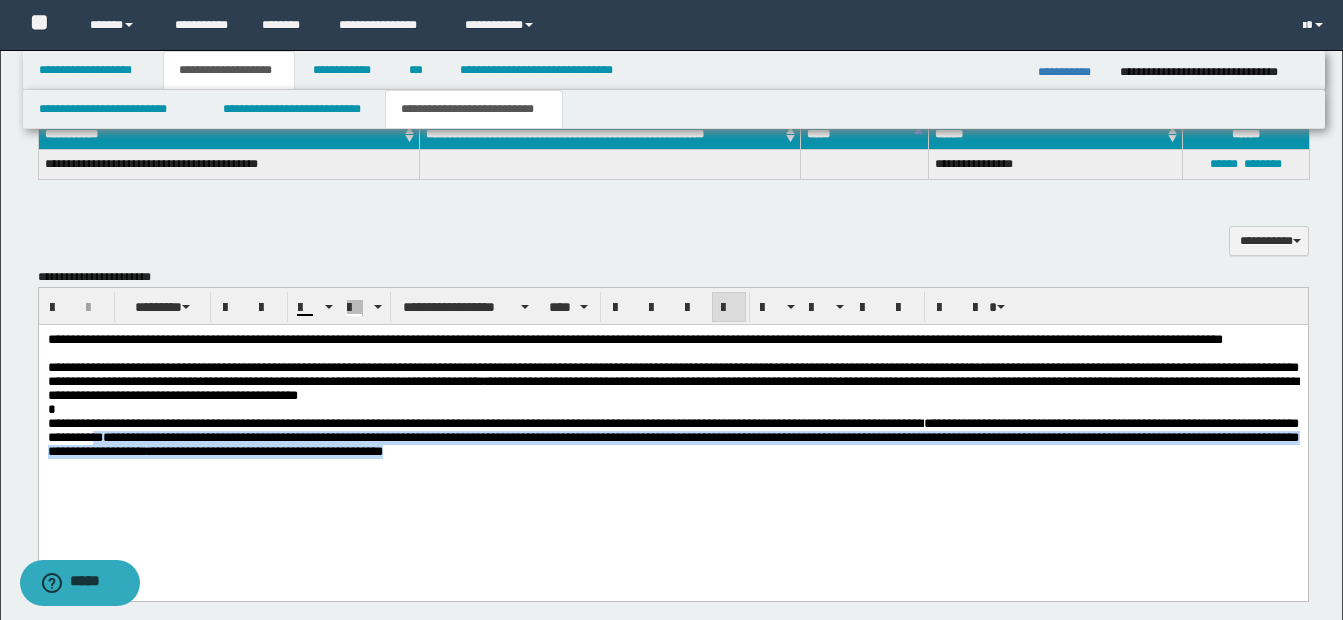 drag, startPoint x: 179, startPoint y: 469, endPoint x: 858, endPoint y: 499, distance: 679.6624 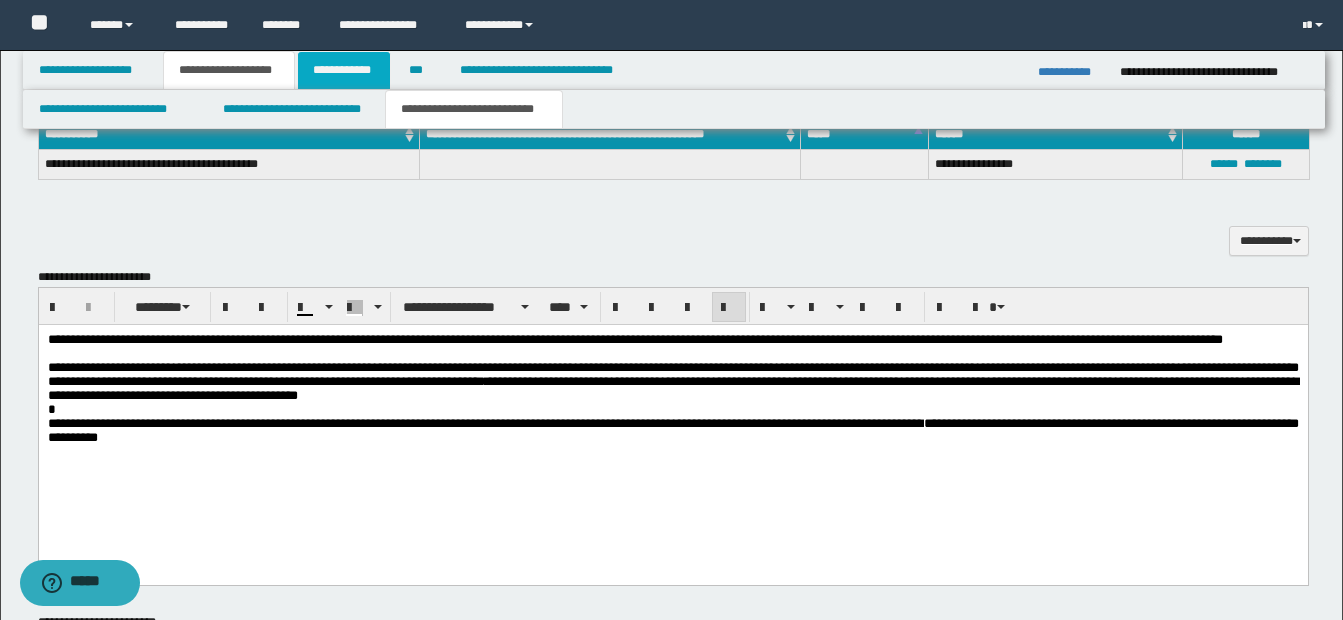 click on "**********" at bounding box center [344, 70] 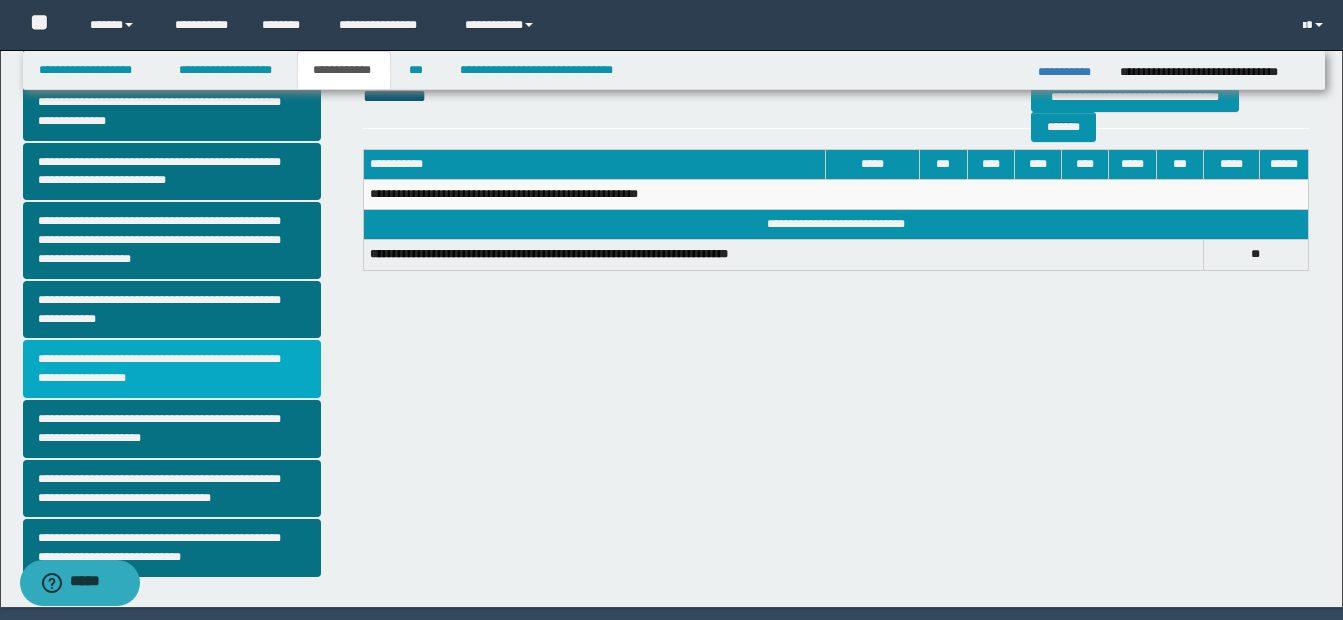 scroll, scrollTop: 429, scrollLeft: 0, axis: vertical 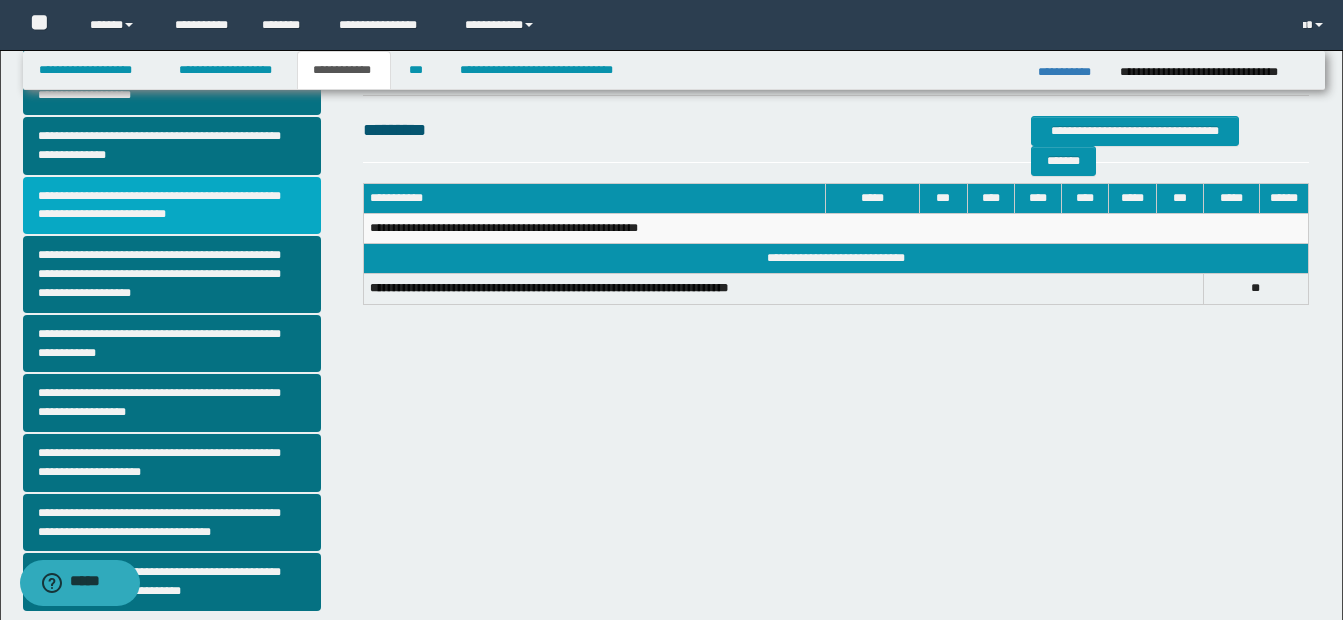 click on "**********" at bounding box center (172, 206) 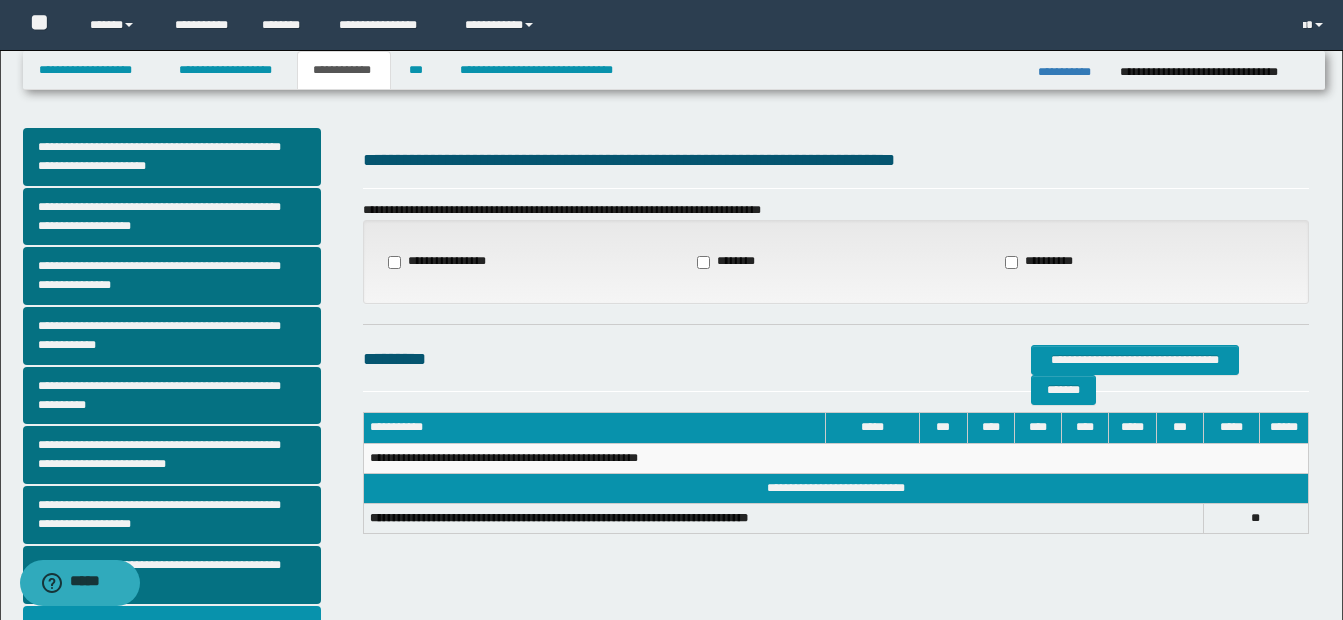 click on "**********" at bounding box center [443, 262] 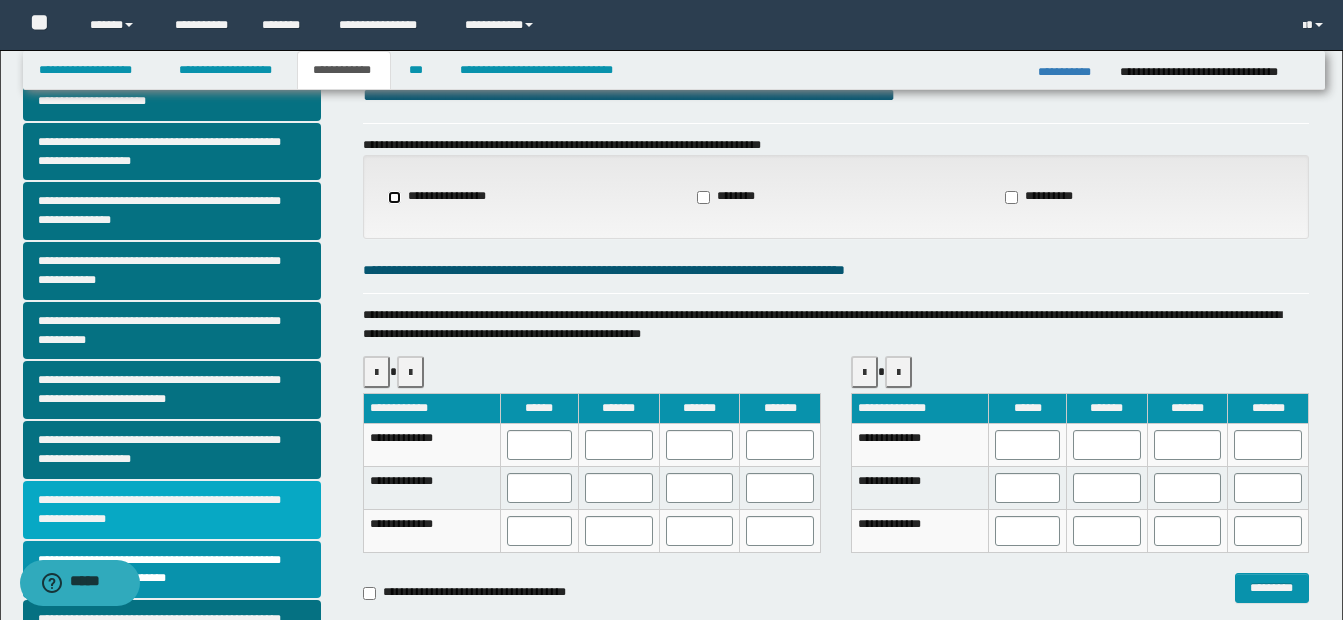 scroll, scrollTop: 100, scrollLeft: 0, axis: vertical 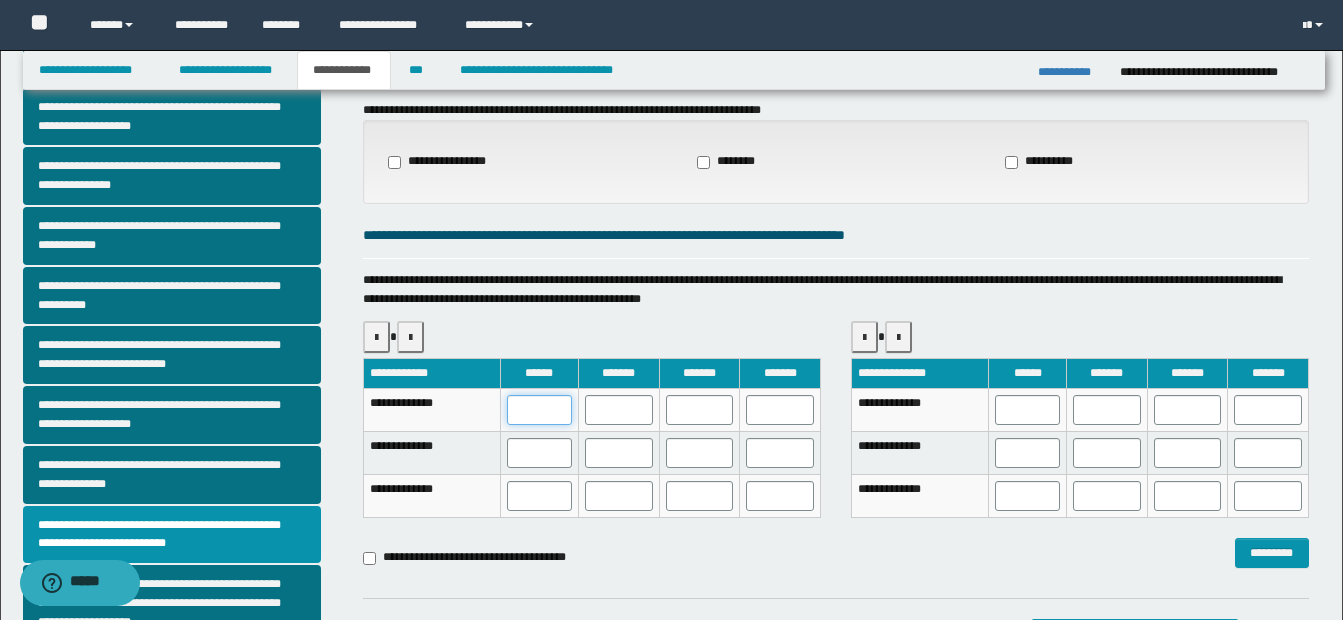 click at bounding box center (539, 410) 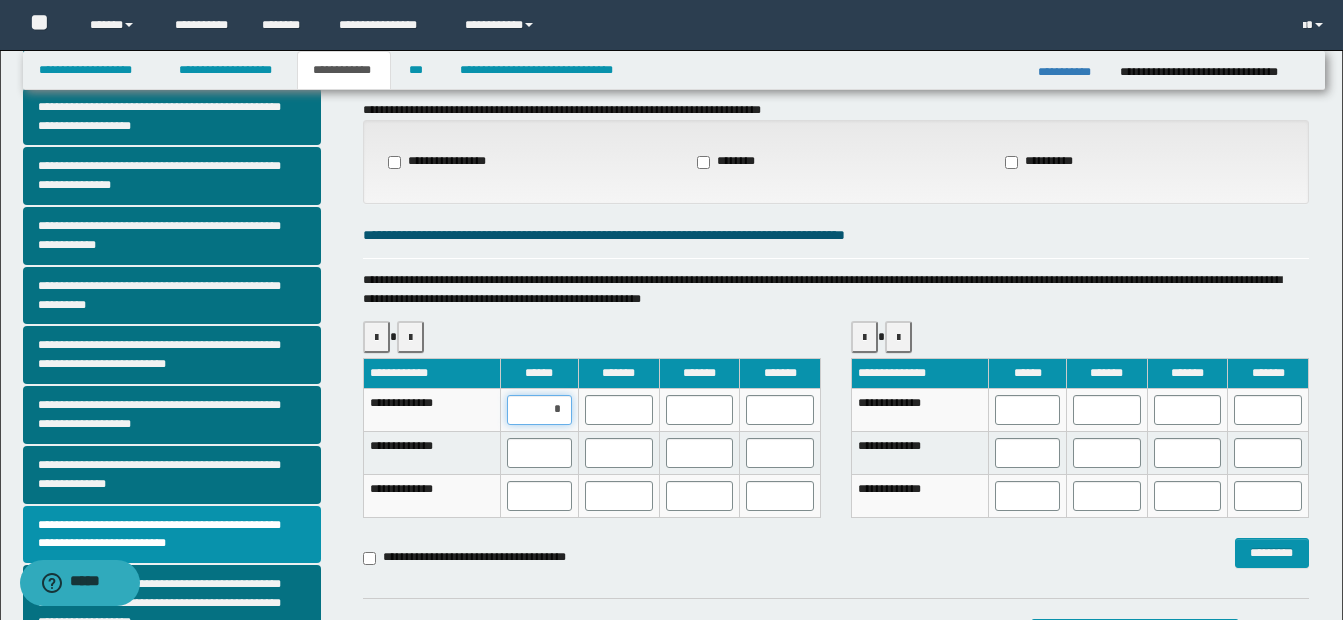 type on "**" 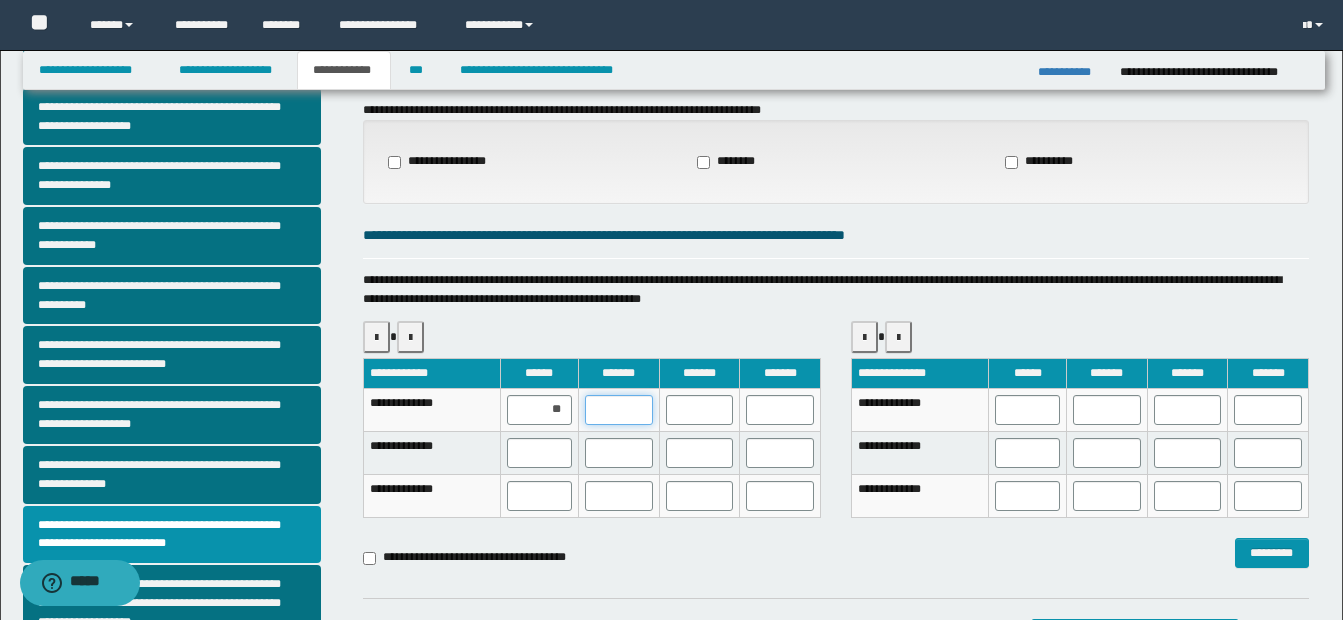 click at bounding box center (619, 410) 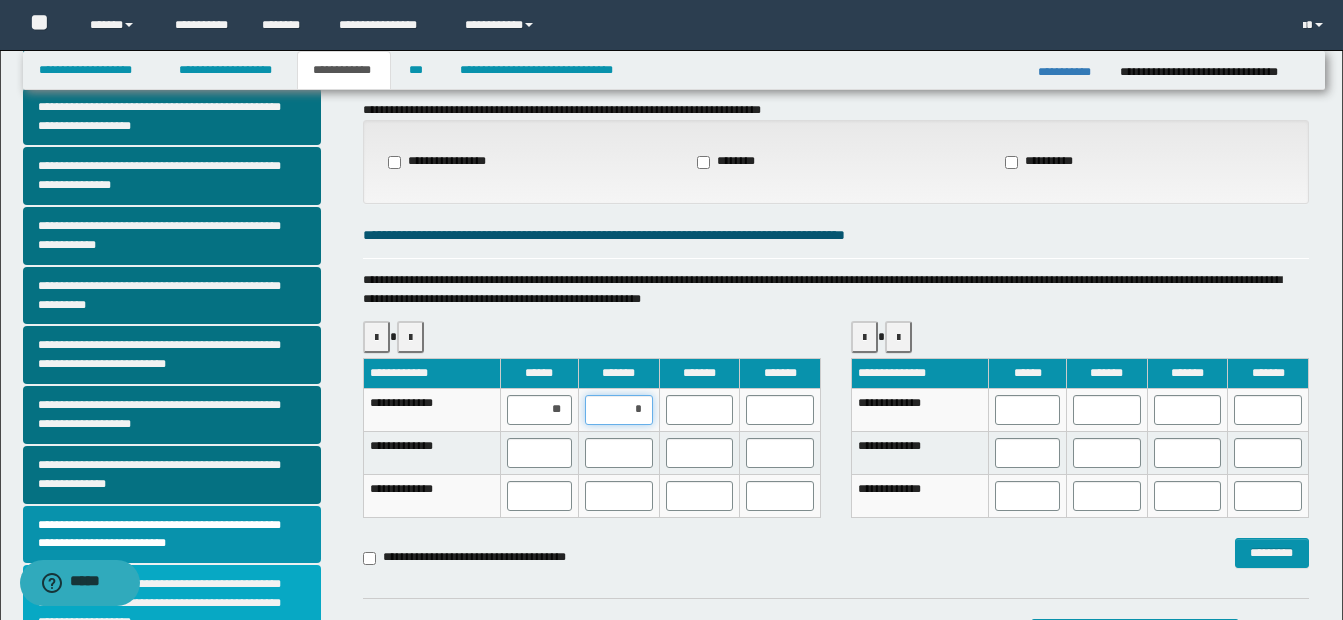 type on "**" 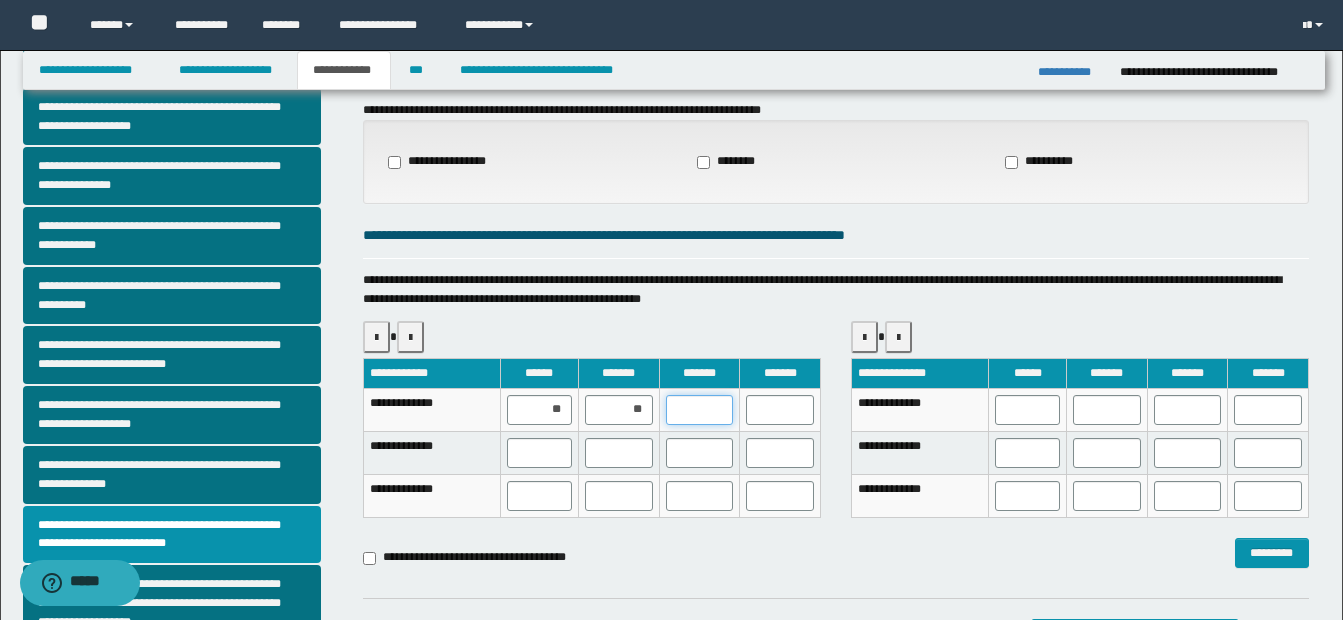 click at bounding box center (700, 410) 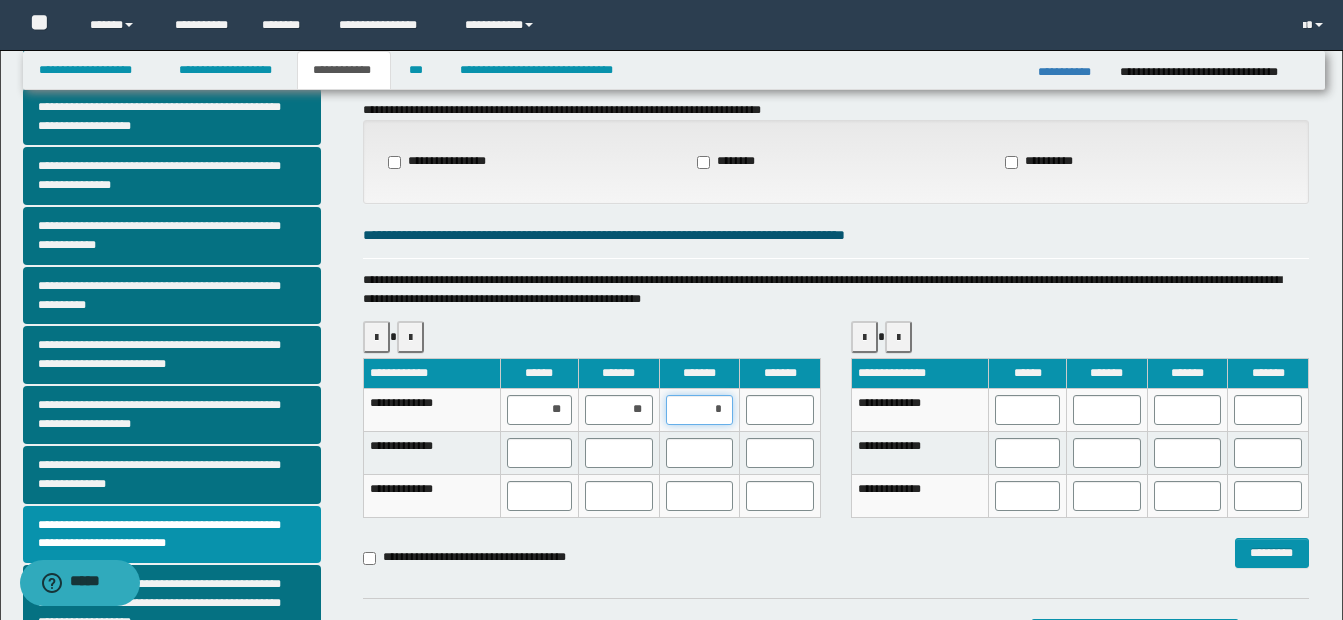 type on "**" 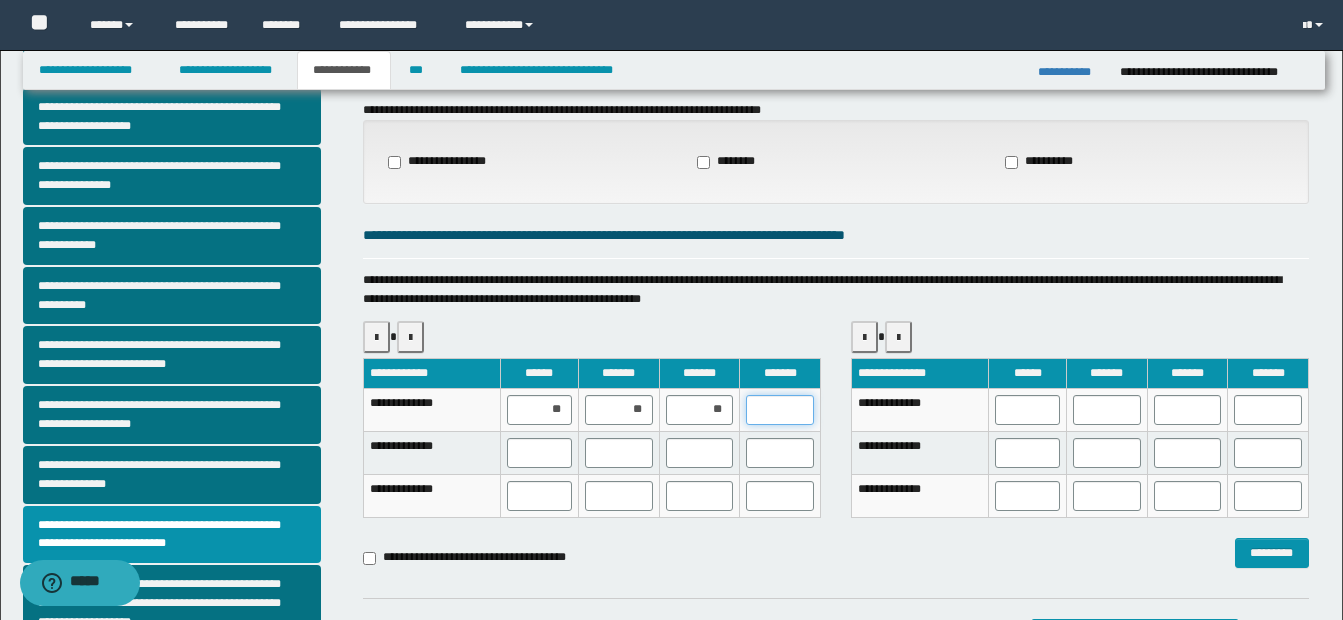 click at bounding box center (780, 410) 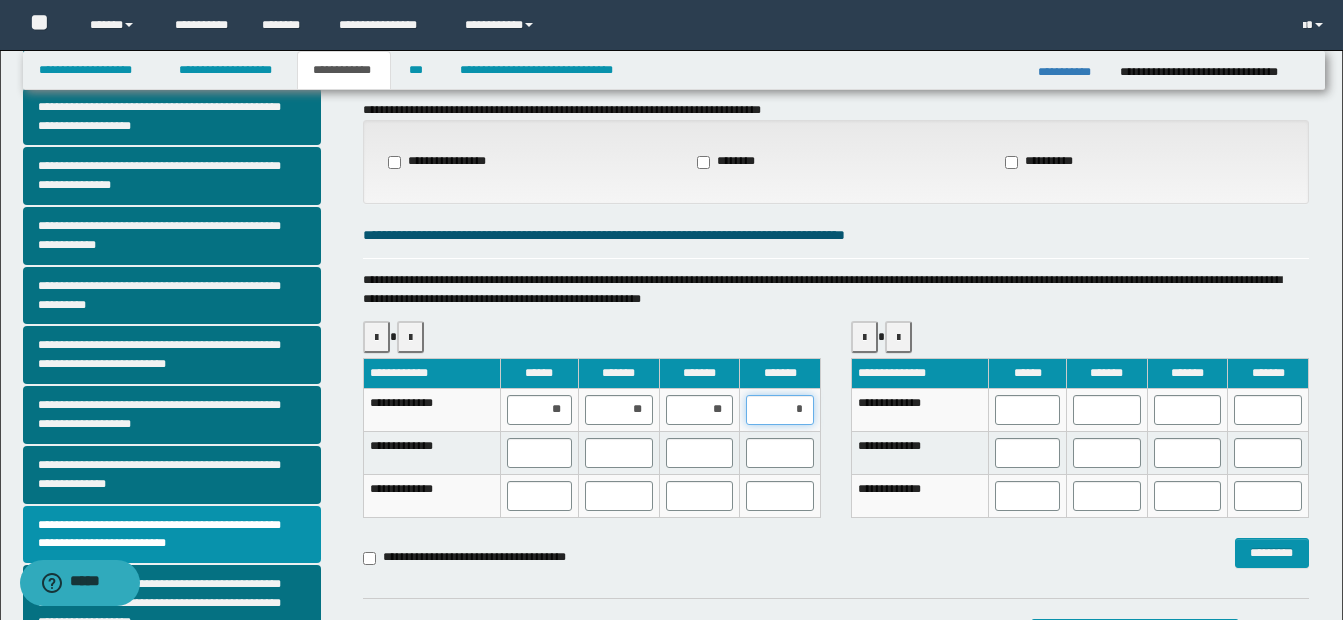 type on "**" 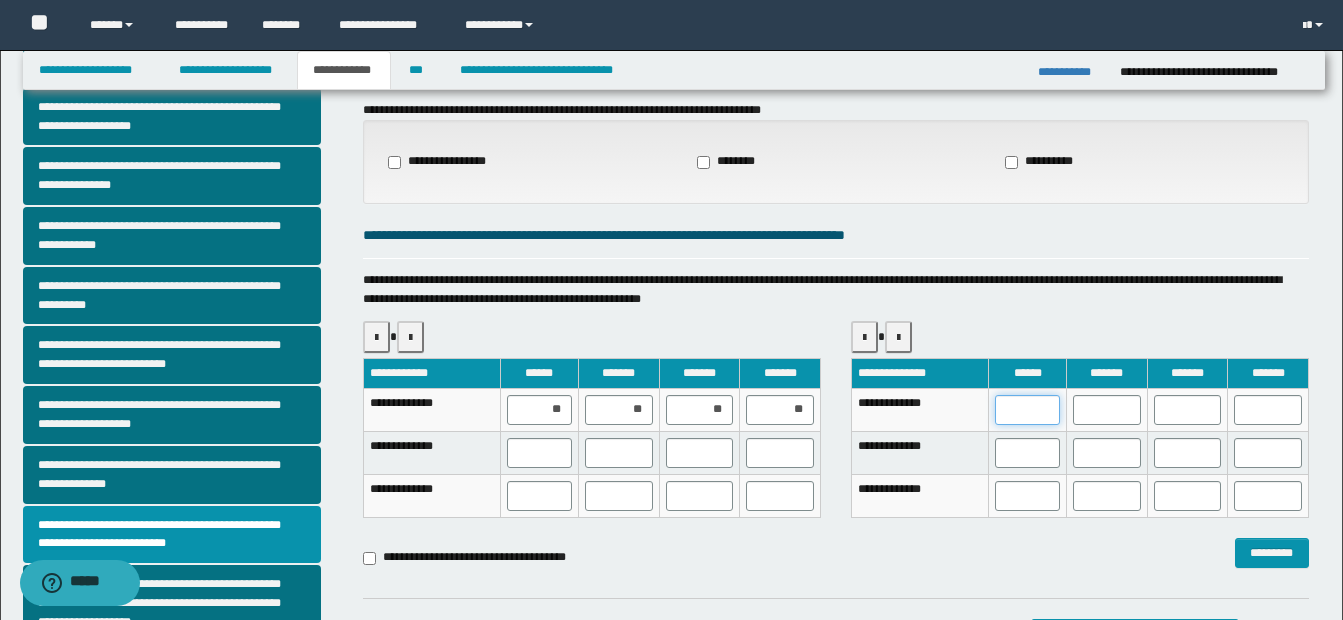 click at bounding box center (1027, 410) 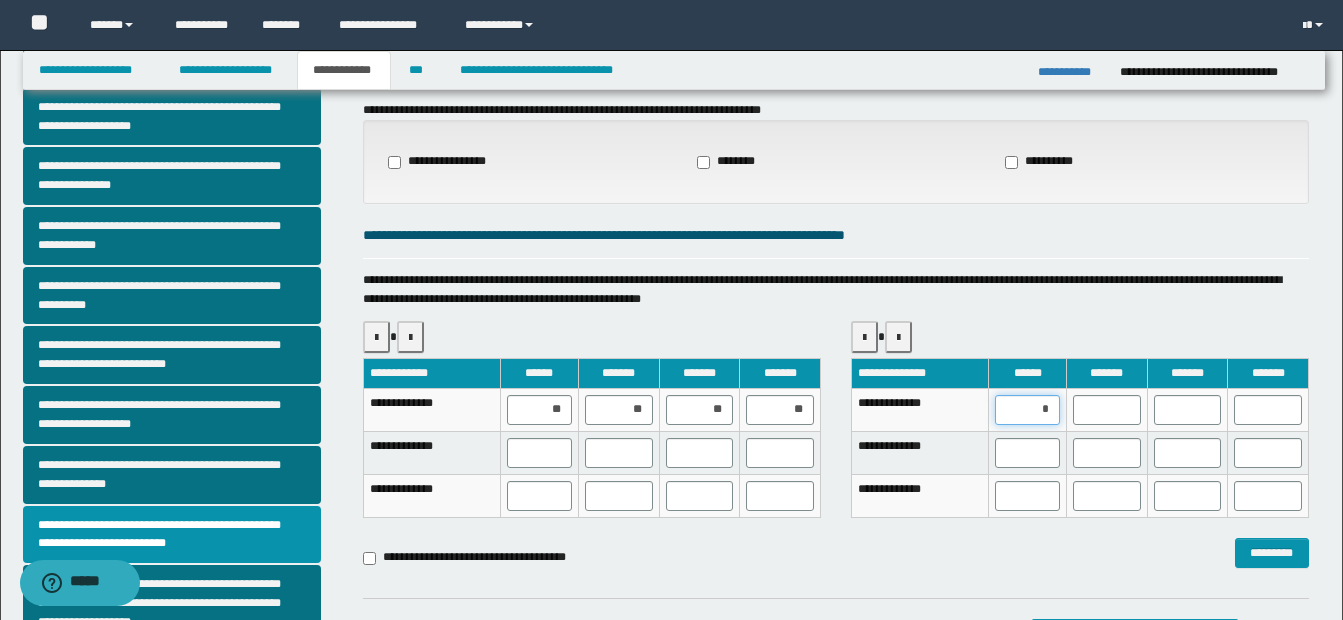 type on "**" 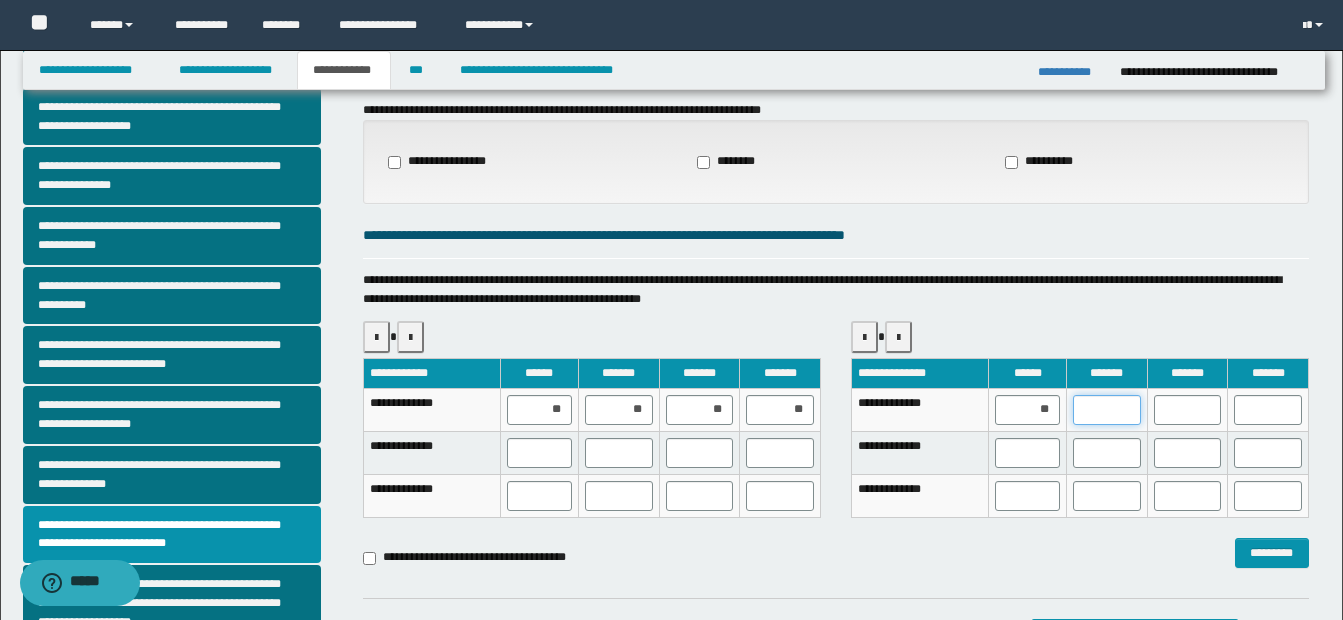 click at bounding box center (1107, 410) 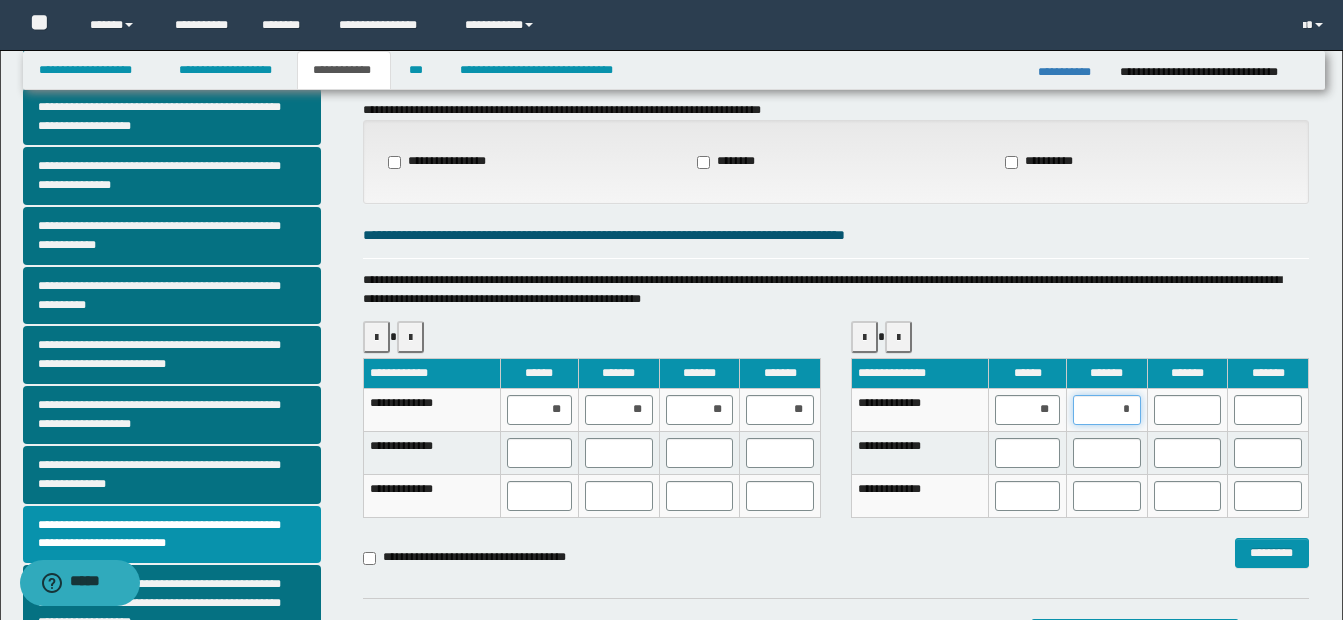 type on "**" 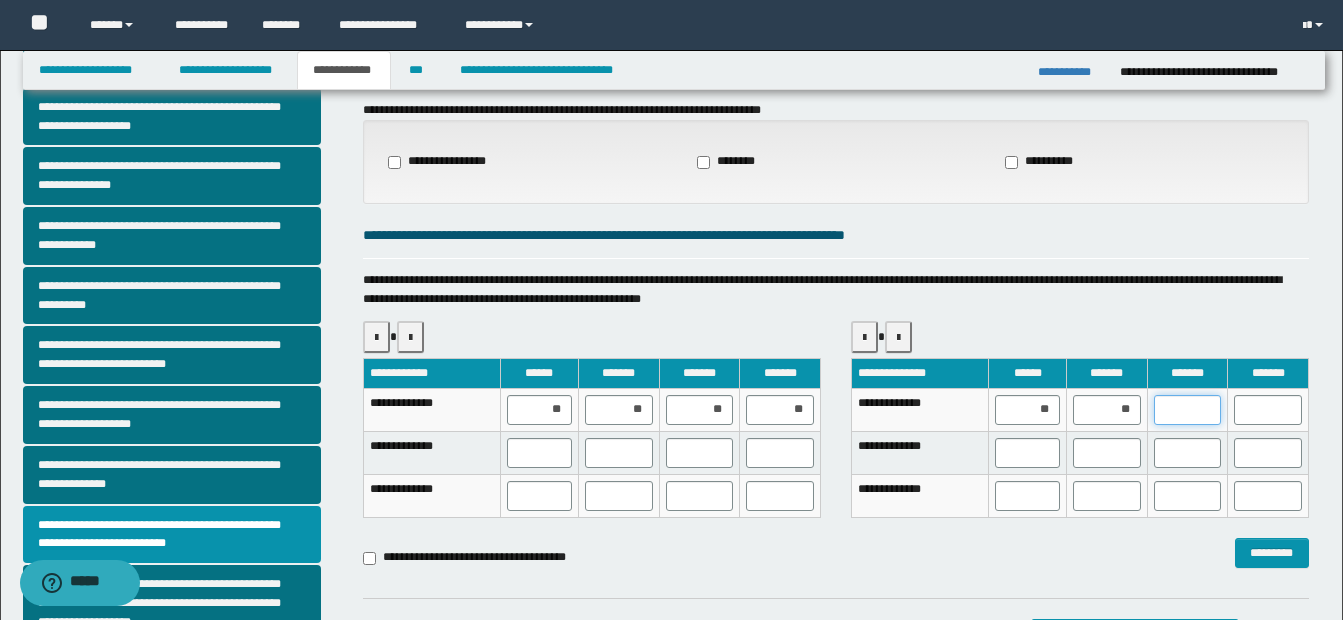 click at bounding box center (1188, 410) 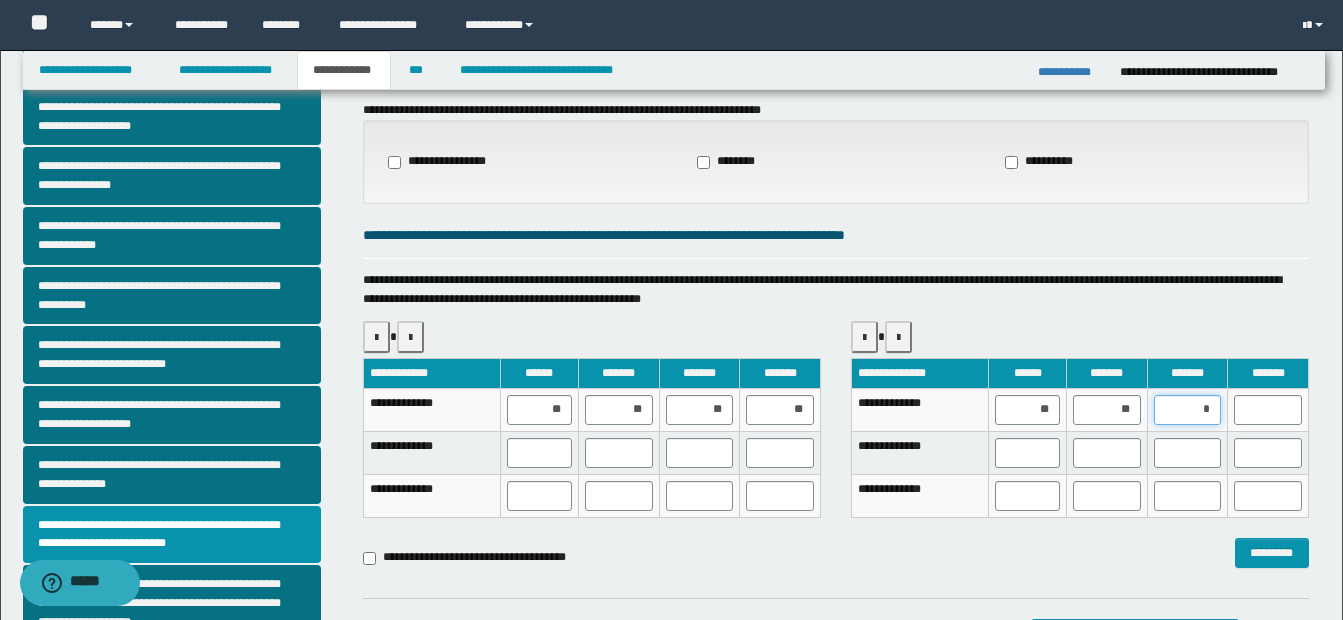 type on "**" 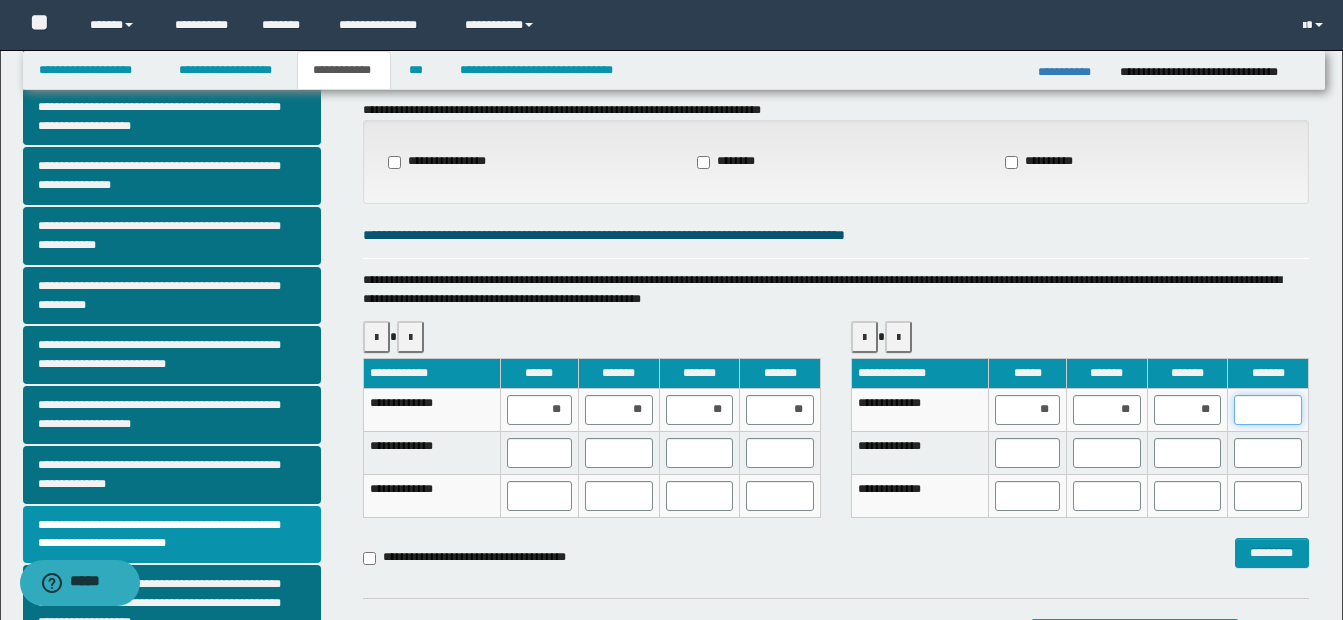 click at bounding box center [1268, 410] 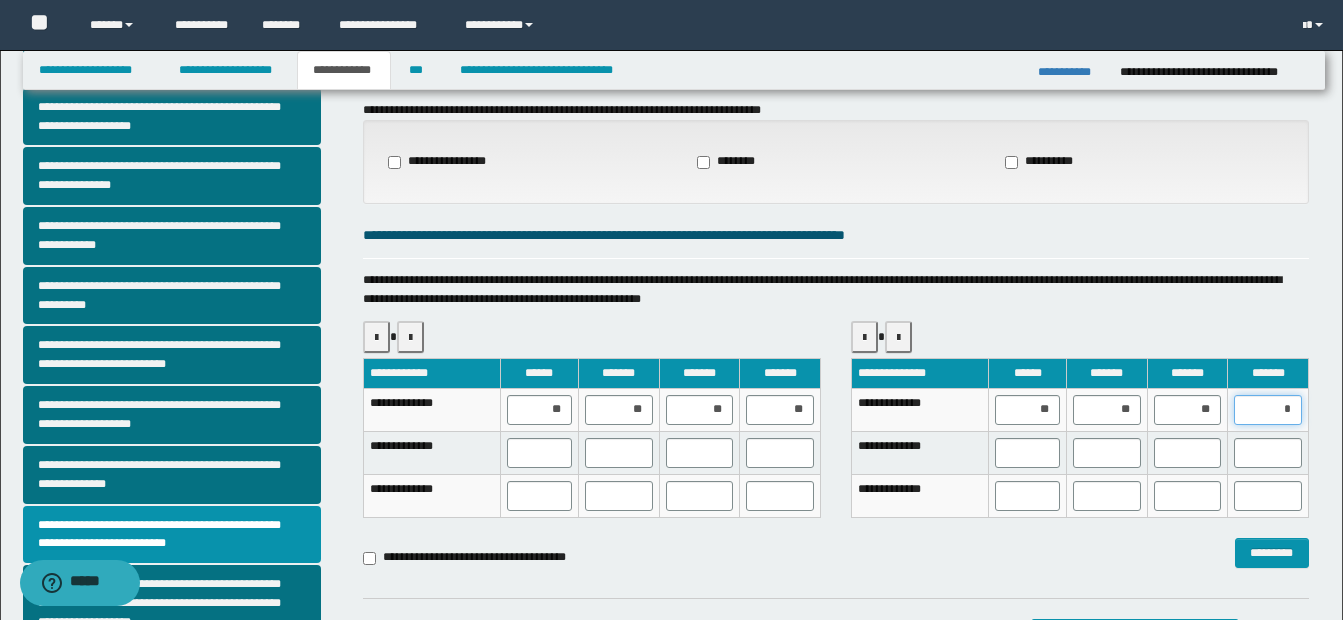 type on "**" 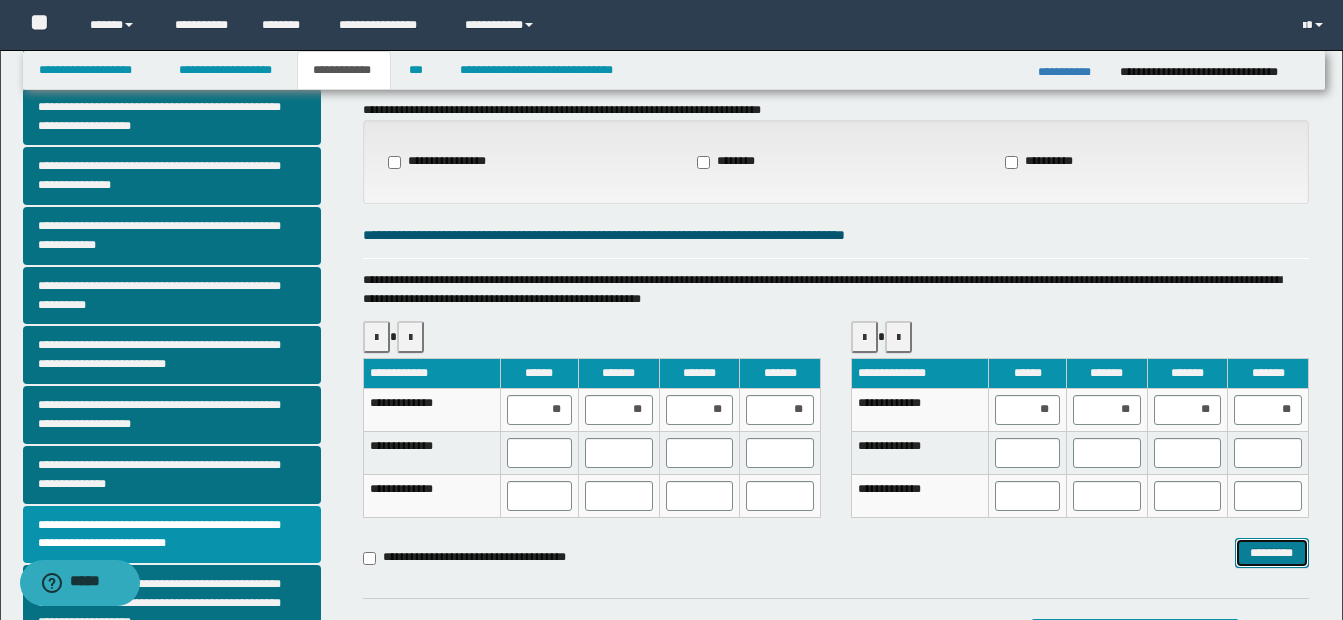 click on "*********" at bounding box center [1272, 553] 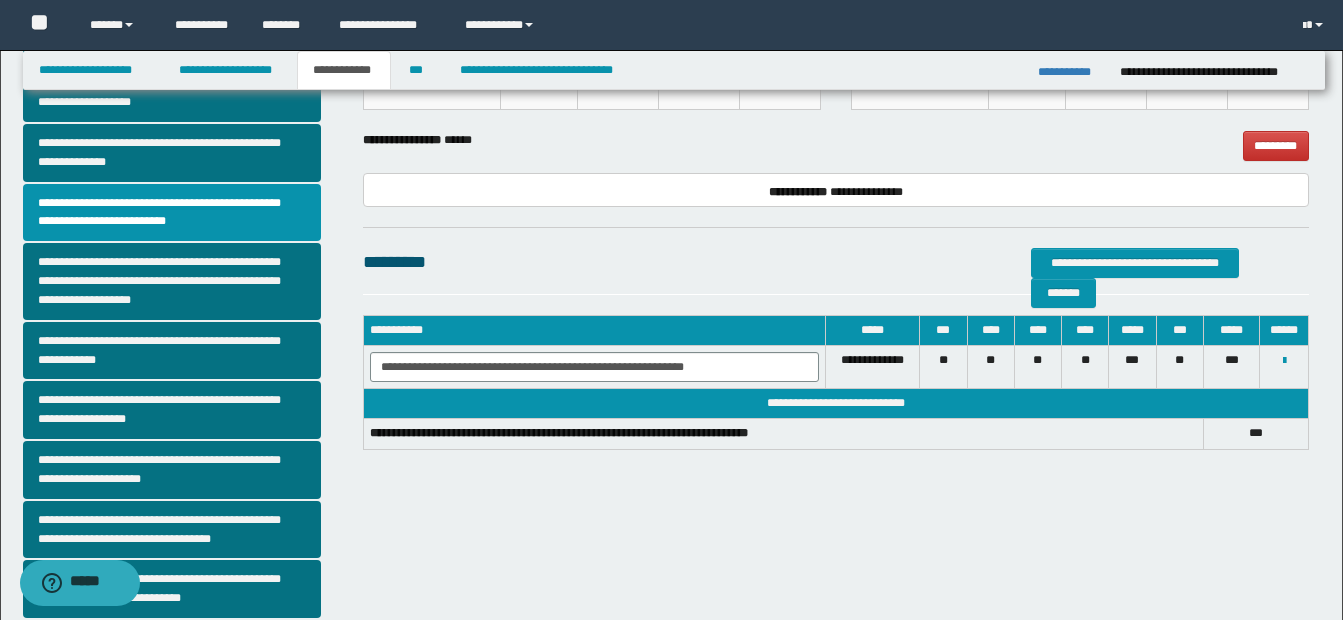 scroll, scrollTop: 500, scrollLeft: 0, axis: vertical 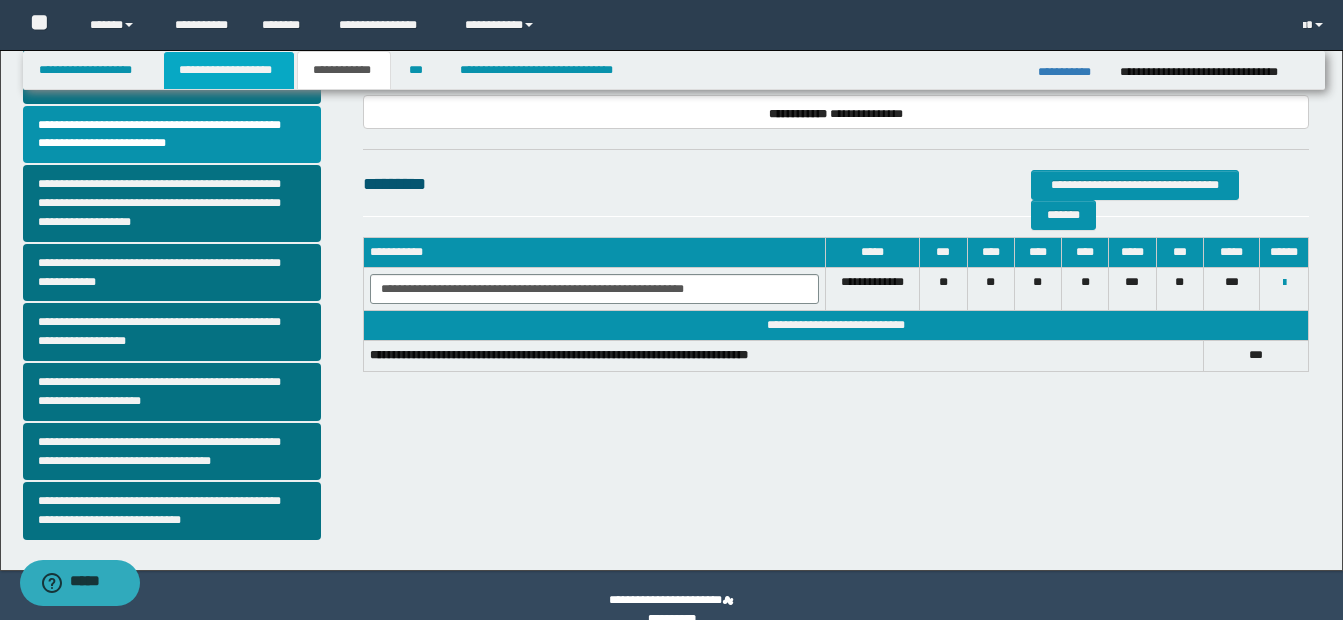 click on "**********" at bounding box center [229, 70] 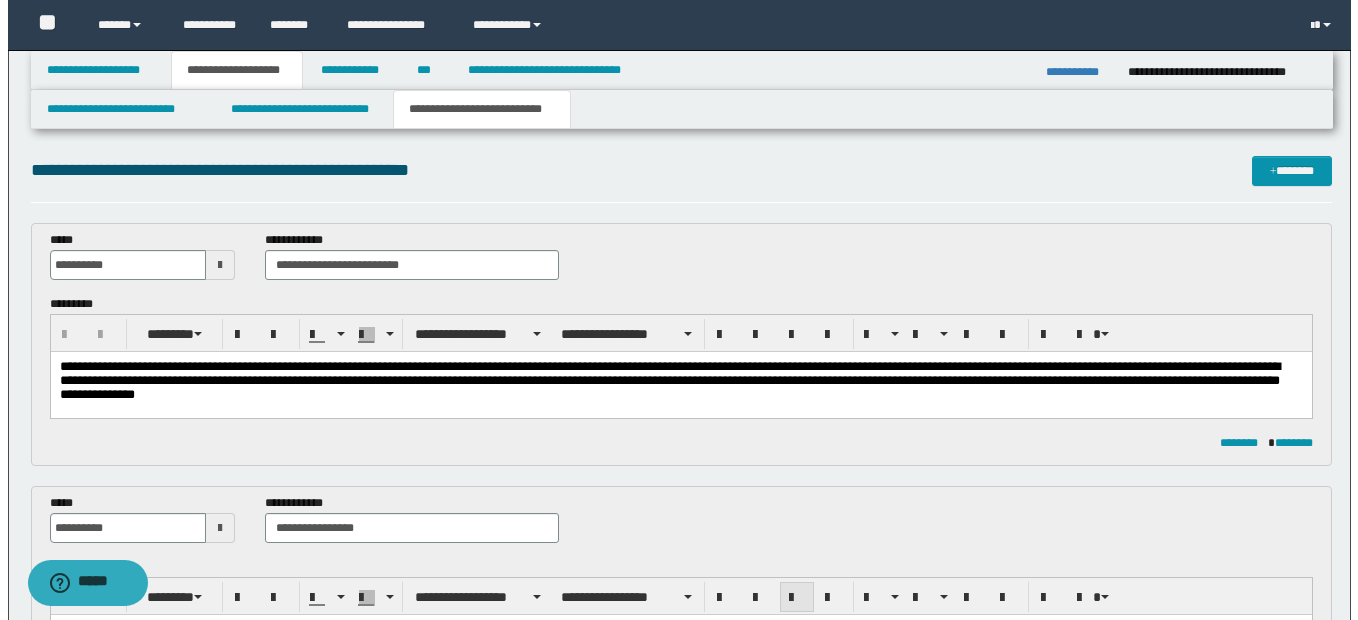 scroll, scrollTop: 0, scrollLeft: 0, axis: both 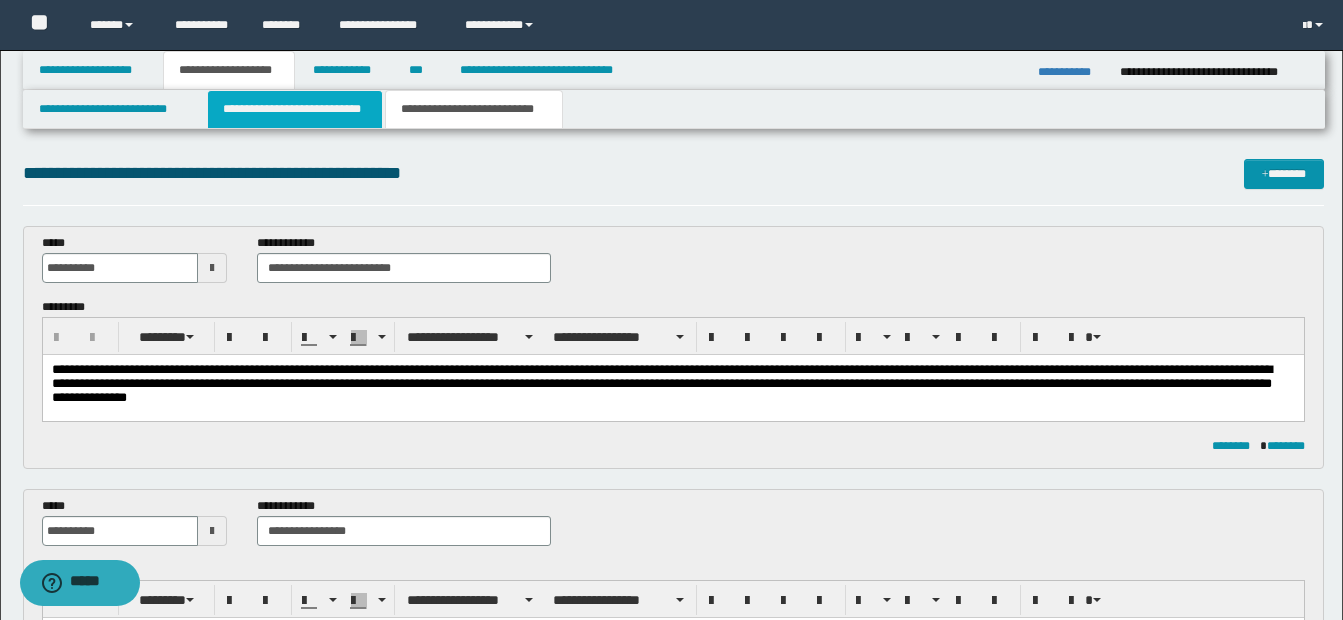 click on "**********" at bounding box center [295, 109] 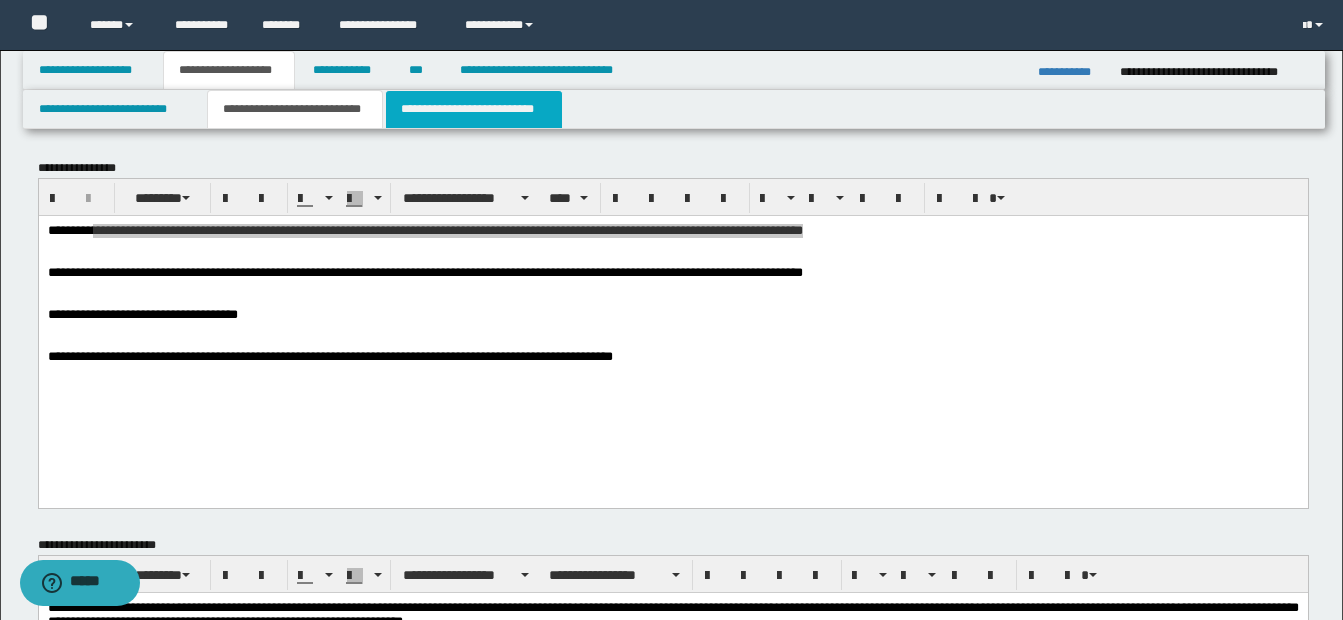 click on "**********" at bounding box center [474, 109] 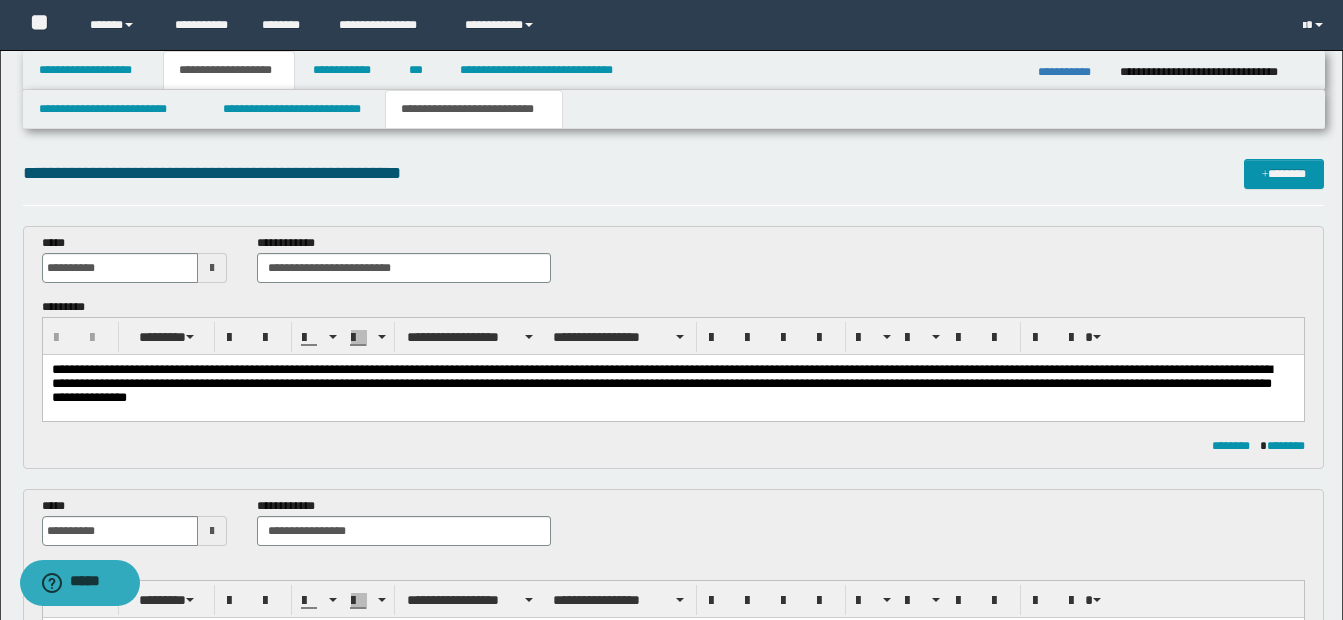 click on "**********" at bounding box center [671, 25] 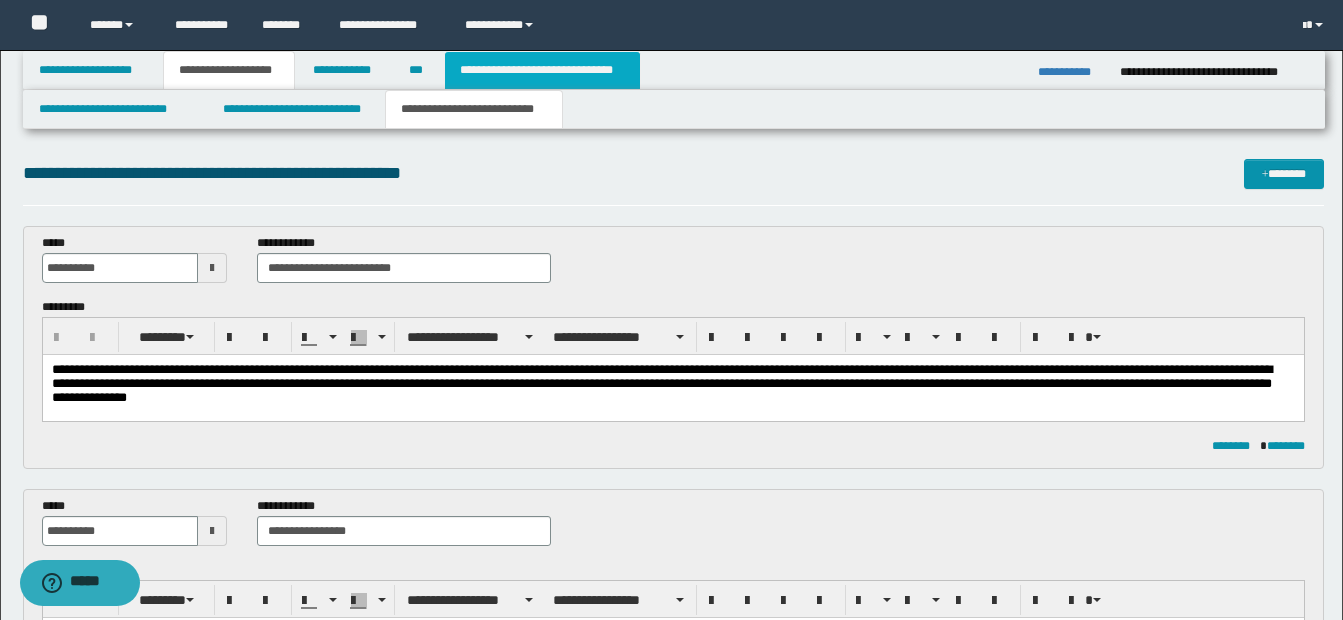 click on "**********" at bounding box center (542, 70) 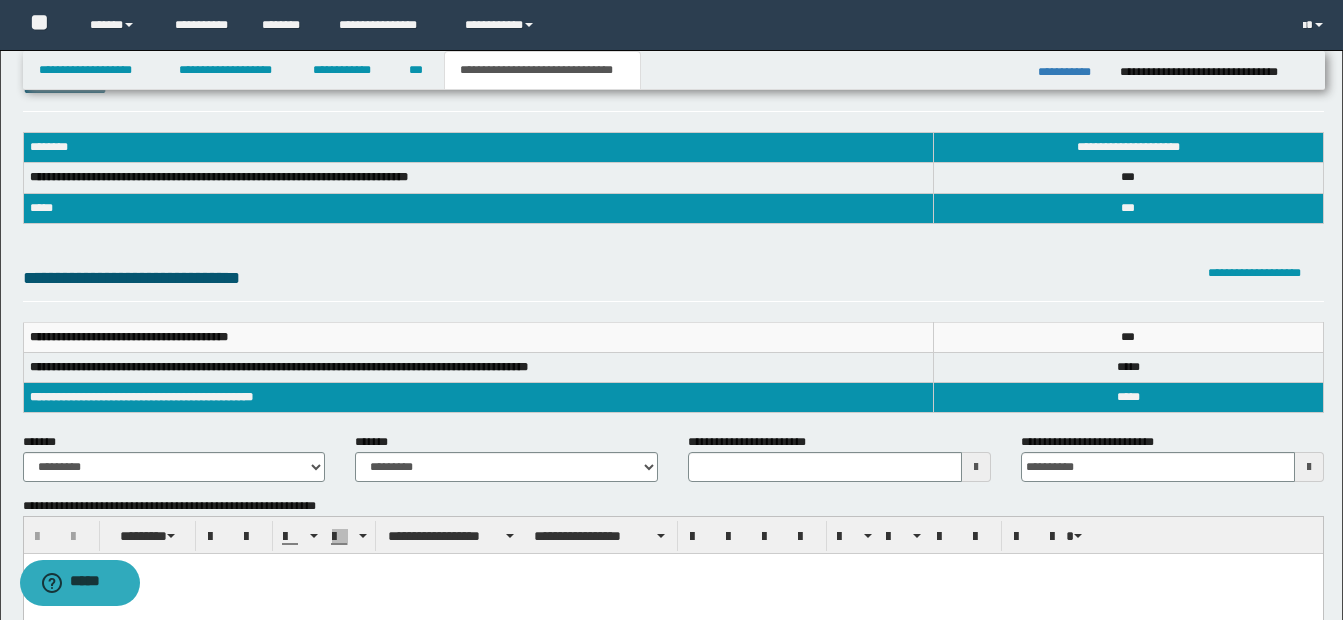 scroll, scrollTop: 100, scrollLeft: 0, axis: vertical 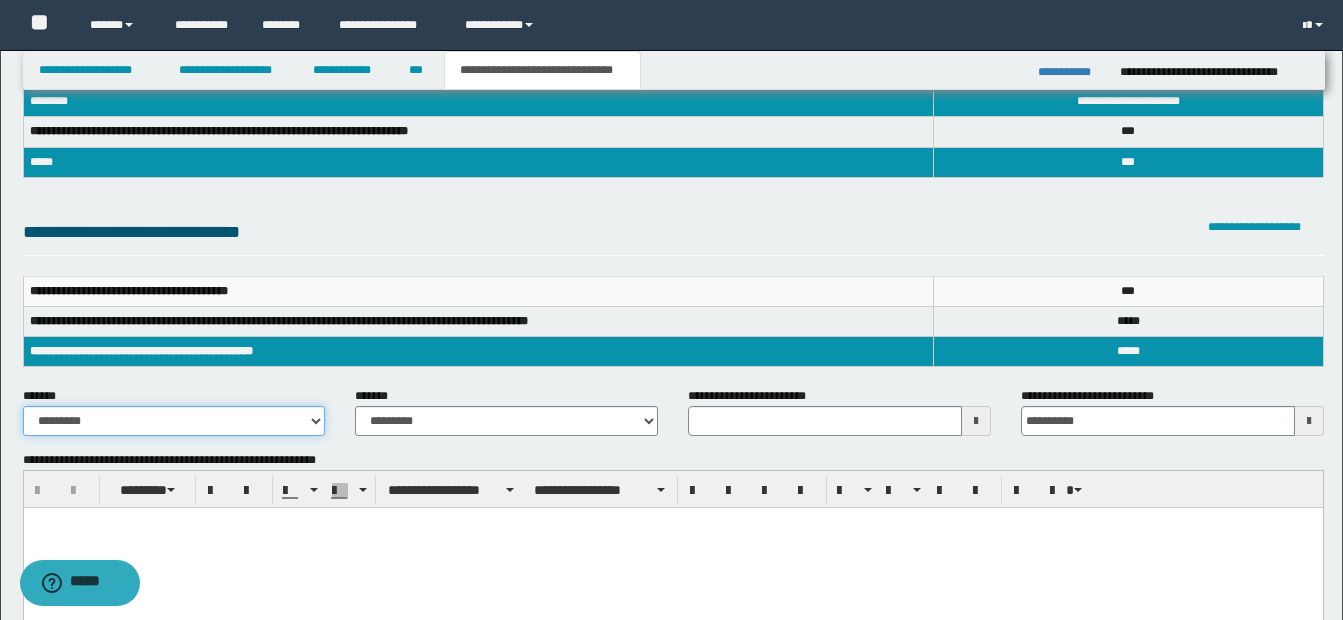 click on "**********" at bounding box center [174, 421] 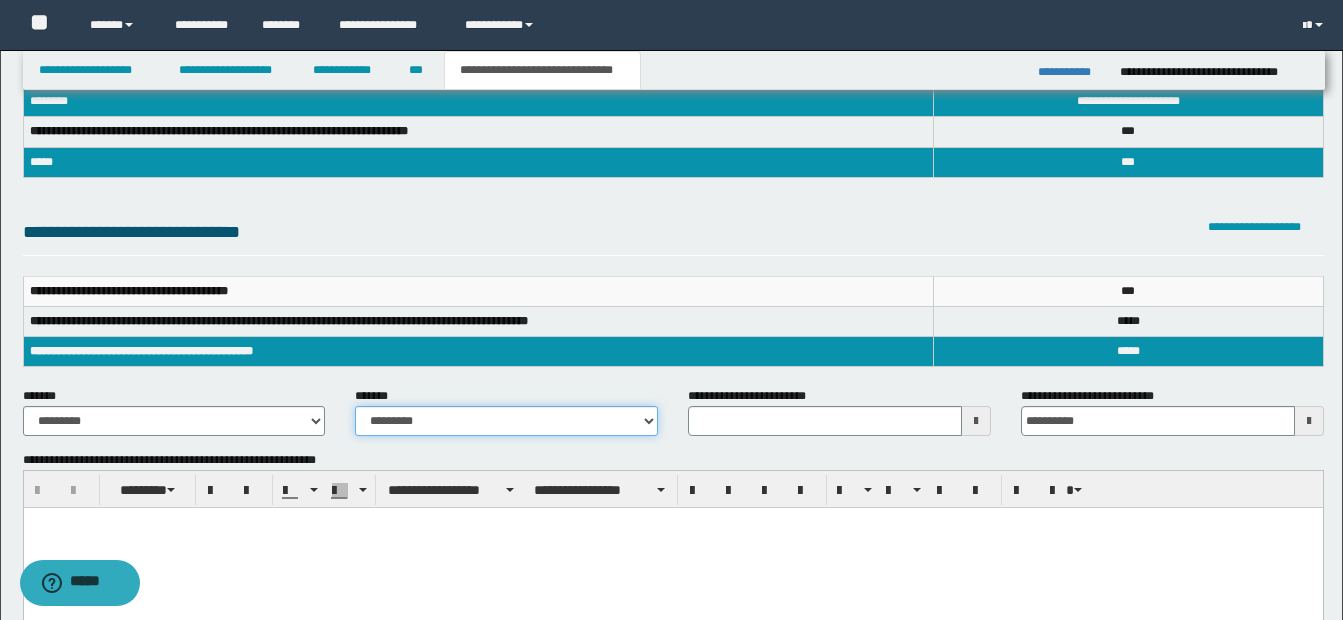 click on "**********" at bounding box center [506, 421] 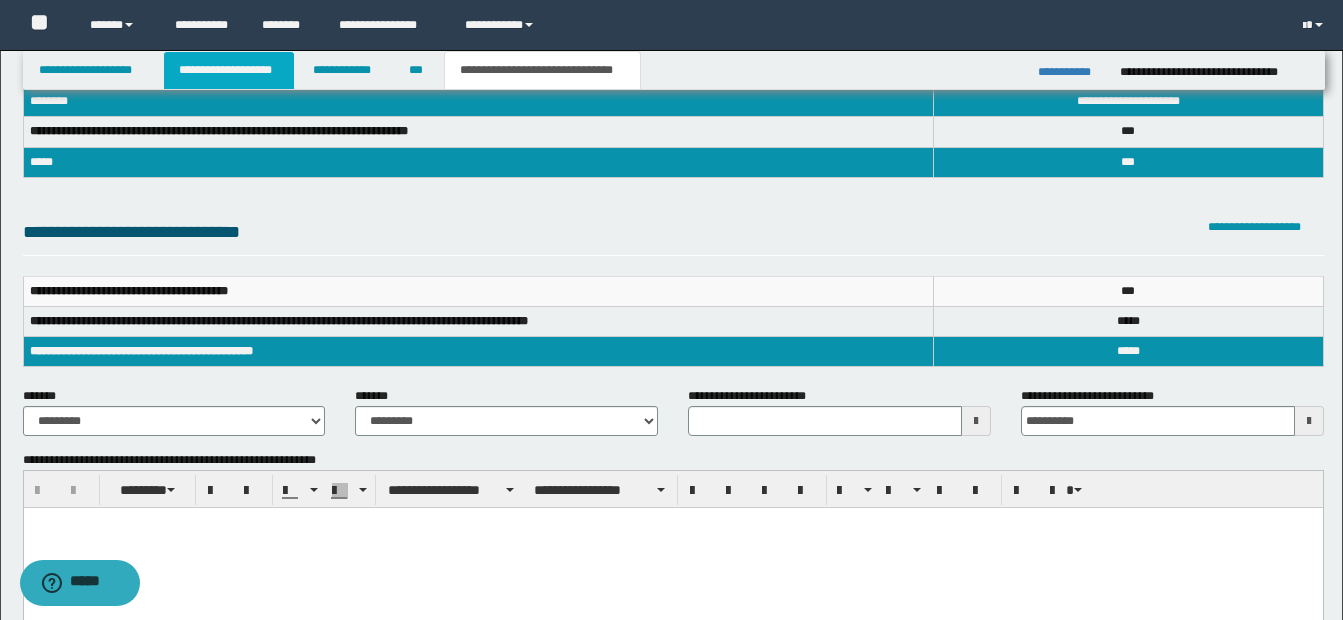 click on "**********" at bounding box center [229, 70] 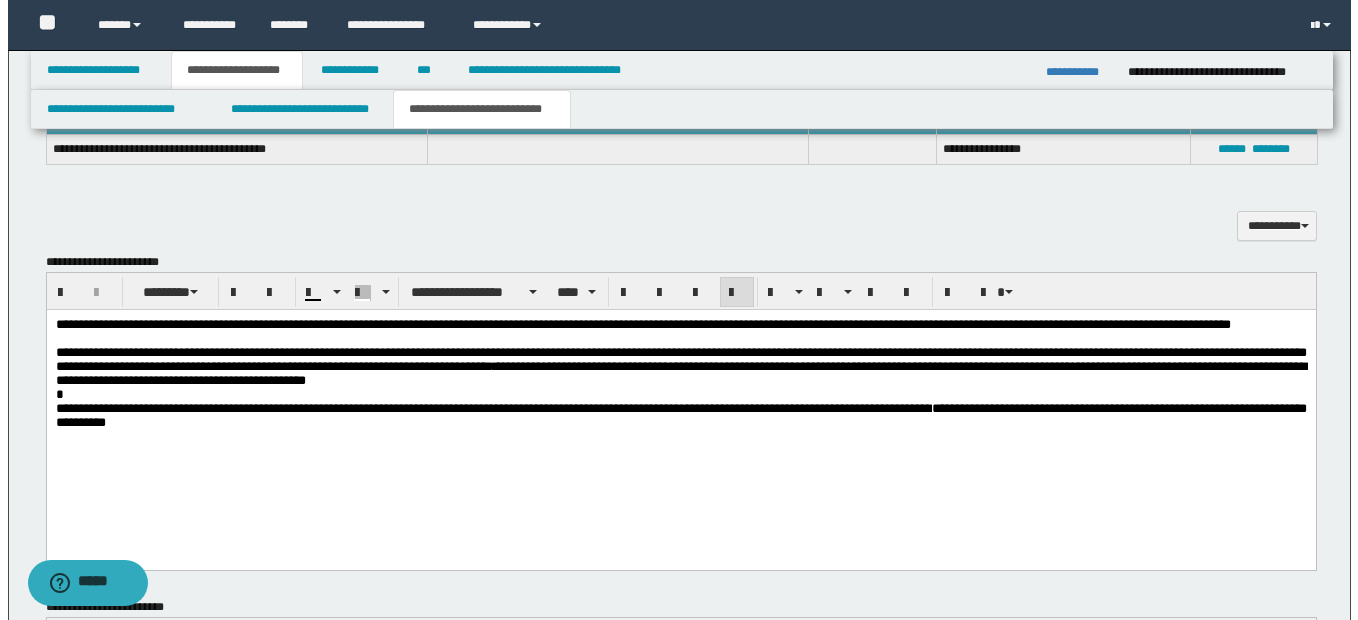 scroll, scrollTop: 731, scrollLeft: 0, axis: vertical 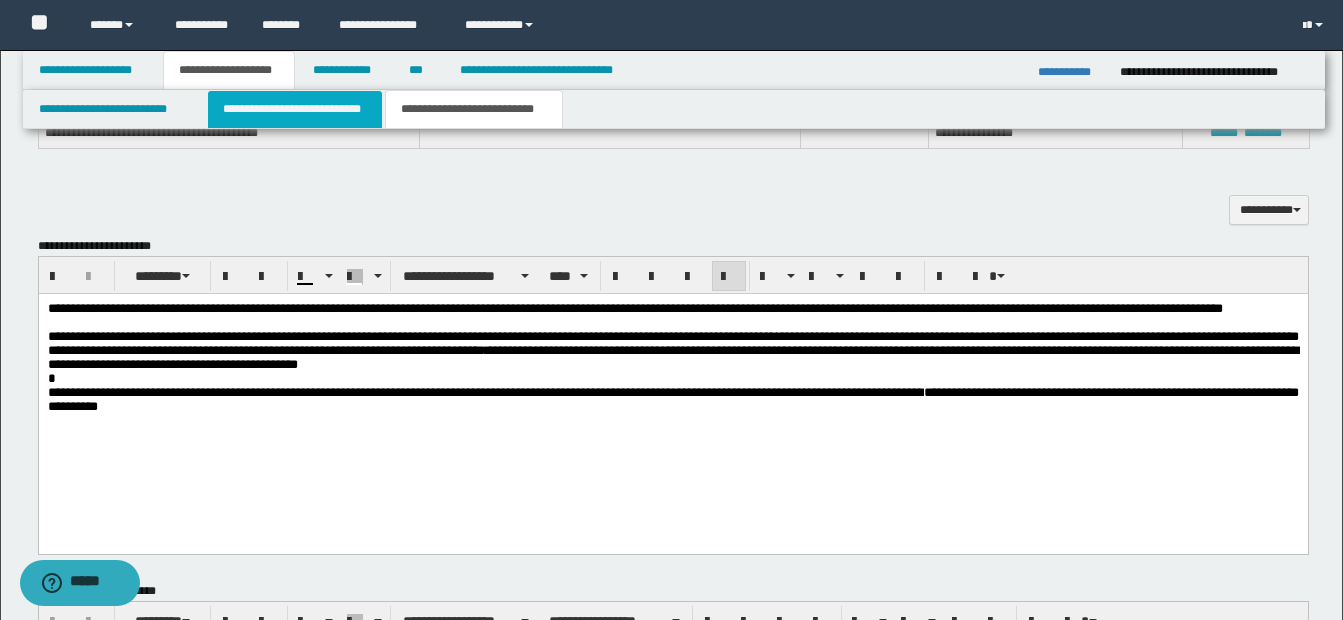click on "**********" at bounding box center [295, 109] 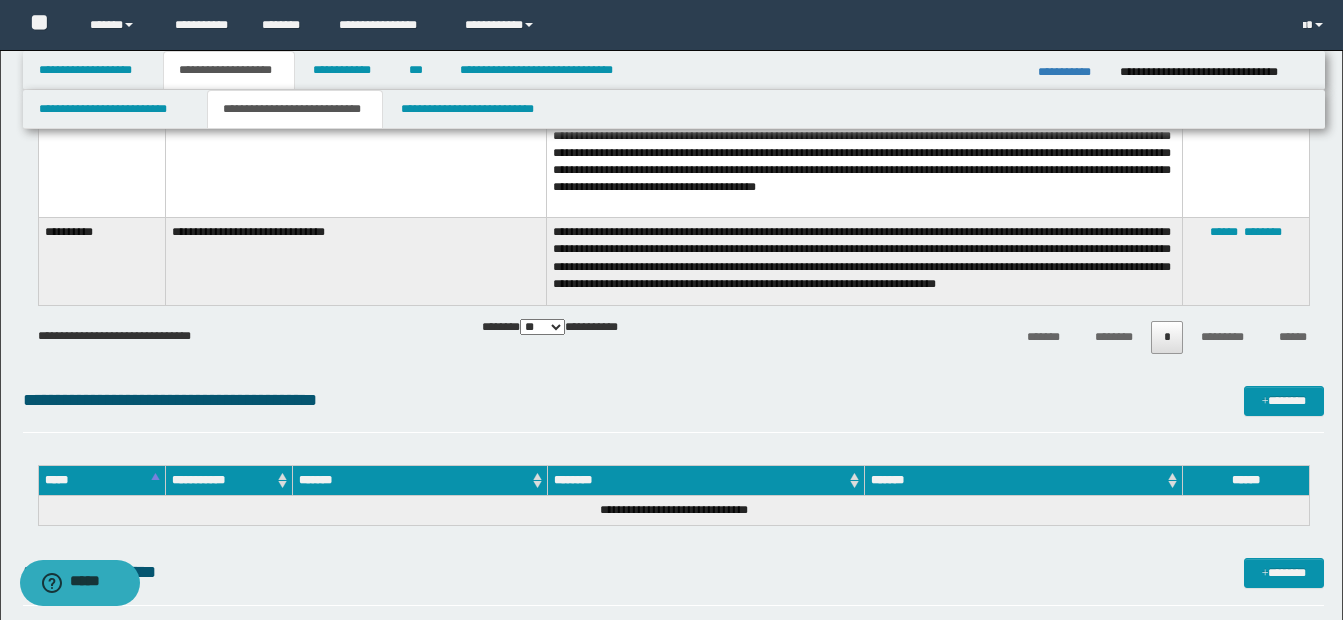 scroll, scrollTop: 931, scrollLeft: 0, axis: vertical 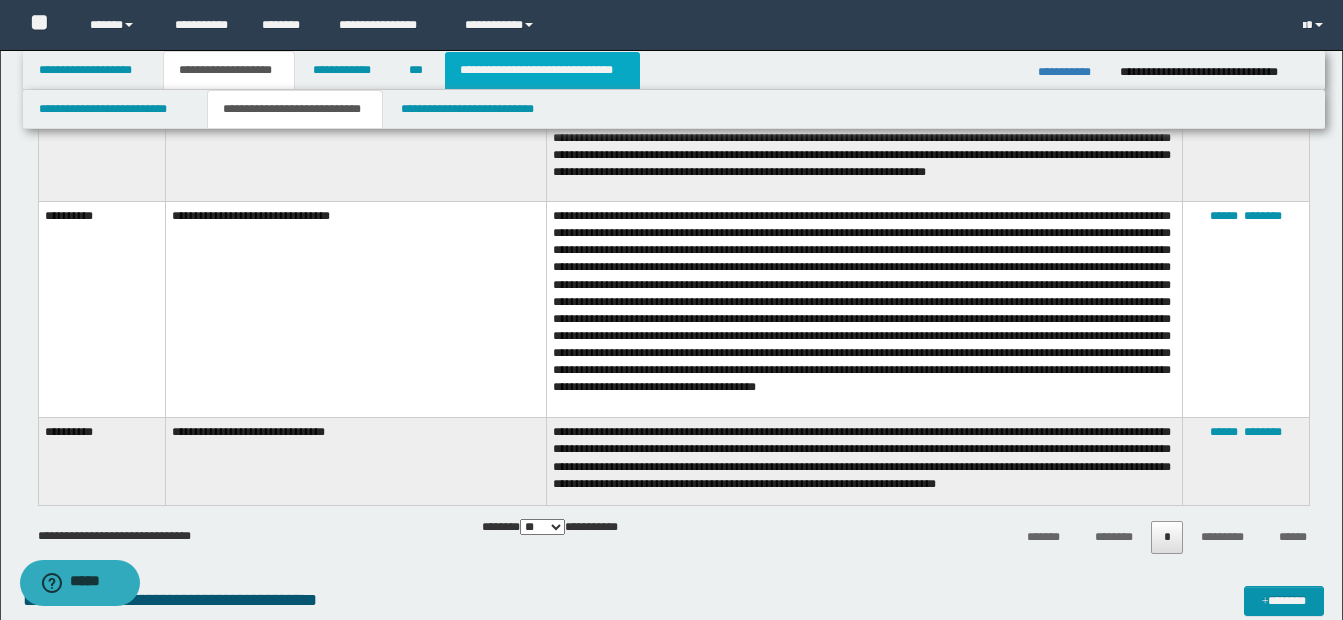 click on "**********" at bounding box center [542, 70] 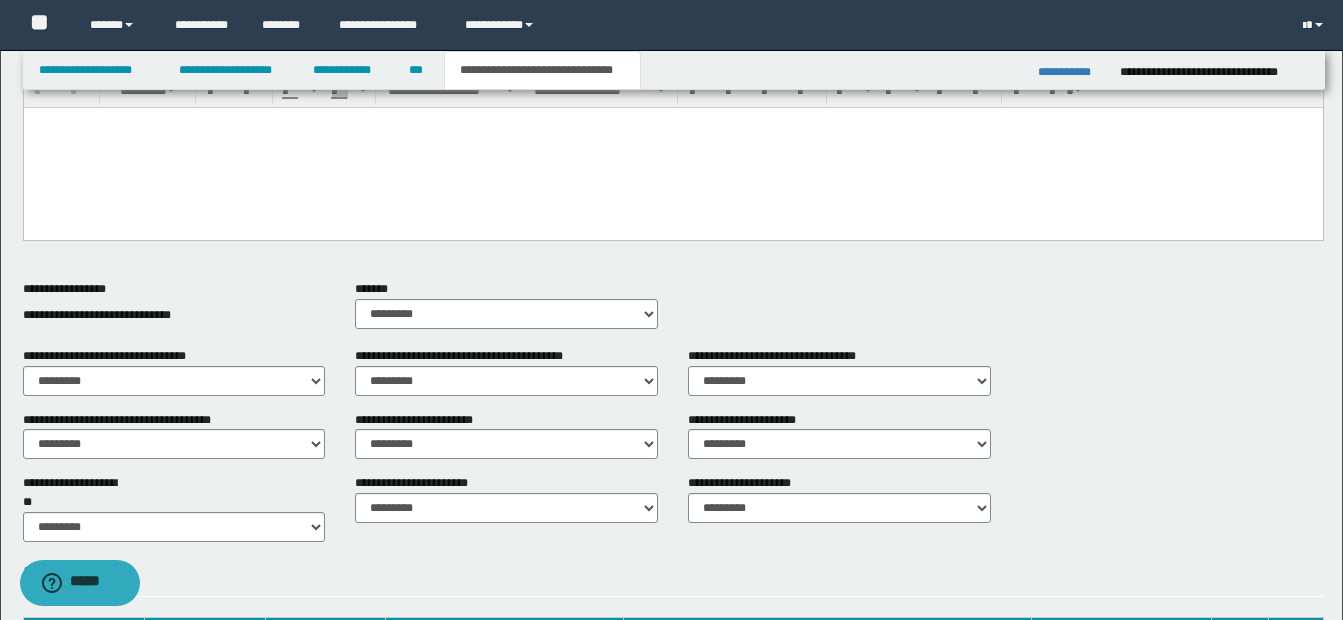 scroll, scrollTop: 100, scrollLeft: 0, axis: vertical 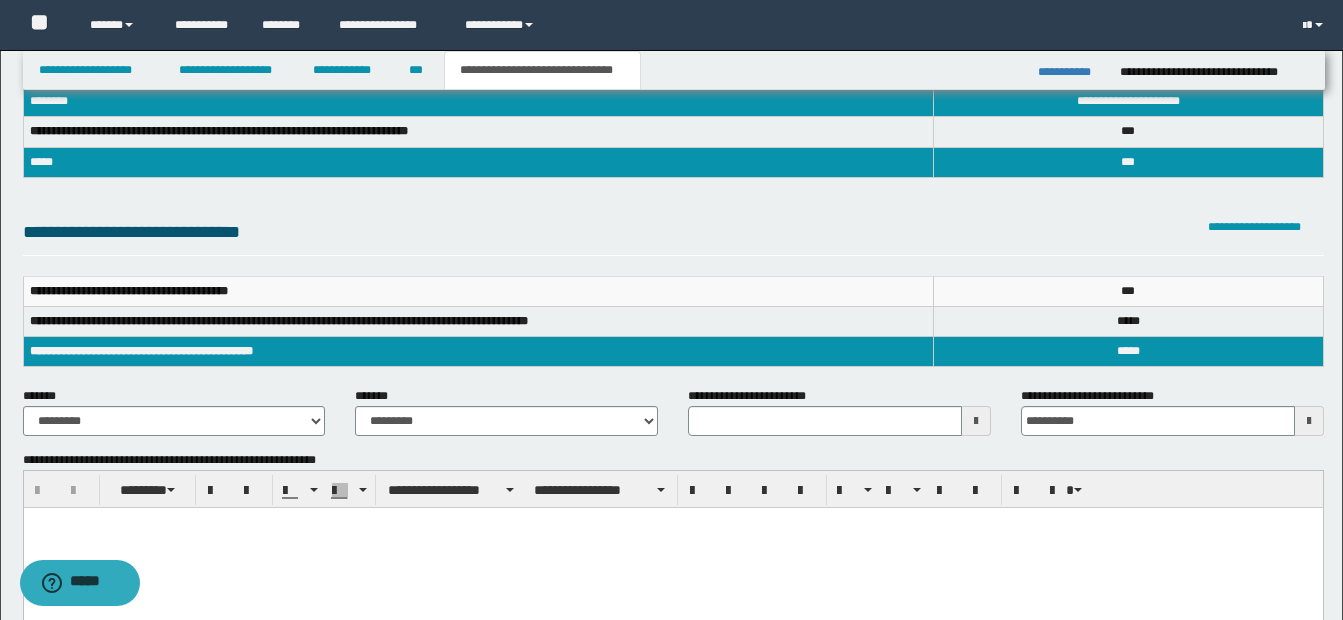 click at bounding box center (976, 421) 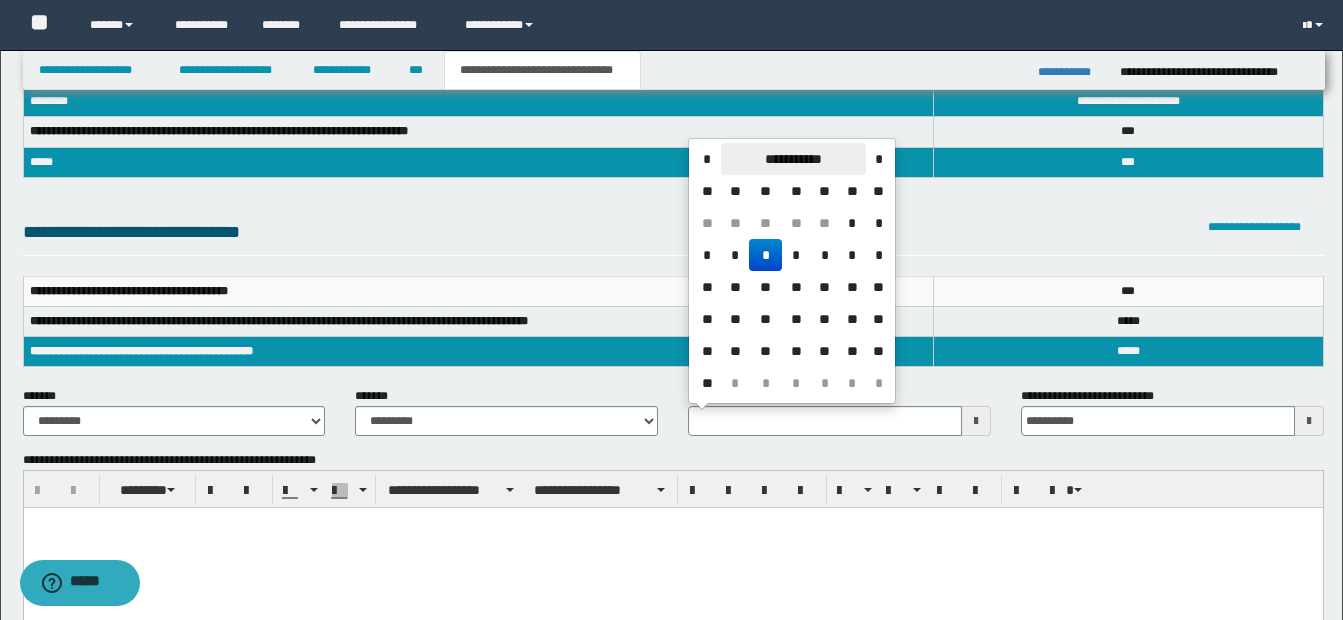 click on "**********" at bounding box center (793, 159) 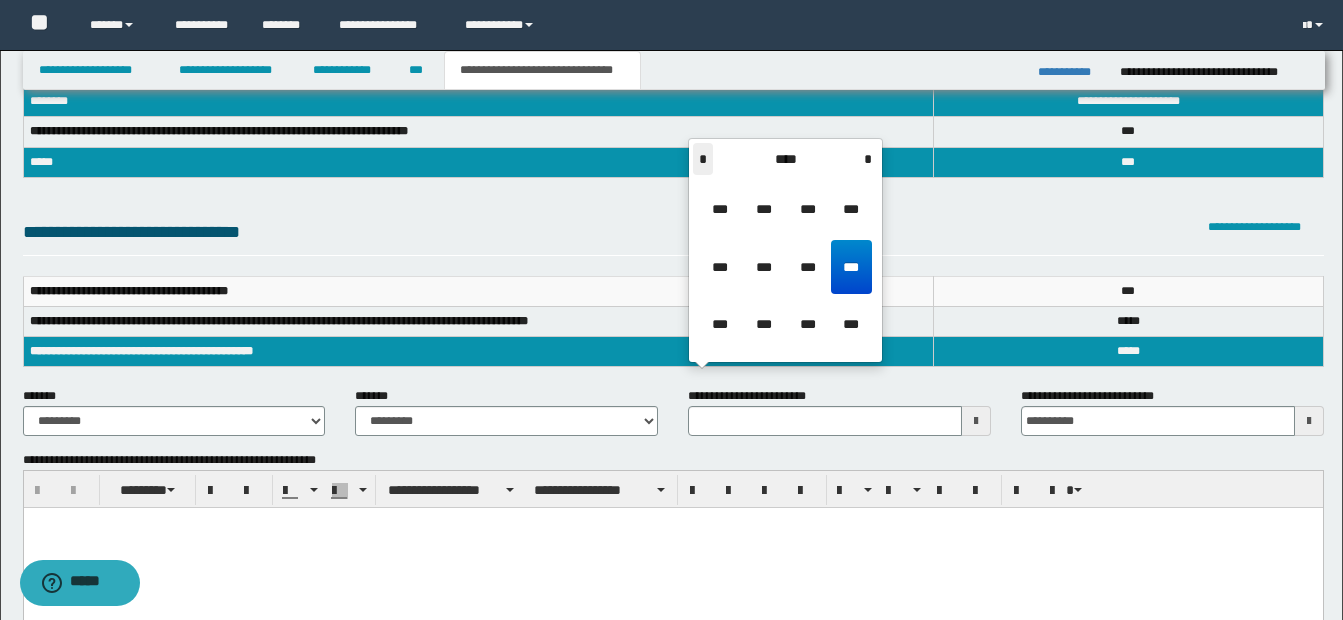 click on "*" at bounding box center [703, 159] 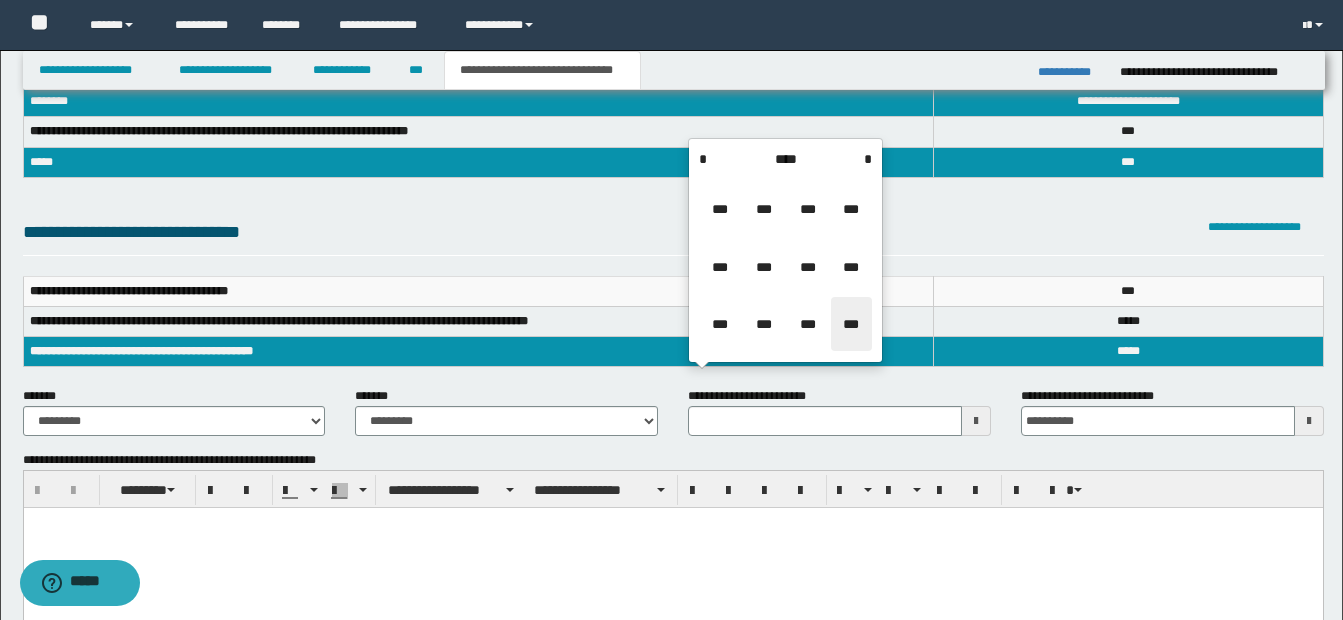 click on "***" at bounding box center [851, 324] 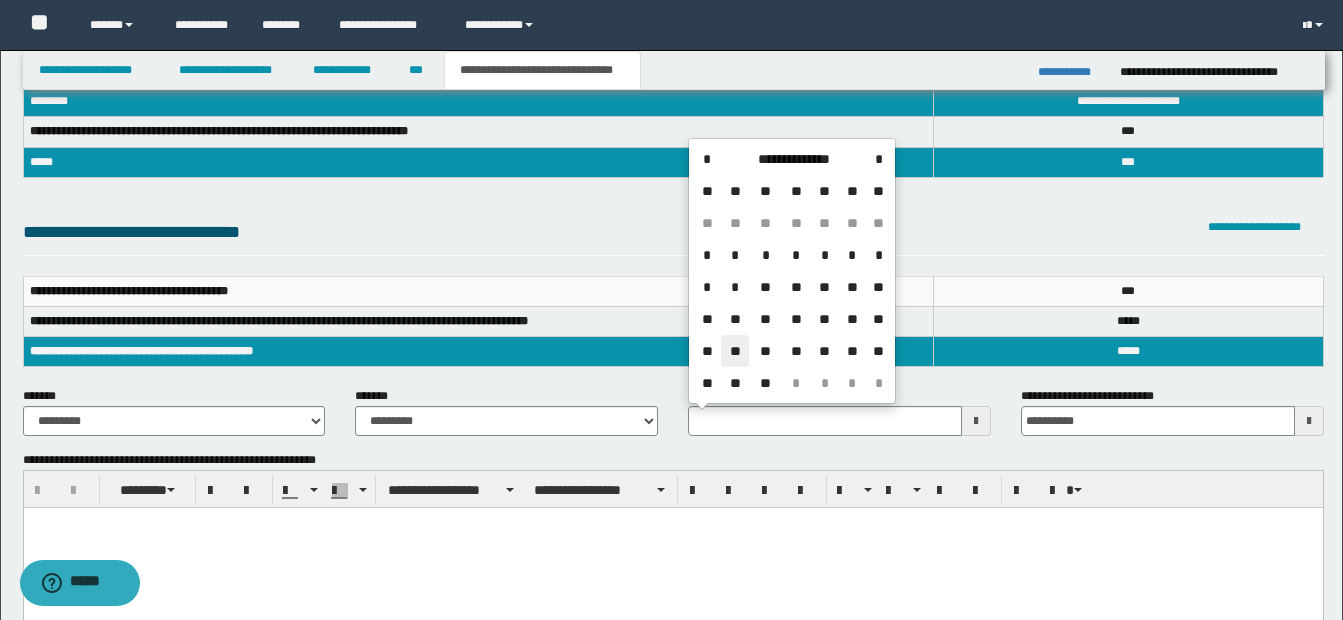 click on "**" at bounding box center (735, 351) 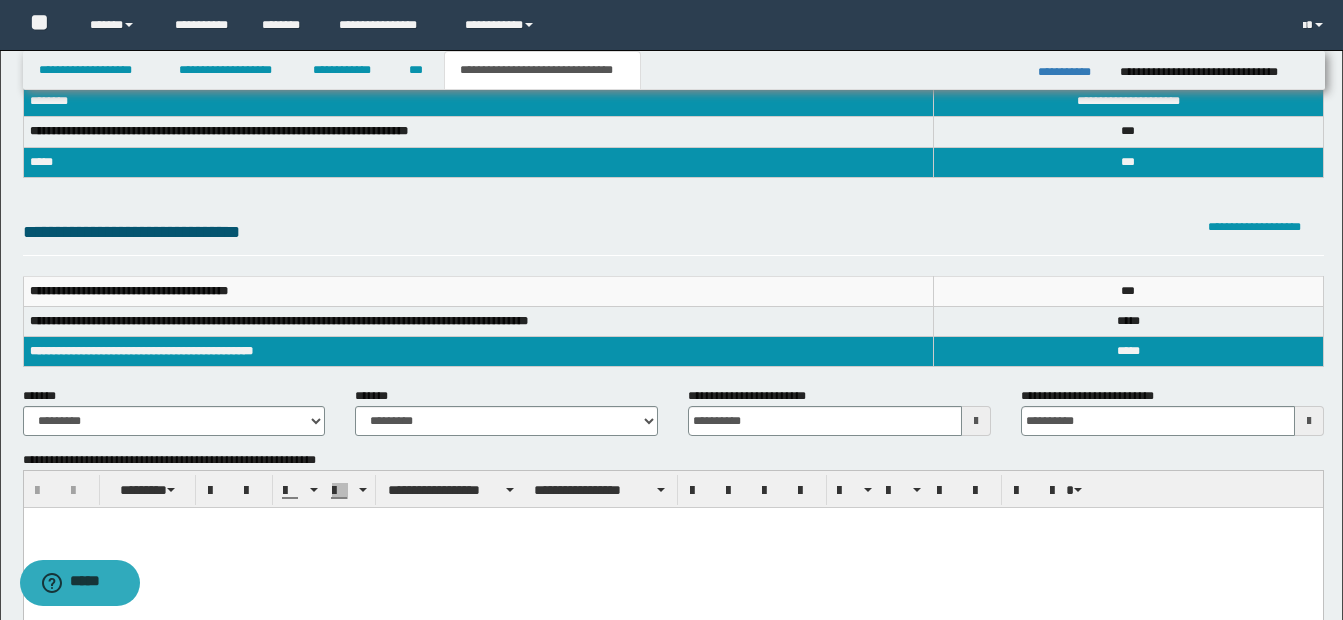 click at bounding box center [672, 523] 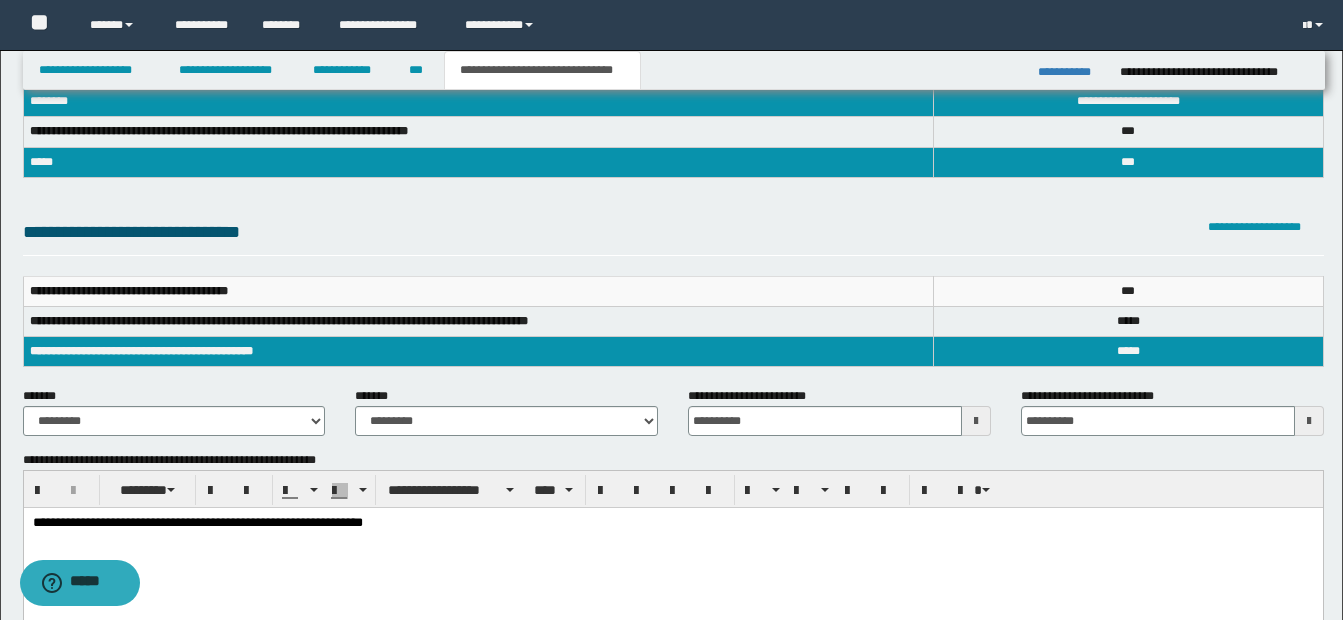 click on "**********" at bounding box center [197, 522] 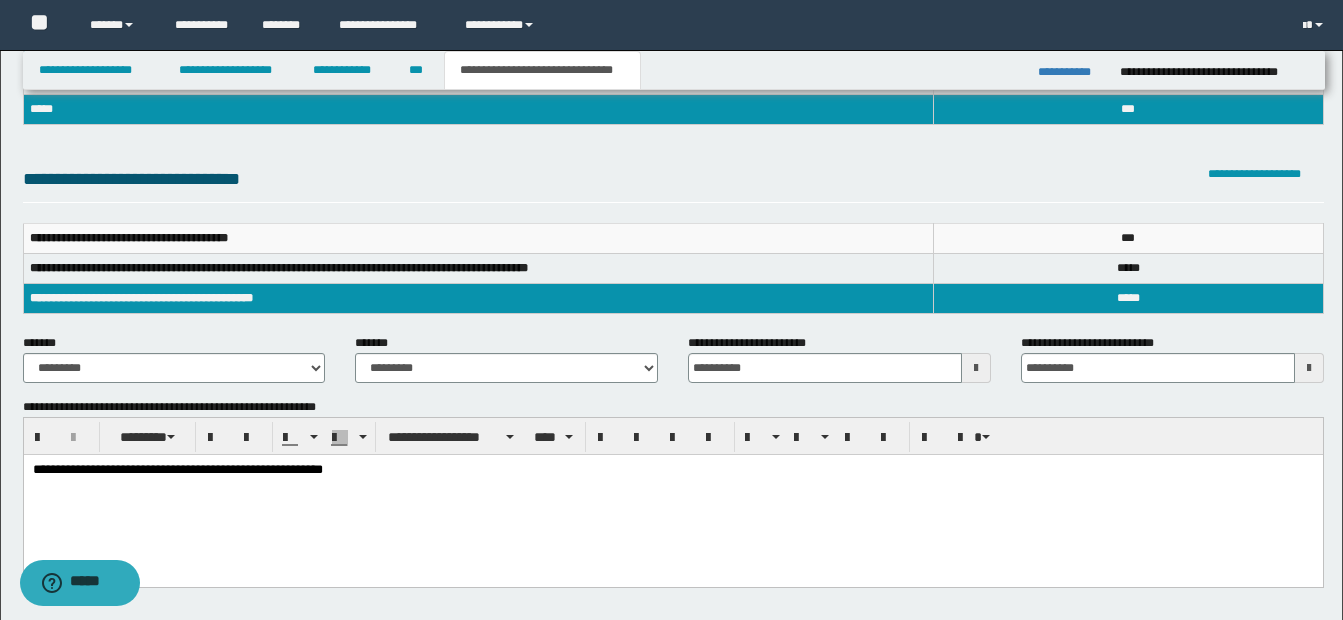 scroll, scrollTop: 200, scrollLeft: 0, axis: vertical 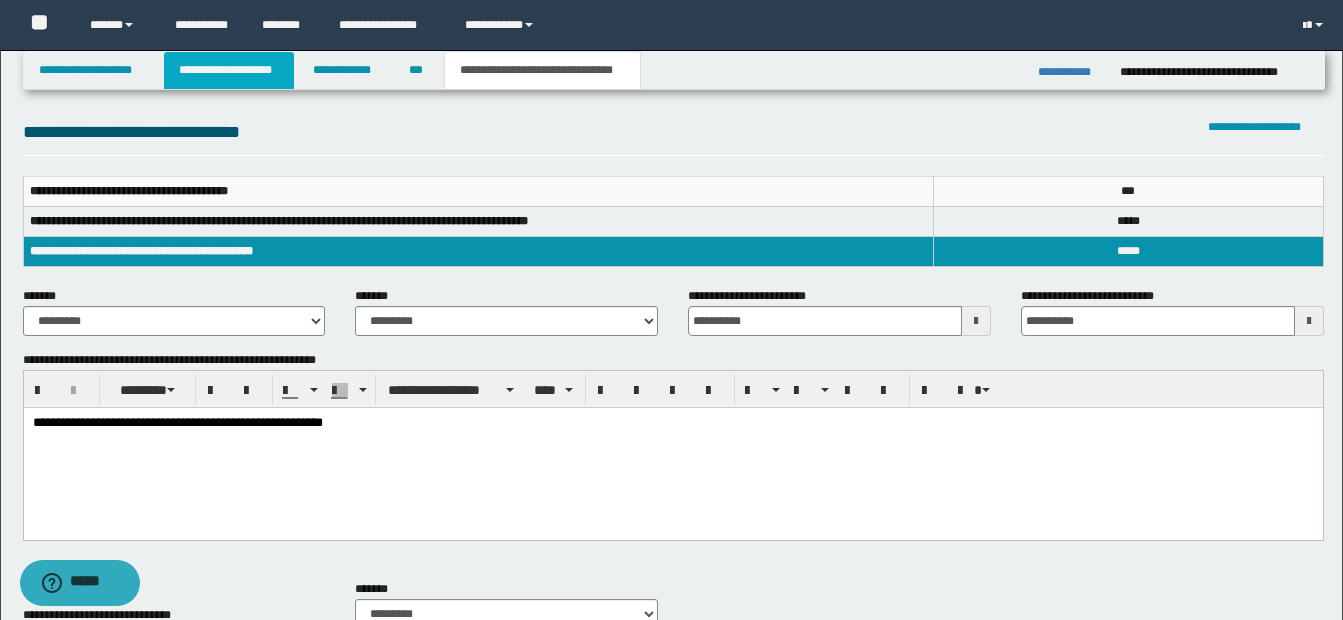click on "**********" at bounding box center (229, 70) 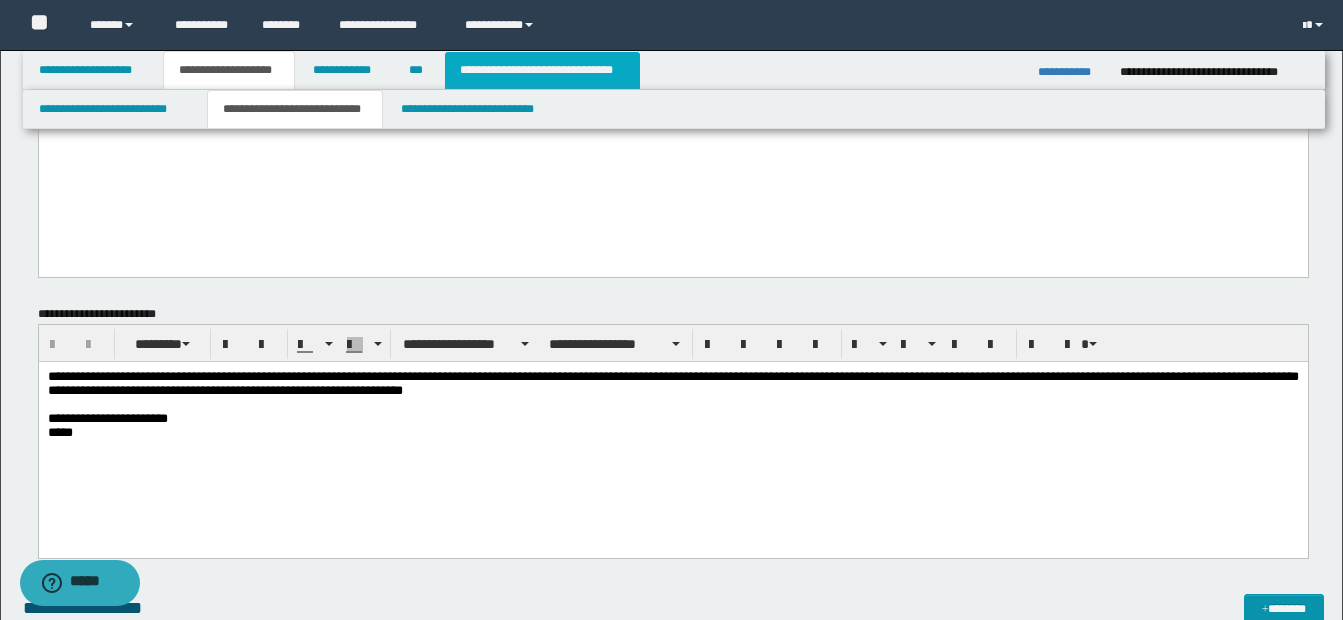 click on "**********" at bounding box center (542, 70) 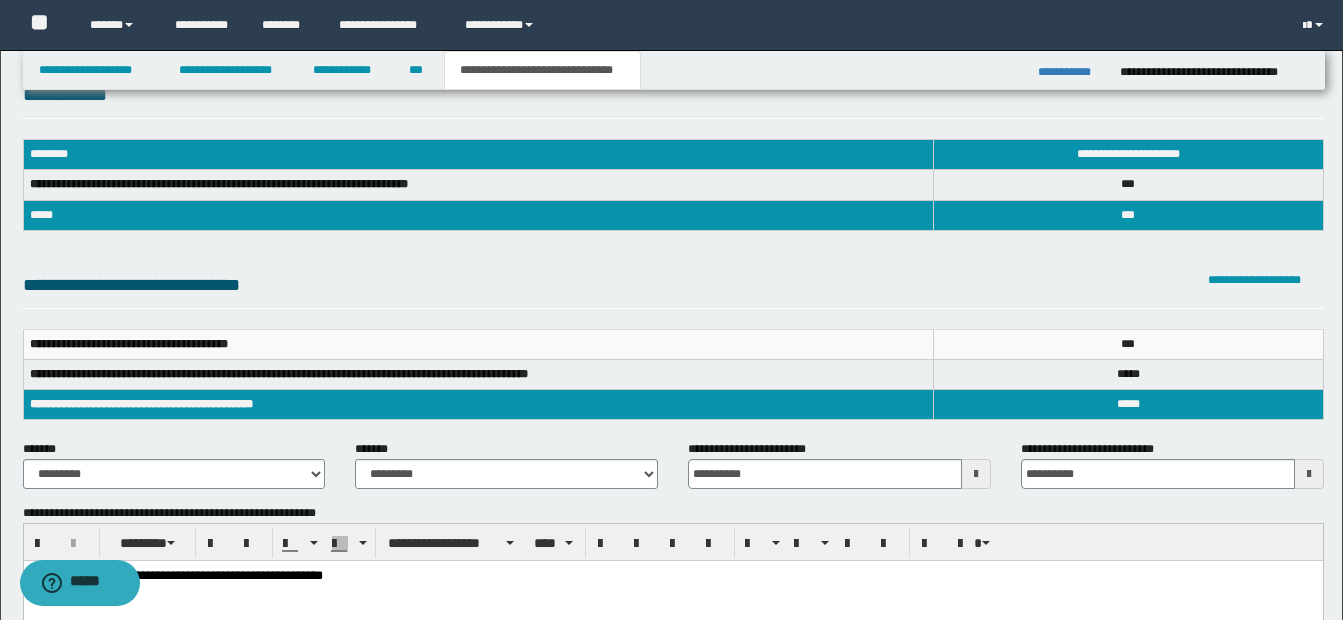 scroll, scrollTop: 0, scrollLeft: 0, axis: both 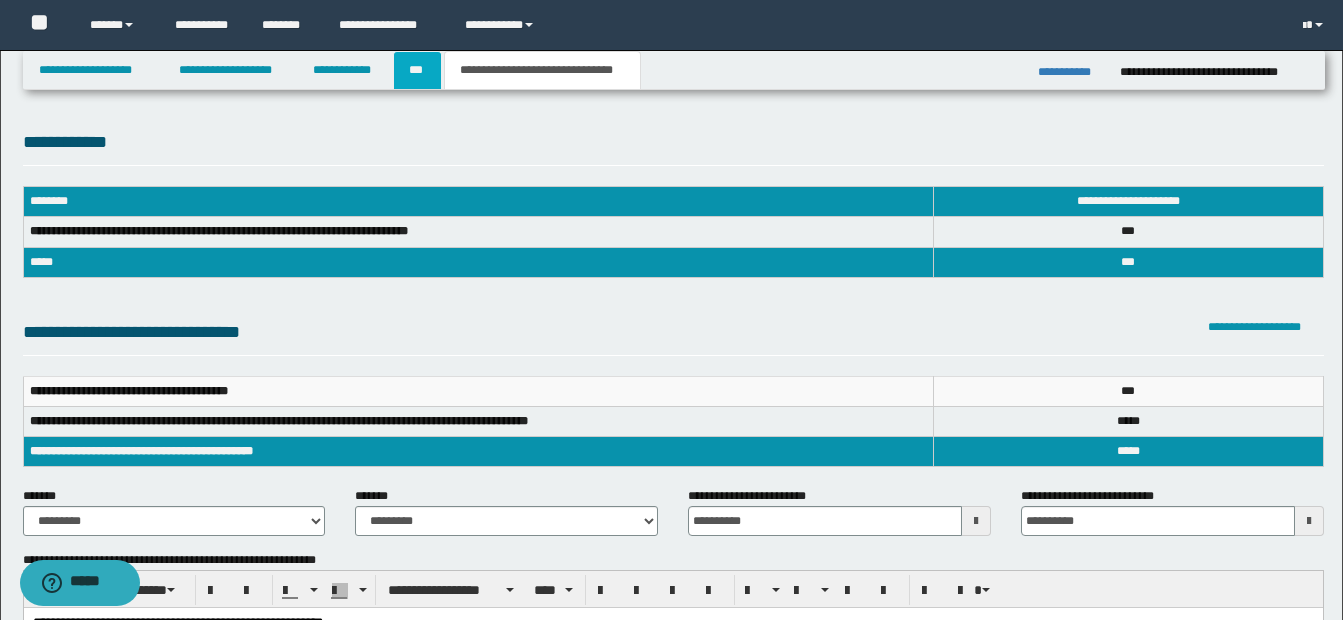 click on "***" at bounding box center (417, 70) 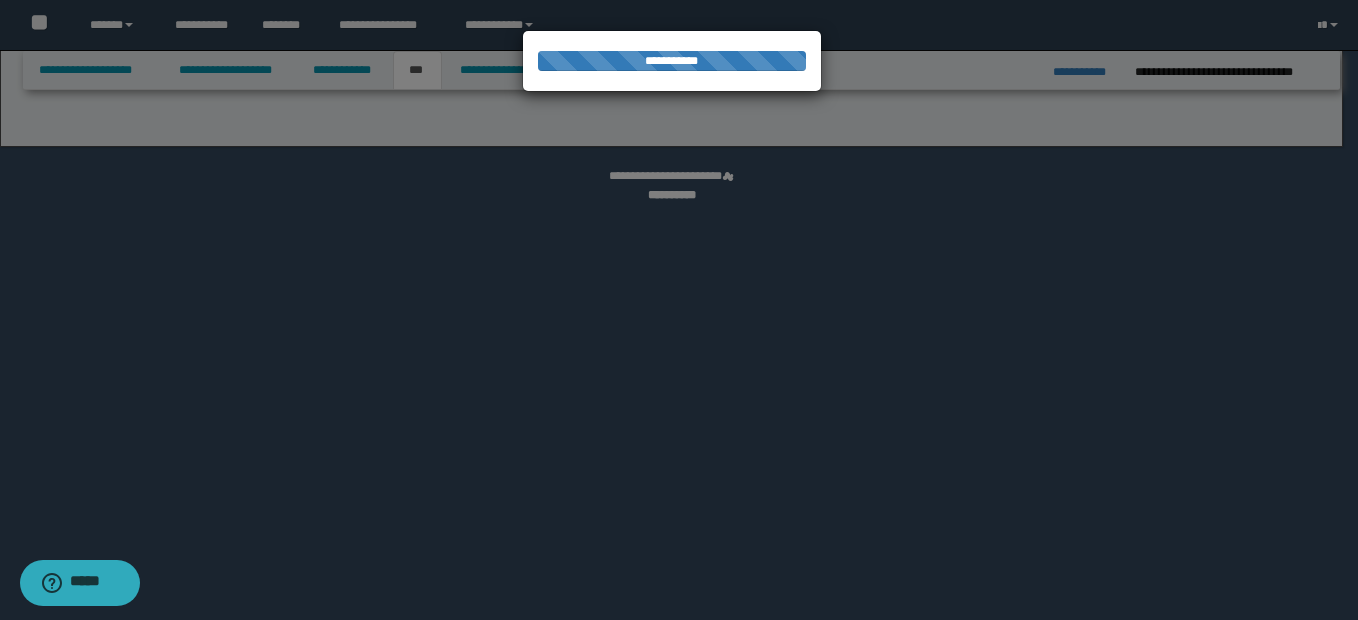 select on "**" 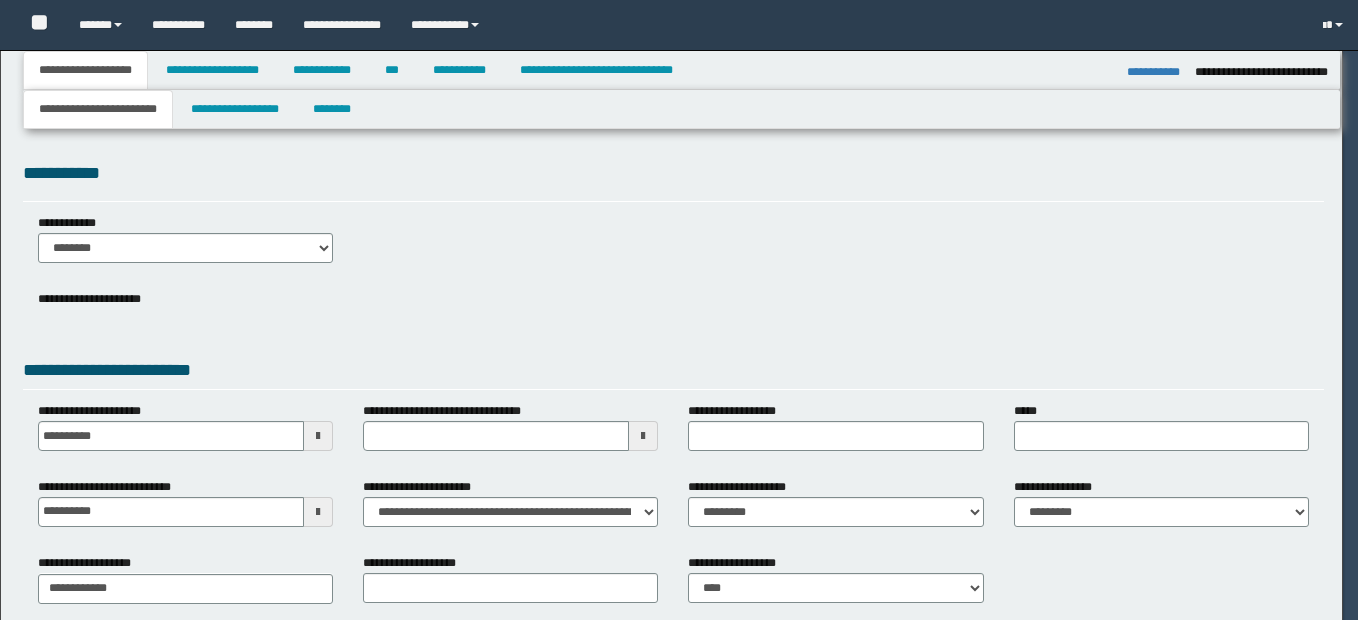 select on "*" 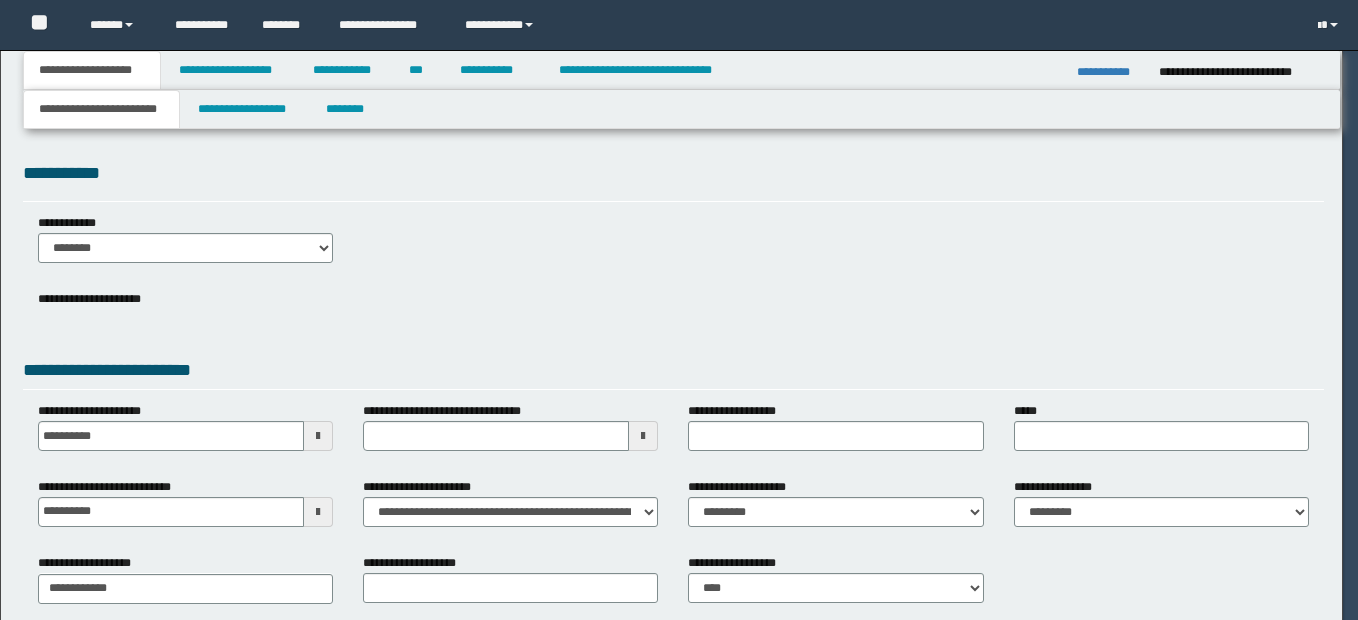 scroll, scrollTop: 0, scrollLeft: 0, axis: both 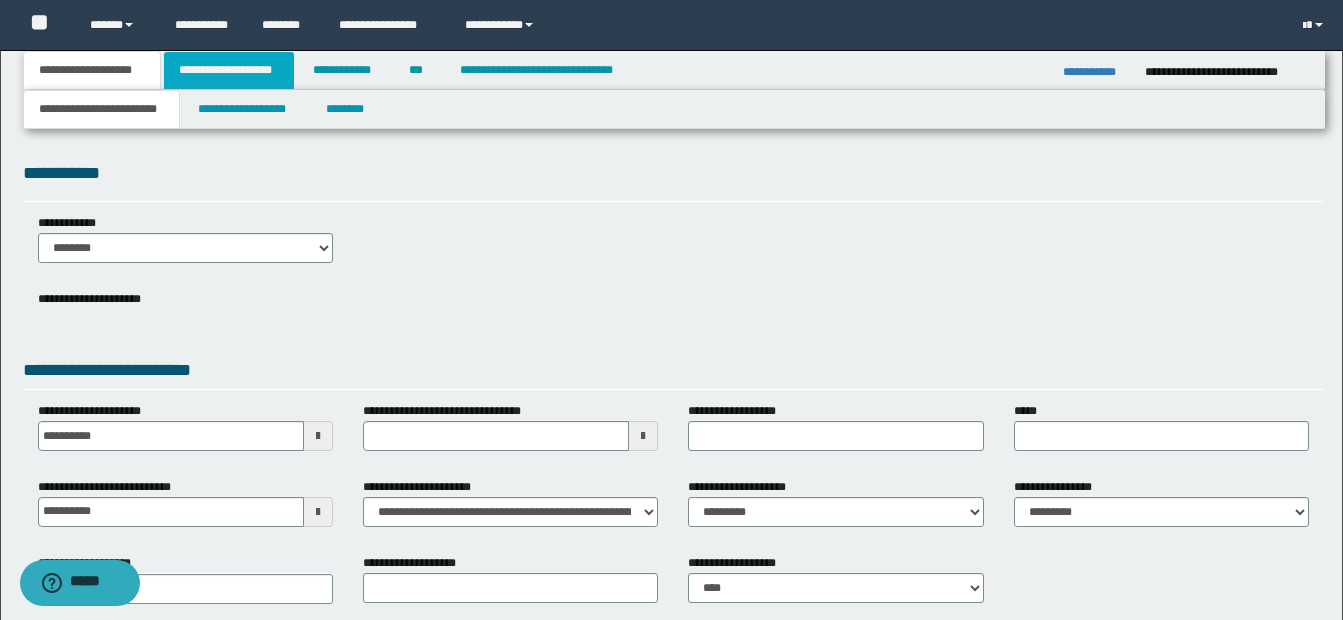 click on "**********" at bounding box center (229, 70) 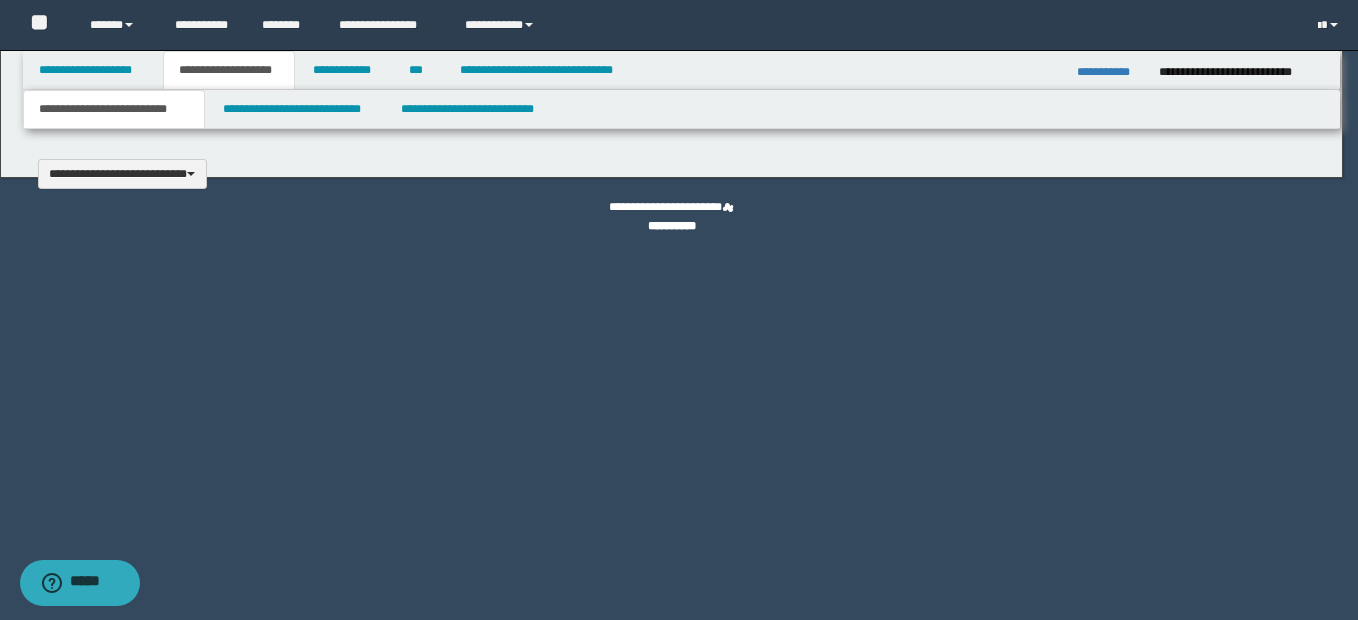 type 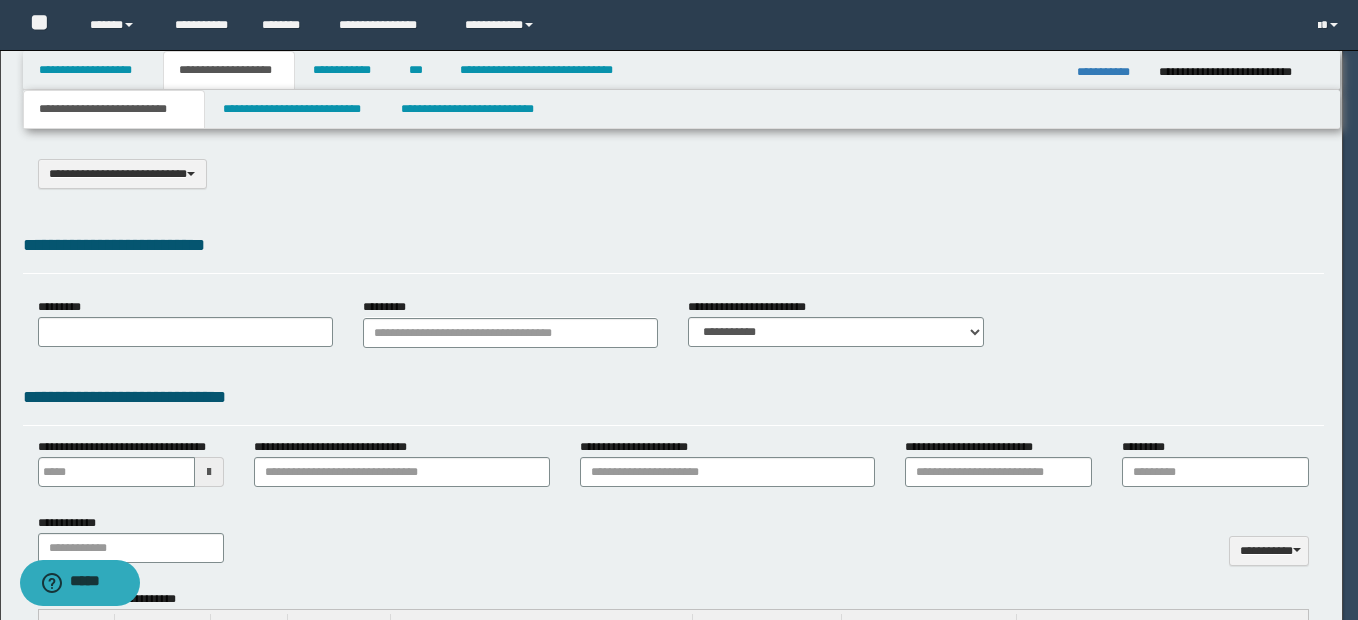 type on "**********" 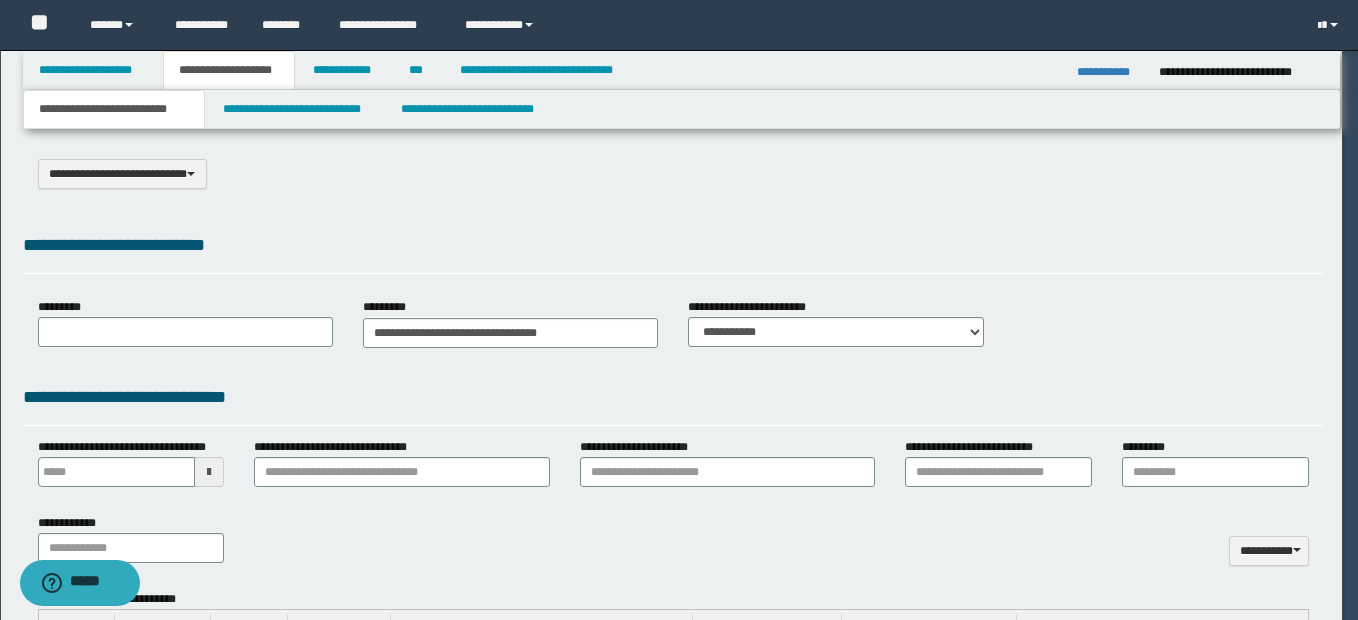 scroll, scrollTop: 0, scrollLeft: 0, axis: both 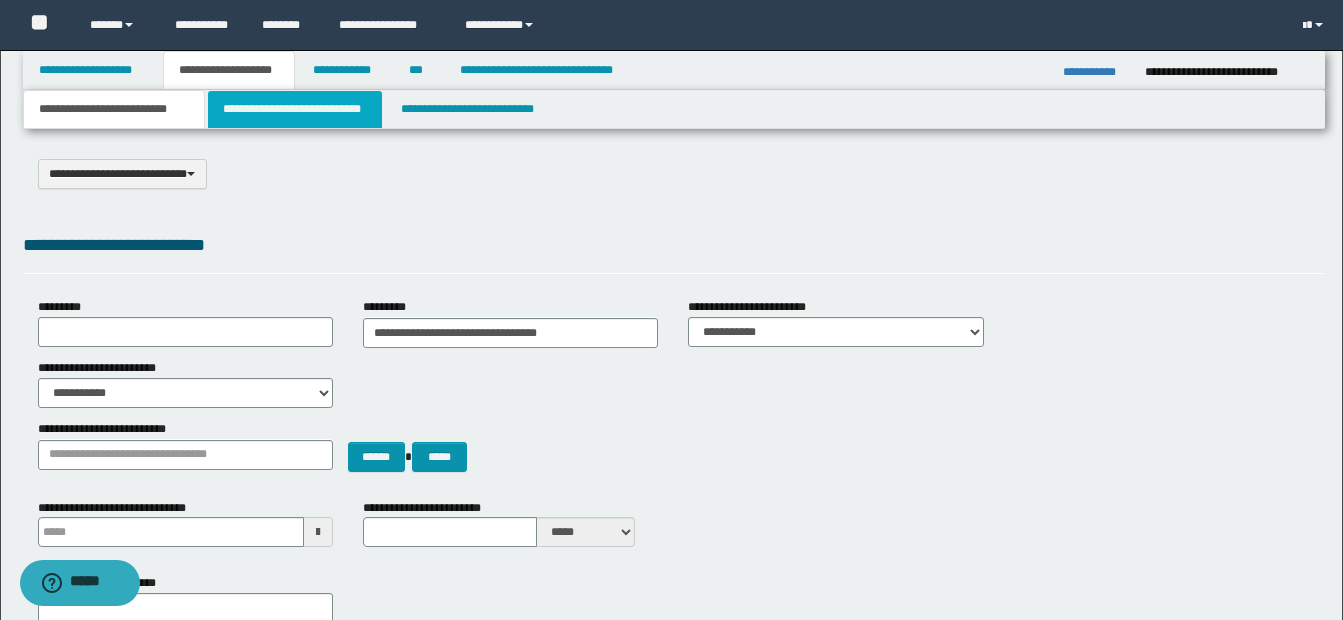 click on "**********" at bounding box center [295, 109] 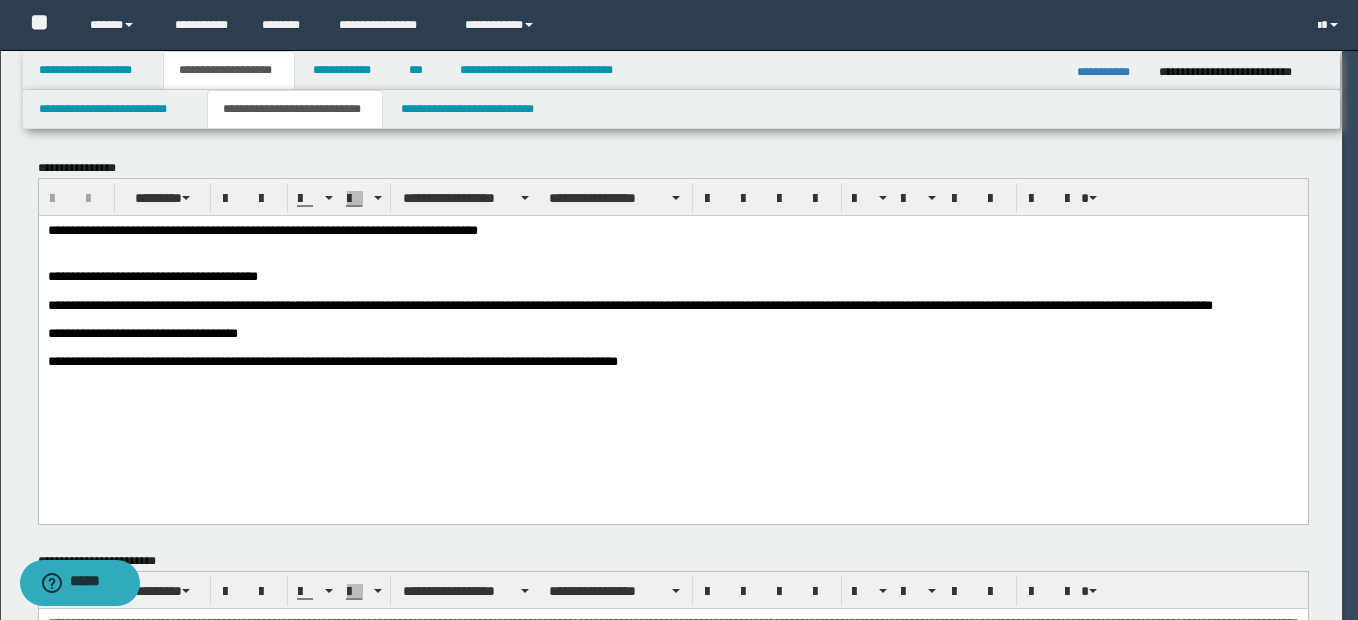 scroll, scrollTop: 0, scrollLeft: 0, axis: both 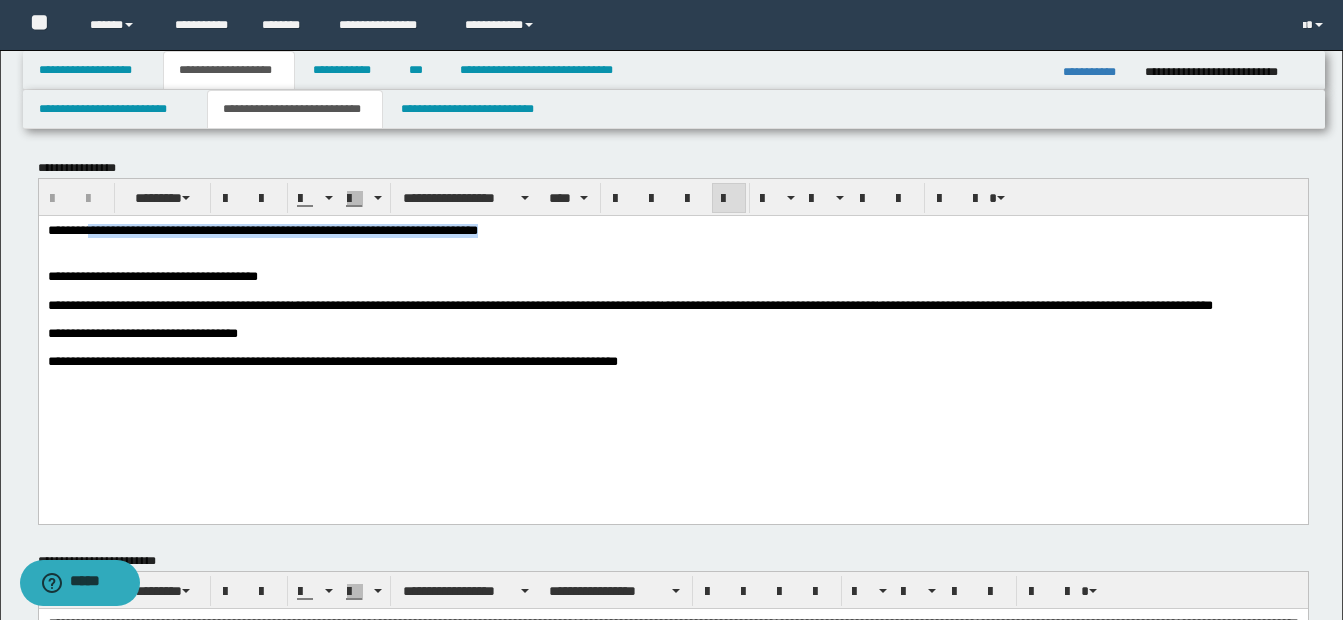 drag, startPoint x: 93, startPoint y: 231, endPoint x: 528, endPoint y: 231, distance: 435 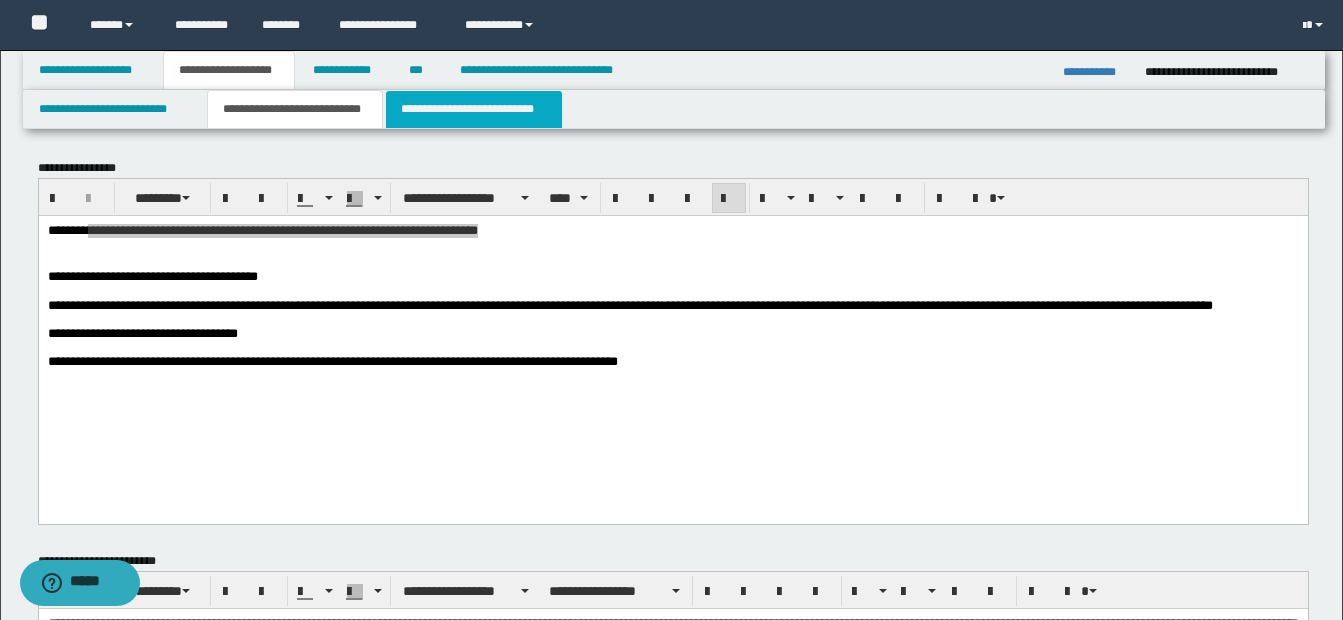 click on "**********" at bounding box center [474, 109] 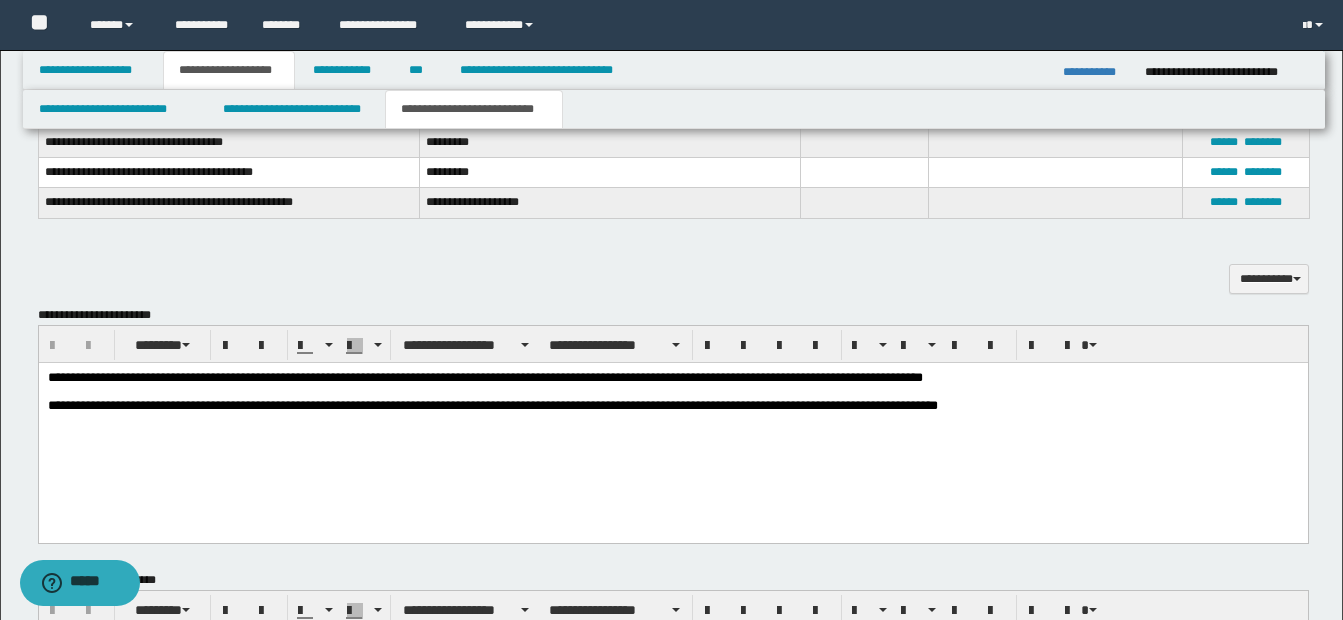 scroll, scrollTop: 1100, scrollLeft: 0, axis: vertical 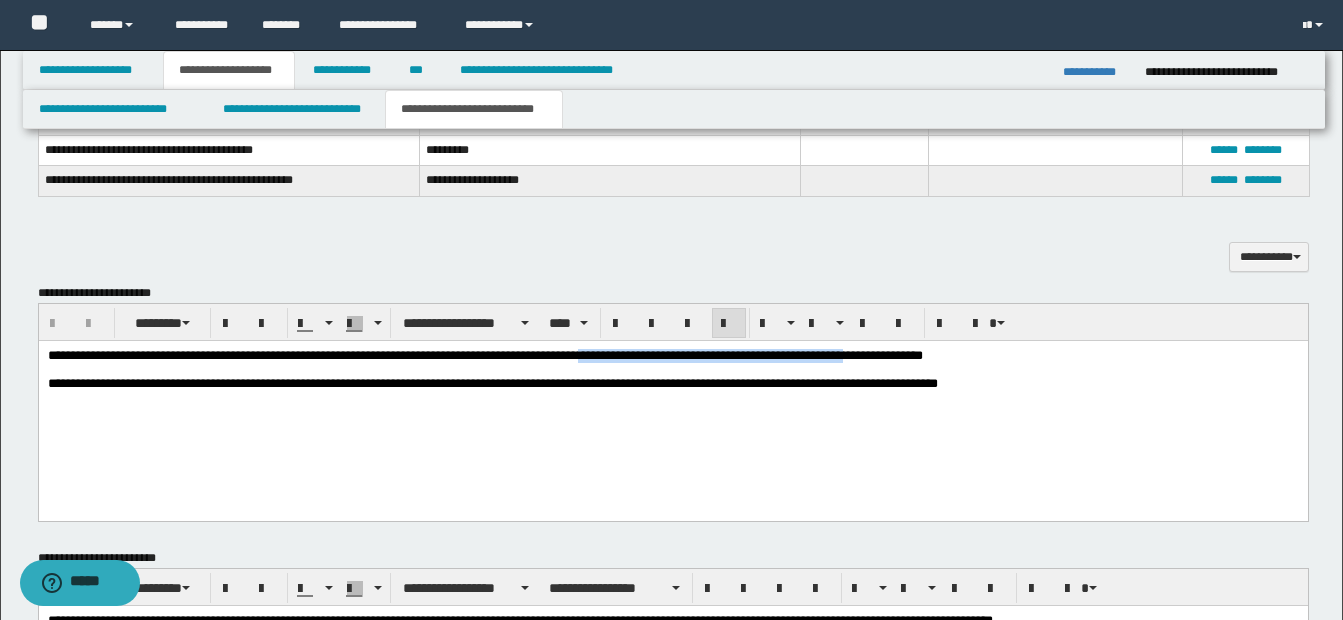 drag, startPoint x: 606, startPoint y: 353, endPoint x: 924, endPoint y: 358, distance: 318.0393 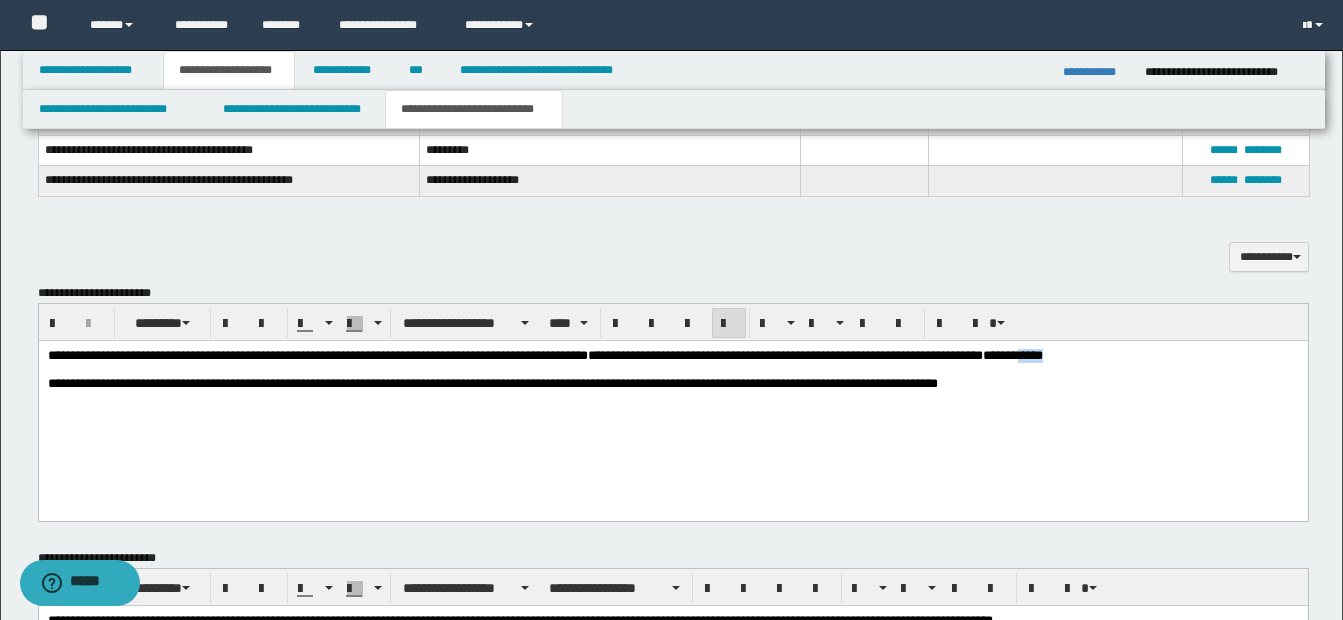 drag, startPoint x: 1095, startPoint y: 353, endPoint x: 1143, endPoint y: 354, distance: 48.010414 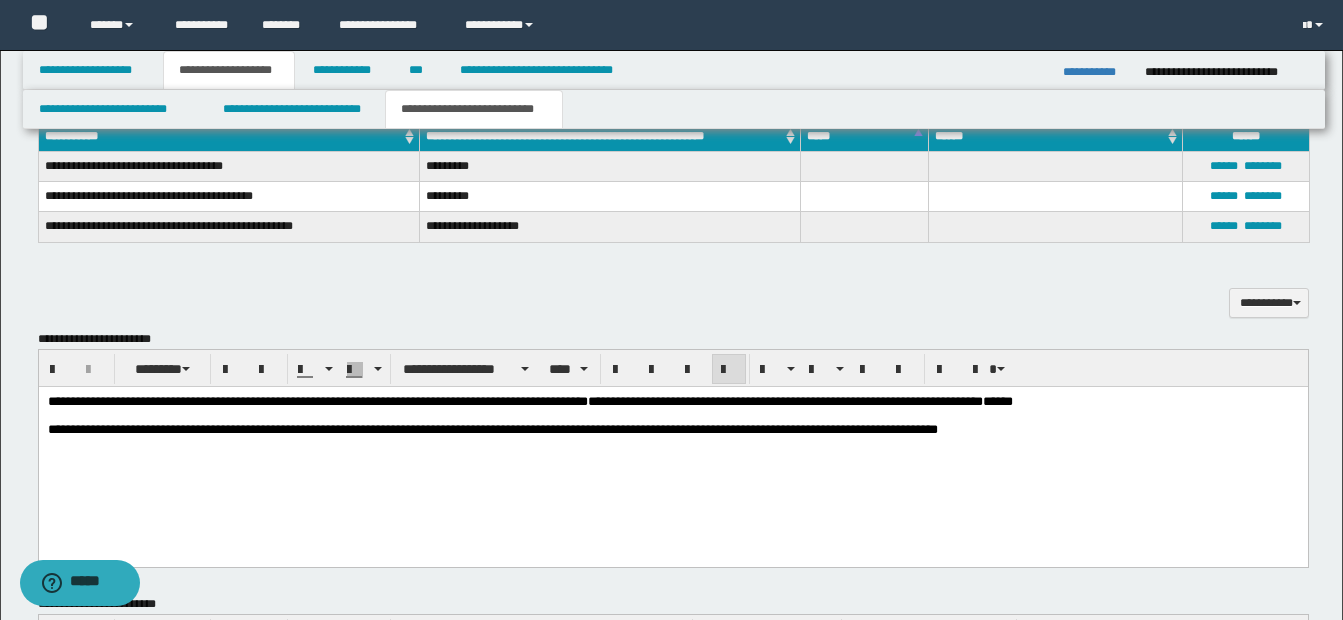 scroll, scrollTop: 1100, scrollLeft: 0, axis: vertical 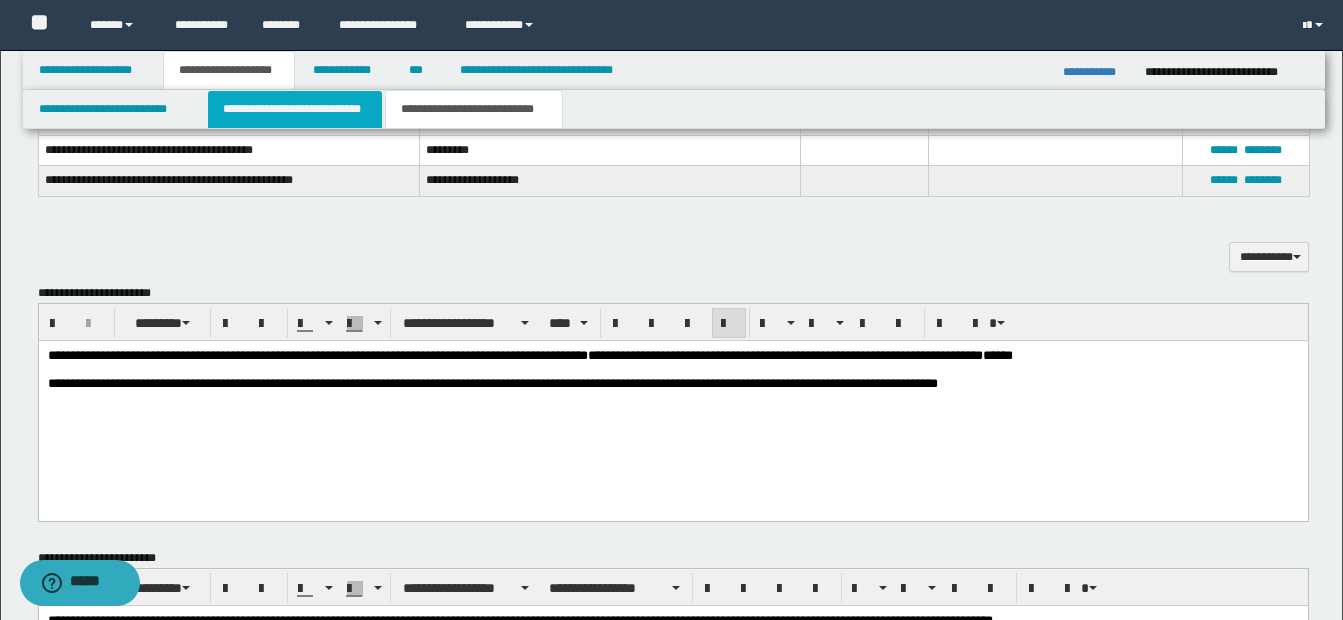 click on "**********" at bounding box center (295, 109) 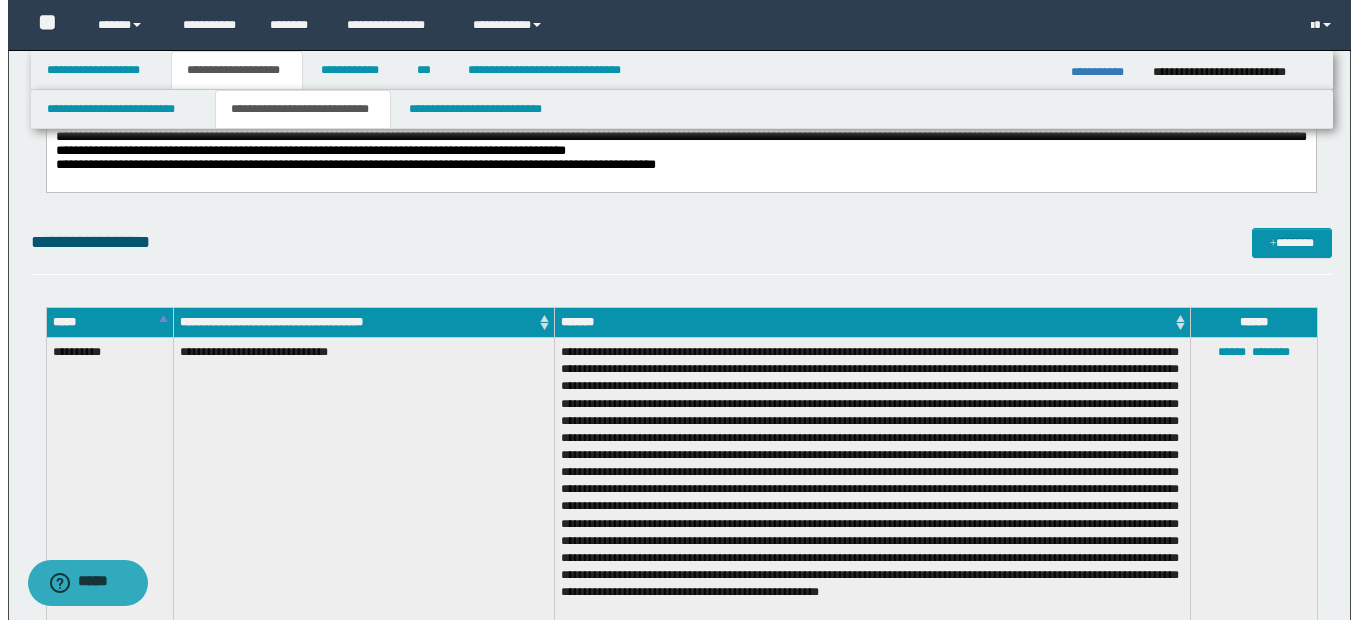 scroll, scrollTop: 0, scrollLeft: 0, axis: both 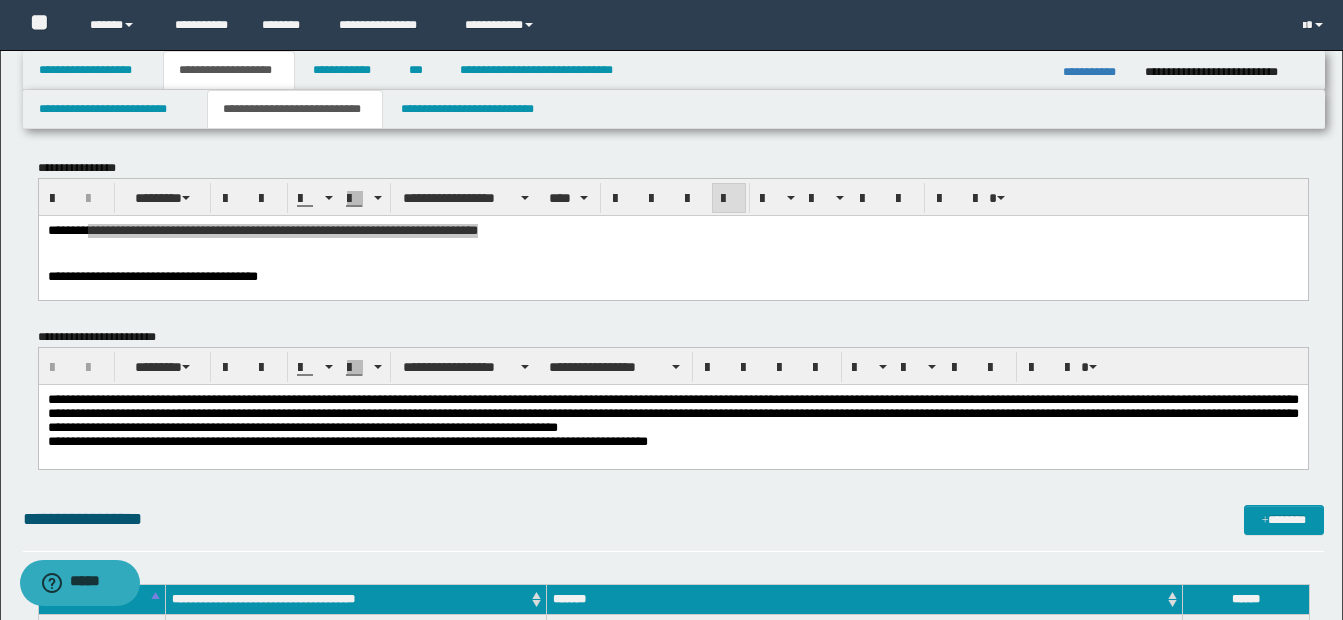 click on "**********" at bounding box center [673, 2246] 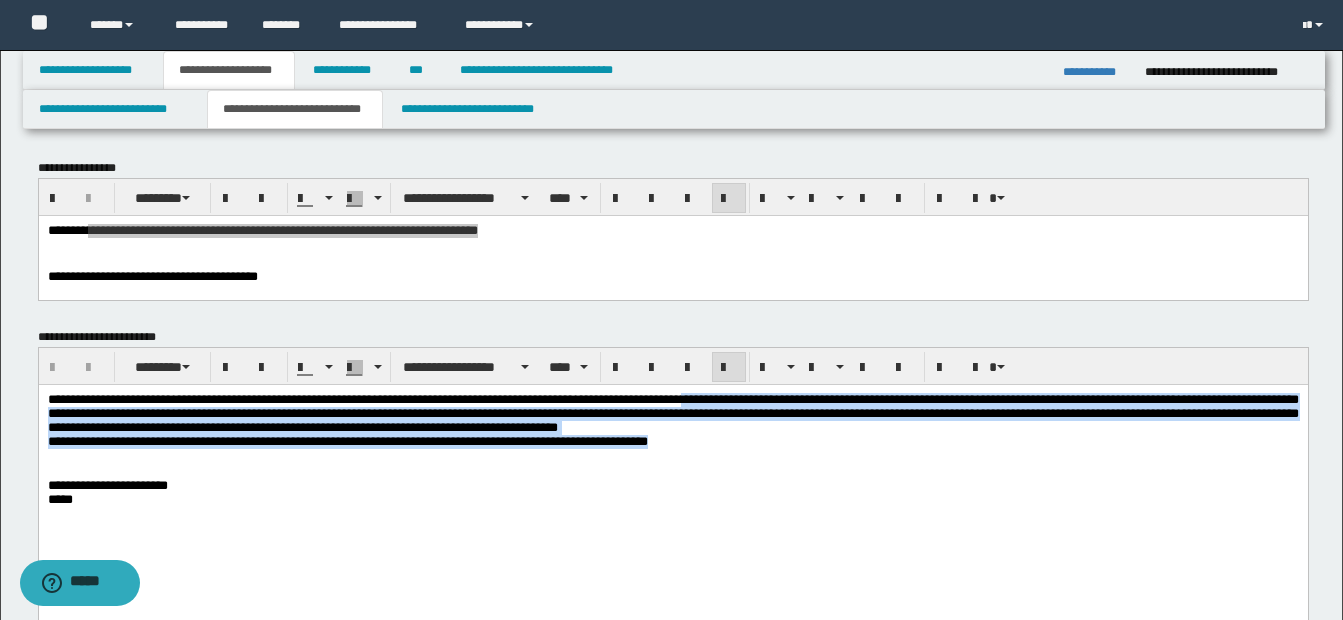 drag, startPoint x: 718, startPoint y: 400, endPoint x: 776, endPoint y: 444, distance: 72.8011 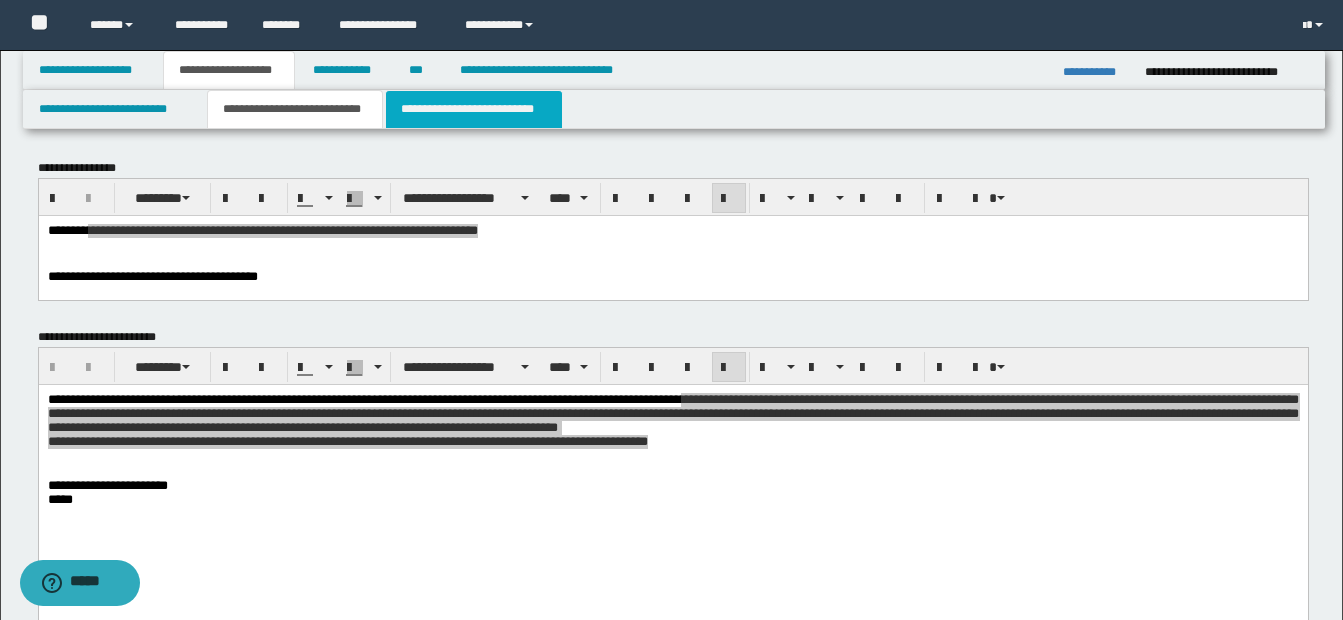 click on "**********" at bounding box center [474, 109] 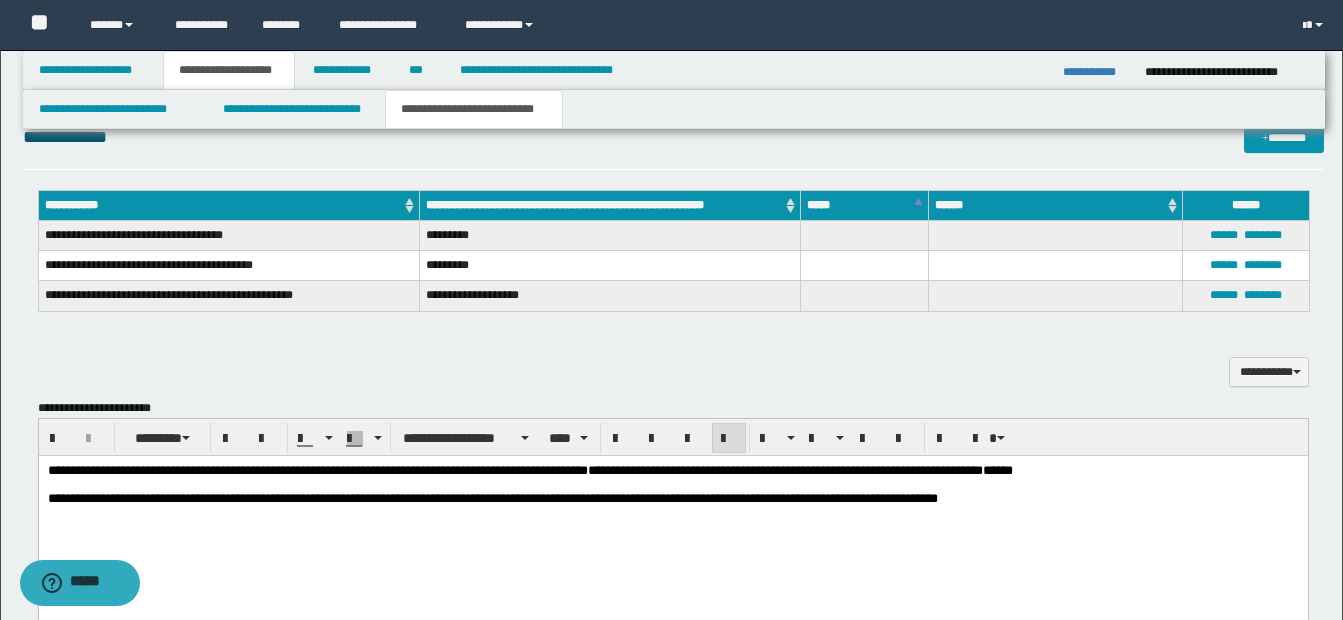 scroll, scrollTop: 1100, scrollLeft: 0, axis: vertical 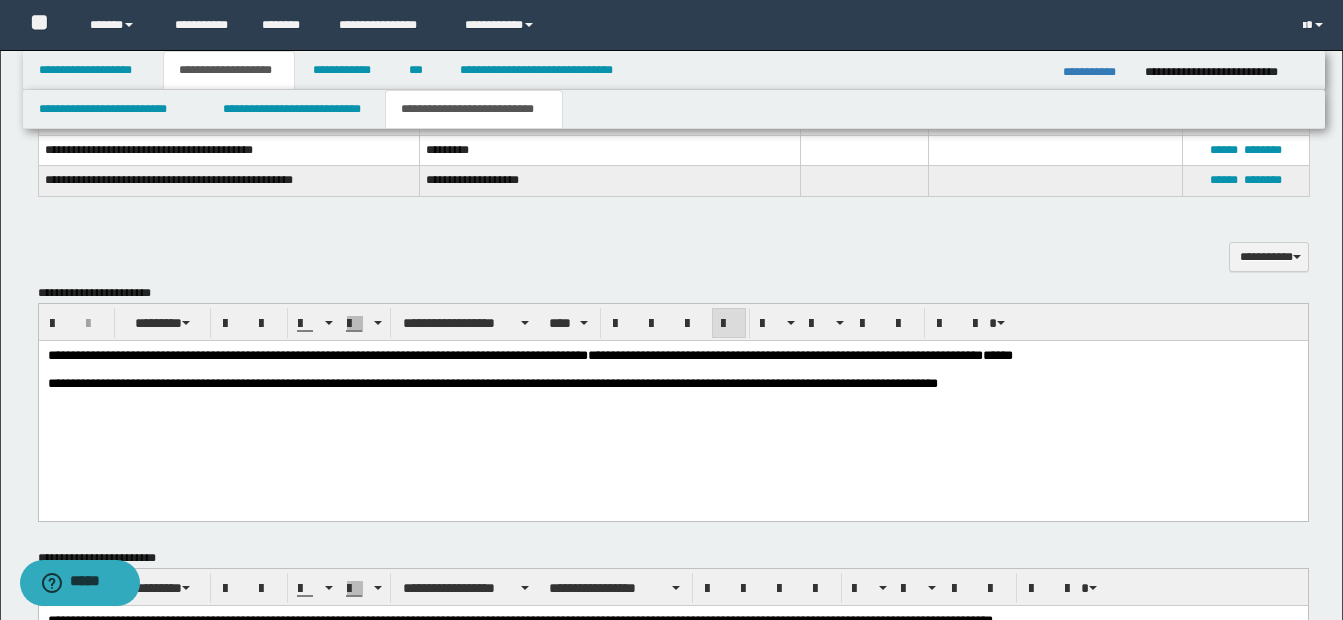 click on "**********" at bounding box center (672, 356) 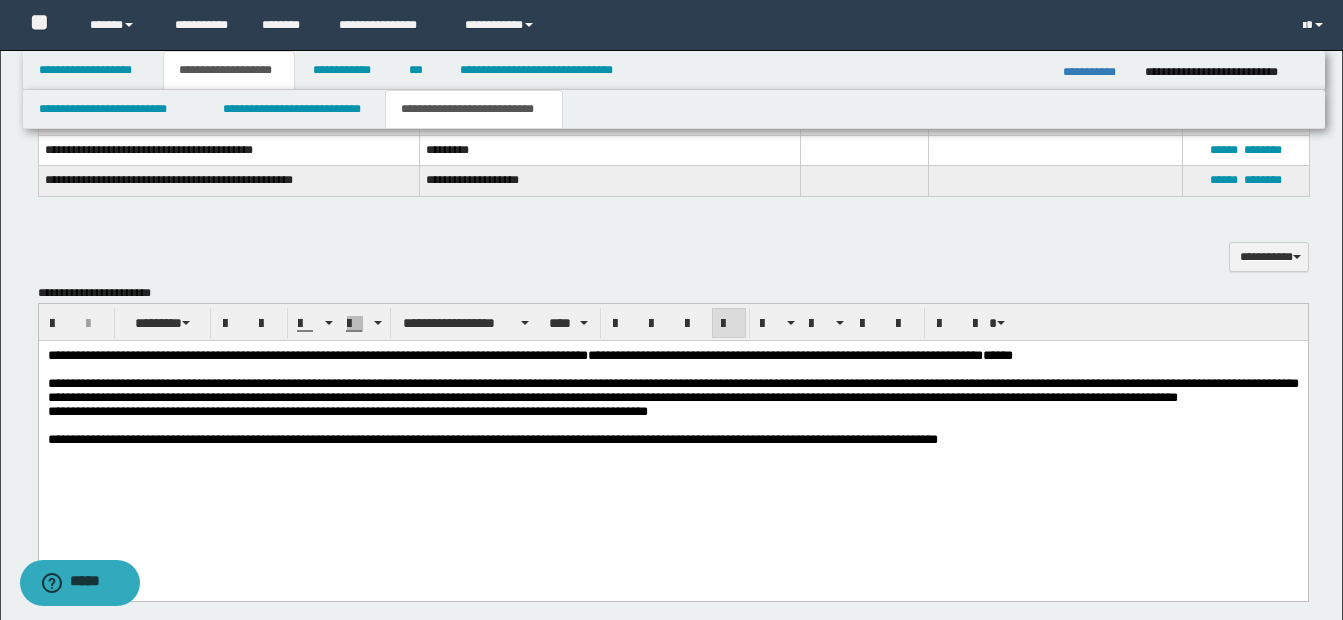 click on "**********" at bounding box center (672, 390) 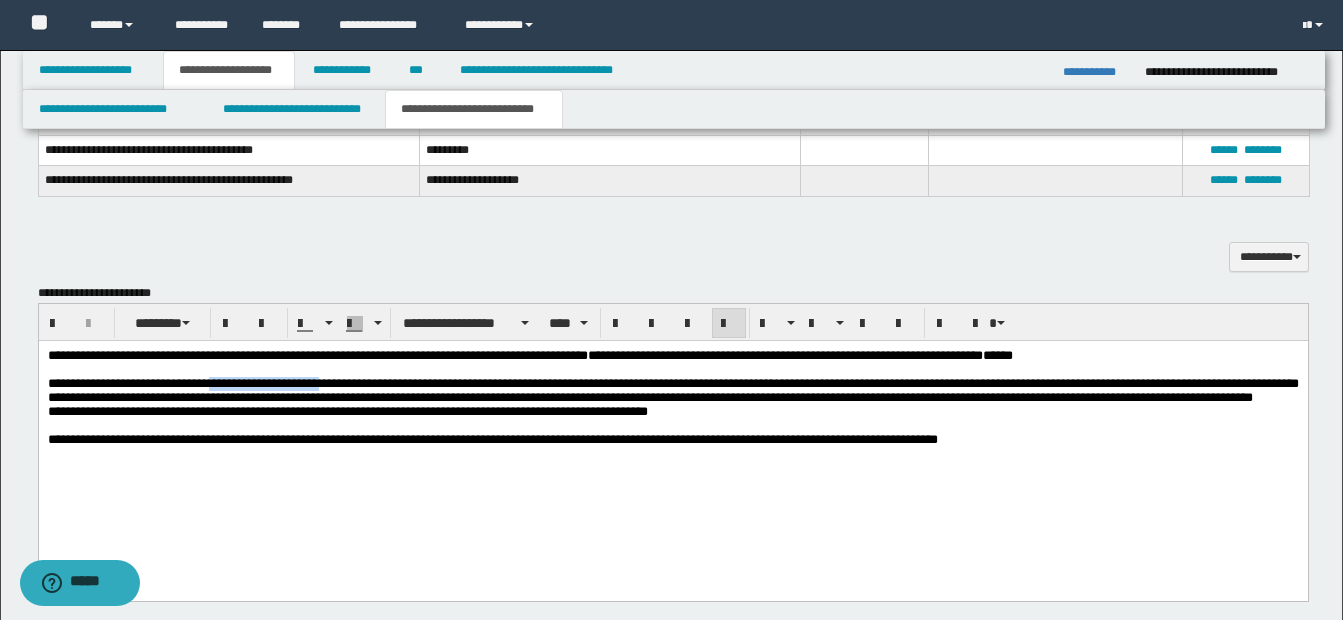 drag, startPoint x: 230, startPoint y: 387, endPoint x: 344, endPoint y: 388, distance: 114.00439 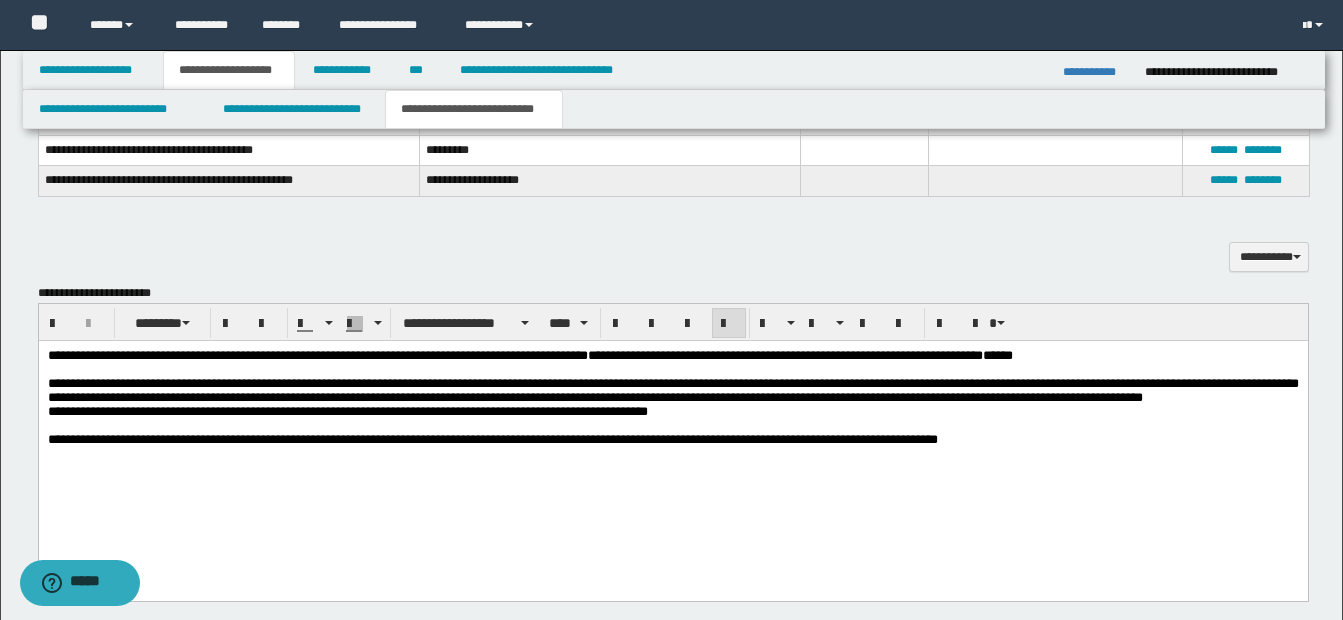 click on "**********" at bounding box center (672, 390) 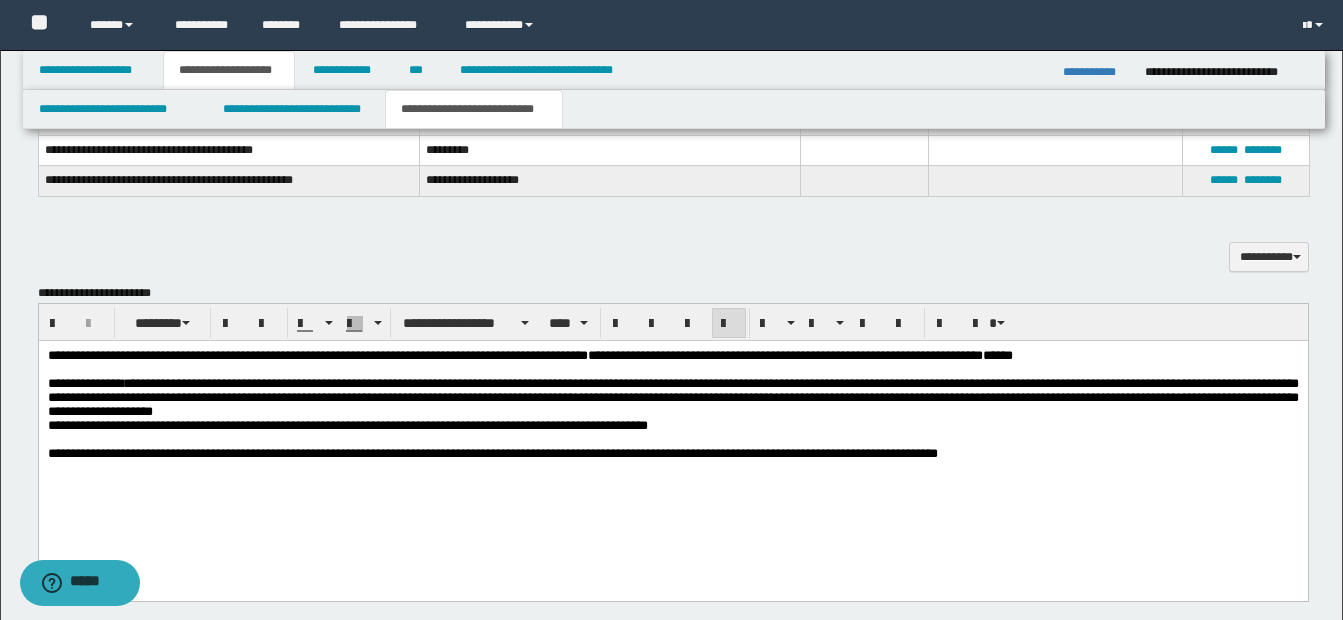 click on "**********" at bounding box center (672, 397) 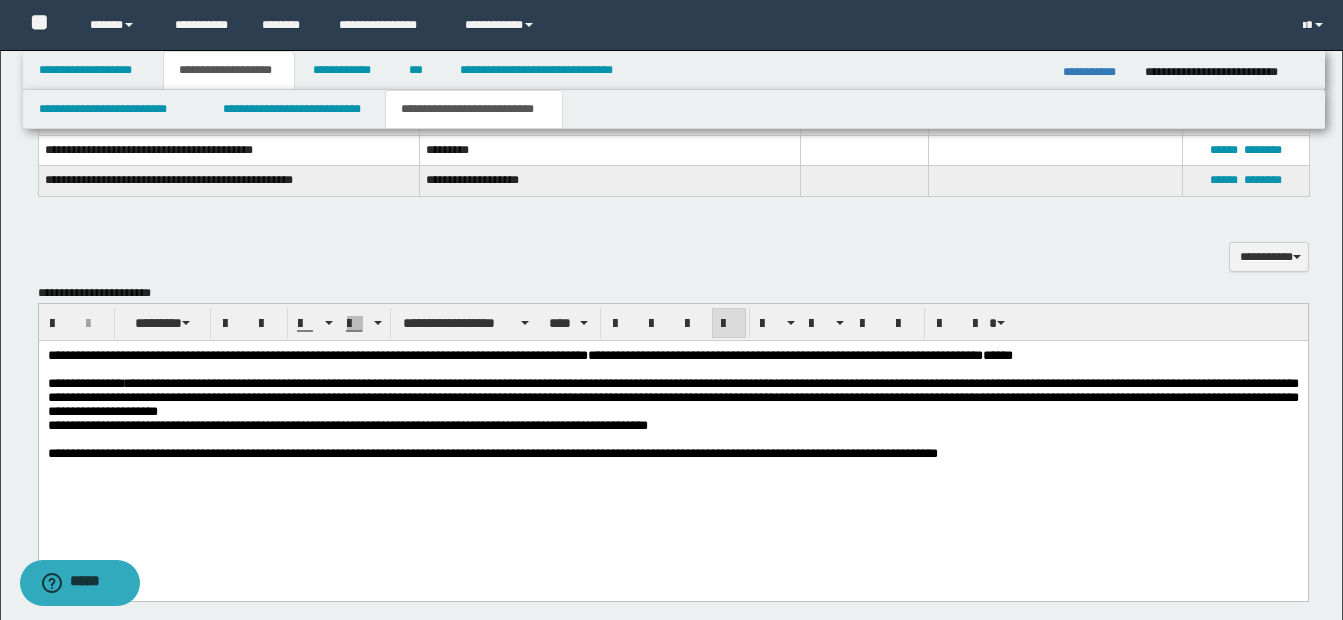 click on "**********" at bounding box center [672, 397] 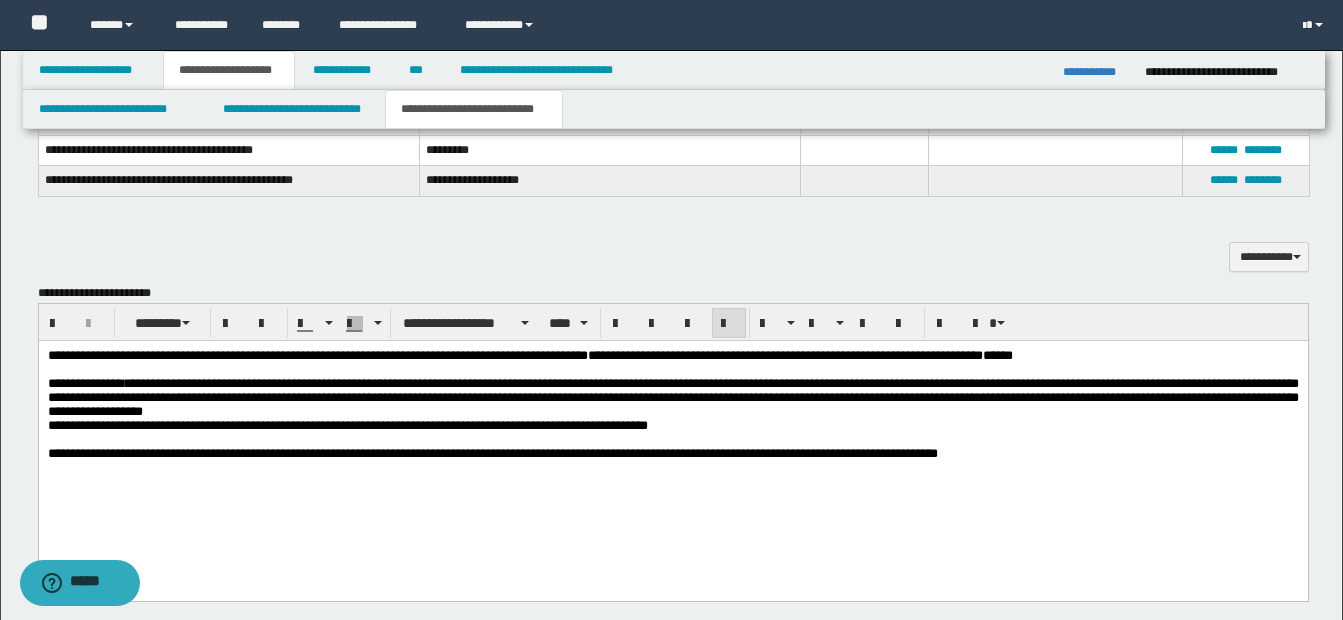click on "**********" at bounding box center [672, 397] 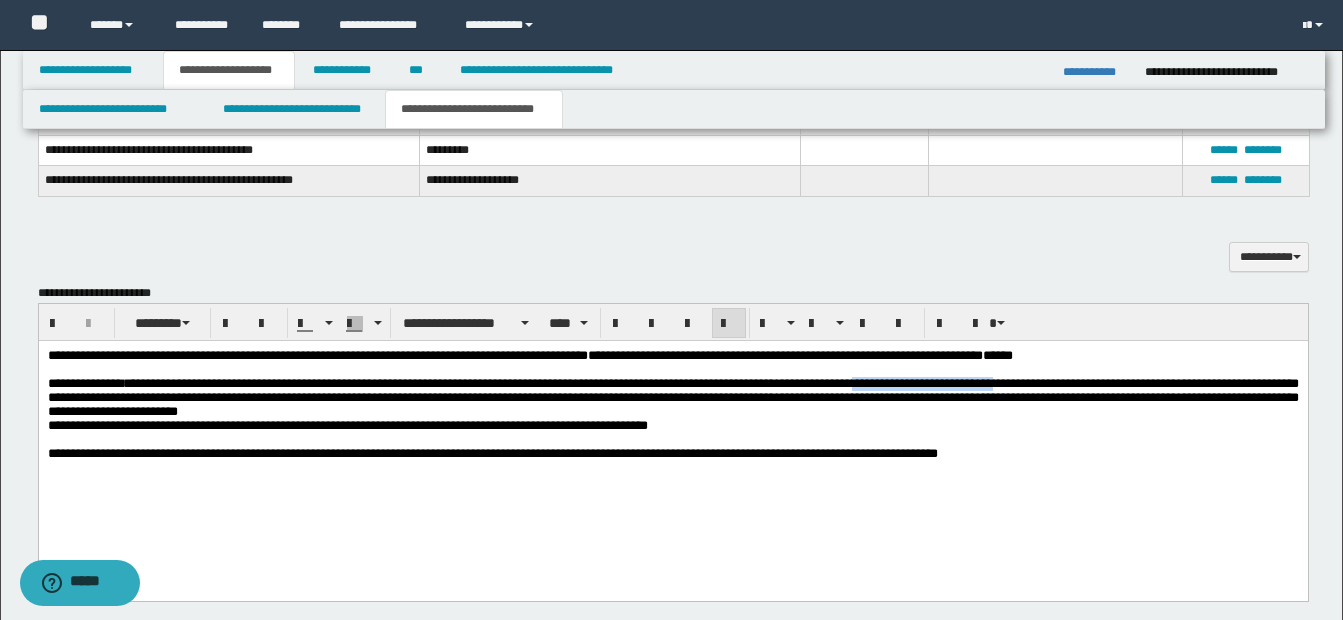 drag, startPoint x: 899, startPoint y: 385, endPoint x: 1044, endPoint y: 389, distance: 145.05516 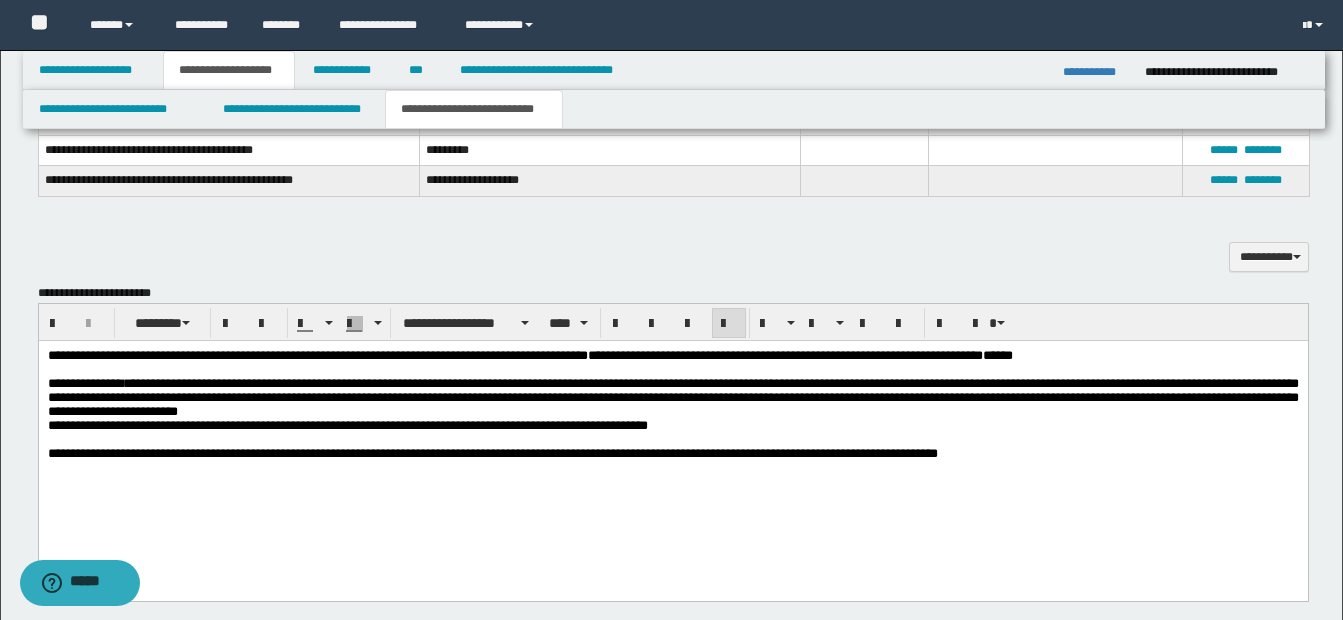click on "**********" at bounding box center [672, 397] 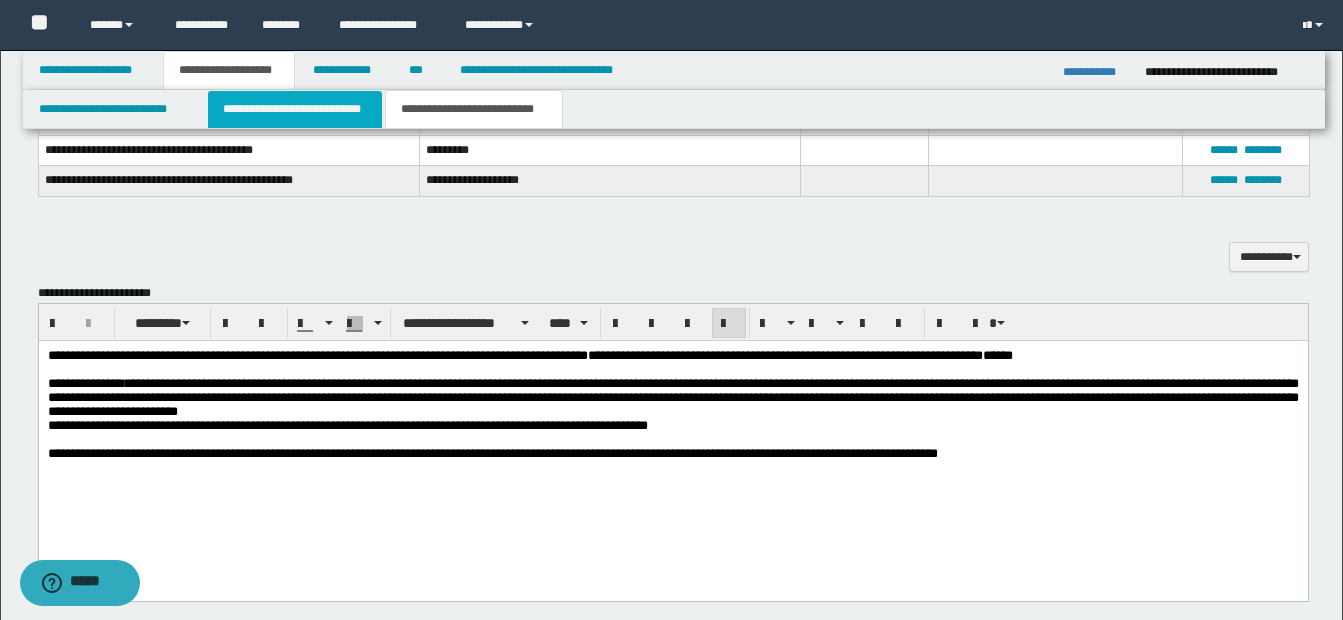 click on "**********" at bounding box center (295, 109) 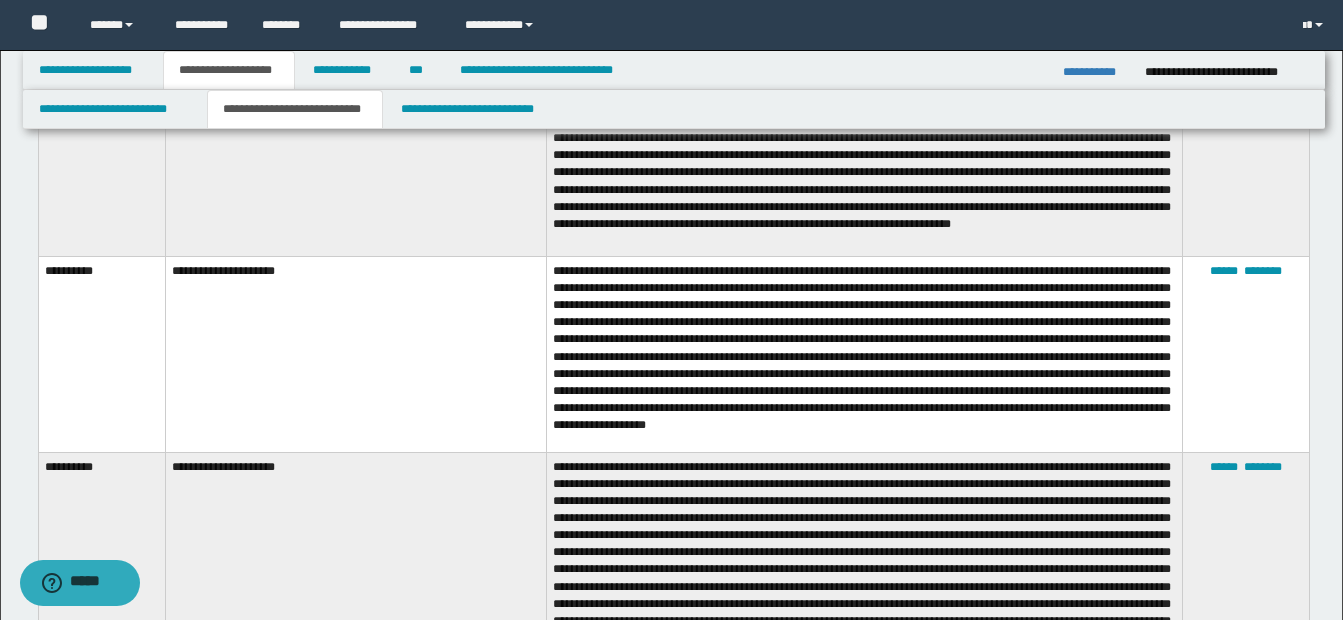 scroll, scrollTop: 2500, scrollLeft: 0, axis: vertical 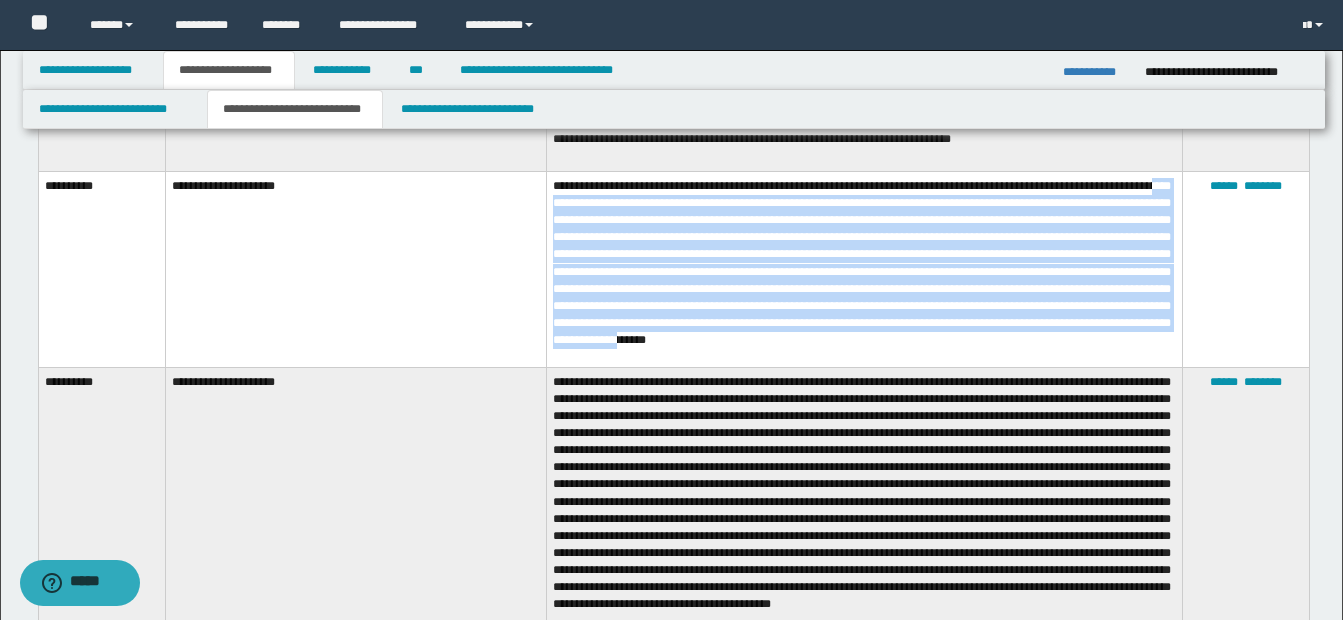 drag, startPoint x: 553, startPoint y: 212, endPoint x: 979, endPoint y: 343, distance: 445.6871 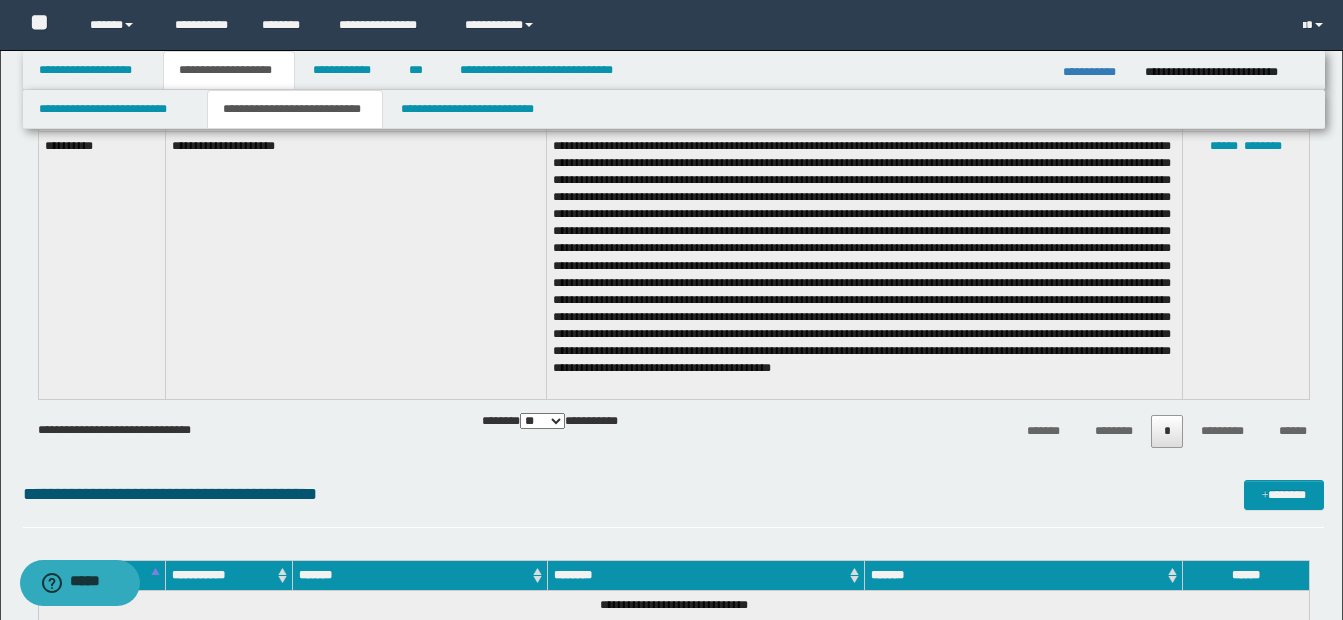 scroll, scrollTop: 2700, scrollLeft: 0, axis: vertical 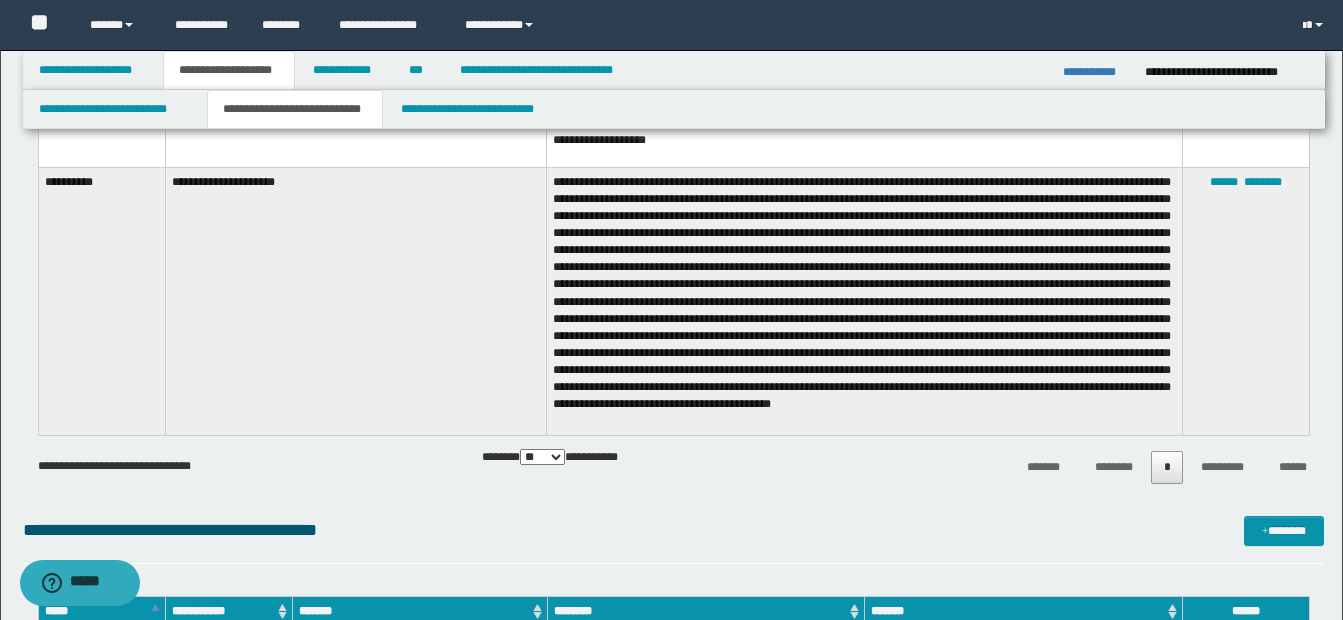 click at bounding box center [865, 301] 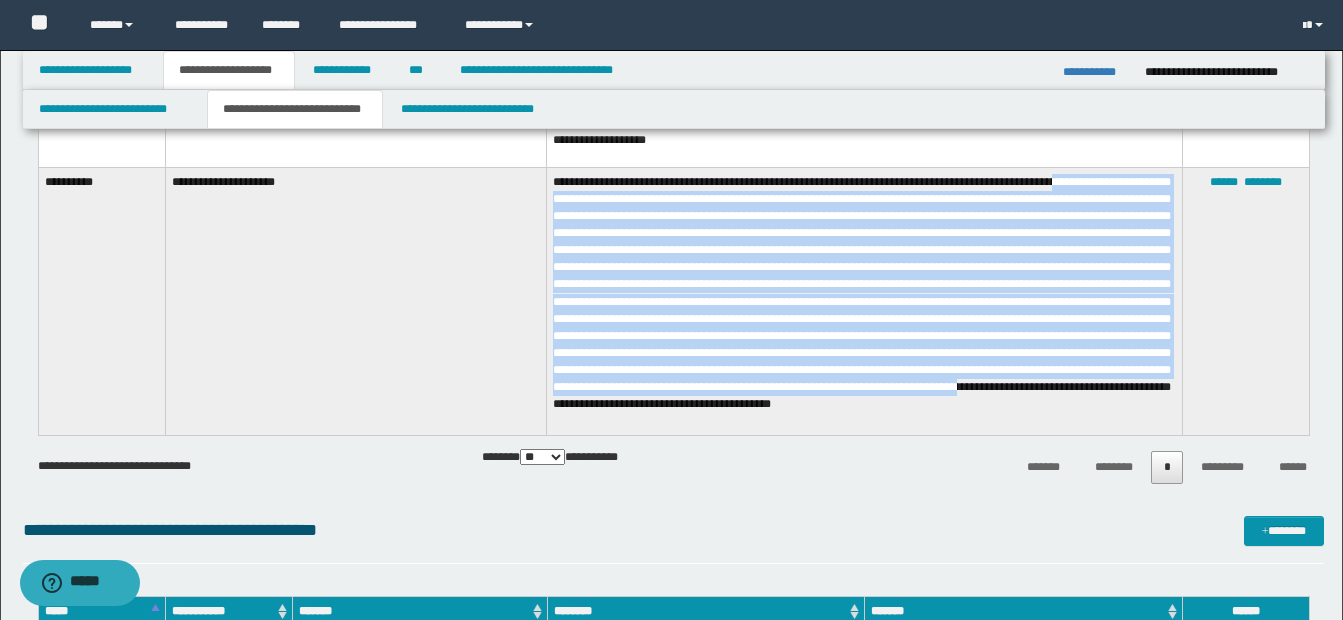 drag, startPoint x: 1087, startPoint y: 182, endPoint x: 1095, endPoint y: 402, distance: 220.1454 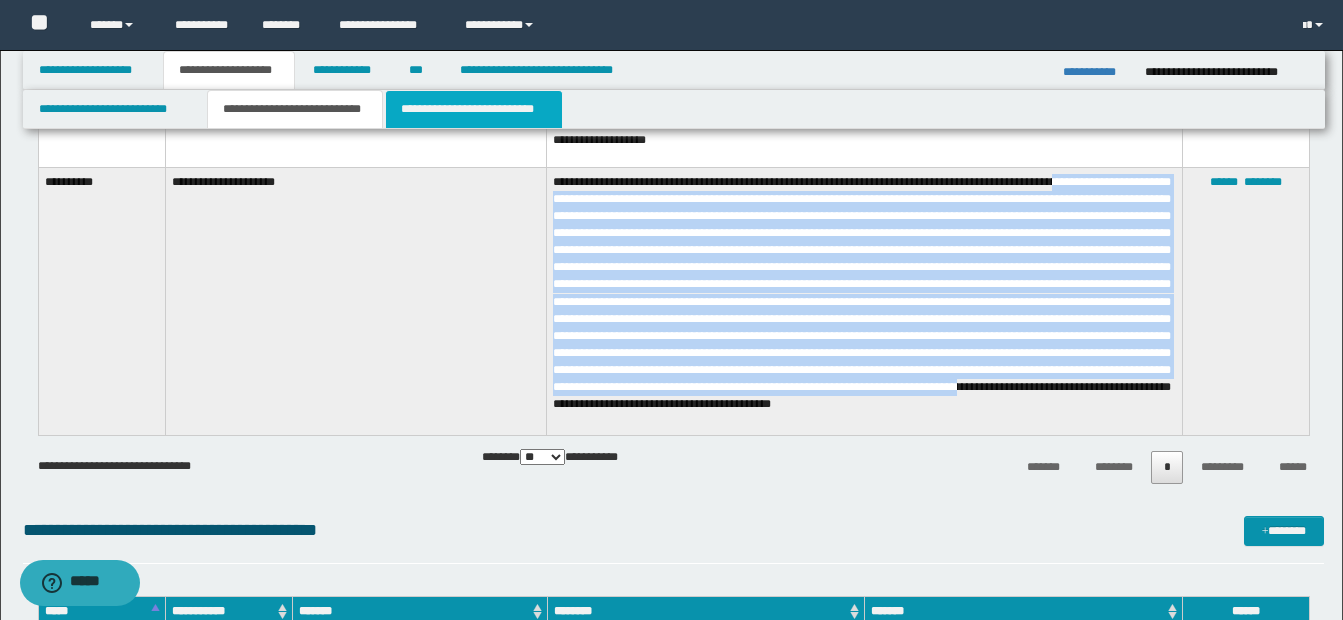 click on "**********" at bounding box center [474, 109] 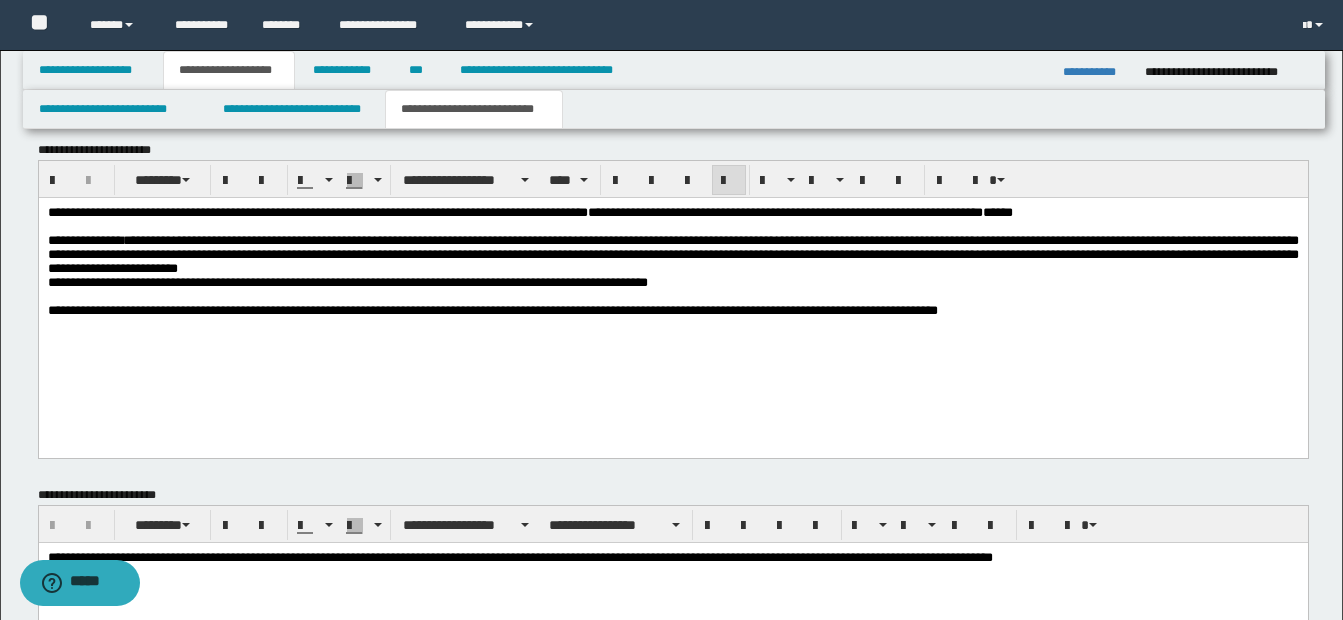 scroll, scrollTop: 1207, scrollLeft: 0, axis: vertical 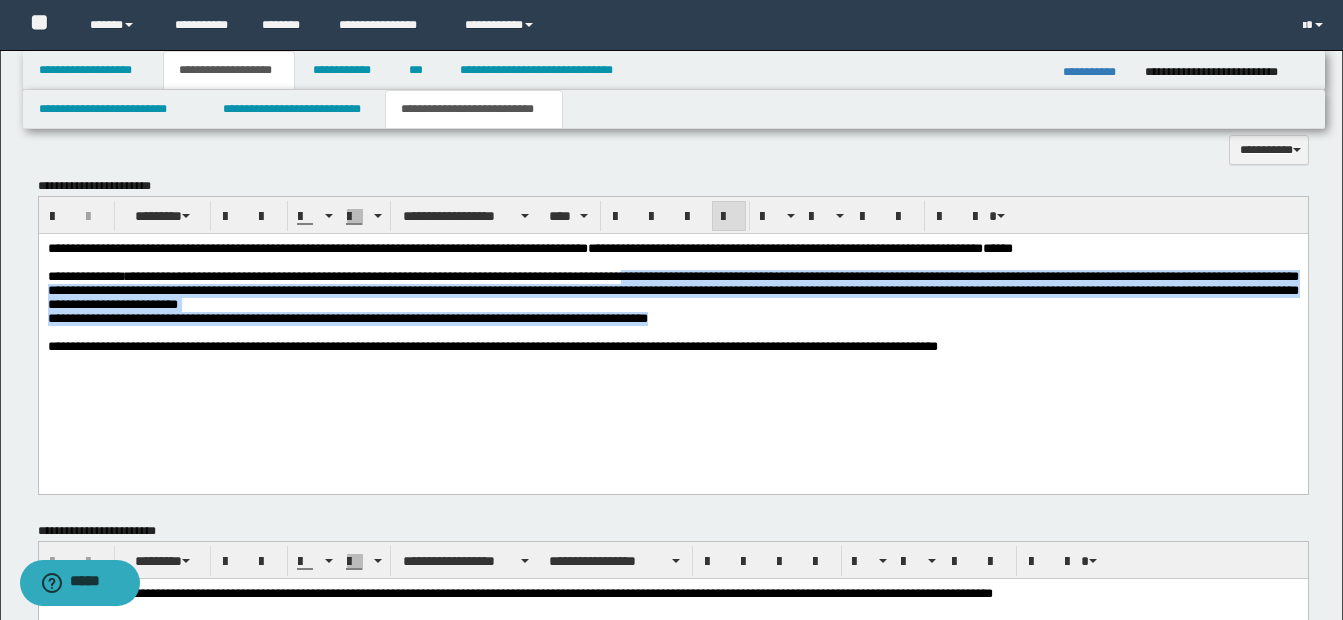 drag, startPoint x: 659, startPoint y: 283, endPoint x: 717, endPoint y: 333, distance: 76.57676 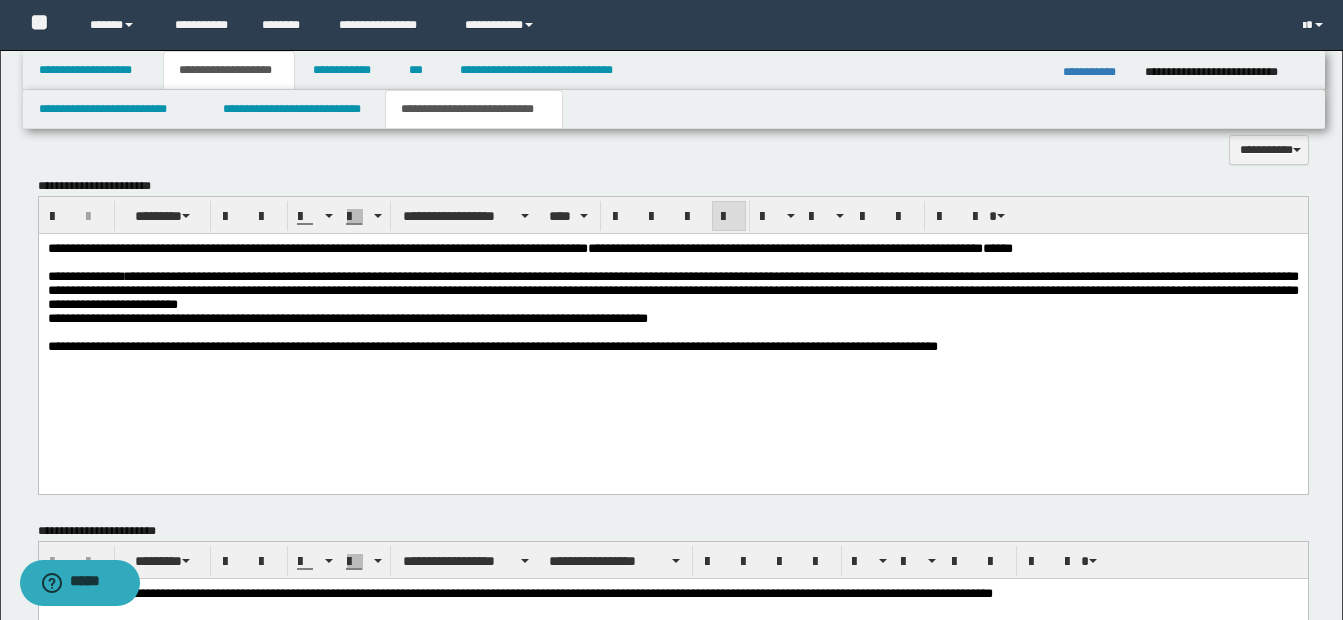 click at bounding box center (672, 263) 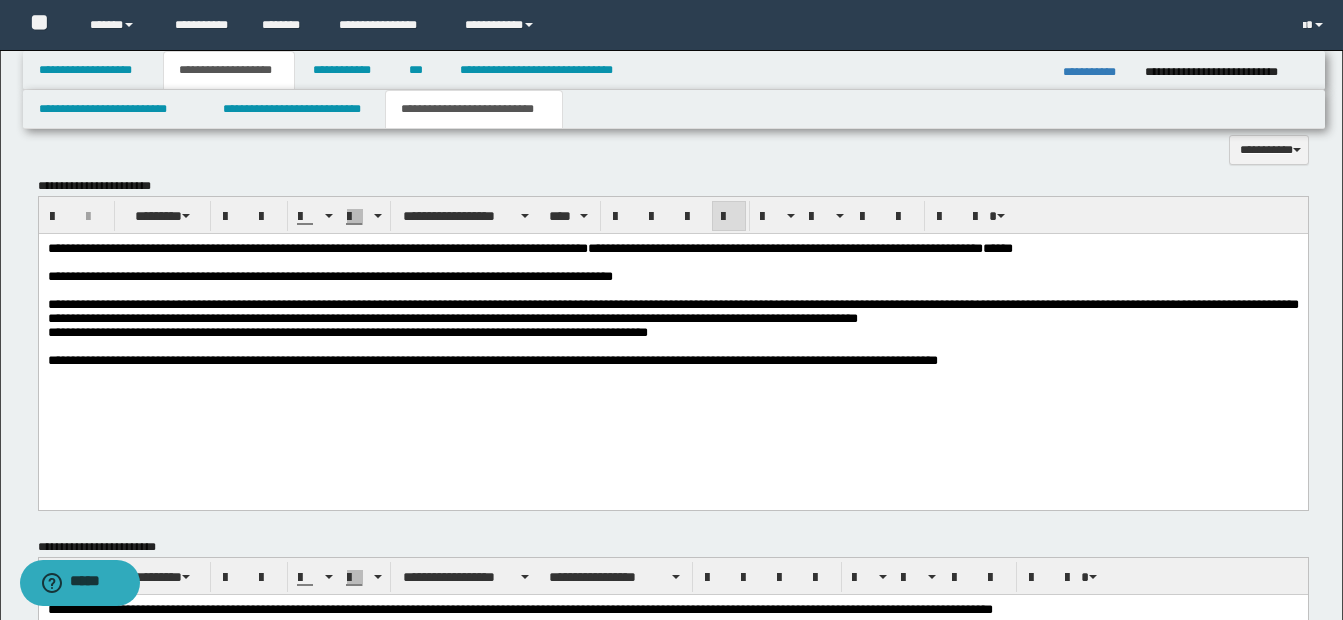 click on "**********" at bounding box center [672, 277] 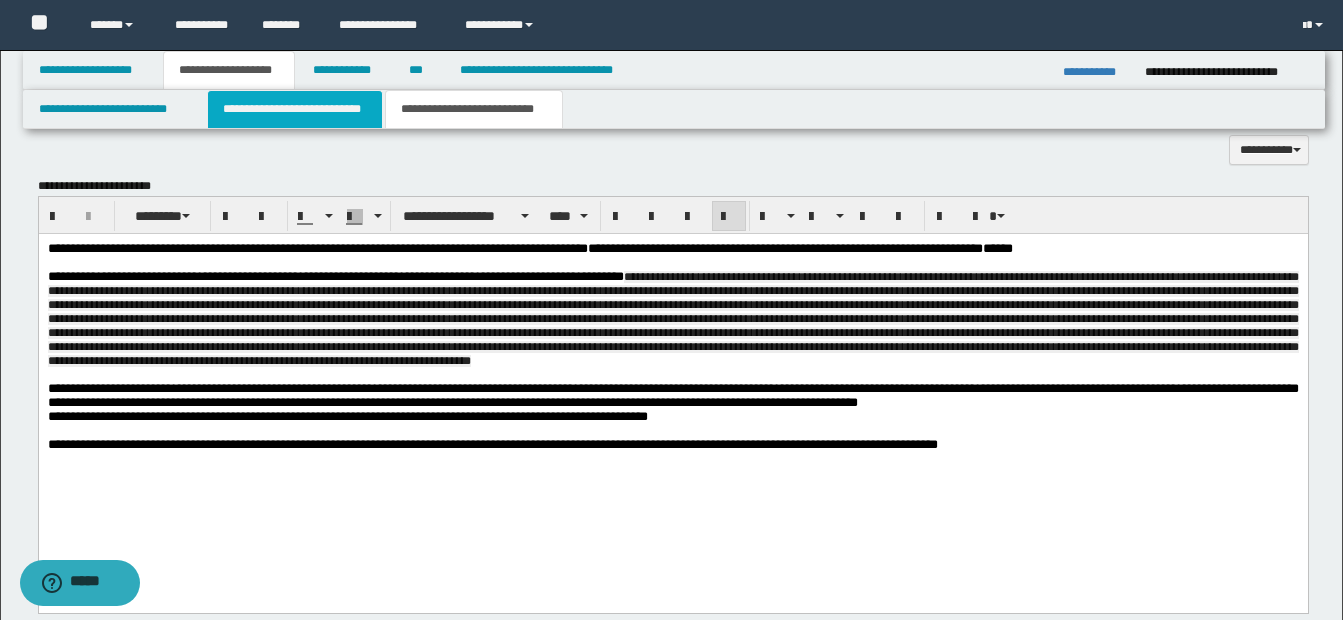 click on "**********" at bounding box center [295, 109] 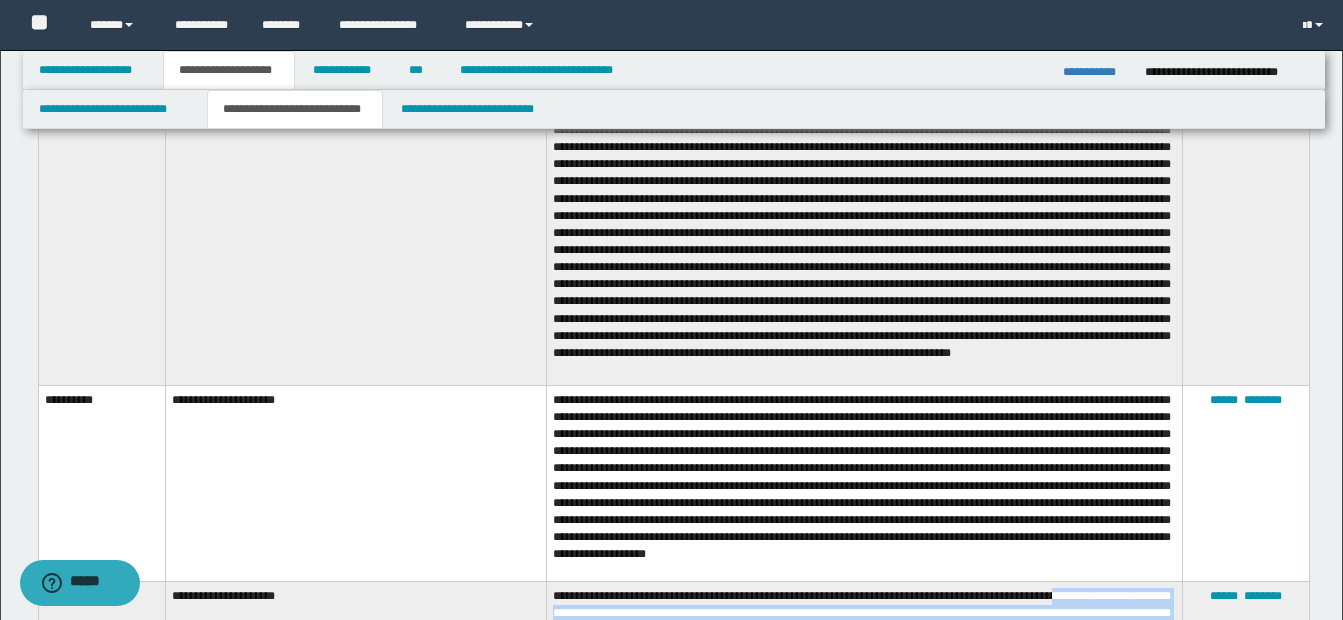 scroll, scrollTop: 2407, scrollLeft: 0, axis: vertical 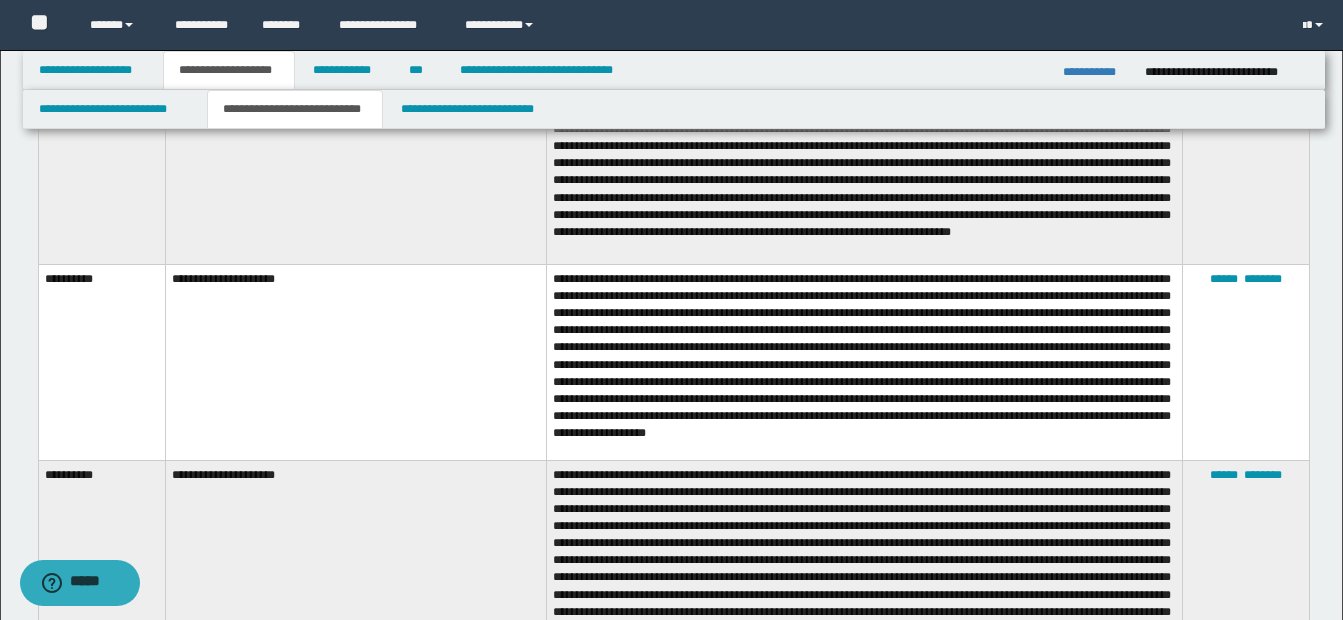 click at bounding box center (865, 362) 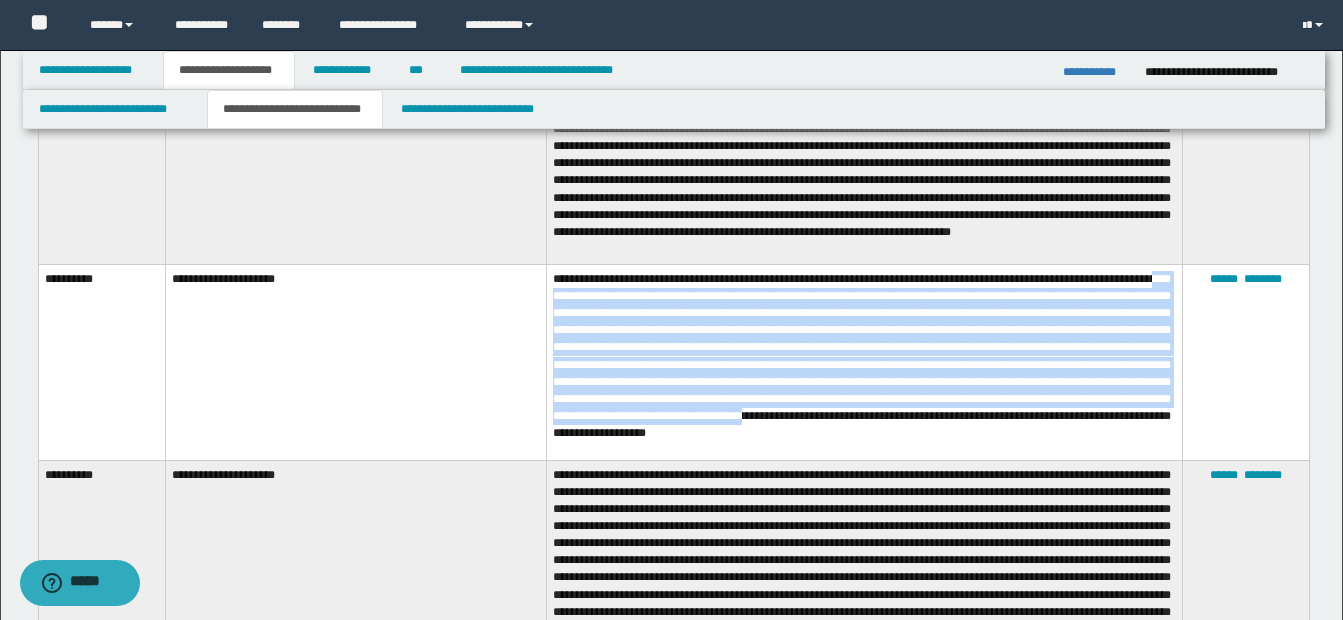 drag, startPoint x: 554, startPoint y: 307, endPoint x: 1057, endPoint y: 428, distance: 517.349 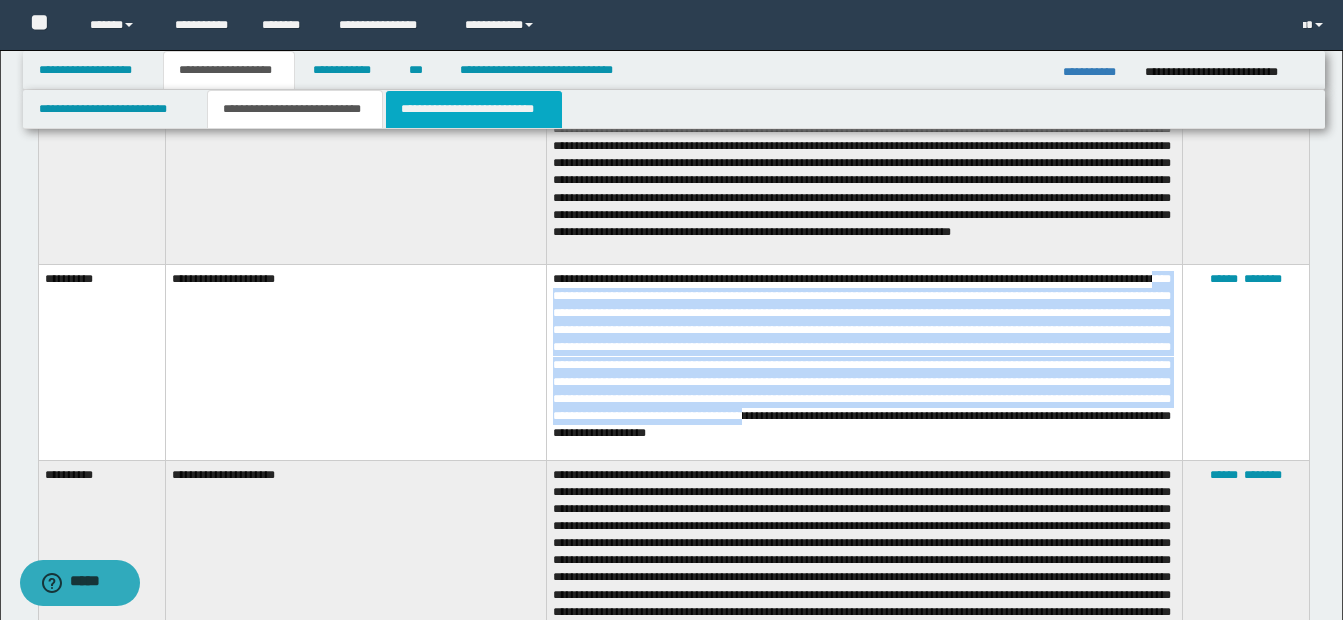 click on "**********" at bounding box center (474, 109) 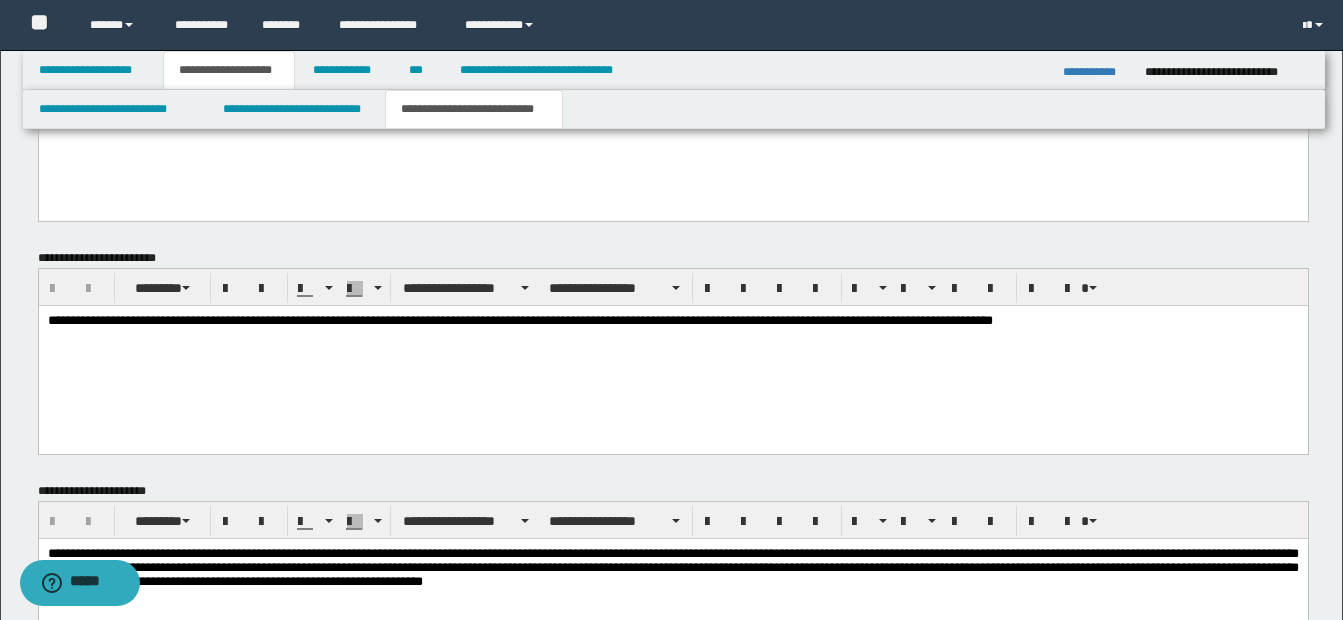 scroll, scrollTop: 1326, scrollLeft: 0, axis: vertical 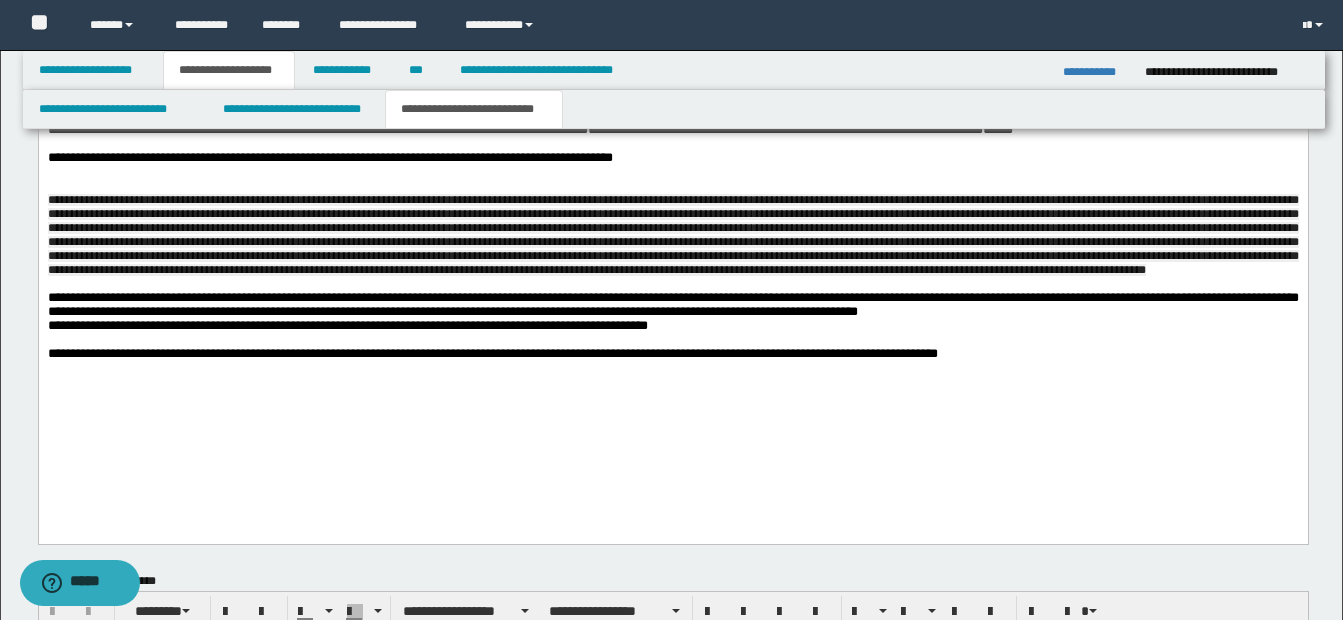 click on "**********" at bounding box center [672, 158] 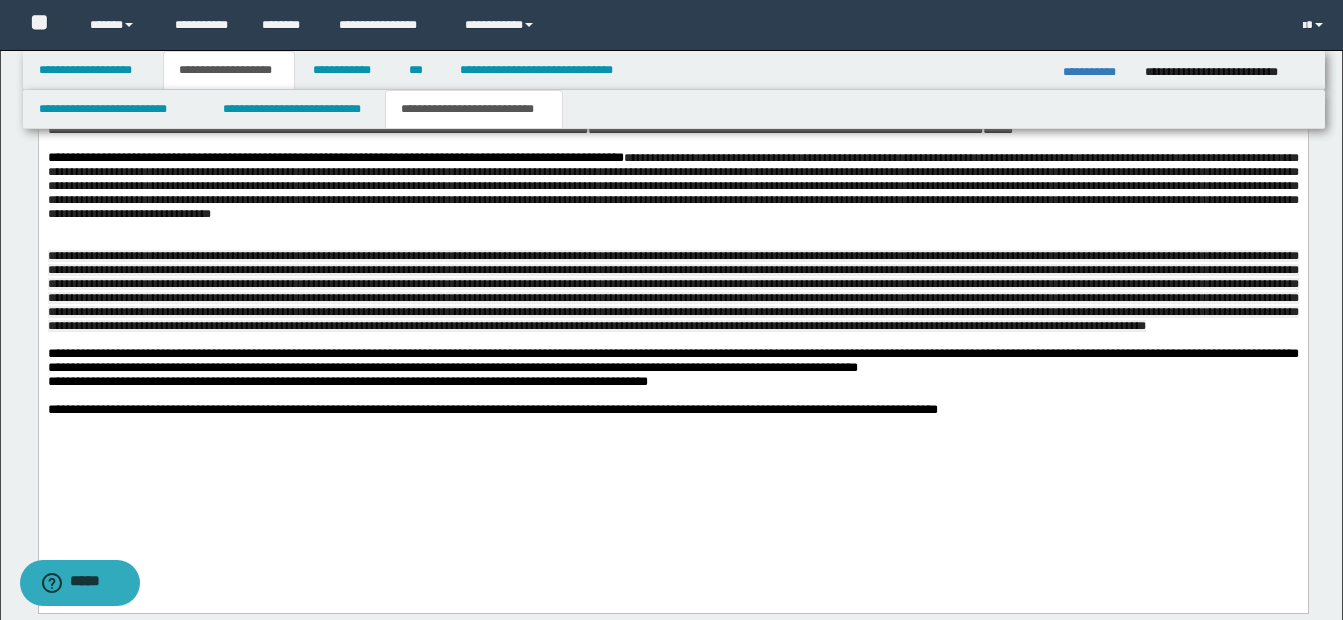 click on "**********" at bounding box center (672, 186) 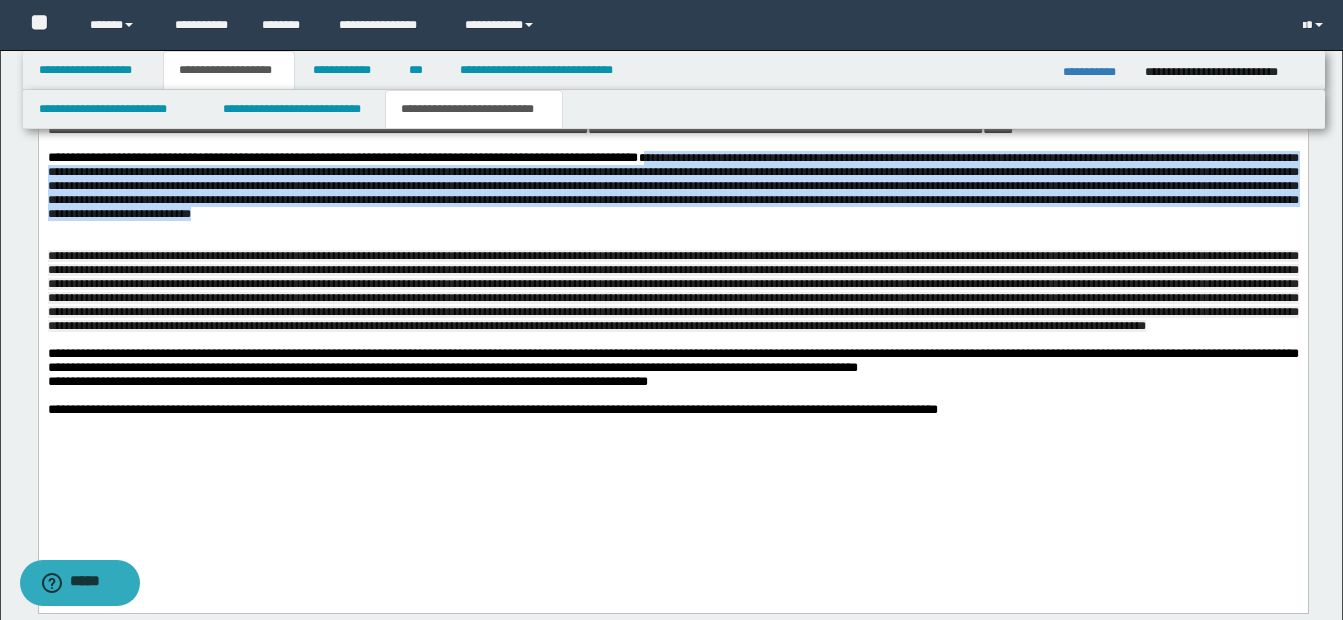 drag, startPoint x: 680, startPoint y: 163, endPoint x: 813, endPoint y: 241, distance: 154.18495 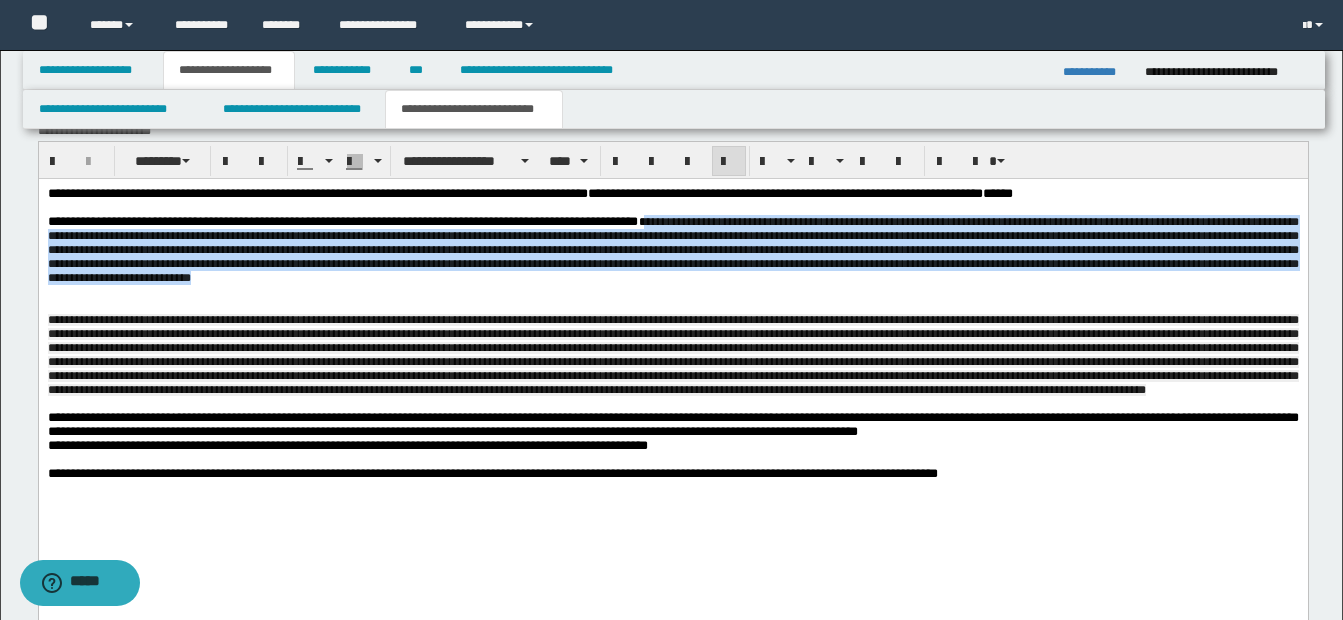 scroll, scrollTop: 1226, scrollLeft: 0, axis: vertical 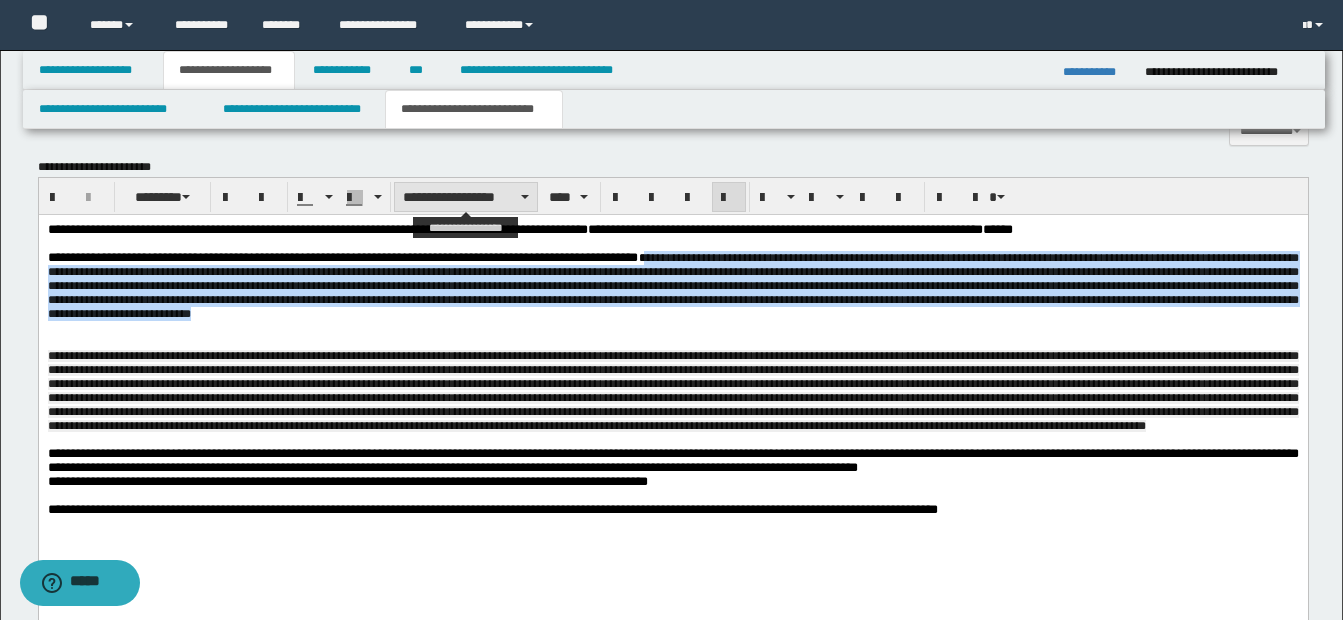 click on "**********" at bounding box center [466, 197] 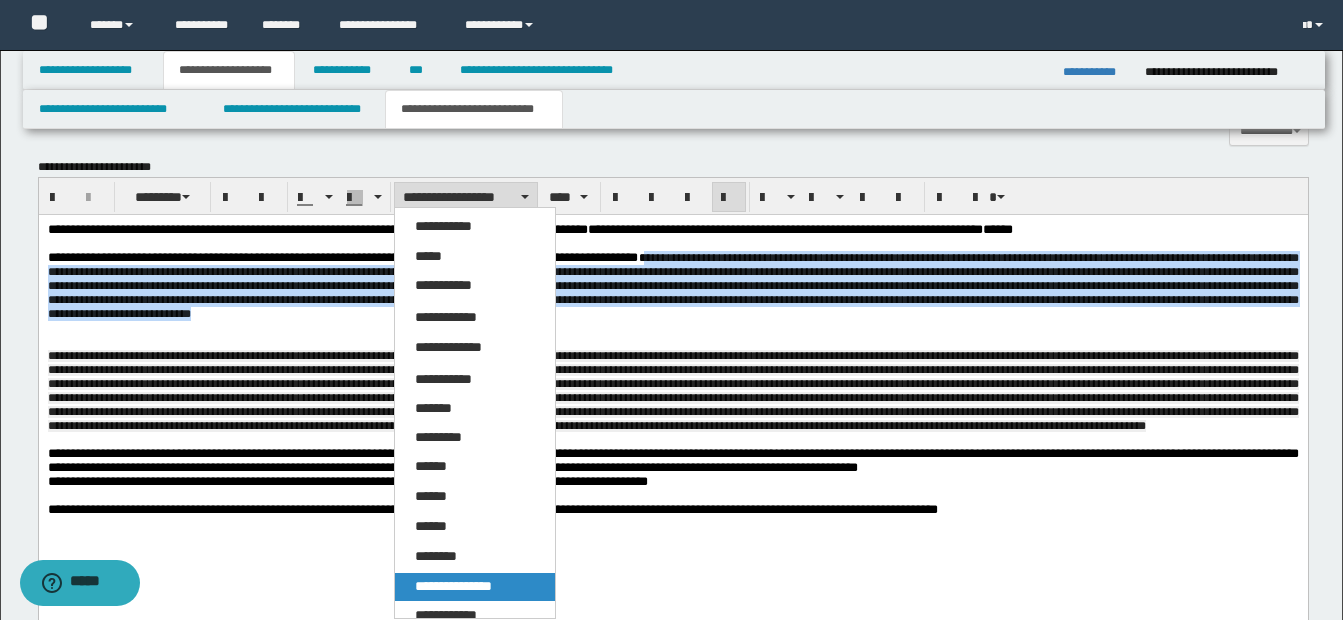 click on "**********" at bounding box center [453, 586] 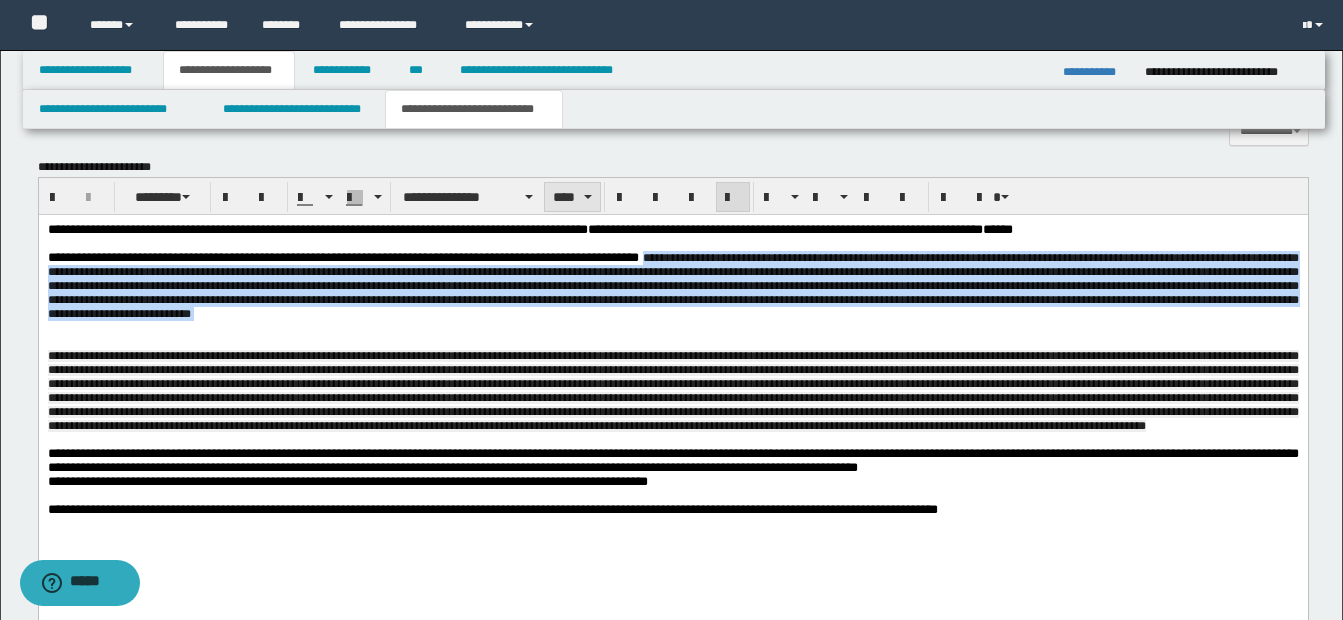click on "****" at bounding box center [572, 197] 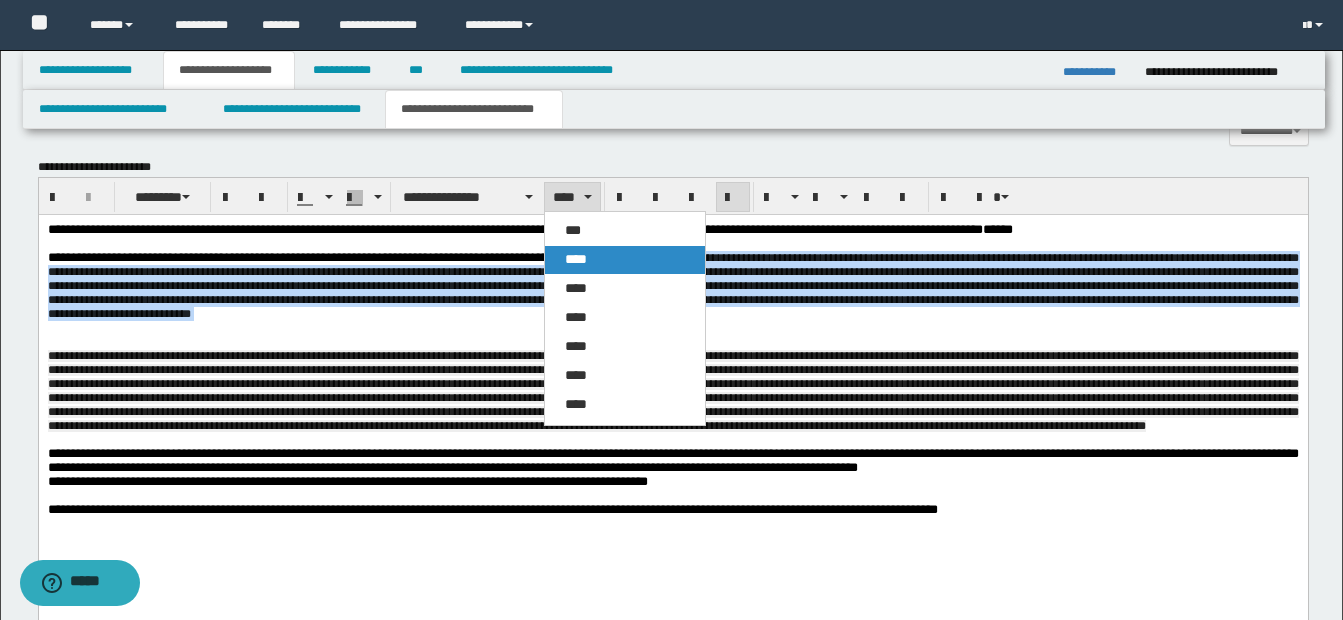 click on "****" at bounding box center [576, 259] 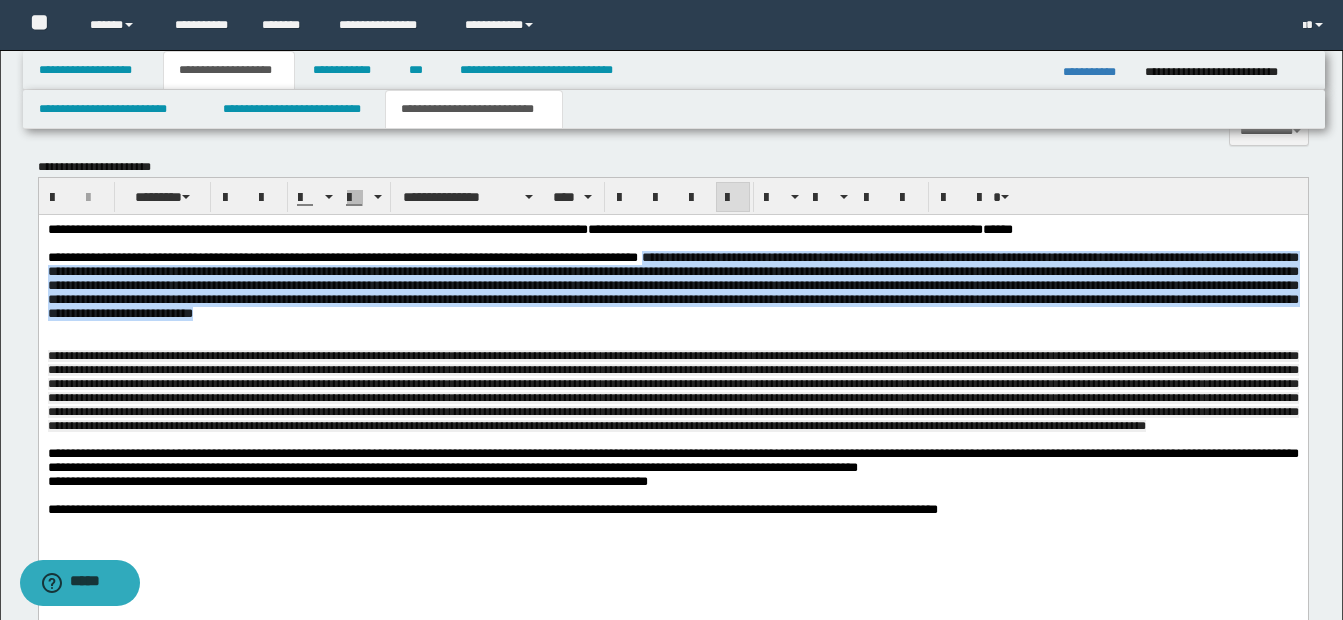 click on "**********" at bounding box center [672, 286] 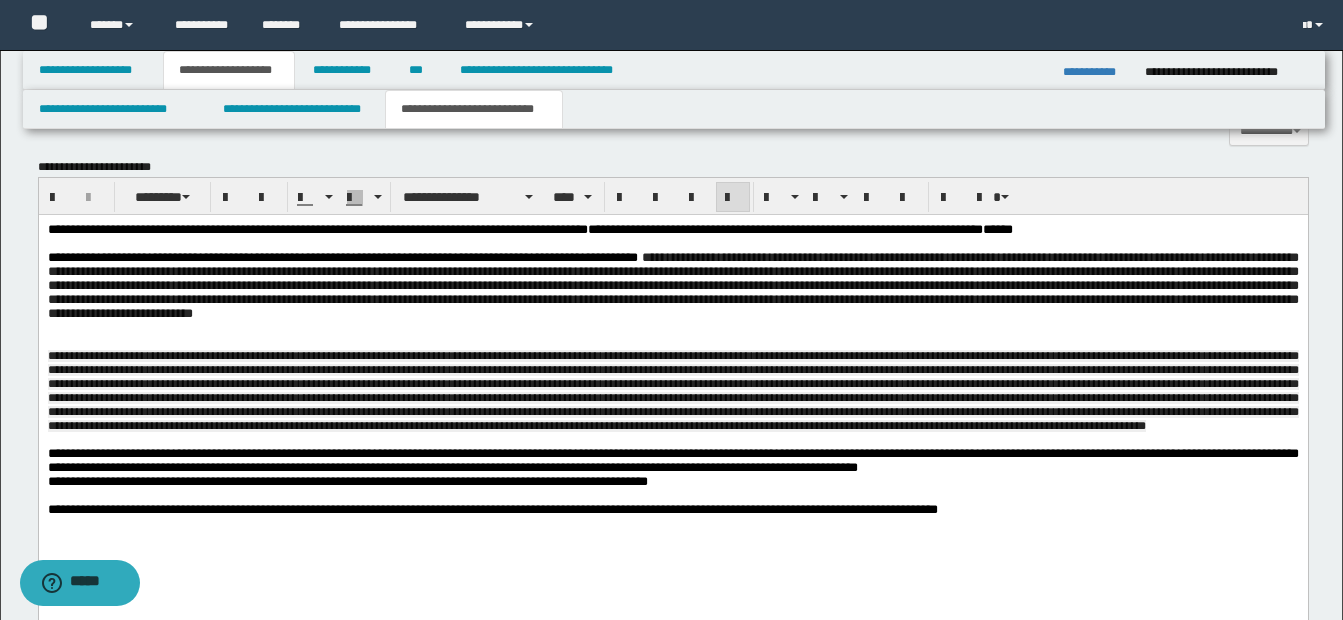 click on "**********" at bounding box center (672, 285) 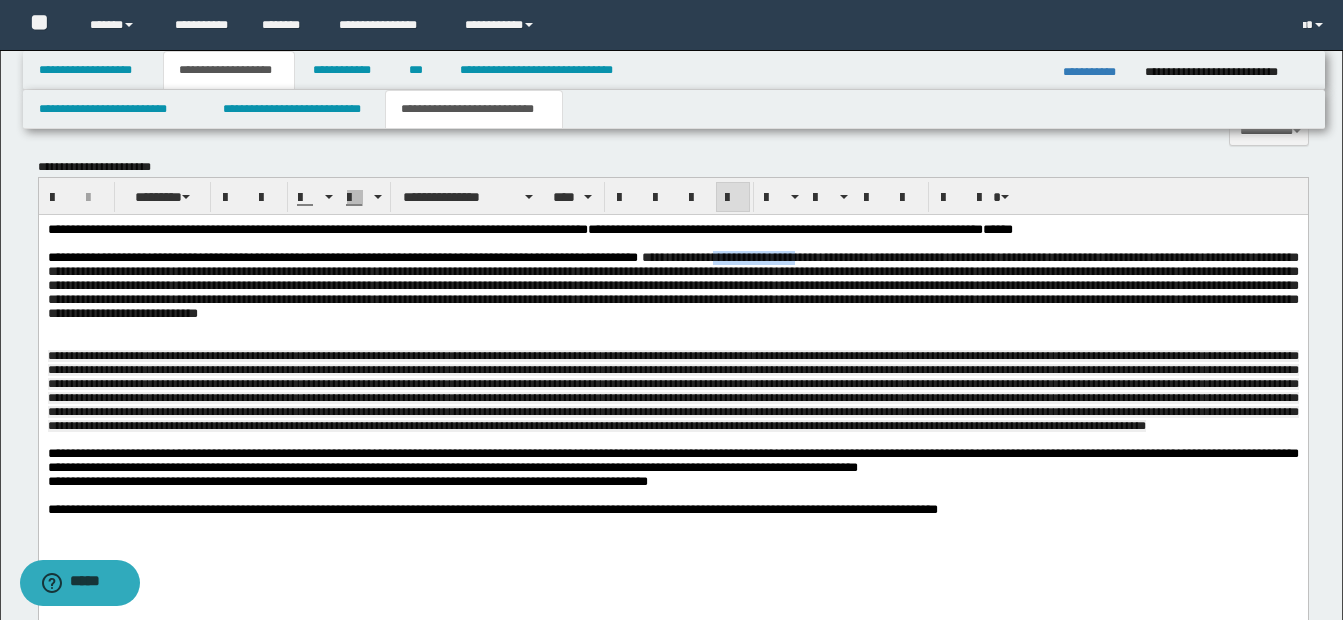 drag, startPoint x: 747, startPoint y: 261, endPoint x: 833, endPoint y: 266, distance: 86.145226 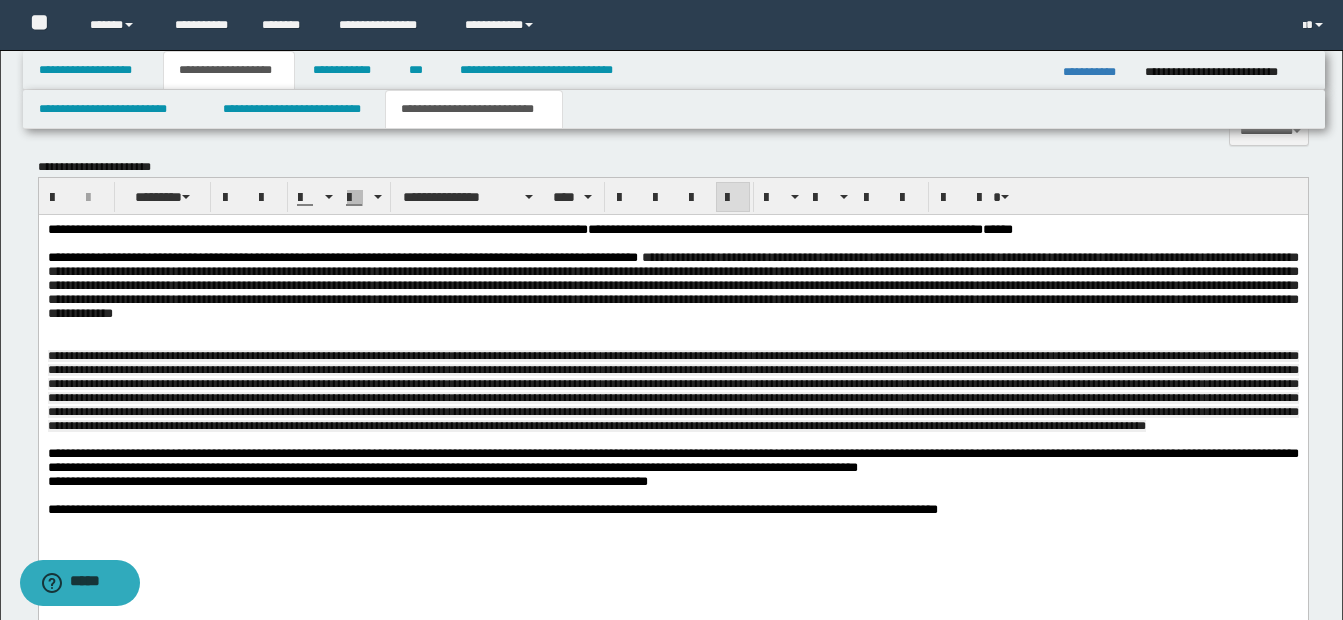 click on "**********" at bounding box center [672, 285] 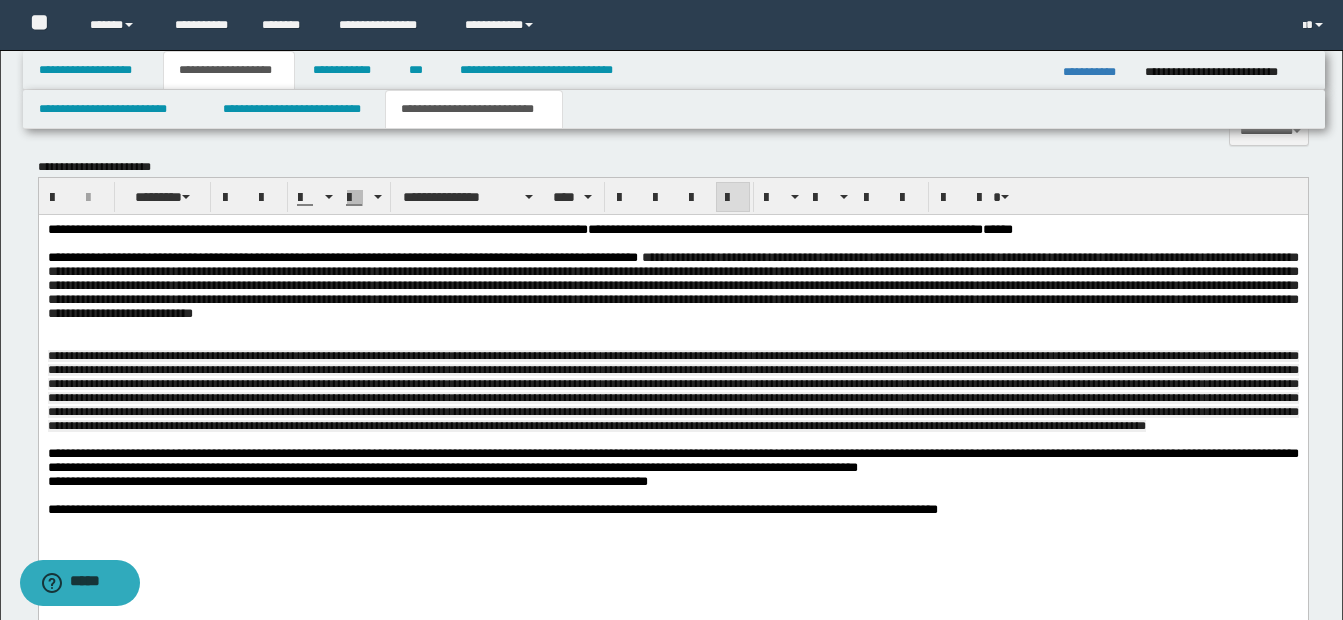 click on "**********" at bounding box center (672, 285) 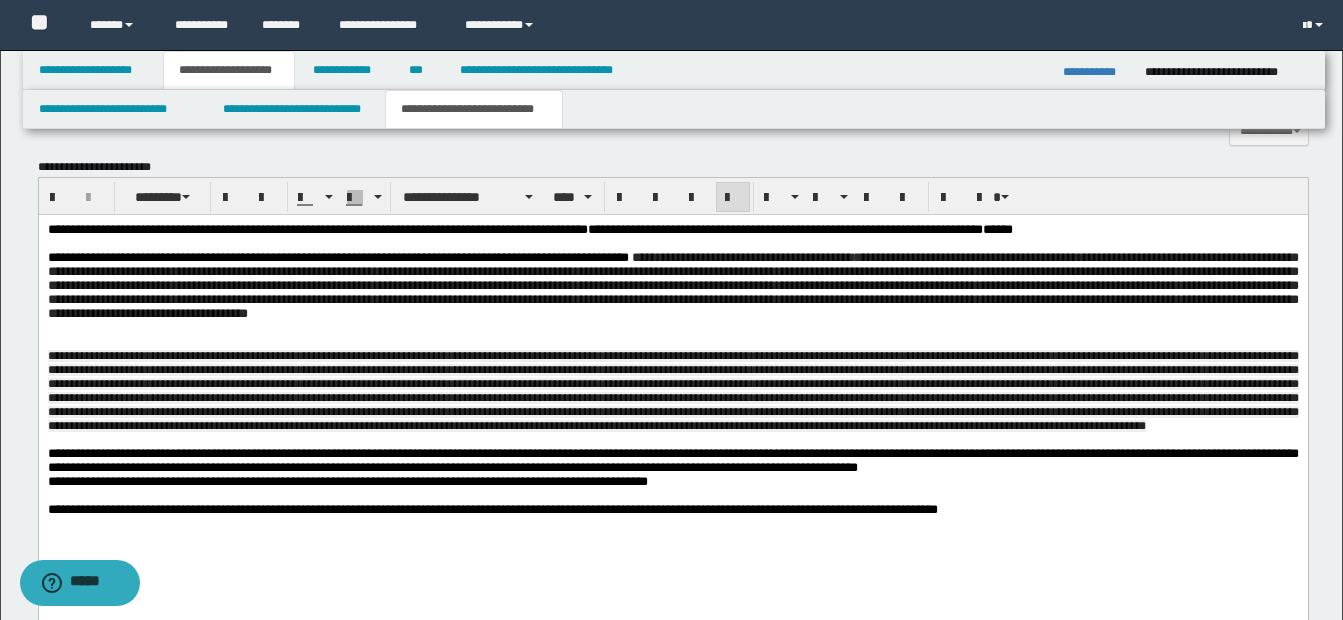 click on "**********" at bounding box center (672, 285) 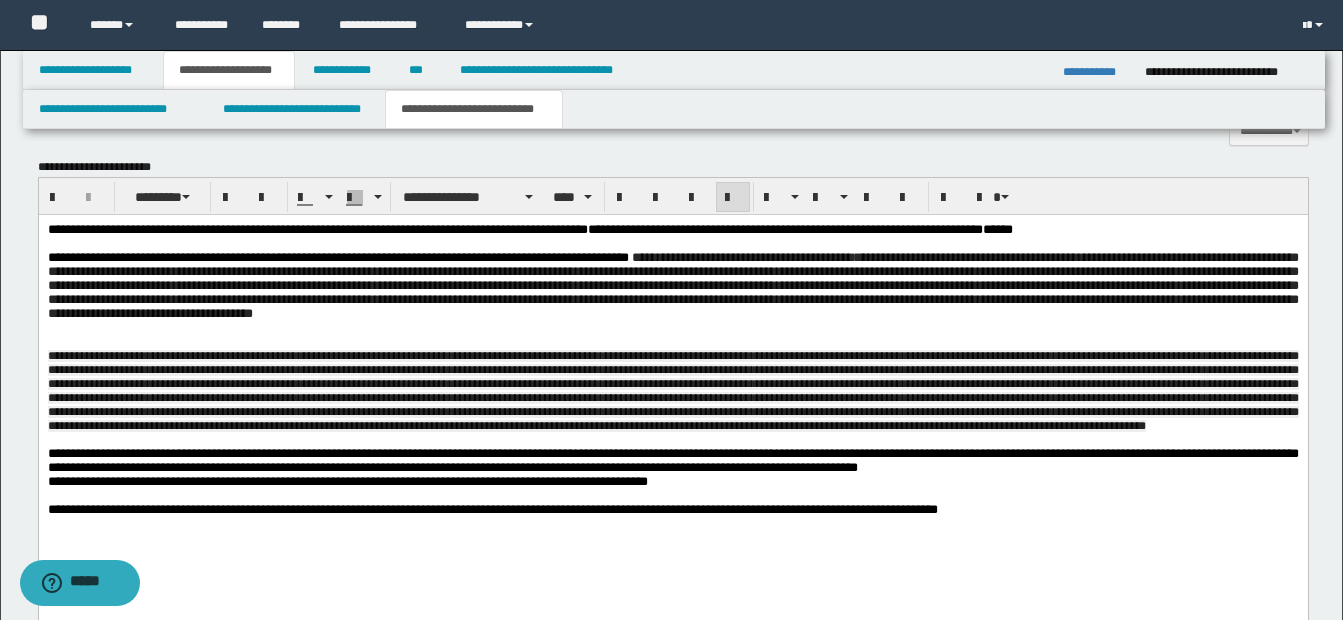 click on "**********" at bounding box center [672, 285] 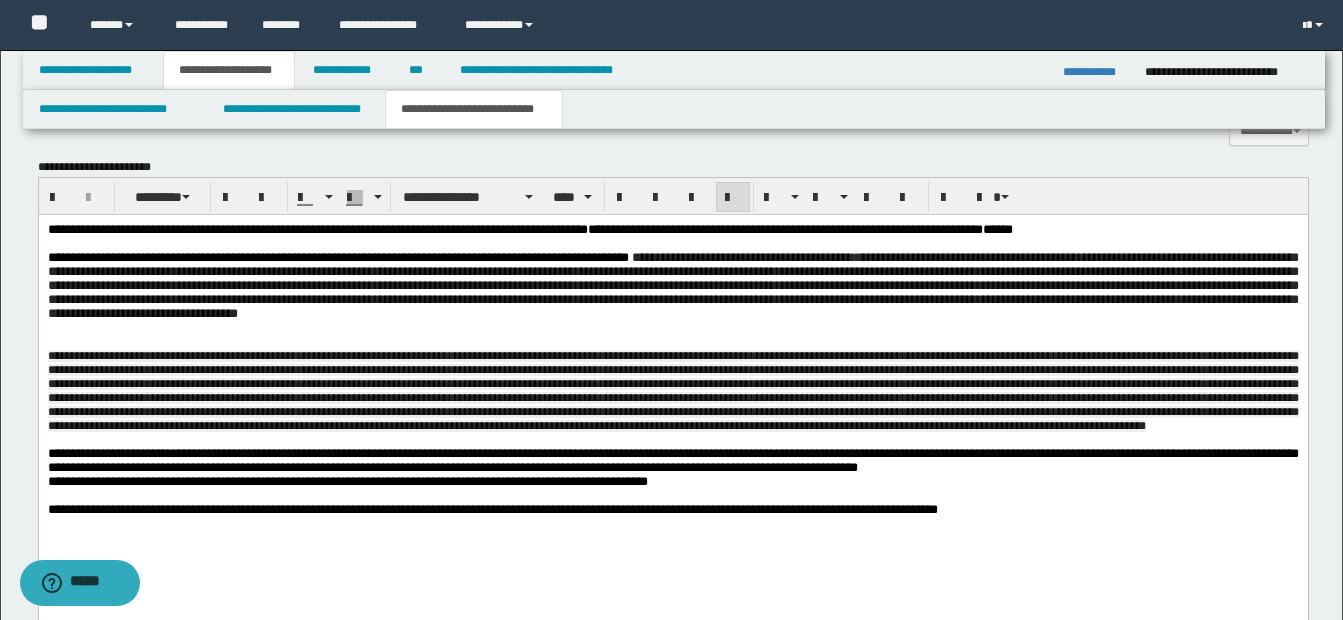 click on "**********" at bounding box center [672, 285] 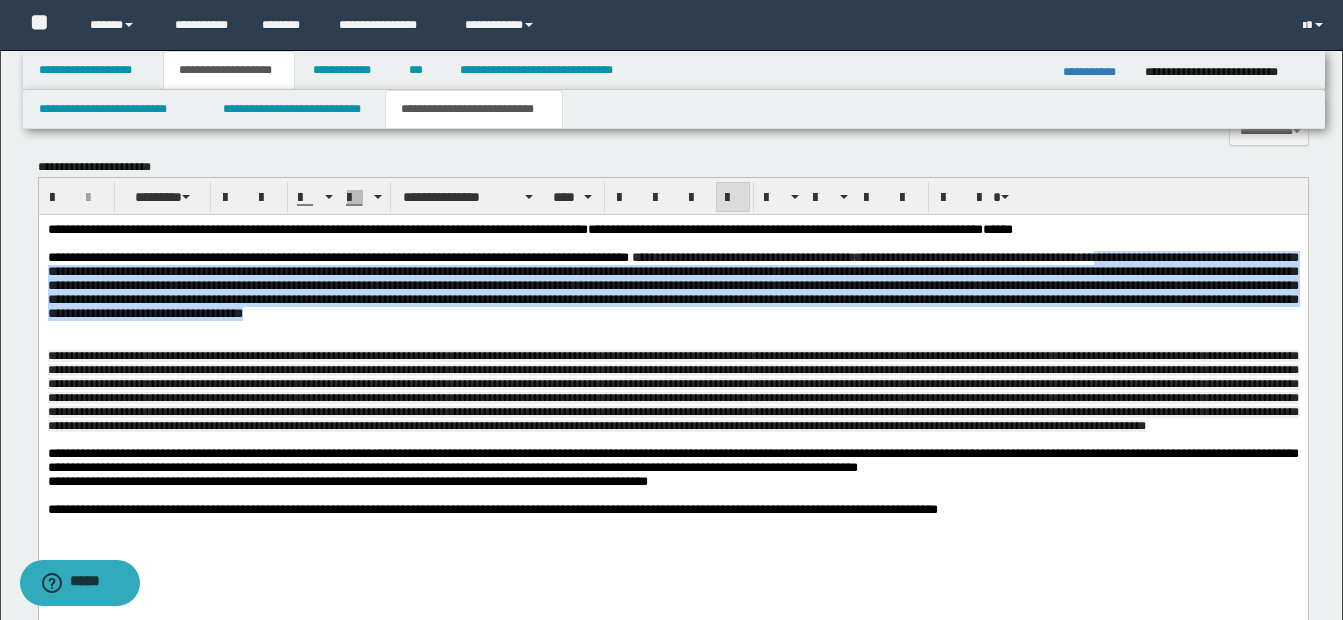 drag, startPoint x: 1194, startPoint y: 262, endPoint x: 1224, endPoint y: 344, distance: 87.31552 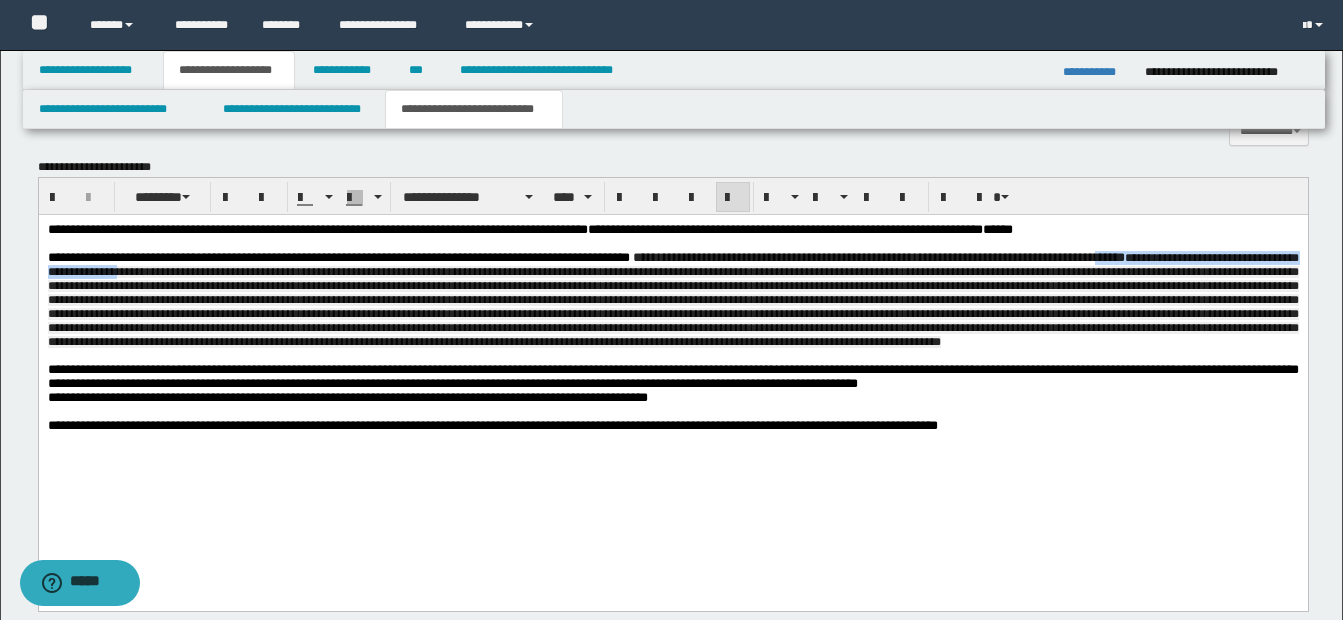drag, startPoint x: 1167, startPoint y: 263, endPoint x: 207, endPoint y: 282, distance: 960.188 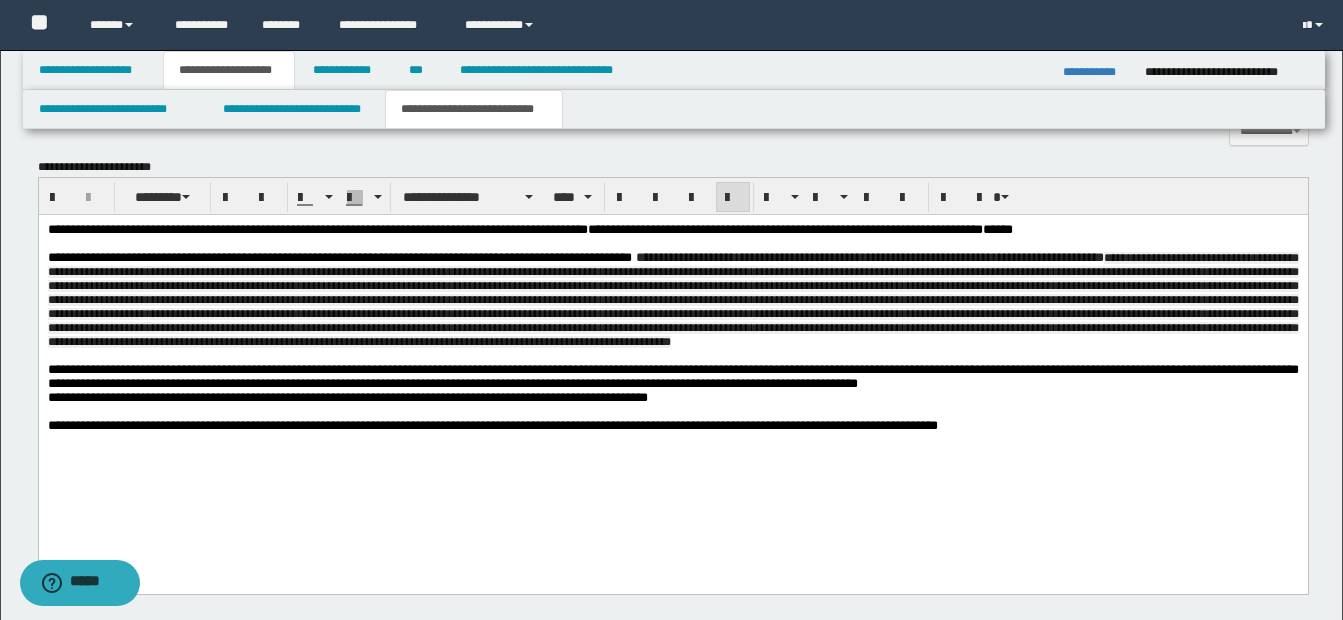 click at bounding box center [672, 300] 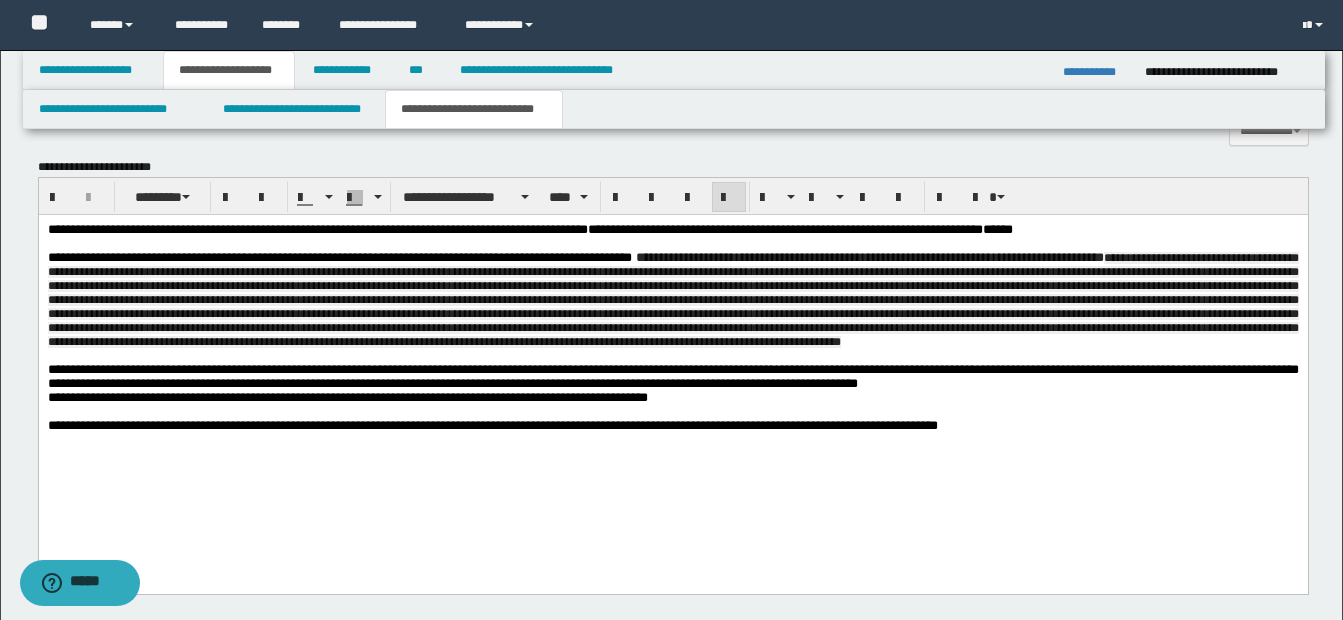 click at bounding box center (672, 300) 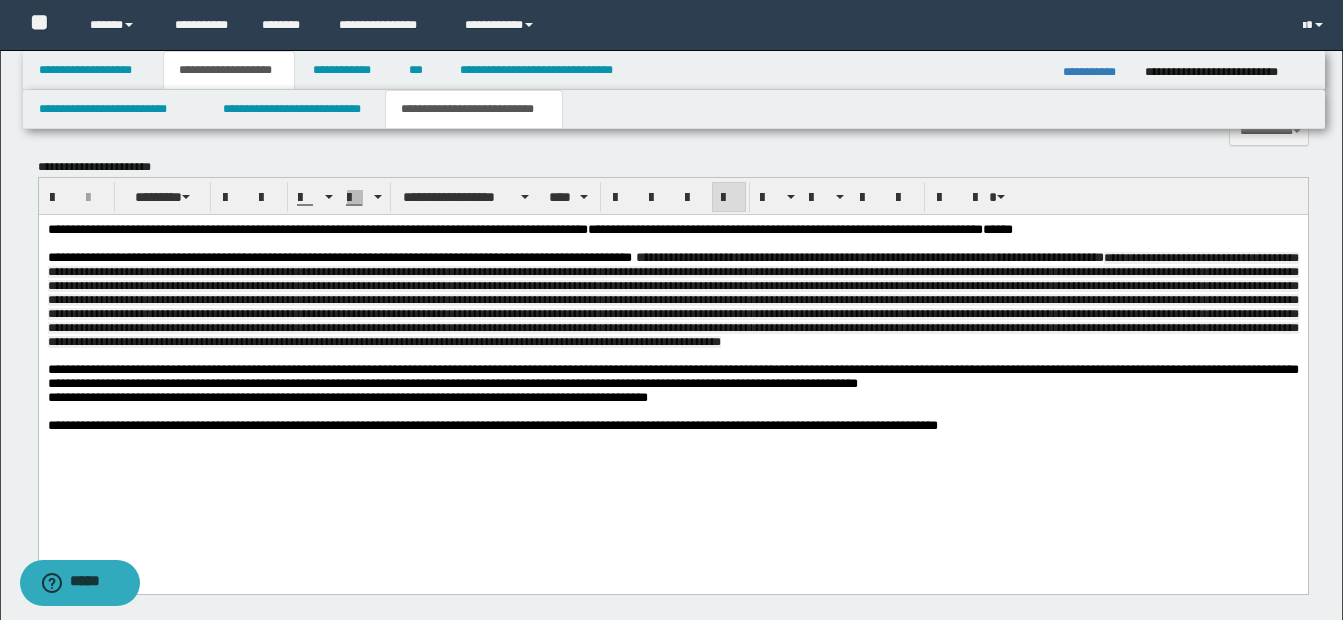 click at bounding box center [672, 300] 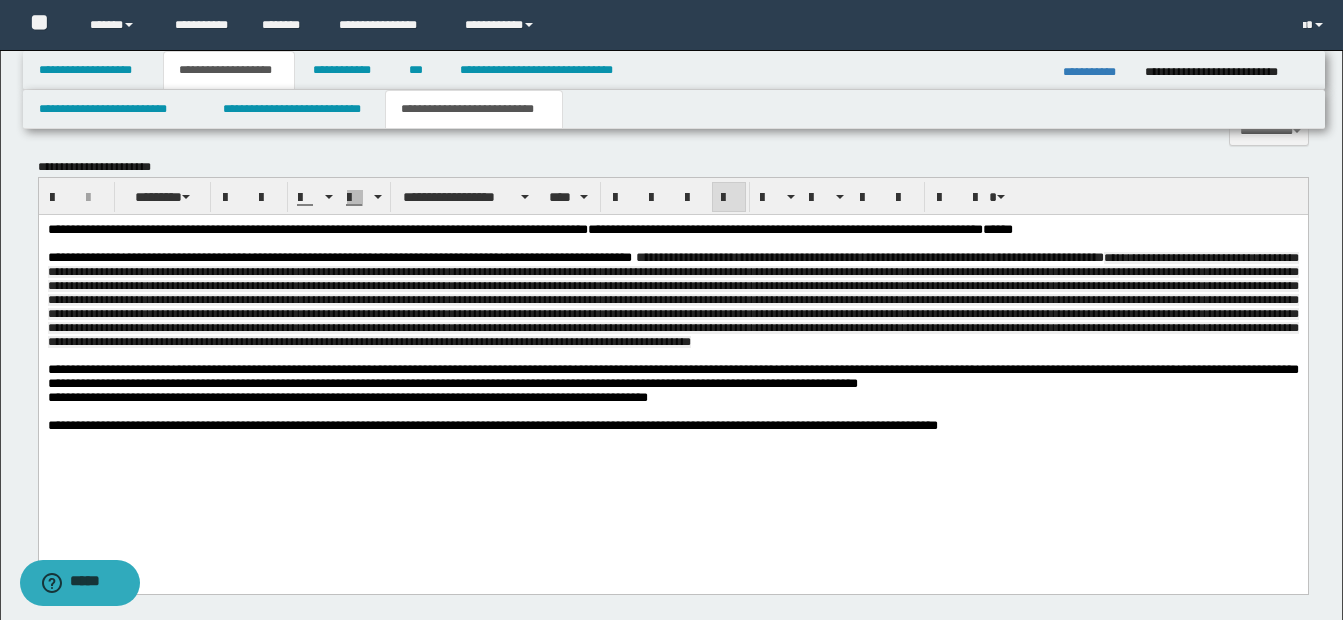 click at bounding box center [672, 300] 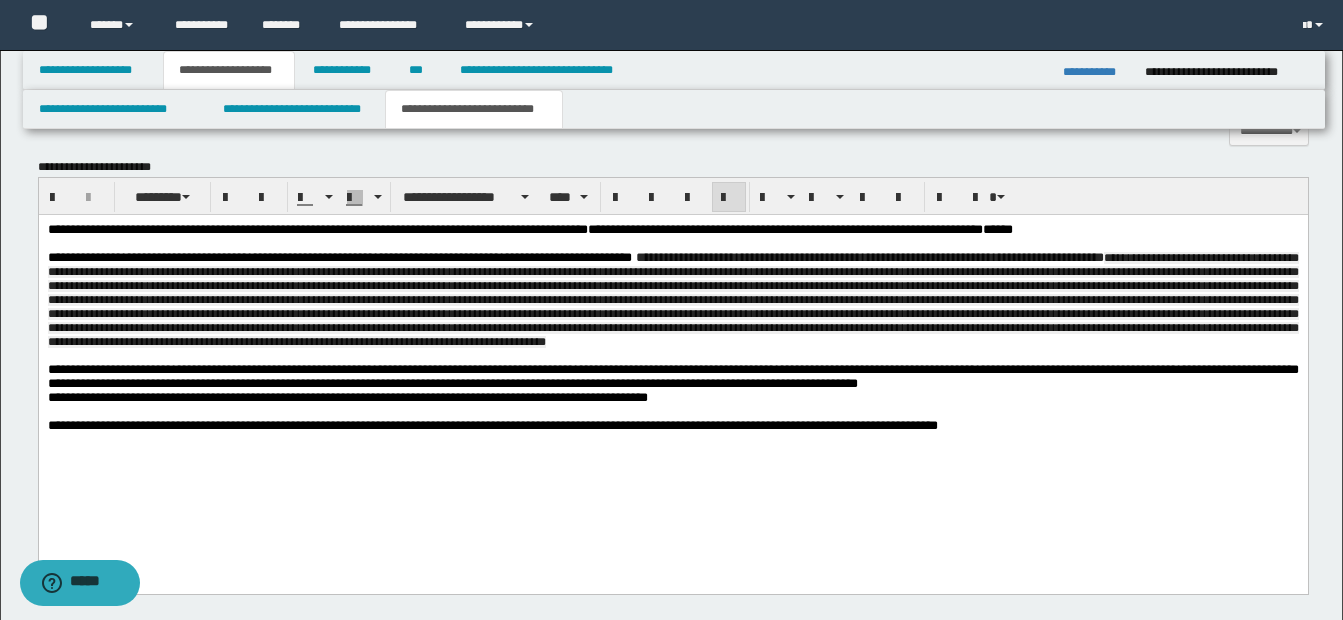 click at bounding box center [672, 300] 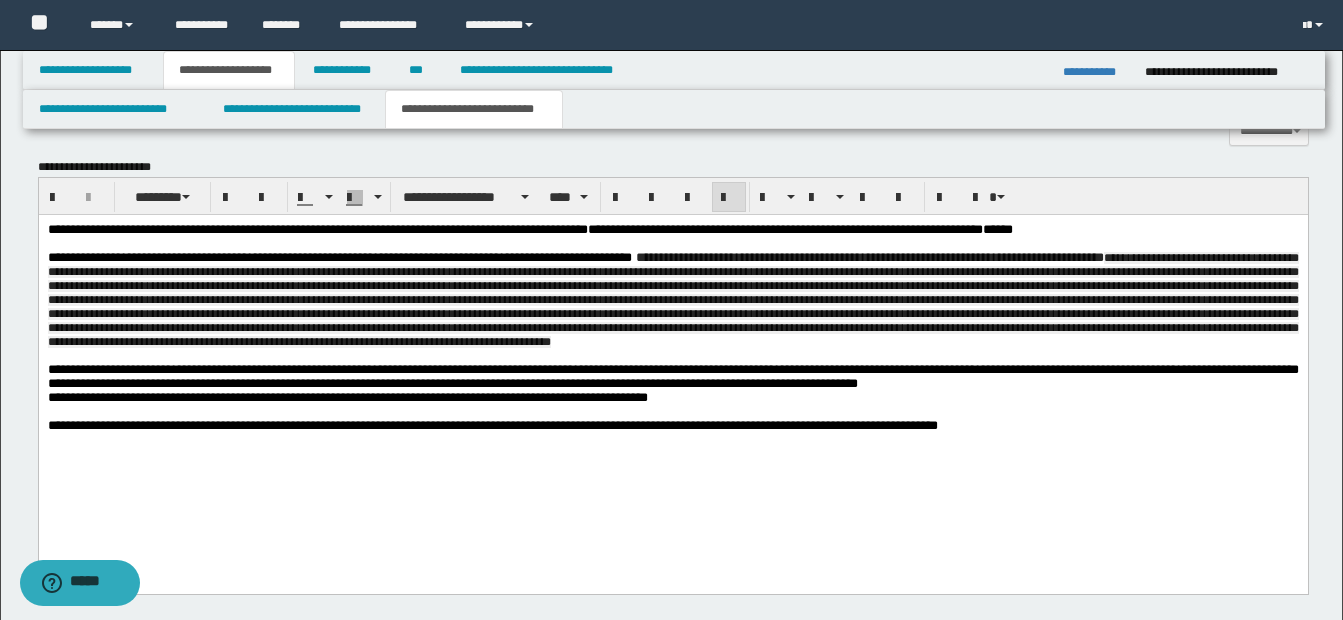 click at bounding box center (672, 300) 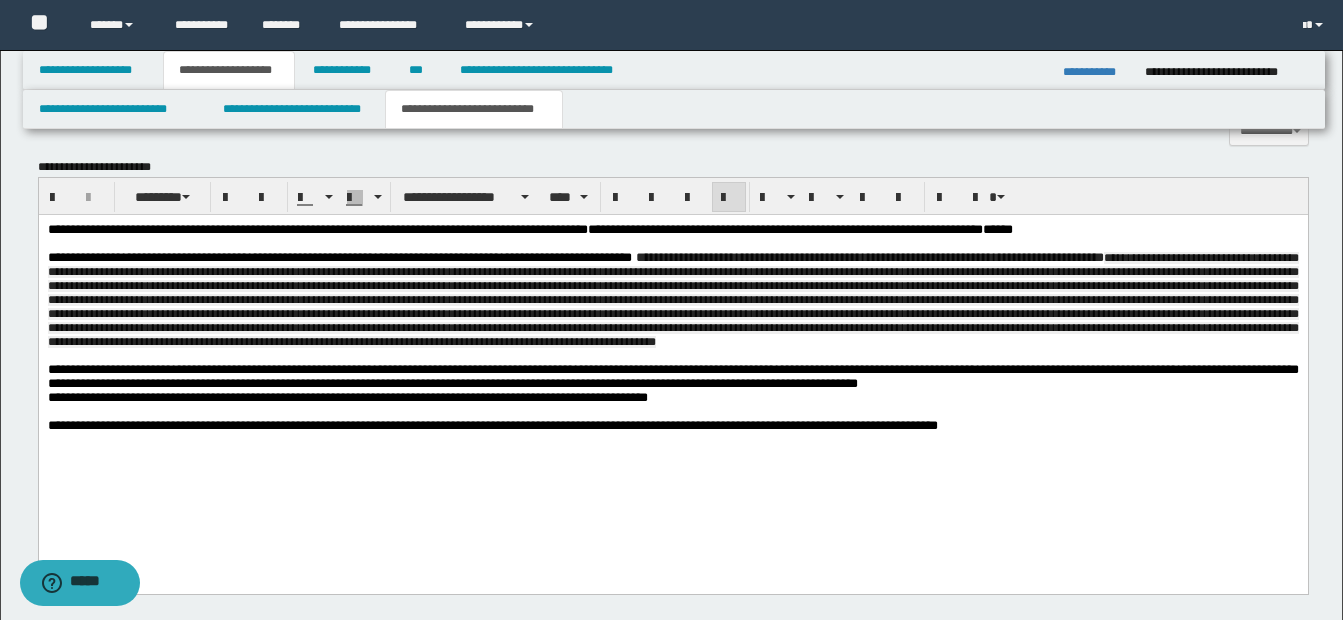 click at bounding box center (672, 300) 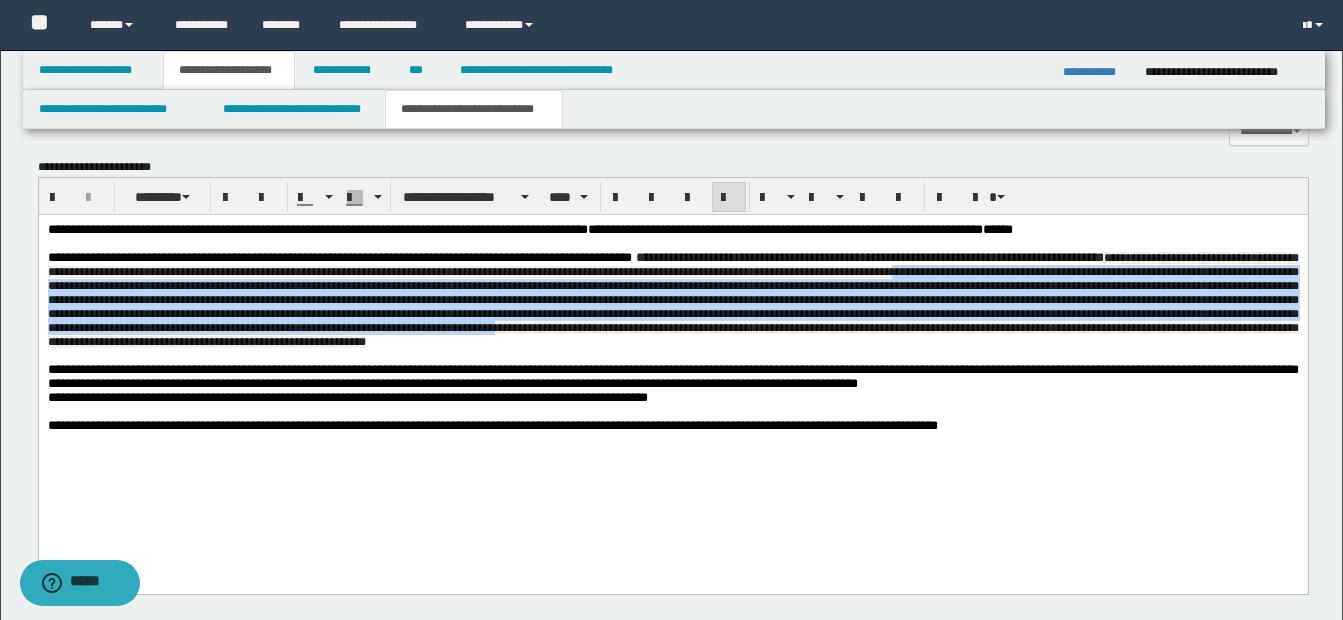 drag, startPoint x: 1021, startPoint y: 282, endPoint x: 886, endPoint y: 354, distance: 153 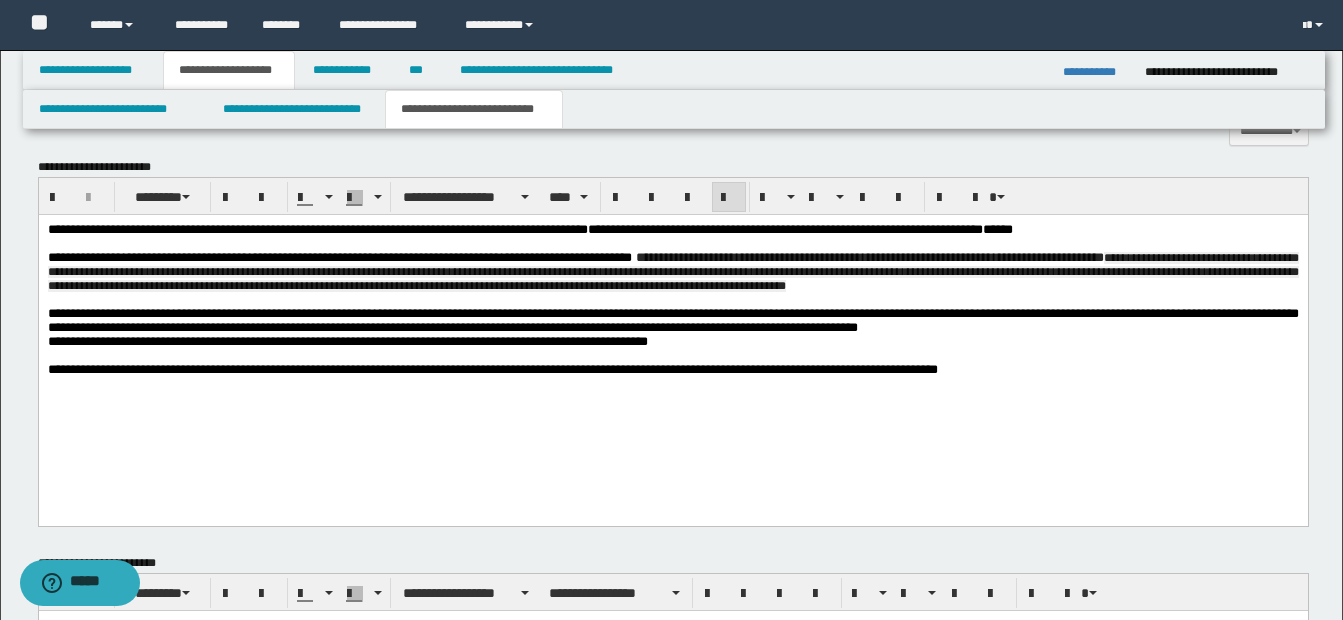click on "**********" at bounding box center [672, 272] 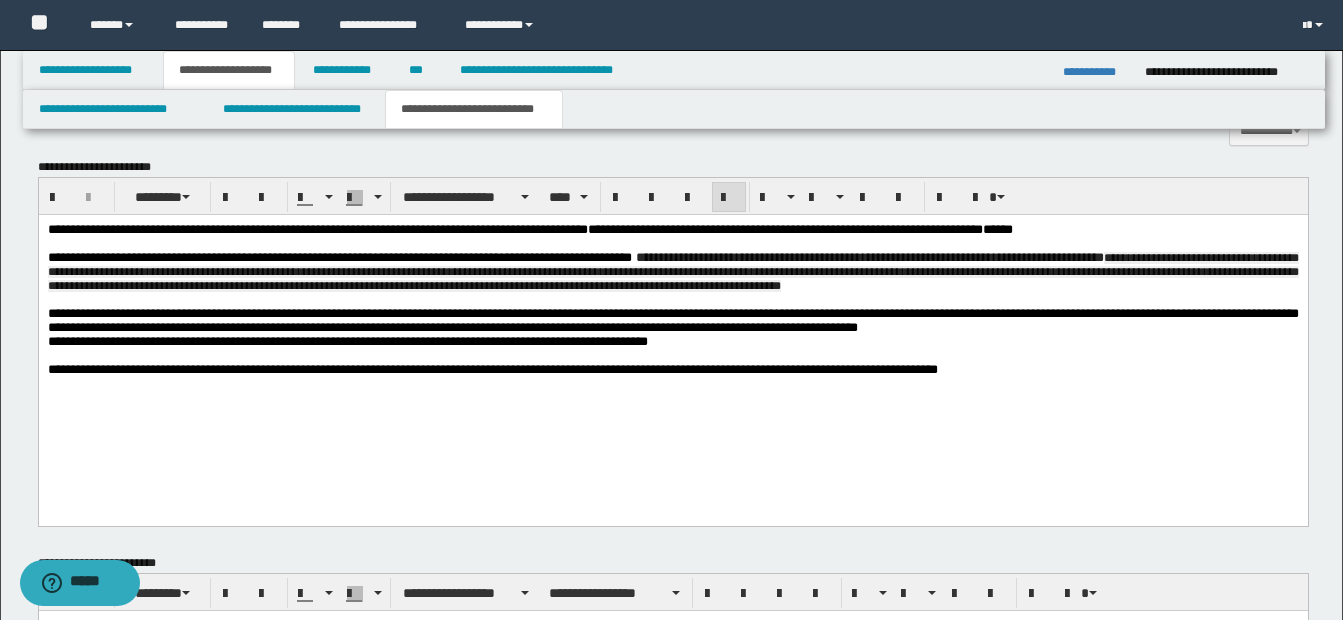 click on "**********" at bounding box center (672, 272) 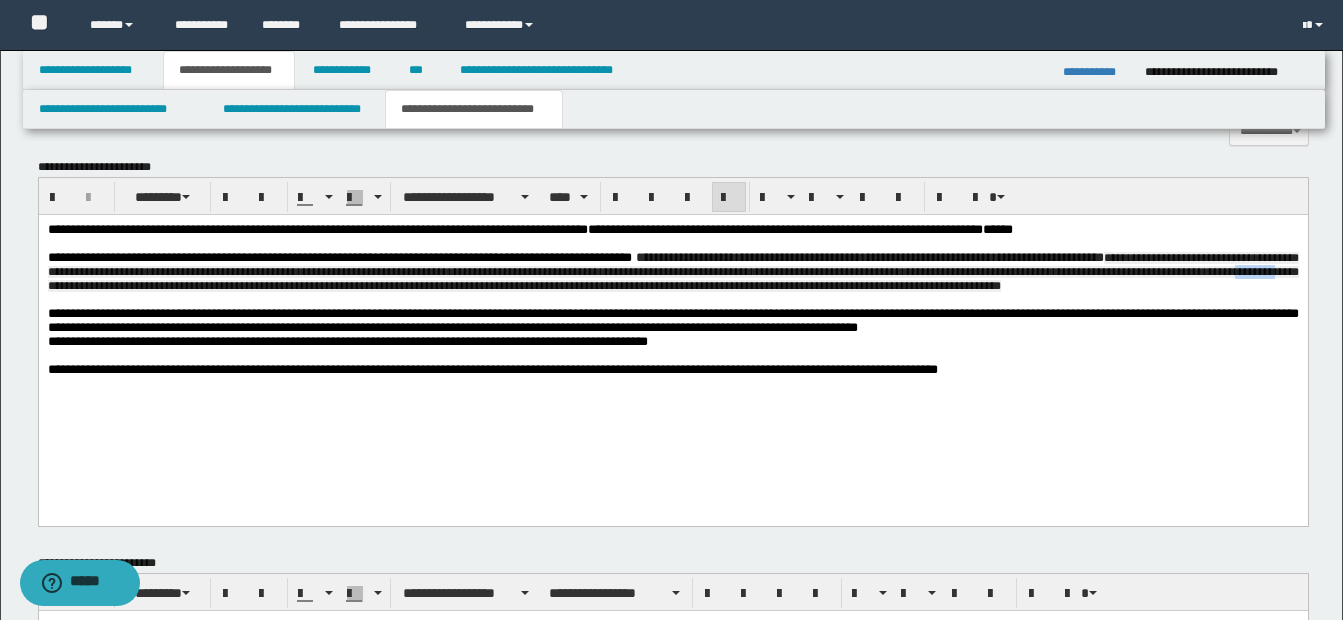 drag, startPoint x: 93, startPoint y: 298, endPoint x: 138, endPoint y: 300, distance: 45.044422 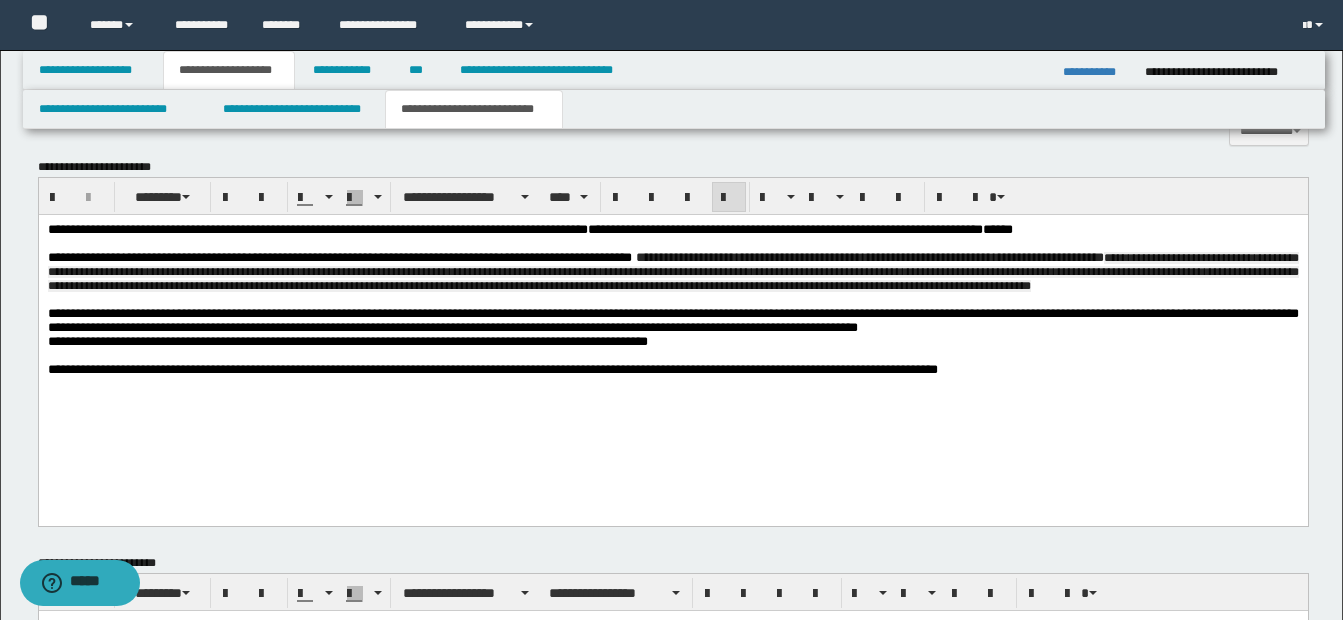 click on "**********" at bounding box center [672, 272] 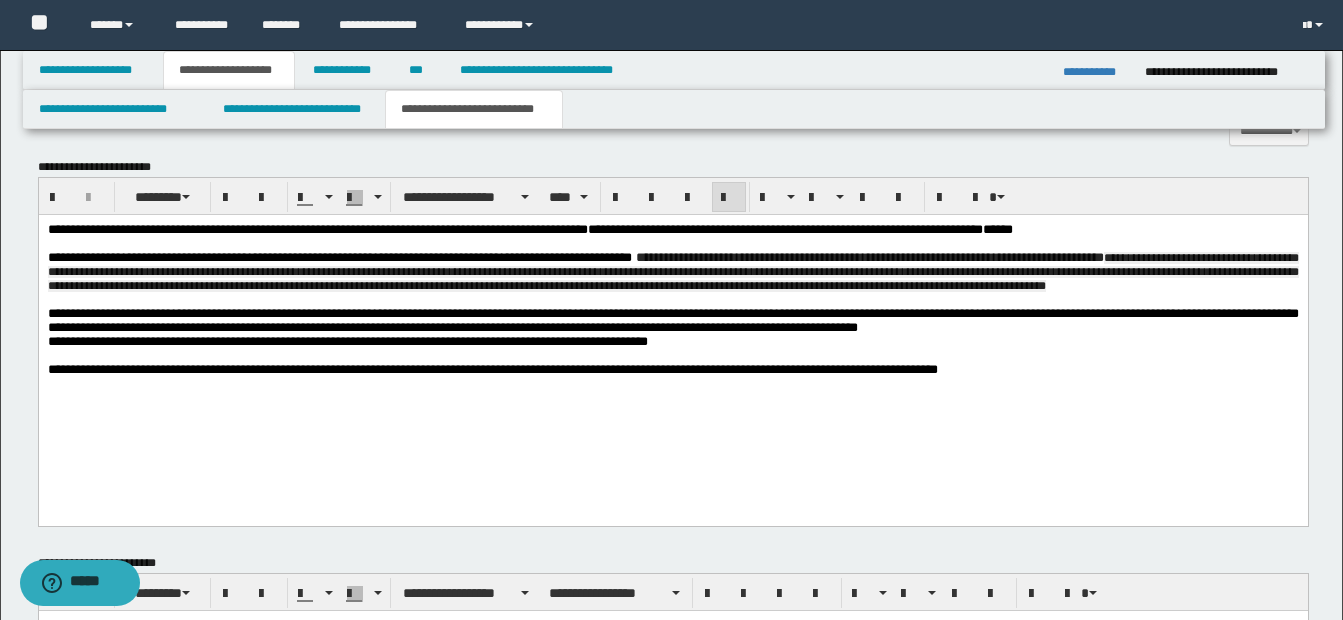 click on "**********" at bounding box center (672, 272) 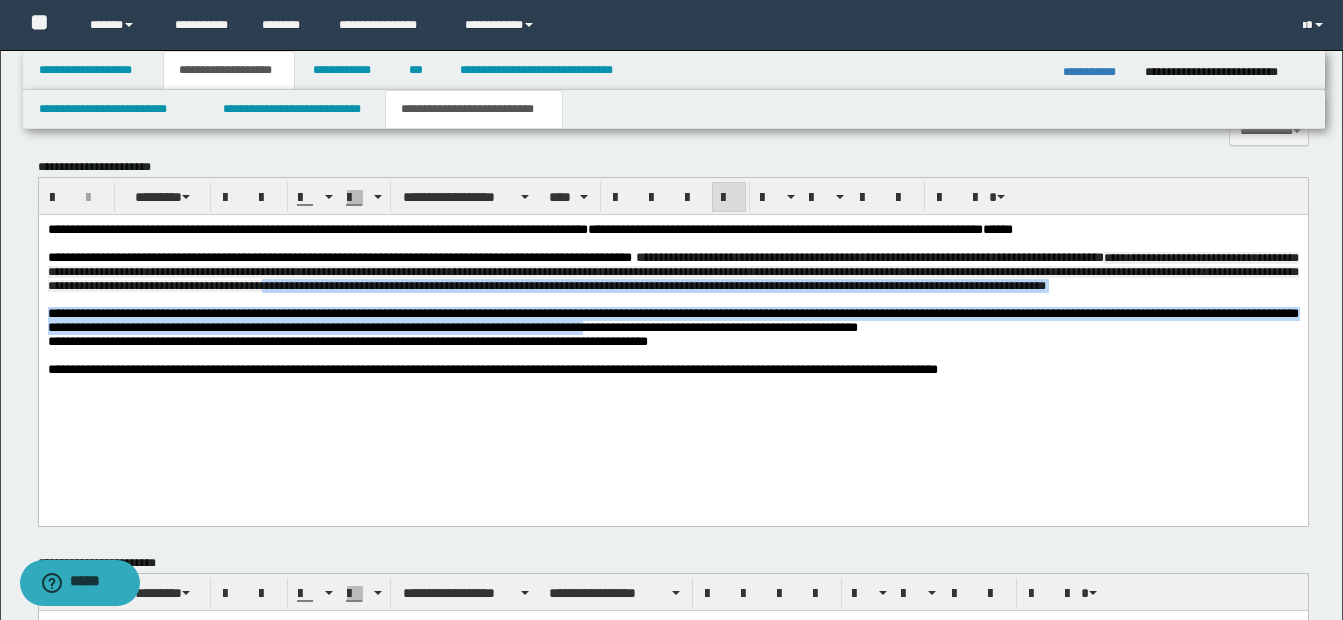 drag, startPoint x: 391, startPoint y: 301, endPoint x: 707, endPoint y: 344, distance: 318.9122 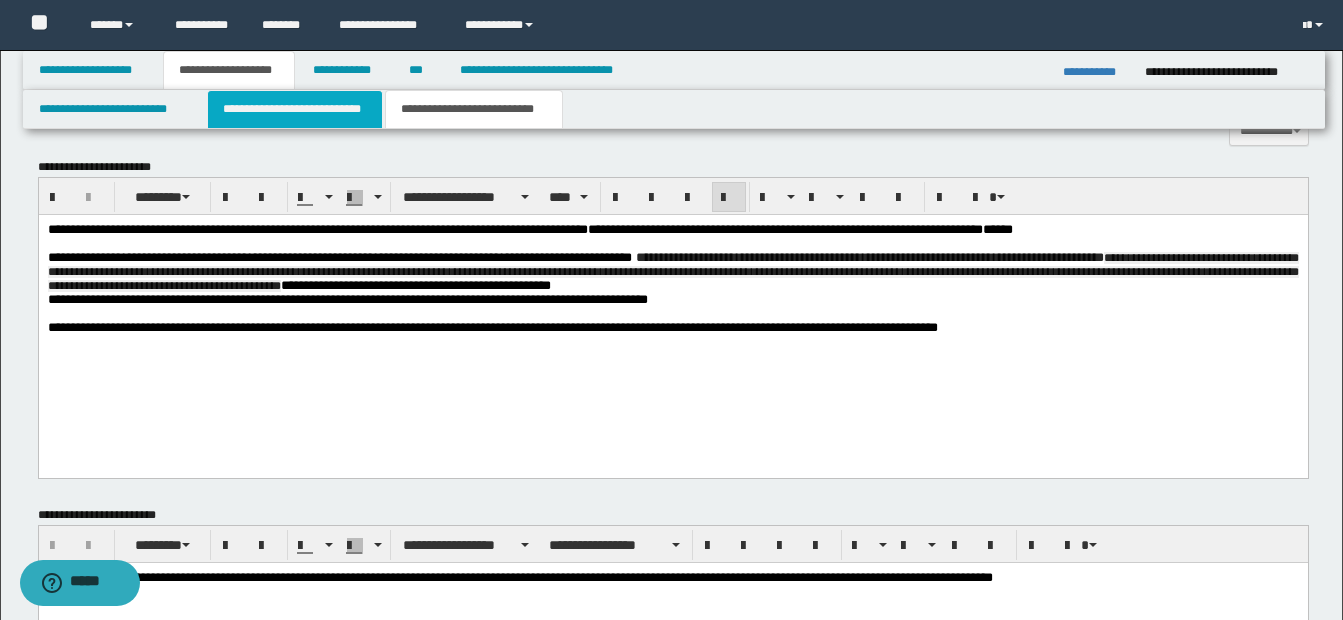 click on "**********" at bounding box center [295, 109] 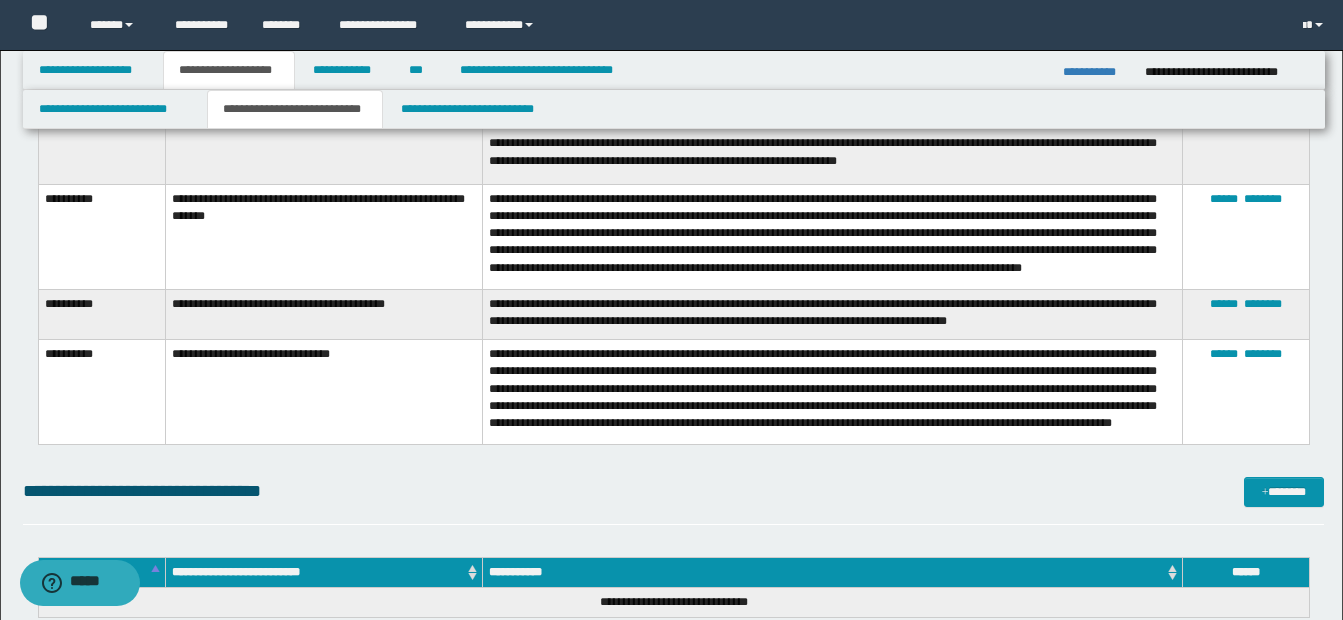 scroll, scrollTop: 3726, scrollLeft: 0, axis: vertical 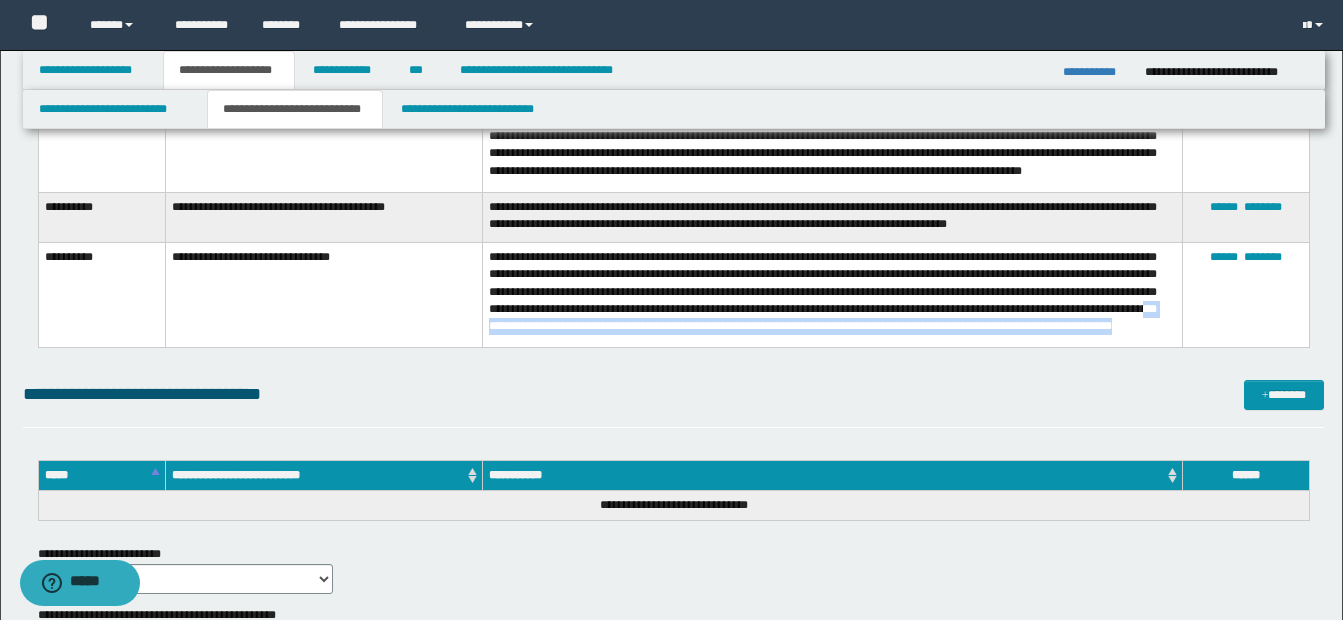 drag, startPoint x: 662, startPoint y: 317, endPoint x: 775, endPoint y: 326, distance: 113.35784 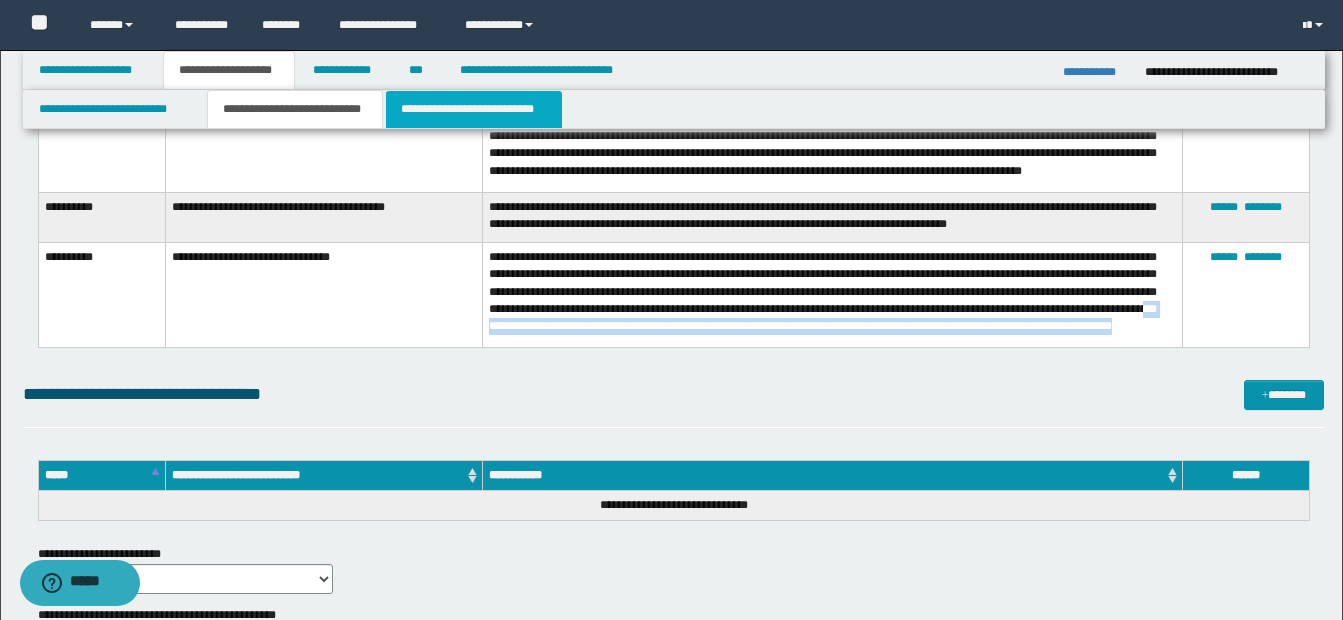 click on "**********" at bounding box center [474, 109] 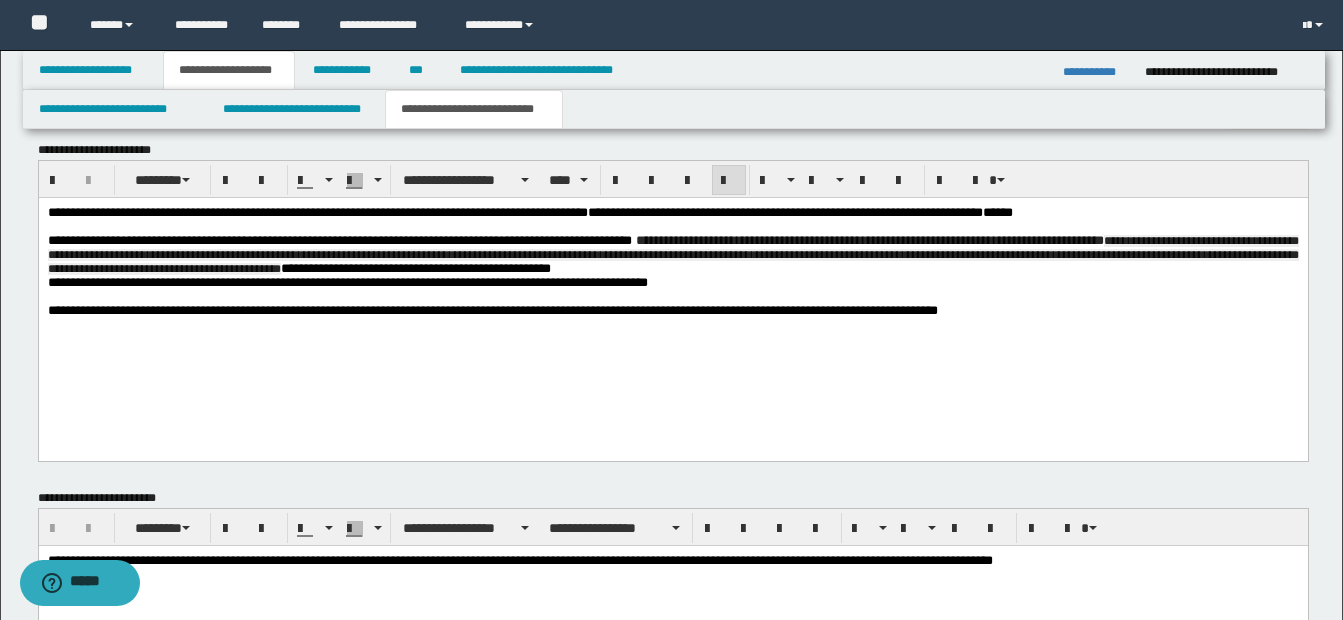 scroll, scrollTop: 1210, scrollLeft: 0, axis: vertical 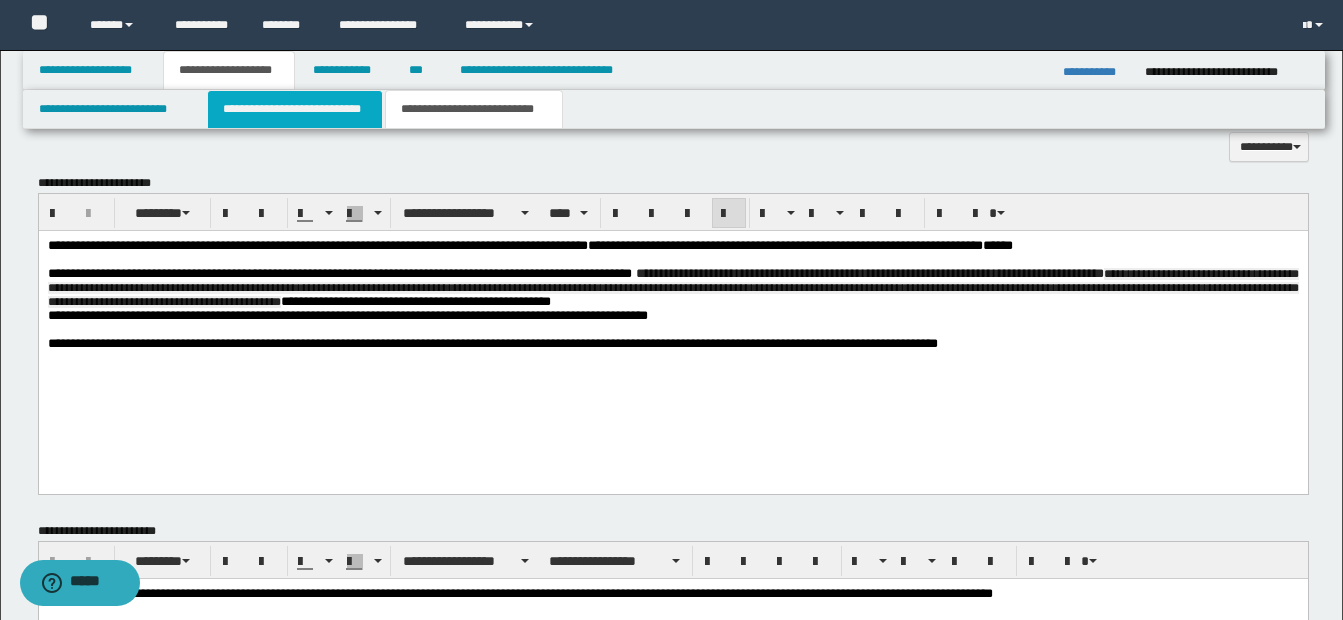click on "**********" at bounding box center [295, 109] 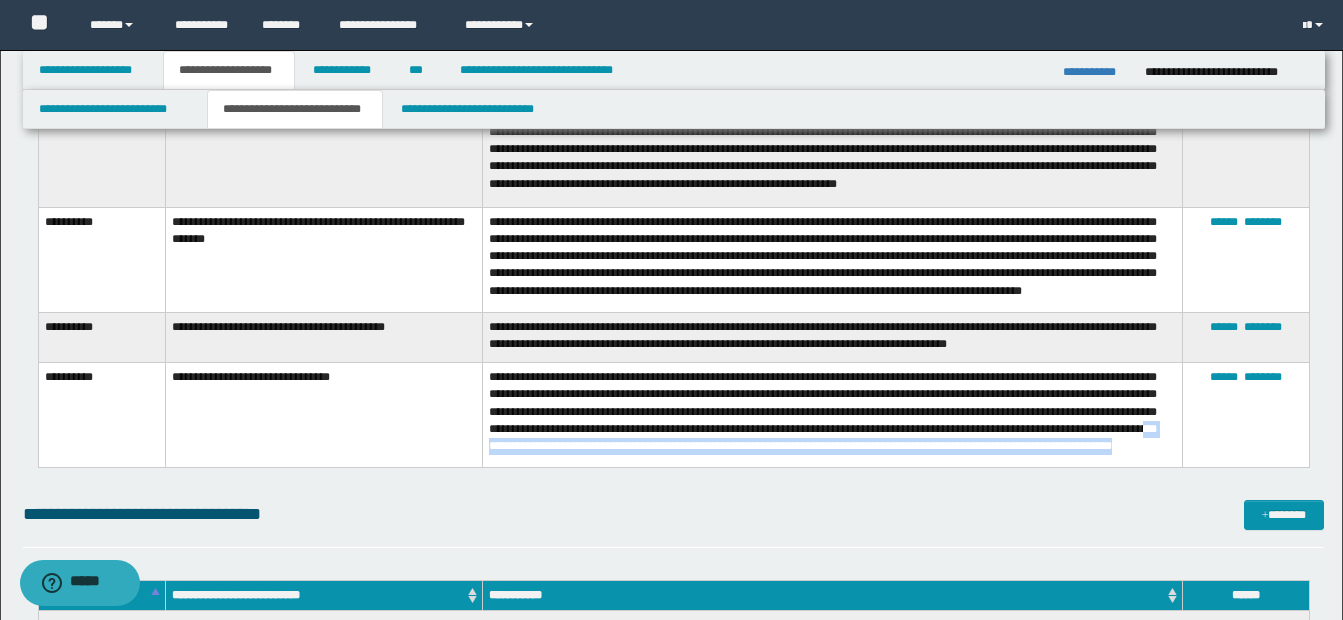 scroll, scrollTop: 3610, scrollLeft: 0, axis: vertical 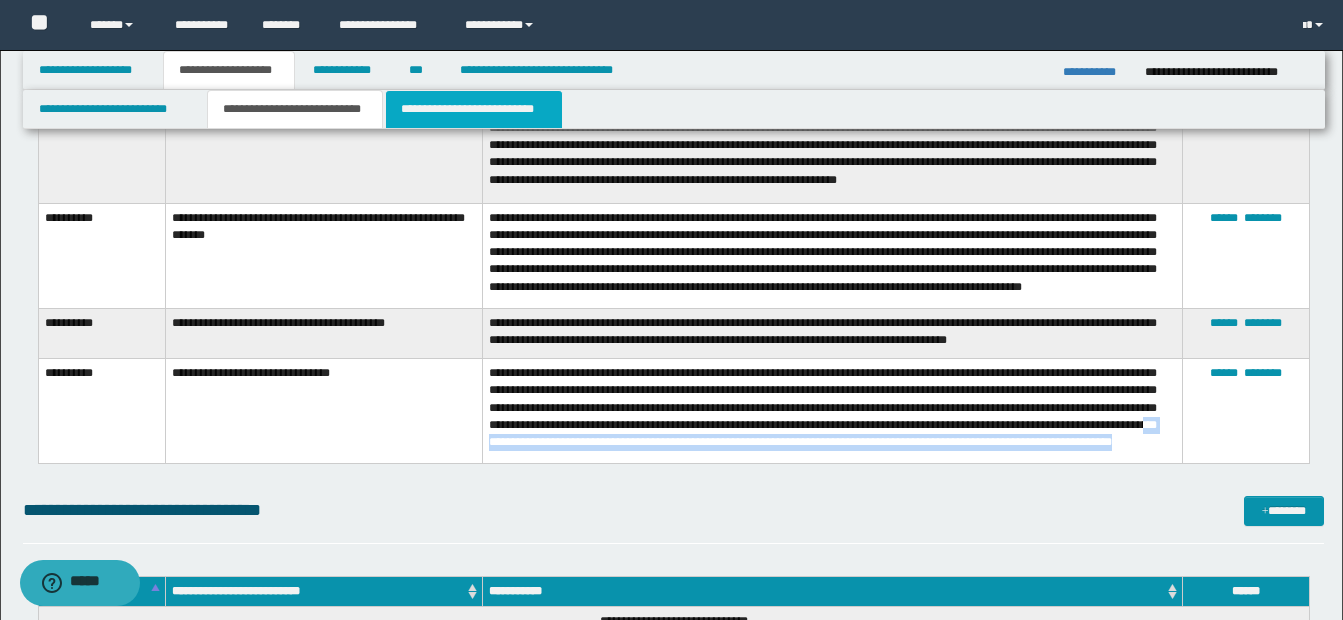 drag, startPoint x: 462, startPoint y: 101, endPoint x: 479, endPoint y: 101, distance: 17 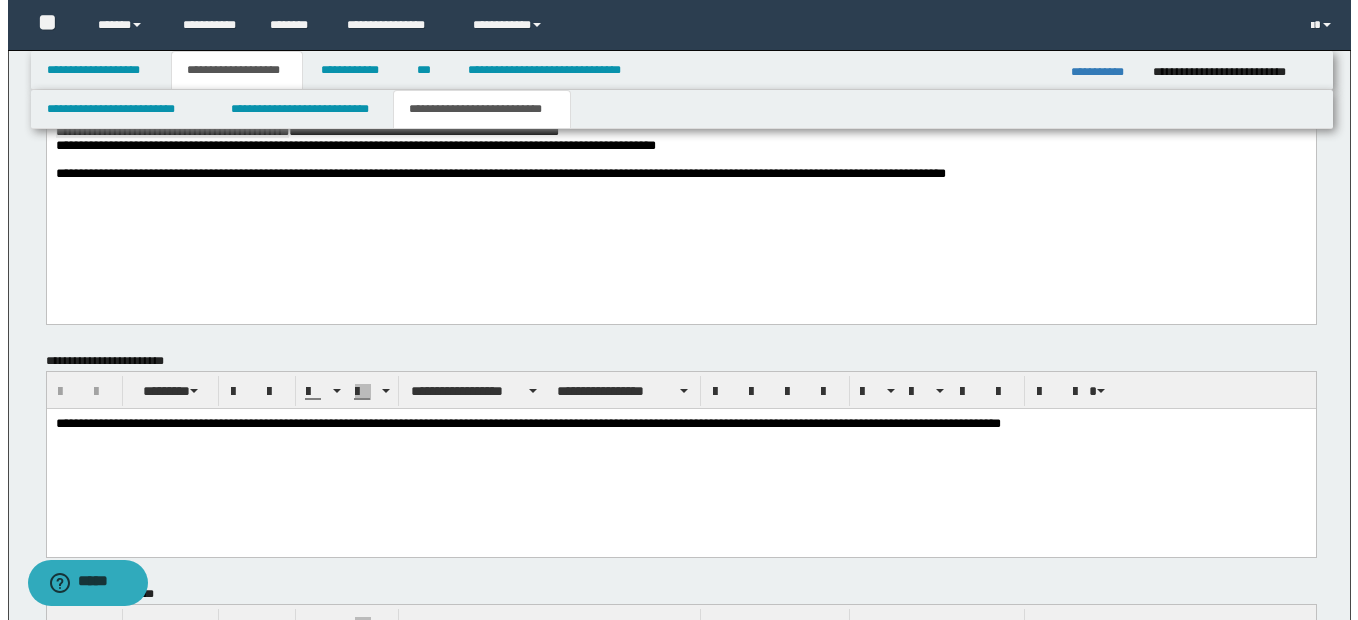 scroll, scrollTop: 1110, scrollLeft: 0, axis: vertical 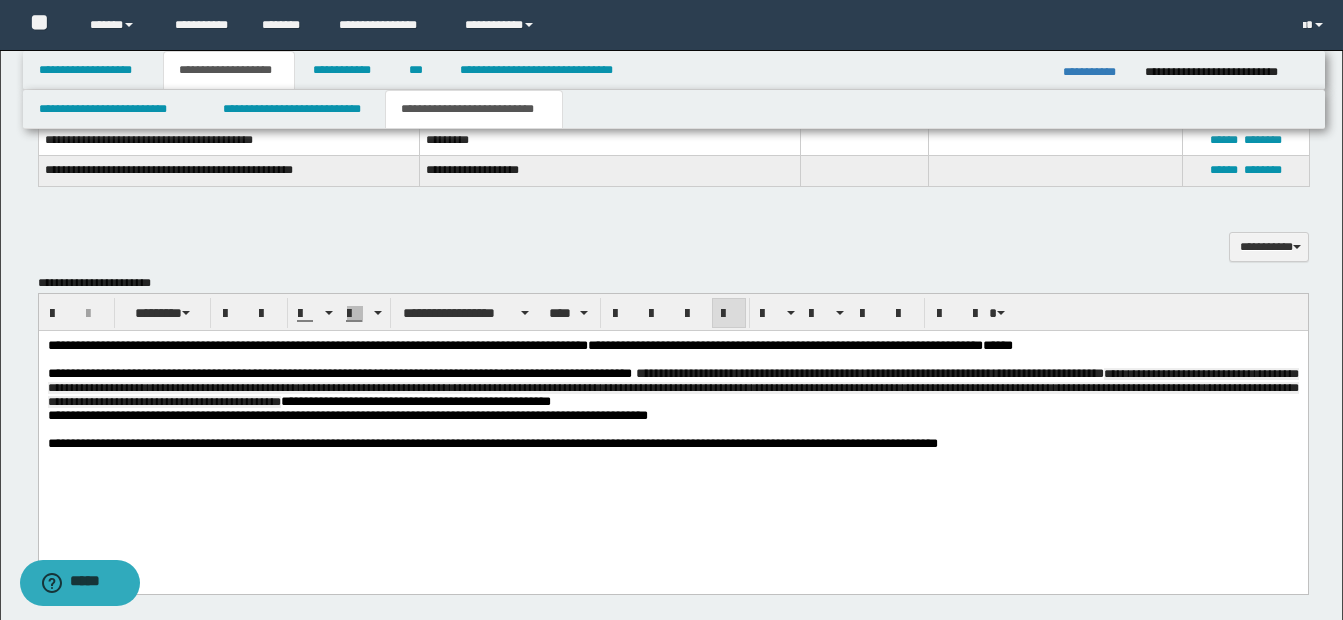 click on "**********" at bounding box center [415, 401] 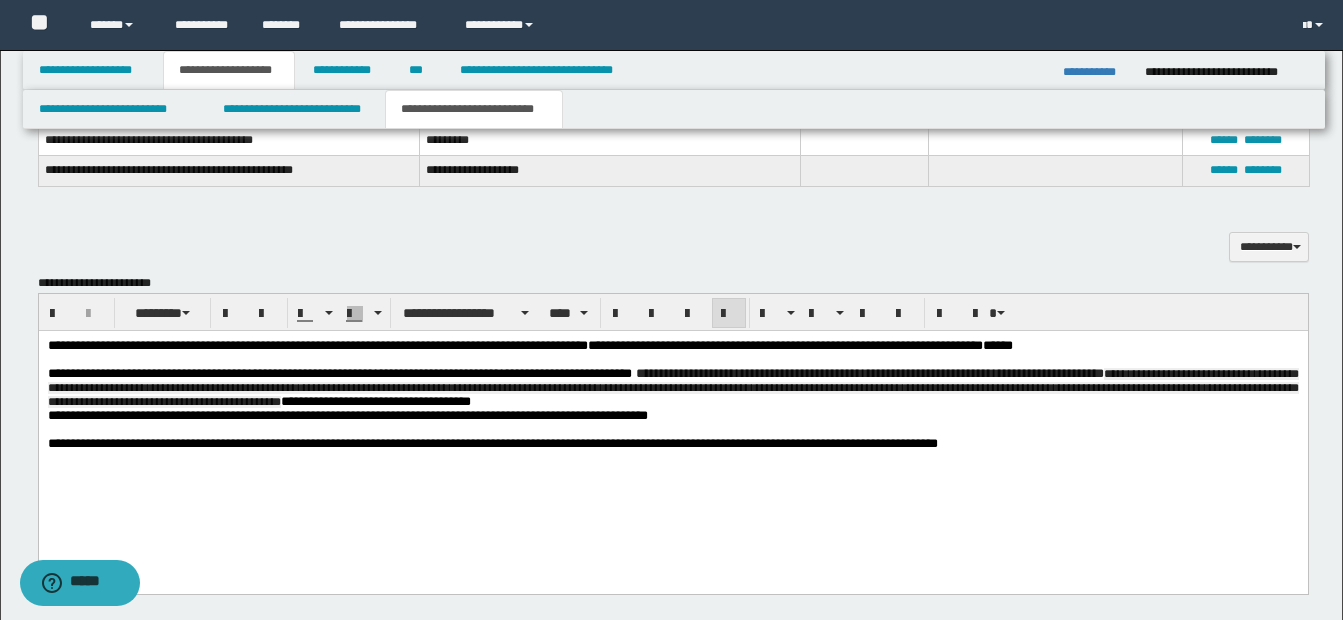 click on "**********" at bounding box center (672, 388) 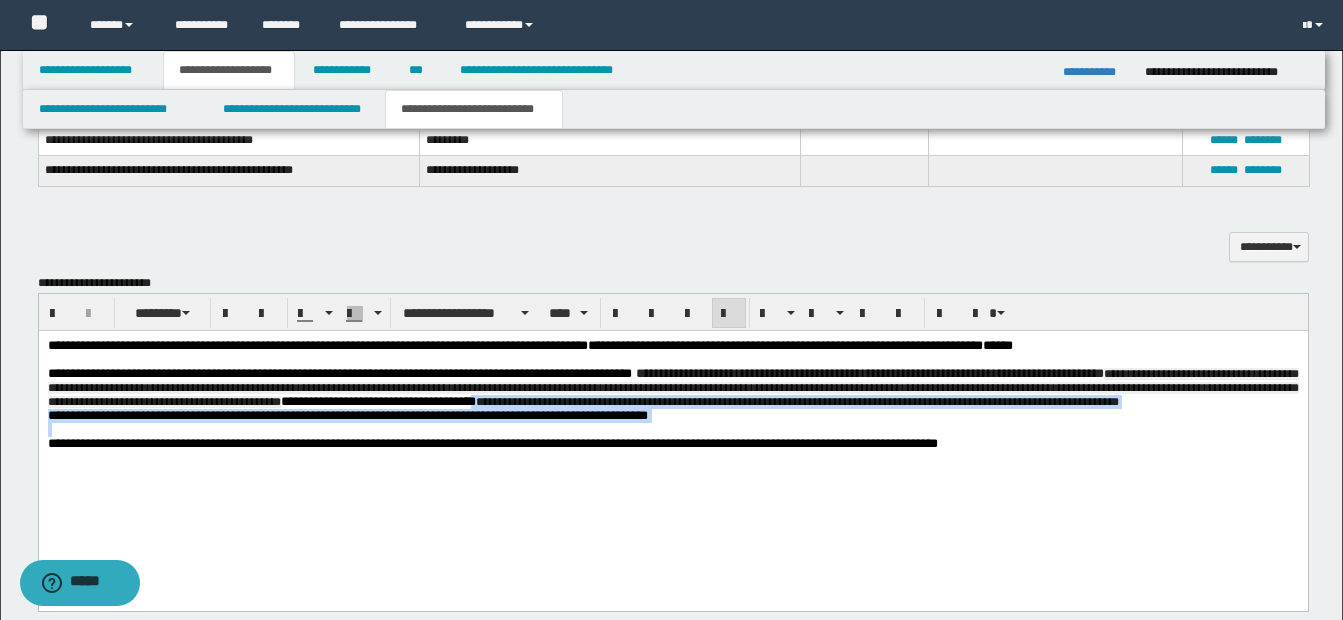 drag, startPoint x: 658, startPoint y: 413, endPoint x: 770, endPoint y: 469, distance: 125.21981 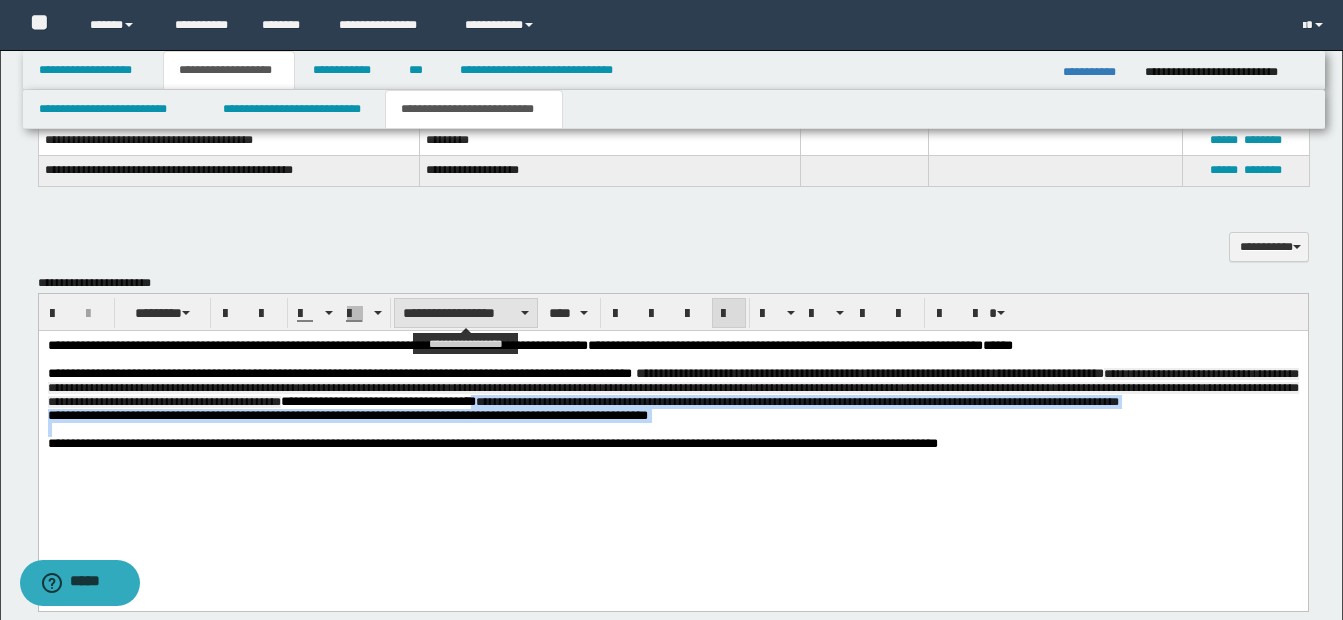 click on "**********" at bounding box center [466, 313] 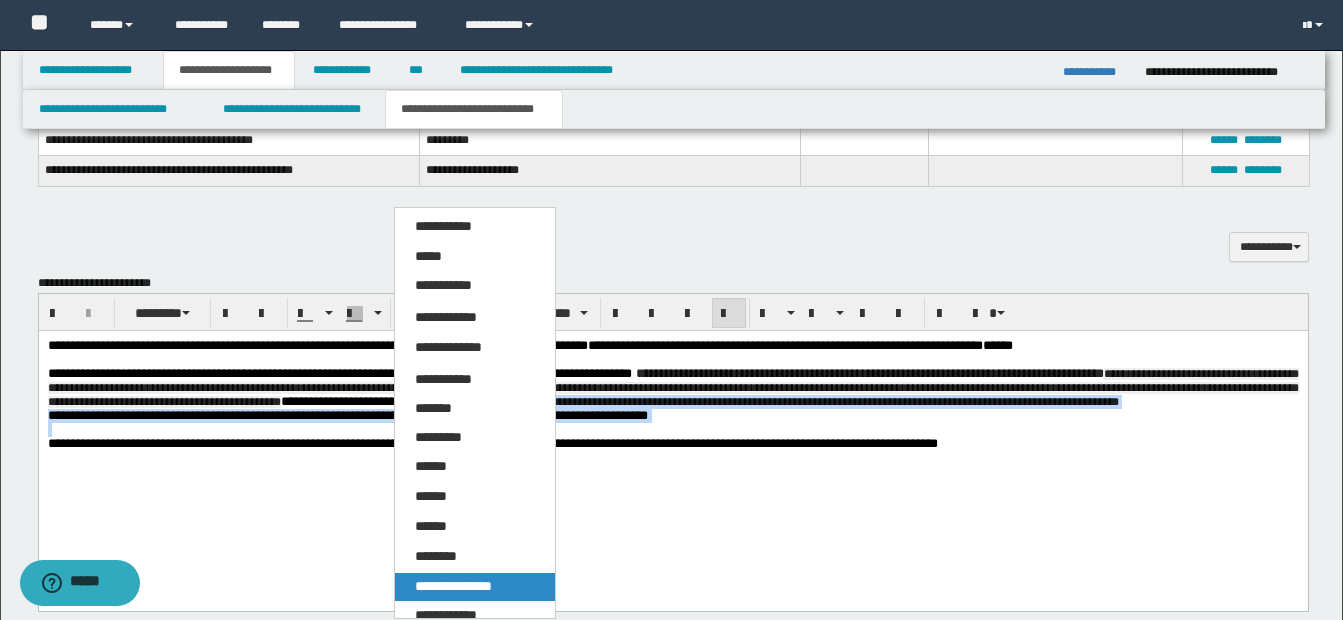drag, startPoint x: 457, startPoint y: 580, endPoint x: 410, endPoint y: 252, distance: 331.35028 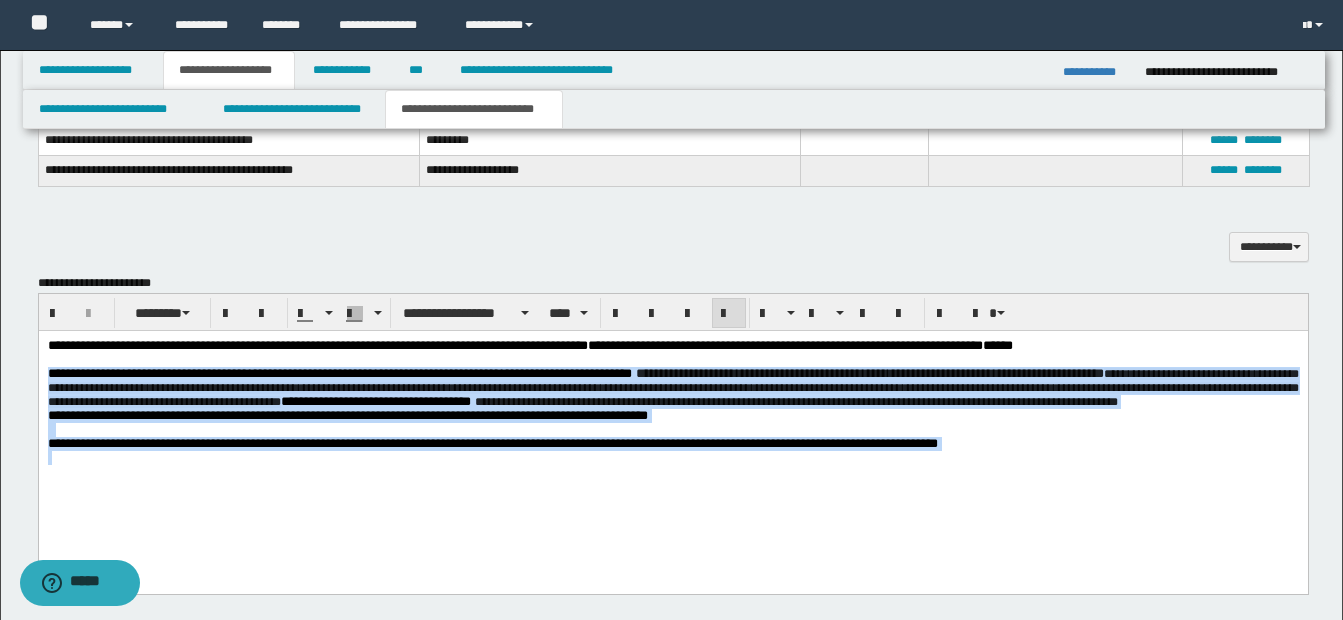 drag, startPoint x: 50, startPoint y: 382, endPoint x: 941, endPoint y: 488, distance: 897.28314 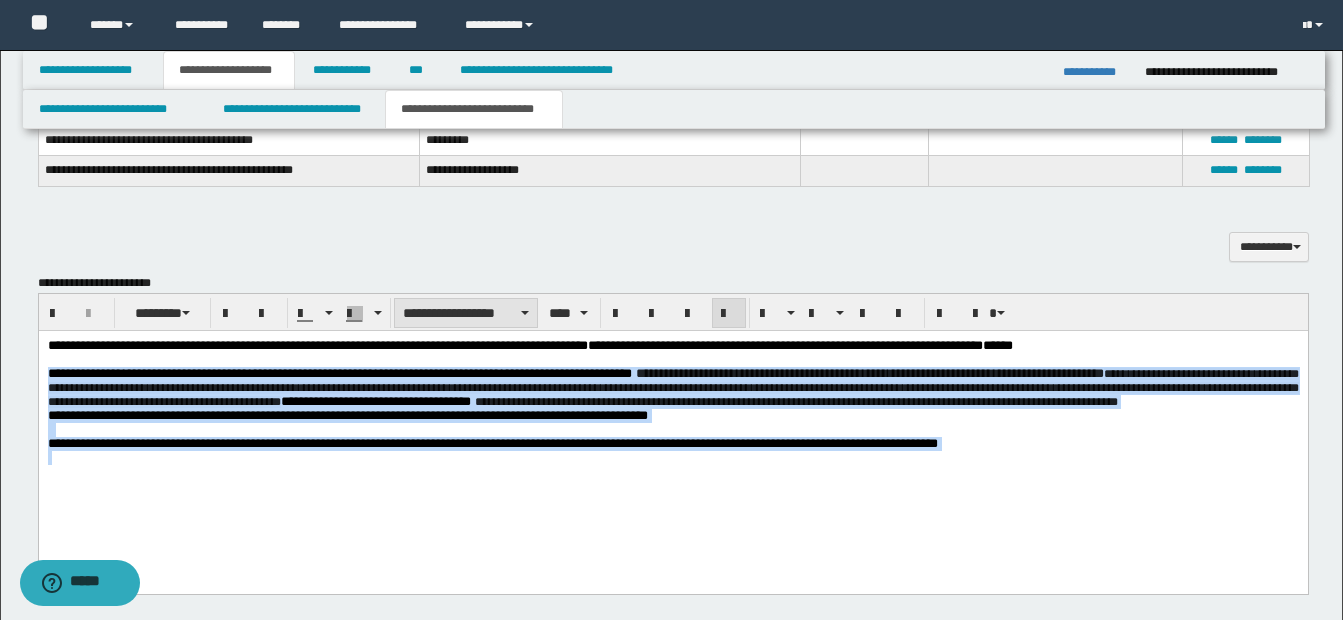 click on "**********" at bounding box center (466, 313) 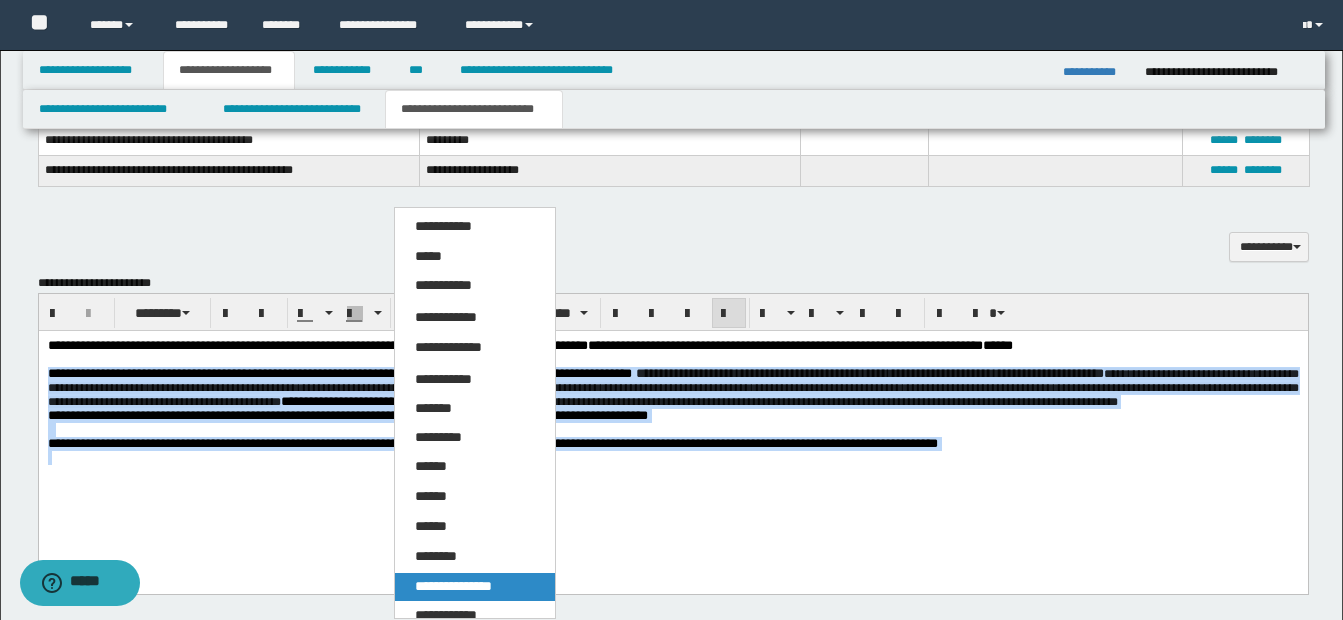 click on "**********" at bounding box center (453, 586) 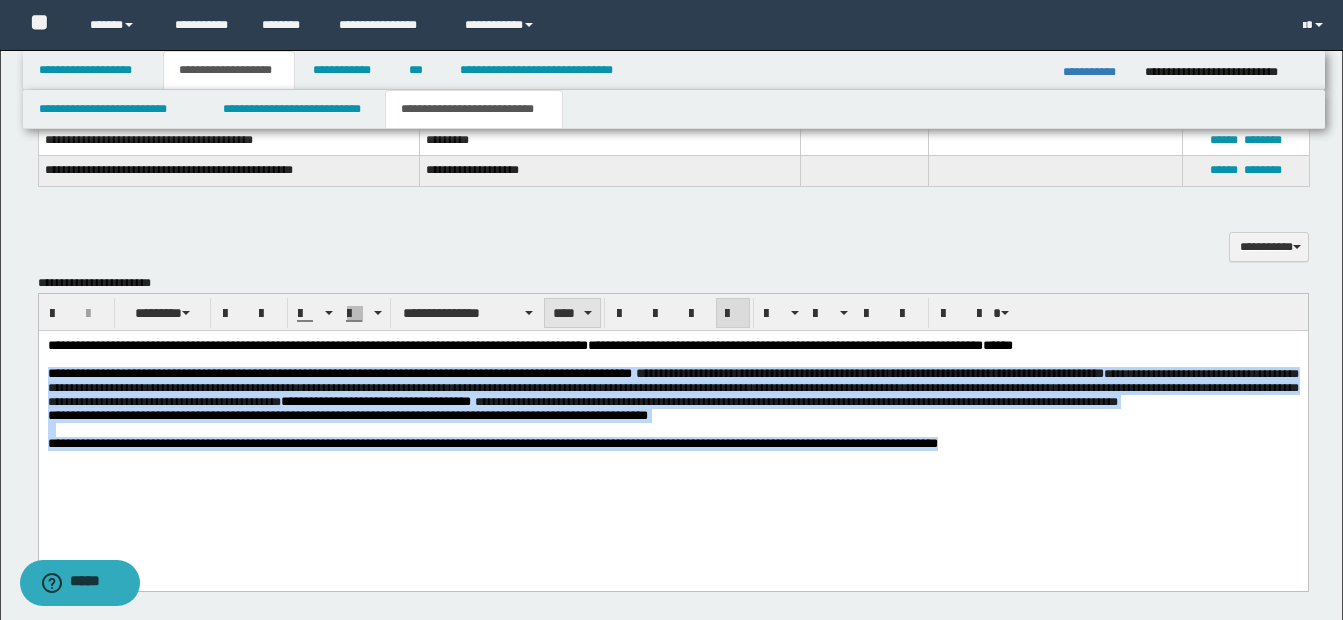 click at bounding box center (588, 313) 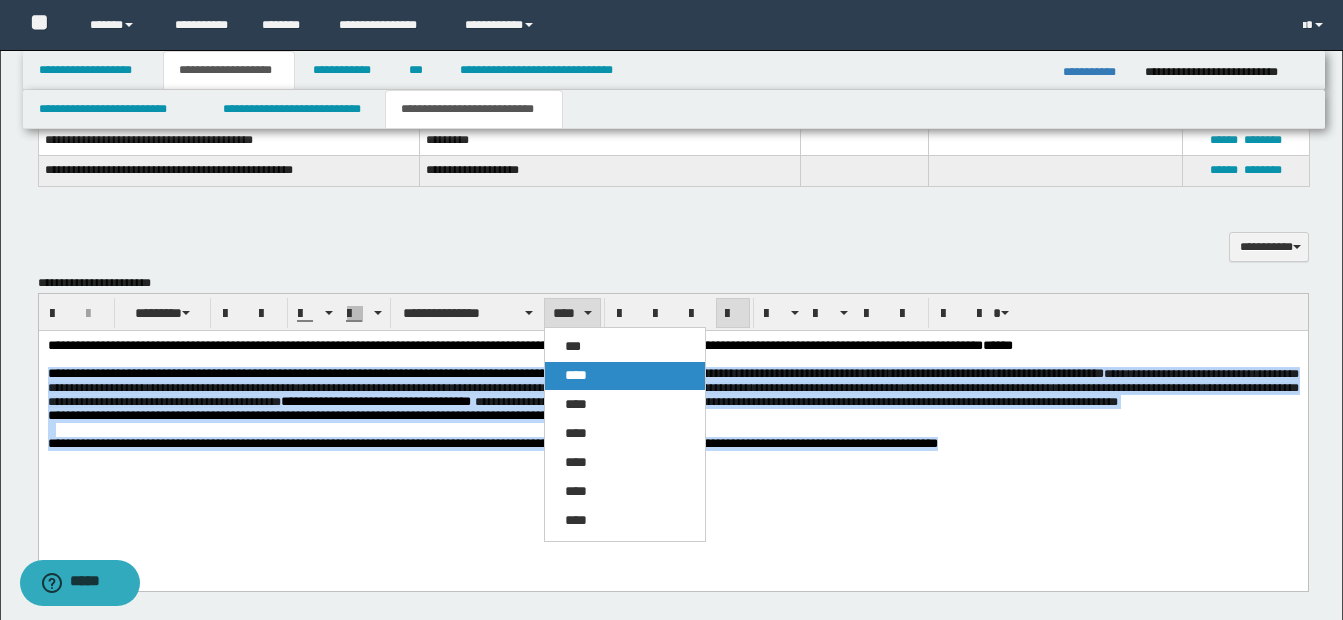click on "****" at bounding box center [576, 375] 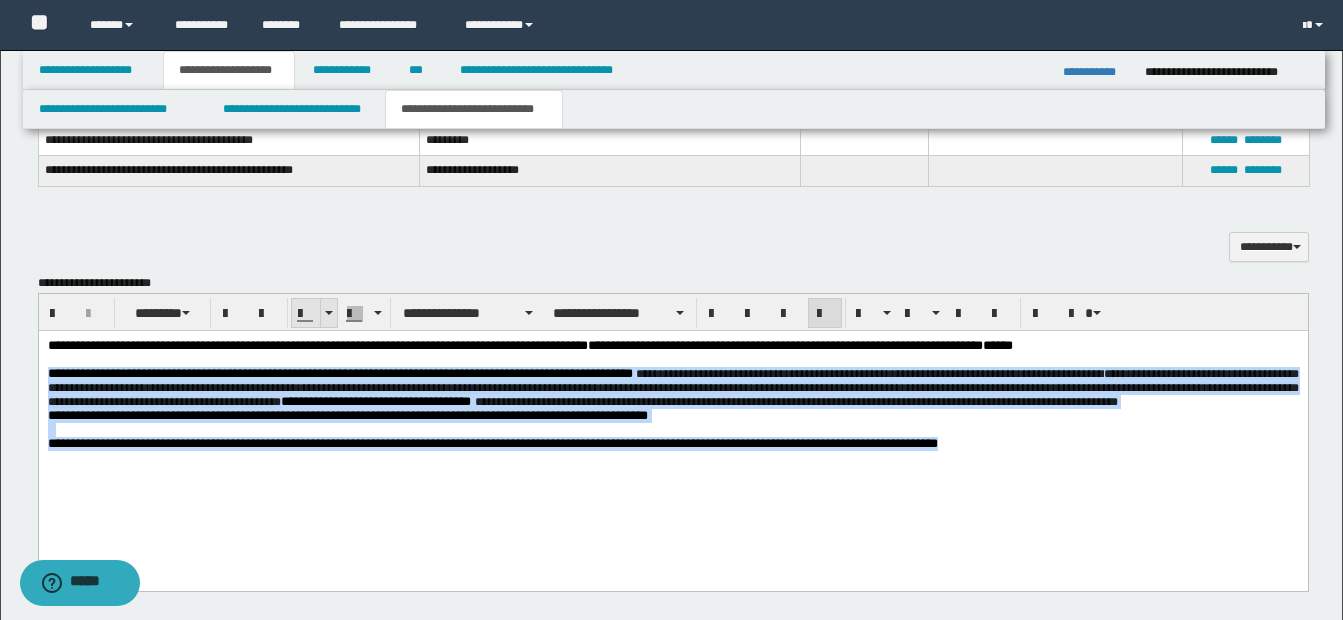 click at bounding box center [328, 313] 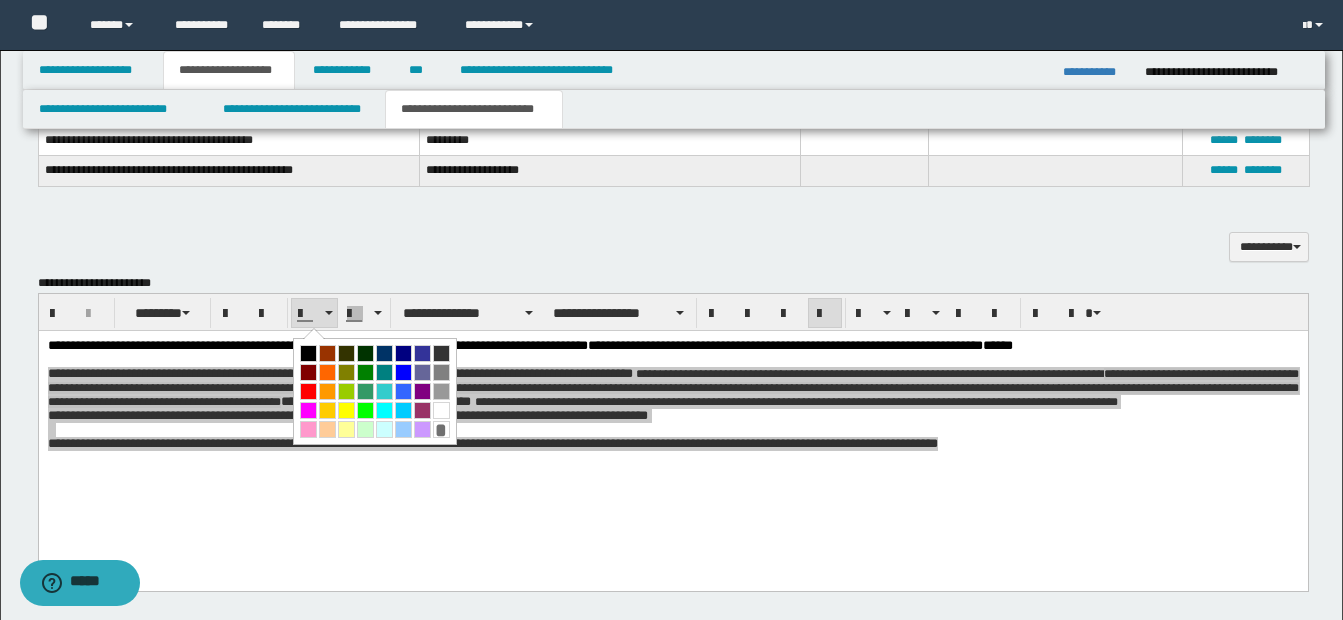 drag, startPoint x: 307, startPoint y: 355, endPoint x: 277, endPoint y: 11, distance: 345.30566 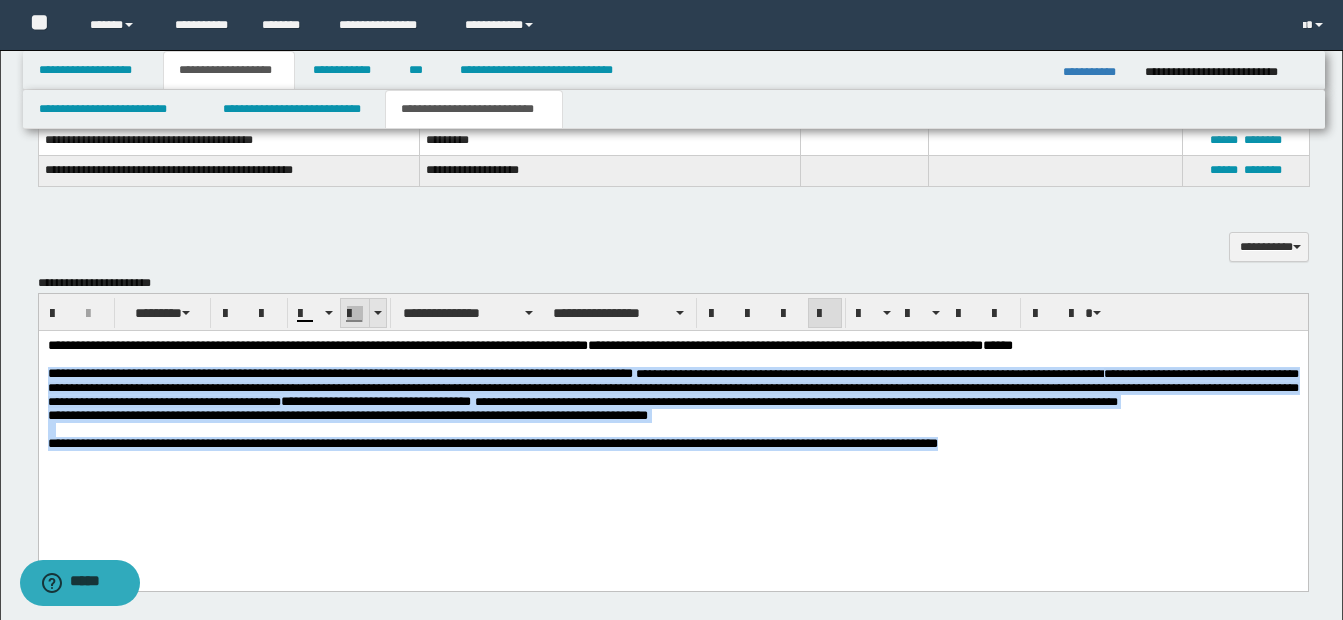 click at bounding box center [377, 313] 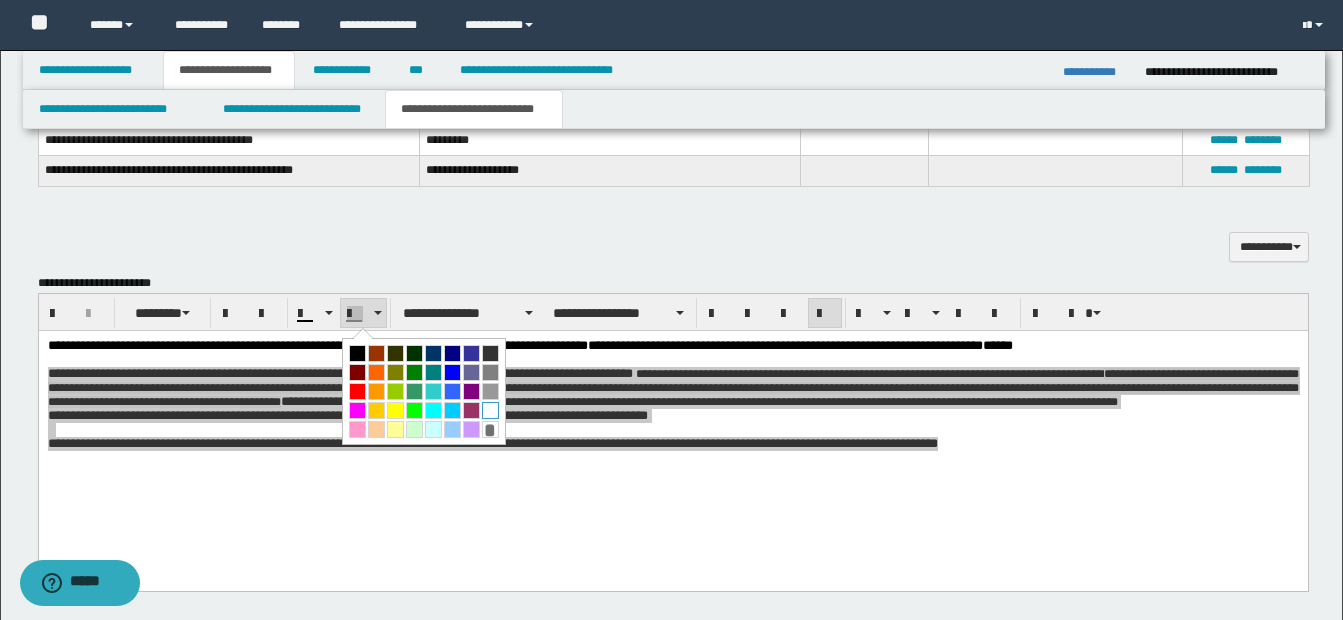 click at bounding box center (490, 410) 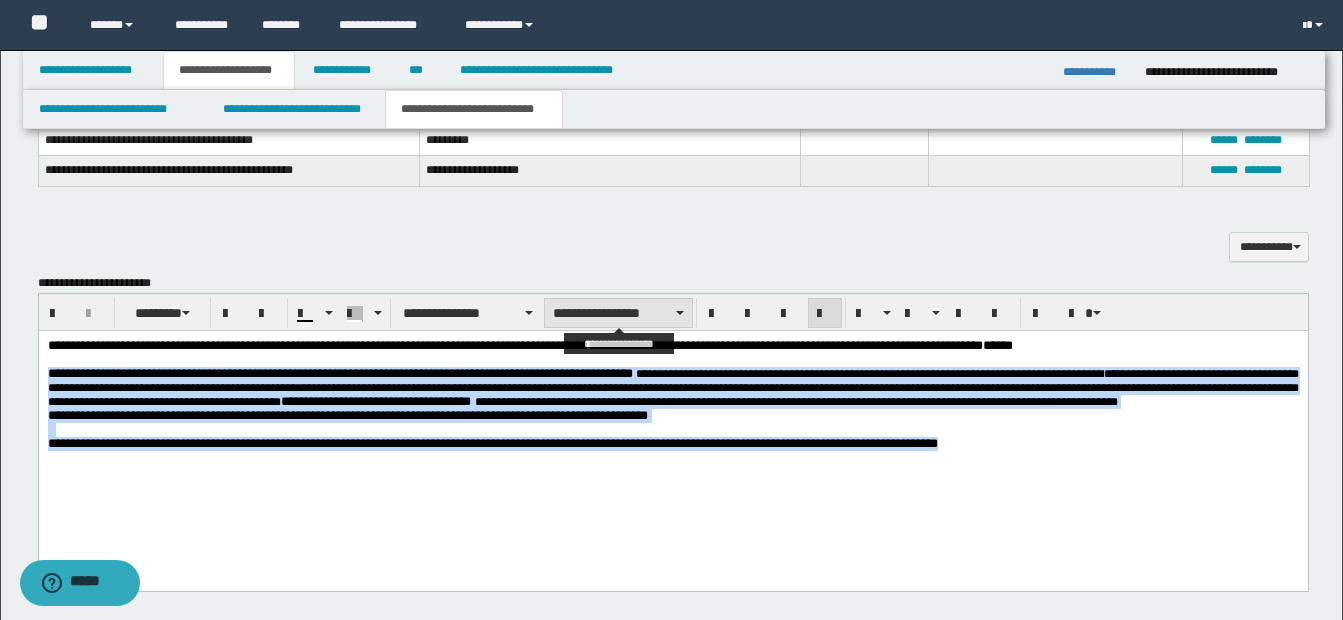 click on "**********" at bounding box center (618, 313) 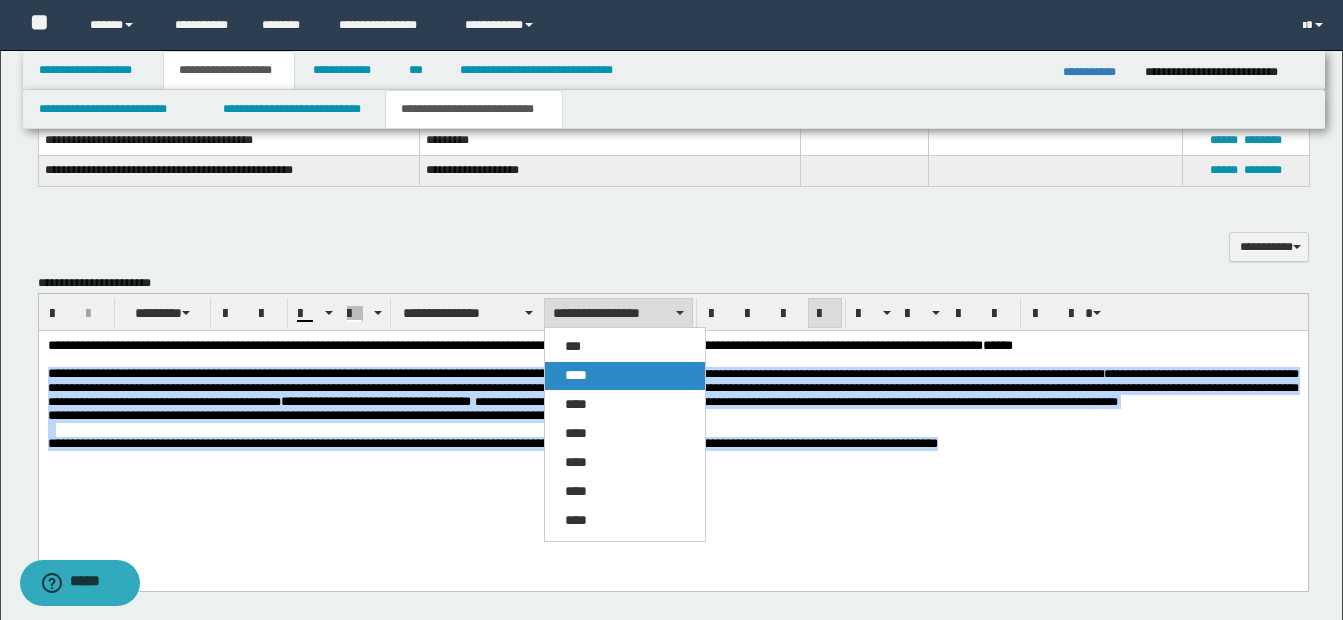 drag, startPoint x: 591, startPoint y: 374, endPoint x: 550, endPoint y: 44, distance: 332.5372 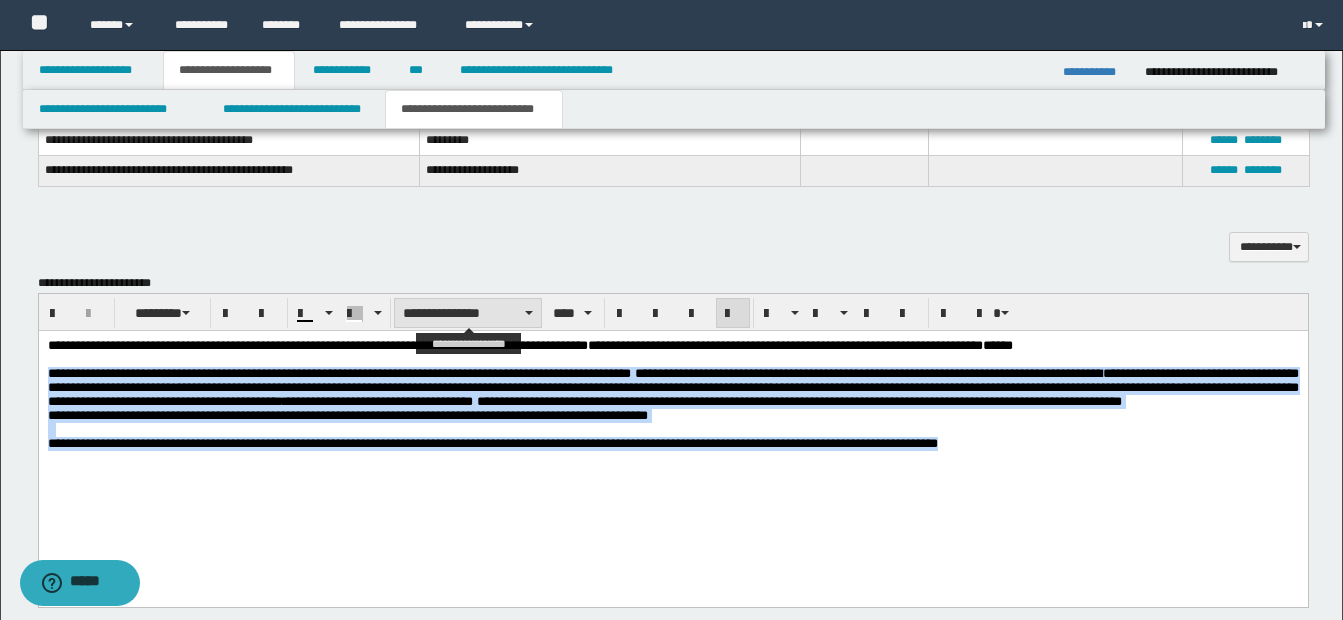 click on "**********" at bounding box center (468, 313) 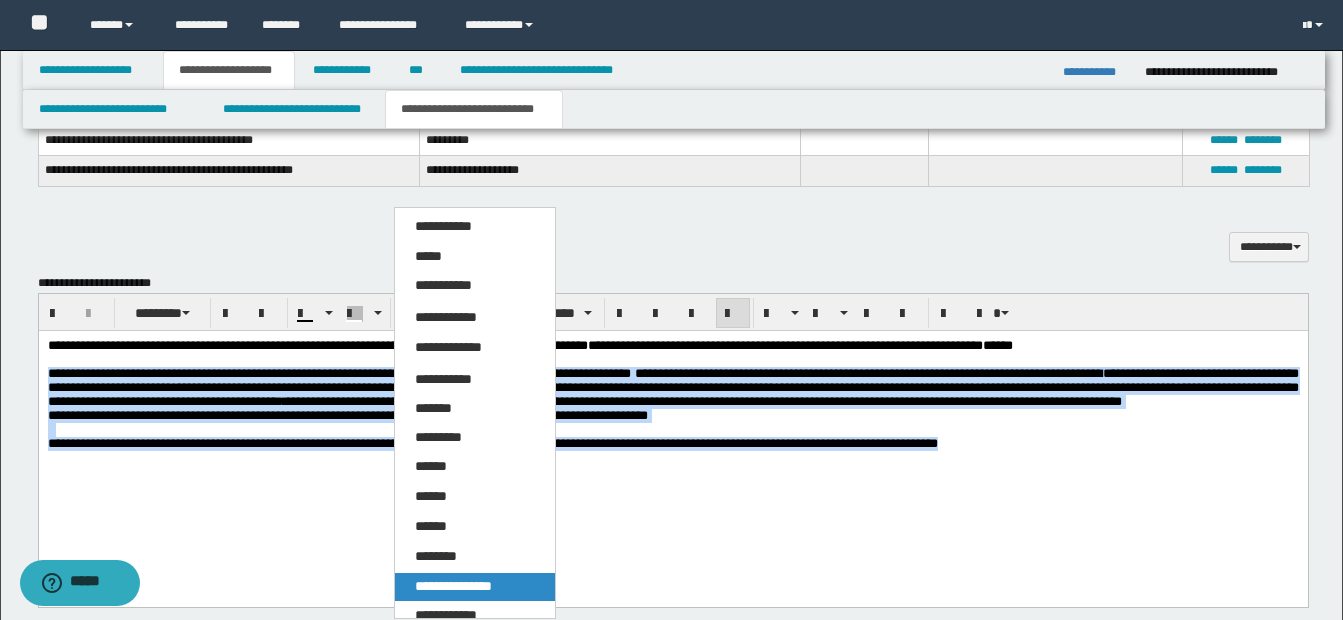 click on "**********" at bounding box center (453, 586) 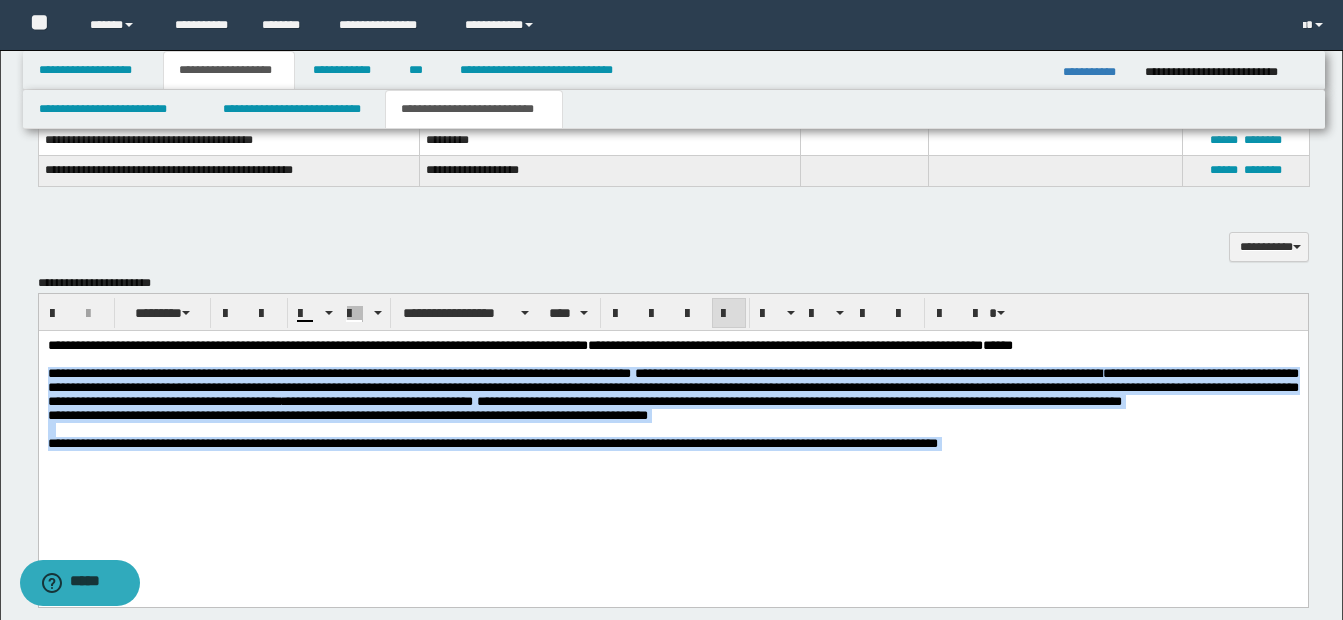 click on "**********" at bounding box center (672, 427) 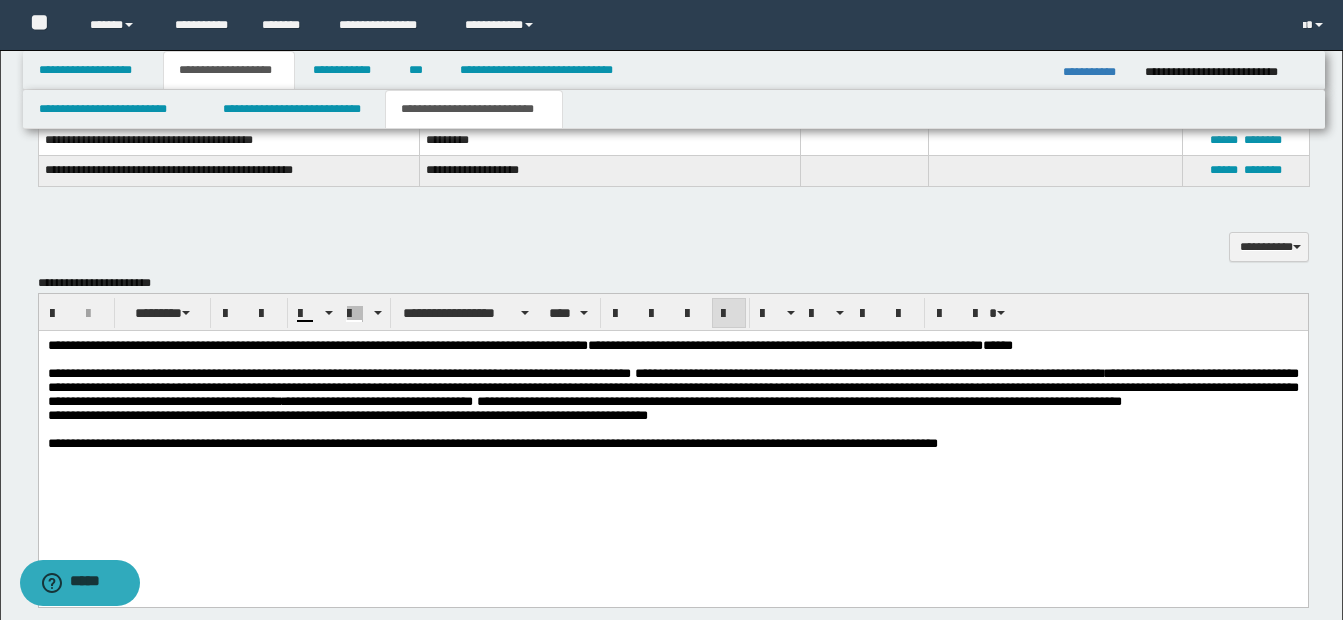 click on "**********" at bounding box center (701, 401) 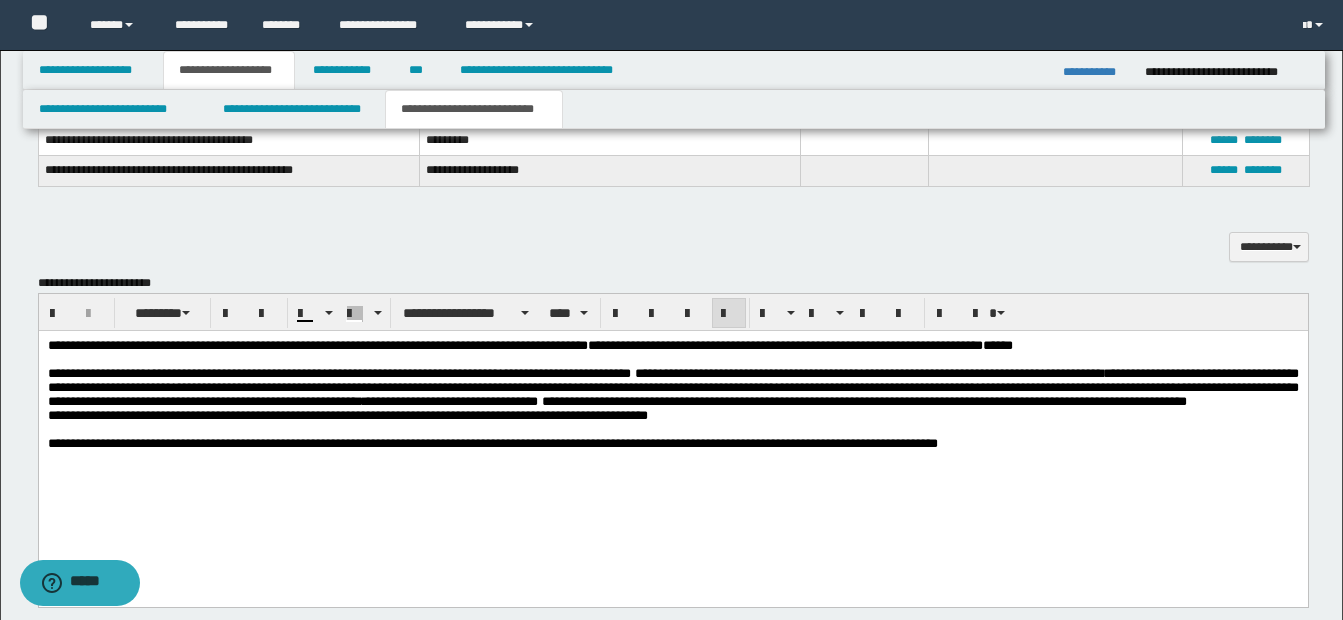 click on "**********" at bounding box center (672, 388) 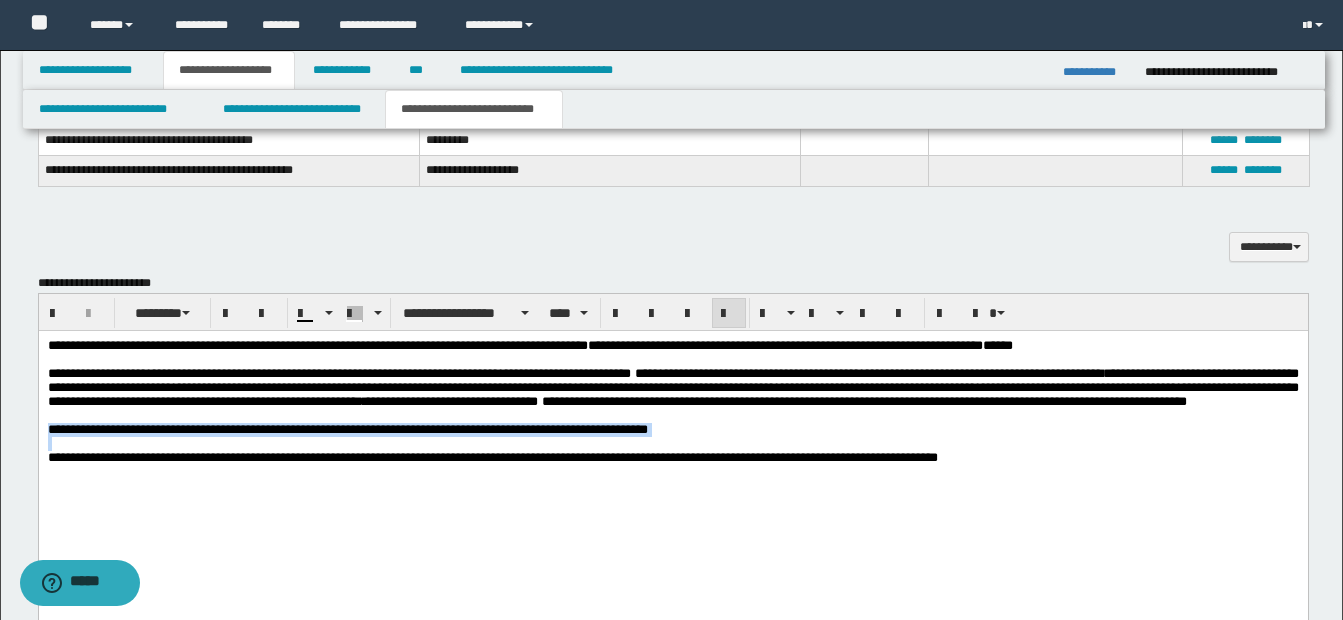 drag, startPoint x: 268, startPoint y: 431, endPoint x: 703, endPoint y: 477, distance: 437.4254 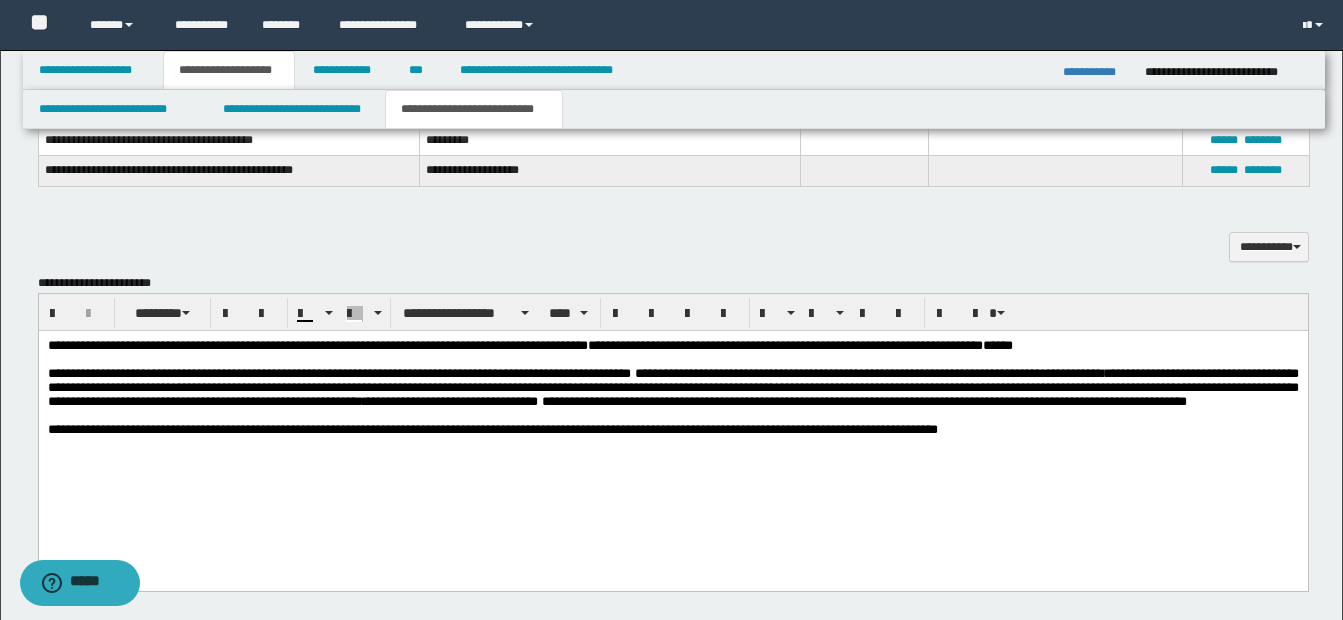click on "**********" at bounding box center [672, 430] 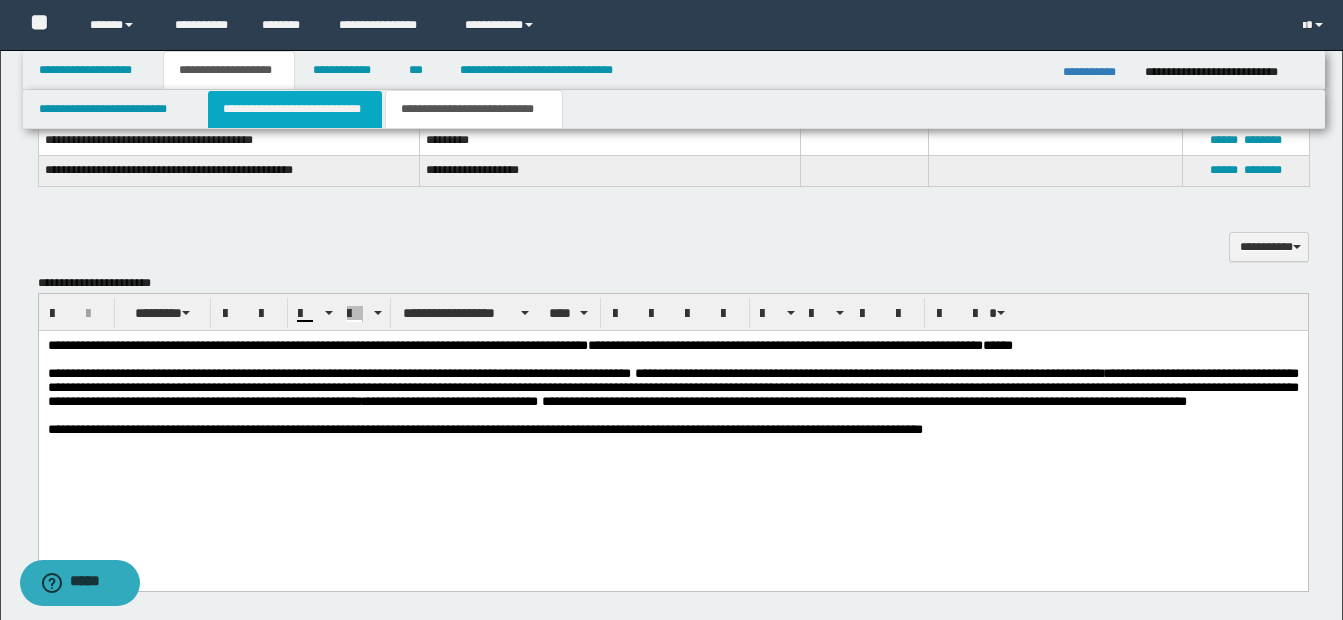 click on "**********" at bounding box center [295, 109] 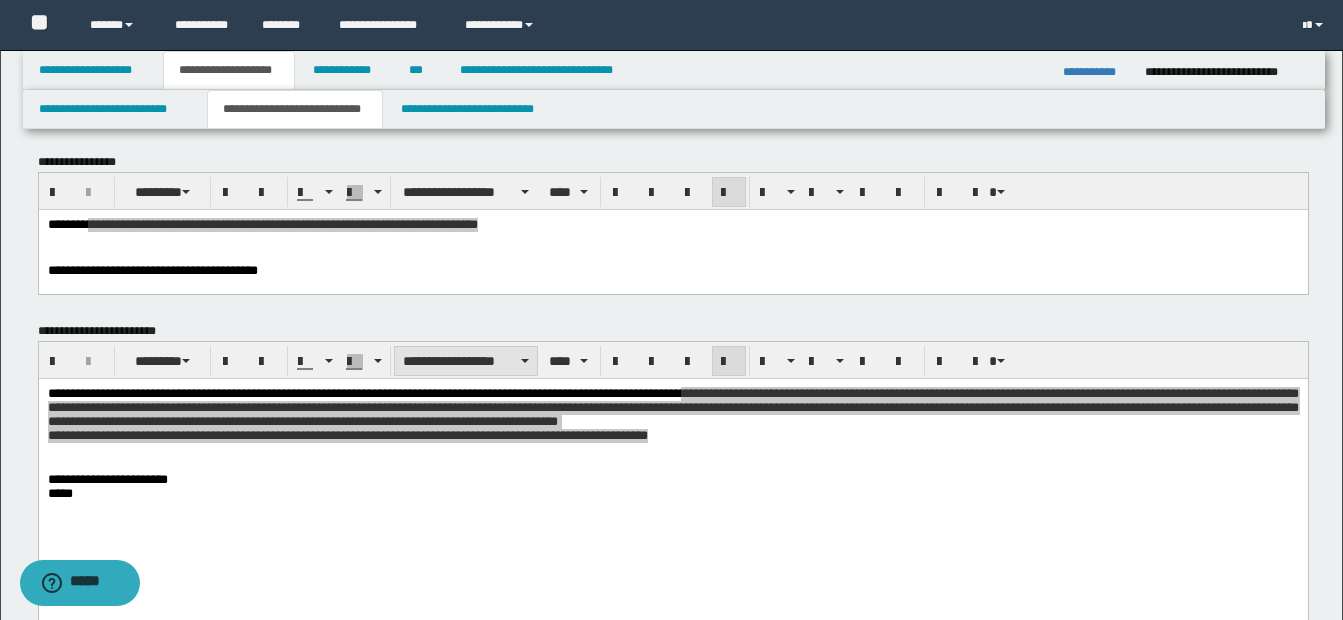 scroll, scrollTop: 0, scrollLeft: 0, axis: both 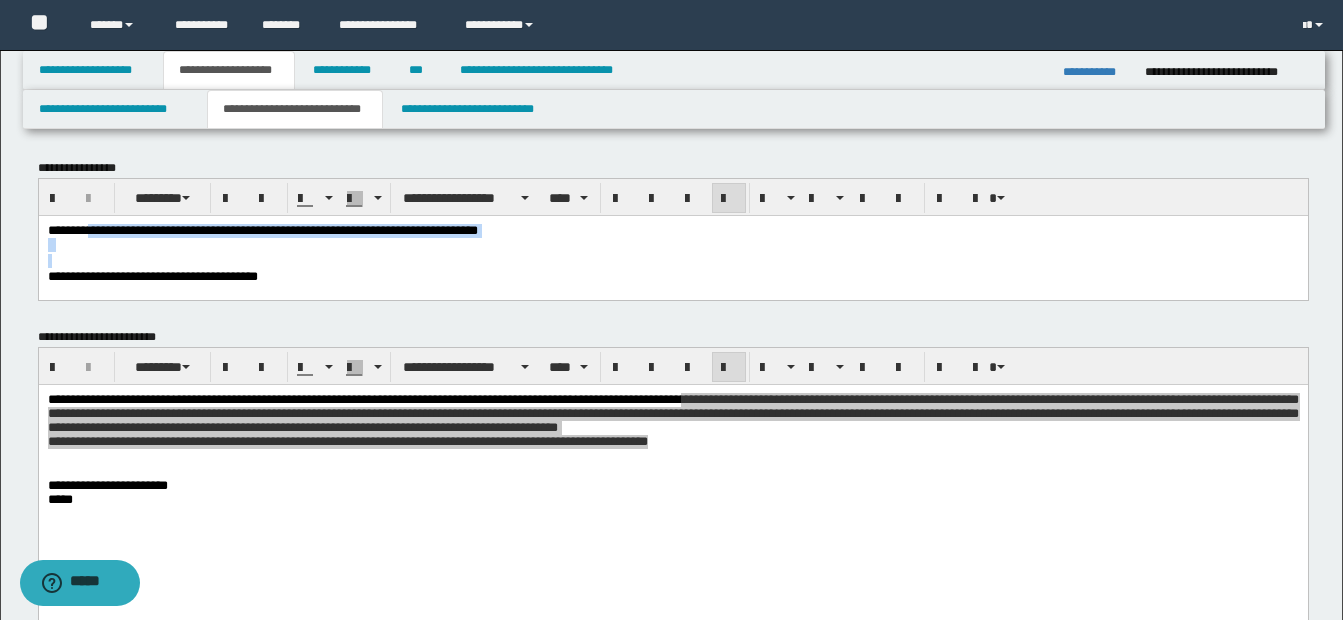 click at bounding box center (672, 261) 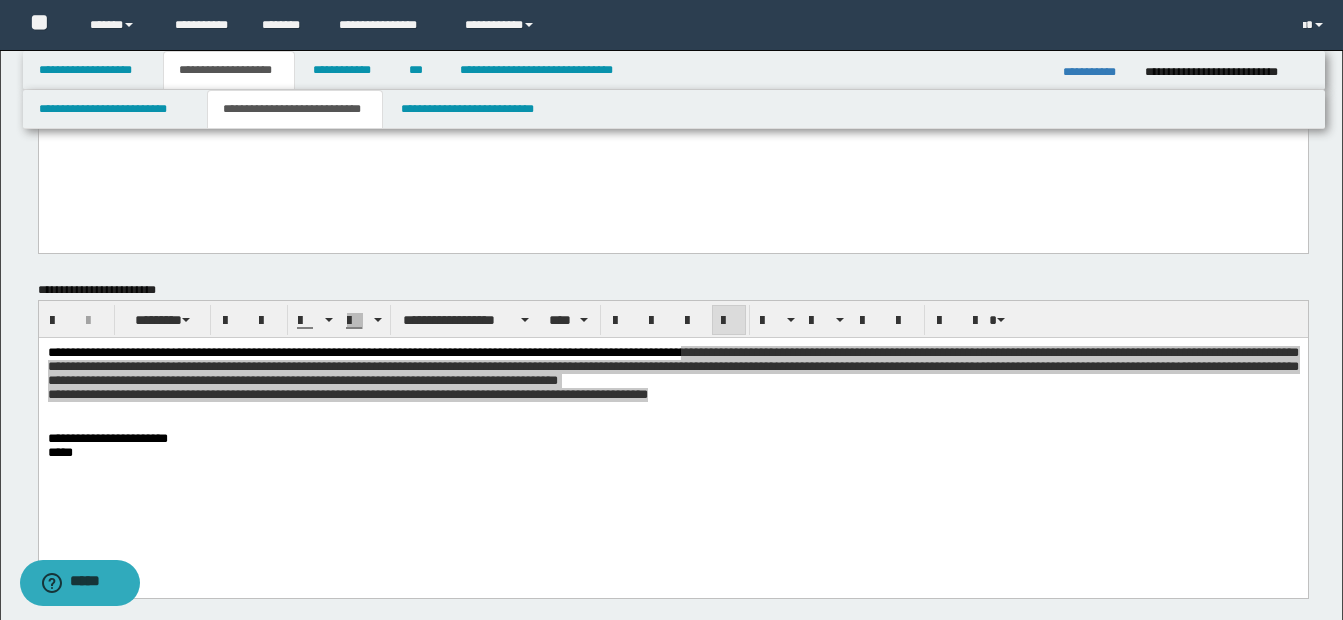 scroll, scrollTop: 300, scrollLeft: 0, axis: vertical 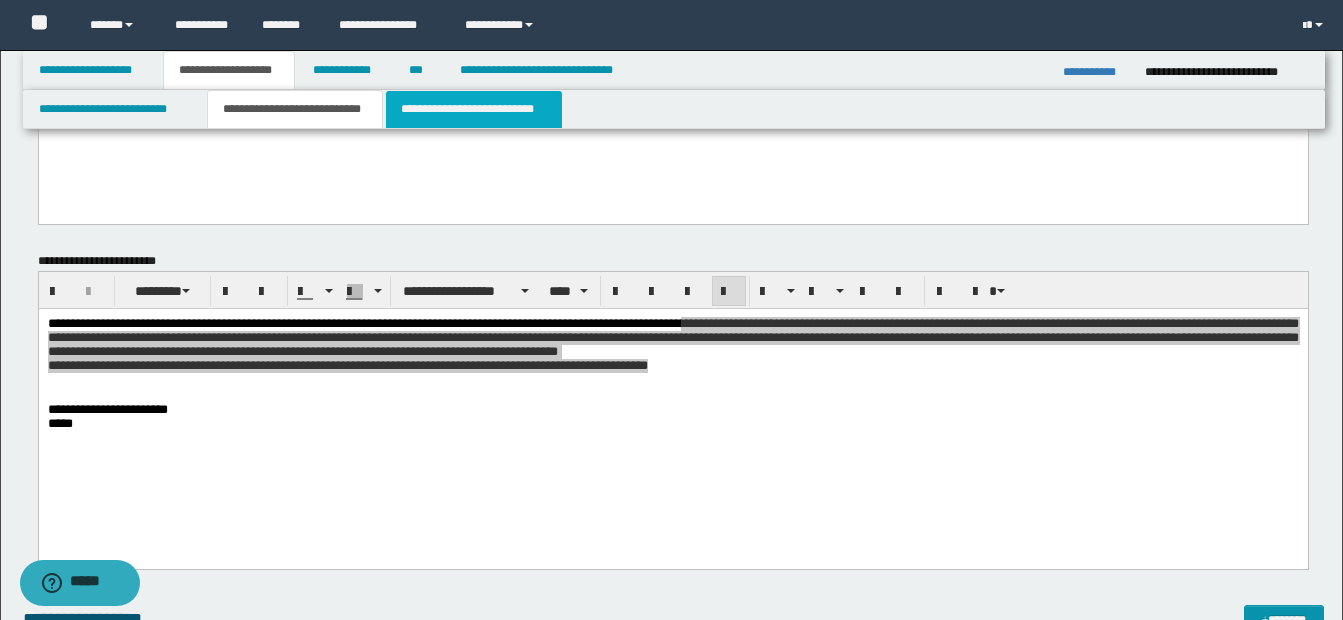 click on "**********" at bounding box center [474, 109] 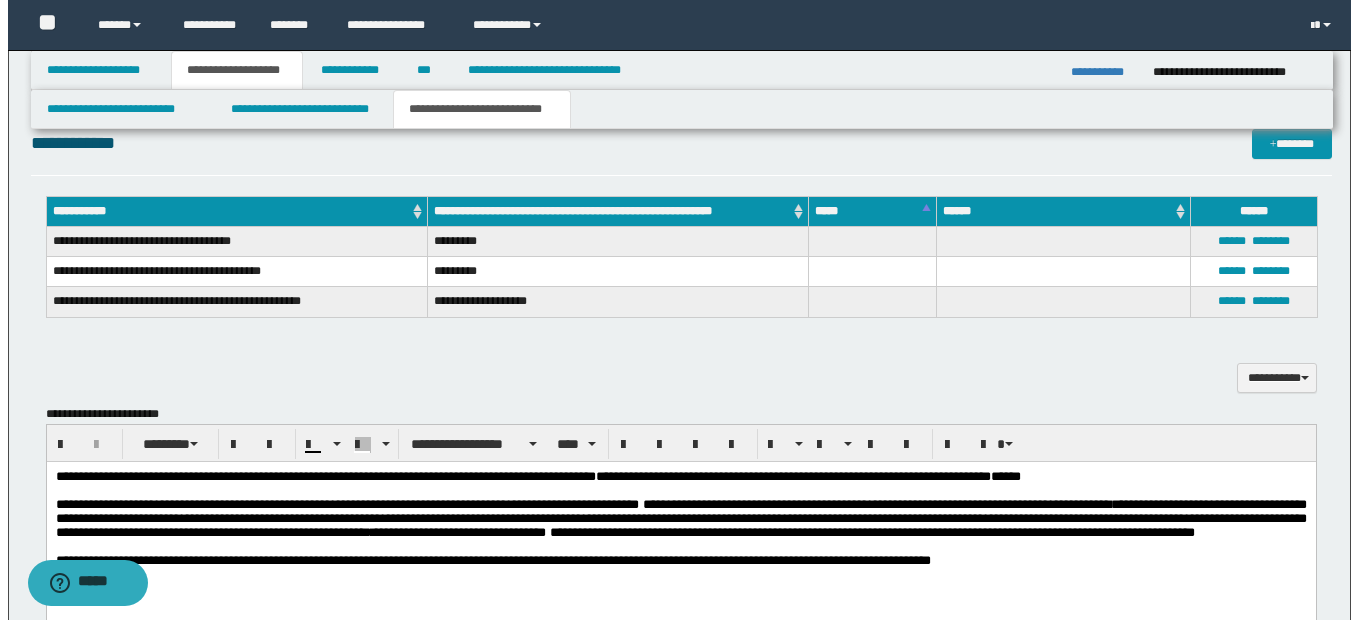 scroll, scrollTop: 1100, scrollLeft: 0, axis: vertical 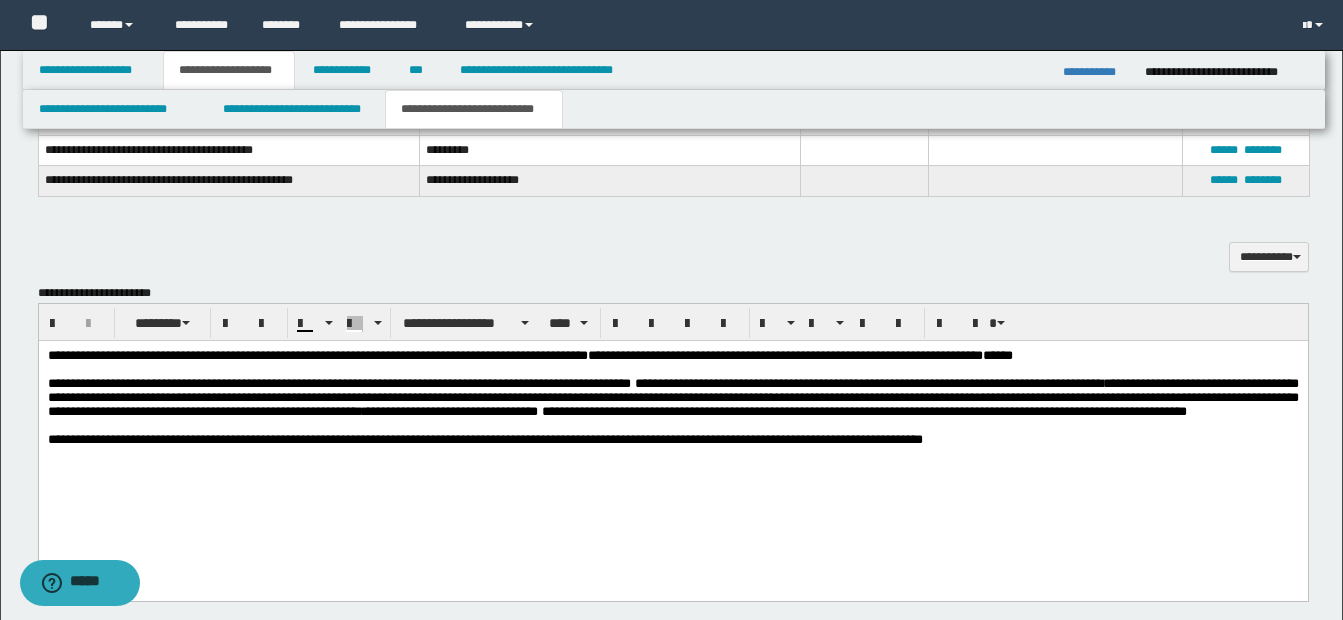 click on "**********" at bounding box center (672, 397) 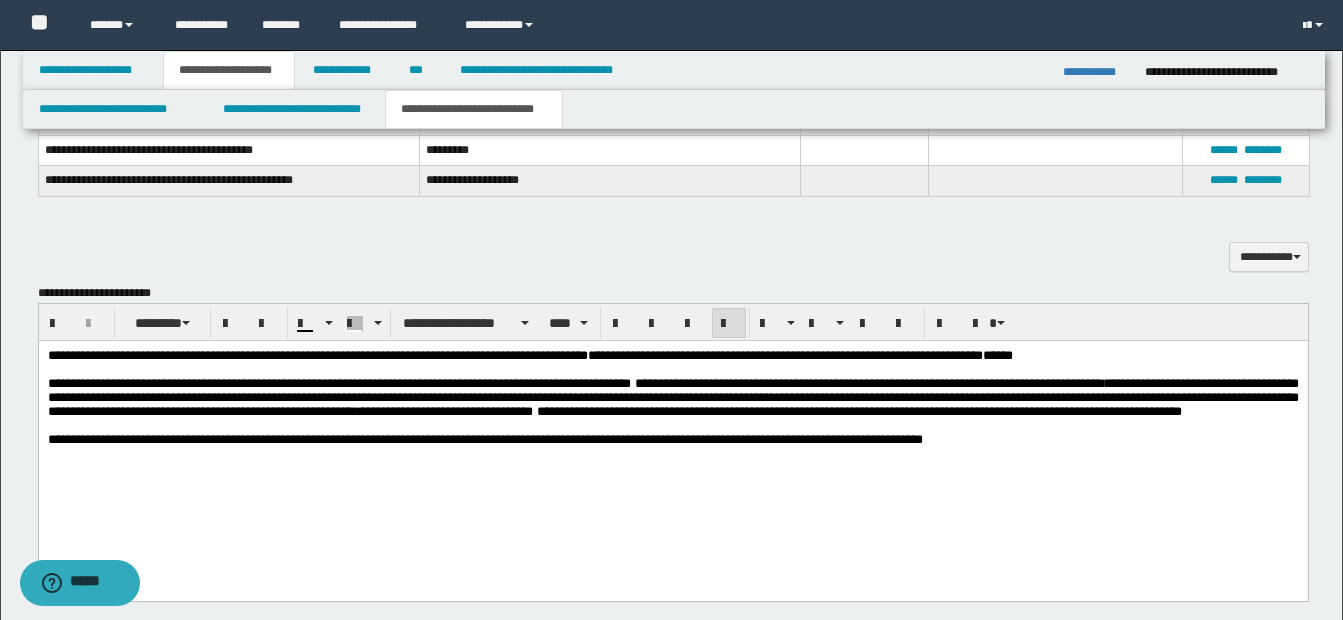 click on "**********" at bounding box center (672, 397) 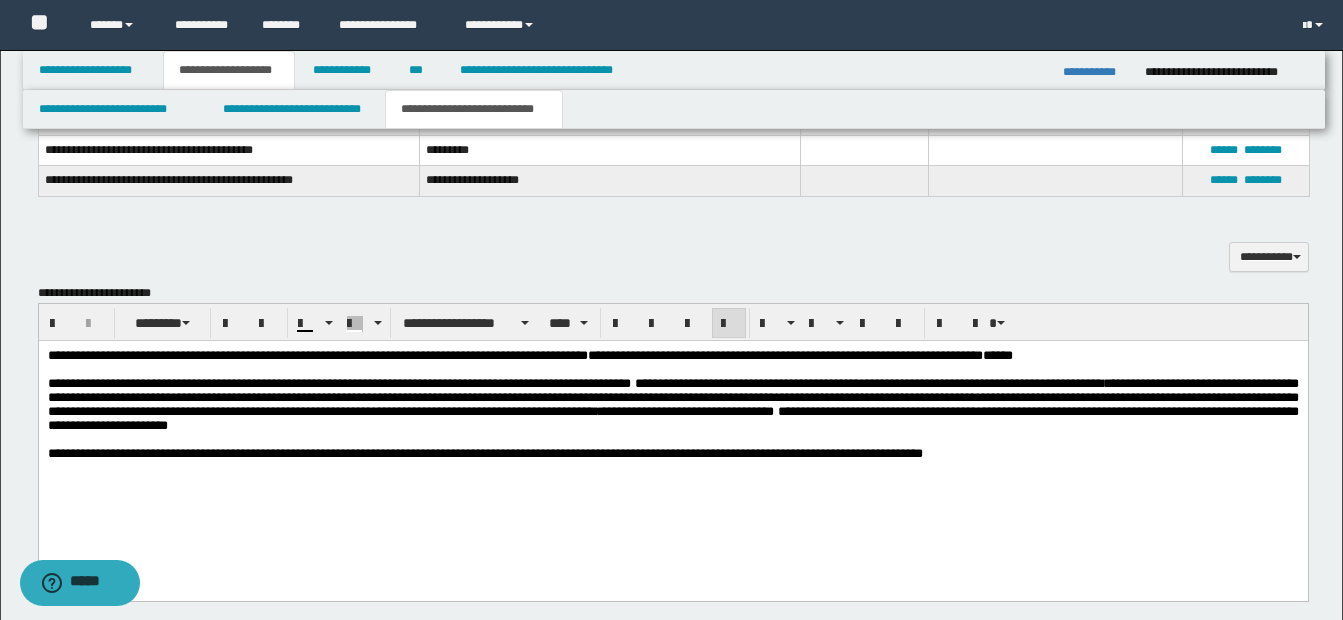 click at bounding box center [672, 440] 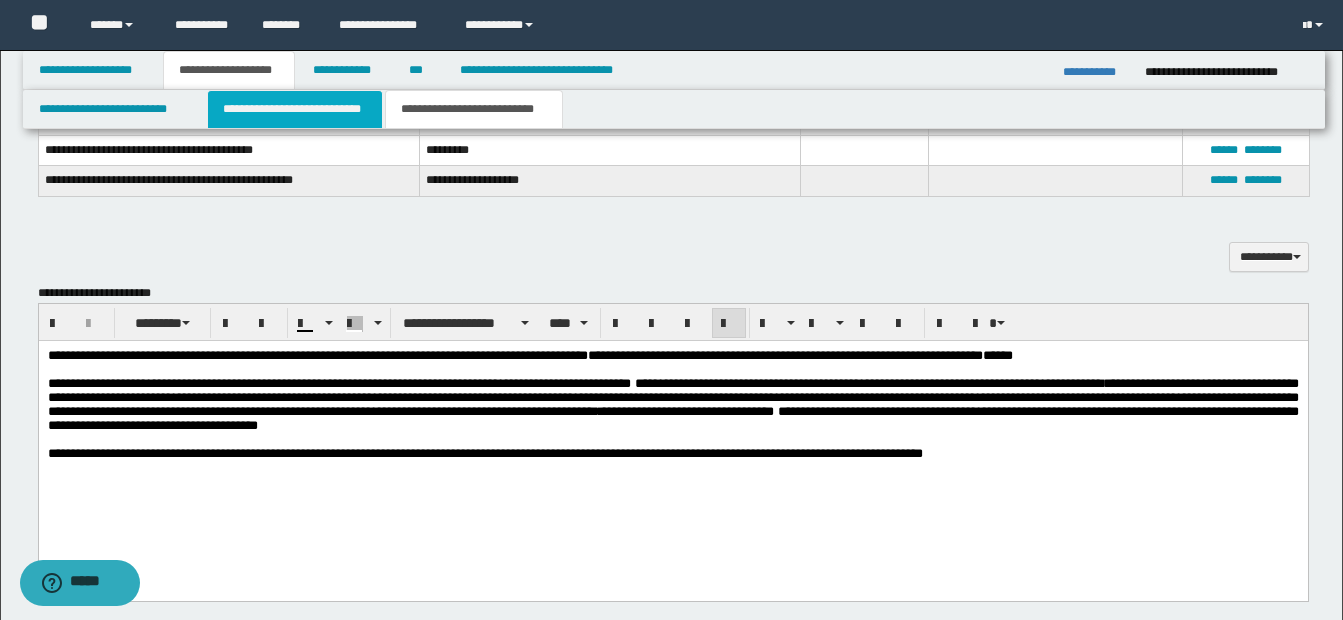 click on "**********" at bounding box center (295, 109) 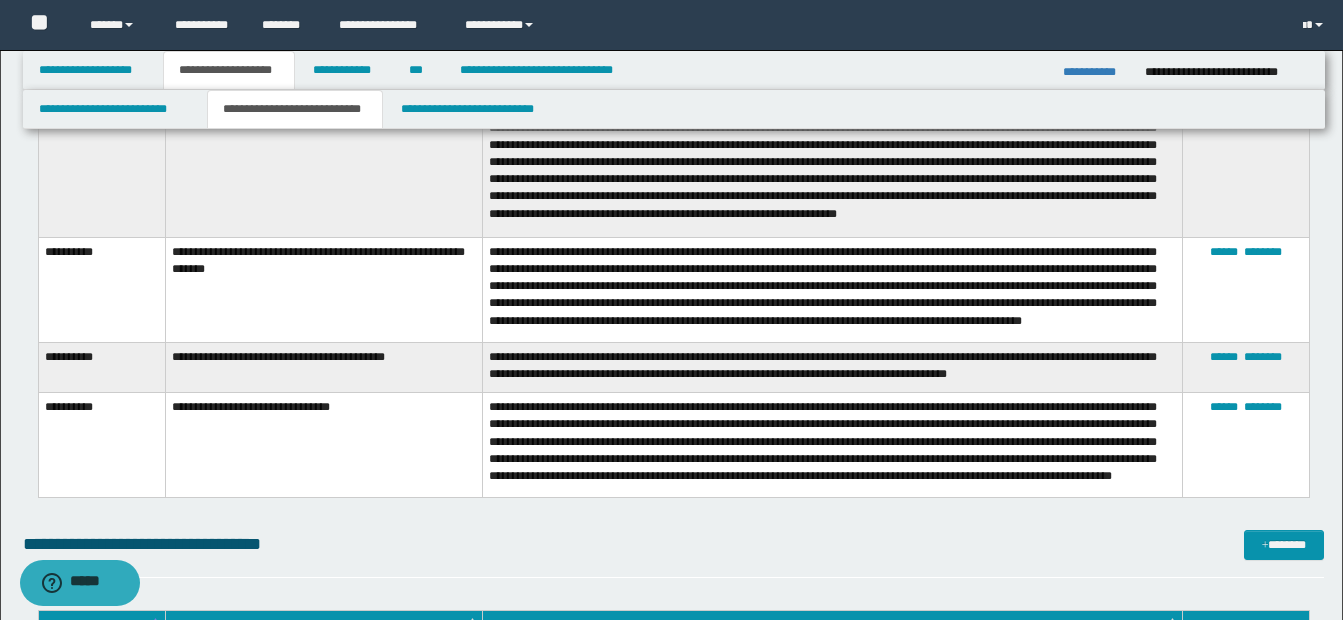 scroll, scrollTop: 3700, scrollLeft: 0, axis: vertical 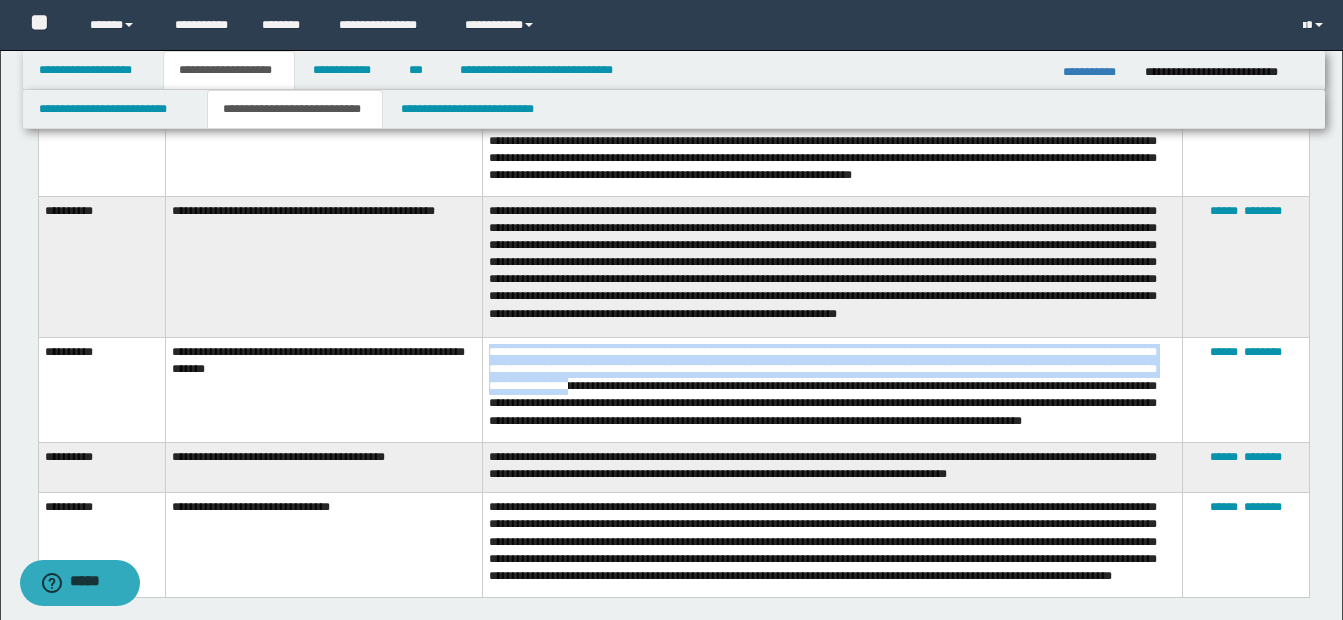 drag, startPoint x: 492, startPoint y: 334, endPoint x: 725, endPoint y: 374, distance: 236.40854 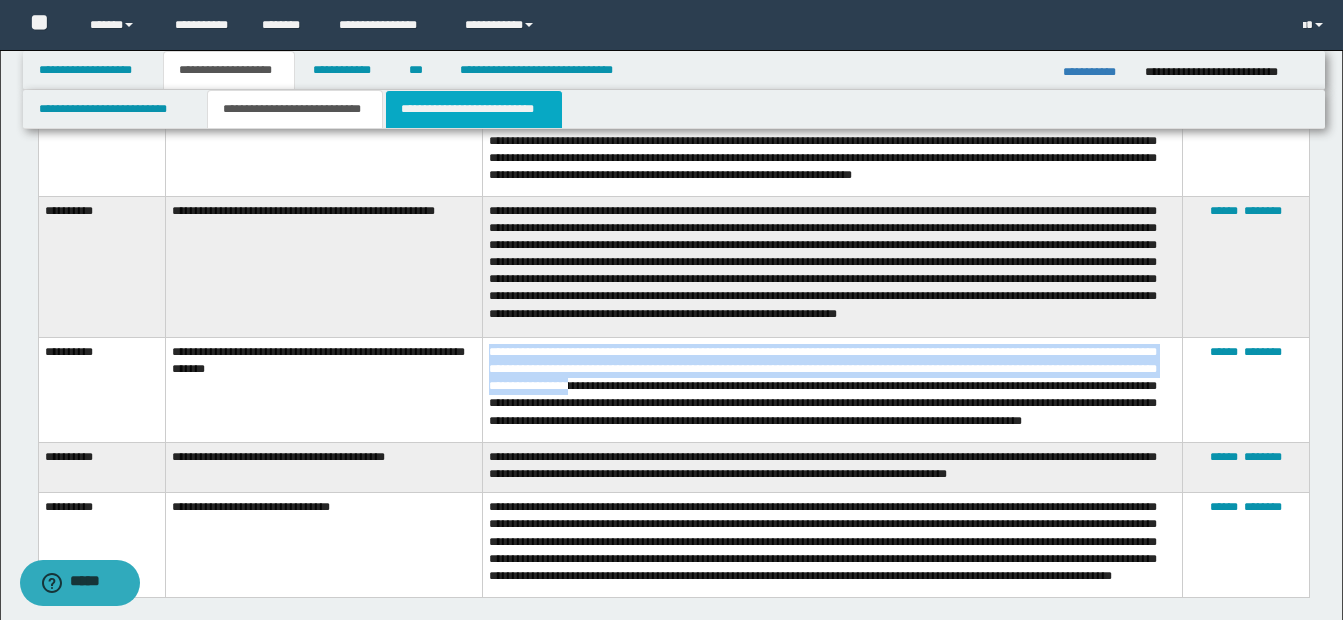 click on "**********" at bounding box center (474, 109) 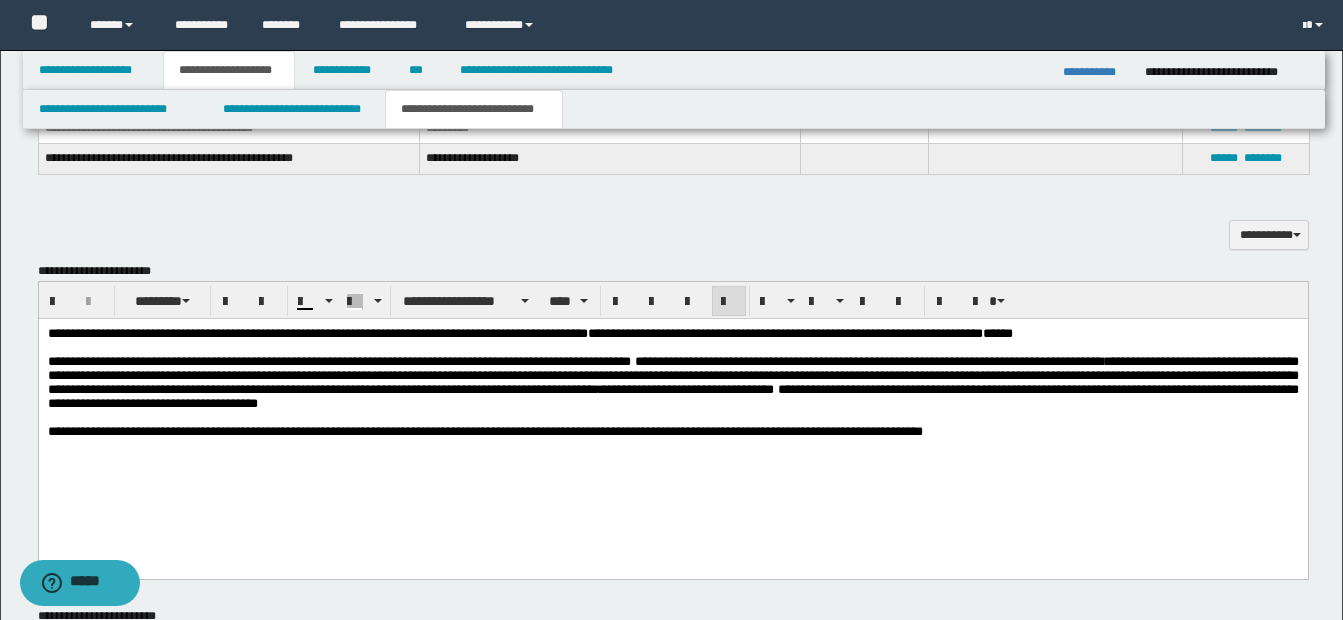 scroll, scrollTop: 1107, scrollLeft: 0, axis: vertical 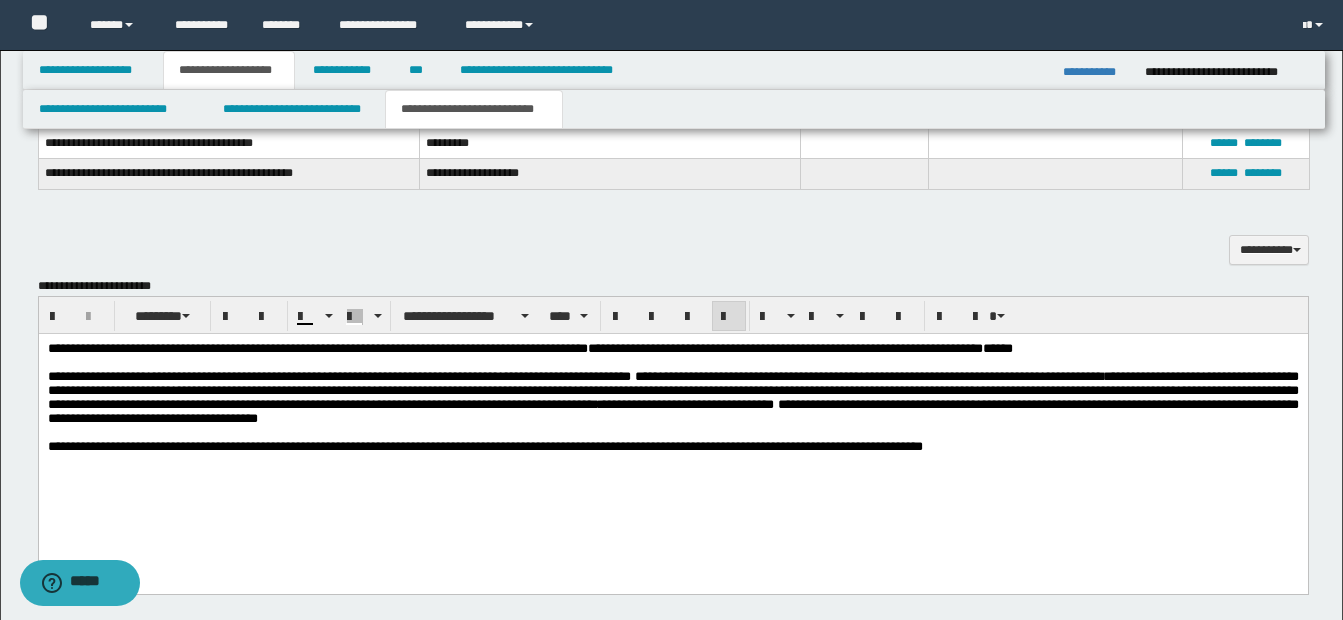 click on "**********" at bounding box center [672, 411] 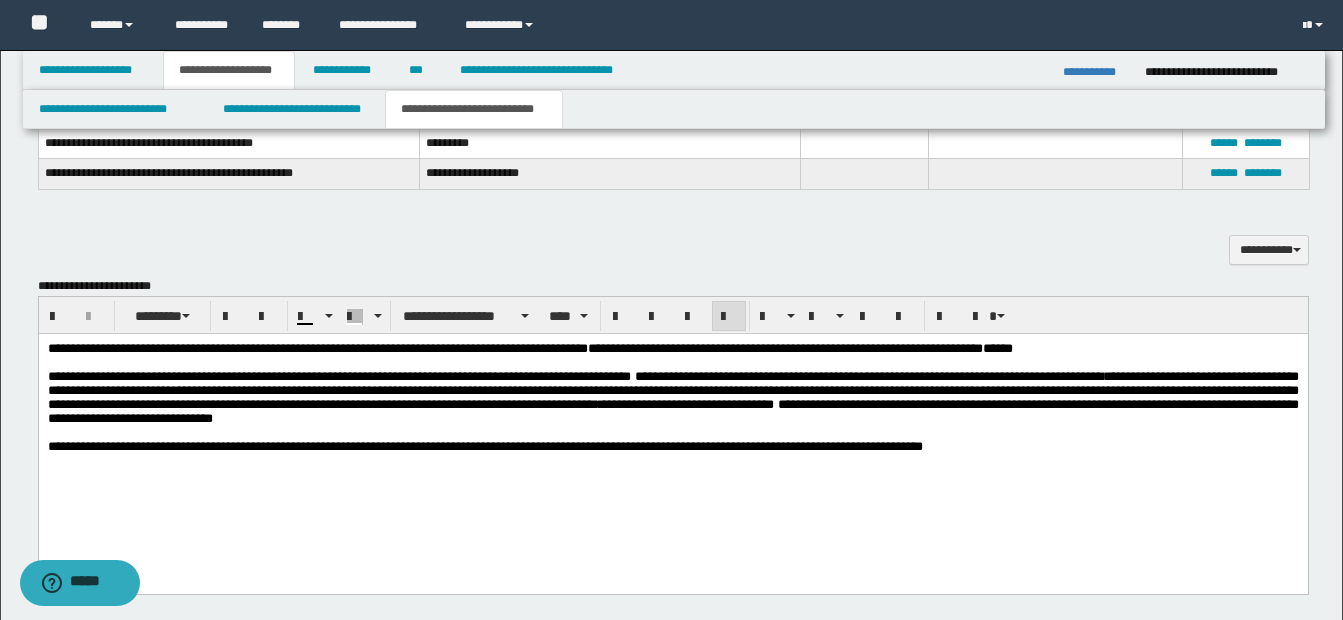 click on "**********" at bounding box center (672, 398) 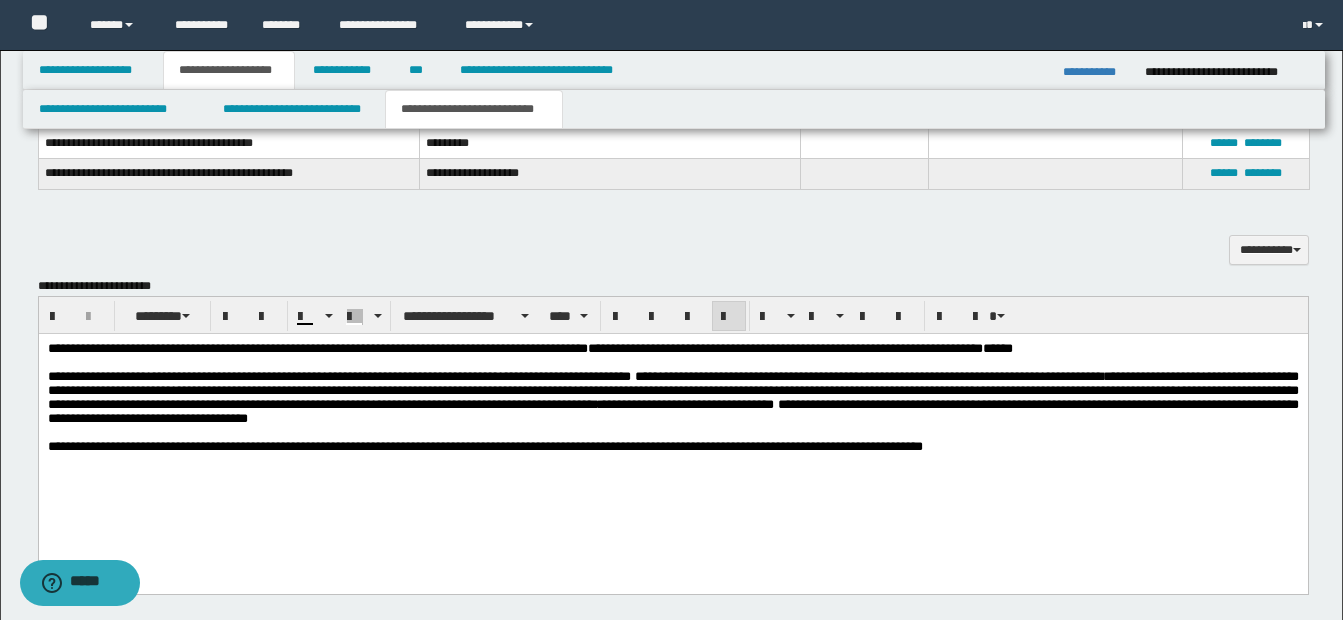click at bounding box center (672, 363) 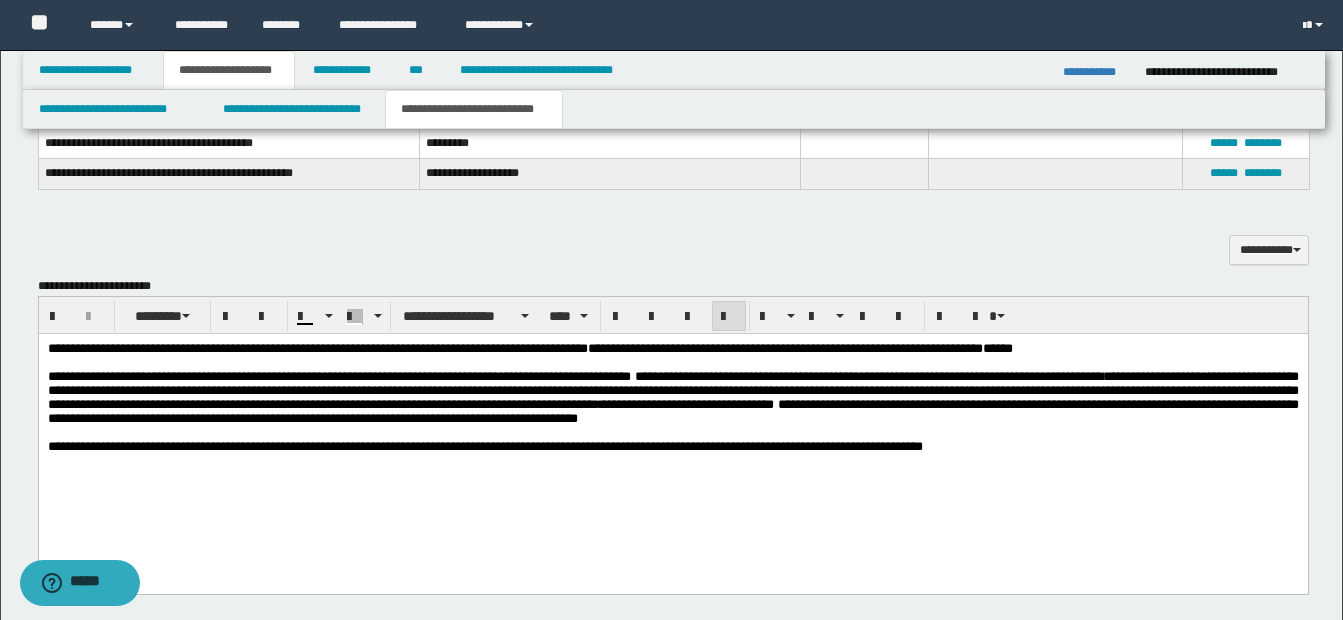 click on "**********" at bounding box center [672, 411] 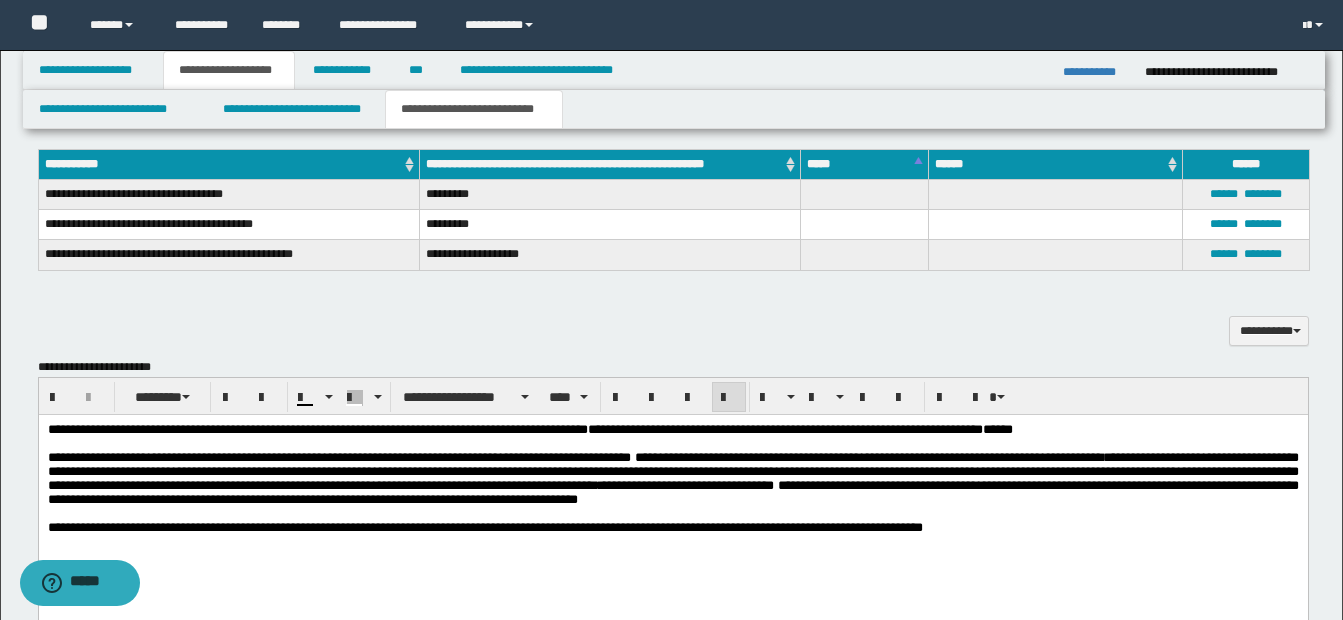 scroll, scrollTop: 907, scrollLeft: 0, axis: vertical 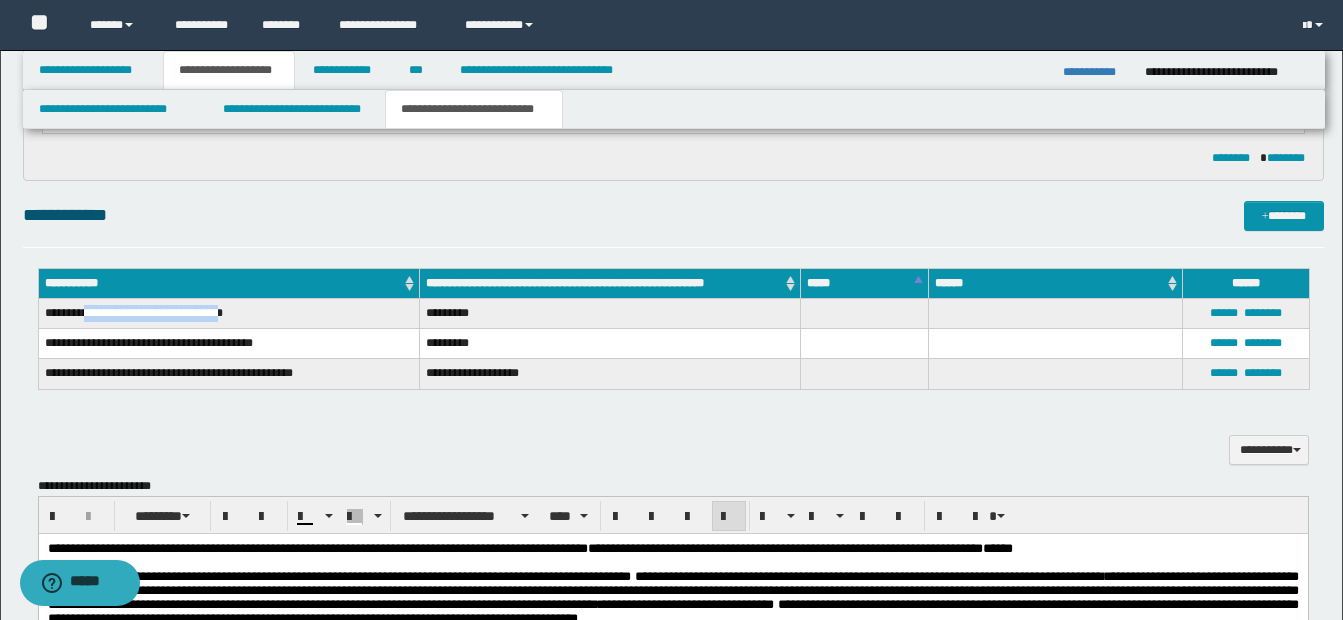 drag, startPoint x: 85, startPoint y: 314, endPoint x: 235, endPoint y: 318, distance: 150.05333 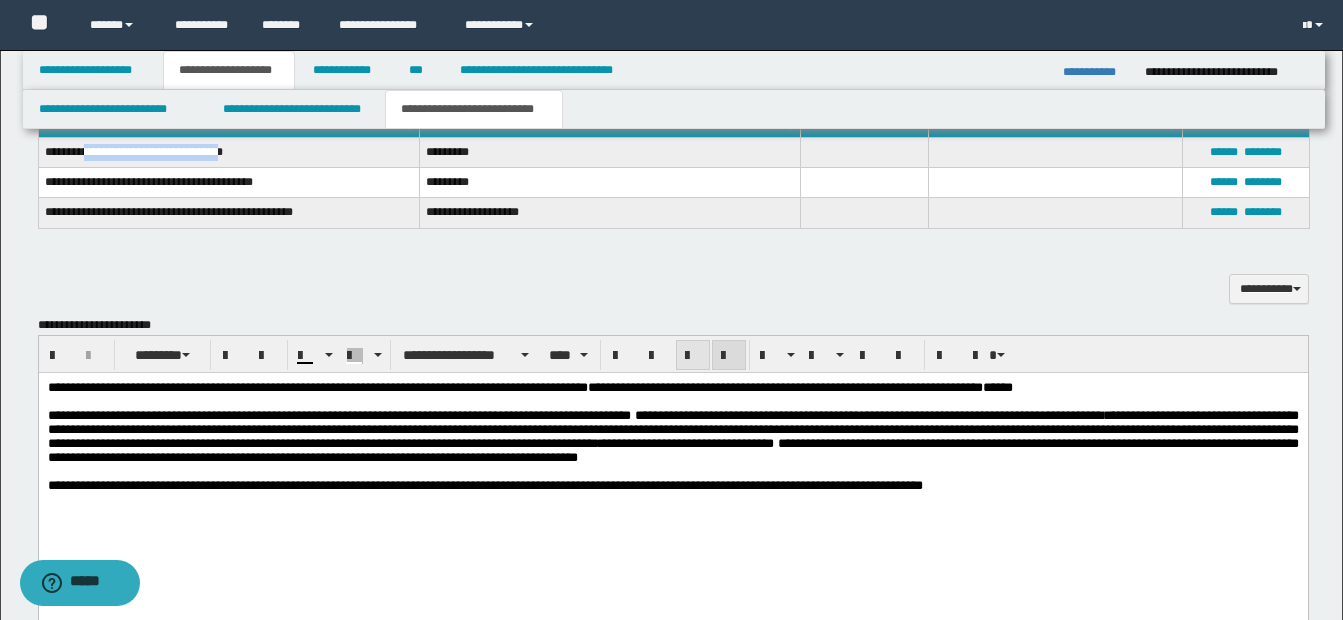 scroll, scrollTop: 1107, scrollLeft: 0, axis: vertical 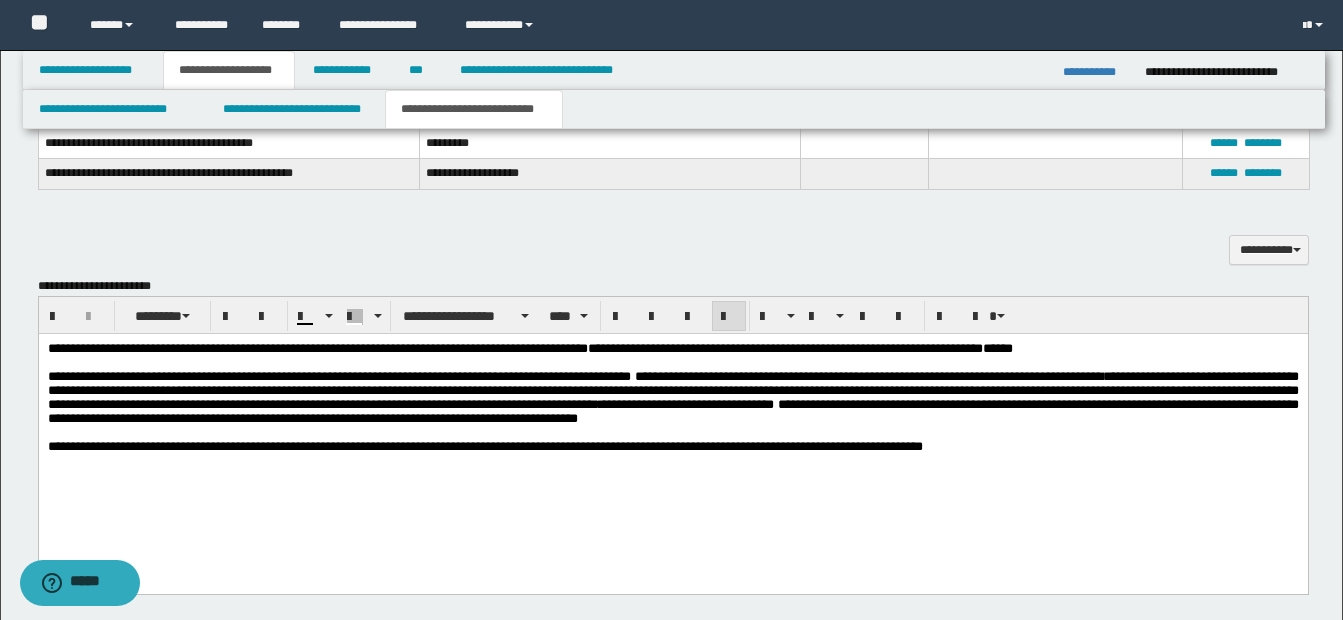 click on "**********" at bounding box center [672, 349] 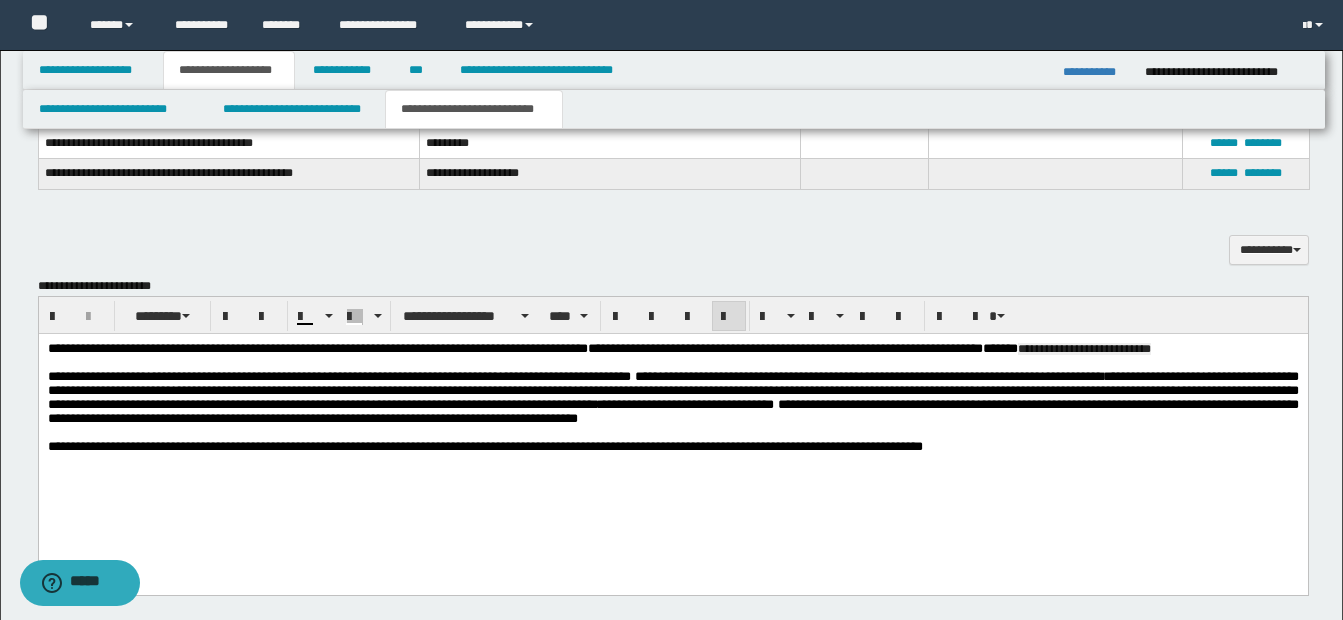 scroll, scrollTop: 1007, scrollLeft: 0, axis: vertical 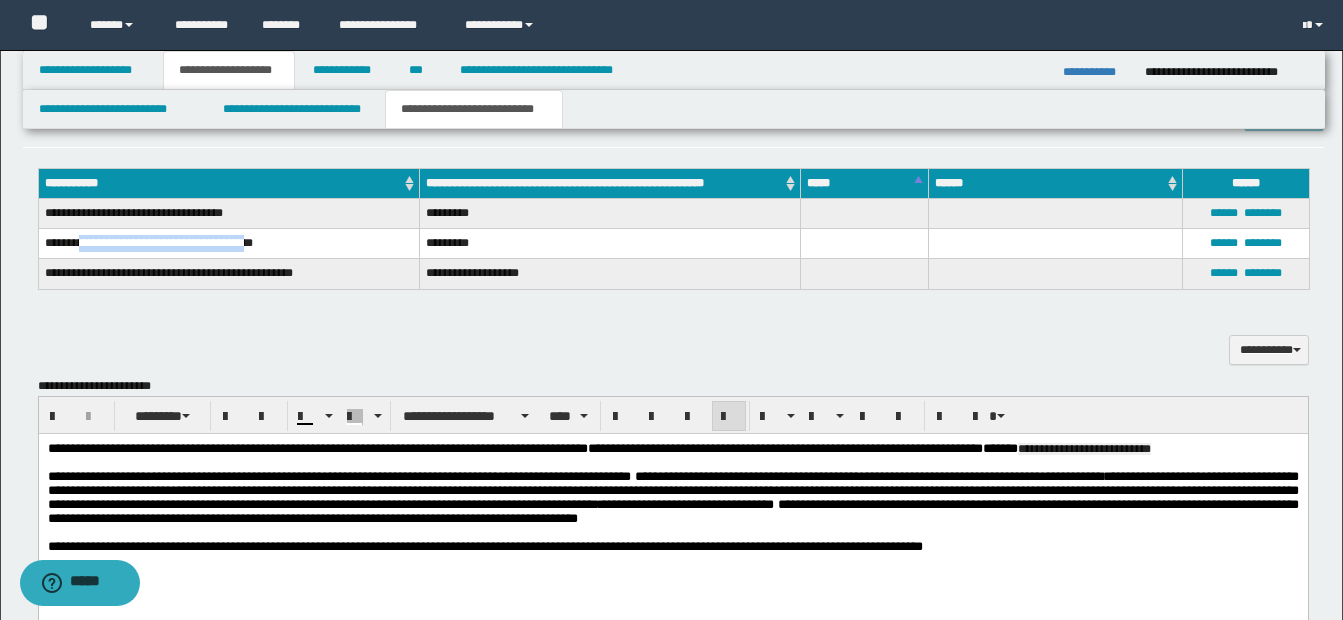 drag, startPoint x: 82, startPoint y: 245, endPoint x: 240, endPoint y: 244, distance: 158.00316 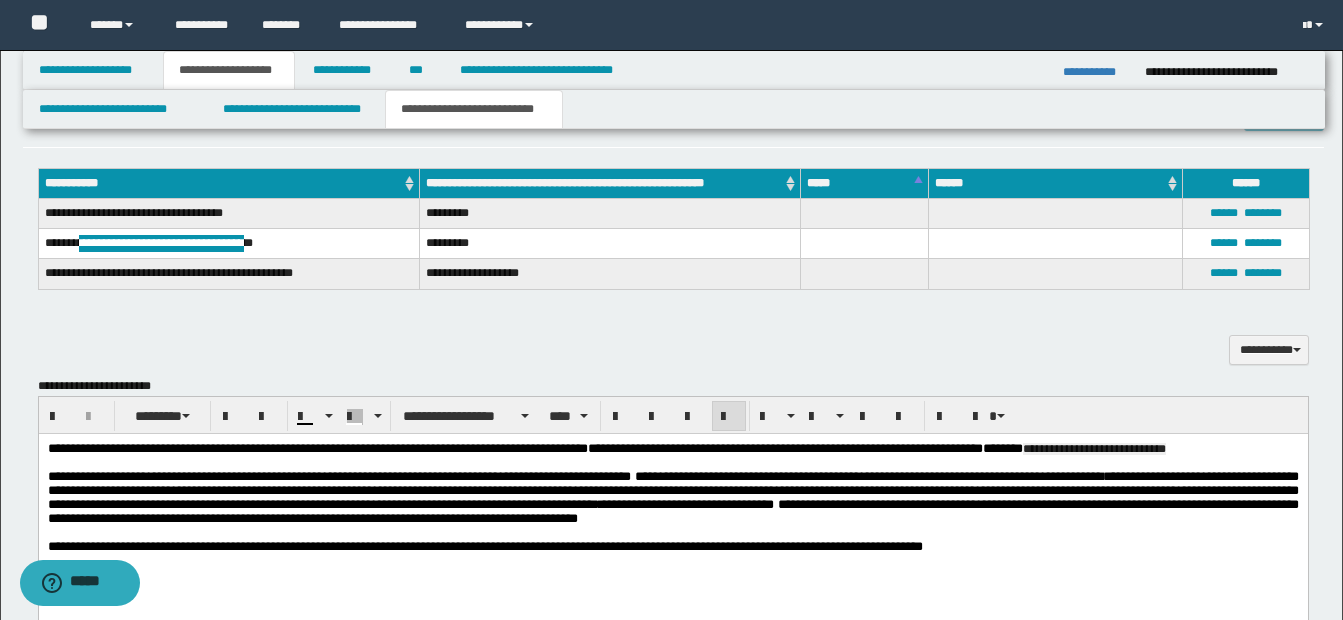 click on "**********" at bounding box center (672, 449) 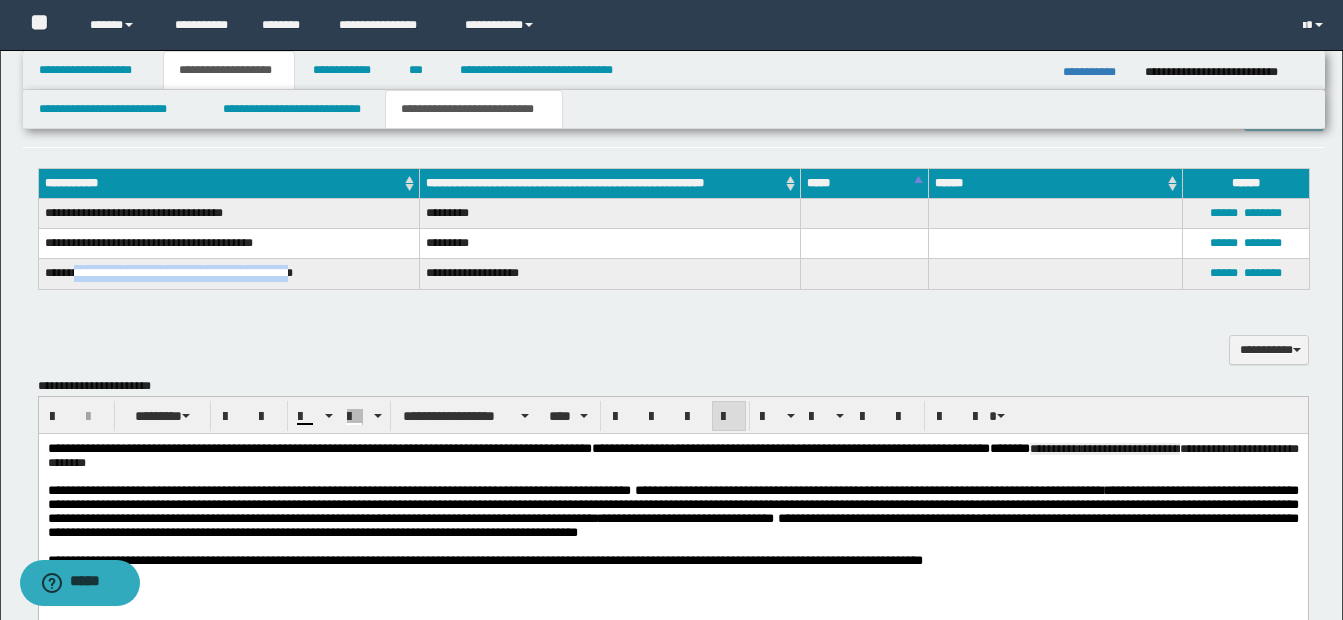 drag, startPoint x: 76, startPoint y: 272, endPoint x: 286, endPoint y: 274, distance: 210.00952 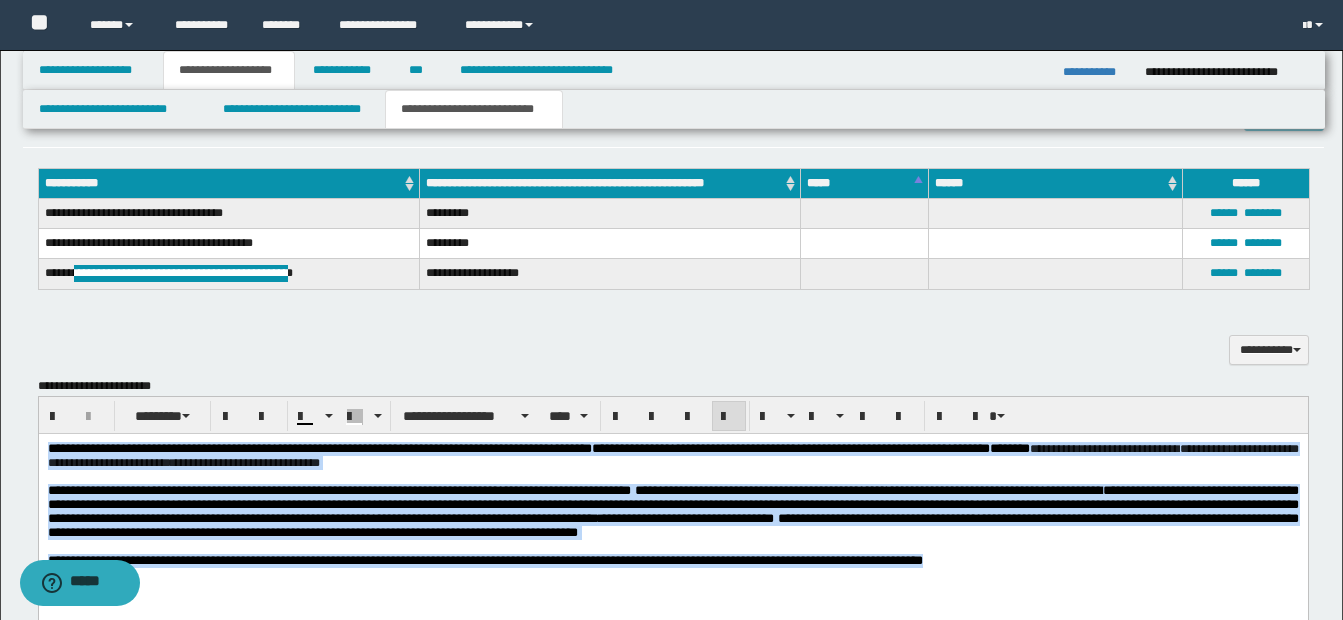 drag, startPoint x: 45, startPoint y: 450, endPoint x: 1080, endPoint y: 584, distance: 1043.6383 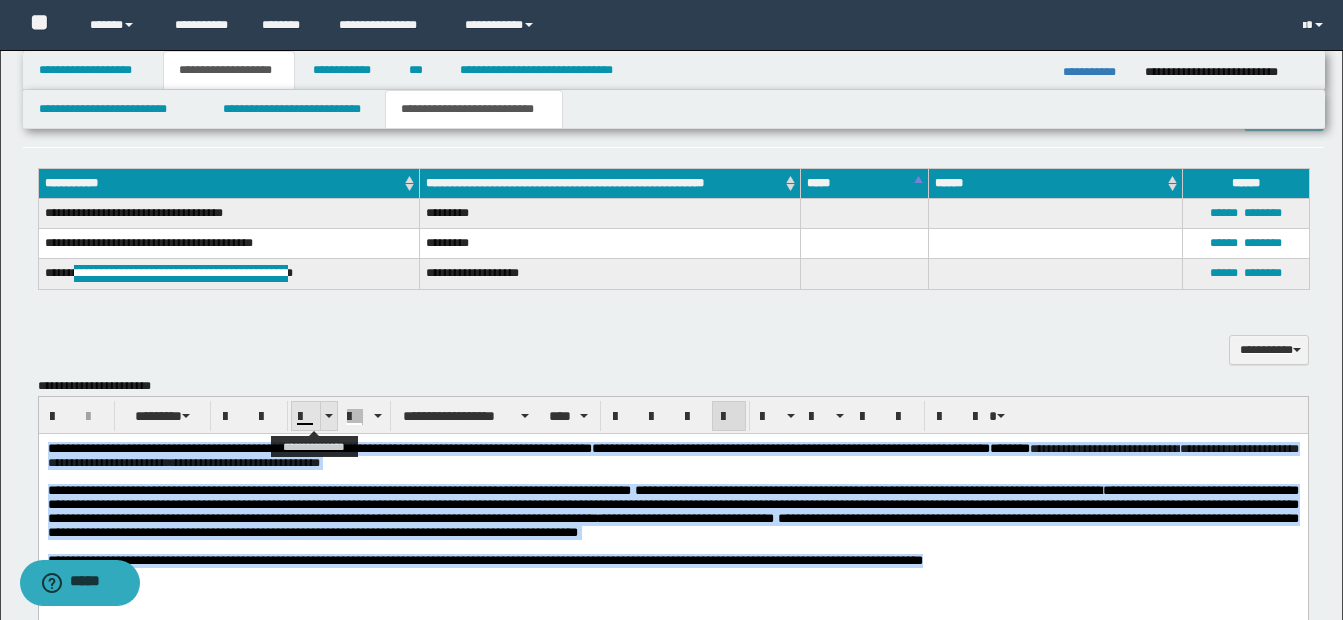 click at bounding box center (328, 416) 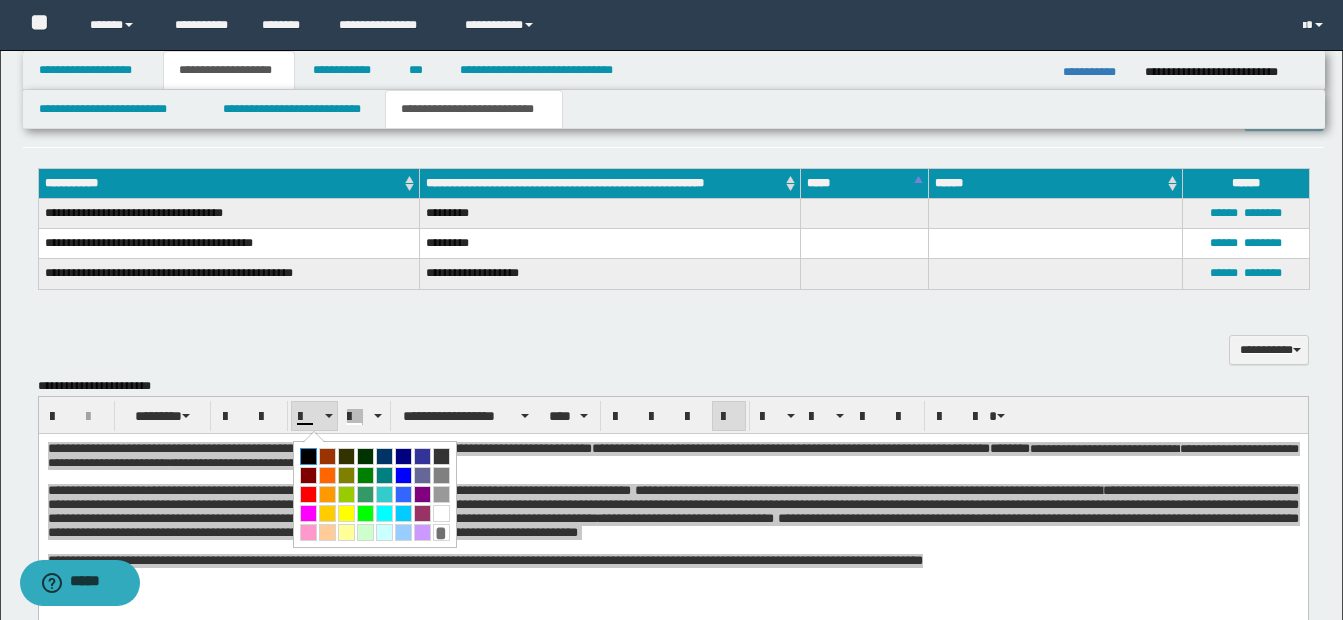 click at bounding box center [308, 456] 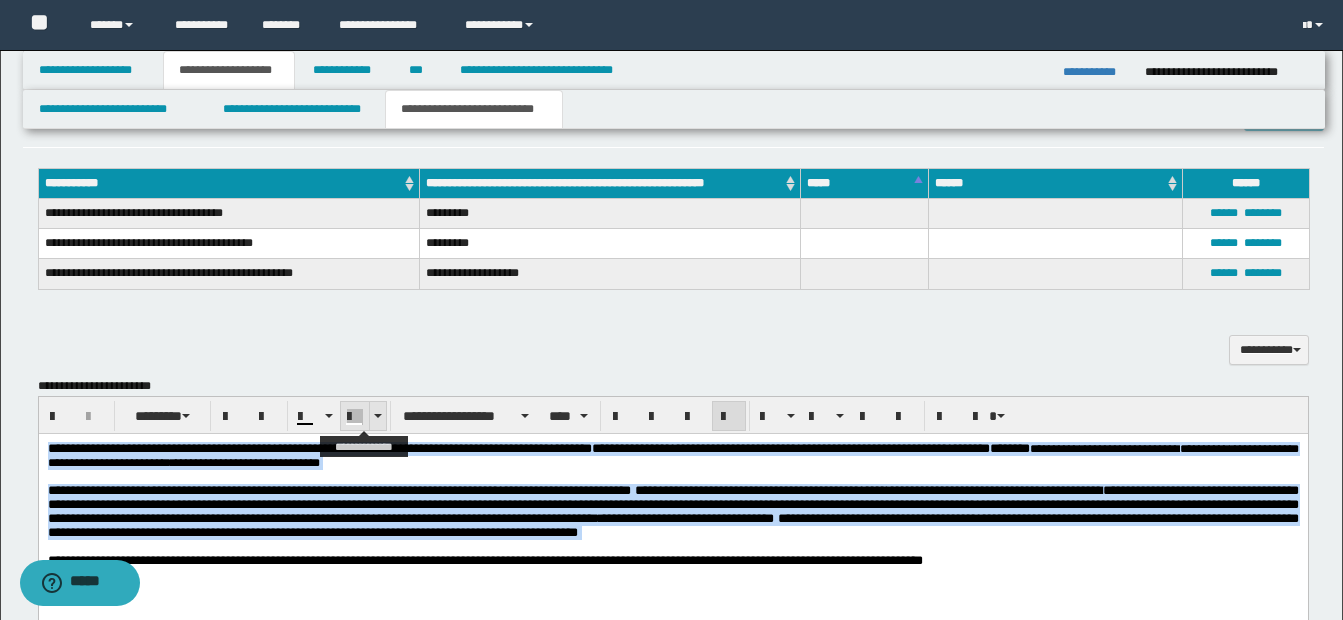 click at bounding box center (377, 416) 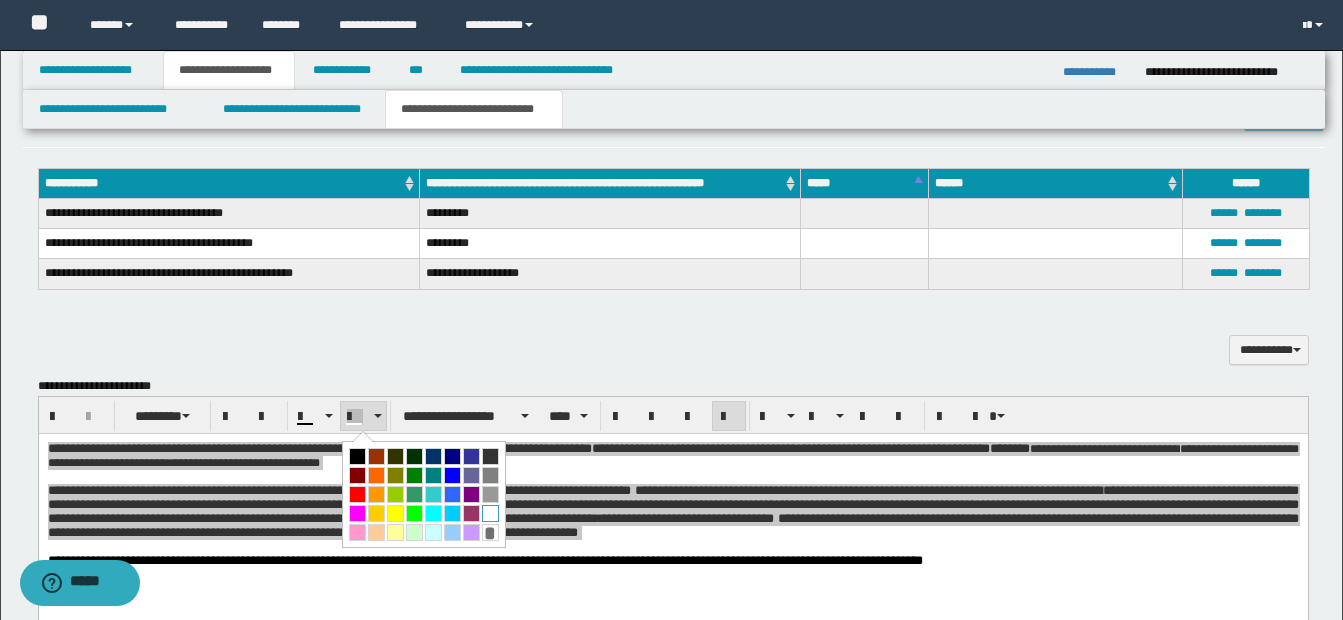click at bounding box center [490, 513] 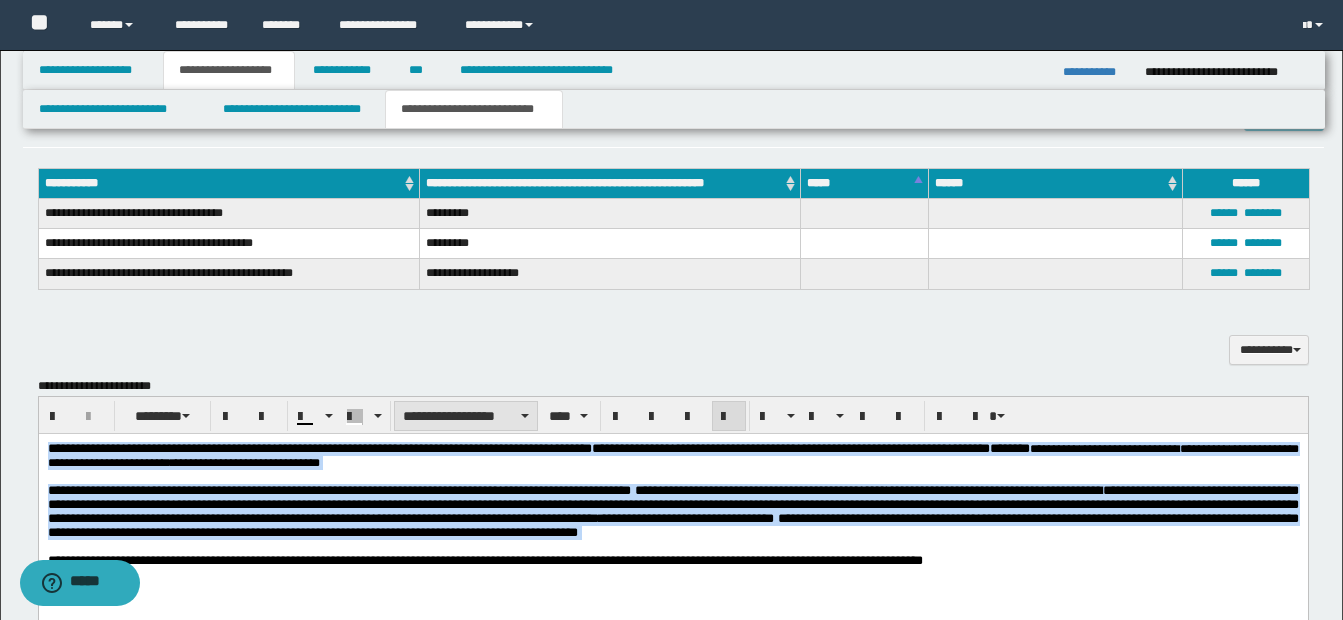 click on "**********" at bounding box center (466, 416) 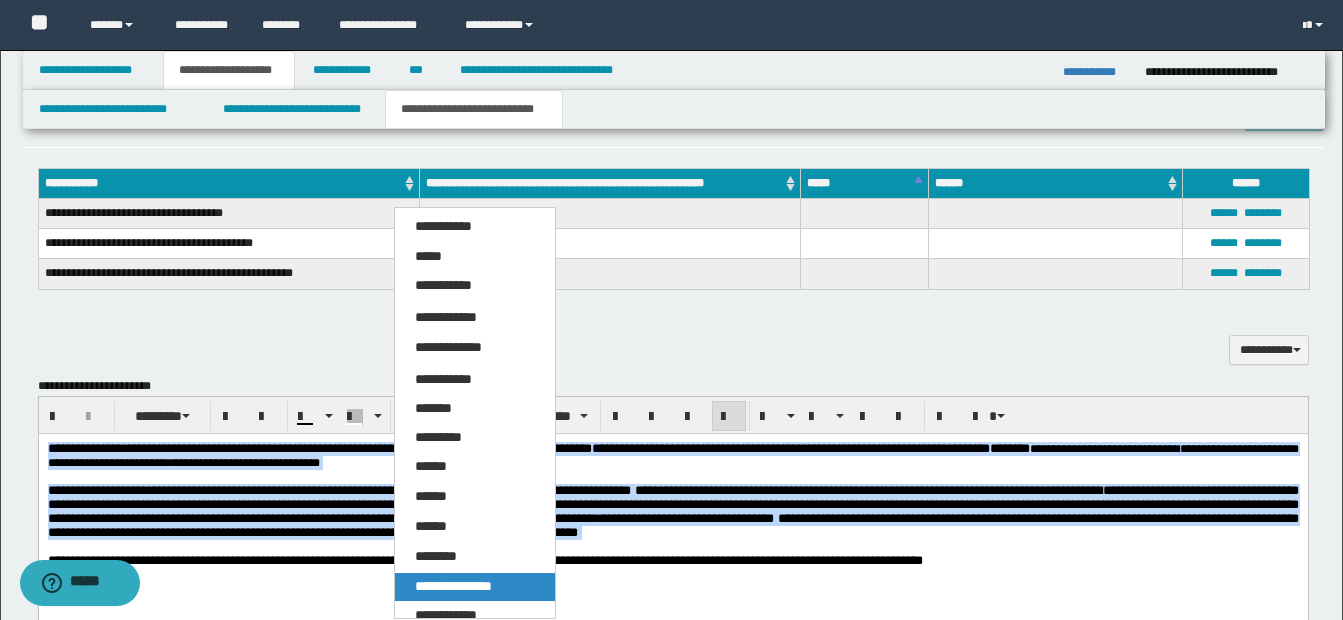 click on "**********" at bounding box center [453, 586] 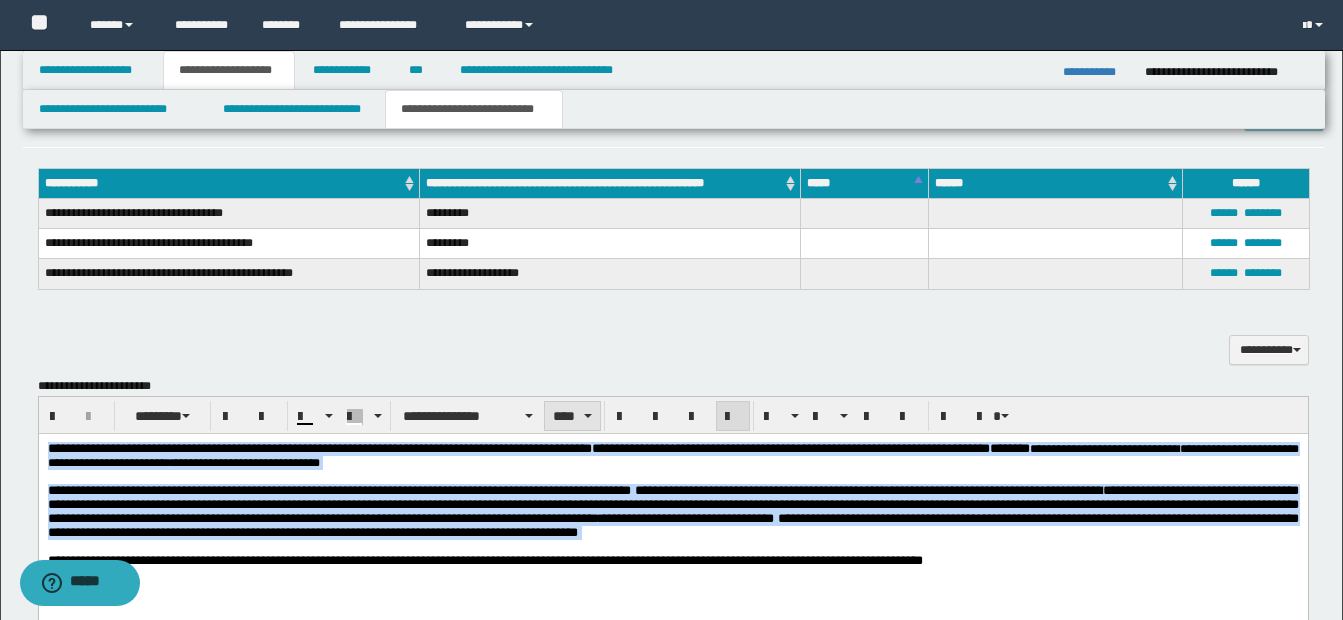 click on "****" at bounding box center (572, 416) 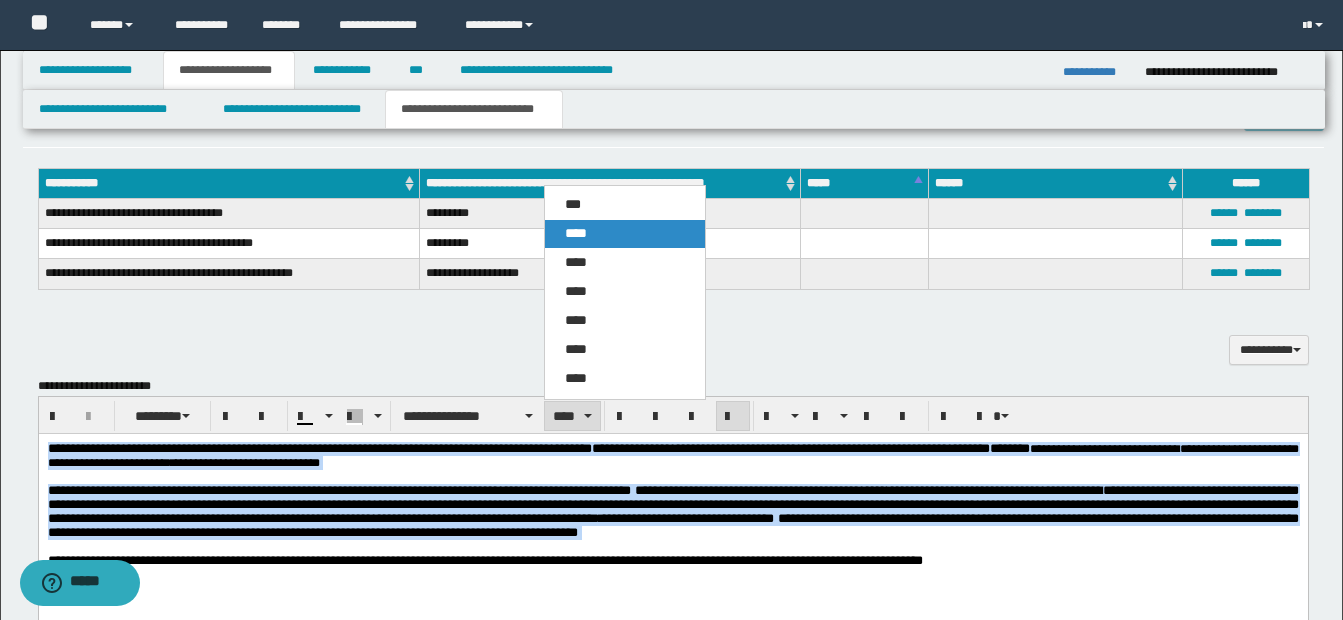 click on "****" at bounding box center (576, 233) 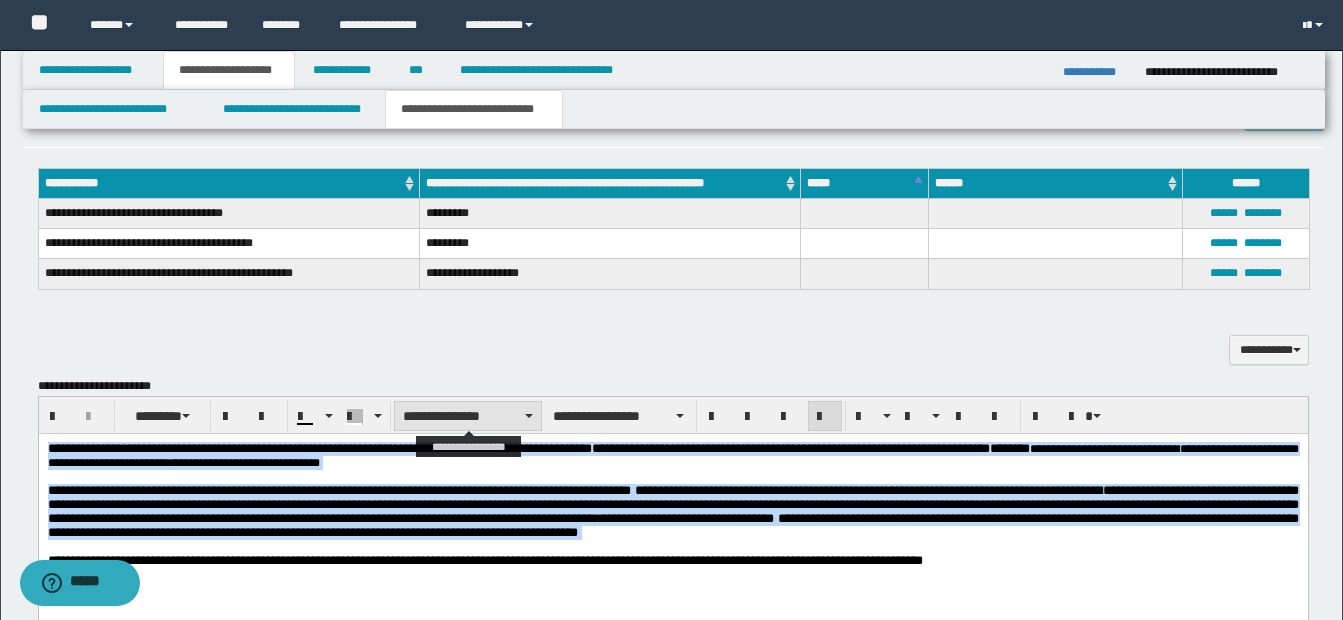 click on "**********" at bounding box center (468, 416) 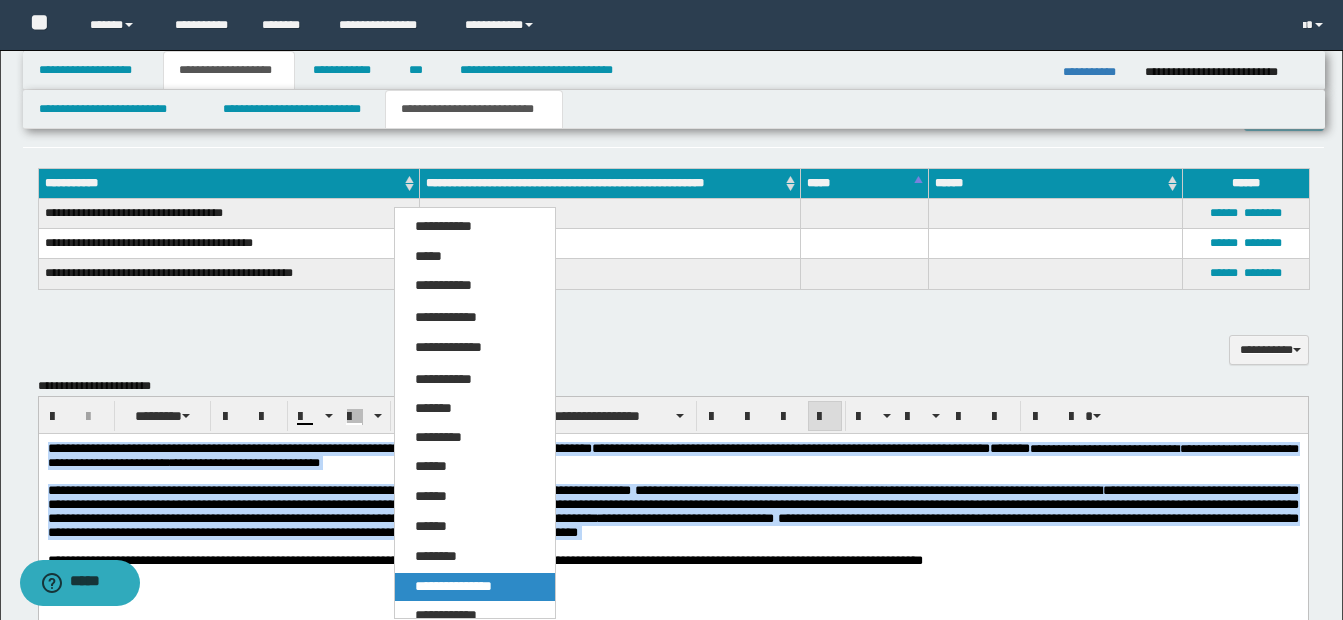 click on "**********" at bounding box center [453, 586] 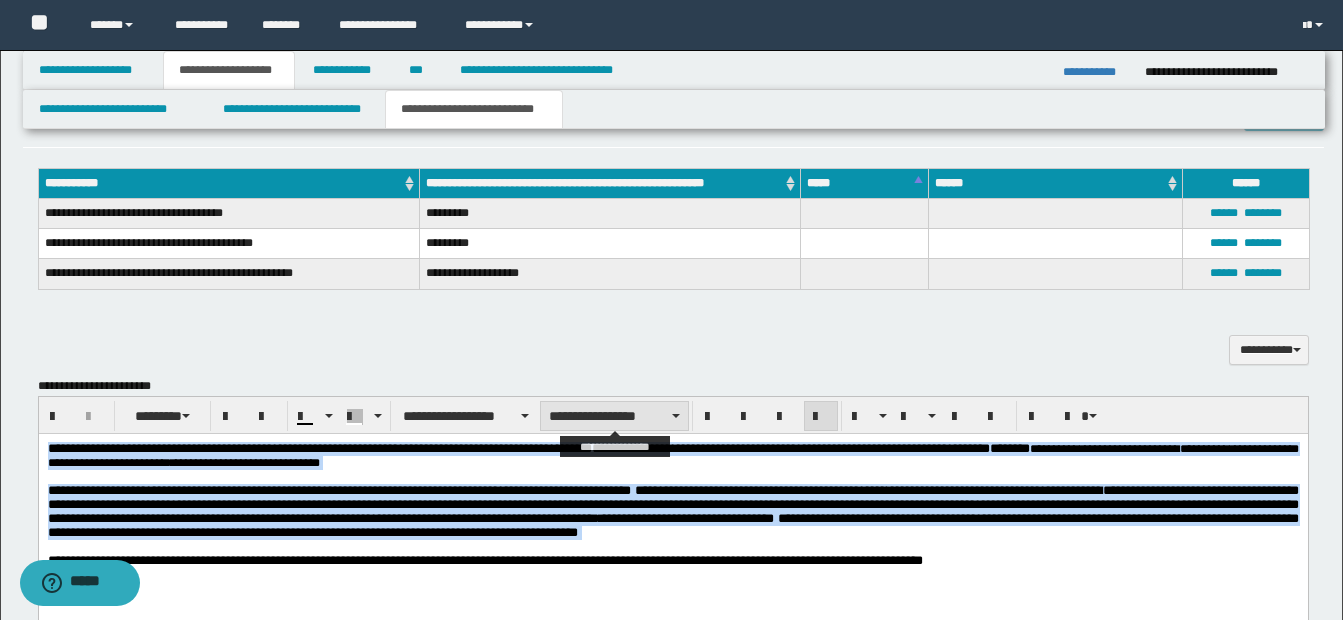 click on "**********" at bounding box center (614, 416) 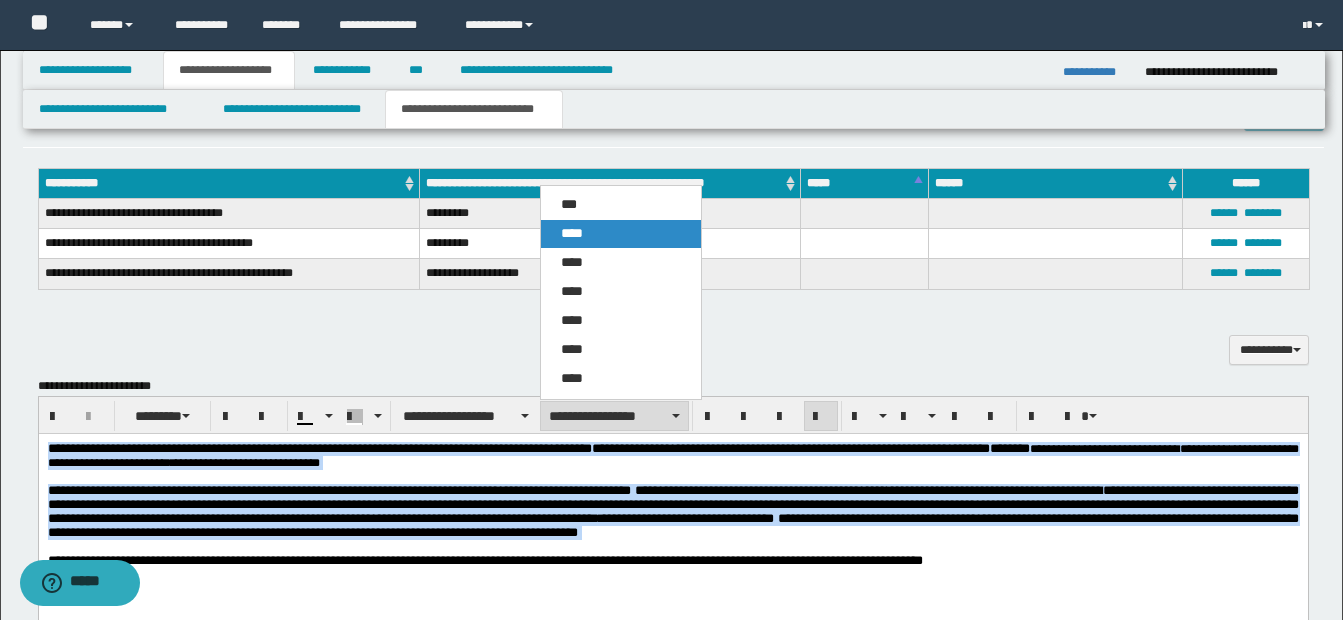 click on "****" at bounding box center (572, 233) 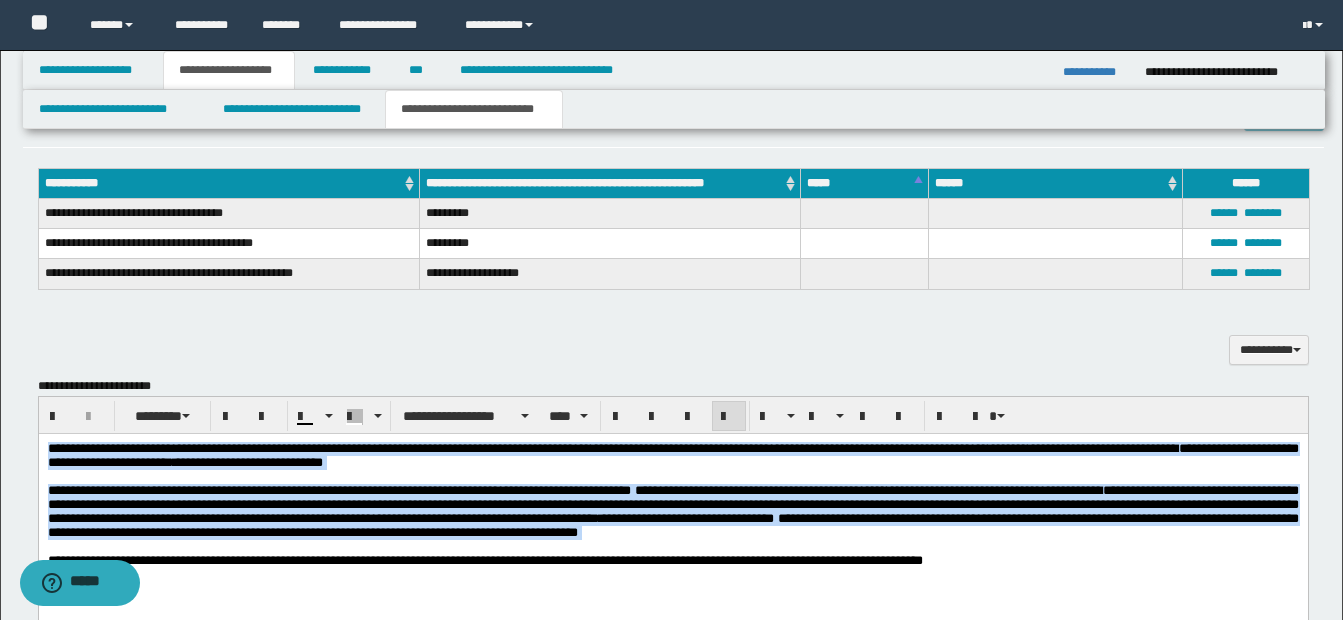 click on "**********" at bounding box center [672, 456] 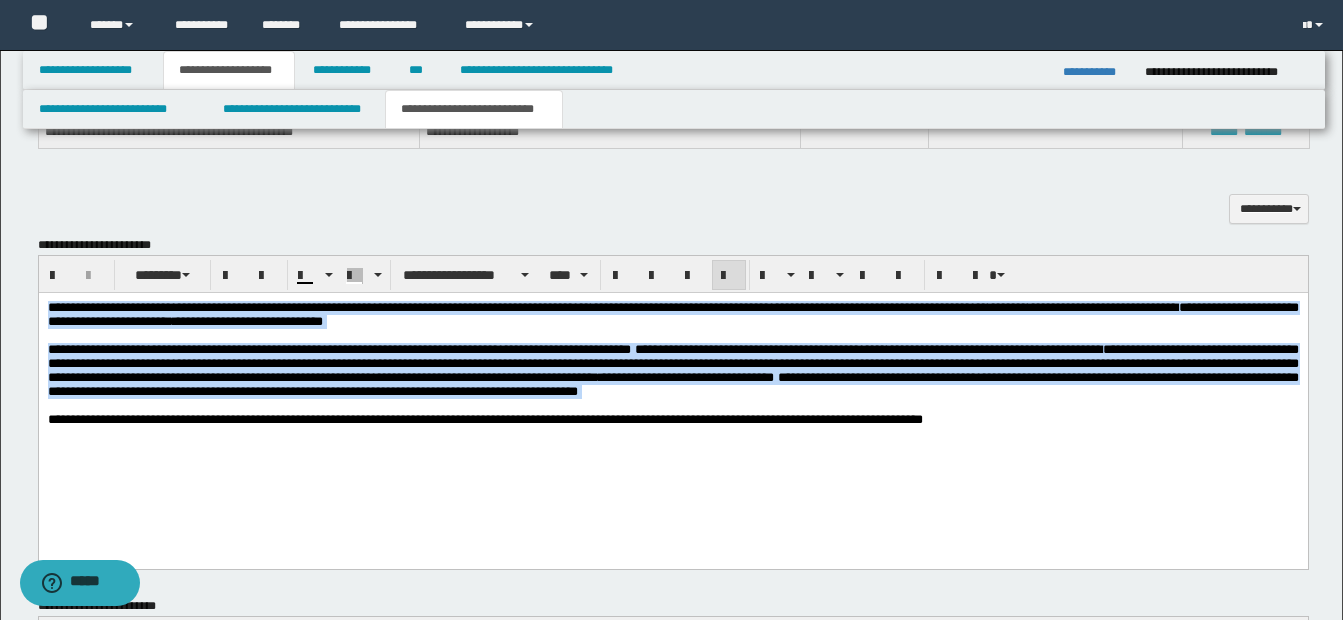 scroll, scrollTop: 1207, scrollLeft: 0, axis: vertical 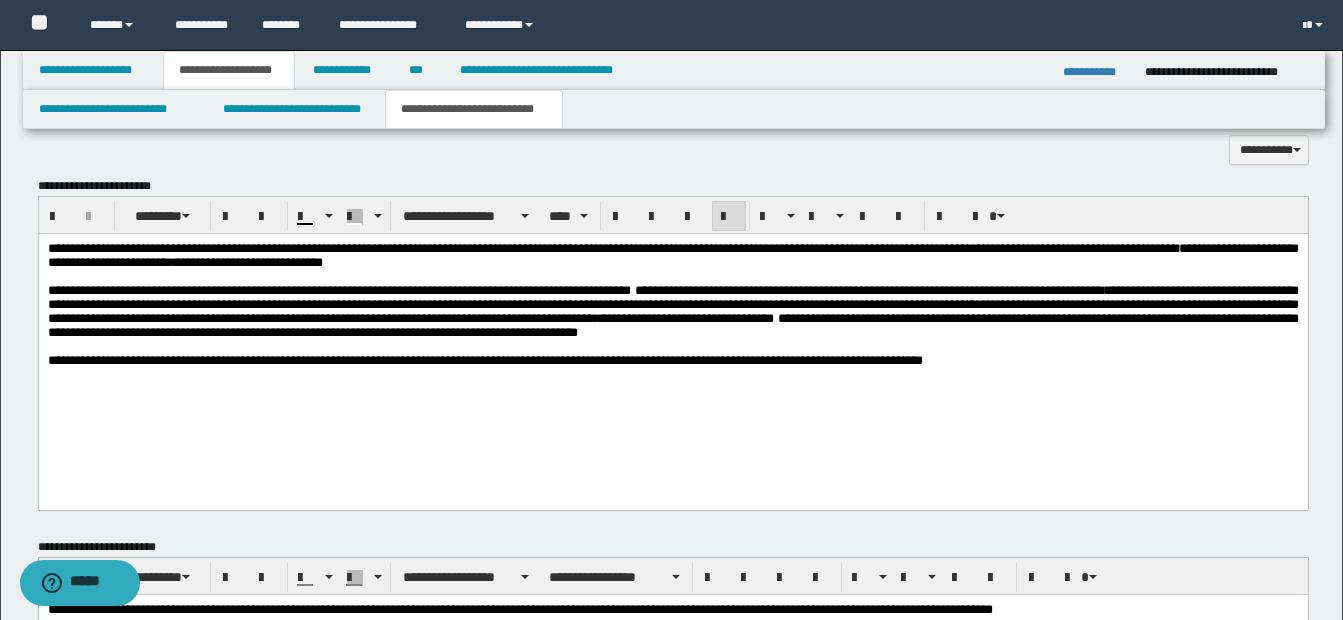 click on "**********" at bounding box center (672, 337) 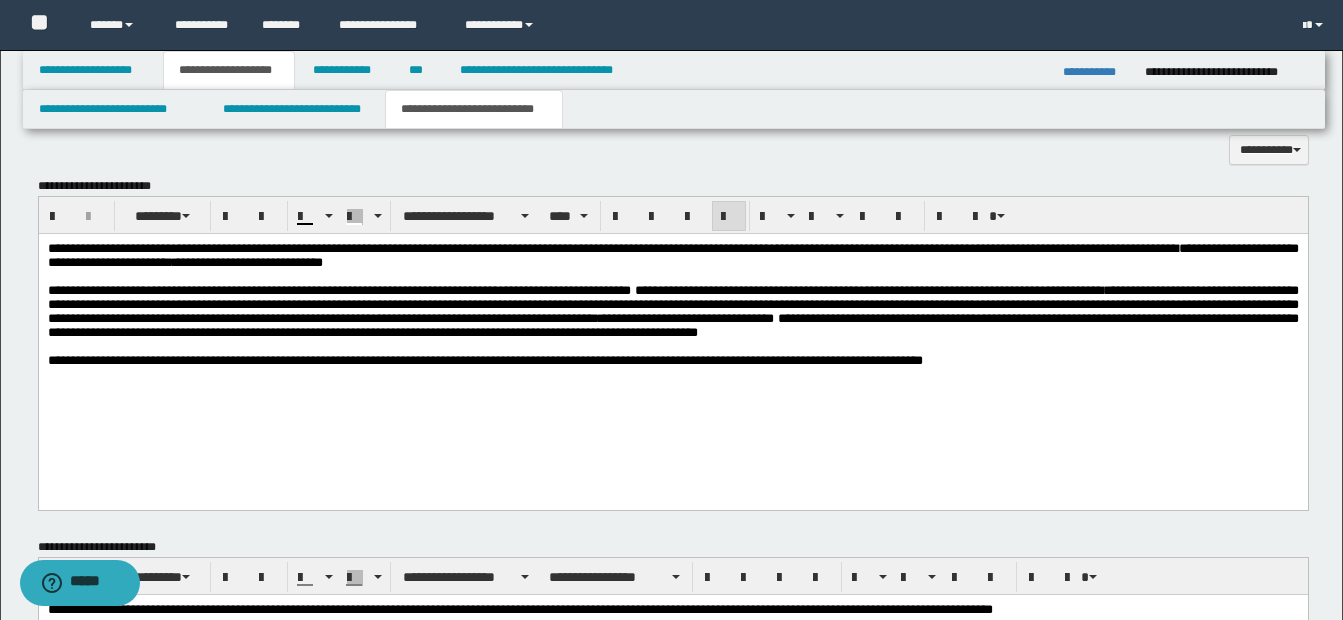 click at bounding box center (672, 347) 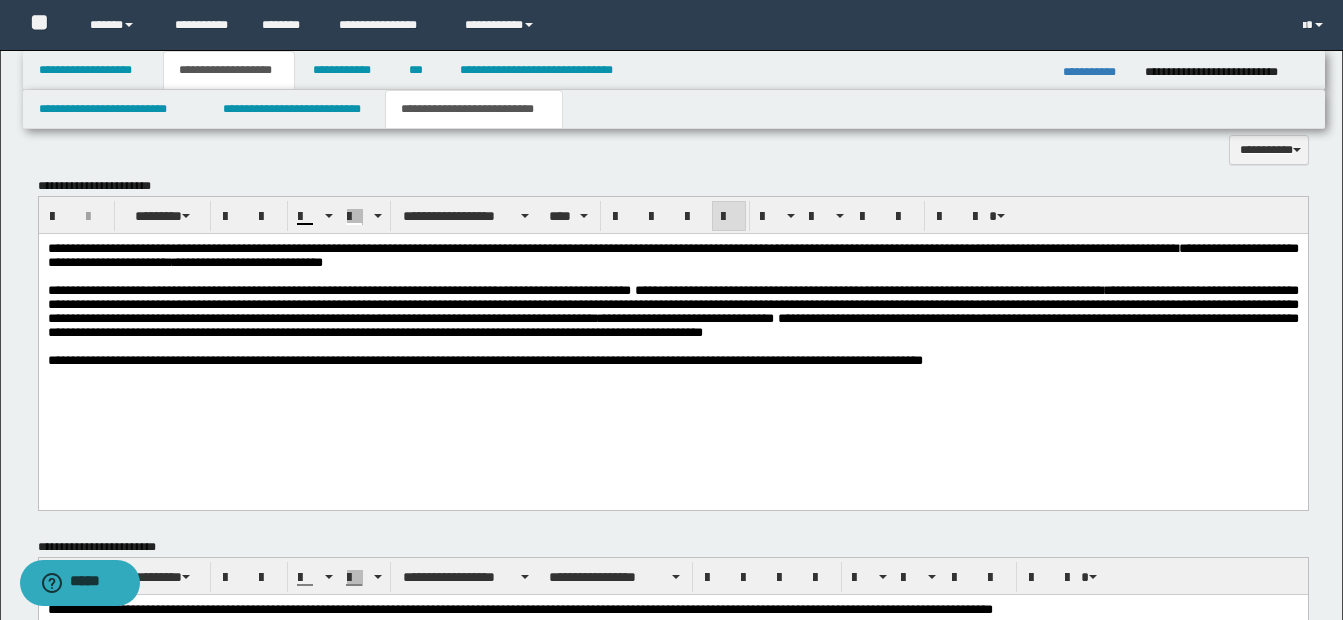 click on "**********" at bounding box center (672, 325) 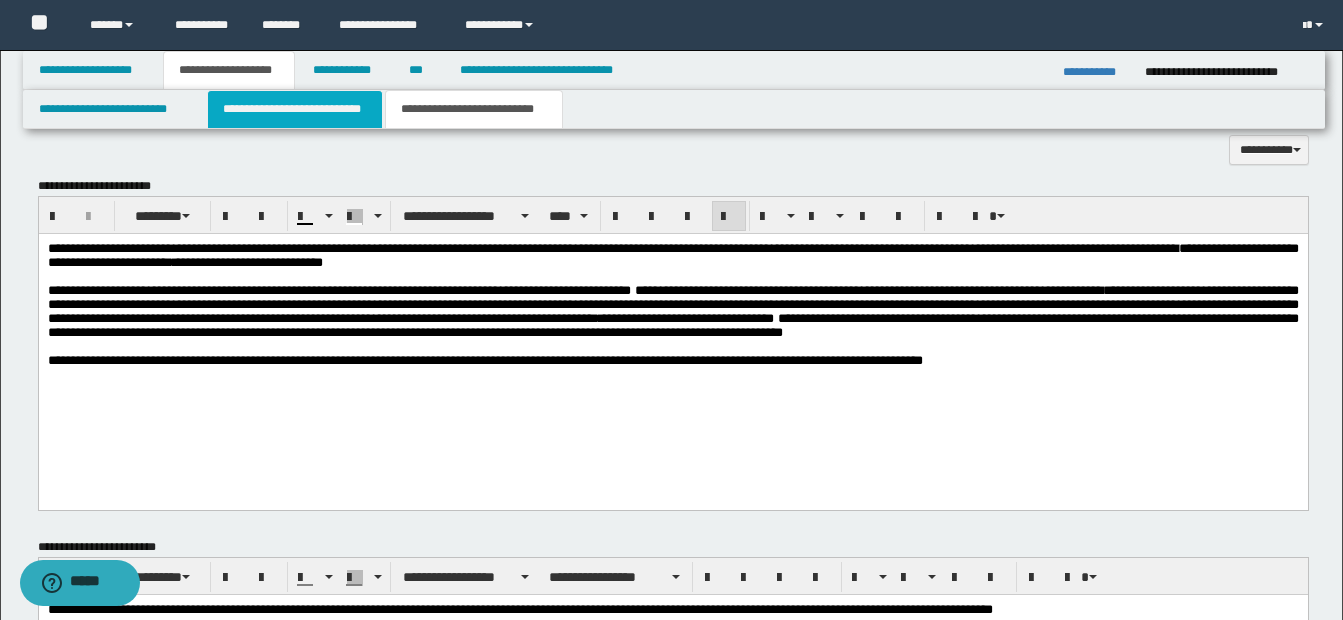 click on "**********" at bounding box center [295, 109] 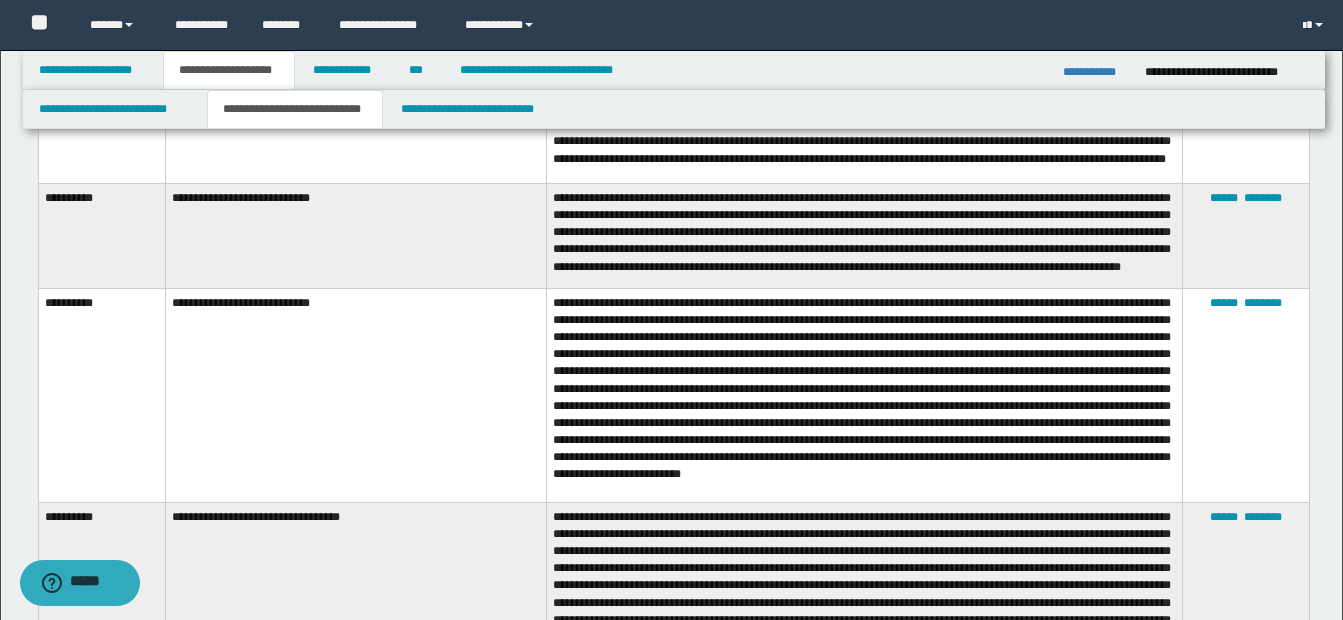 scroll, scrollTop: 2107, scrollLeft: 0, axis: vertical 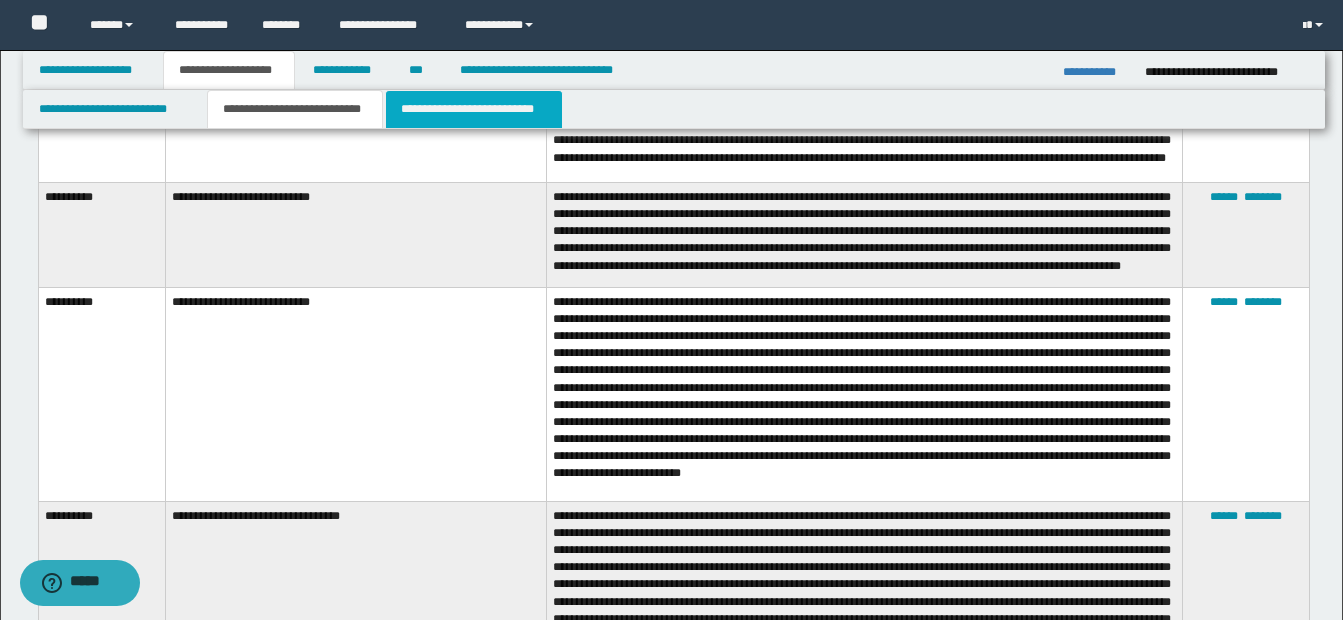 click on "**********" at bounding box center [474, 109] 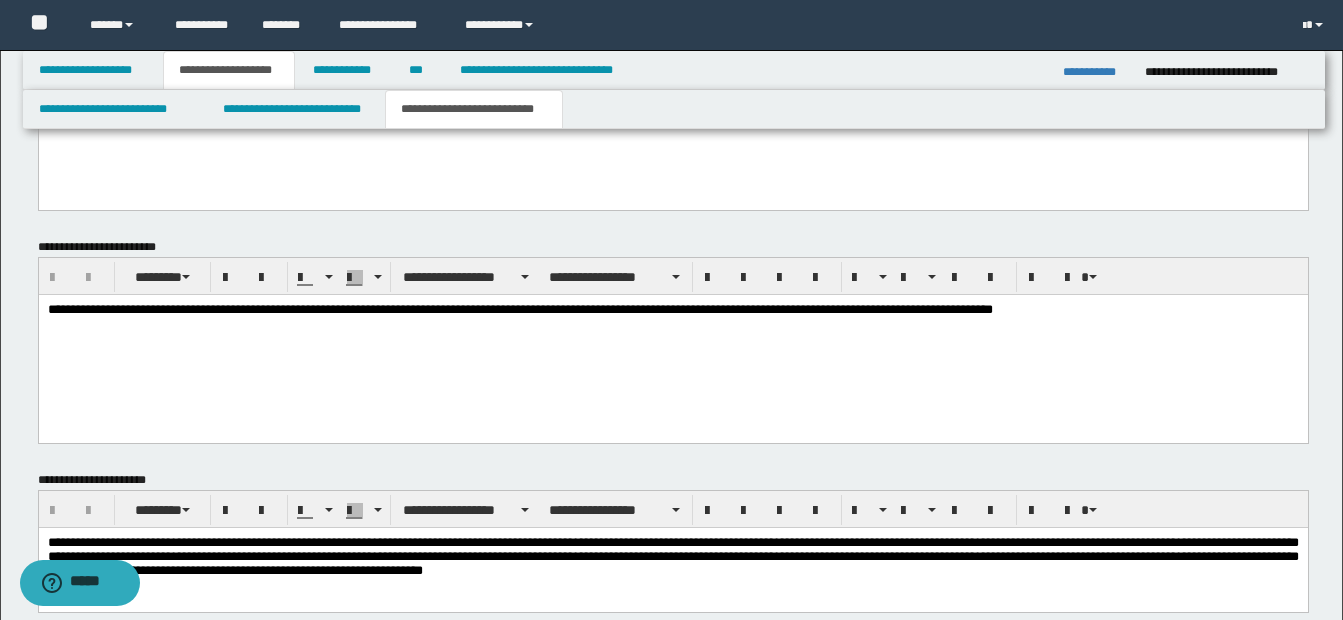 scroll, scrollTop: 1323, scrollLeft: 0, axis: vertical 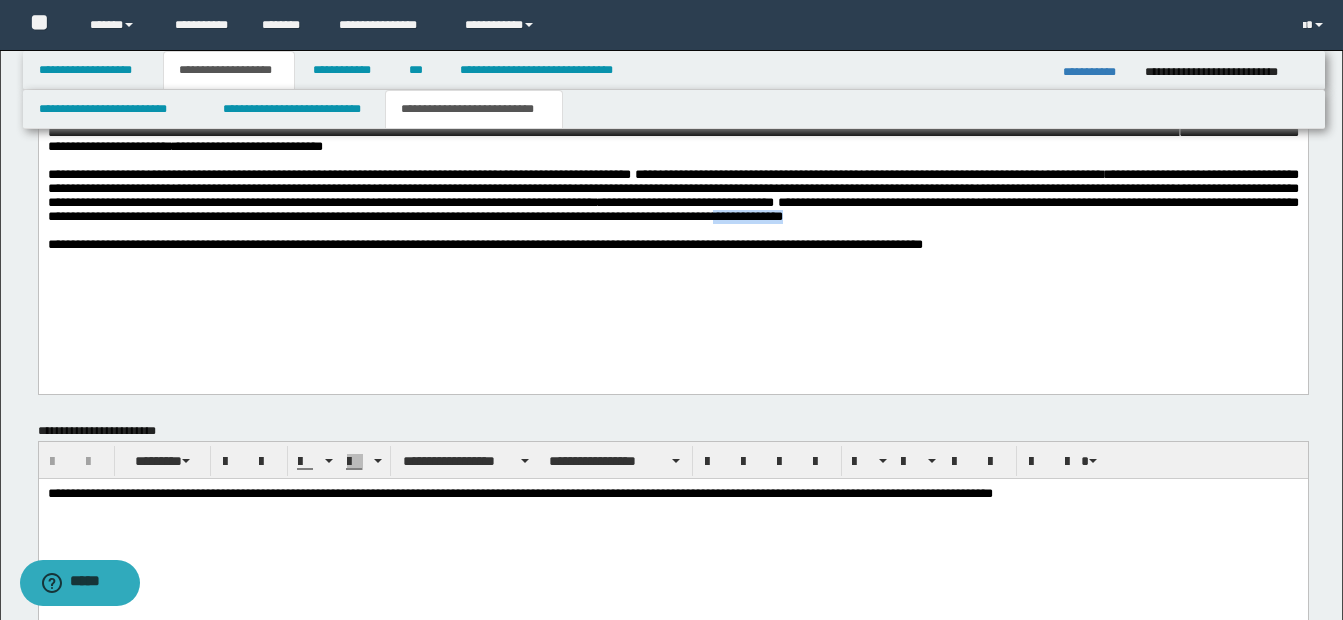 drag, startPoint x: 1104, startPoint y: 234, endPoint x: 1209, endPoint y: 233, distance: 105.00476 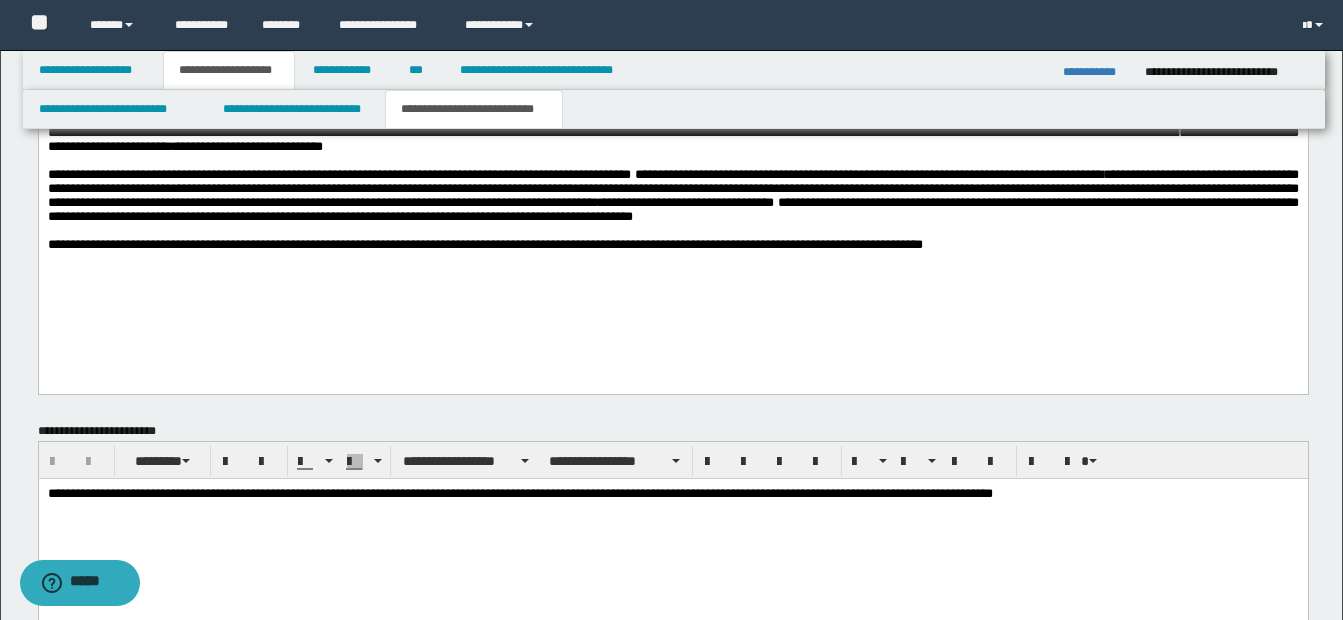 click on "**********" at bounding box center [672, 209] 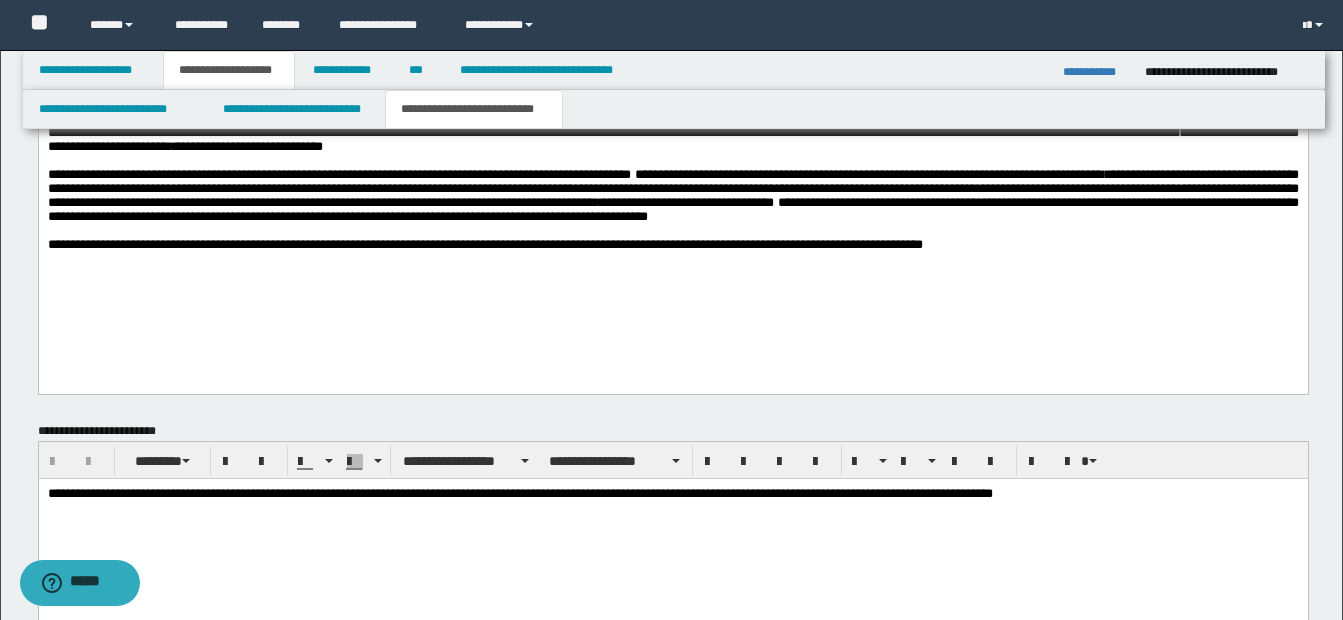 click on "**********" at bounding box center (672, 196) 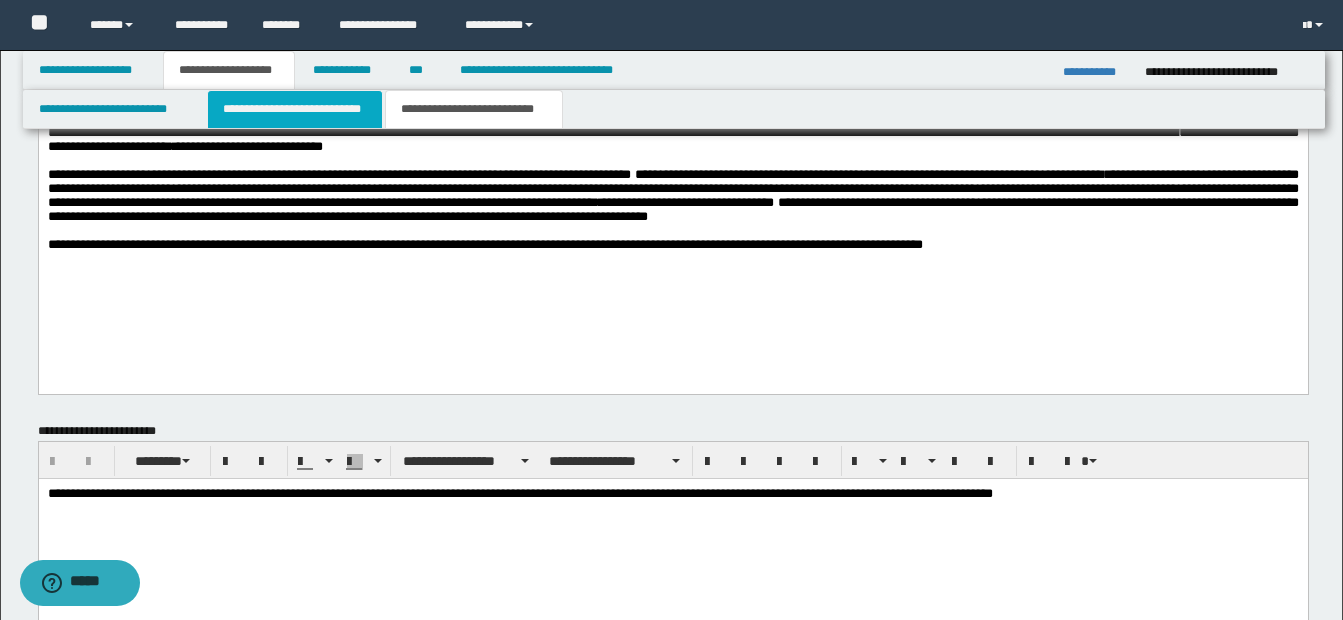 click on "**********" at bounding box center (295, 109) 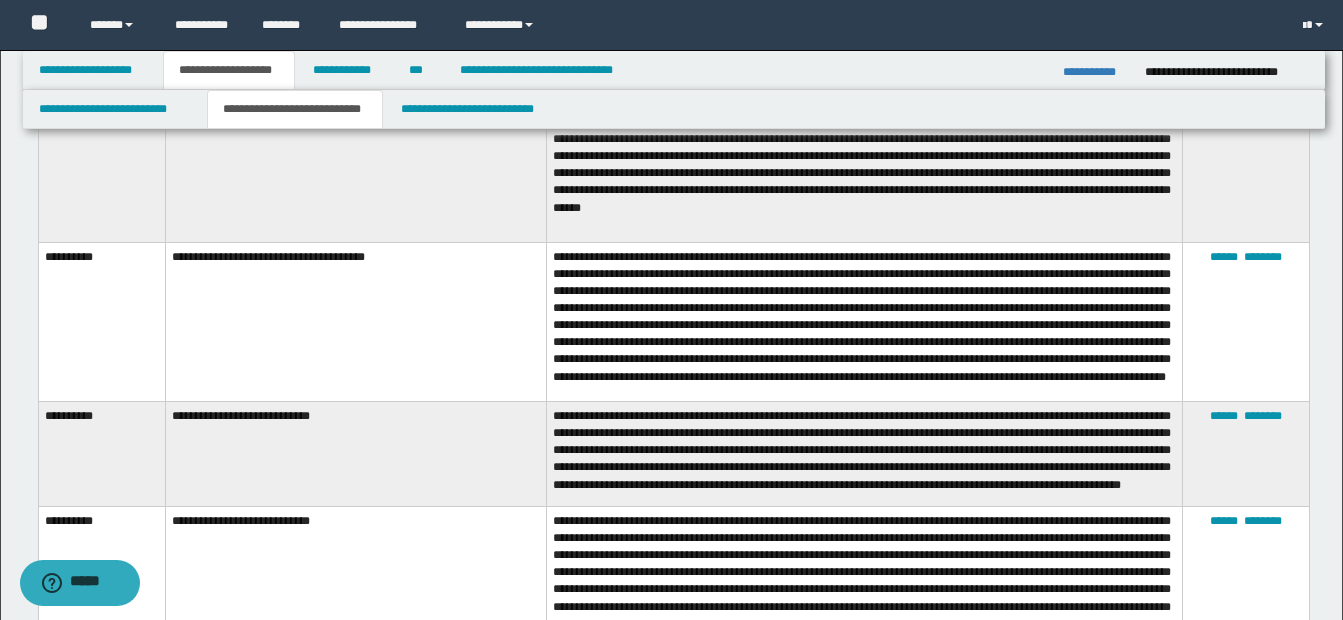 scroll, scrollTop: 1923, scrollLeft: 0, axis: vertical 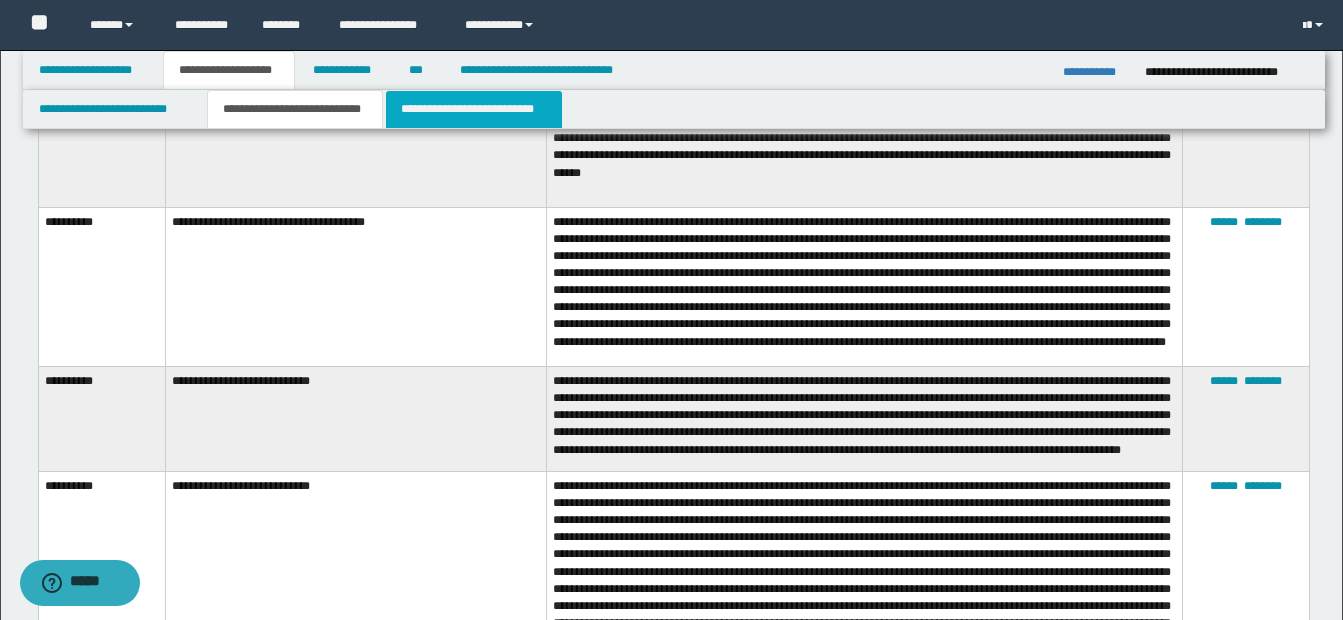 click on "**********" at bounding box center [474, 109] 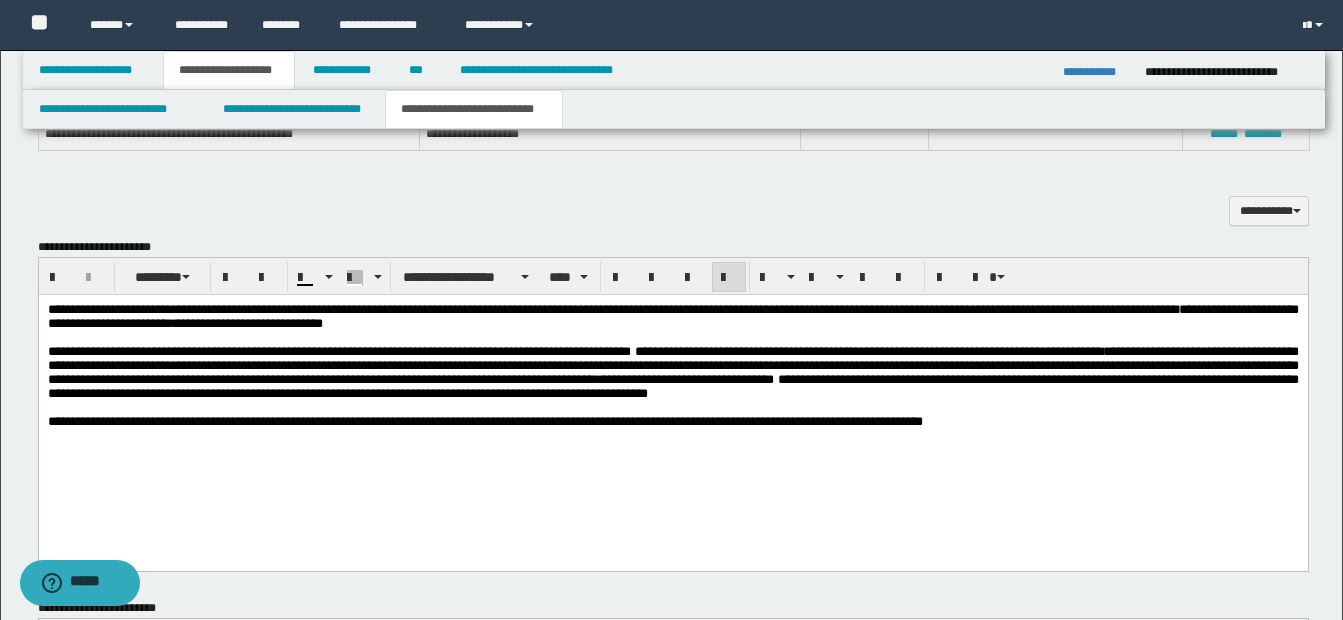 scroll, scrollTop: 1123, scrollLeft: 0, axis: vertical 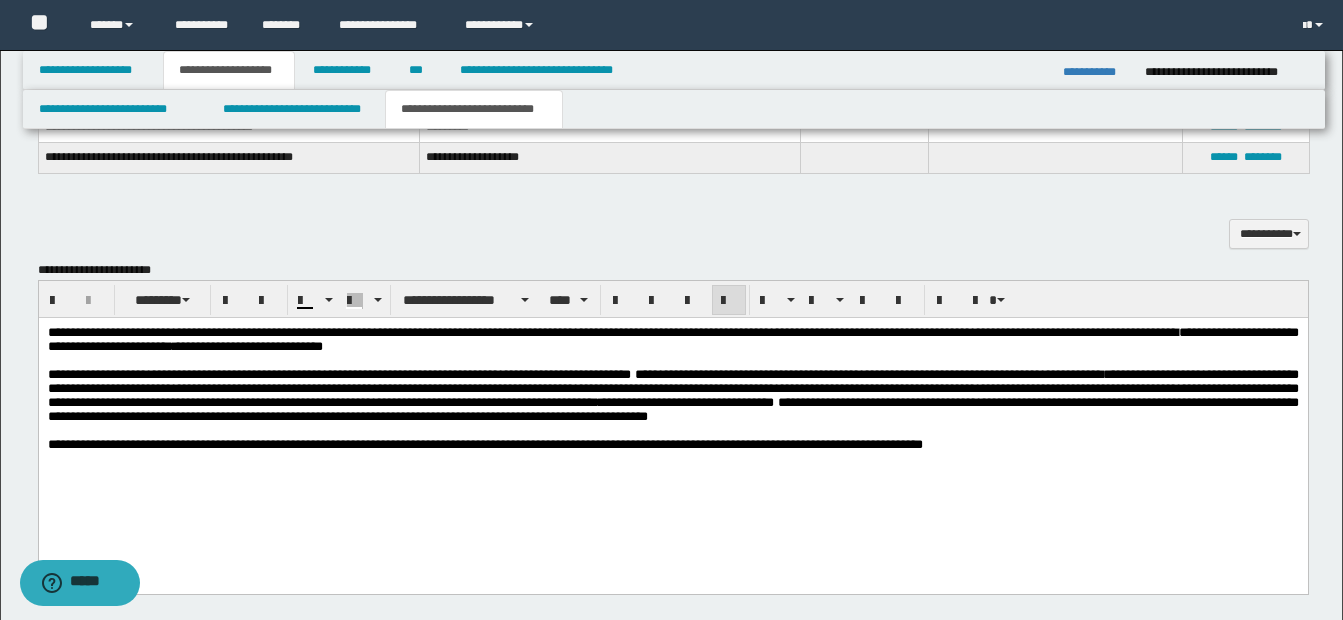 click on "**********" at bounding box center (672, 396) 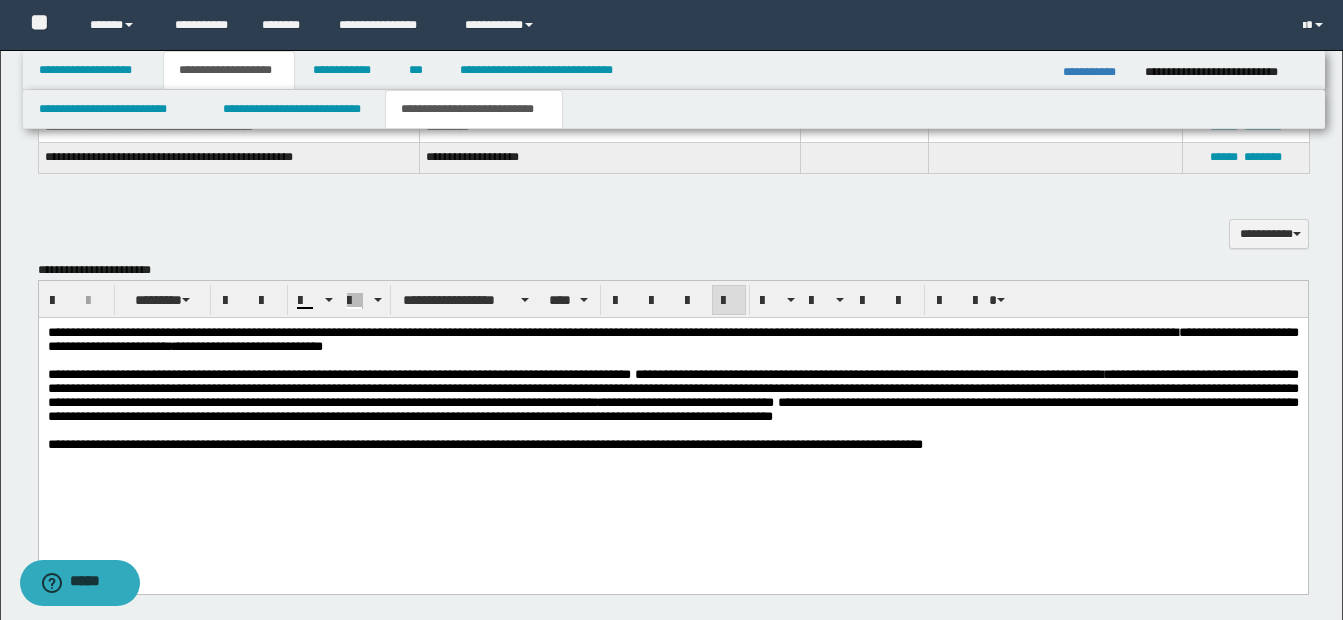 click on "**********" at bounding box center [672, 396] 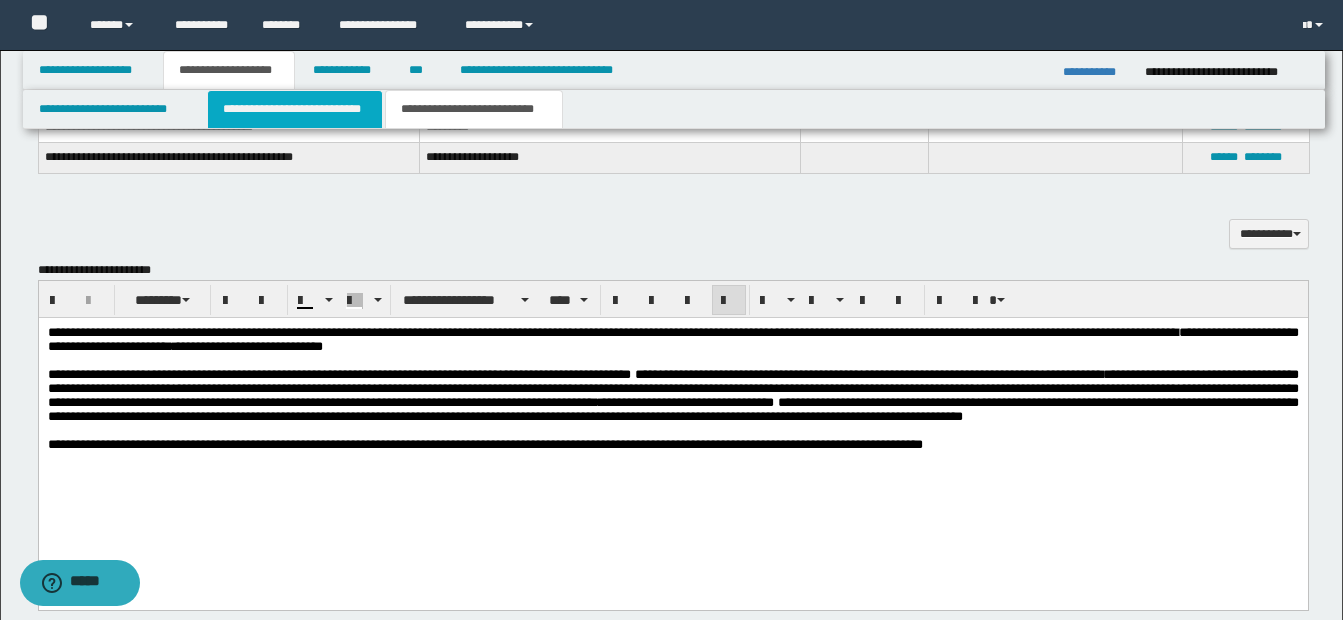 click on "**********" at bounding box center (295, 109) 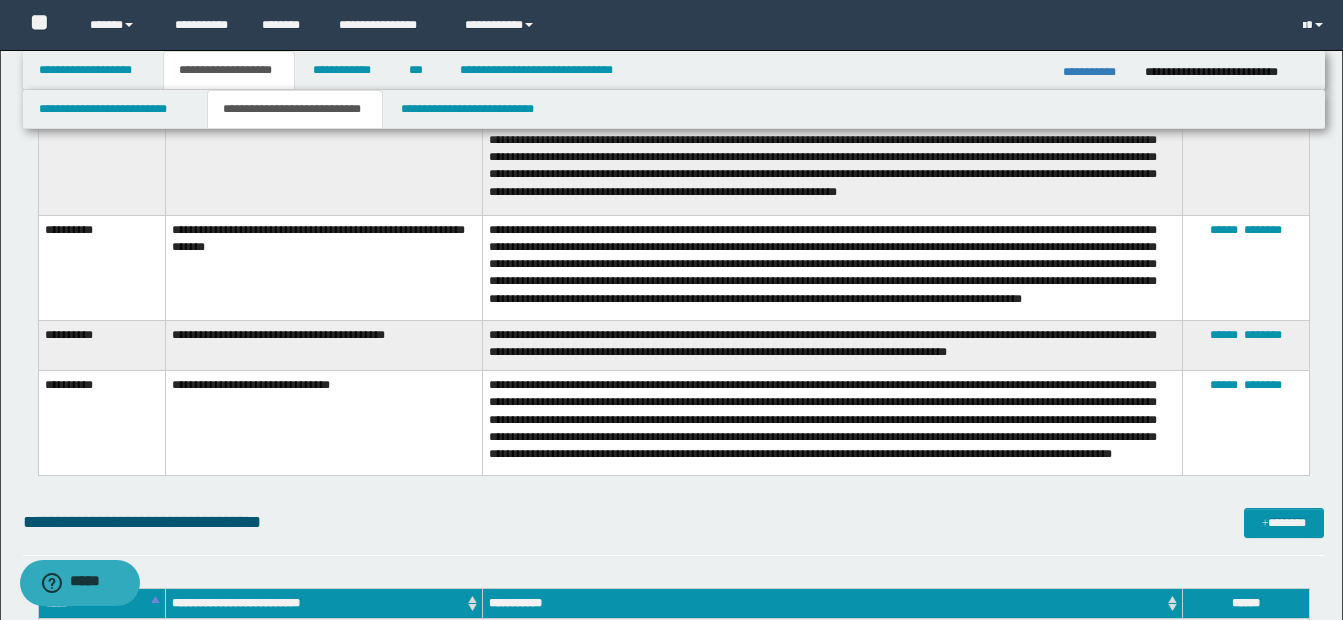 scroll, scrollTop: 3823, scrollLeft: 0, axis: vertical 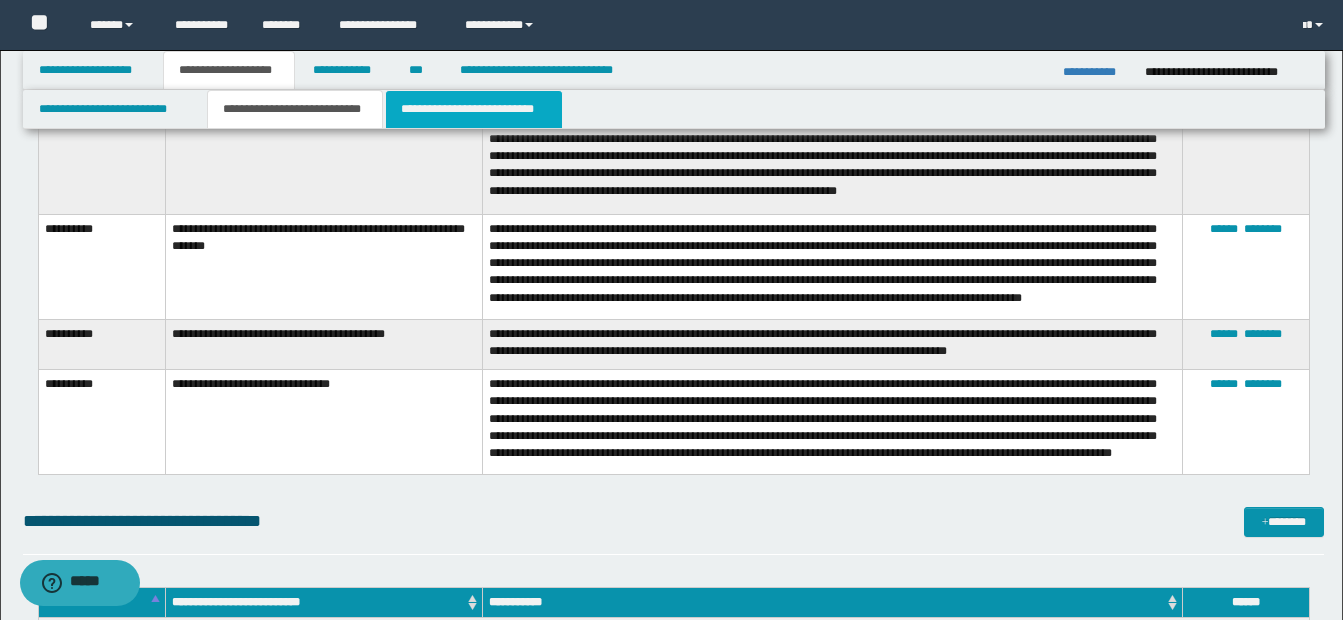 click on "**********" at bounding box center (474, 109) 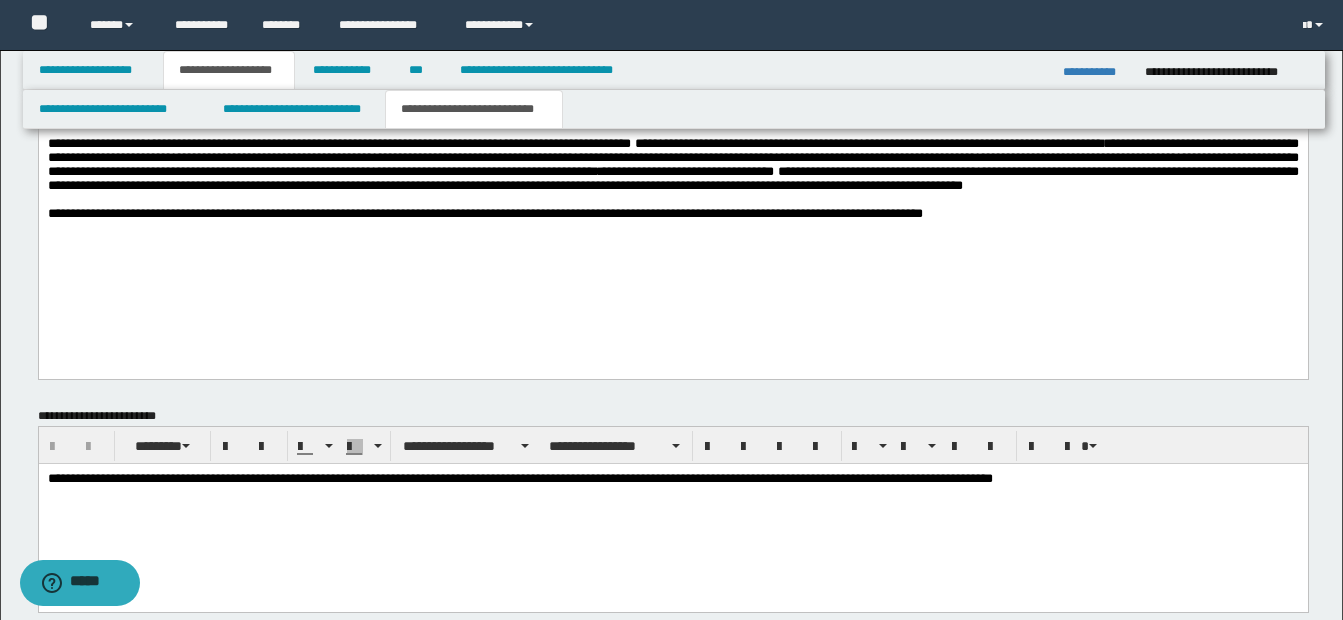 scroll, scrollTop: 1239, scrollLeft: 0, axis: vertical 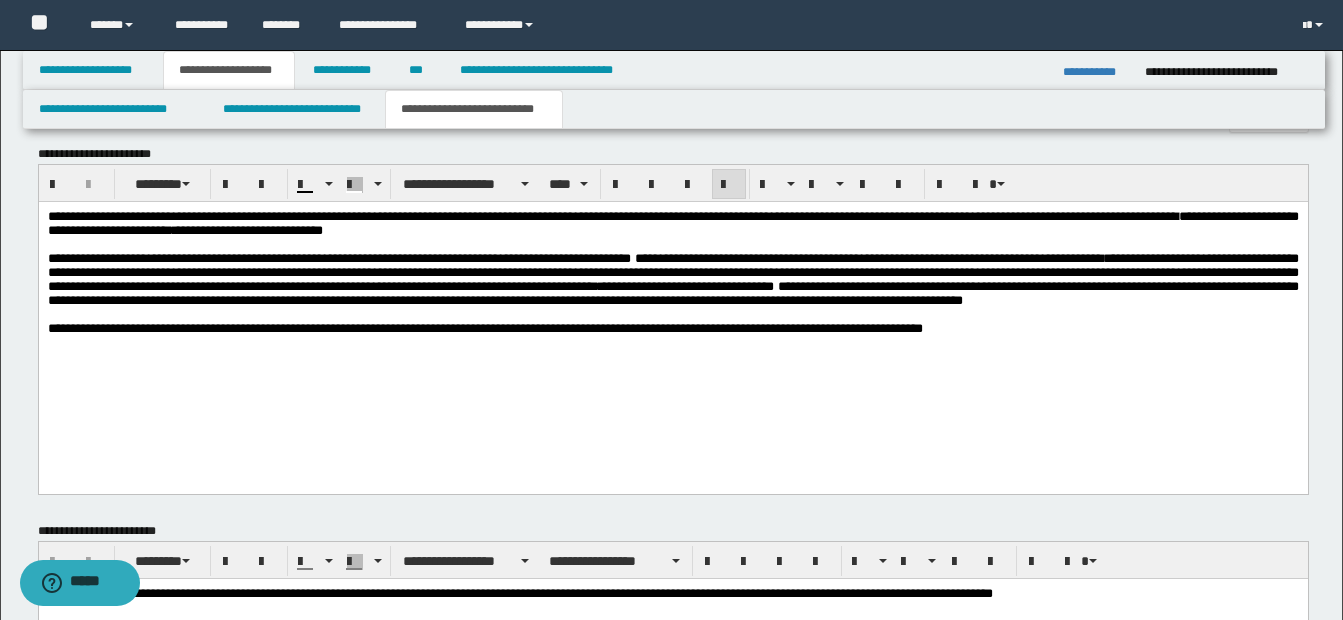 click on "**********" at bounding box center [672, 293] 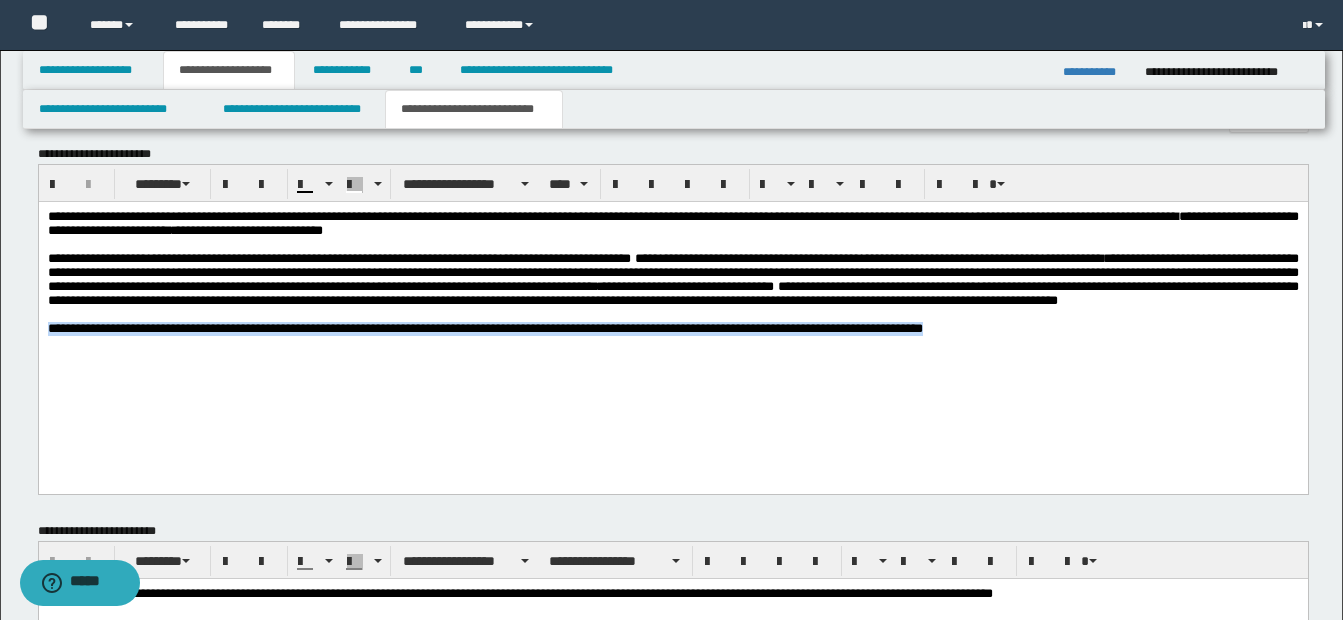 drag, startPoint x: 48, startPoint y: 361, endPoint x: 1170, endPoint y: 363, distance: 1122.0018 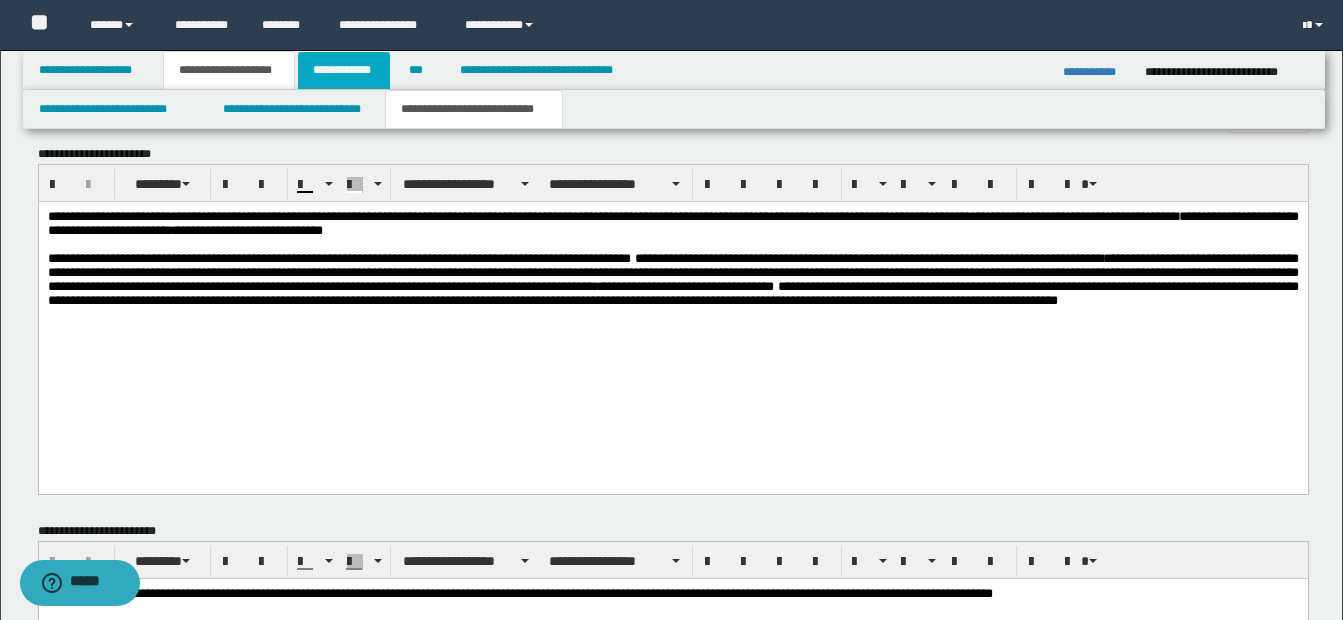 click on "**********" at bounding box center (344, 70) 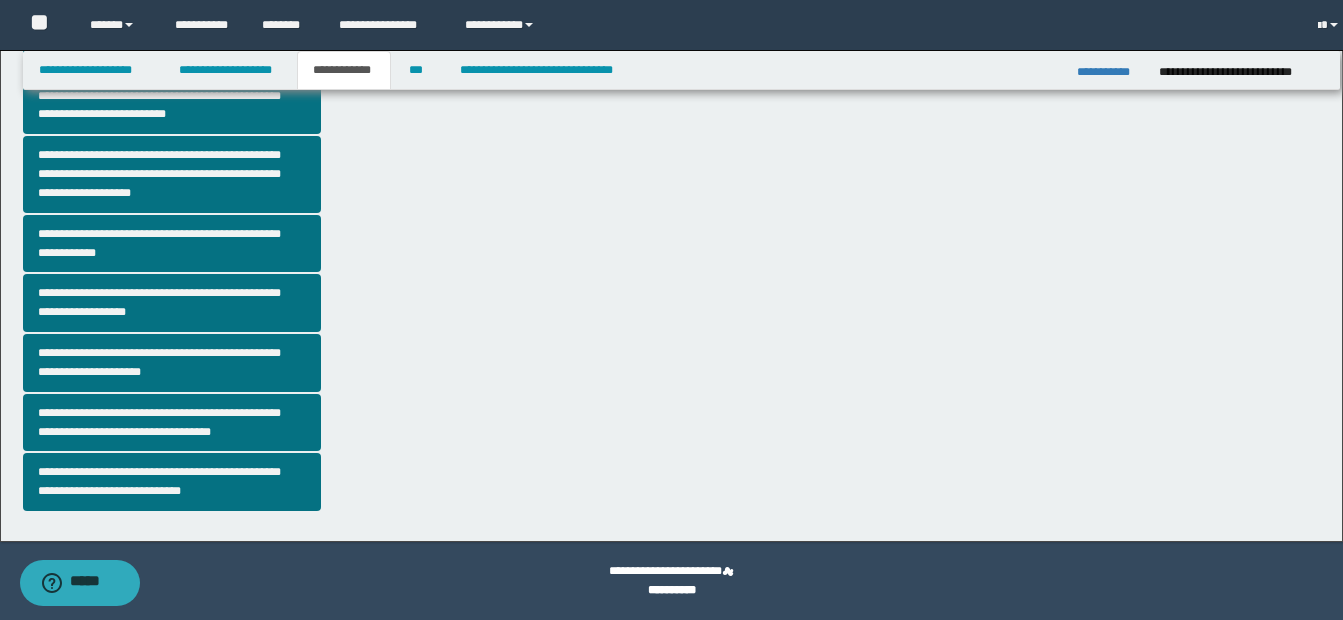 scroll, scrollTop: 529, scrollLeft: 0, axis: vertical 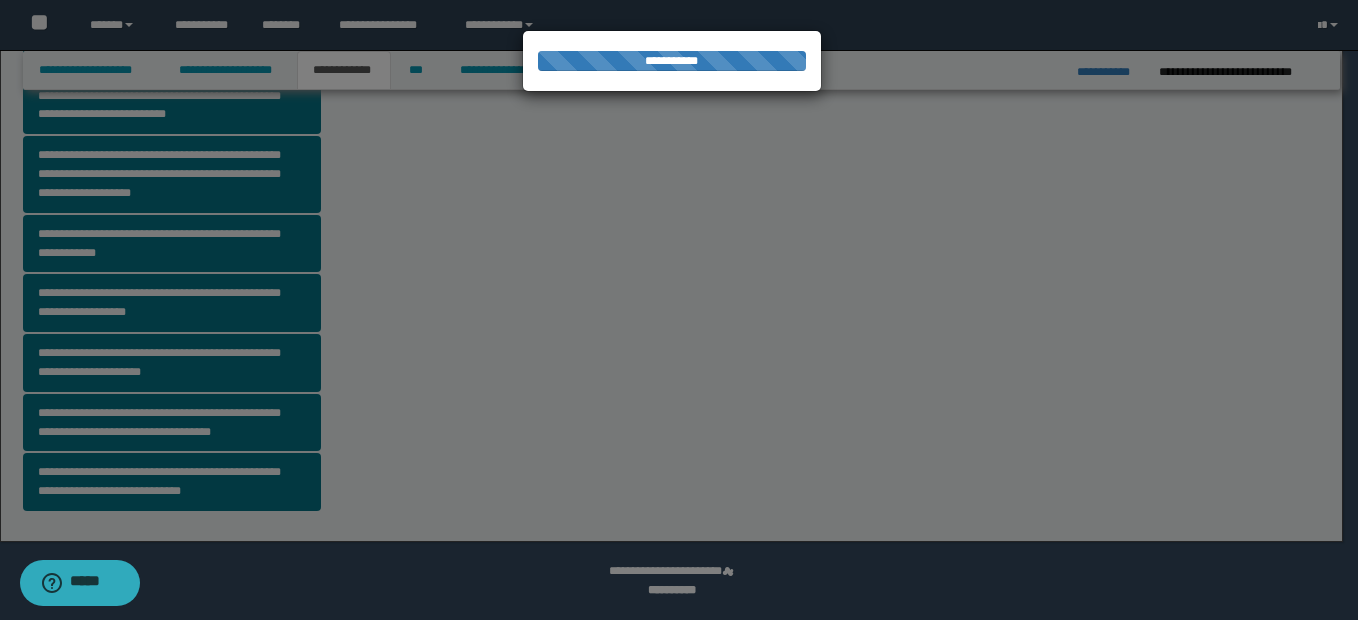 click at bounding box center (679, 310) 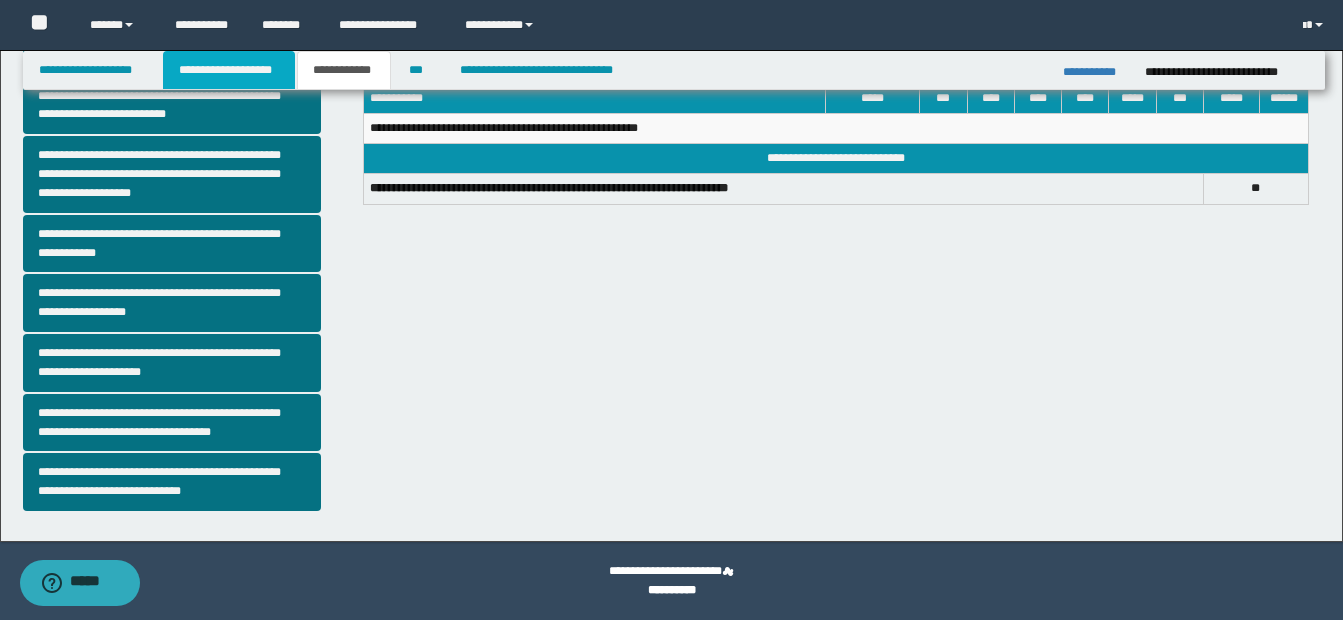 click on "**********" at bounding box center (229, 70) 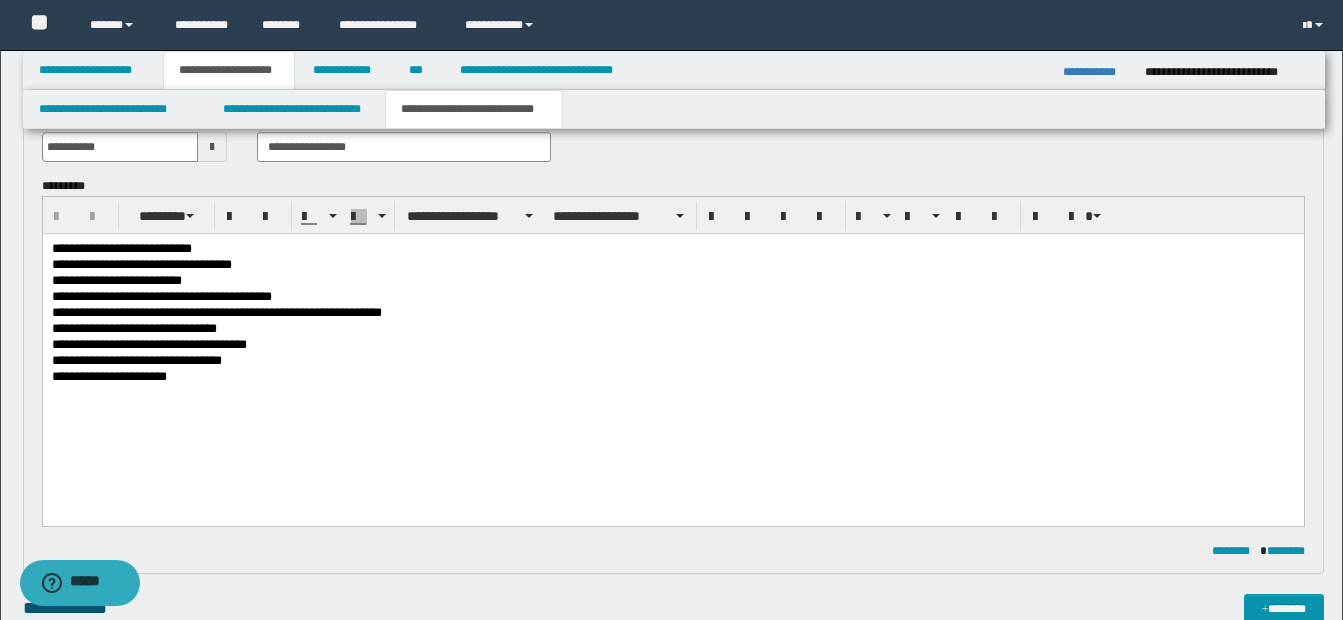 scroll, scrollTop: 560, scrollLeft: 0, axis: vertical 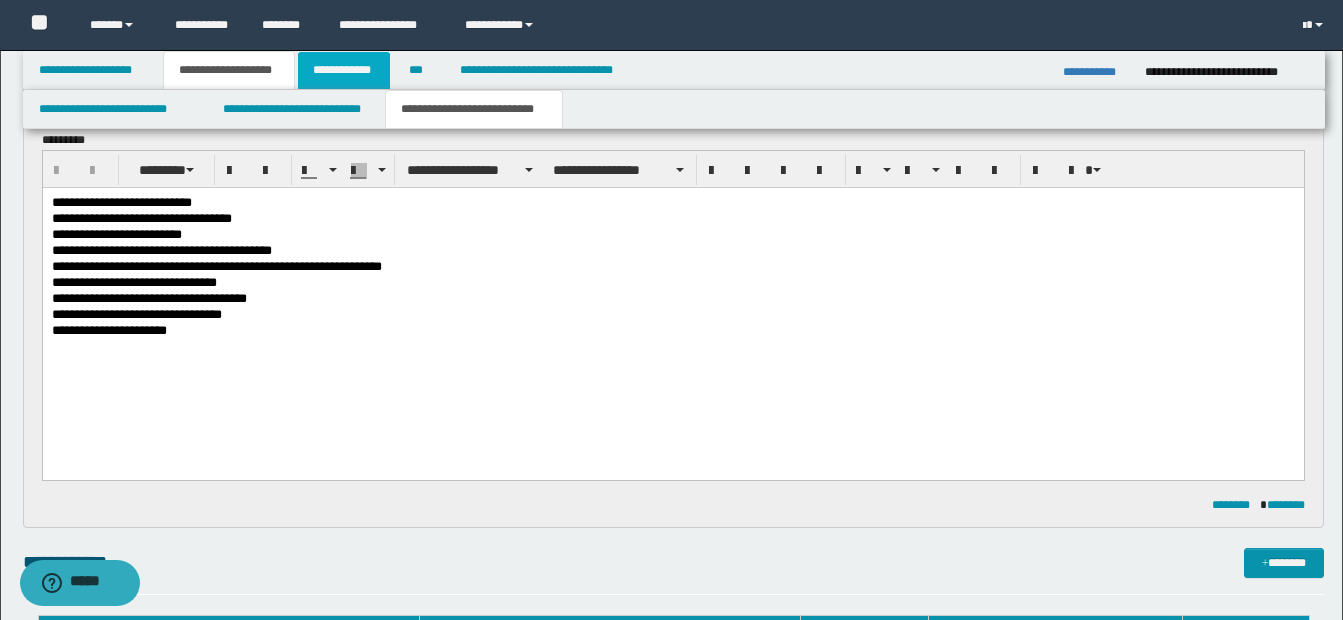 click on "**********" at bounding box center (344, 70) 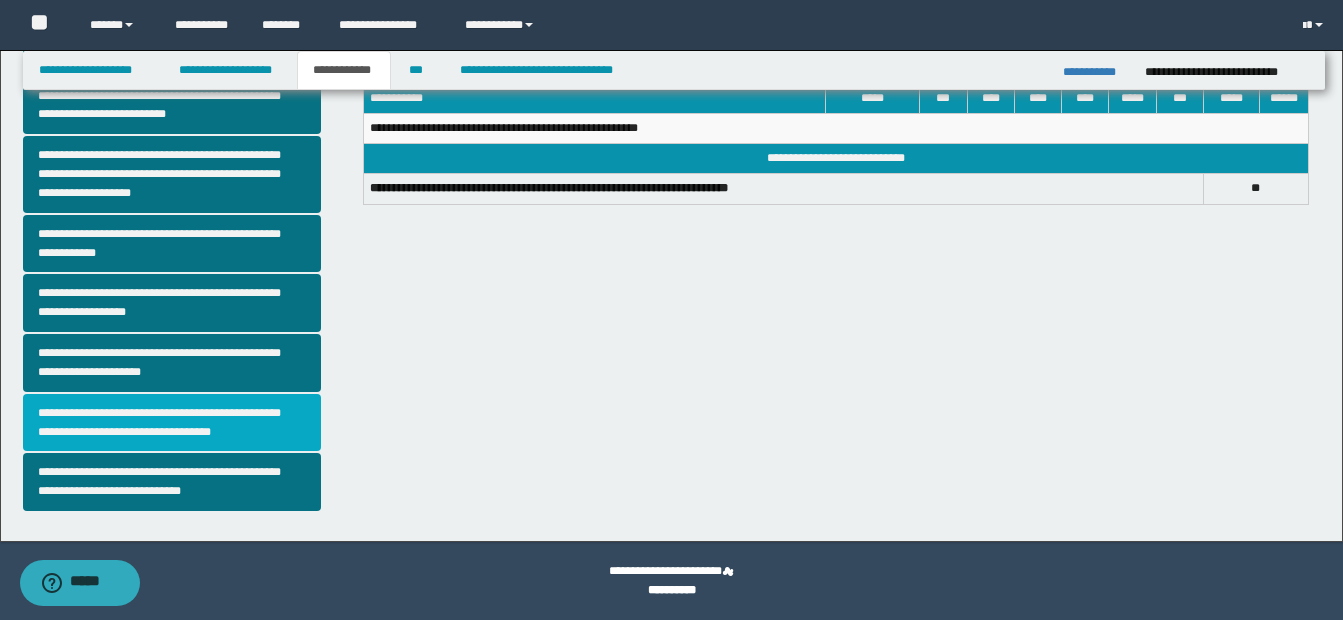 click on "**********" at bounding box center [172, 423] 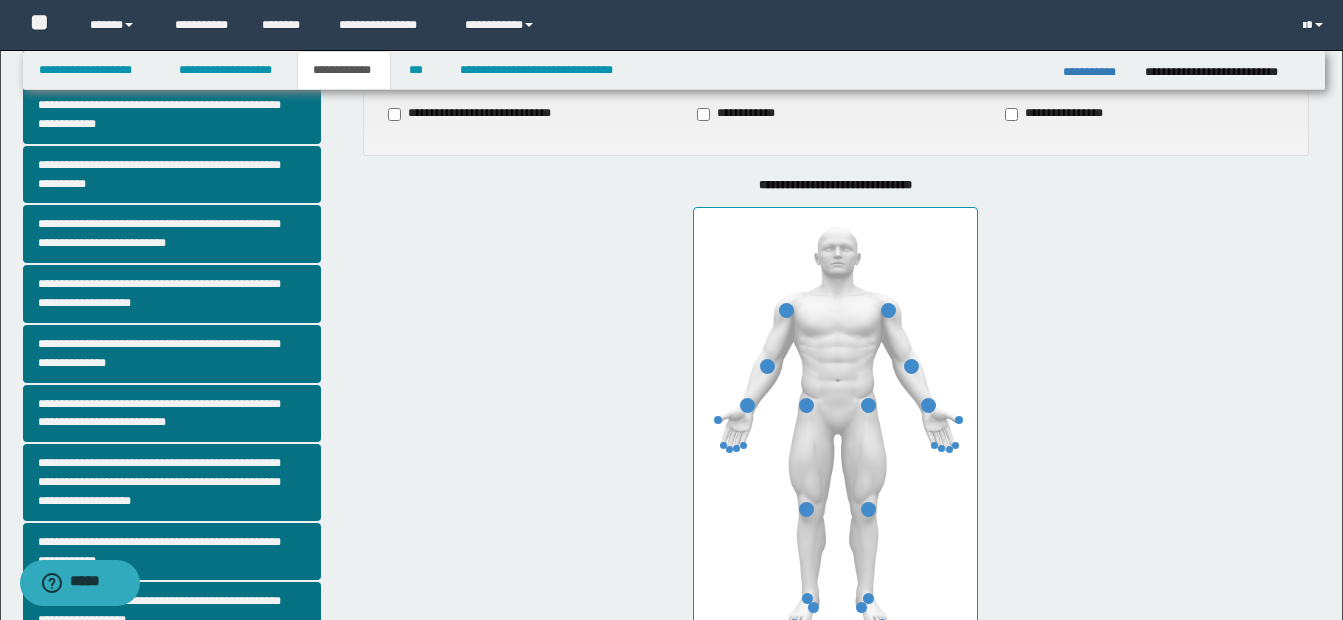 scroll, scrollTop: 300, scrollLeft: 0, axis: vertical 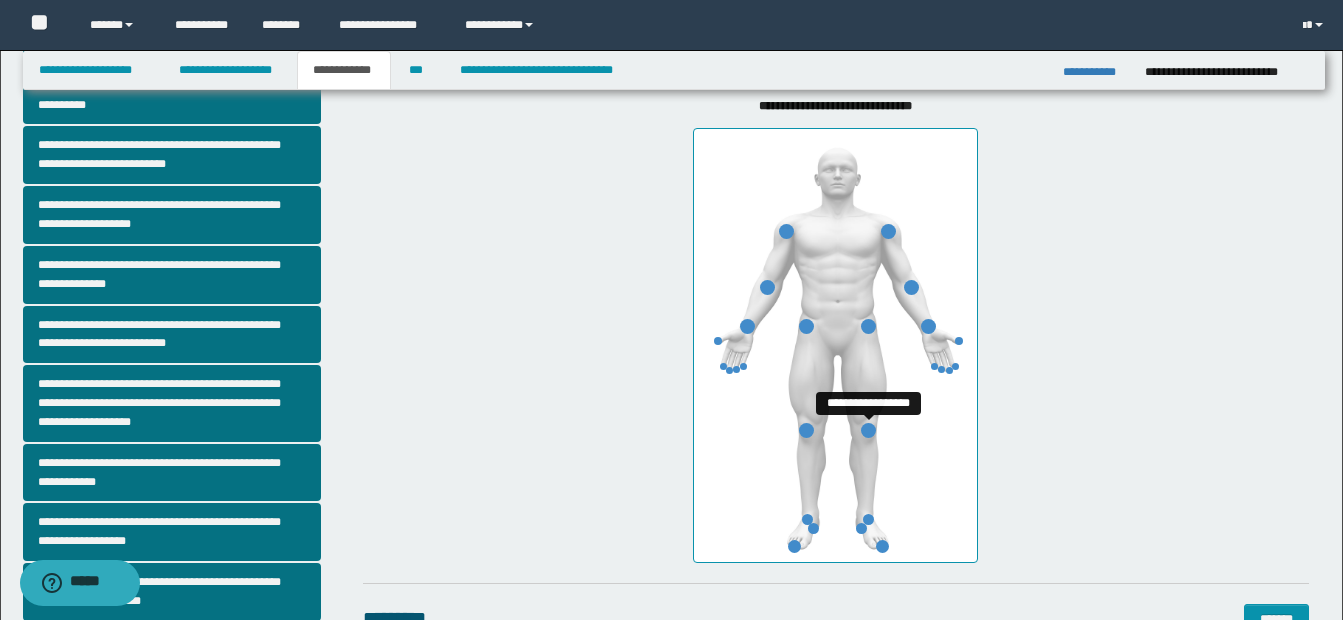 click at bounding box center [868, 430] 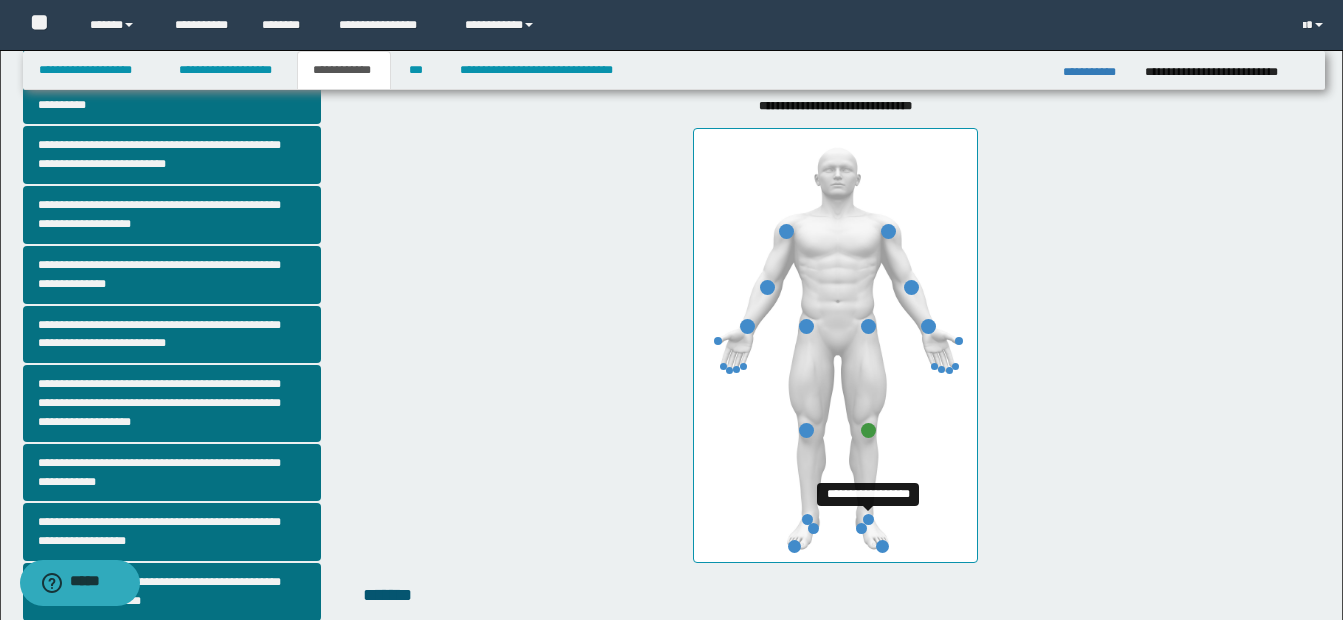 click at bounding box center [868, 519] 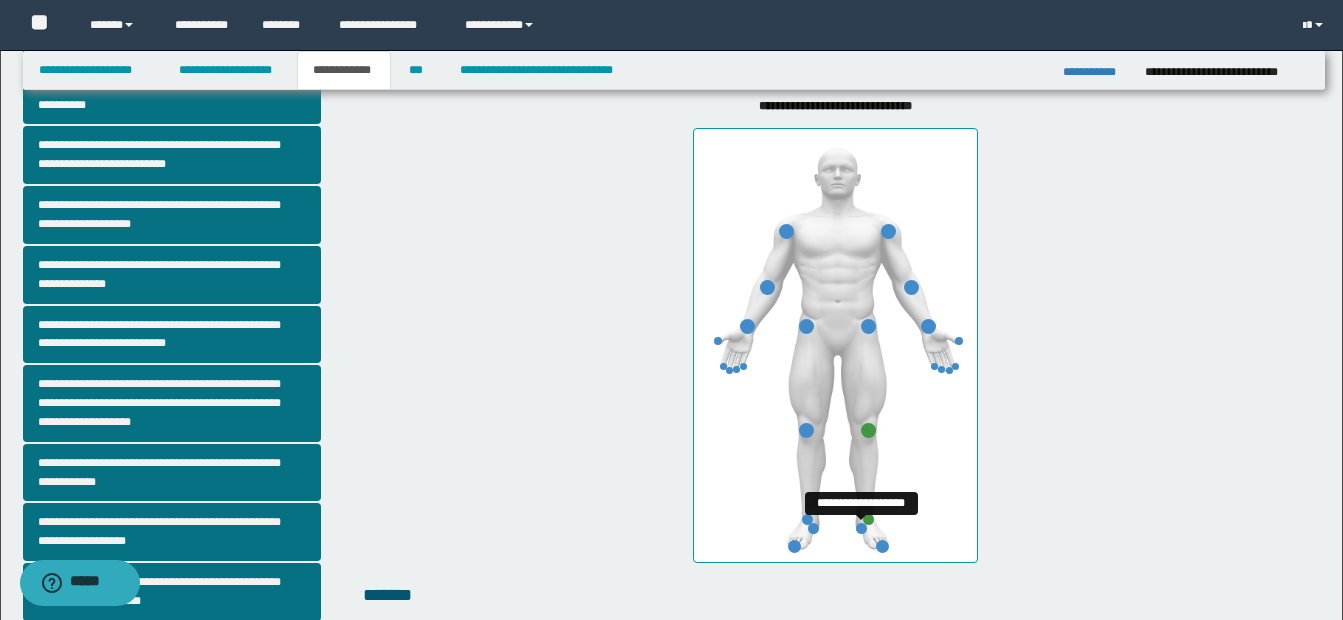 click at bounding box center [861, 528] 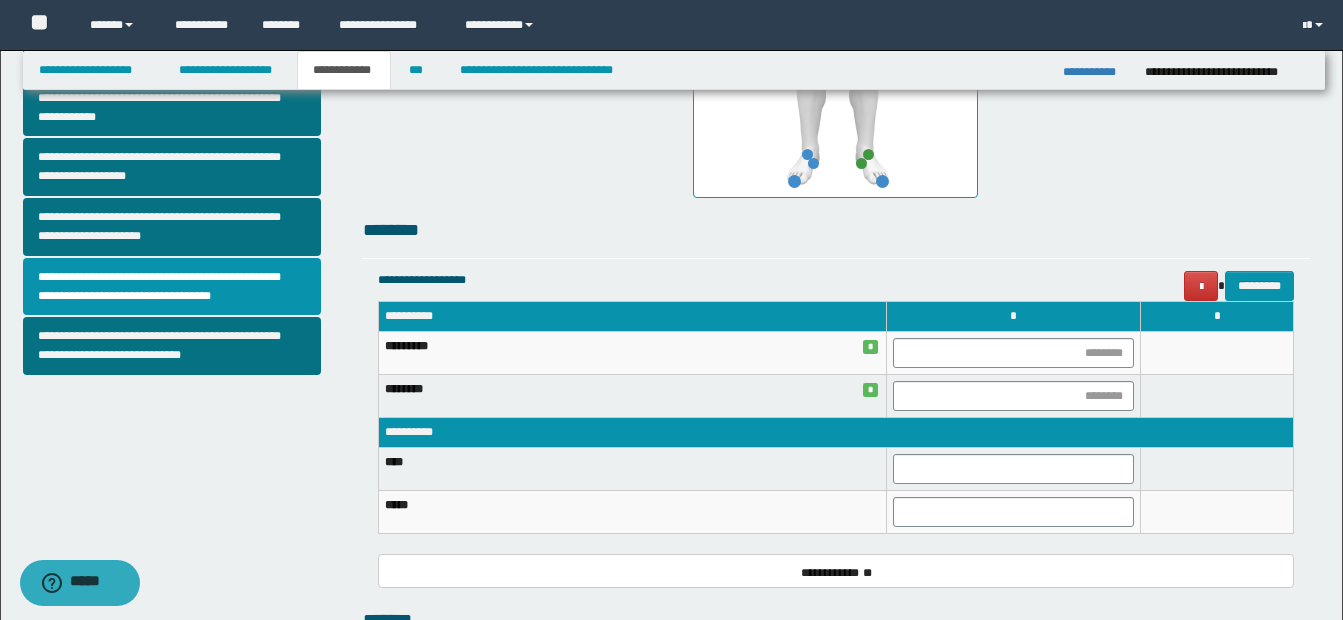 scroll, scrollTop: 700, scrollLeft: 0, axis: vertical 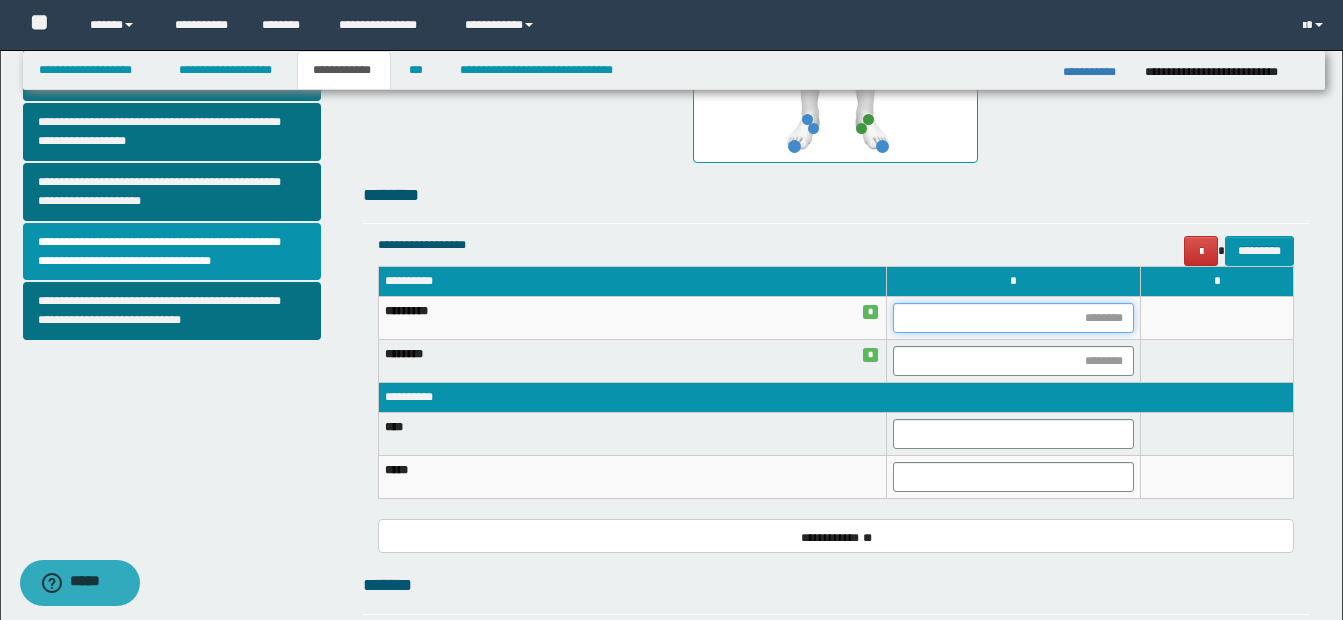 click at bounding box center (1013, 318) 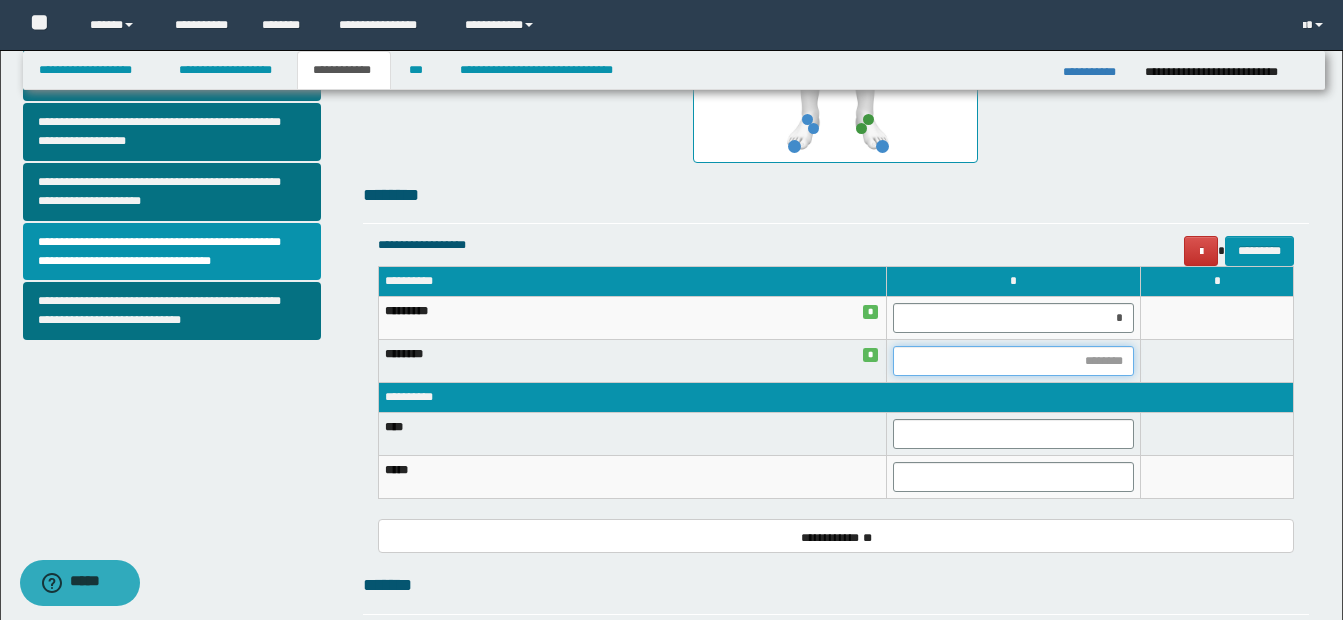 click at bounding box center (1013, 361) 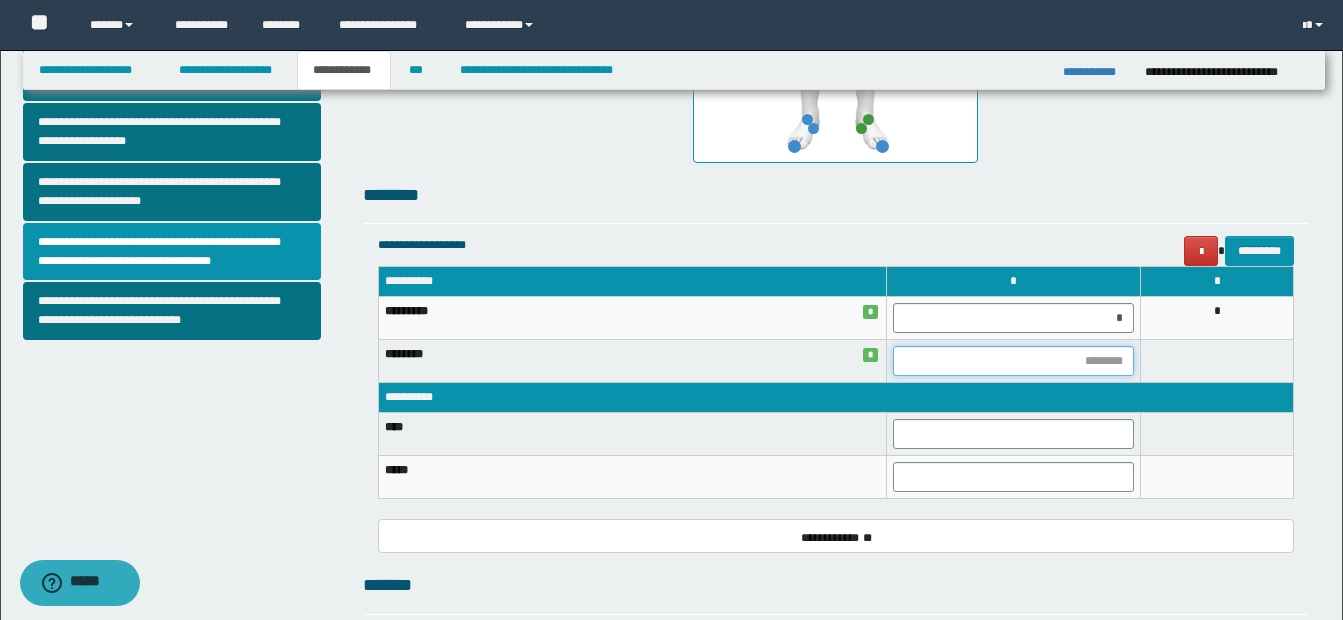 type on "*" 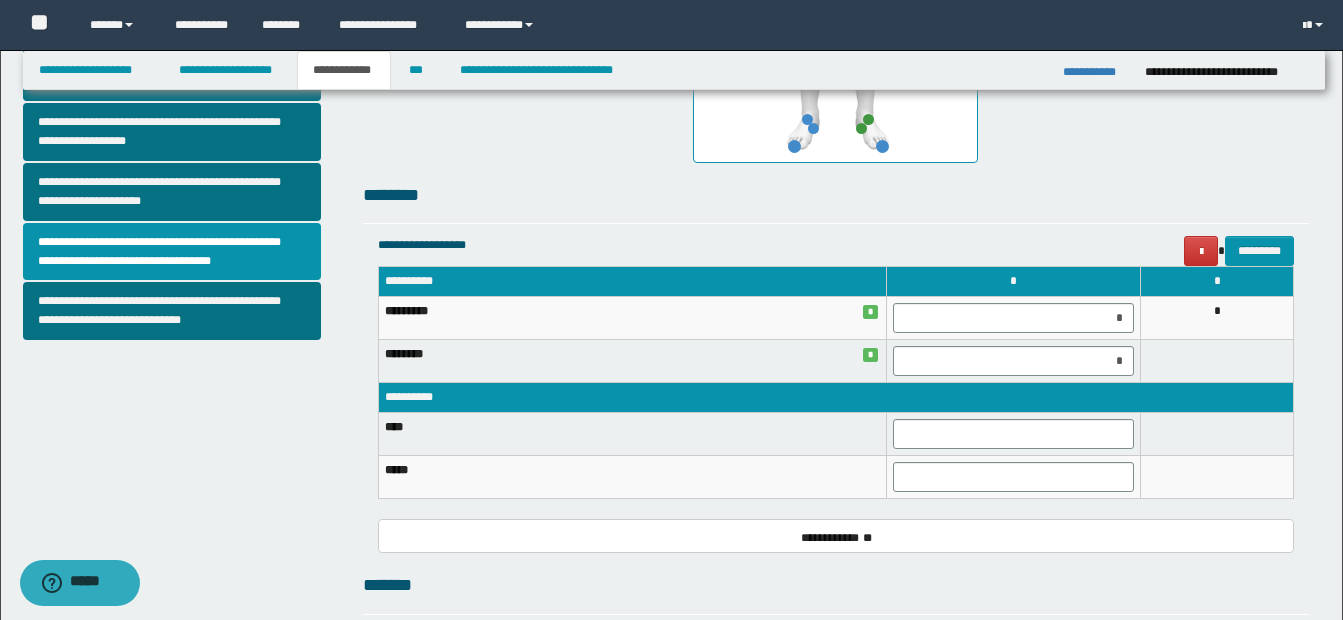 click at bounding box center (1217, 434) 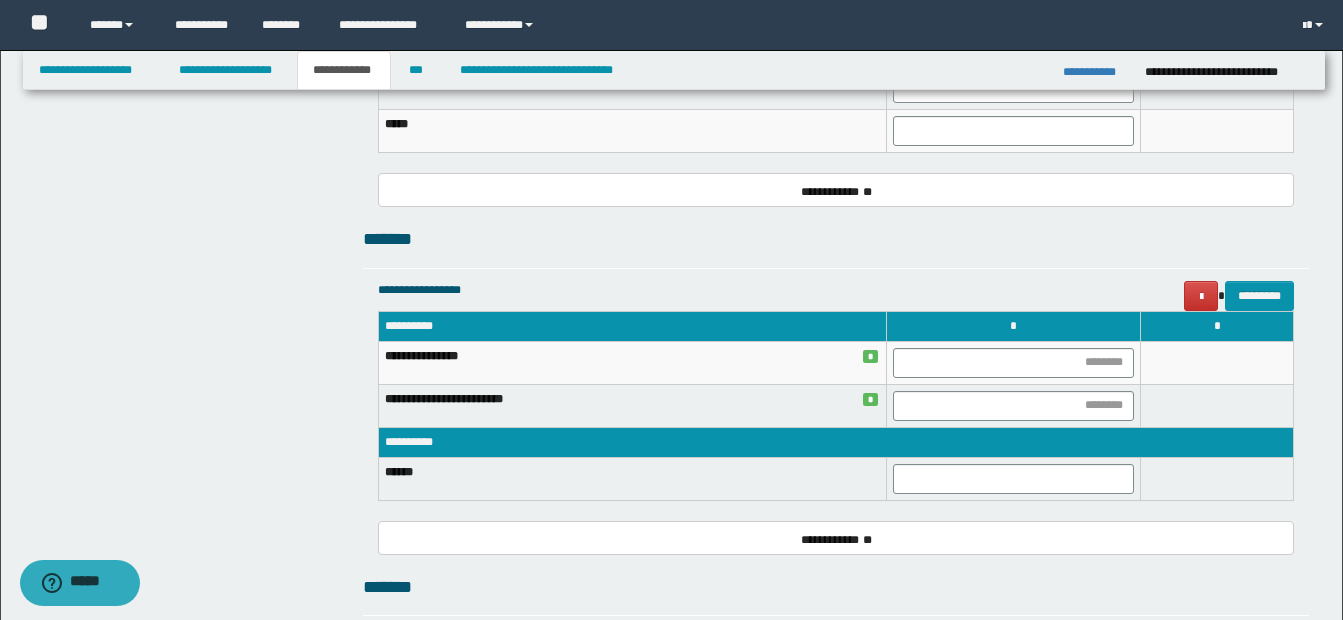 scroll, scrollTop: 1100, scrollLeft: 0, axis: vertical 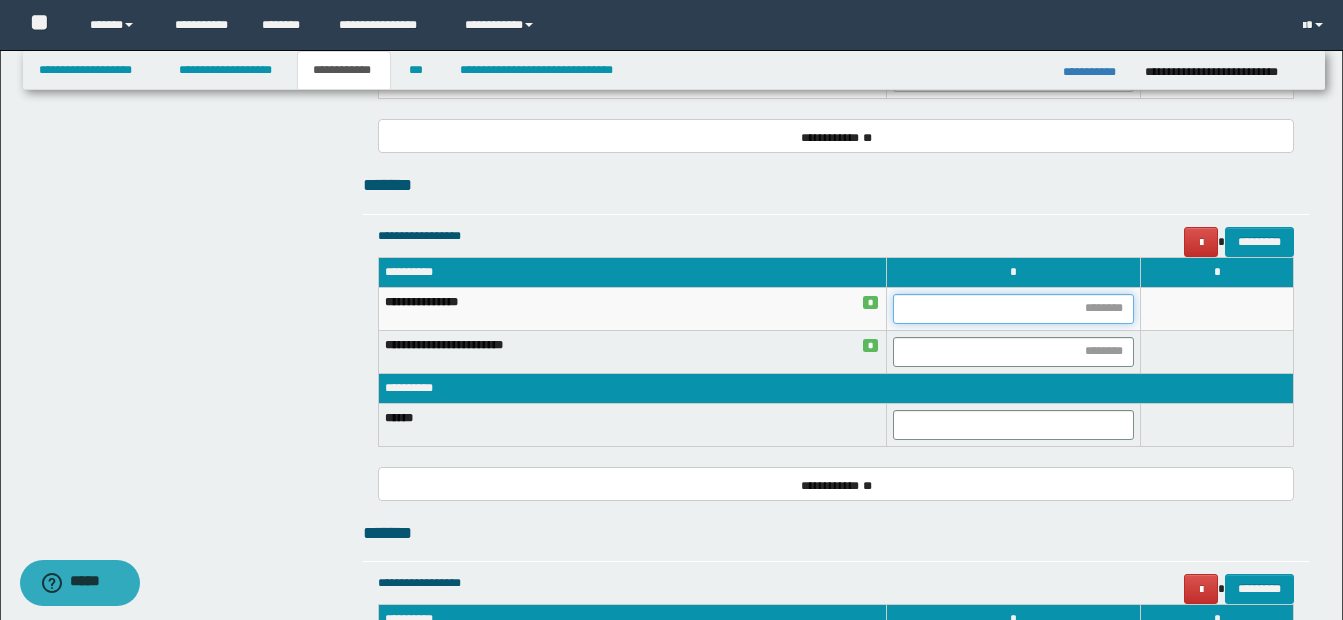 click at bounding box center (1013, 309) 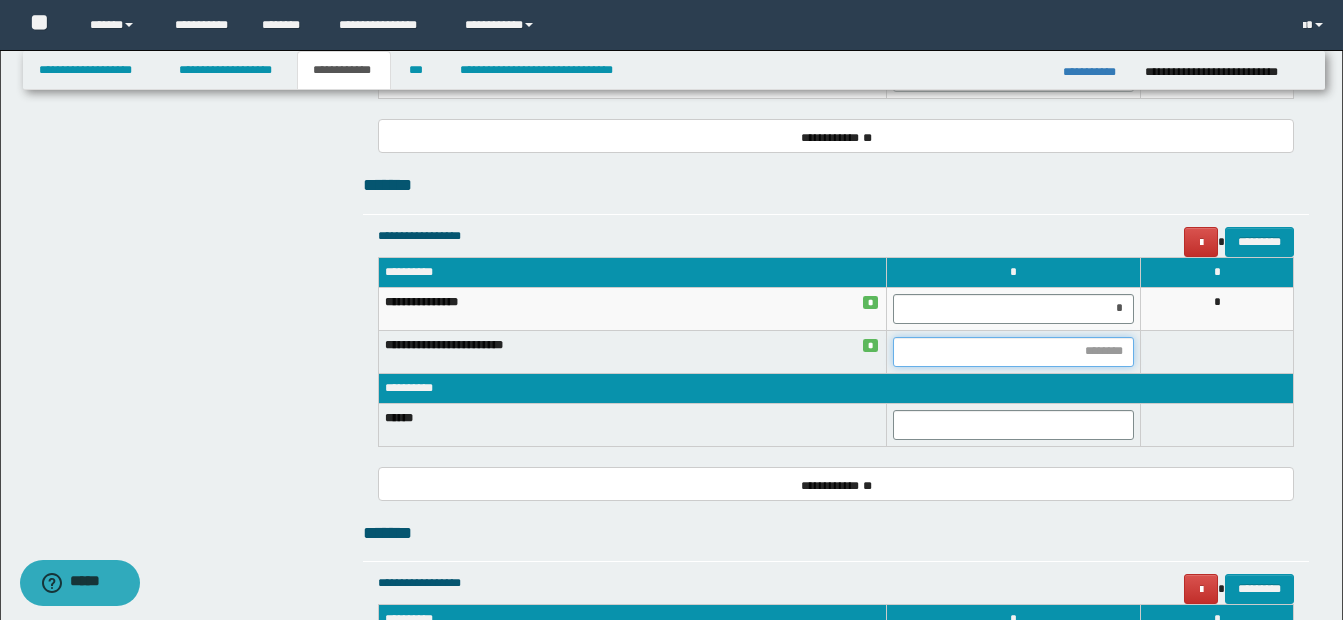 click at bounding box center (1013, 352) 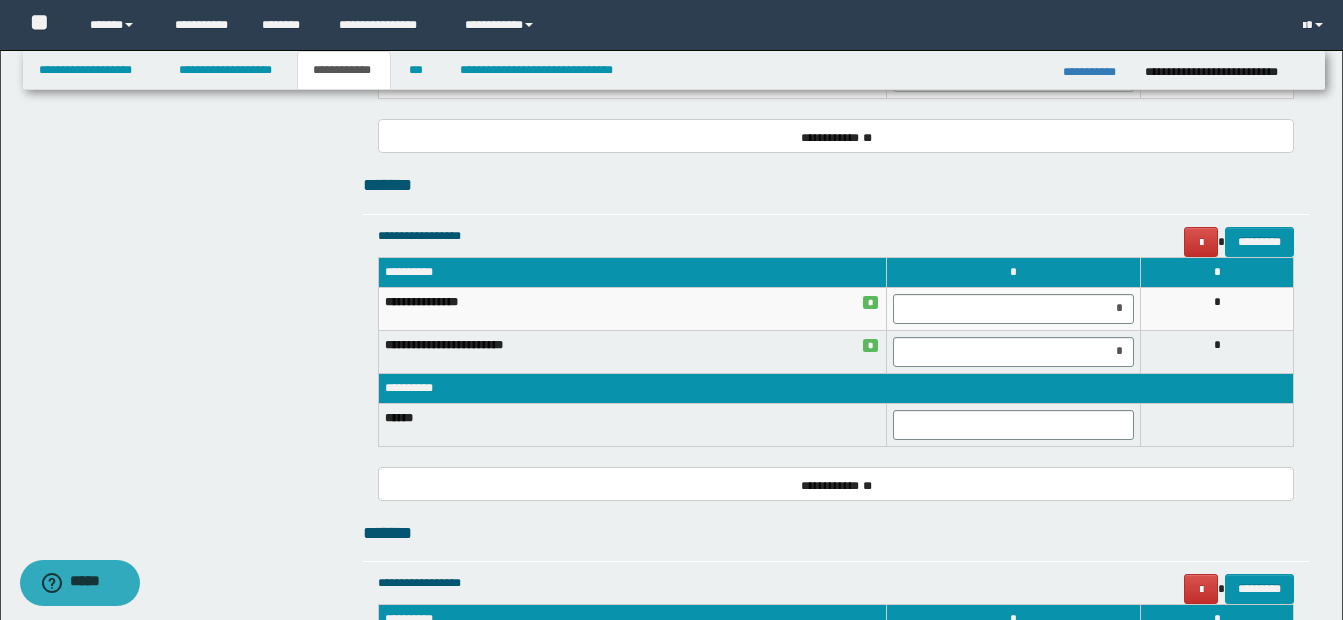 click on "*" at bounding box center [1217, 351] 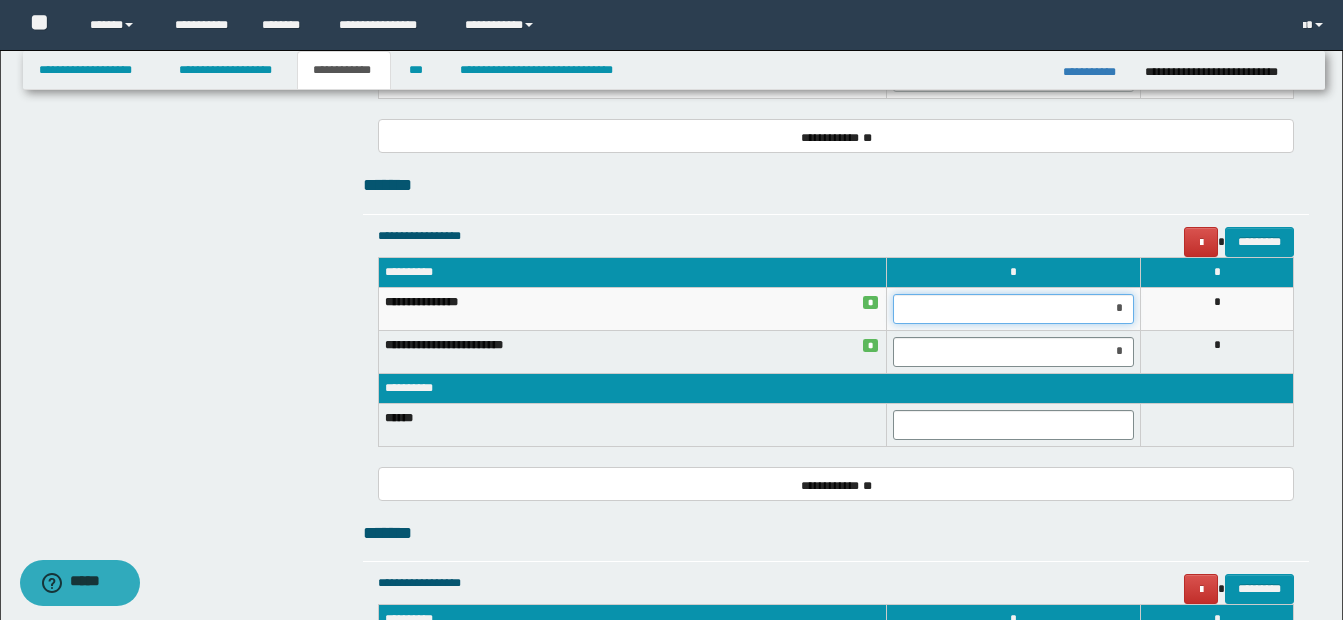 drag, startPoint x: 1126, startPoint y: 309, endPoint x: 1106, endPoint y: 310, distance: 20.024984 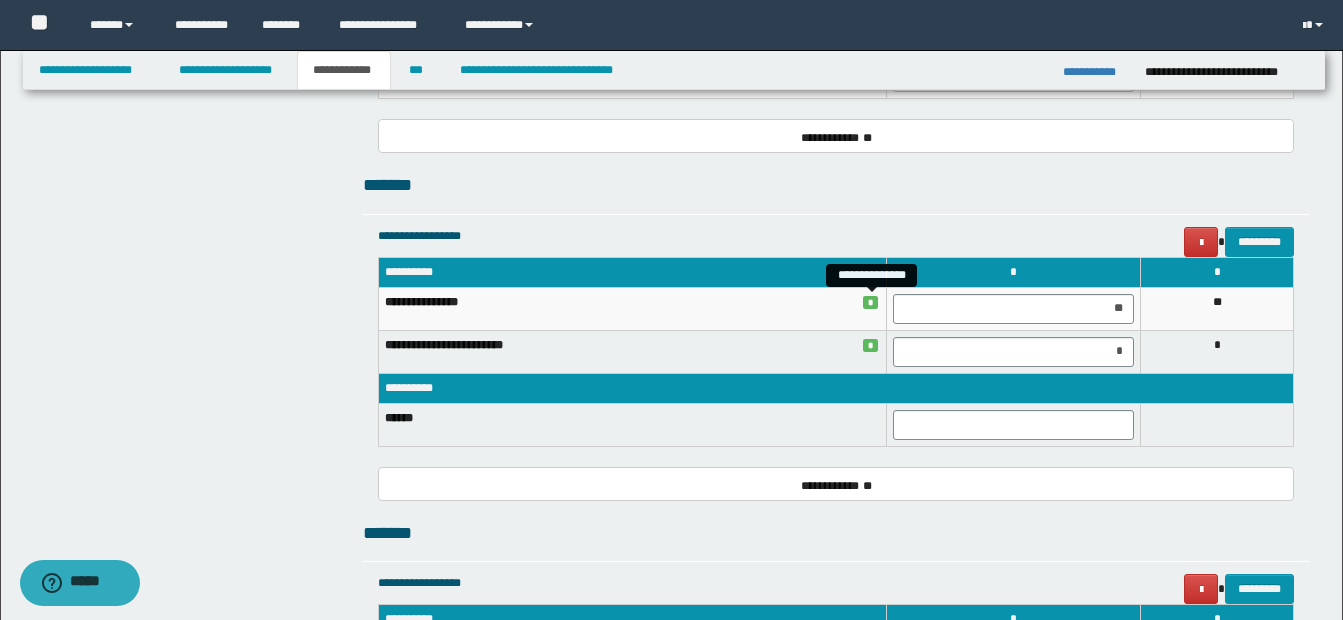 click on "*" at bounding box center (871, 302) 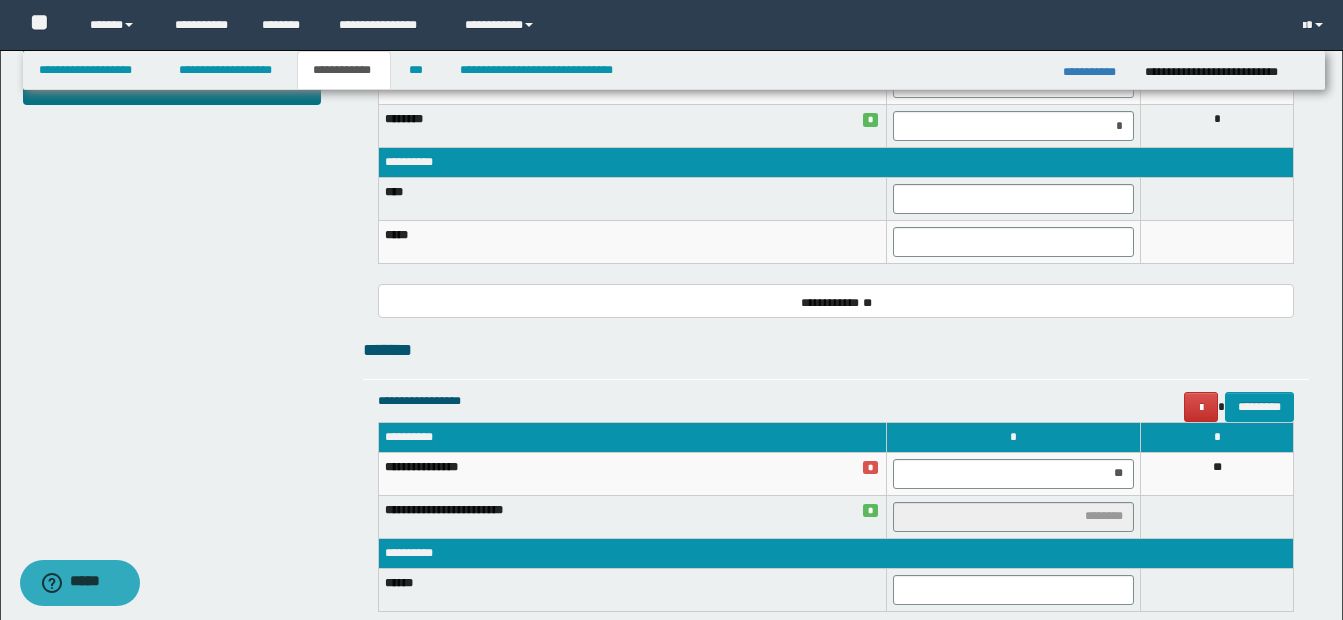 scroll, scrollTop: 1000, scrollLeft: 0, axis: vertical 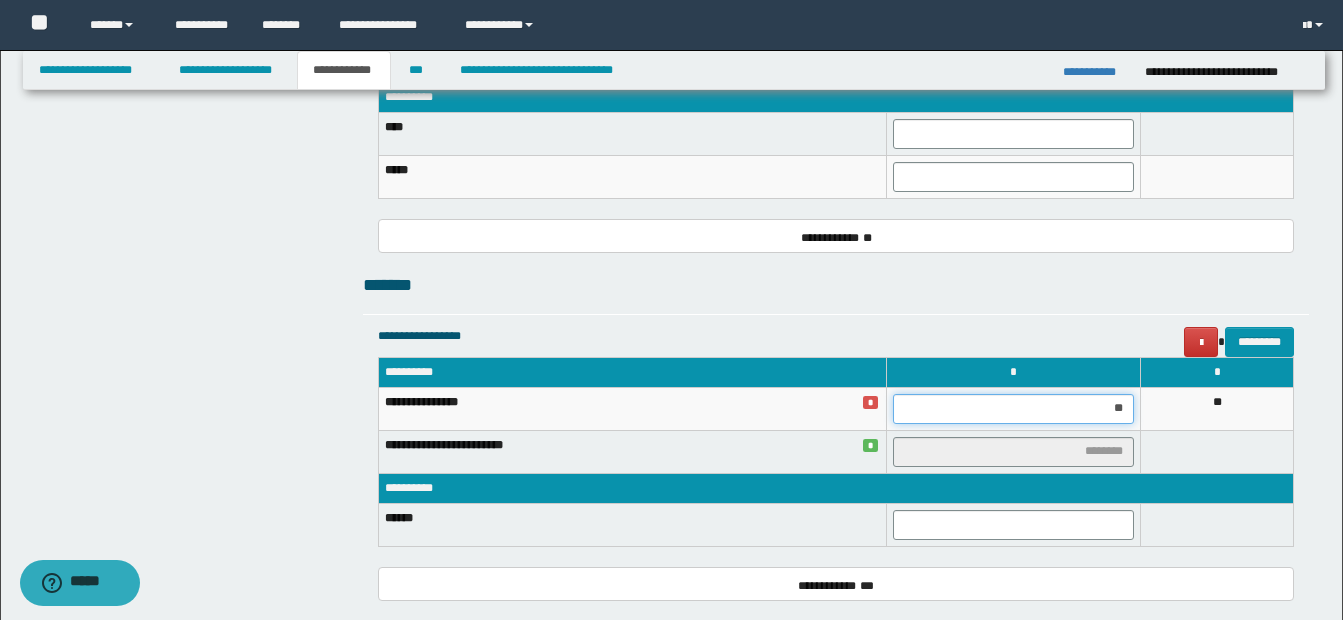 drag, startPoint x: 1127, startPoint y: 408, endPoint x: 1102, endPoint y: 411, distance: 25.179358 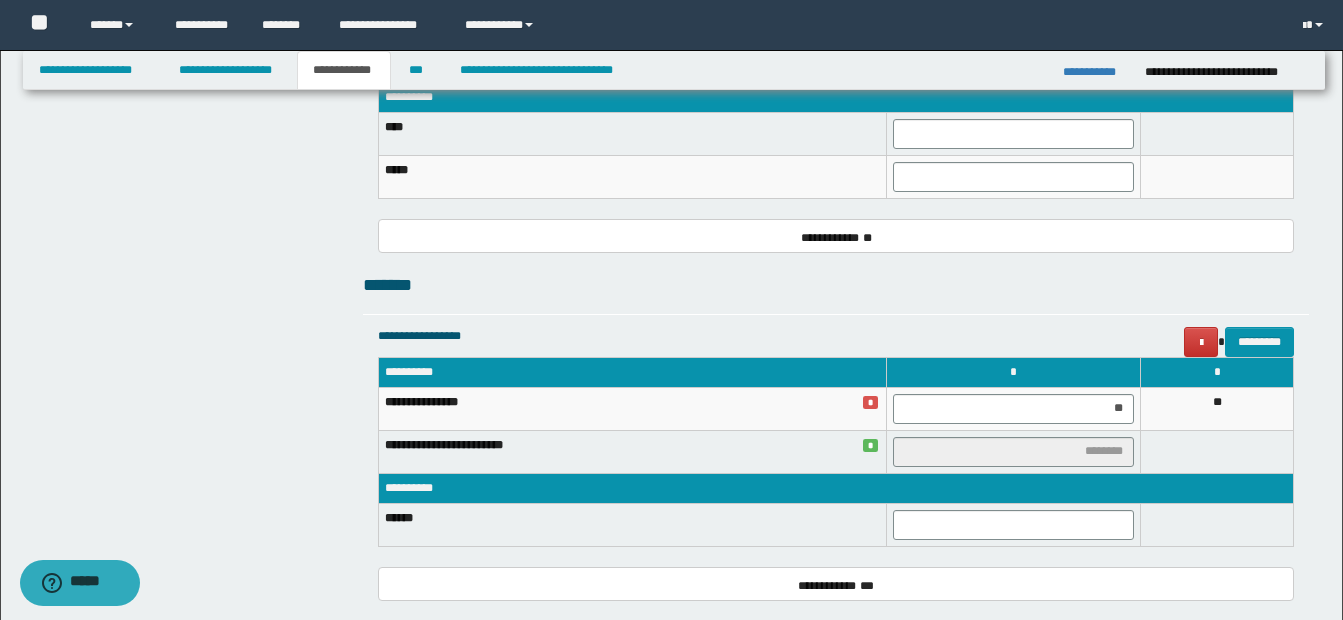 click at bounding box center [1217, 451] 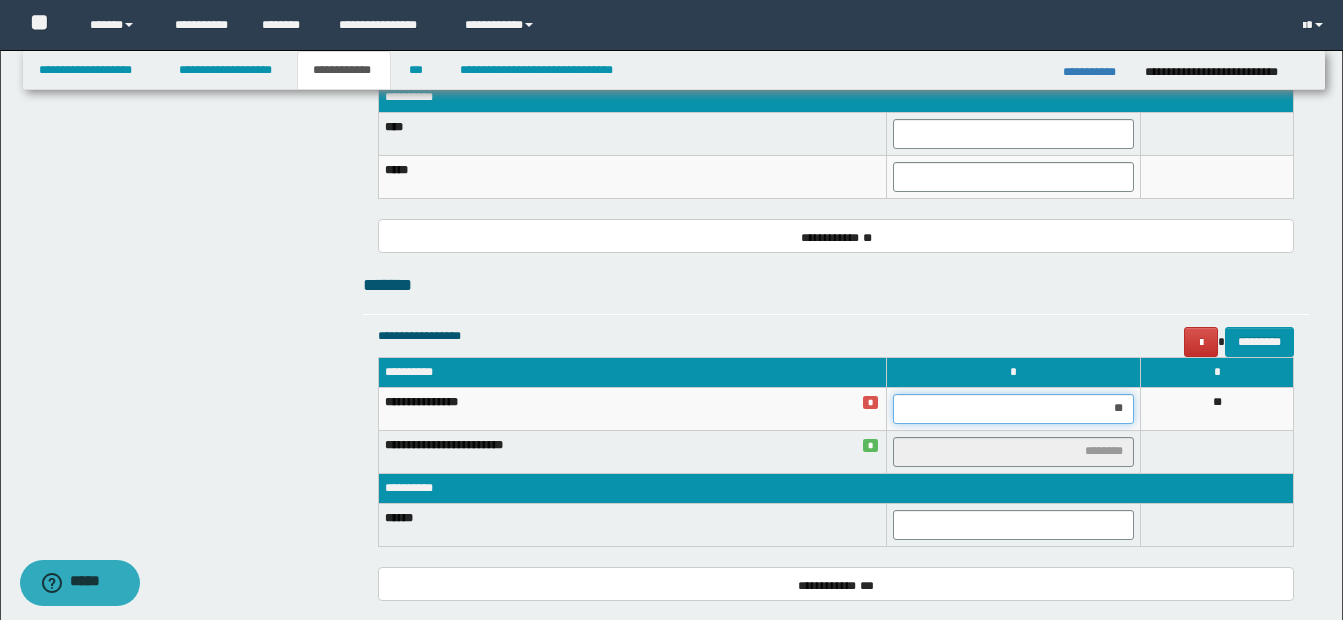 drag, startPoint x: 1119, startPoint y: 407, endPoint x: 1107, endPoint y: 408, distance: 12.0415945 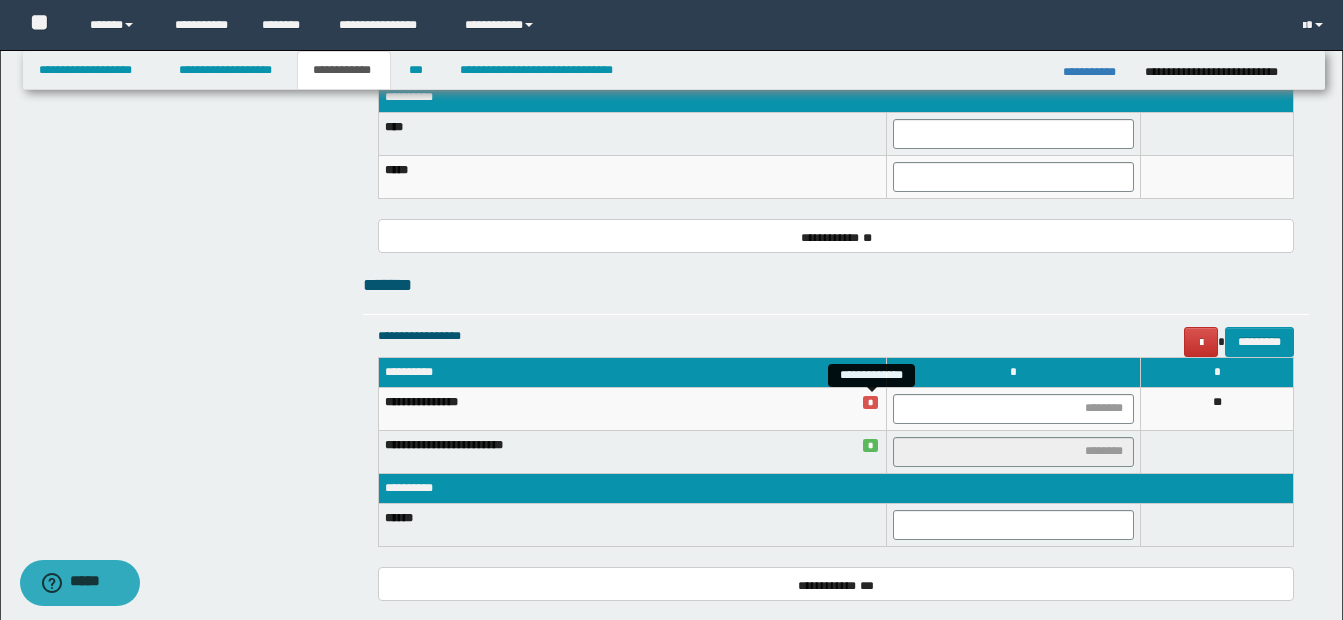click on "*" at bounding box center (871, 402) 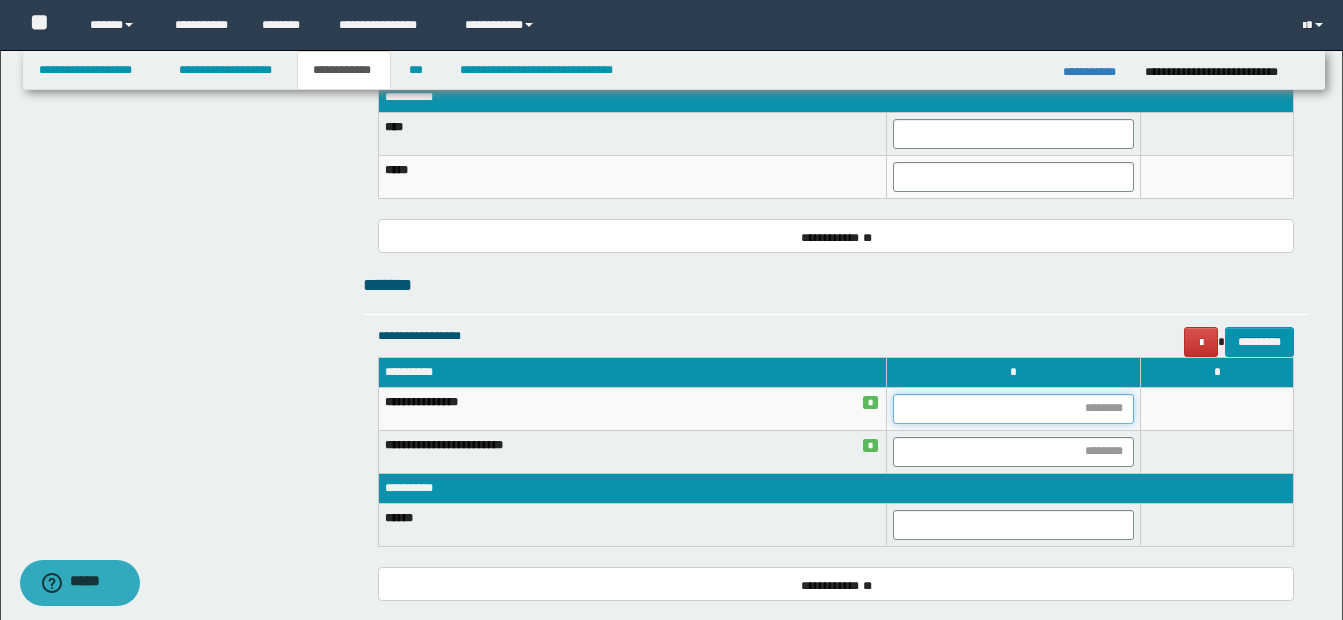 click at bounding box center [1013, 409] 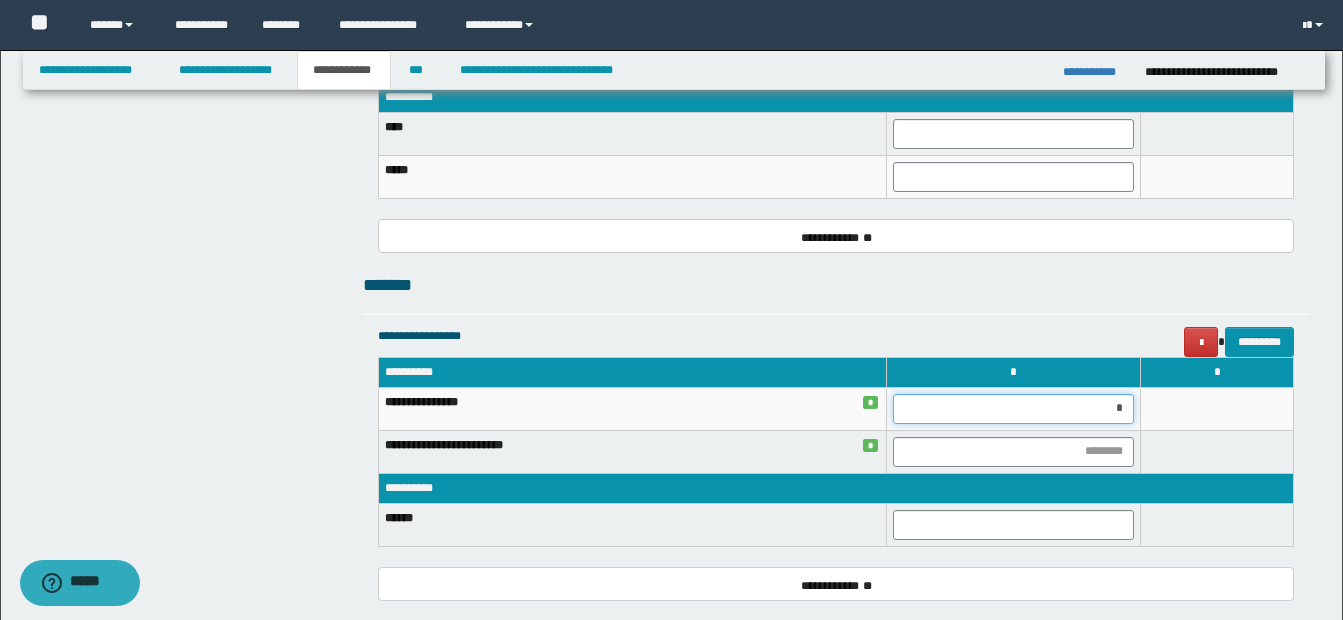 type on "**" 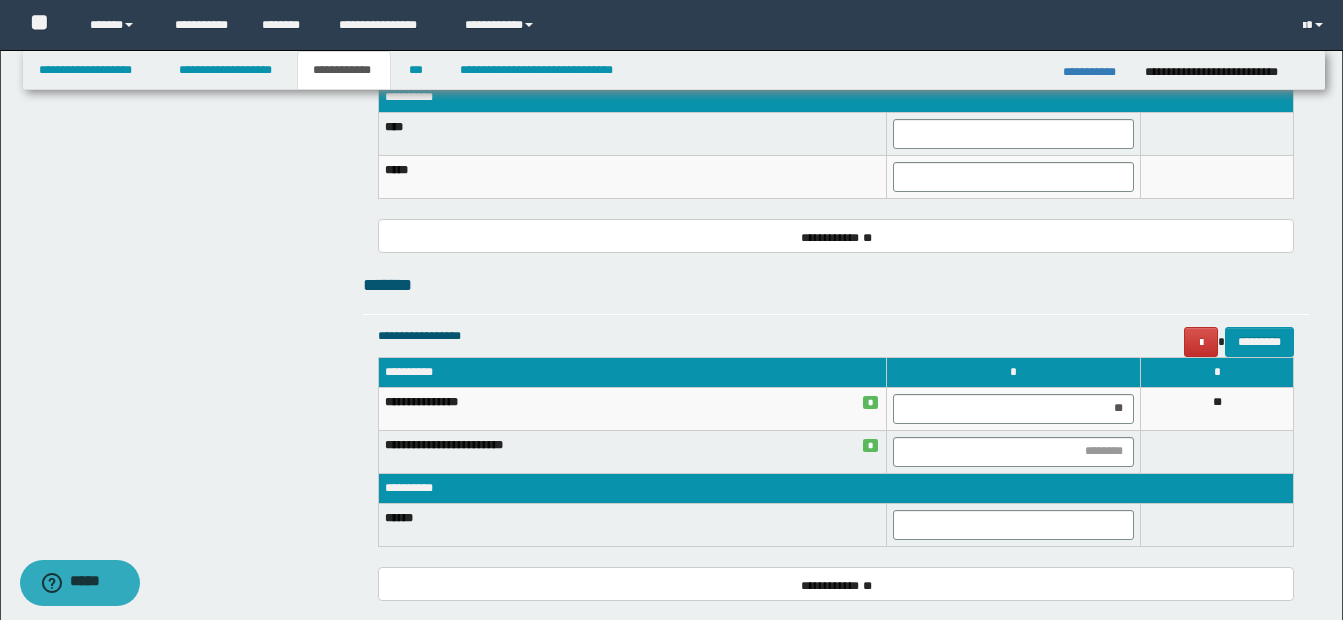 click on "**" at bounding box center [1217, 408] 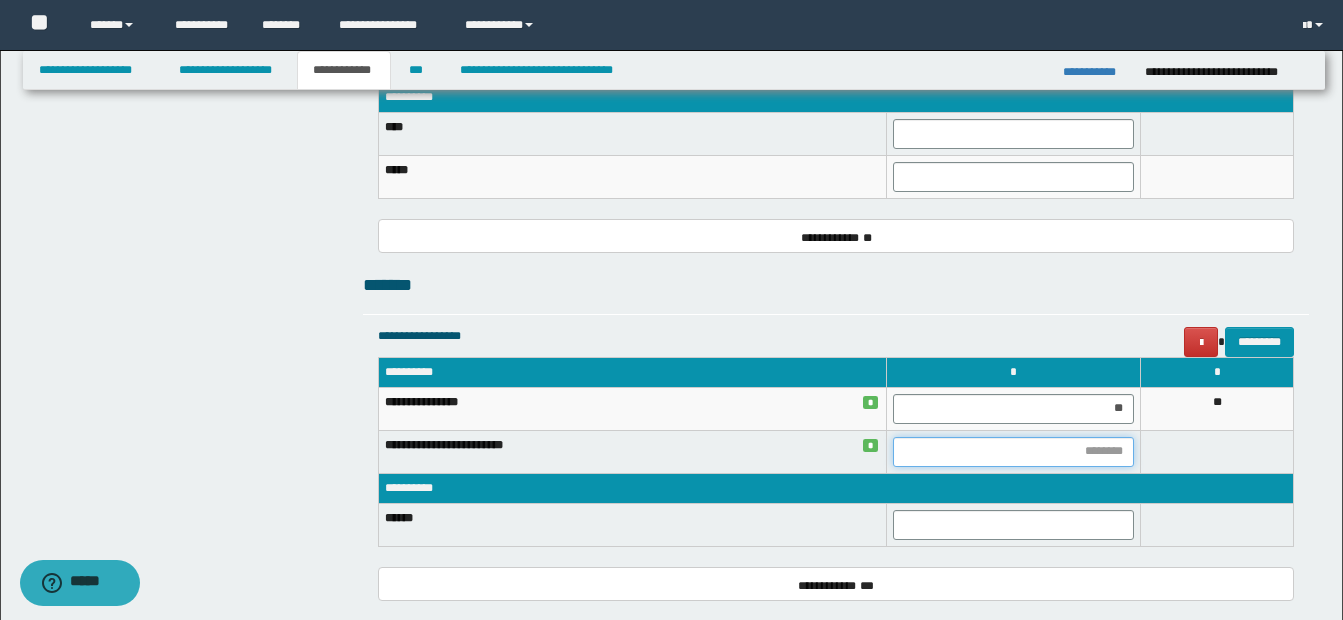 click at bounding box center [1013, 452] 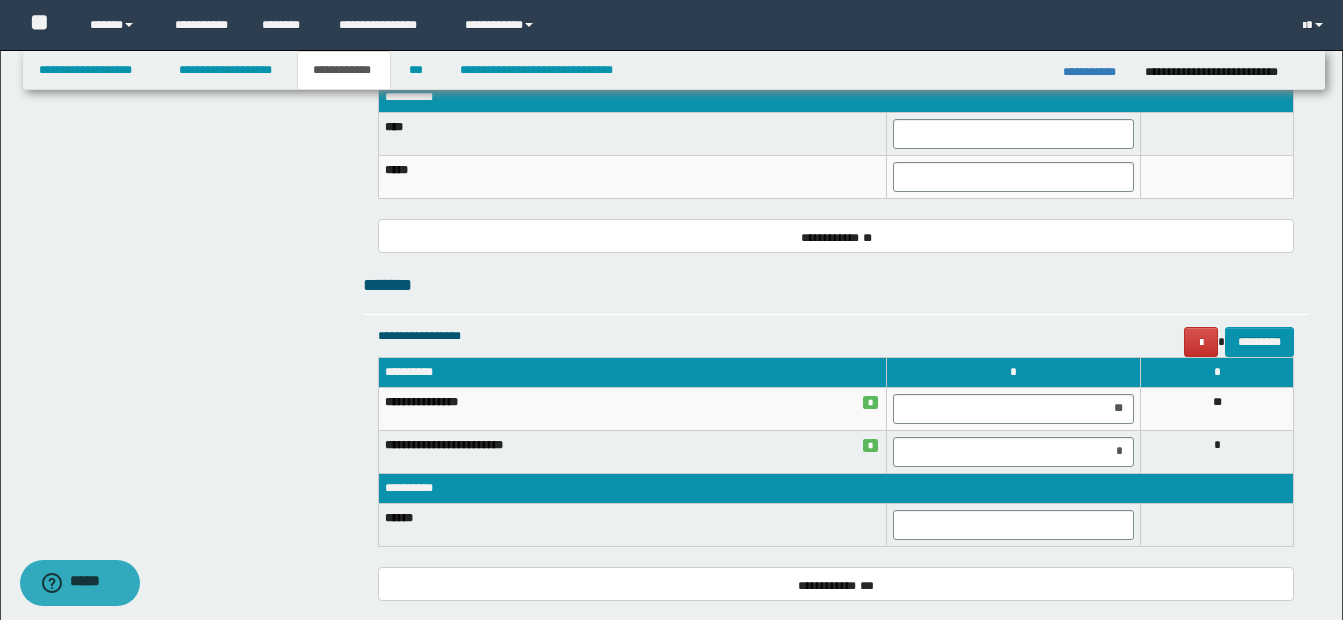 click on "*" at bounding box center (1217, 451) 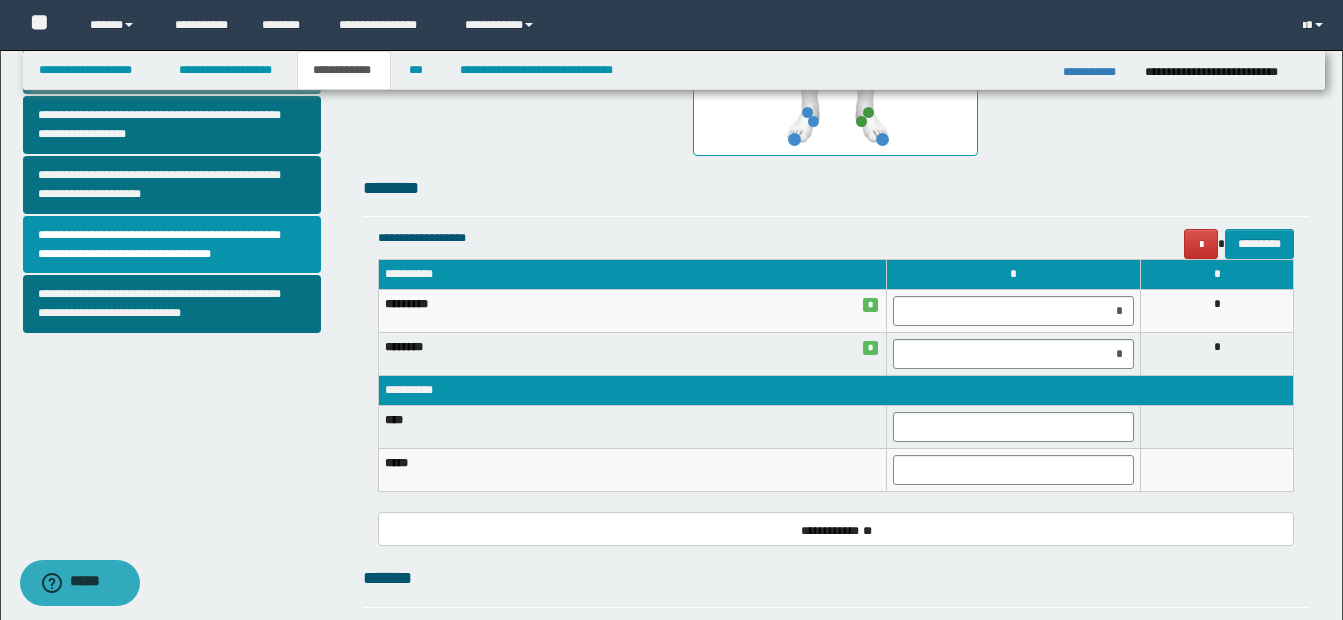 scroll, scrollTop: 700, scrollLeft: 0, axis: vertical 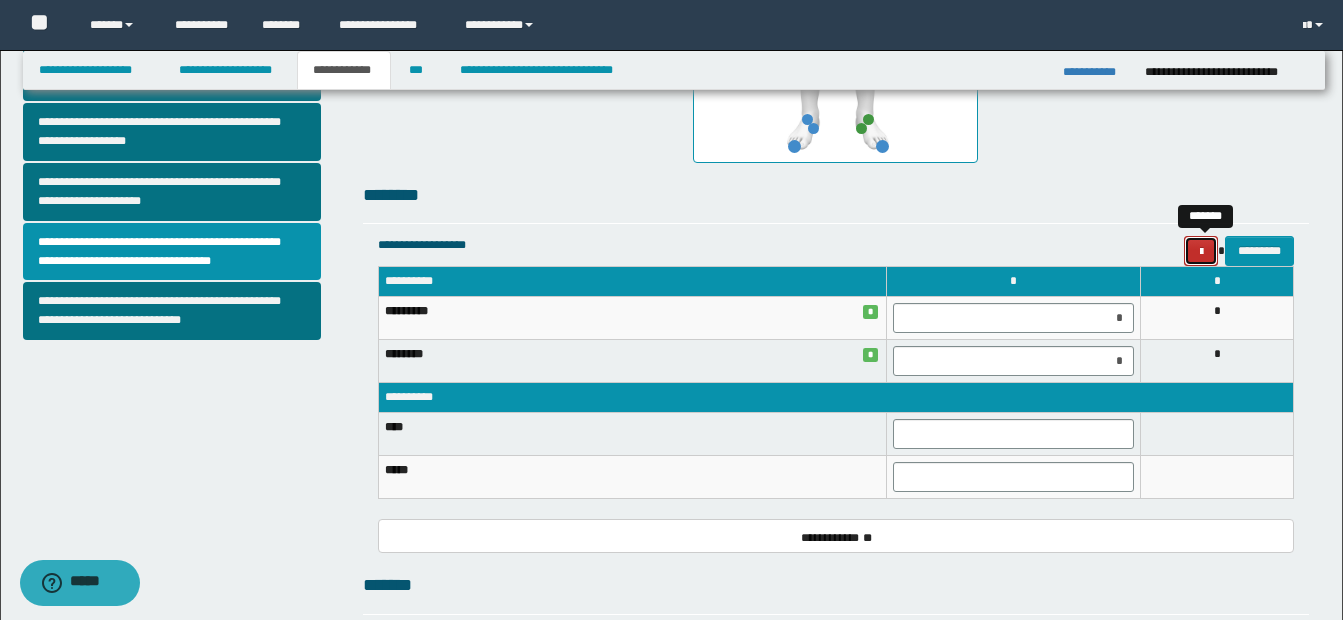 click at bounding box center (1201, 252) 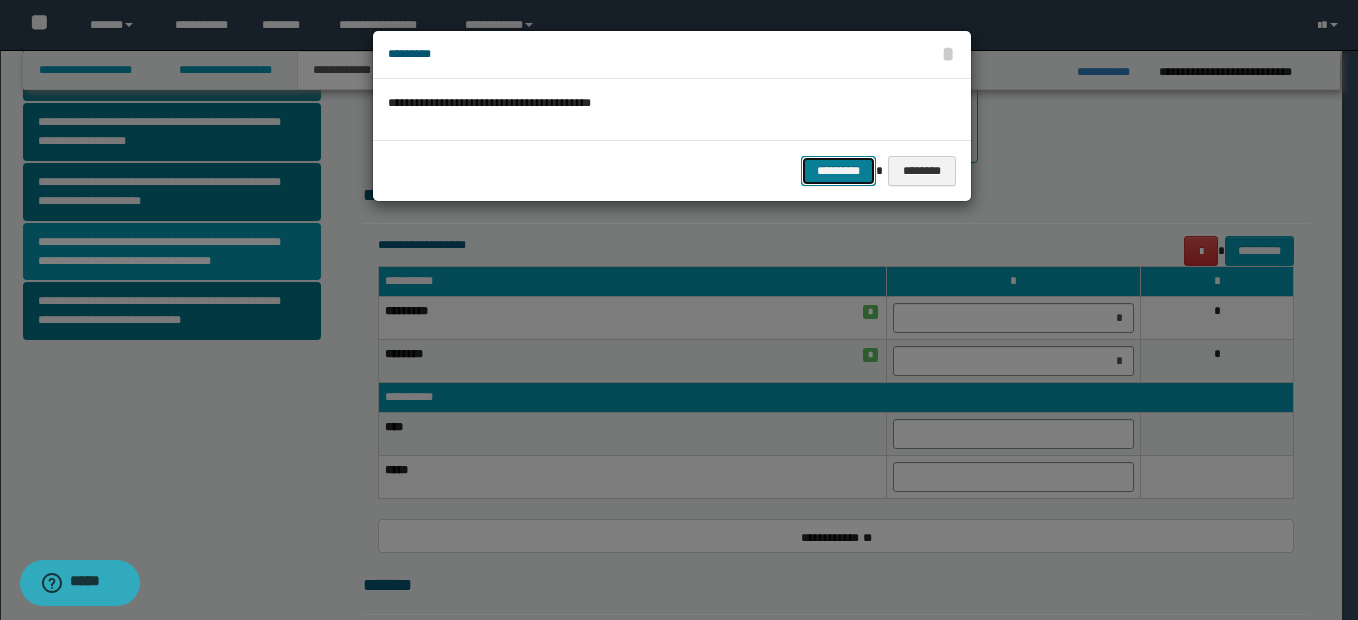 click on "*********" at bounding box center (838, 171) 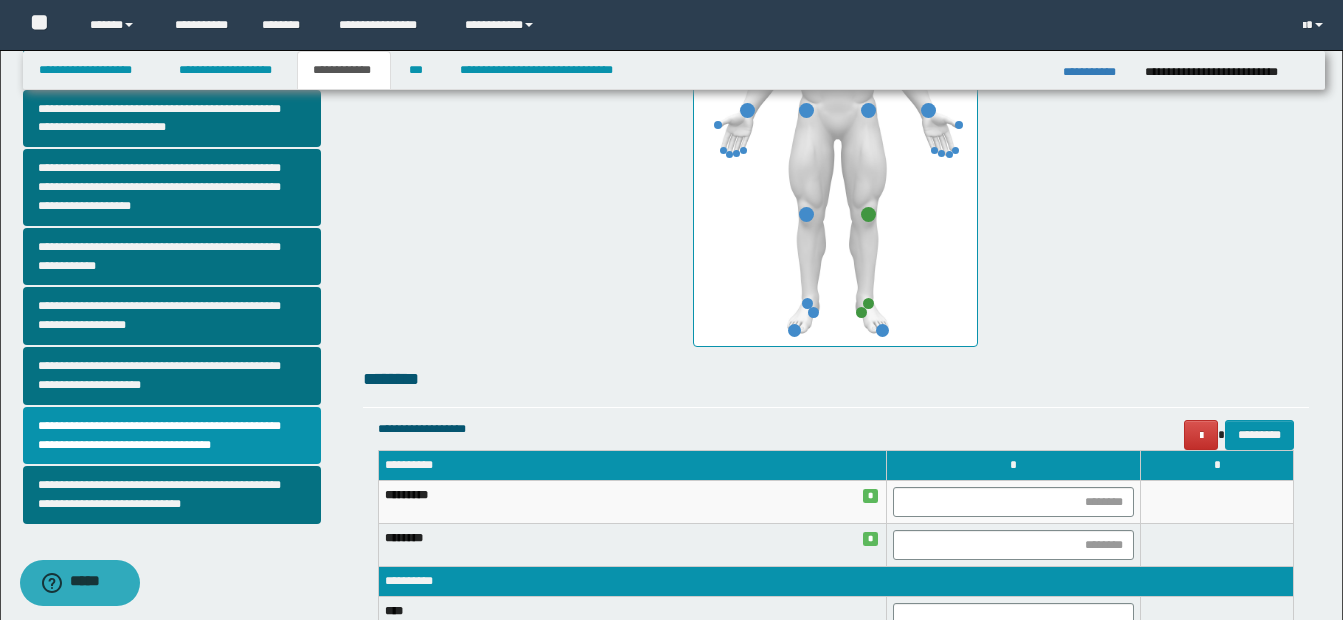 scroll, scrollTop: 500, scrollLeft: 0, axis: vertical 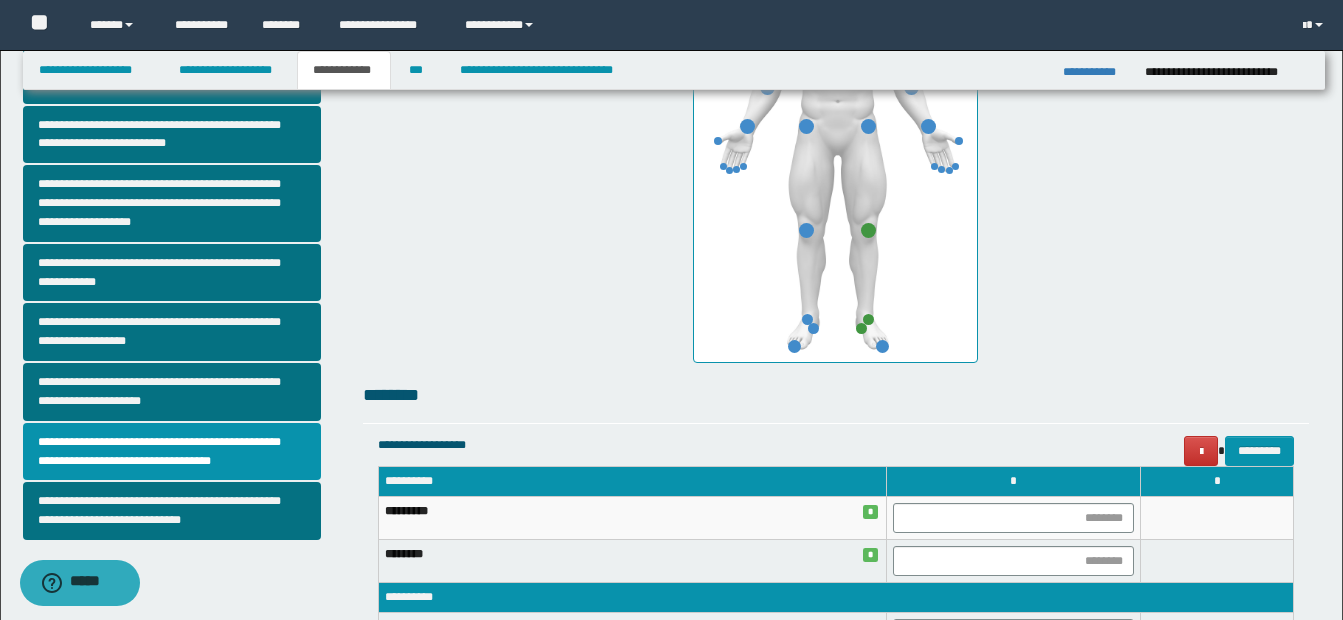 click at bounding box center [835, 145] 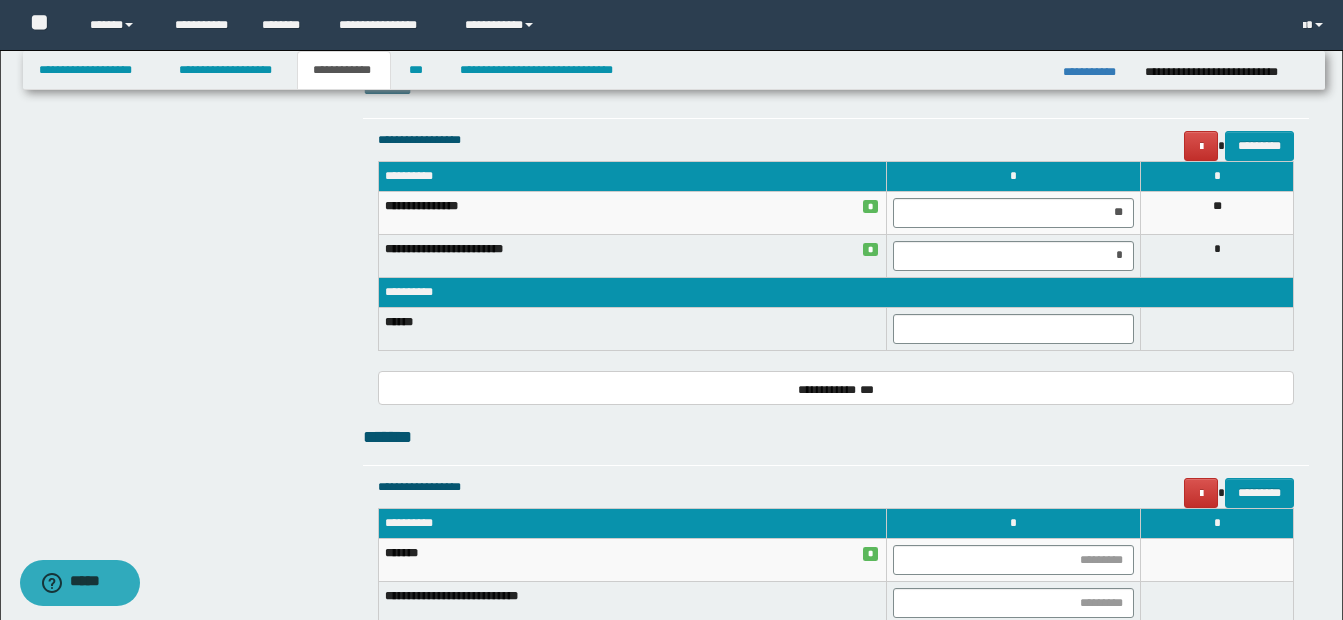 scroll, scrollTop: 1200, scrollLeft: 0, axis: vertical 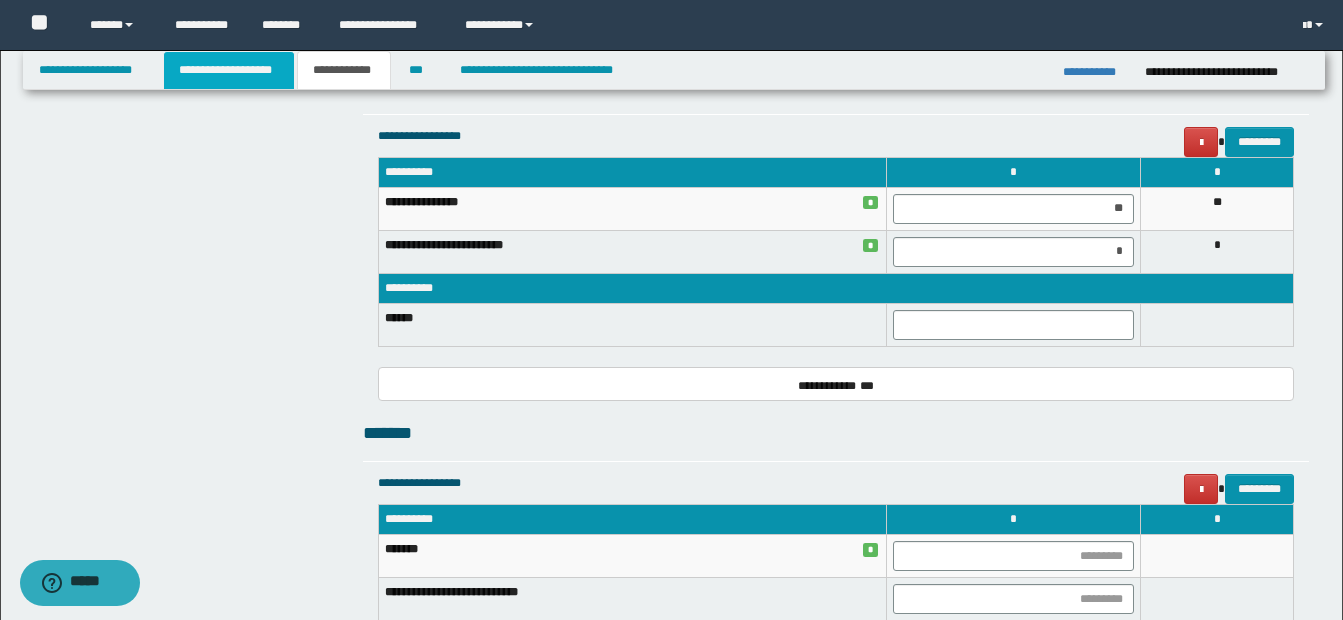 click on "**********" at bounding box center (229, 70) 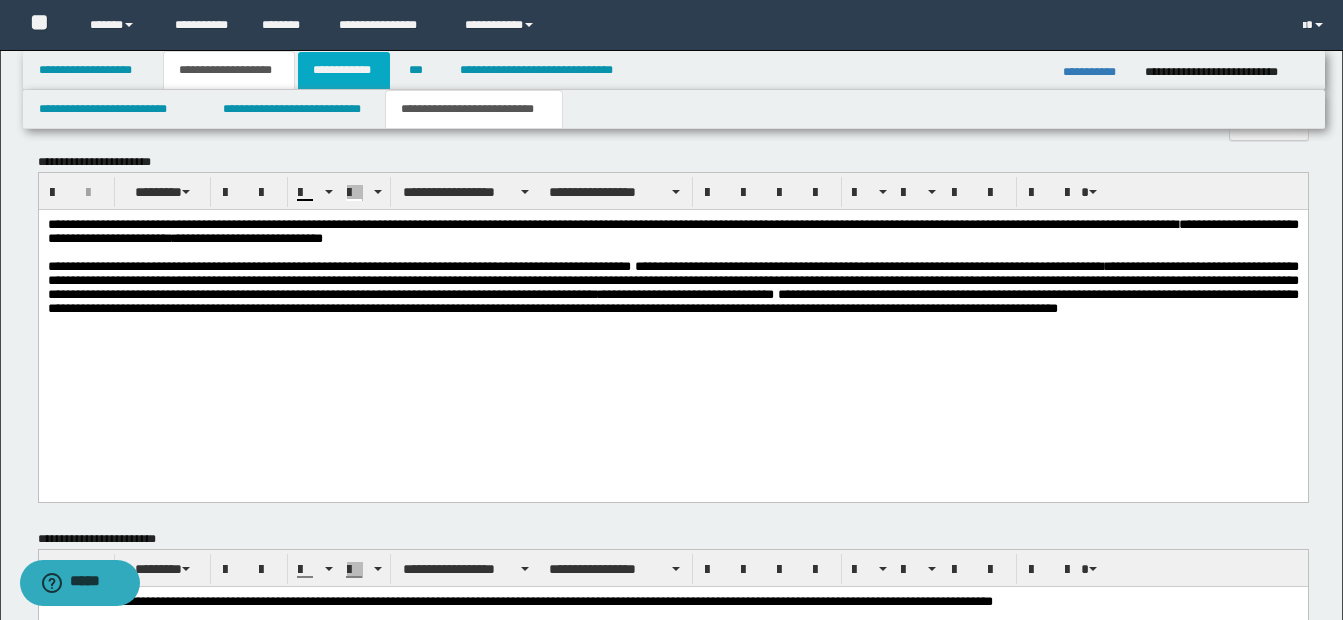 click on "**********" at bounding box center [344, 70] 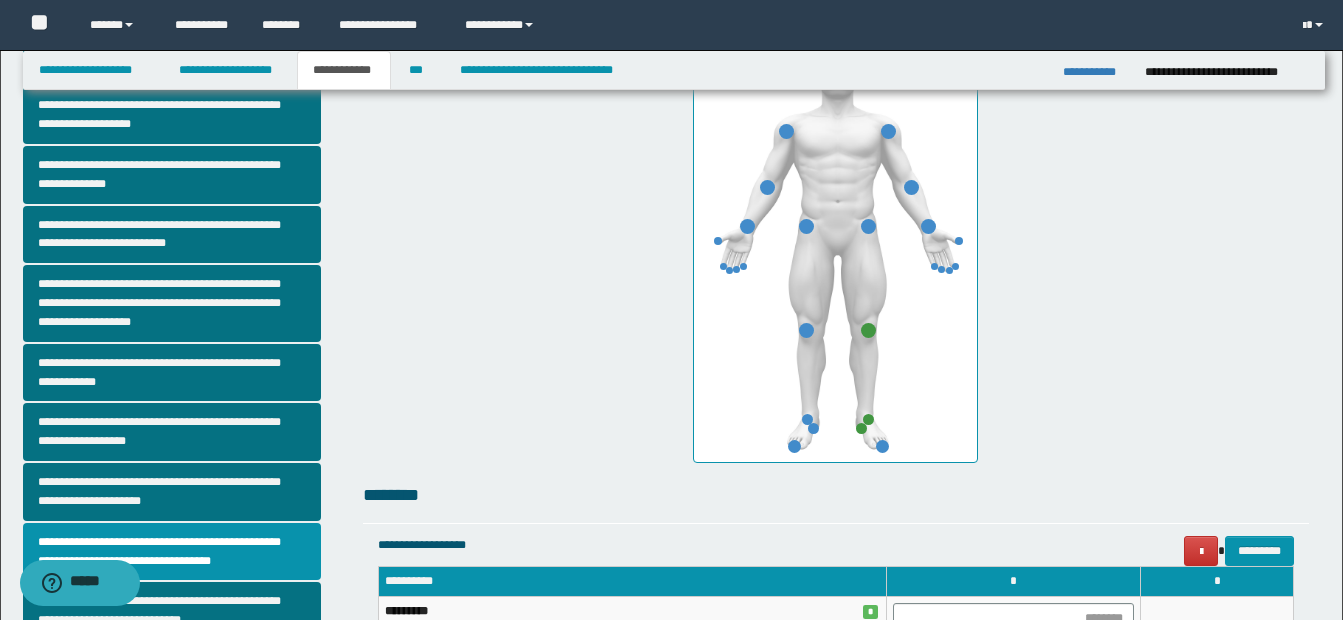 scroll, scrollTop: 0, scrollLeft: 0, axis: both 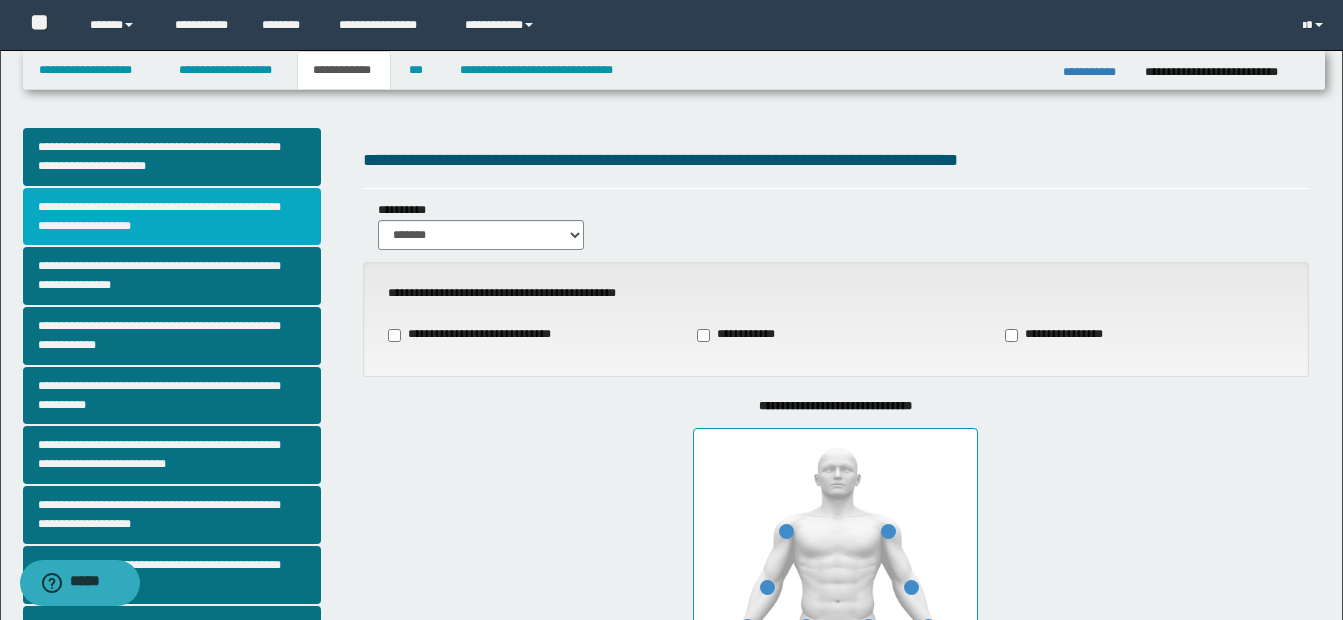 click on "**********" at bounding box center [172, 217] 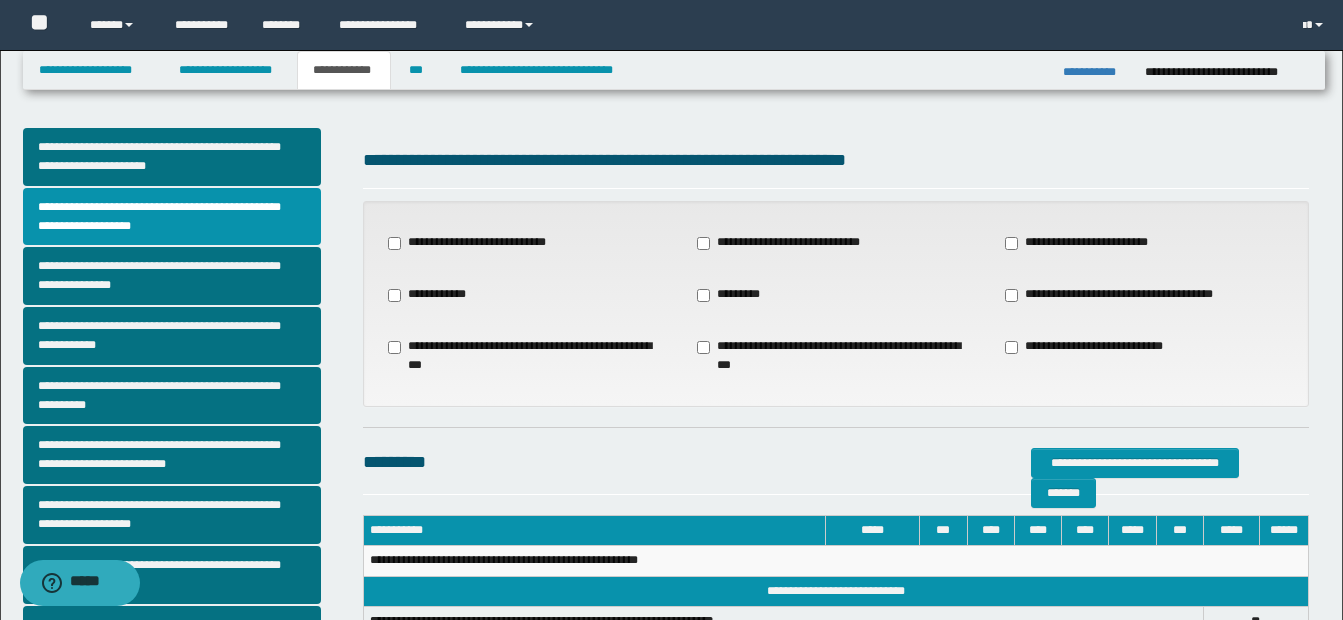 click on "**********" at bounding box center (836, 356) 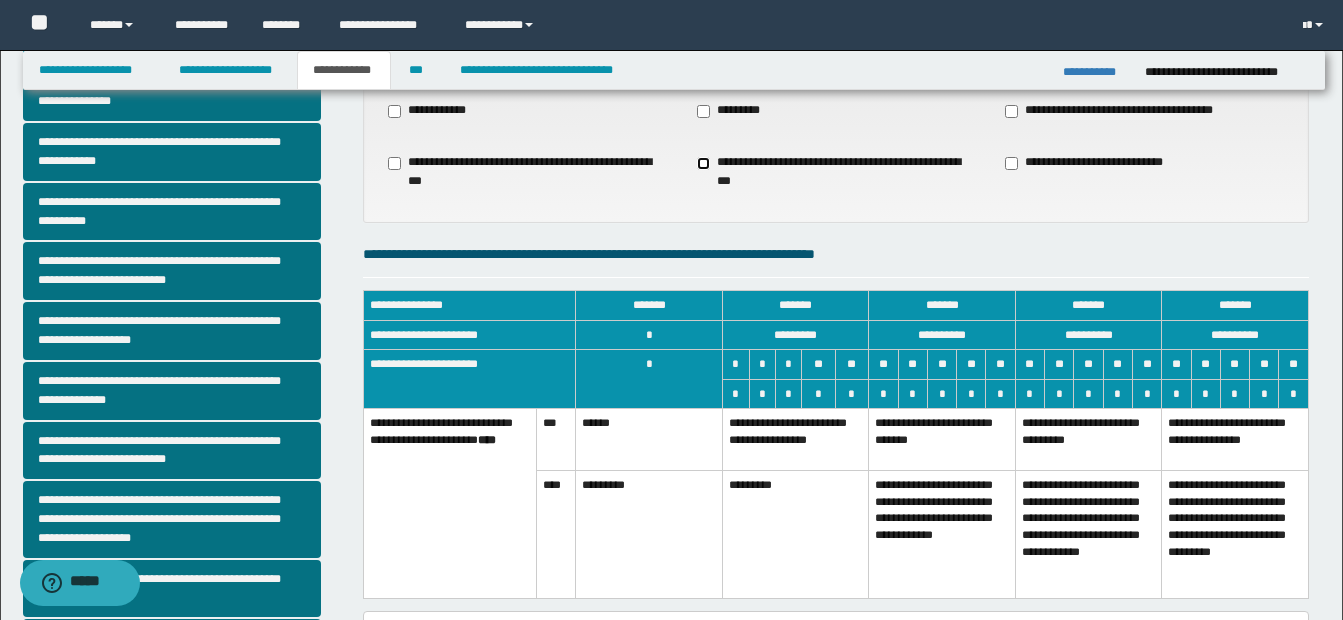 scroll, scrollTop: 200, scrollLeft: 0, axis: vertical 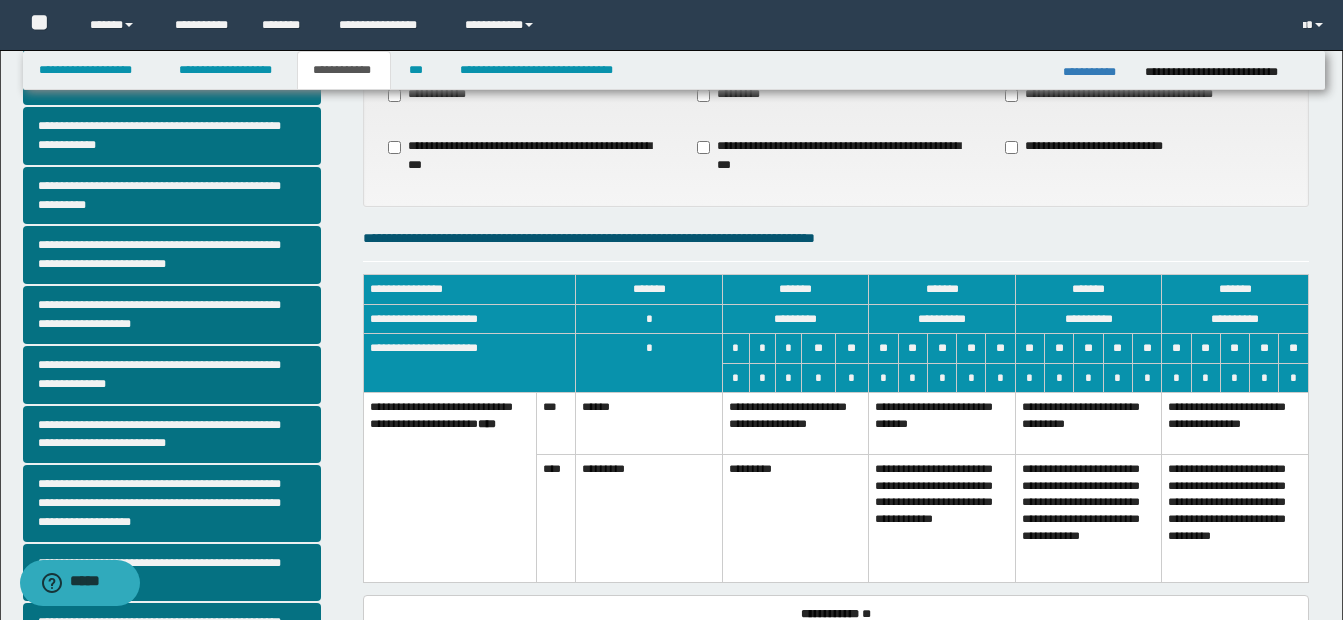 click on "**********" at bounding box center [942, 519] 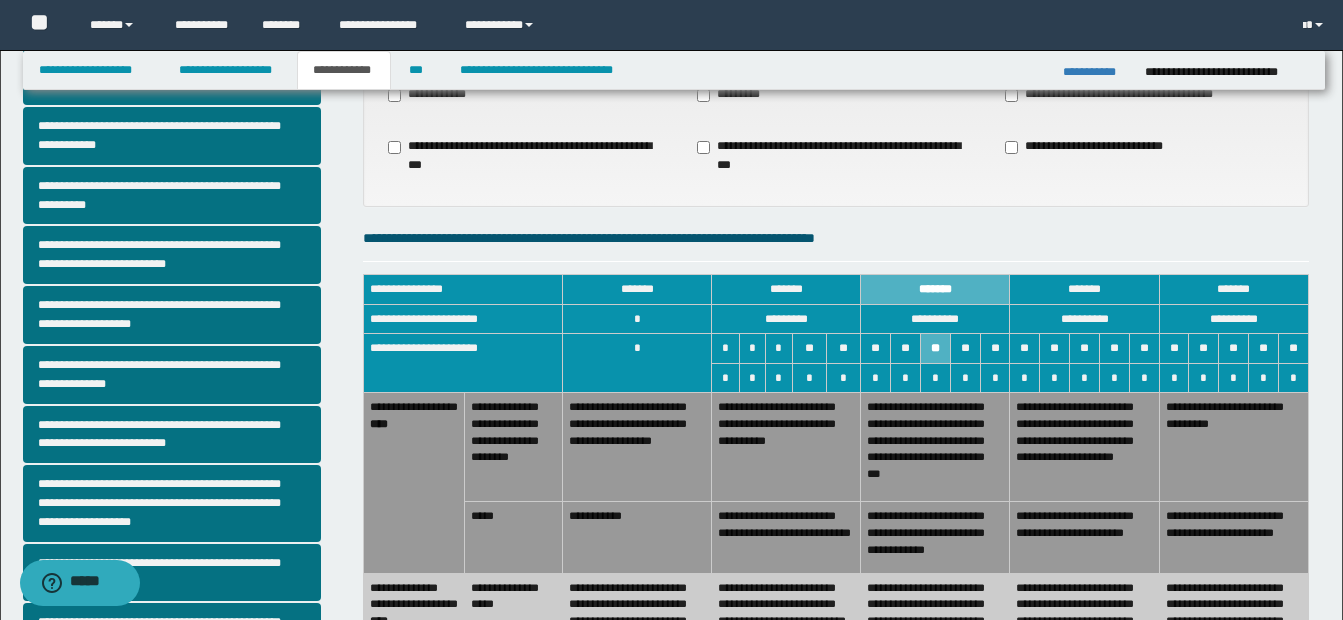 click on "**********" at bounding box center [786, 447] 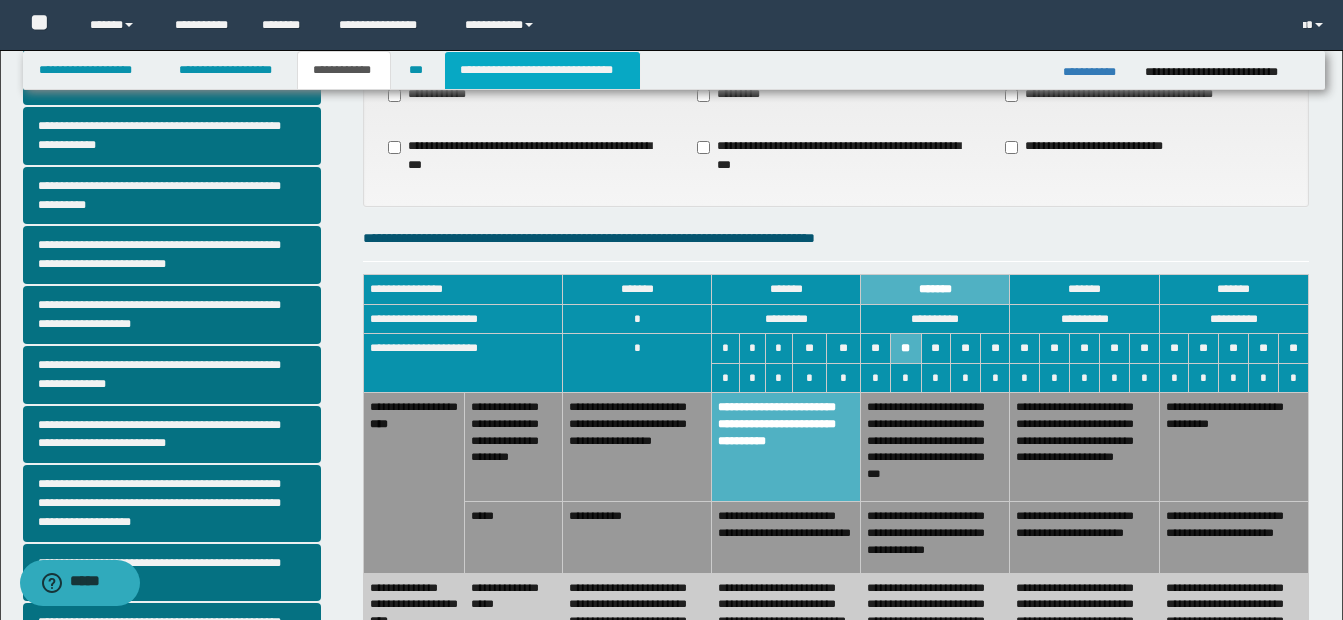 click on "**********" at bounding box center (542, 70) 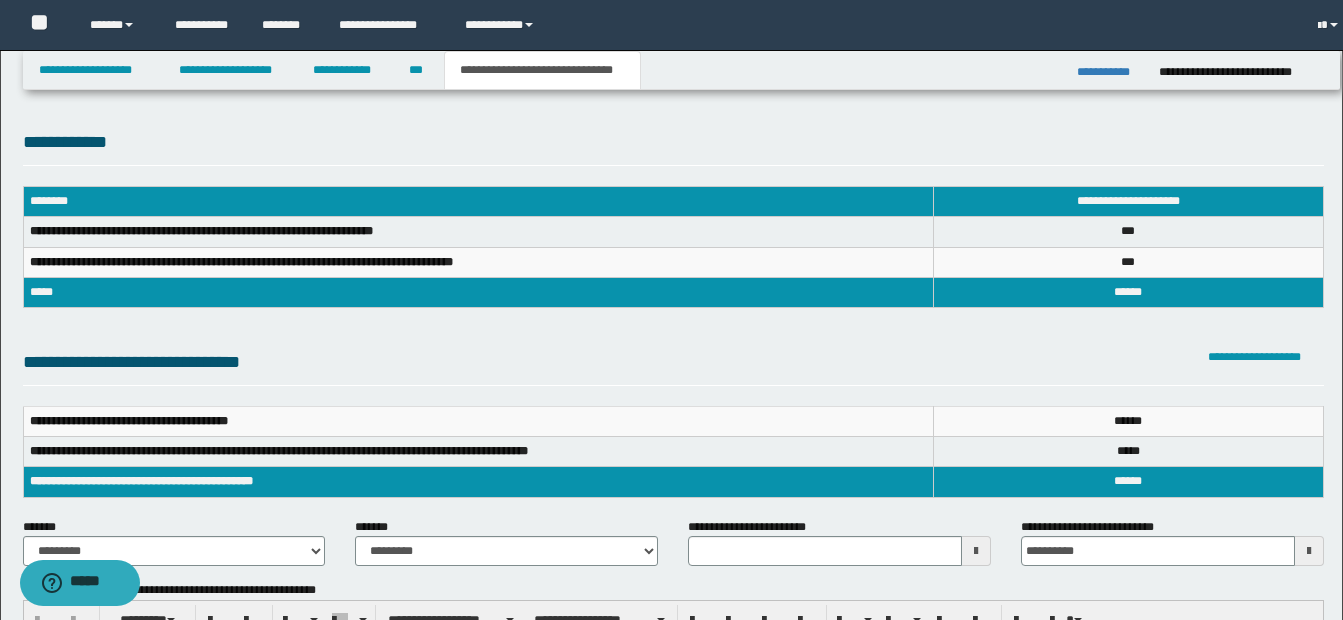 scroll, scrollTop: 0, scrollLeft: 0, axis: both 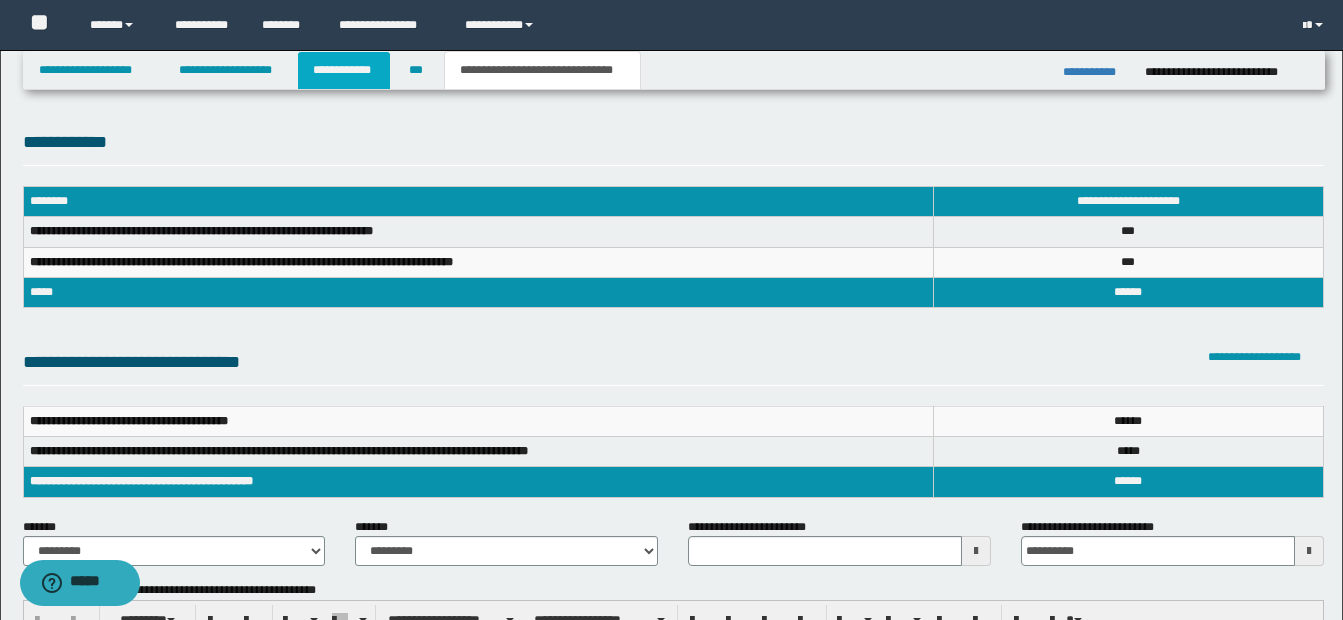 click on "**********" at bounding box center (344, 70) 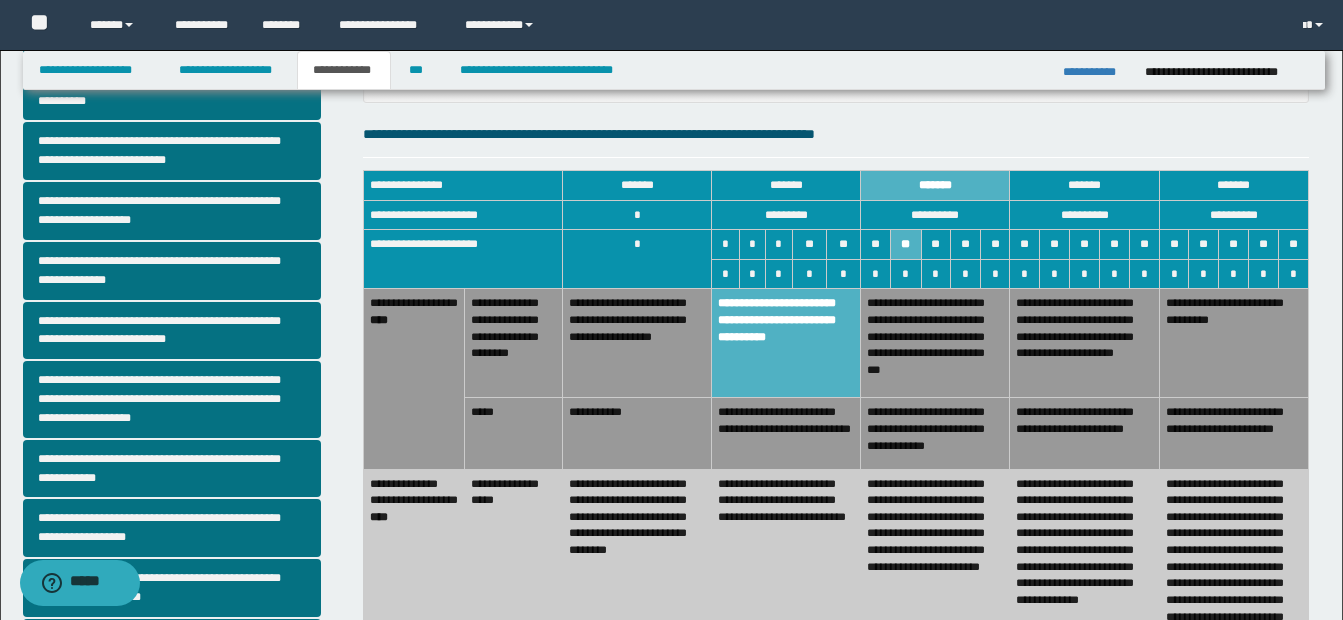 scroll, scrollTop: 300, scrollLeft: 0, axis: vertical 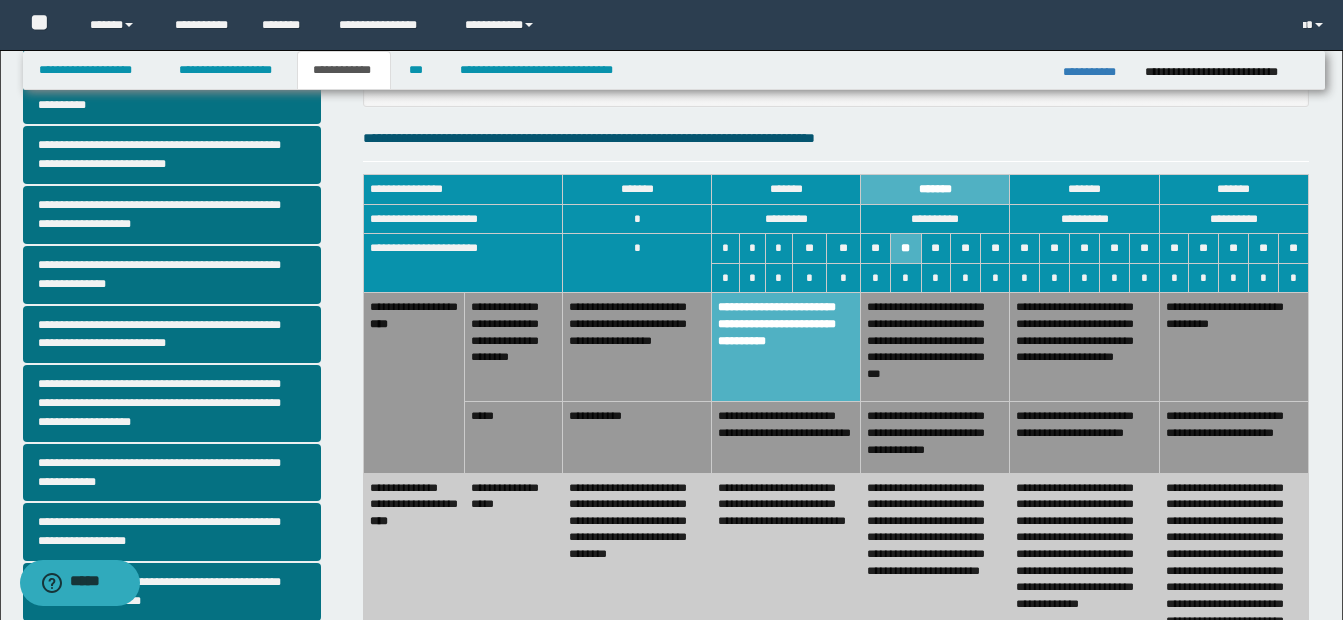 click on "**********" at bounding box center (786, 574) 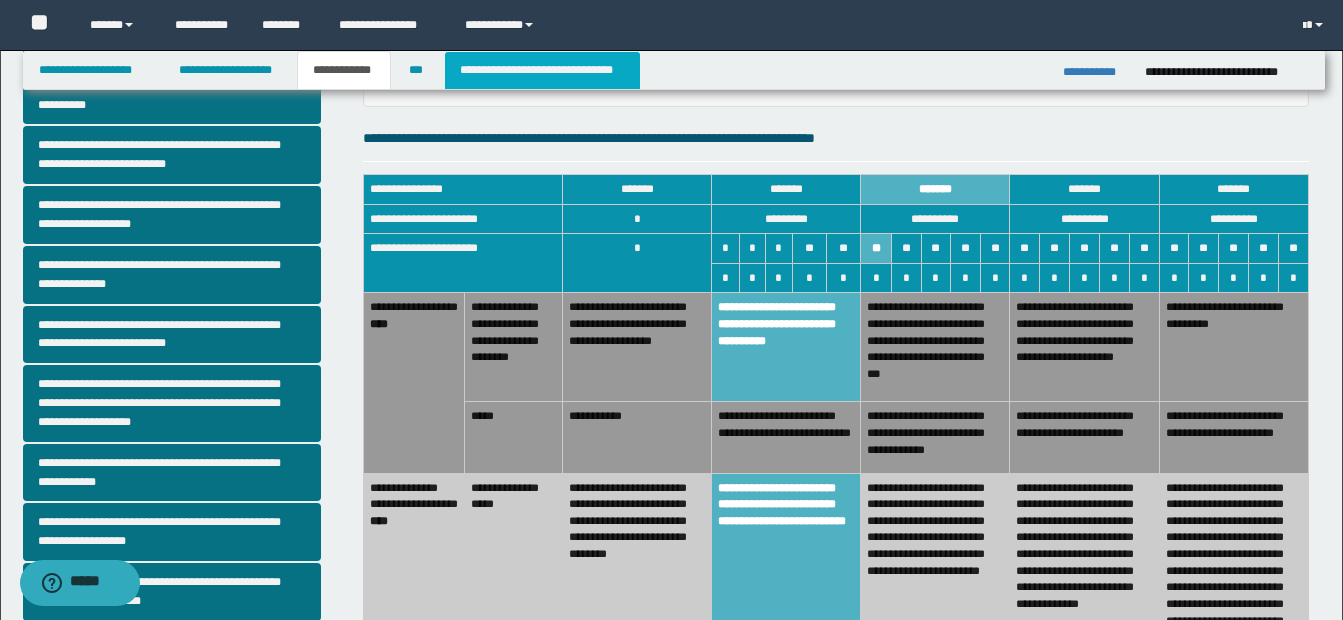 click on "**********" at bounding box center [542, 70] 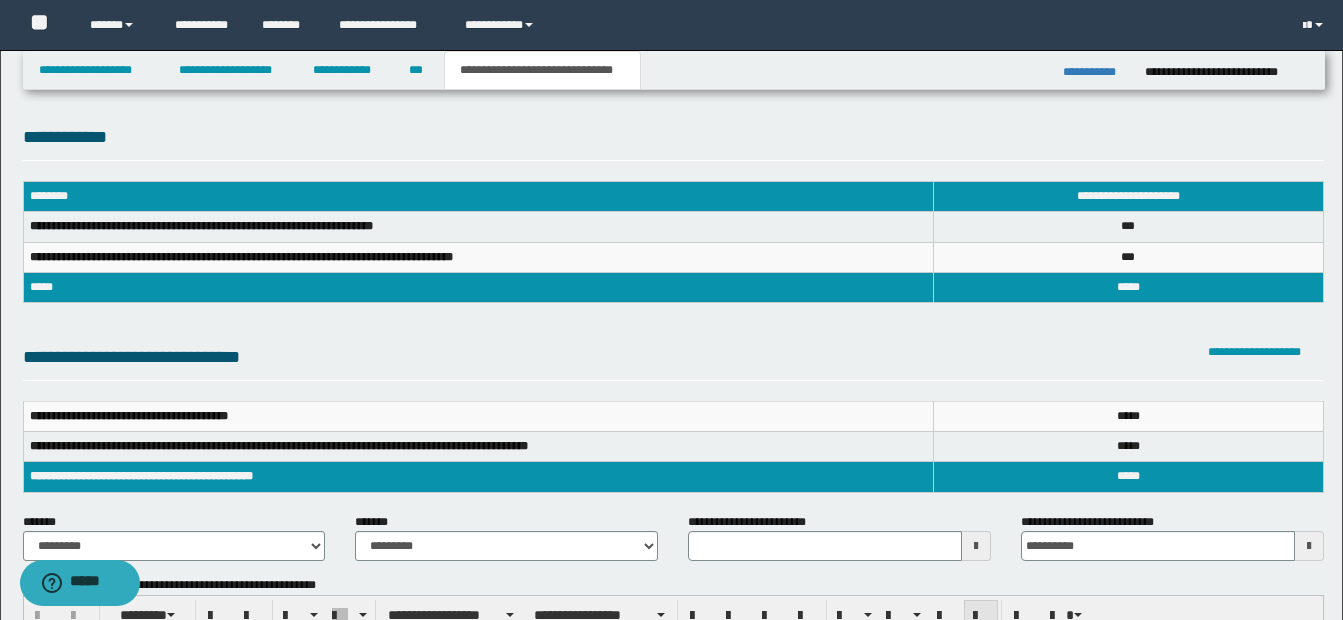 scroll, scrollTop: 0, scrollLeft: 0, axis: both 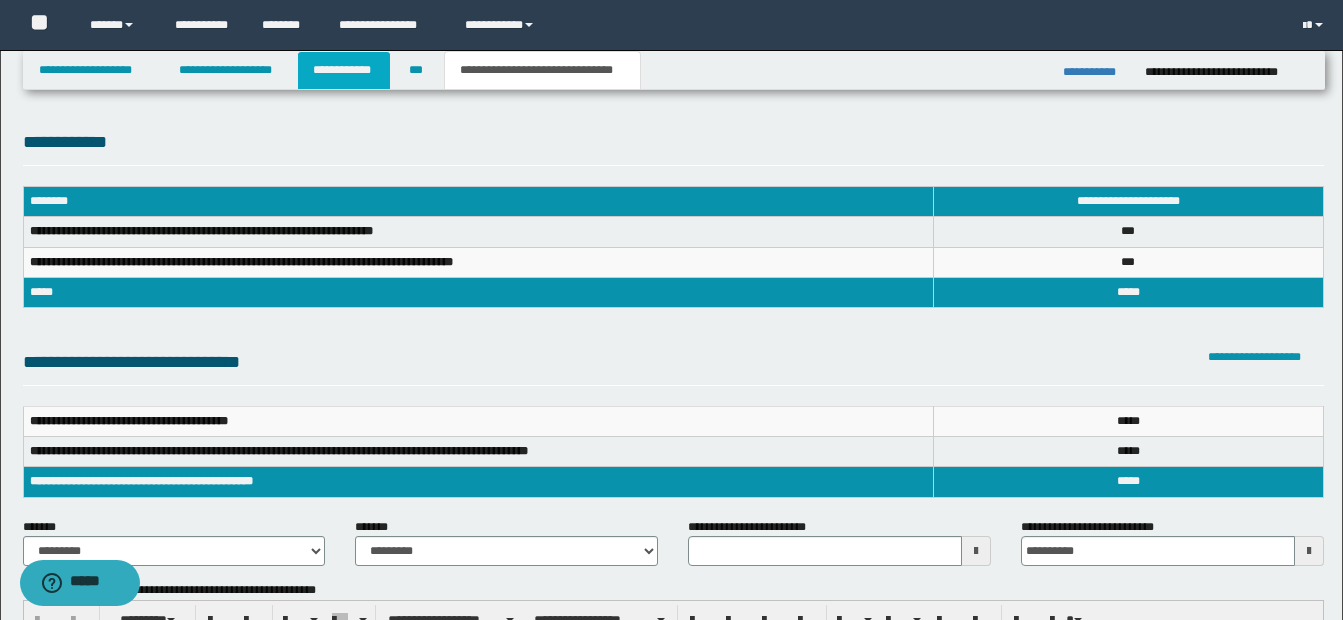click on "**********" at bounding box center [344, 70] 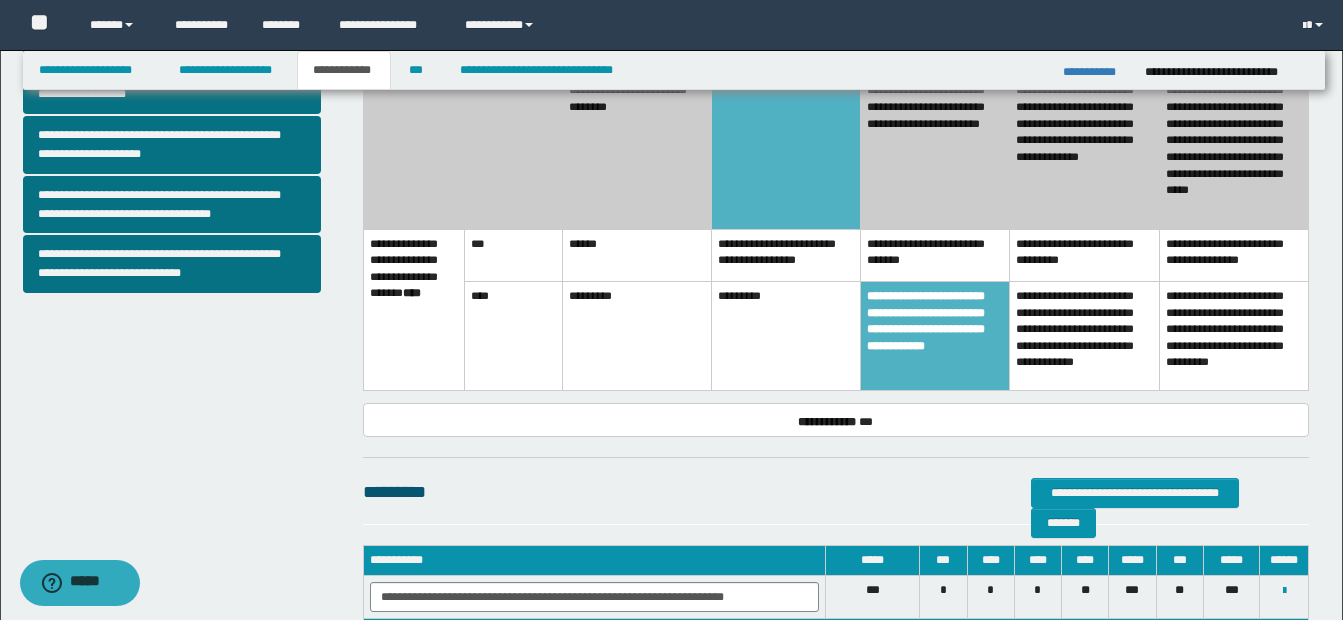 scroll, scrollTop: 700, scrollLeft: 0, axis: vertical 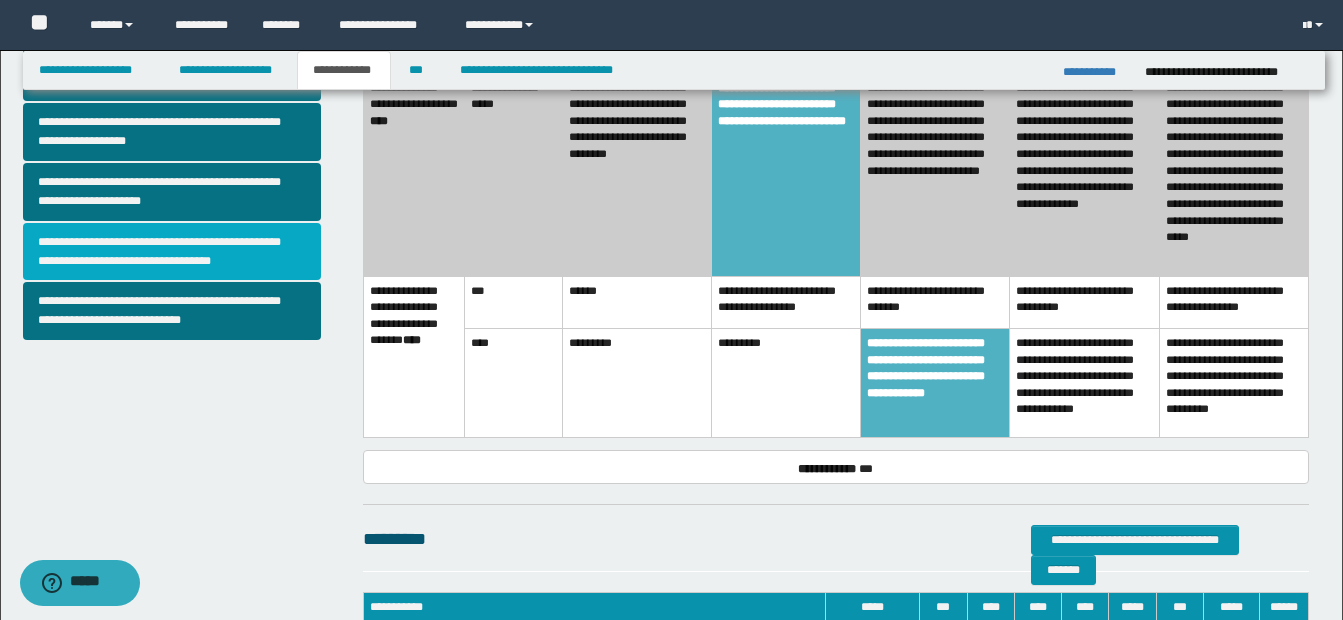 click on "**********" at bounding box center (172, 252) 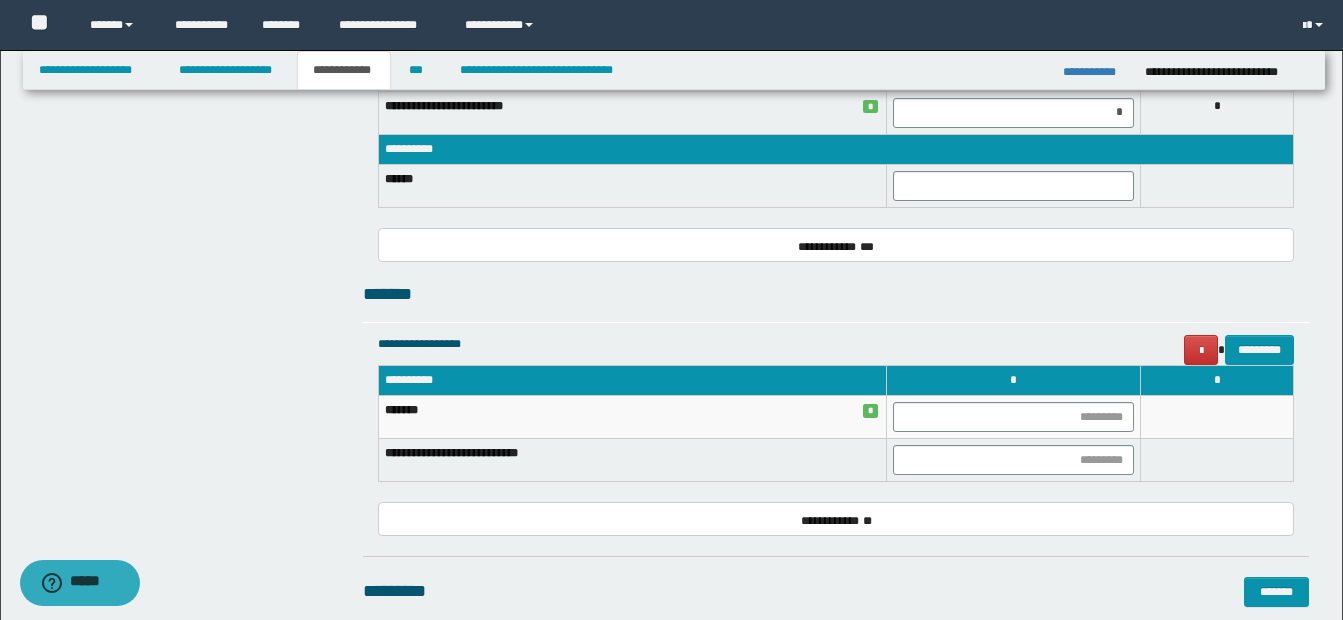 scroll, scrollTop: 1500, scrollLeft: 0, axis: vertical 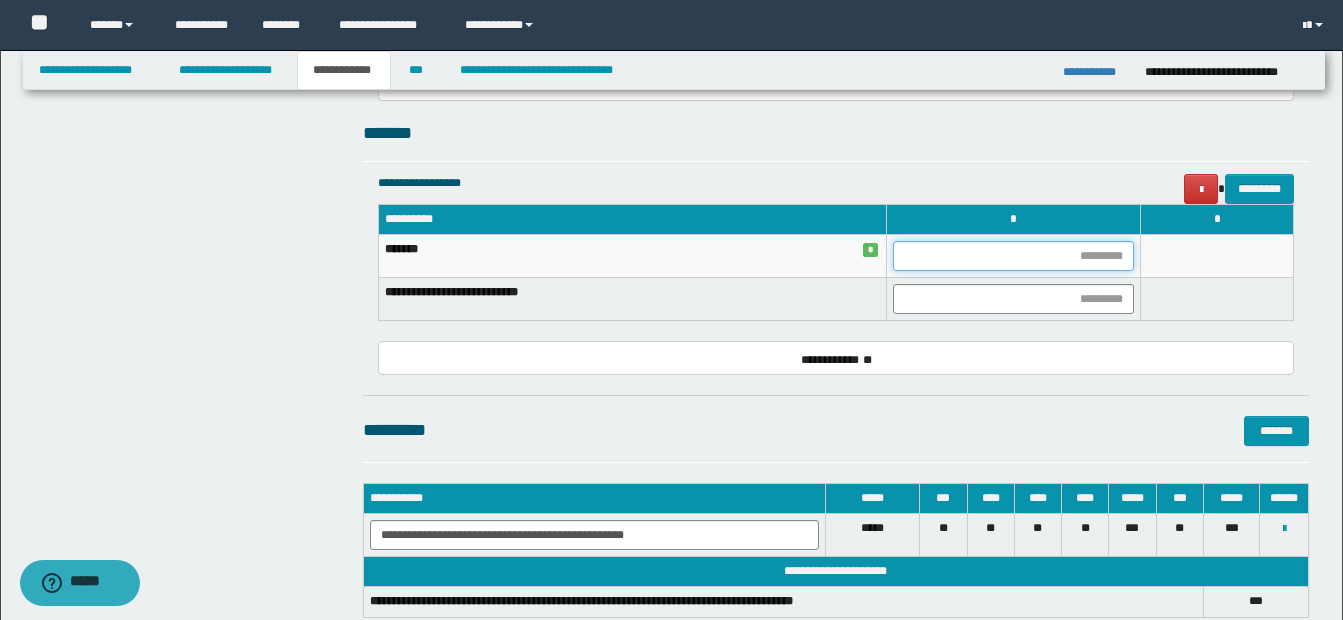 click at bounding box center (1013, 256) 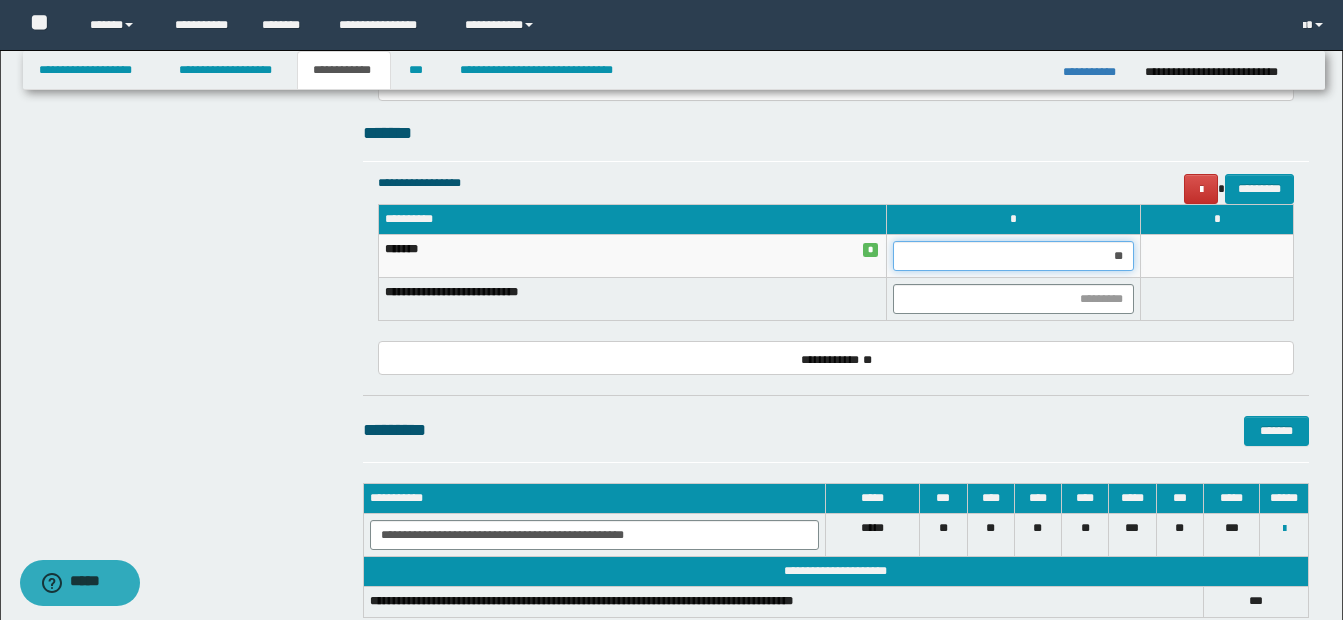 type on "***" 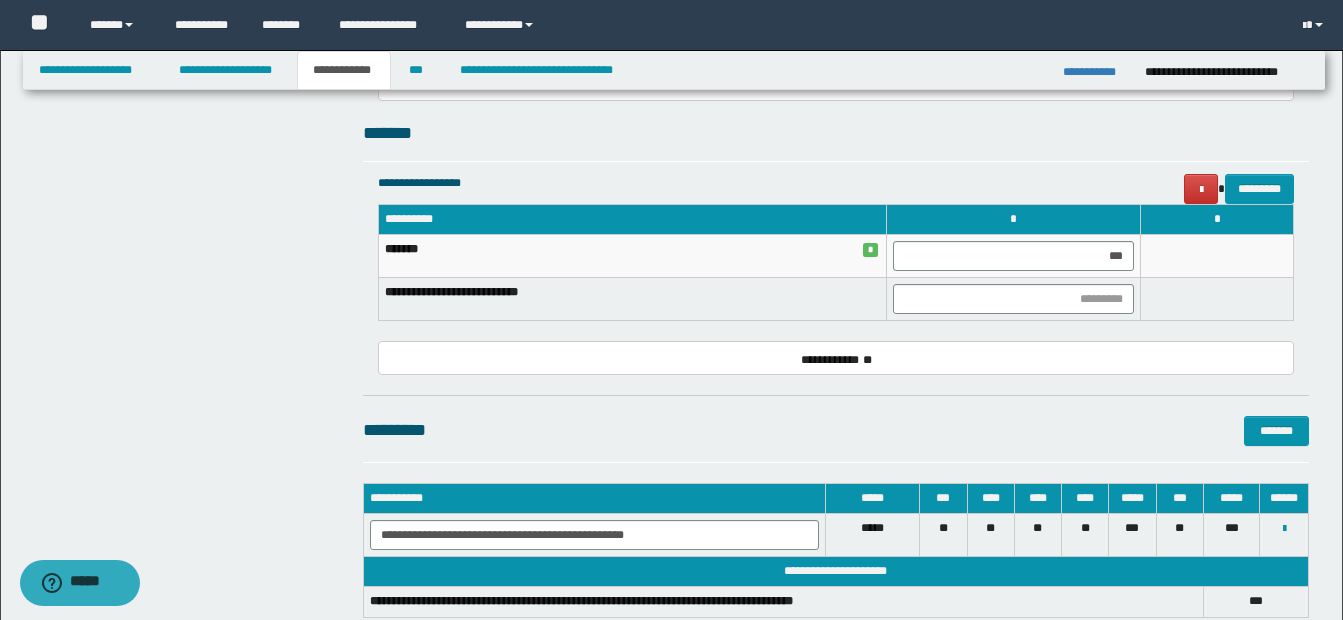 click at bounding box center (1217, 256) 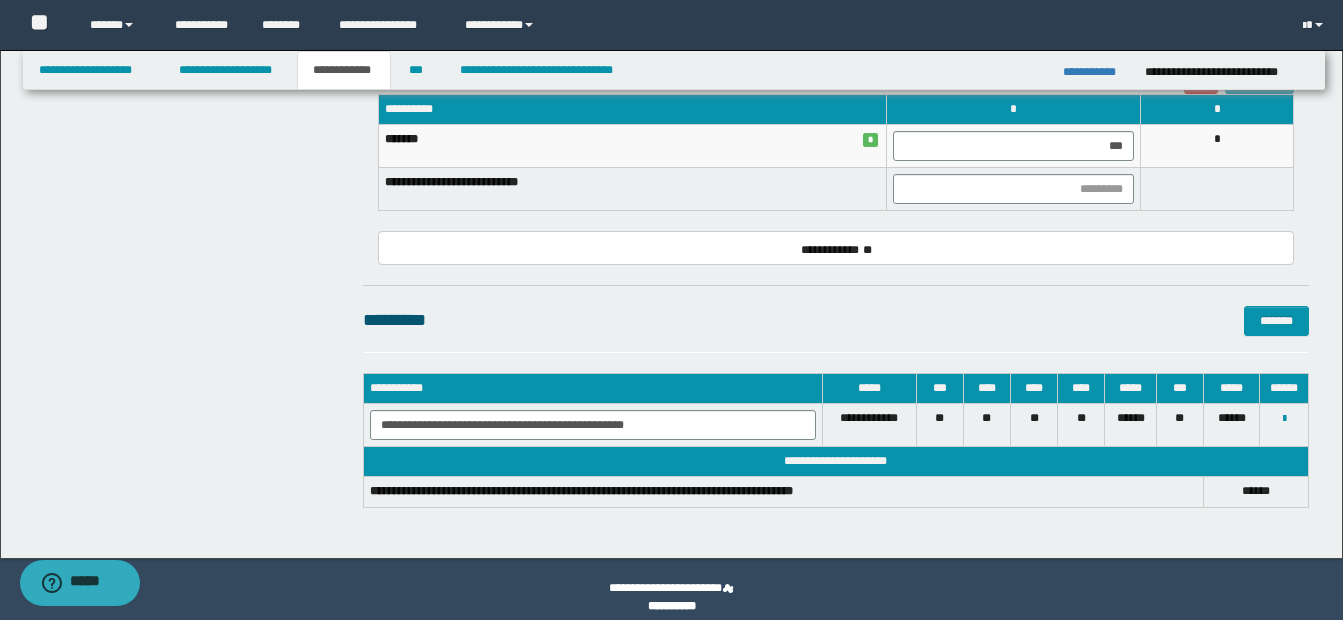 scroll, scrollTop: 1626, scrollLeft: 0, axis: vertical 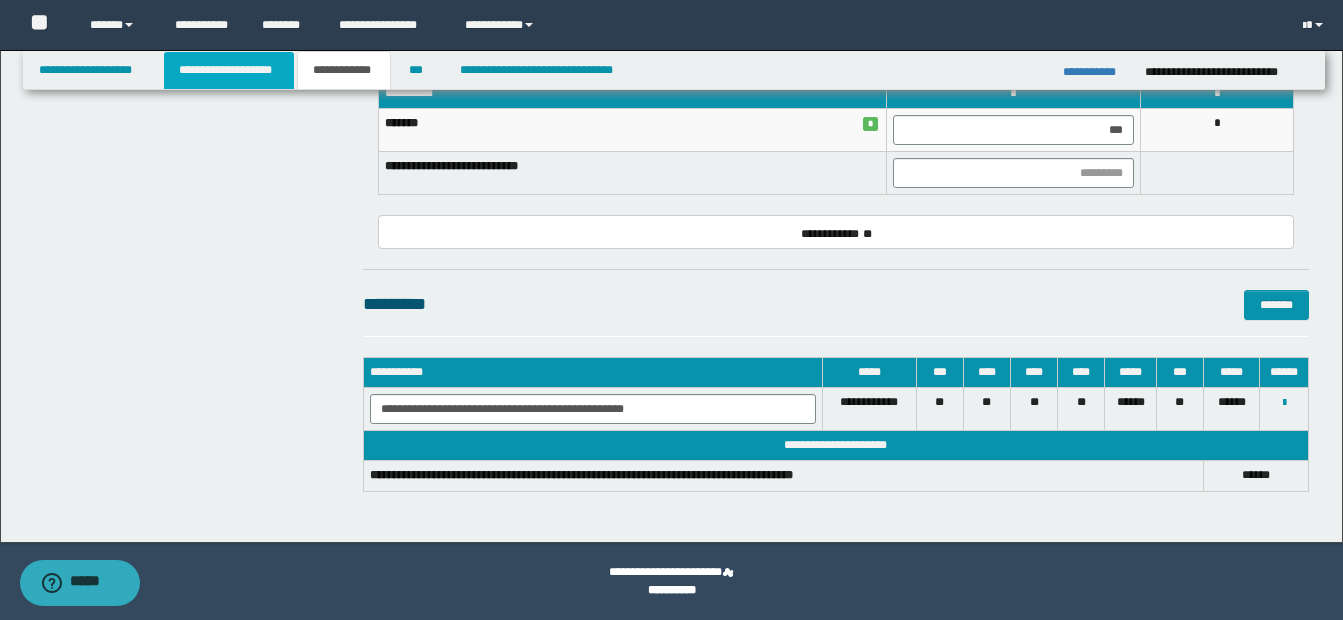 click on "**********" at bounding box center (229, 70) 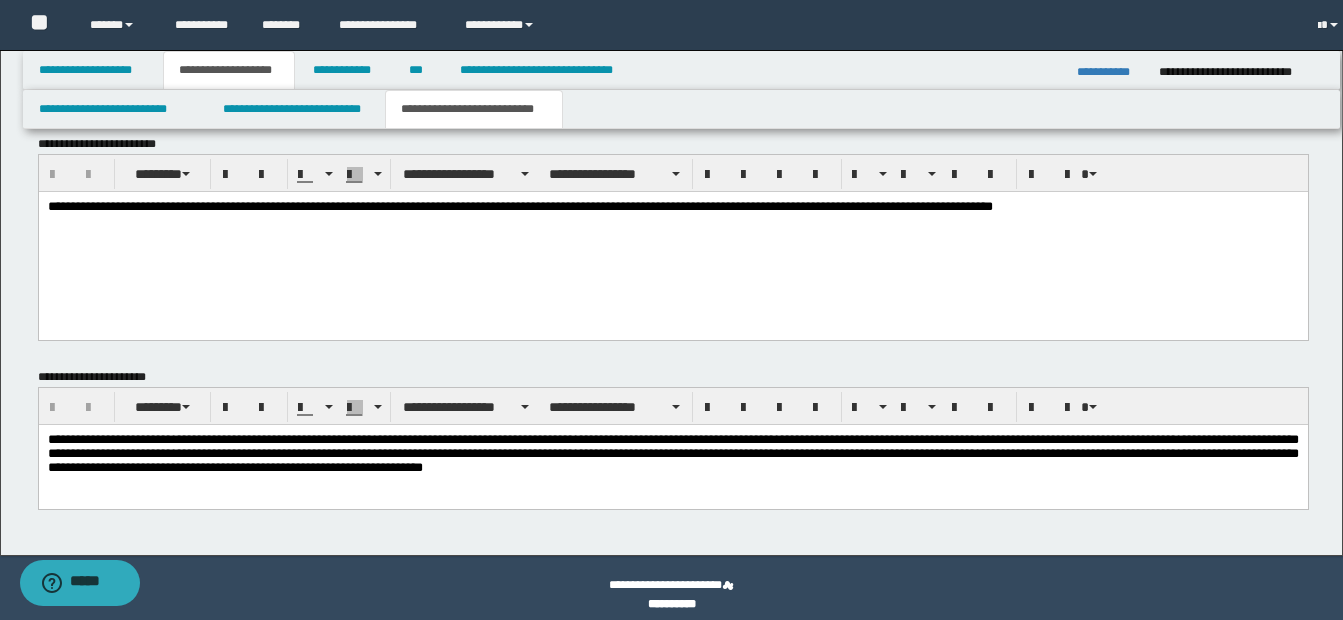 scroll, scrollTop: 1639, scrollLeft: 0, axis: vertical 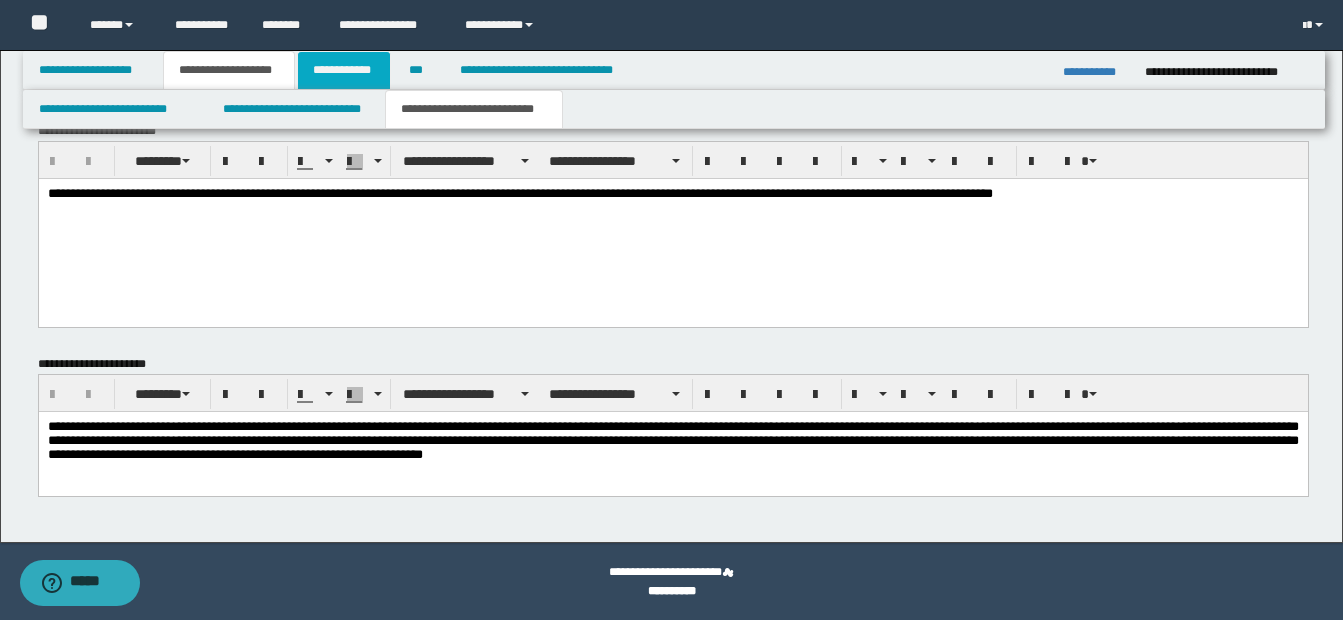 click on "**********" at bounding box center (344, 70) 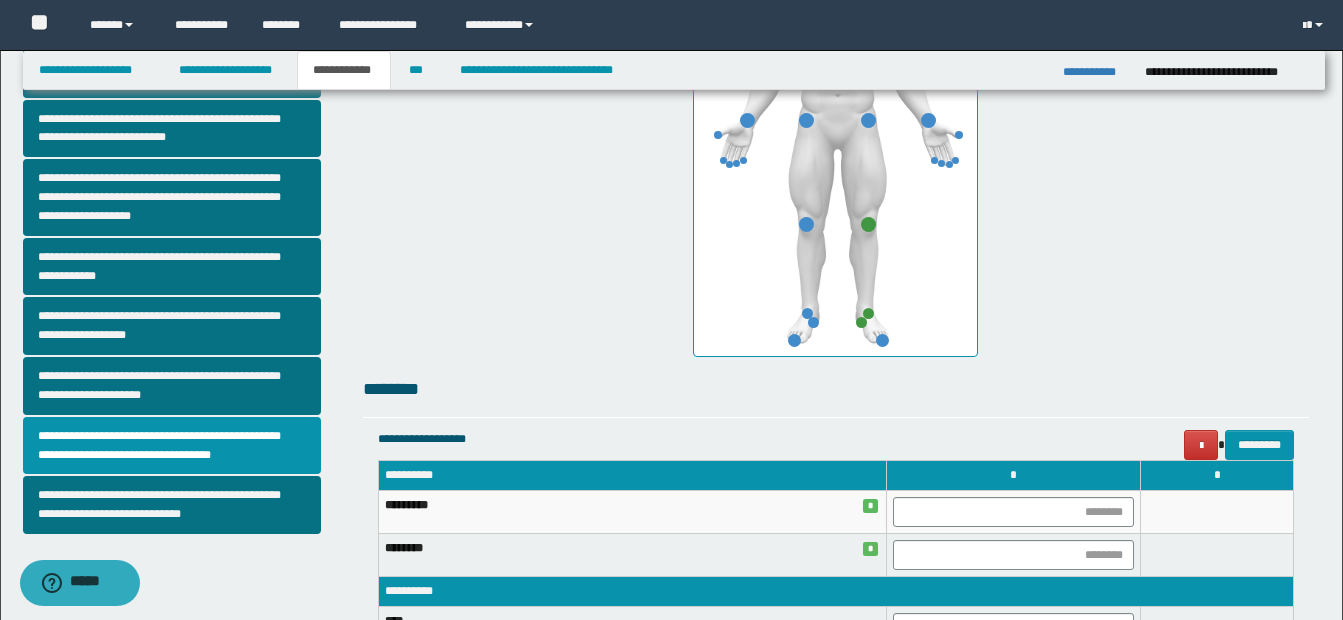 scroll, scrollTop: 508, scrollLeft: 0, axis: vertical 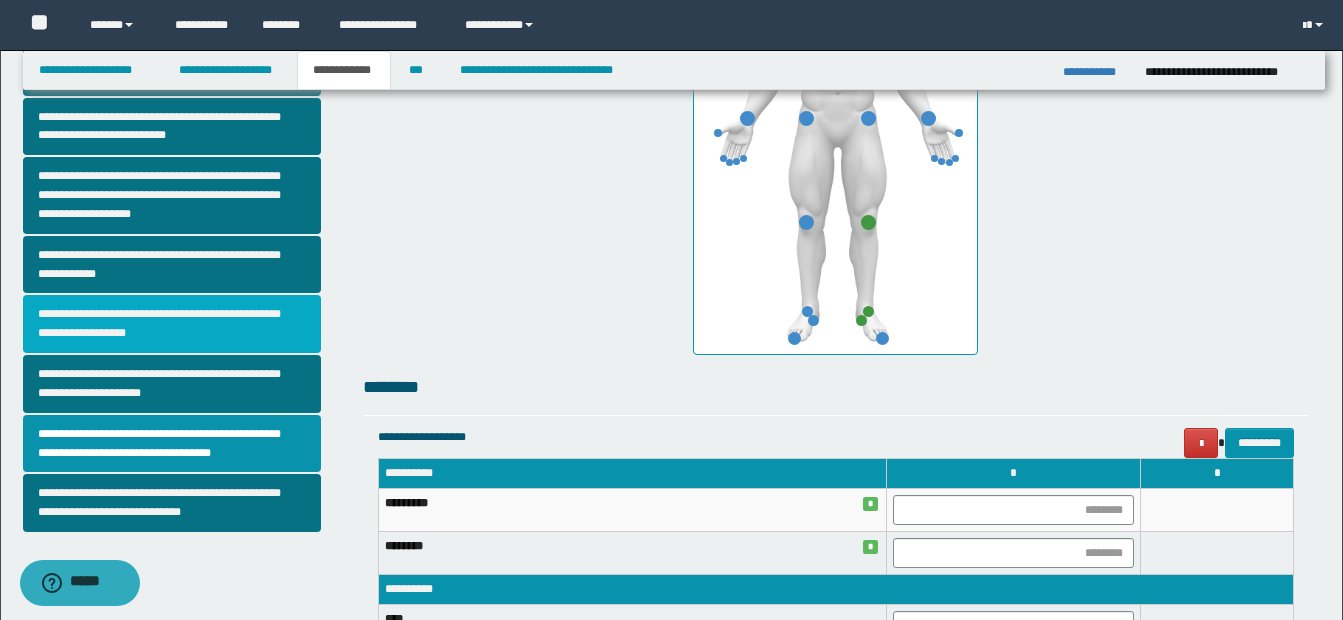 click on "**********" at bounding box center [172, 324] 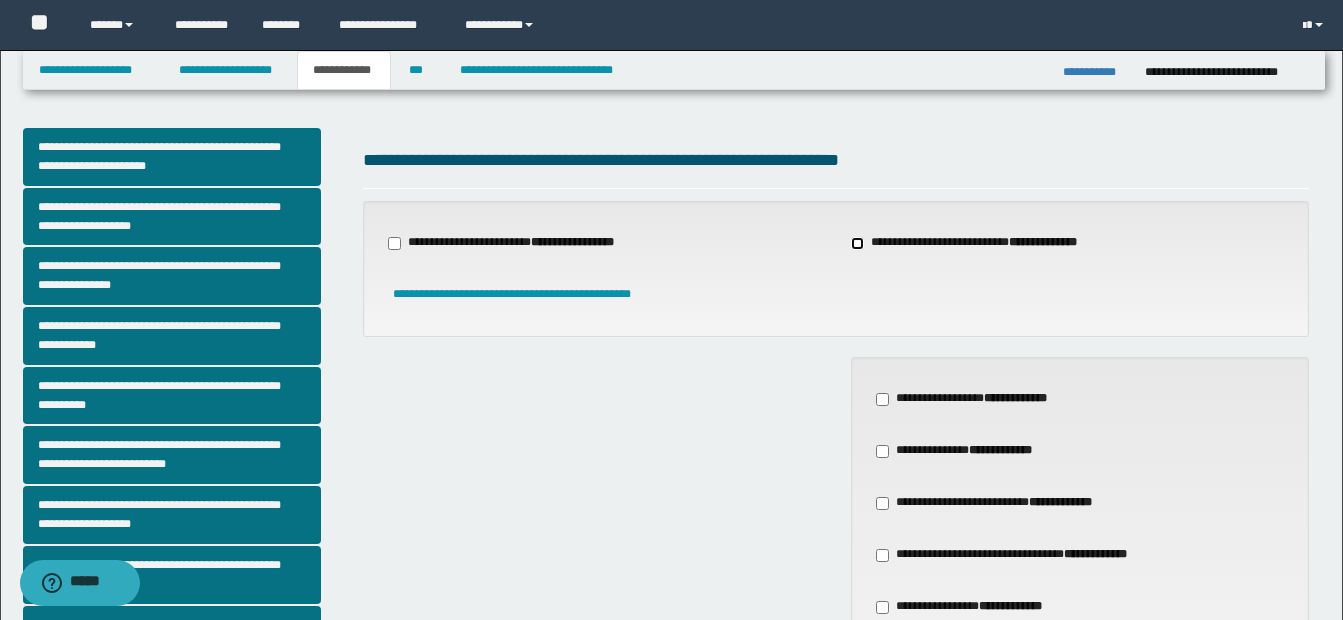 scroll, scrollTop: 200, scrollLeft: 0, axis: vertical 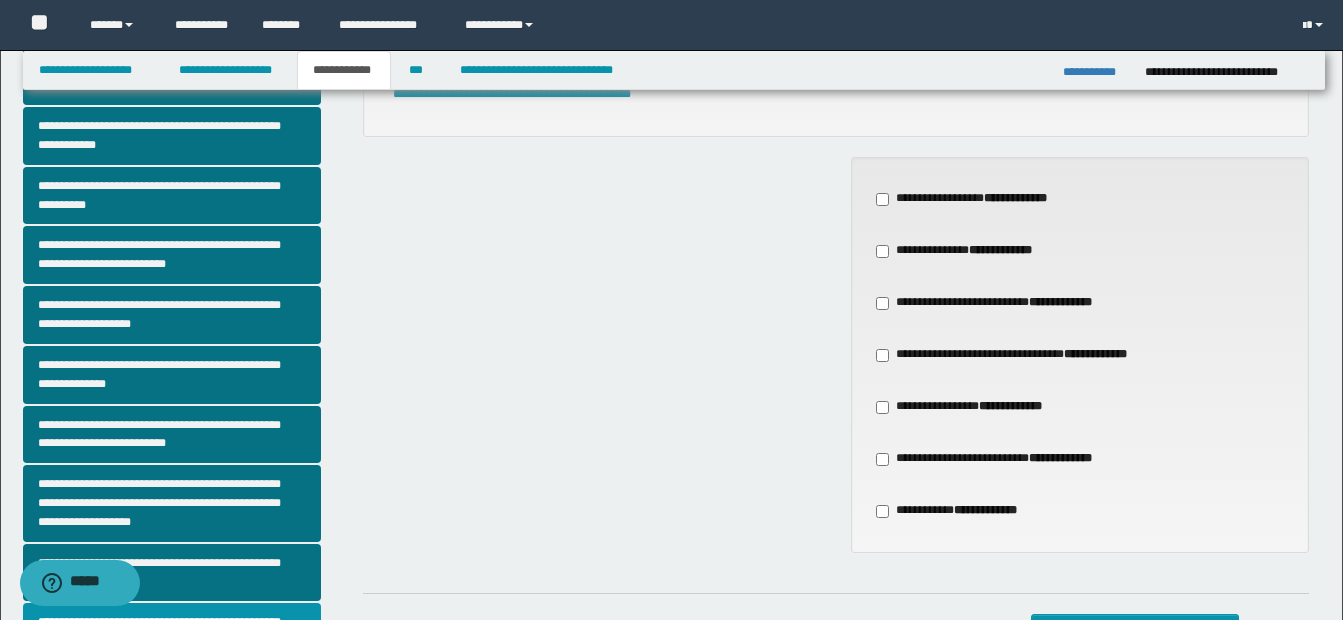 click on "**********" at bounding box center (993, 459) 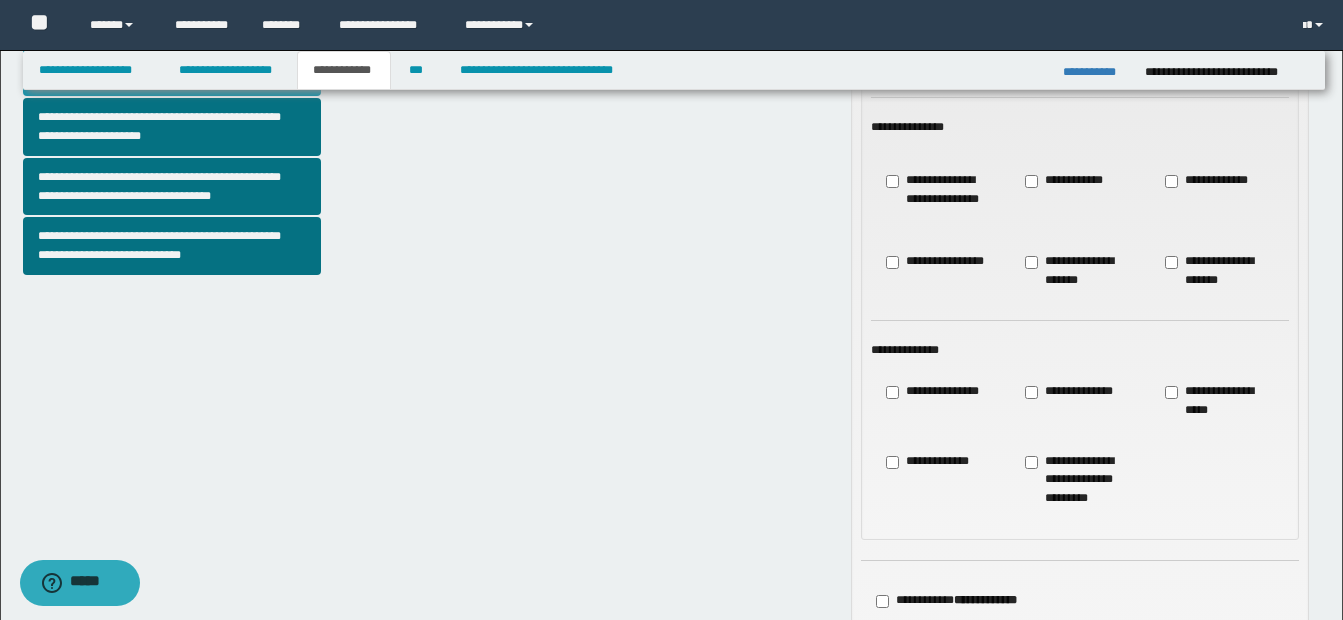 scroll, scrollTop: 800, scrollLeft: 0, axis: vertical 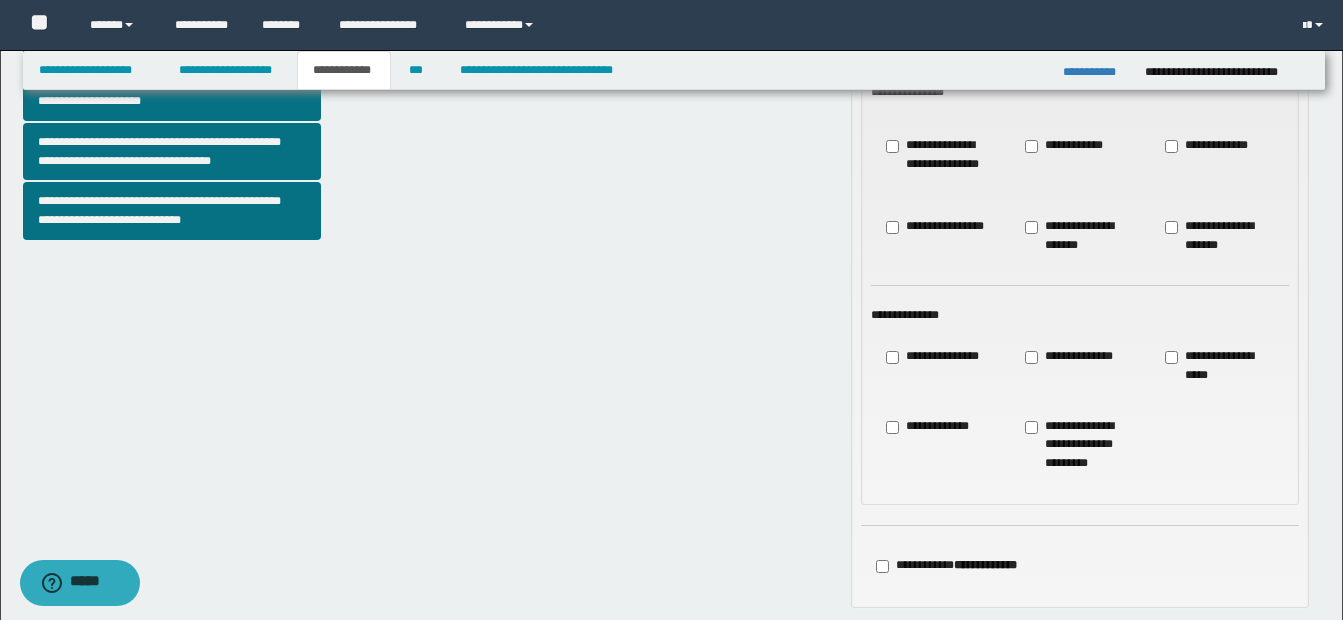 click on "**********" at bounding box center (1219, 366) 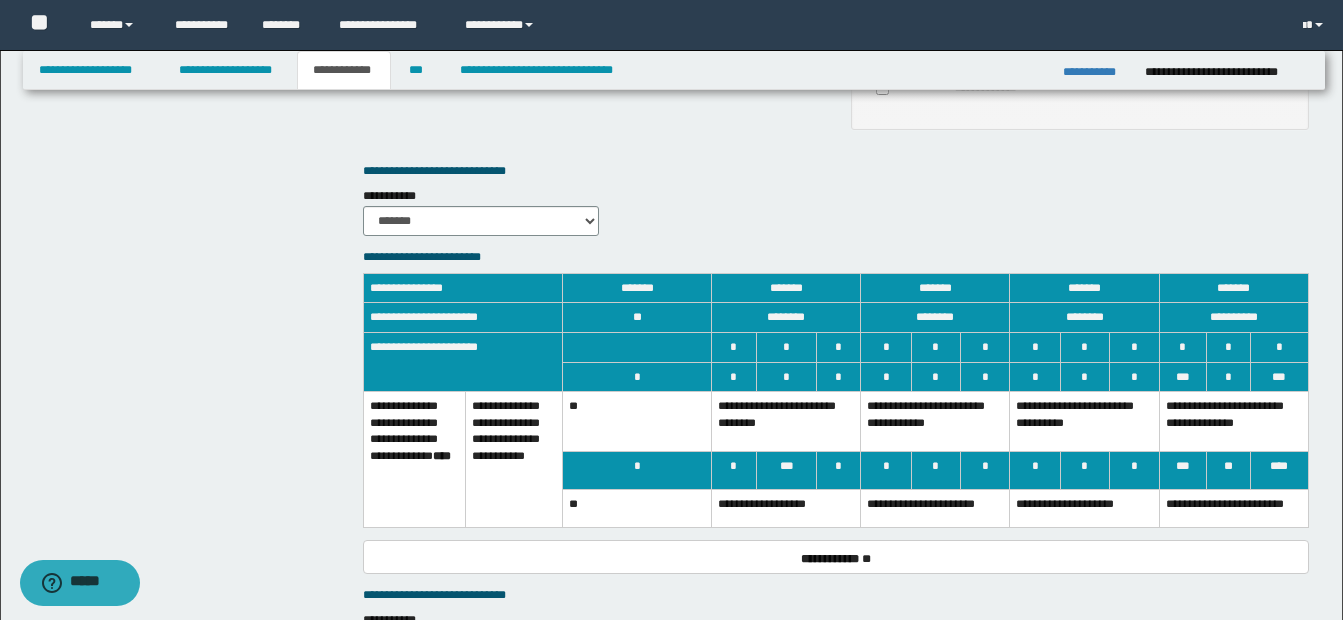 scroll, scrollTop: 1400, scrollLeft: 0, axis: vertical 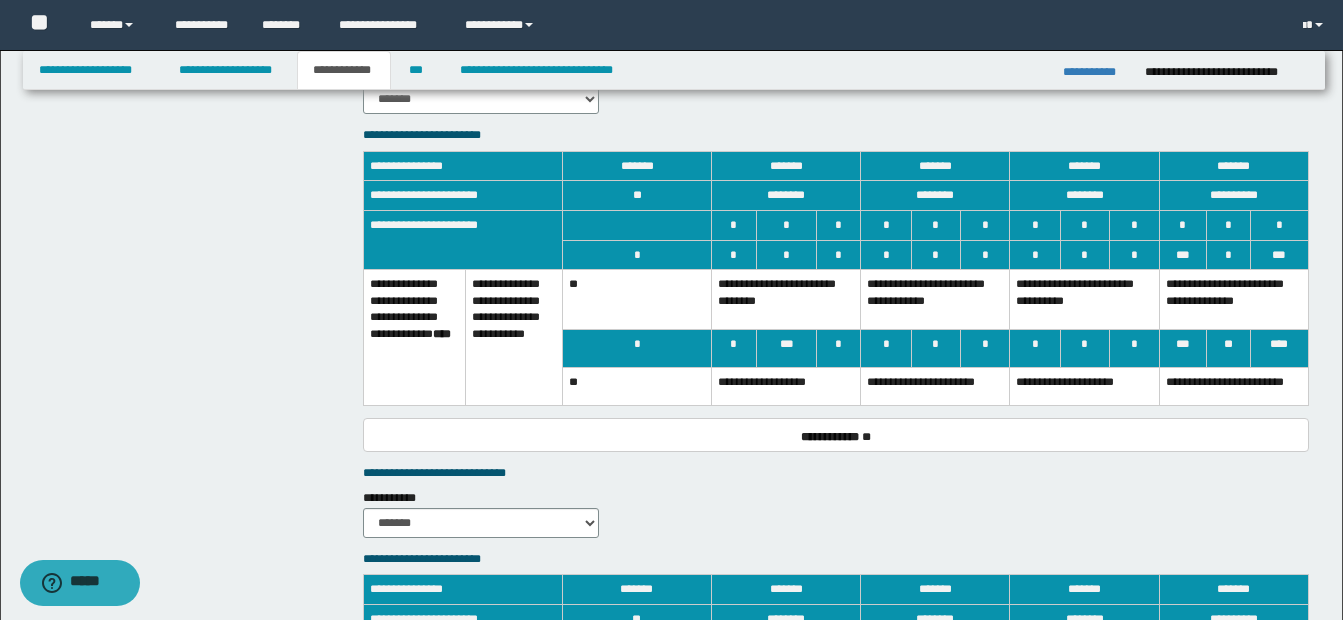 click on "**********" at bounding box center (935, 386) 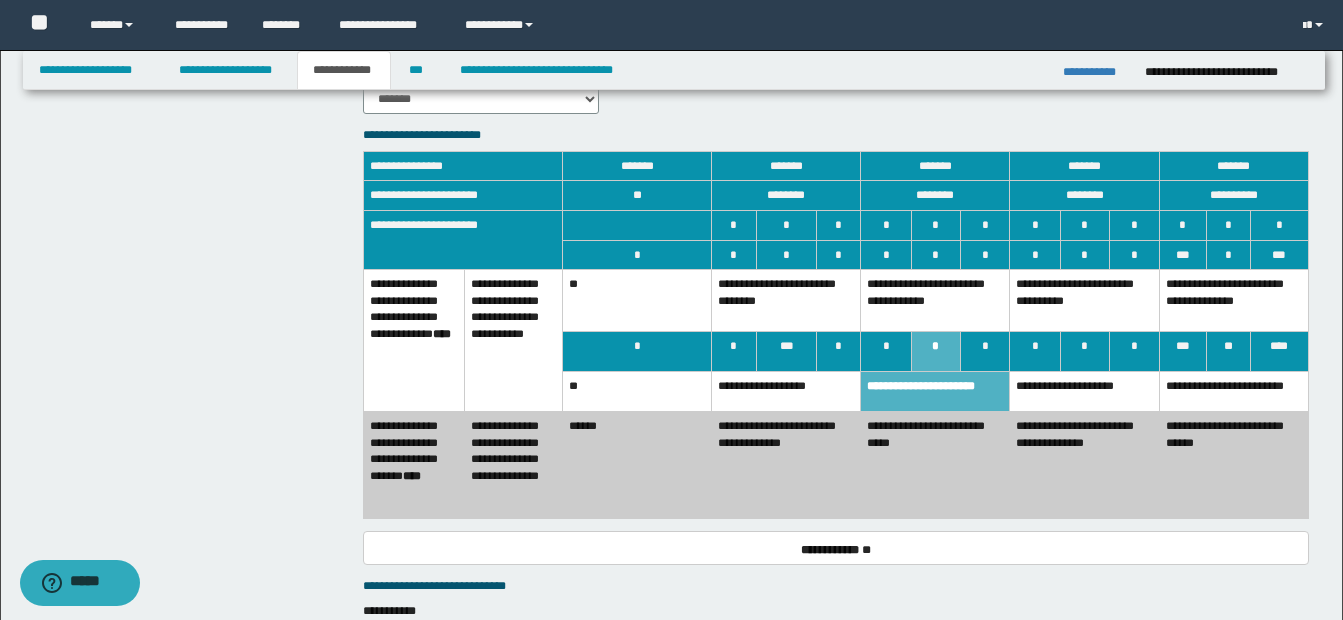 click on "**********" at bounding box center [935, 464] 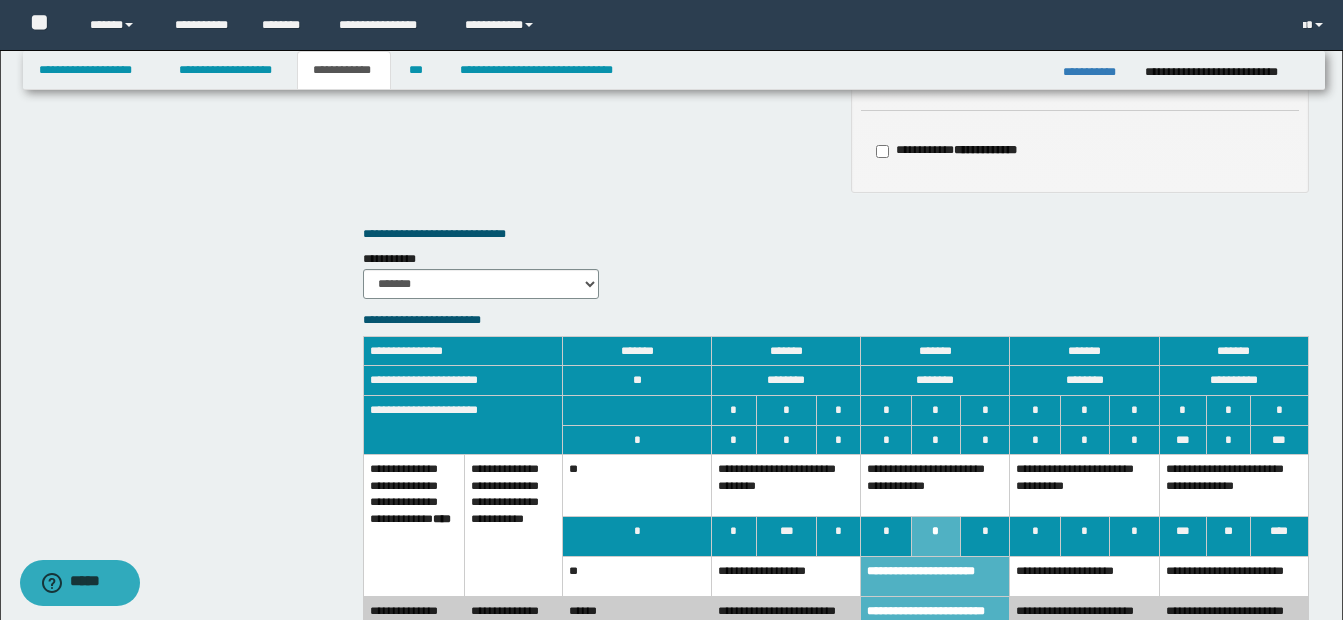 scroll, scrollTop: 1200, scrollLeft: 0, axis: vertical 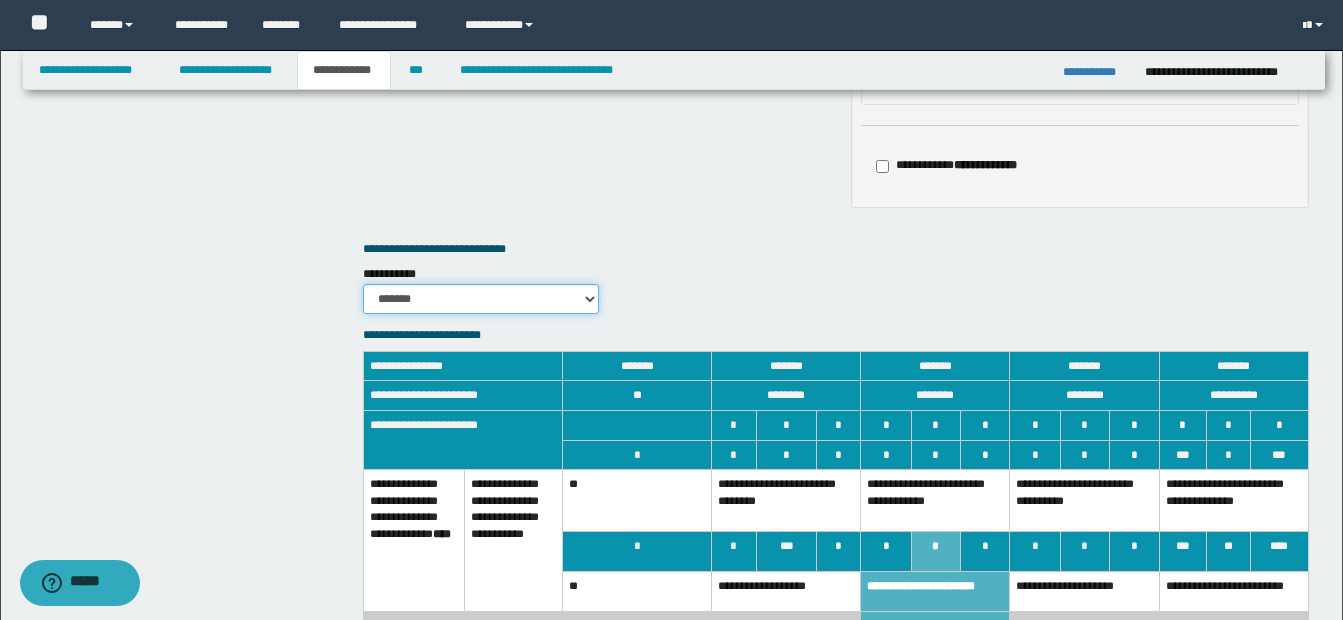 click on "*******
*********" at bounding box center [481, 299] 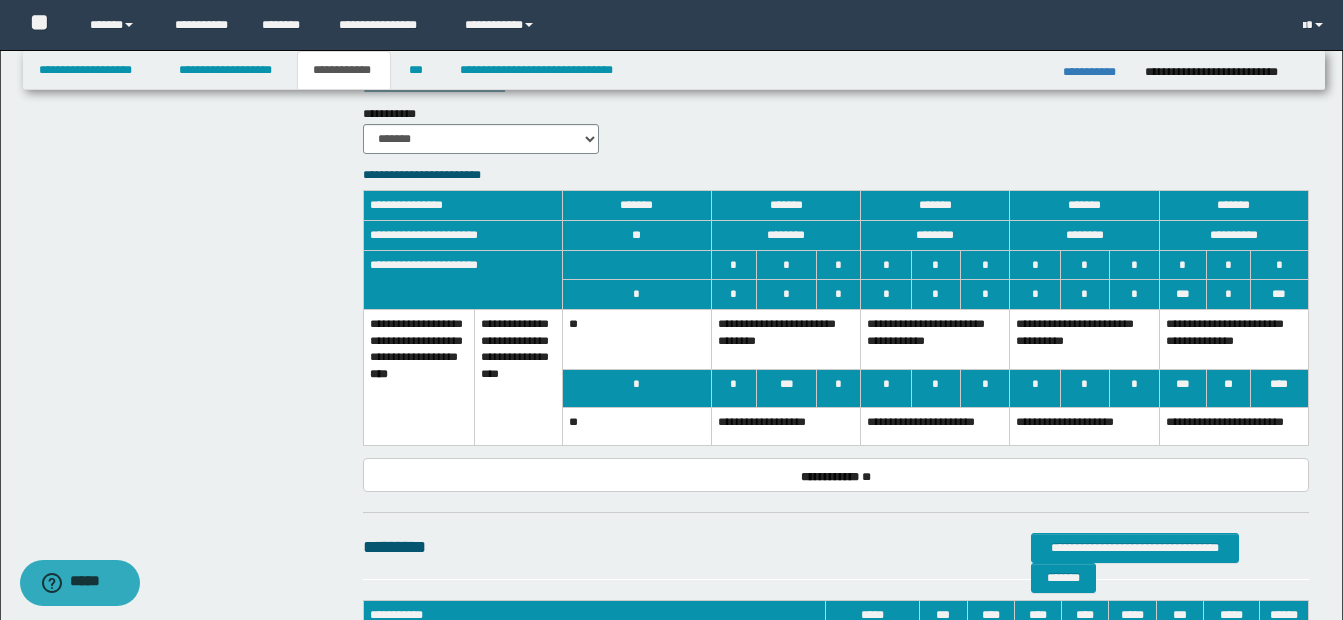 scroll, scrollTop: 1800, scrollLeft: 0, axis: vertical 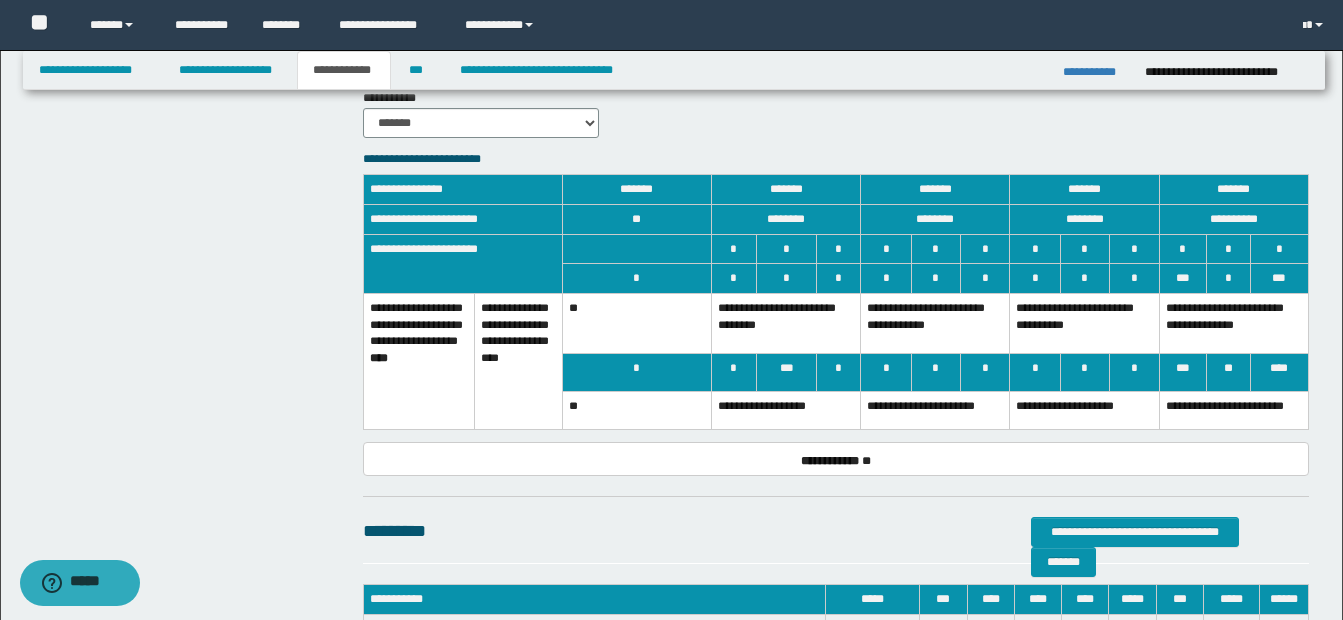 click on "**********" at bounding box center (935, 410) 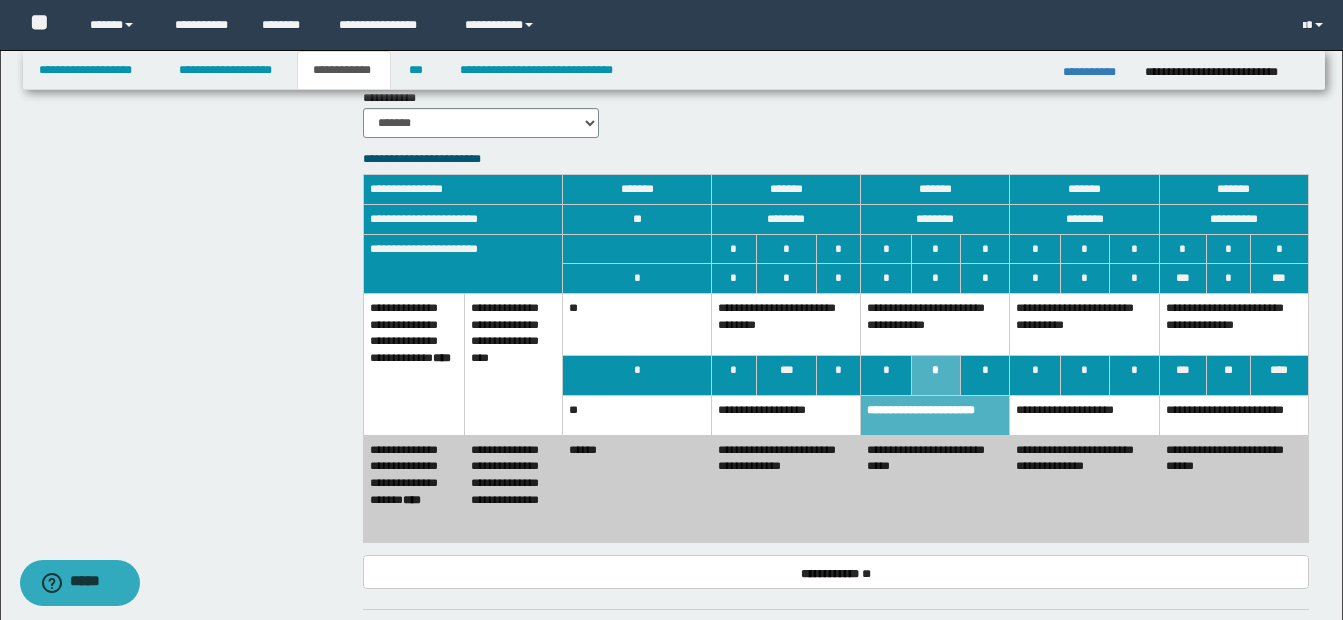 click on "**********" at bounding box center [786, 324] 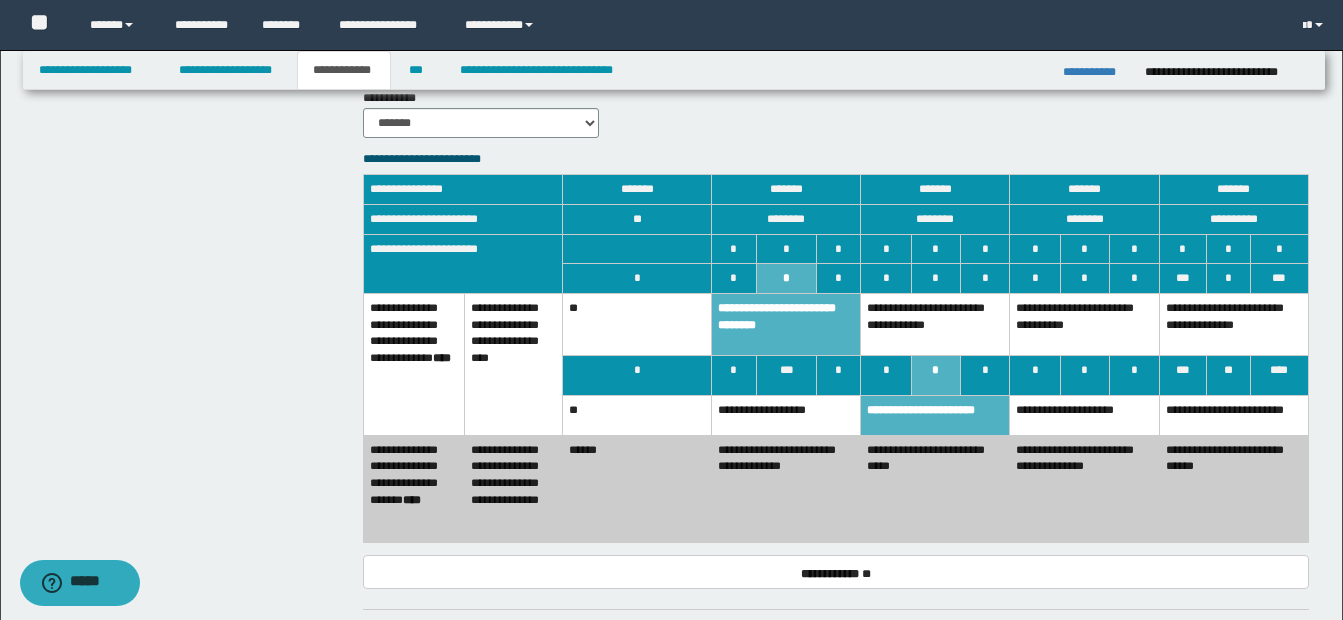 click on "**********" at bounding box center (786, 488) 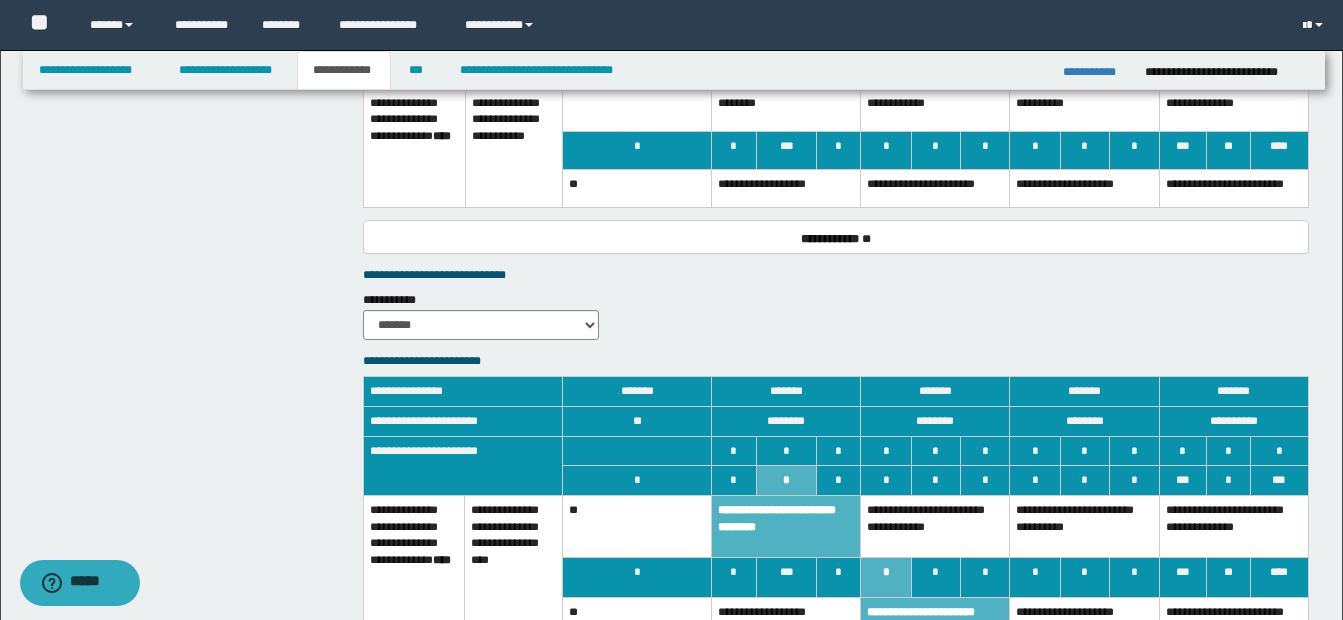 scroll, scrollTop: 1600, scrollLeft: 0, axis: vertical 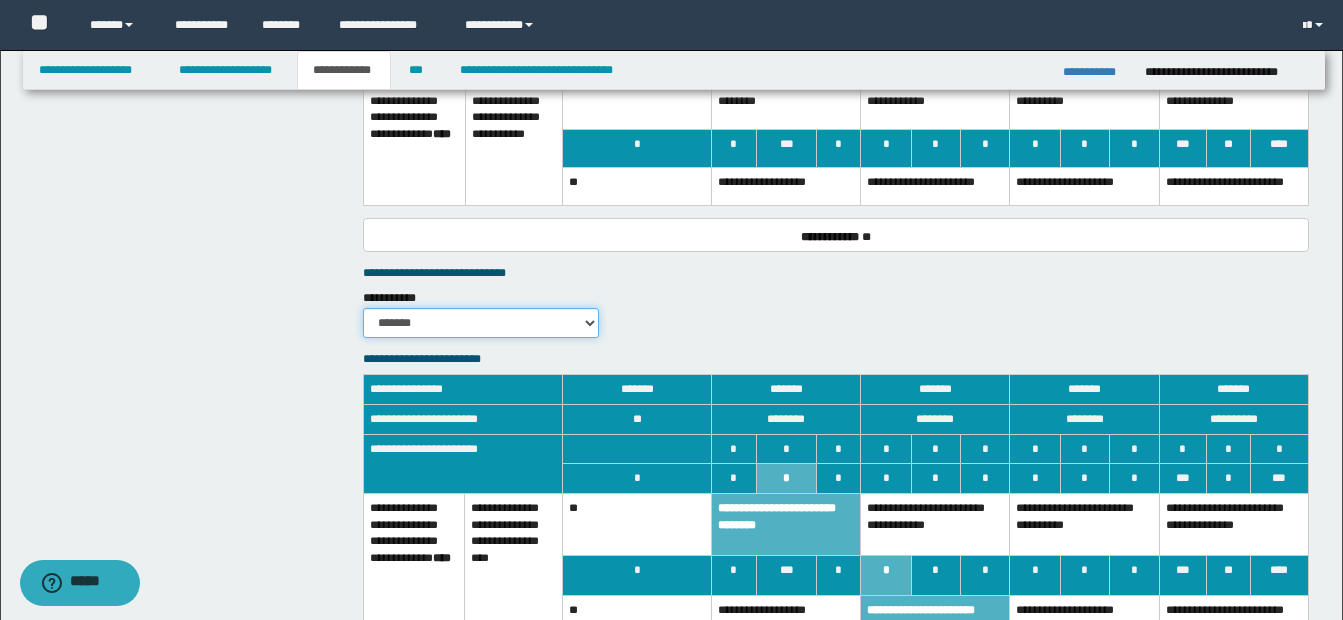 click on "*******
*********" at bounding box center [481, 323] 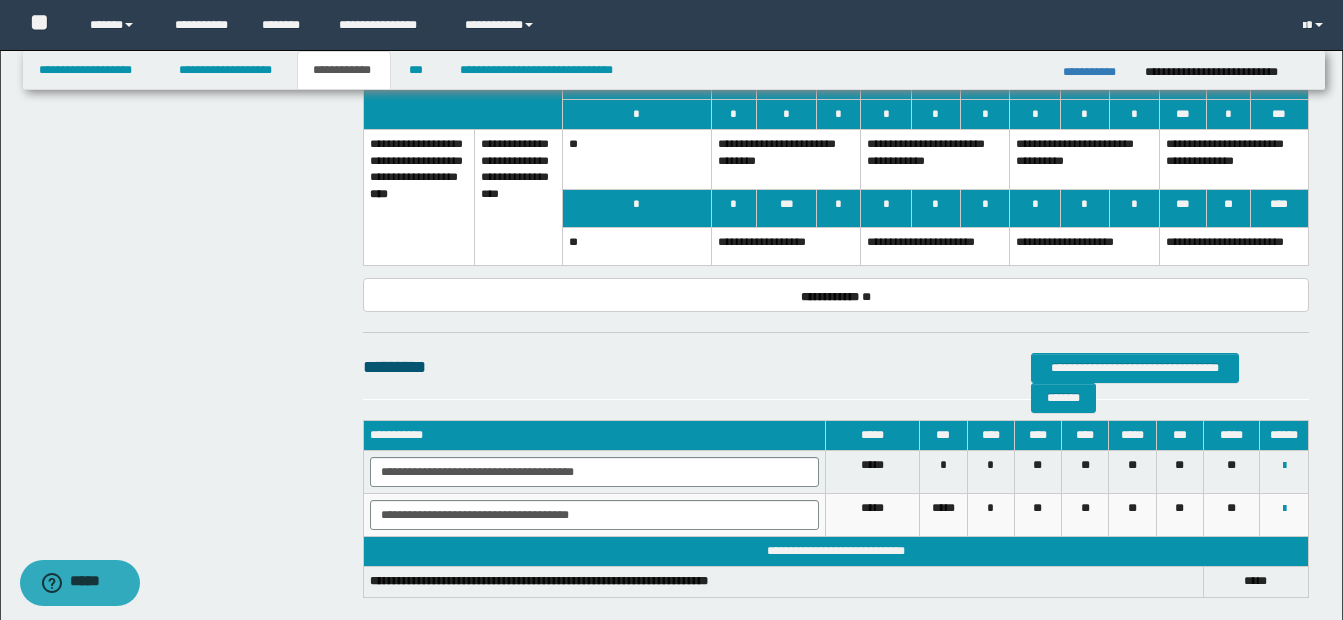 scroll, scrollTop: 2070, scrollLeft: 0, axis: vertical 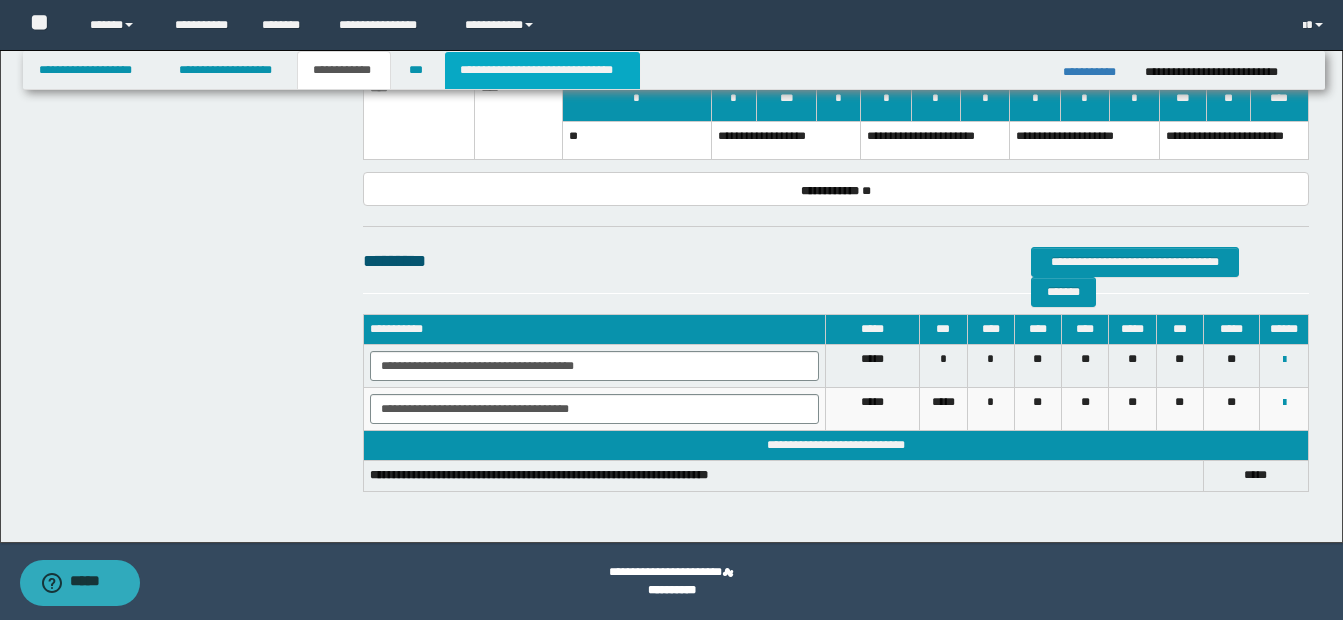 click on "**********" at bounding box center (542, 70) 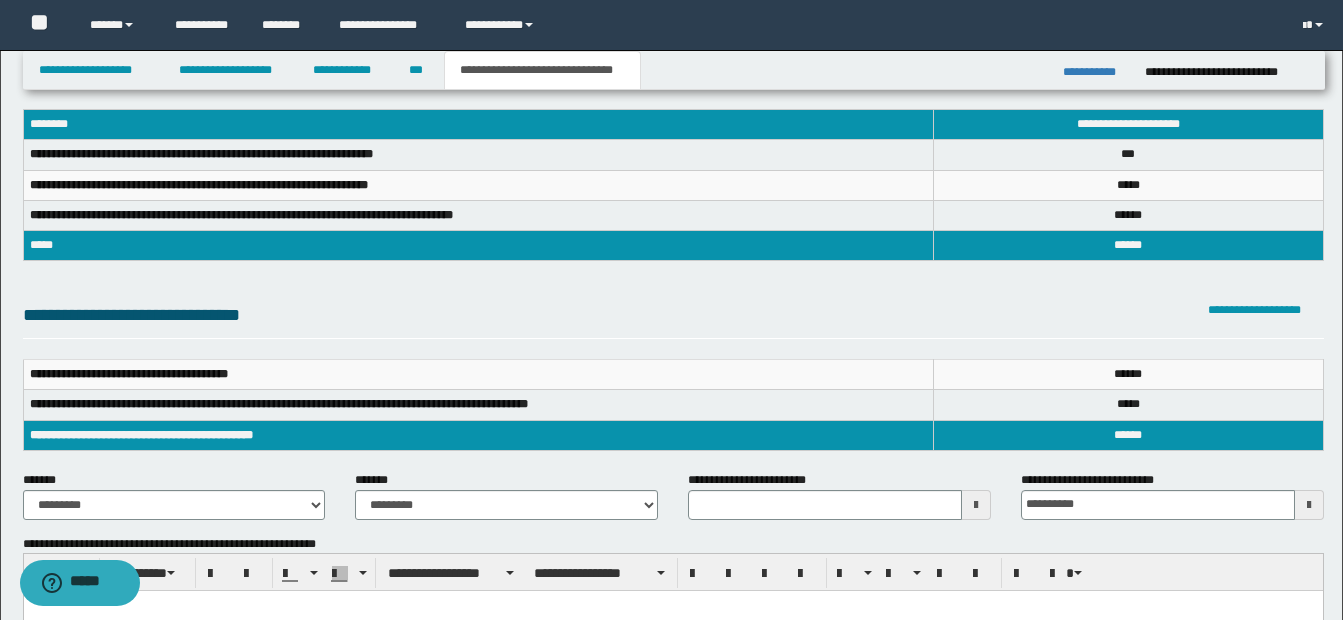 scroll, scrollTop: 100, scrollLeft: 0, axis: vertical 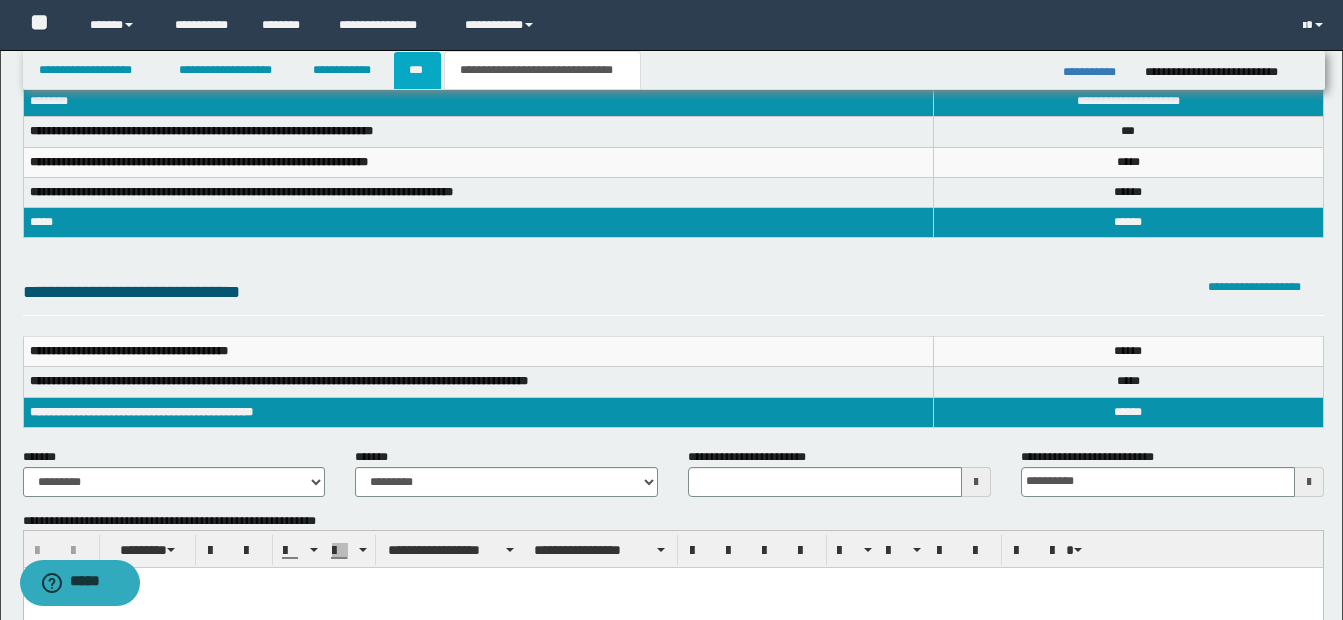 click on "***" at bounding box center (417, 70) 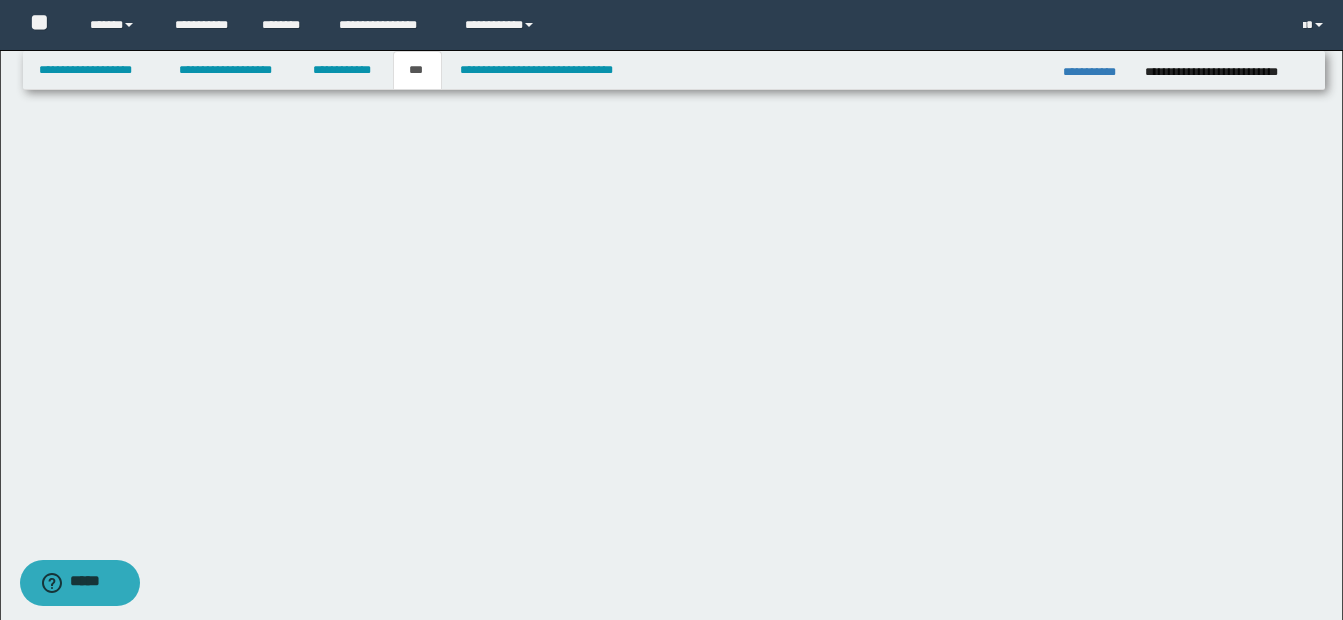 scroll, scrollTop: 0, scrollLeft: 0, axis: both 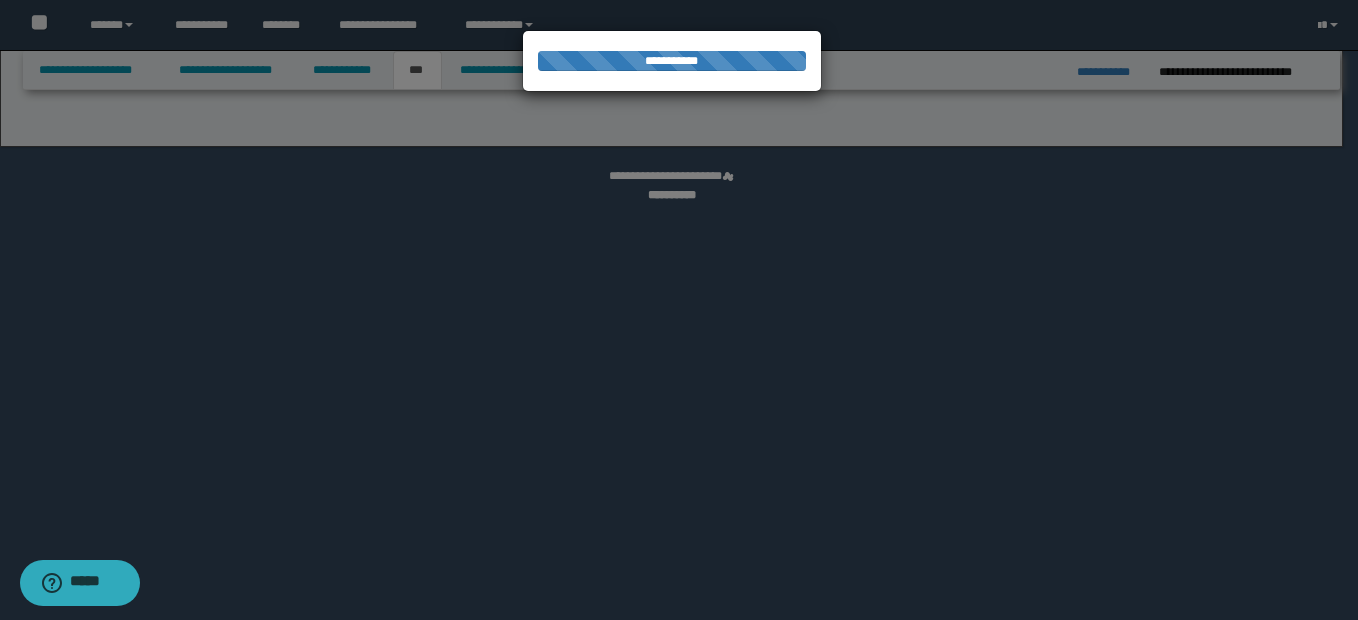 select on "**" 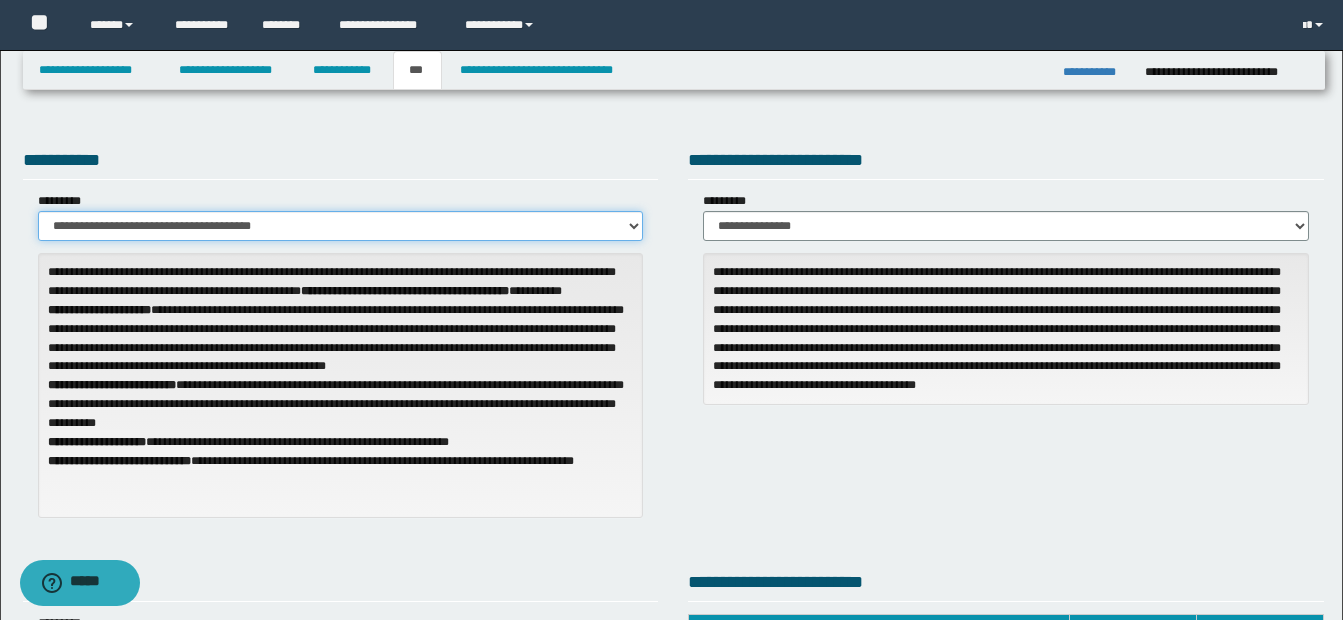 click on "**********" at bounding box center (341, 226) 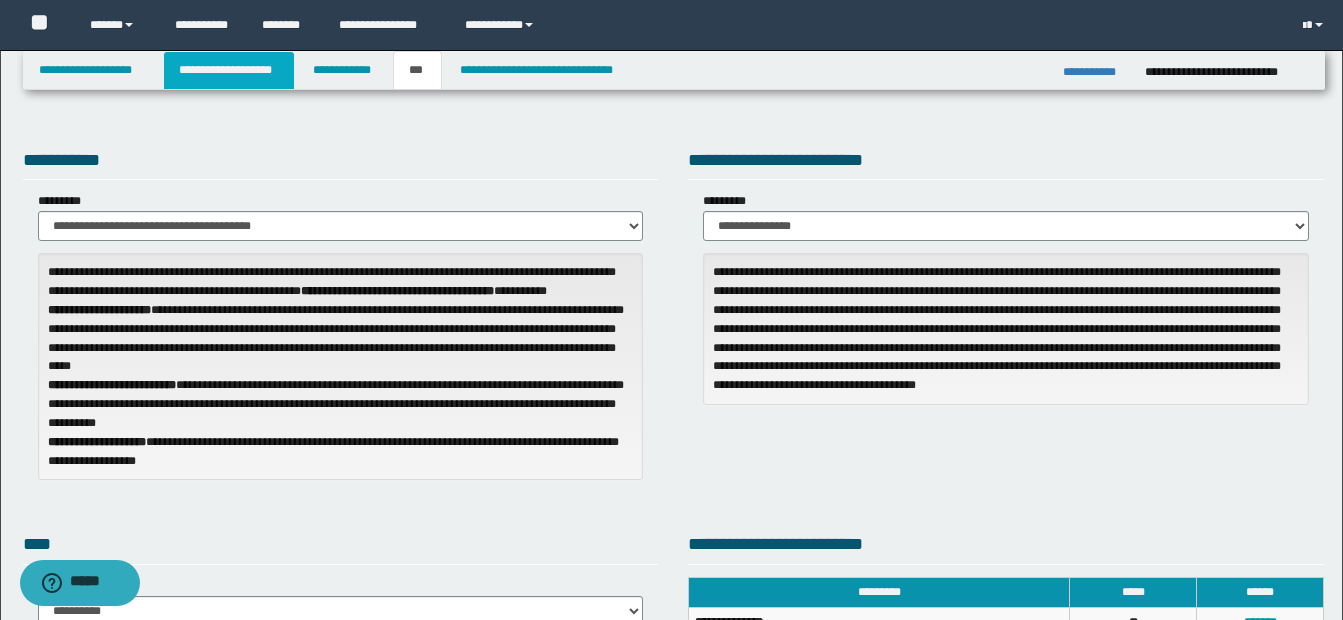 click on "**********" at bounding box center (229, 70) 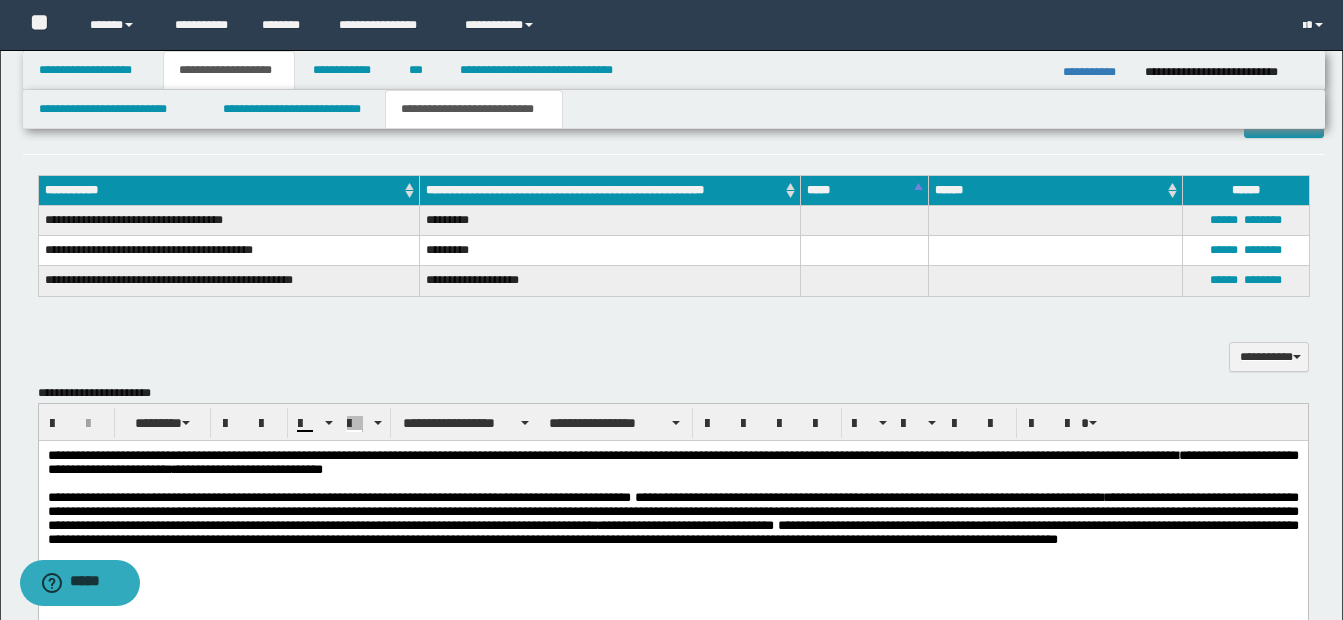 scroll, scrollTop: 1100, scrollLeft: 0, axis: vertical 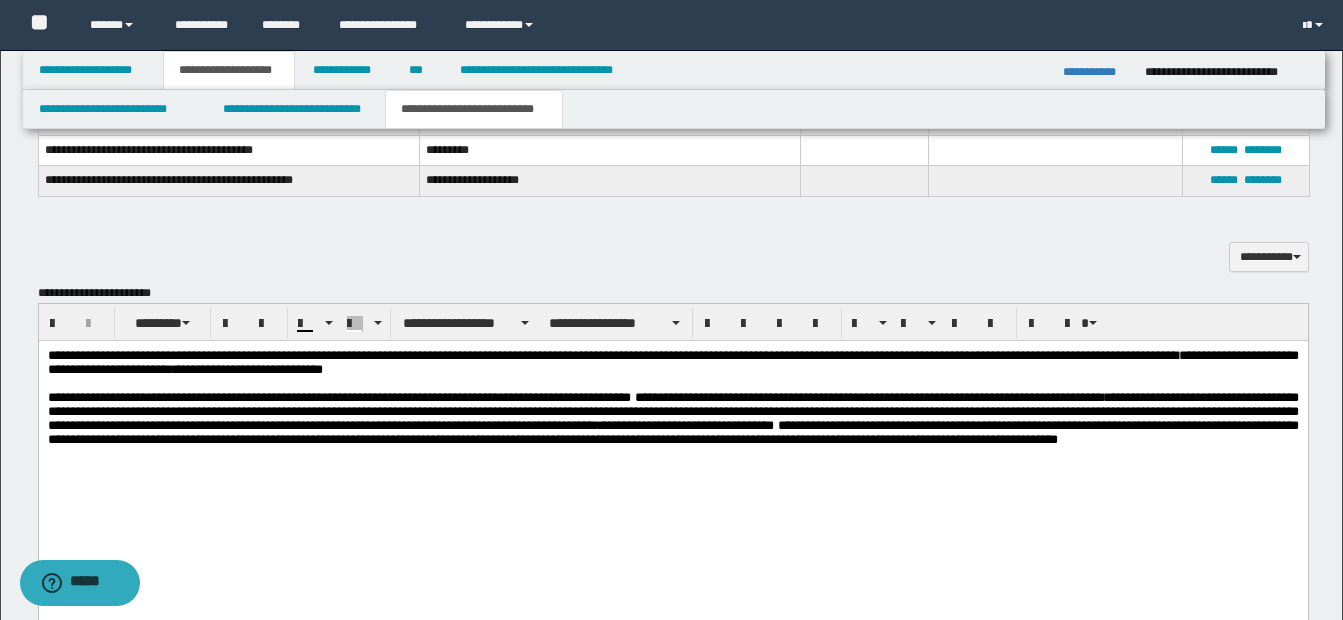 click on "**********" at bounding box center (672, 419) 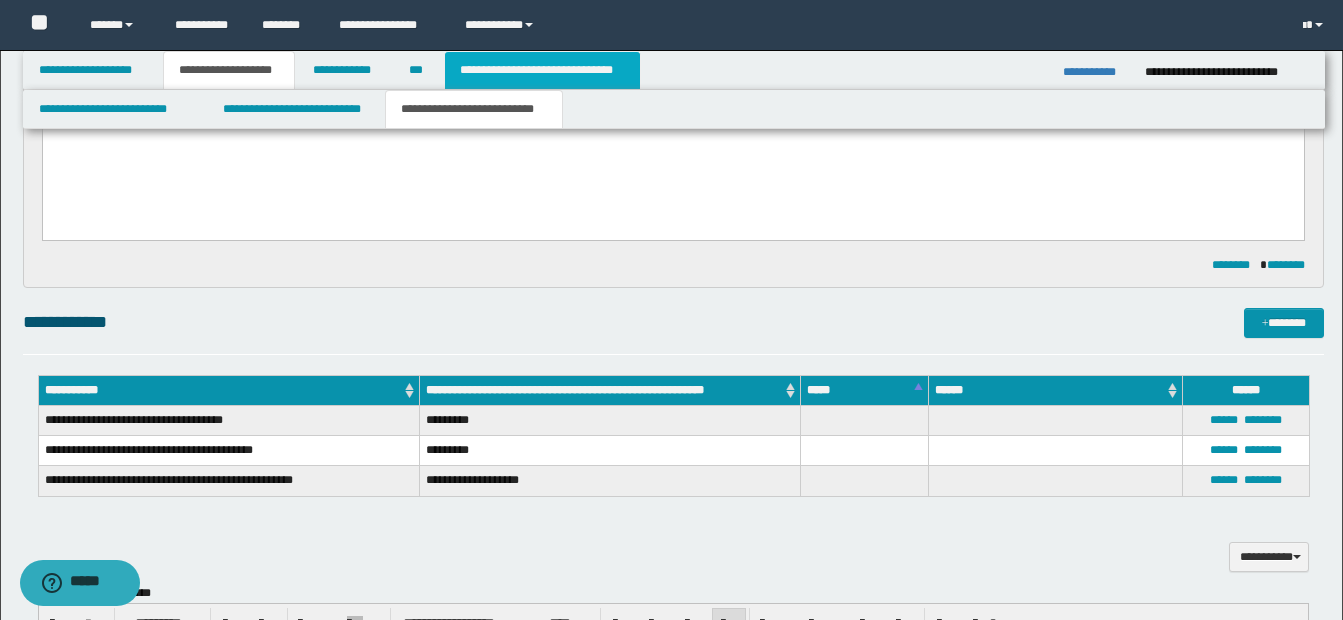 click on "**********" at bounding box center [542, 70] 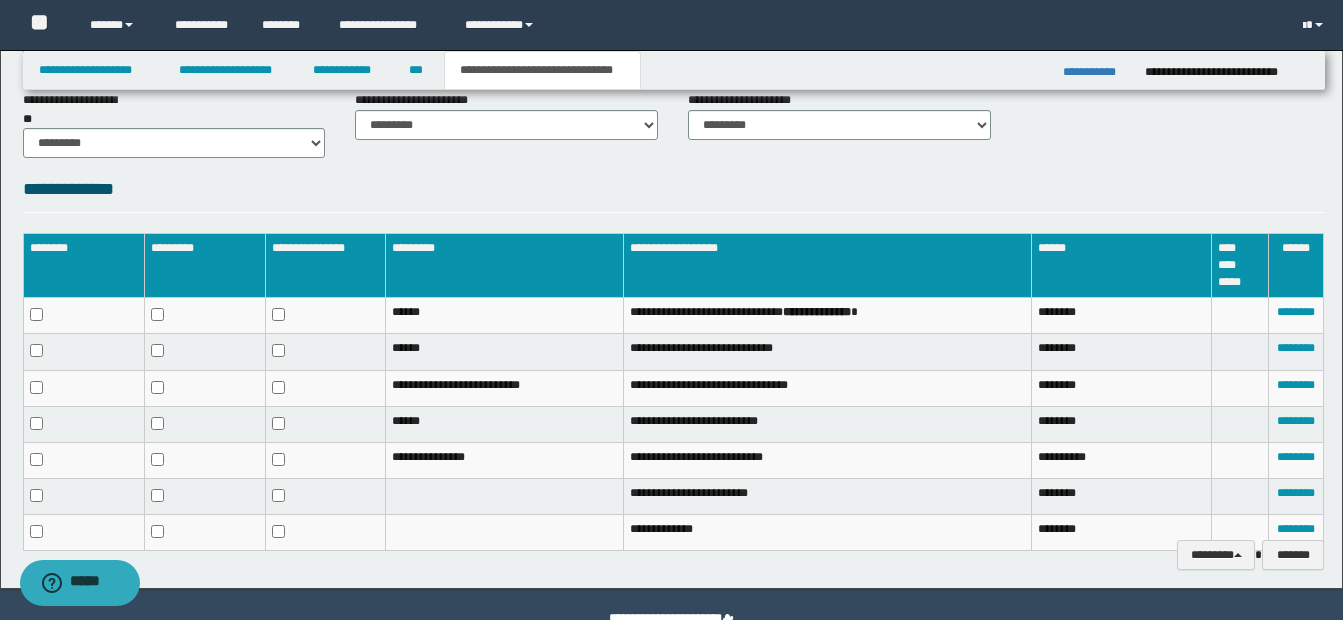 scroll, scrollTop: 925, scrollLeft: 0, axis: vertical 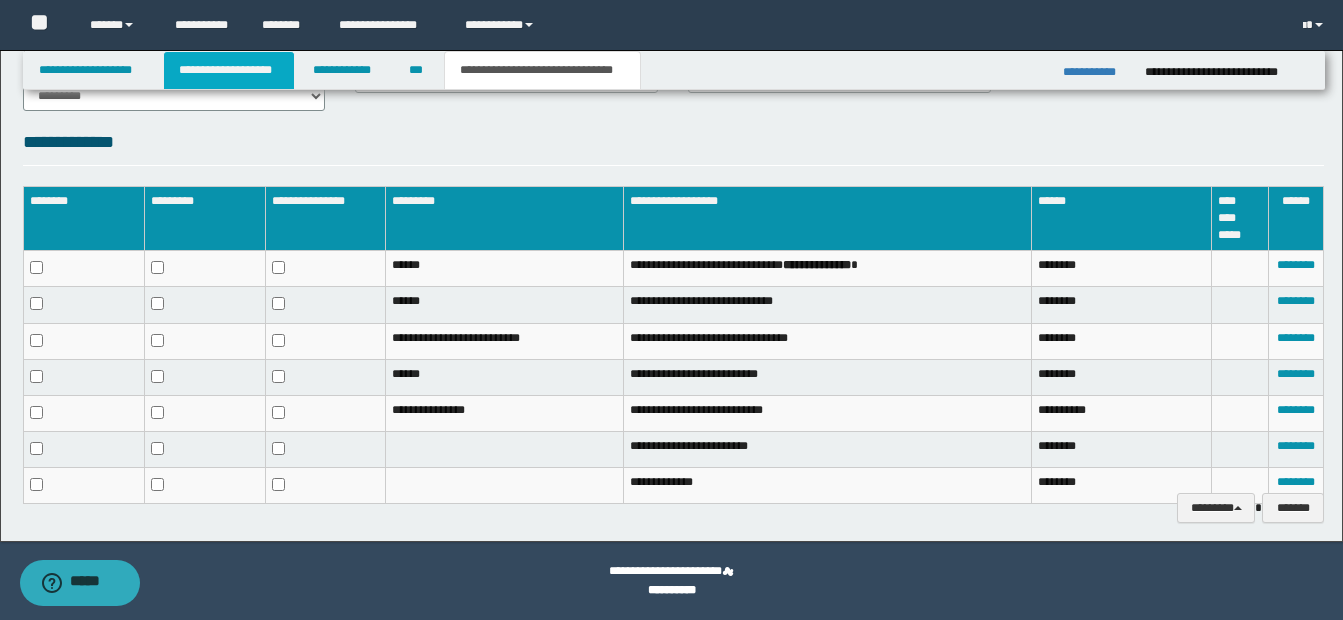 click on "**********" at bounding box center (229, 70) 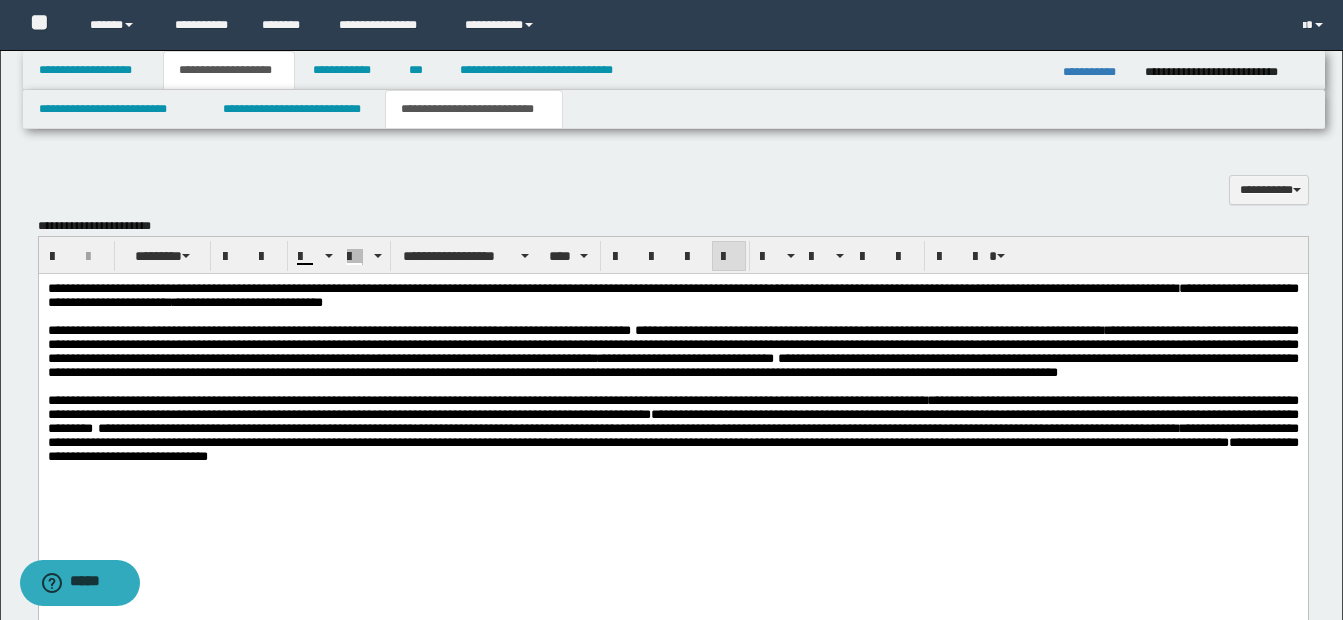 scroll, scrollTop: 1156, scrollLeft: 0, axis: vertical 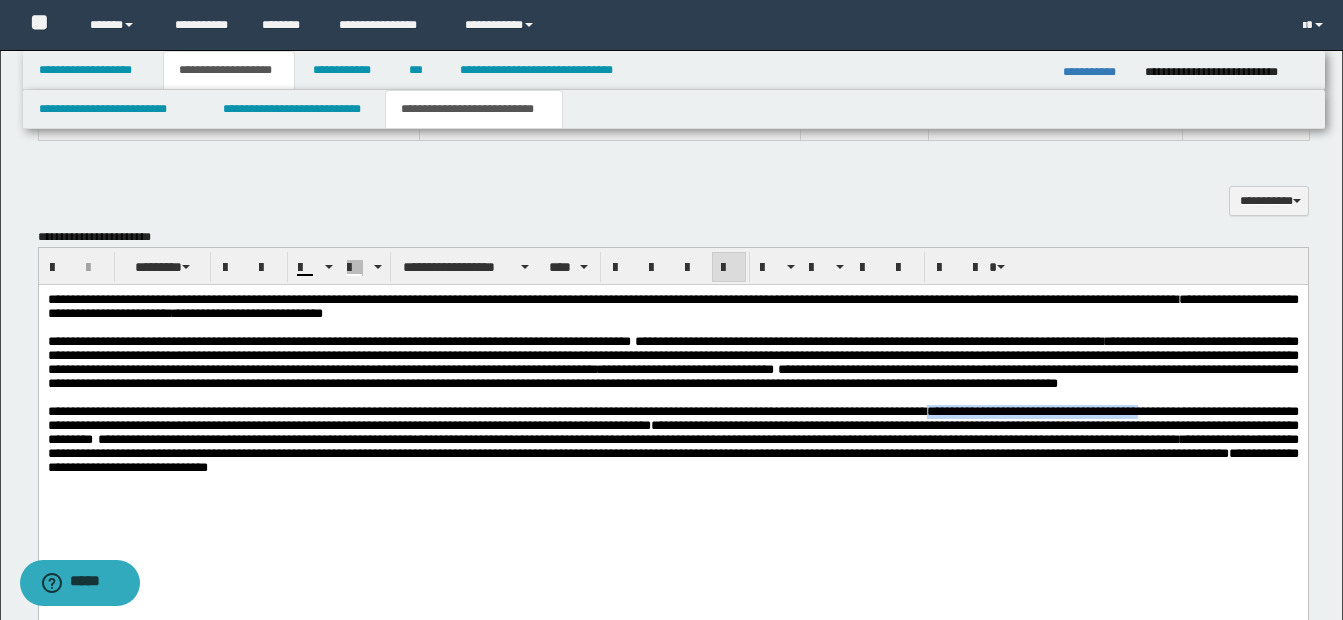 drag, startPoint x: 975, startPoint y: 446, endPoint x: 1205, endPoint y: 446, distance: 230 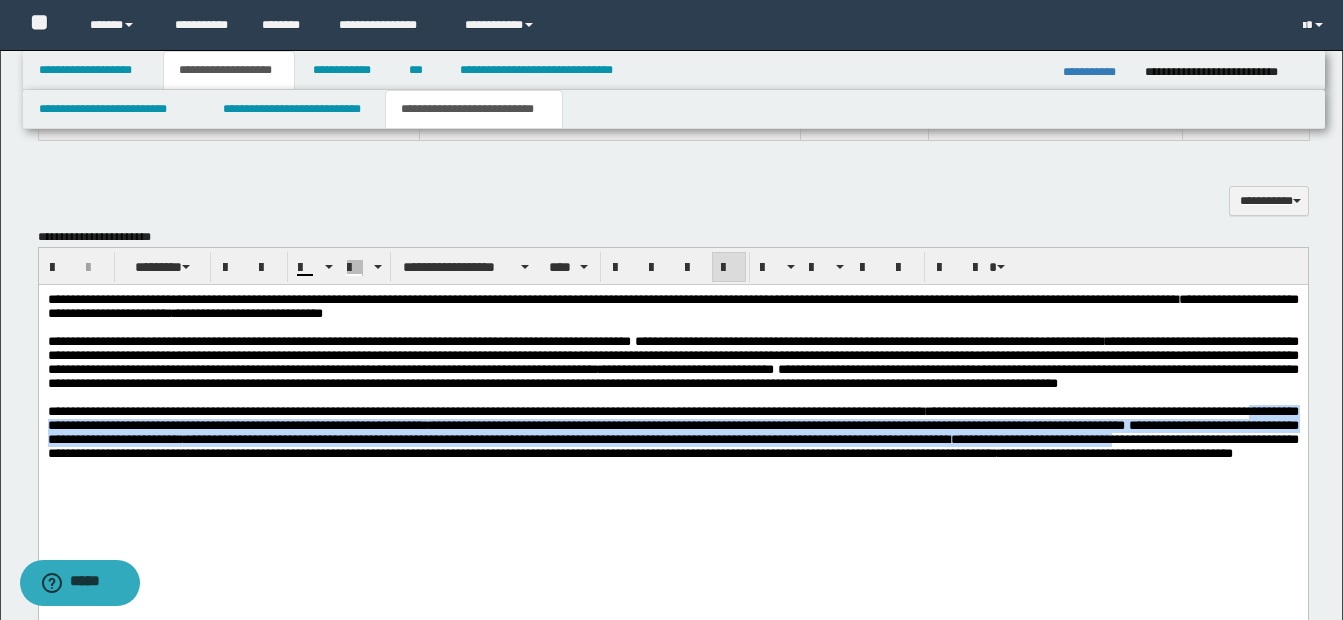 drag, startPoint x: 93, startPoint y: 461, endPoint x: 82, endPoint y: 499, distance: 39.56008 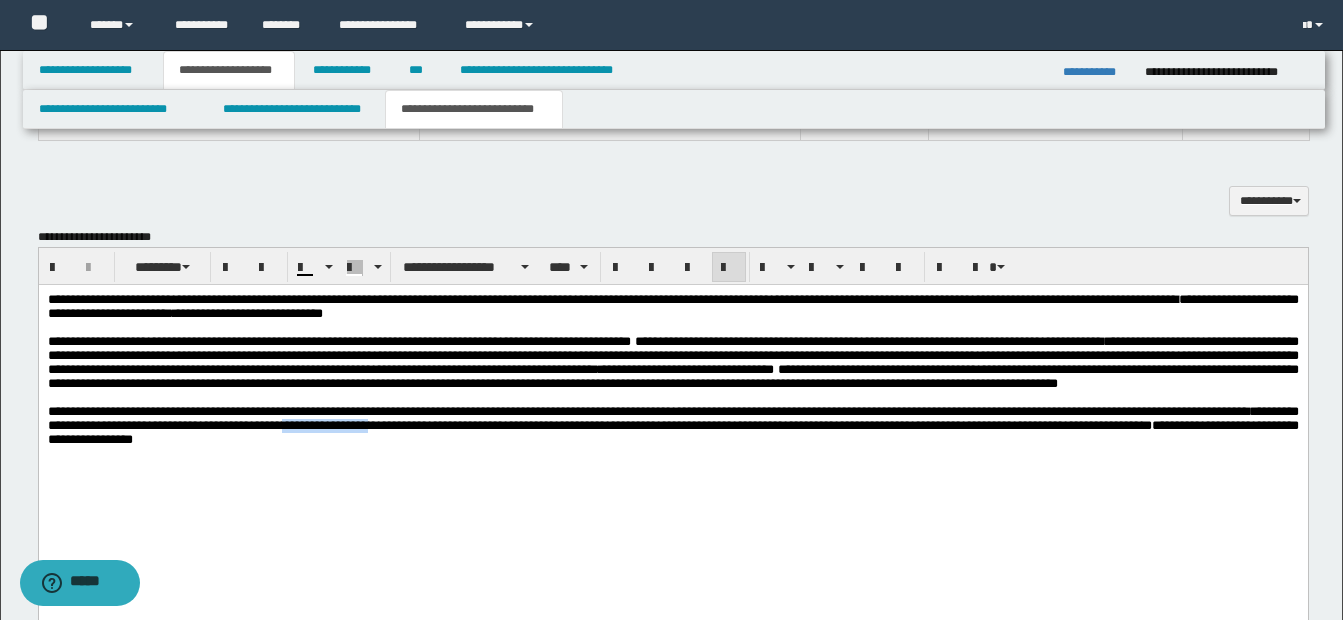 drag, startPoint x: 389, startPoint y: 461, endPoint x: 477, endPoint y: 461, distance: 88 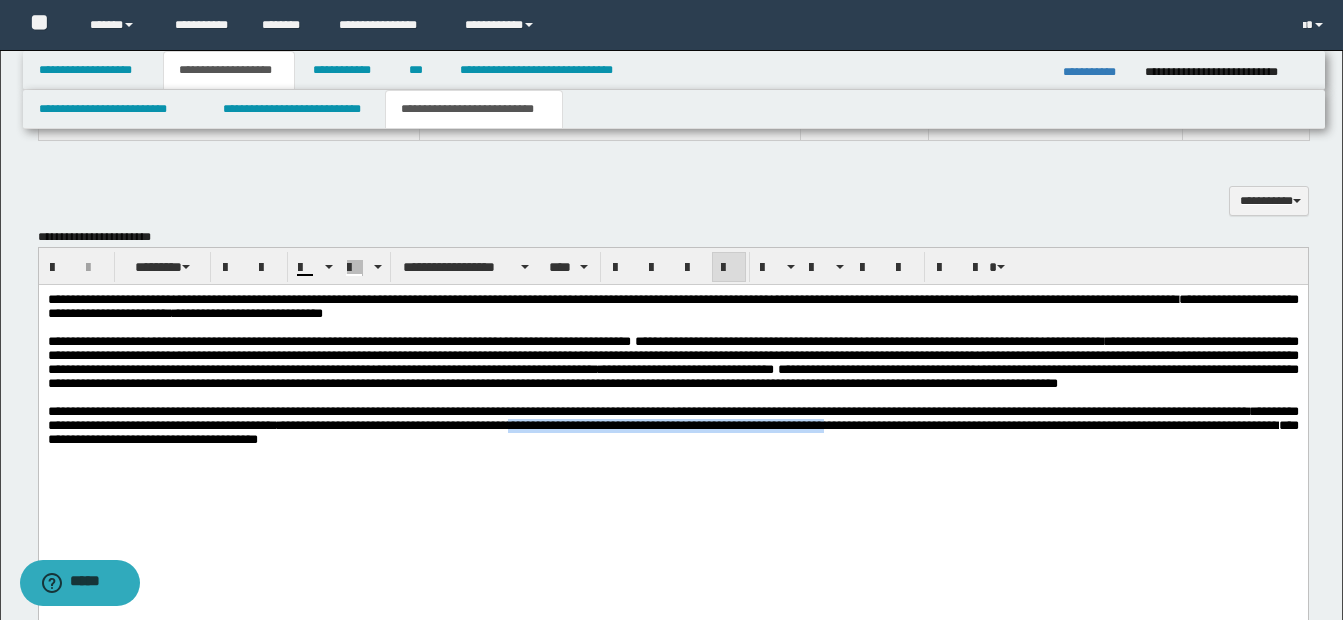 drag, startPoint x: 652, startPoint y: 463, endPoint x: 1004, endPoint y: 468, distance: 352.03552 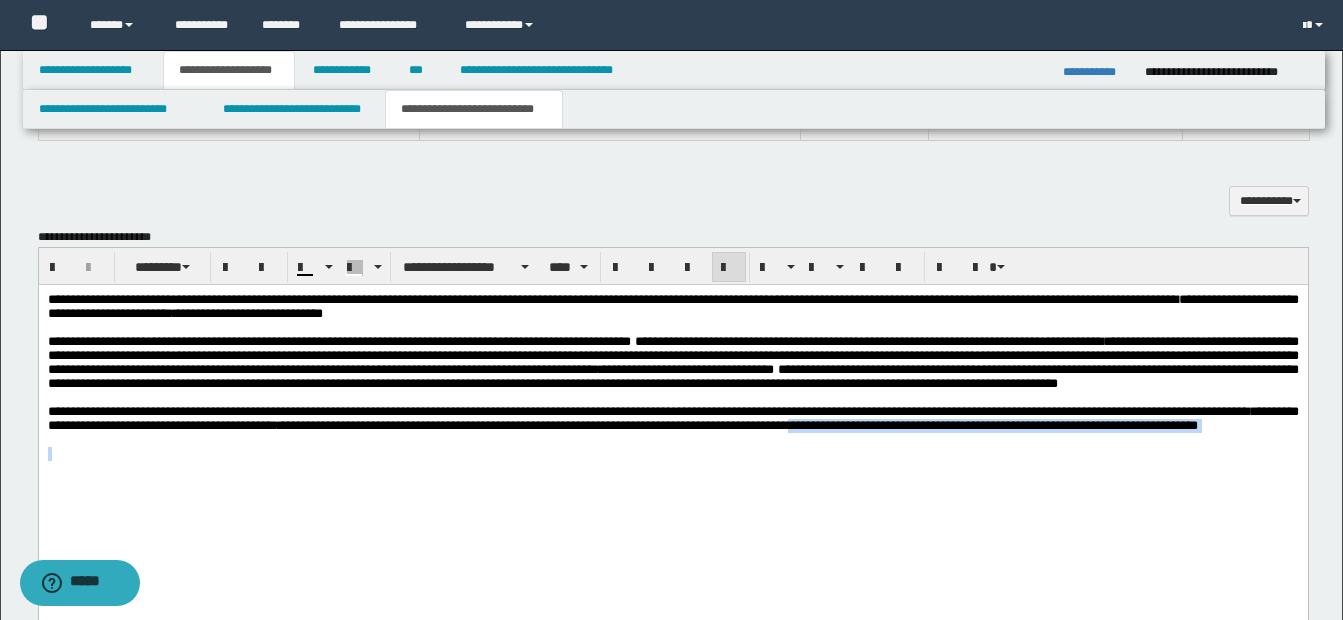 drag, startPoint x: 960, startPoint y: 464, endPoint x: 1087, endPoint y: 517, distance: 137.6154 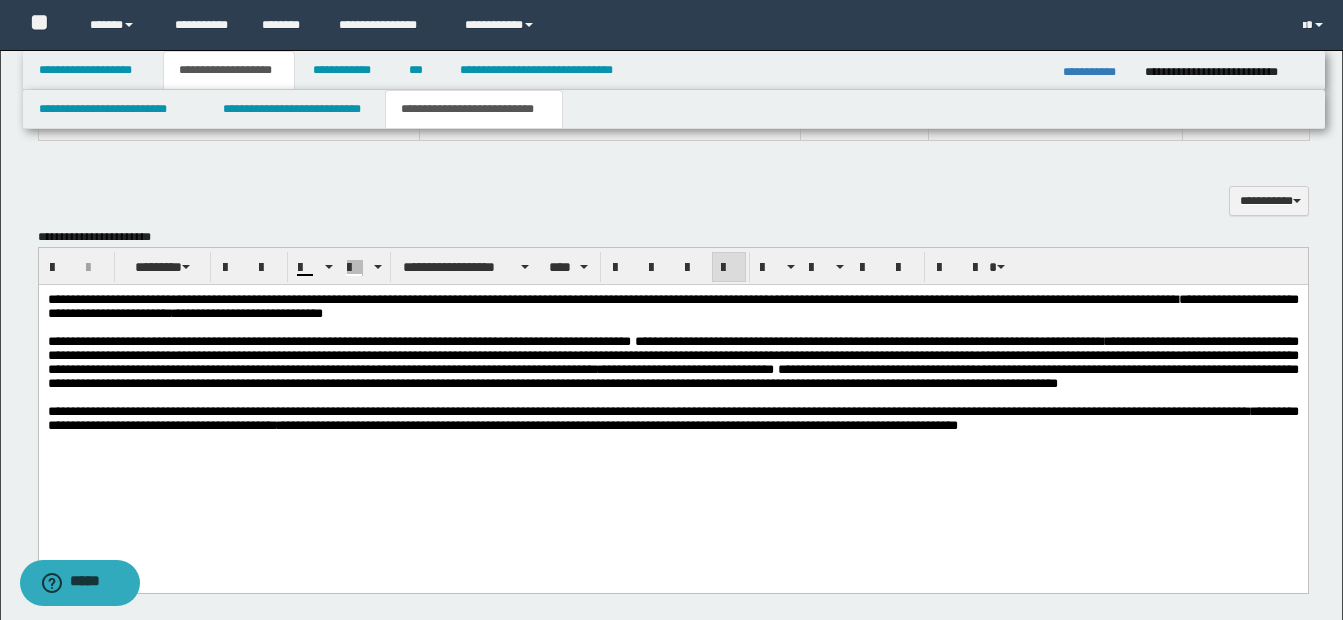click on "**********" at bounding box center (672, 418) 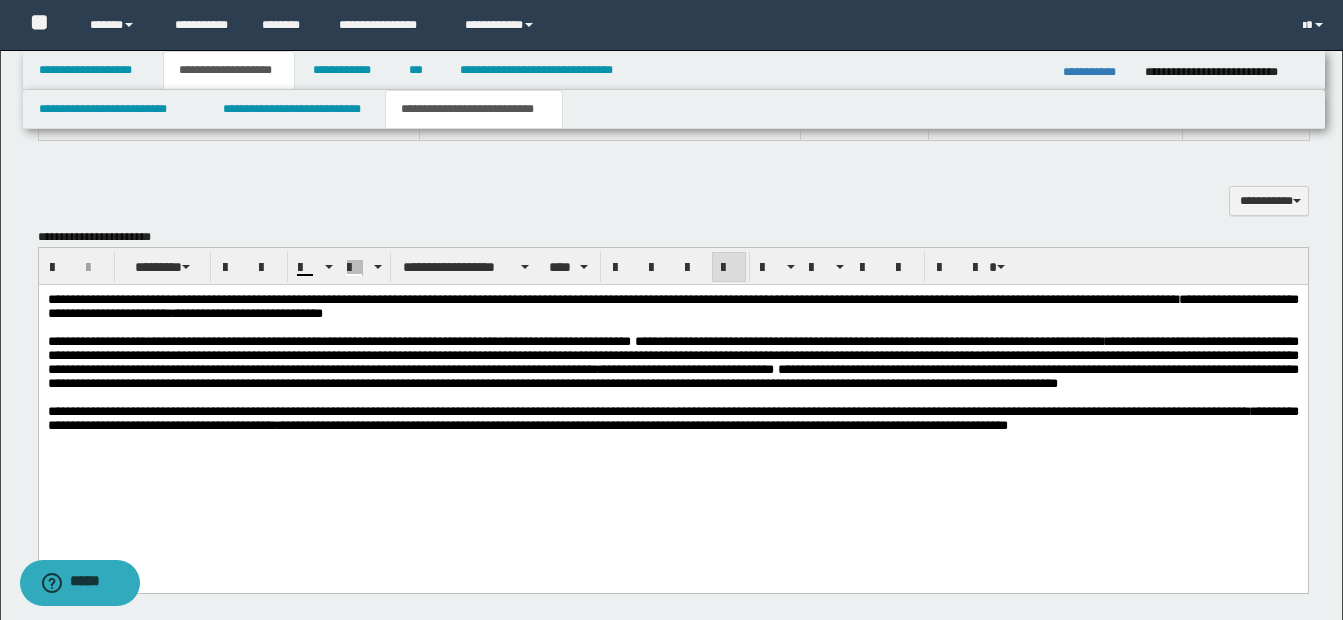 click on "**********" at bounding box center [672, 419] 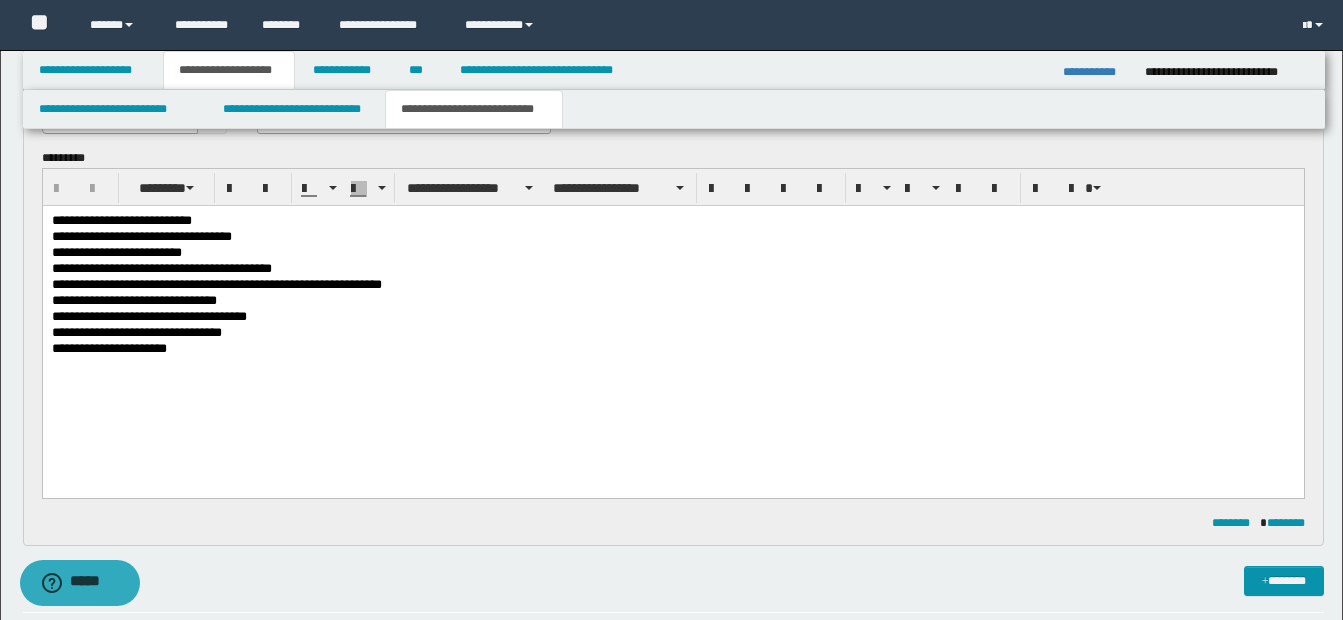 scroll, scrollTop: 156, scrollLeft: 0, axis: vertical 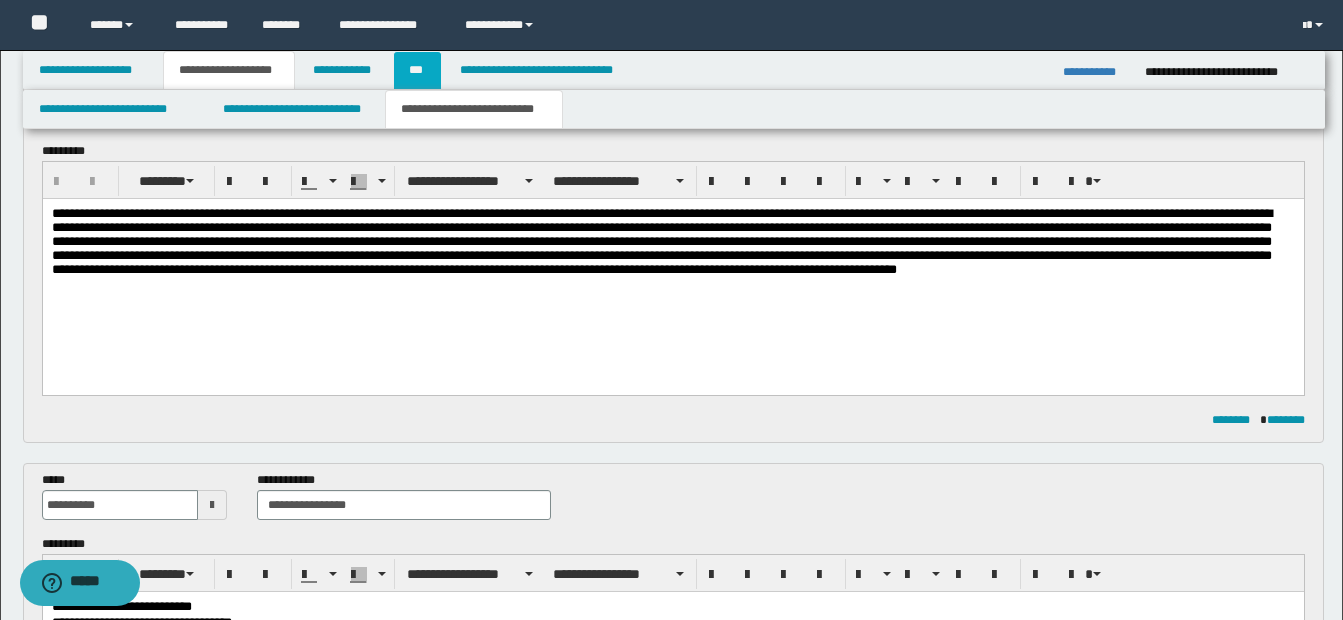 click on "***" at bounding box center [417, 70] 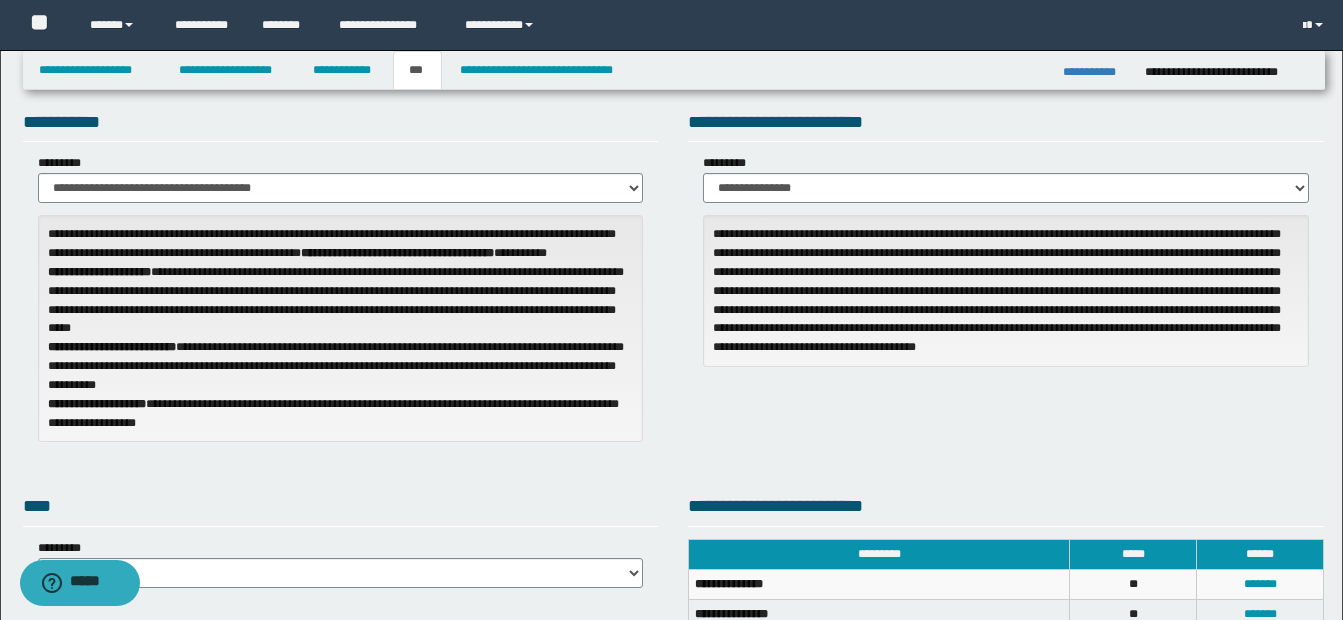 scroll, scrollTop: 0, scrollLeft: 0, axis: both 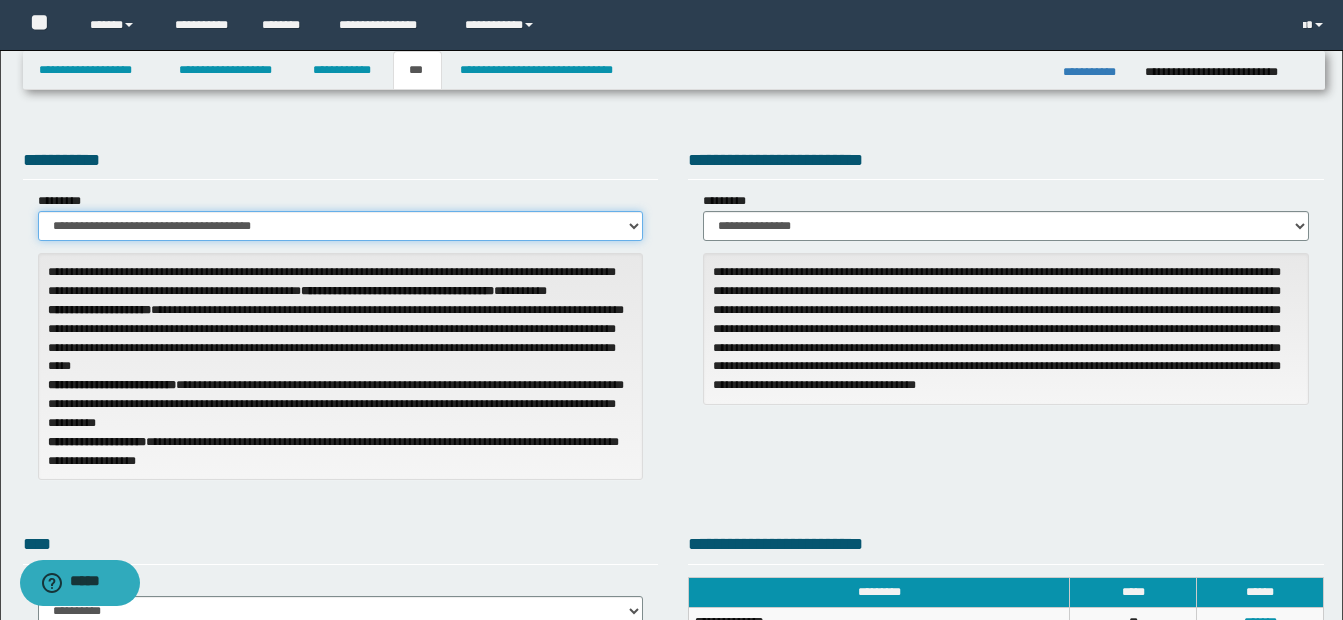 drag, startPoint x: 375, startPoint y: 221, endPoint x: 374, endPoint y: 234, distance: 13.038404 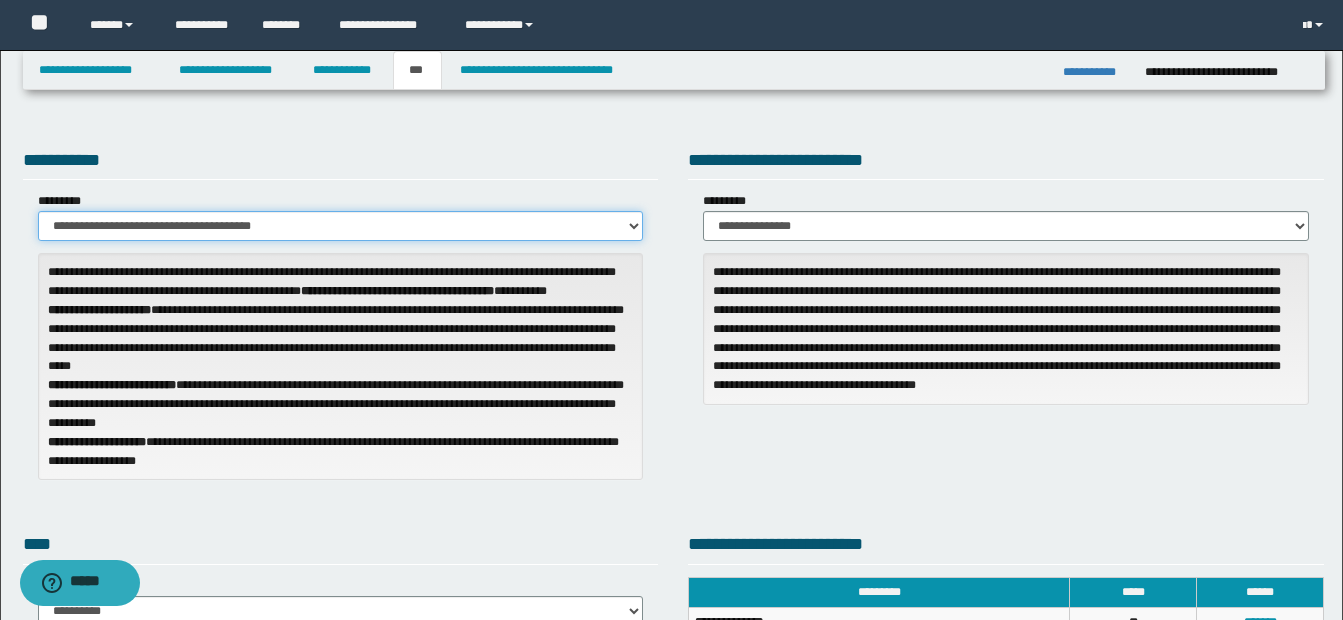 select on "**" 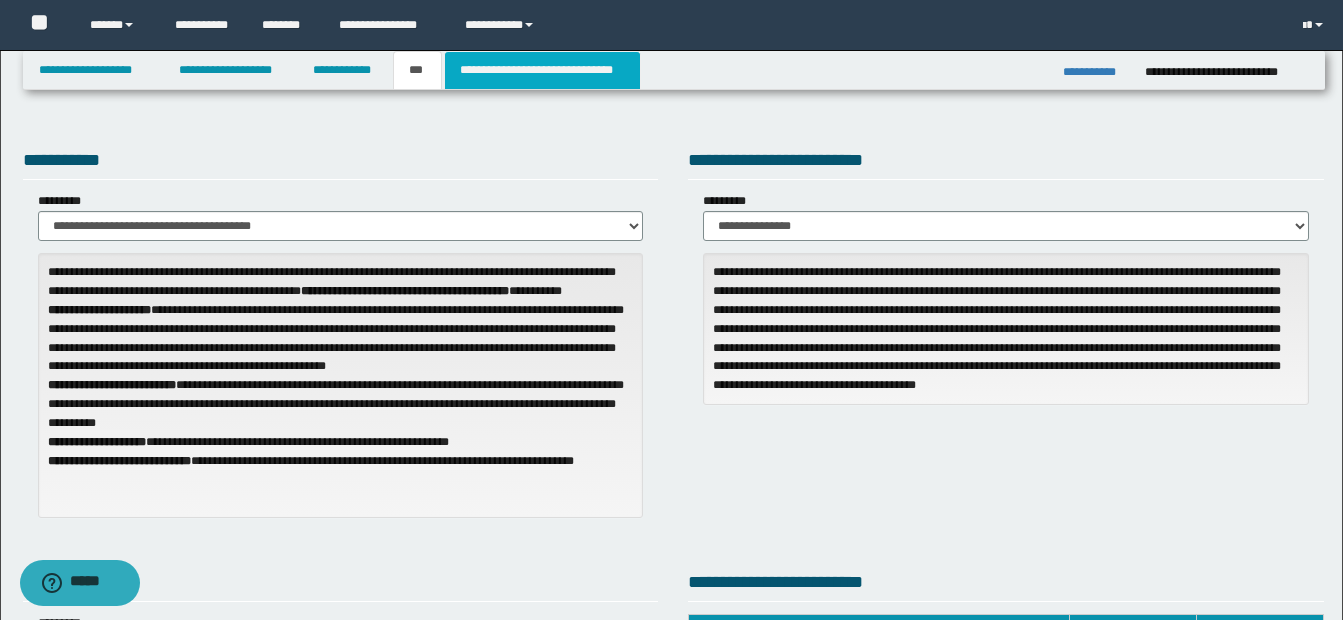 click on "**********" at bounding box center (542, 70) 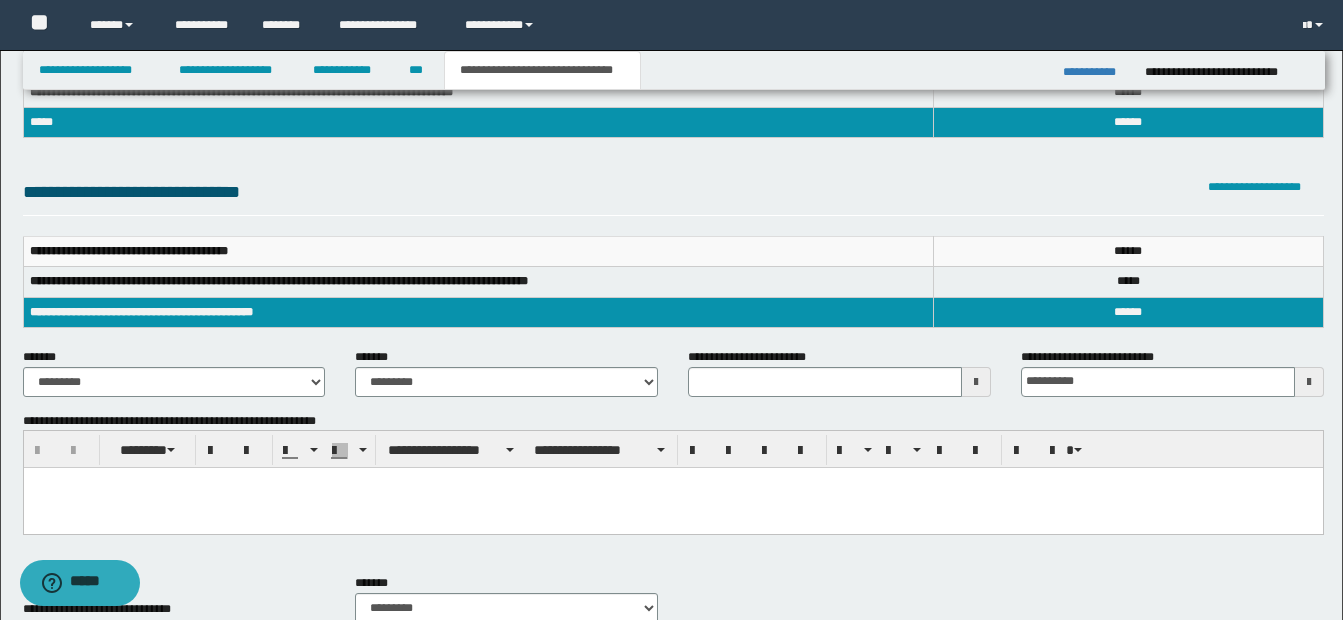 scroll, scrollTop: 300, scrollLeft: 0, axis: vertical 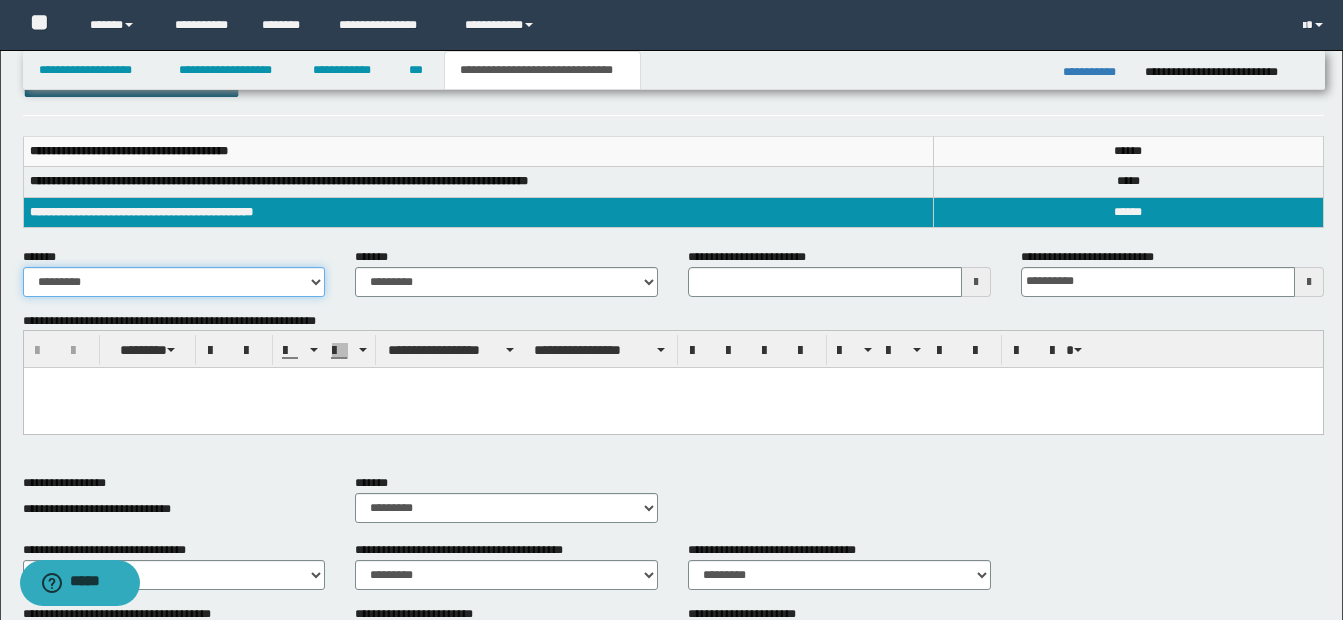click on "**********" at bounding box center (174, 282) 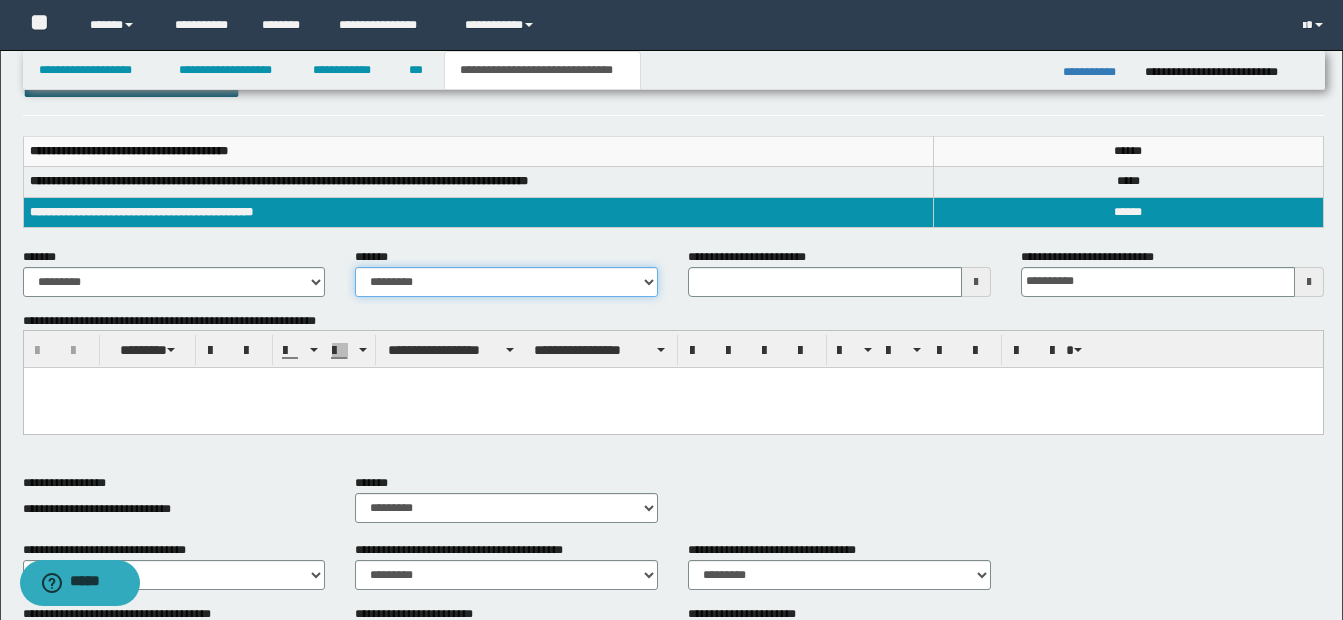 click on "**********" at bounding box center [506, 282] 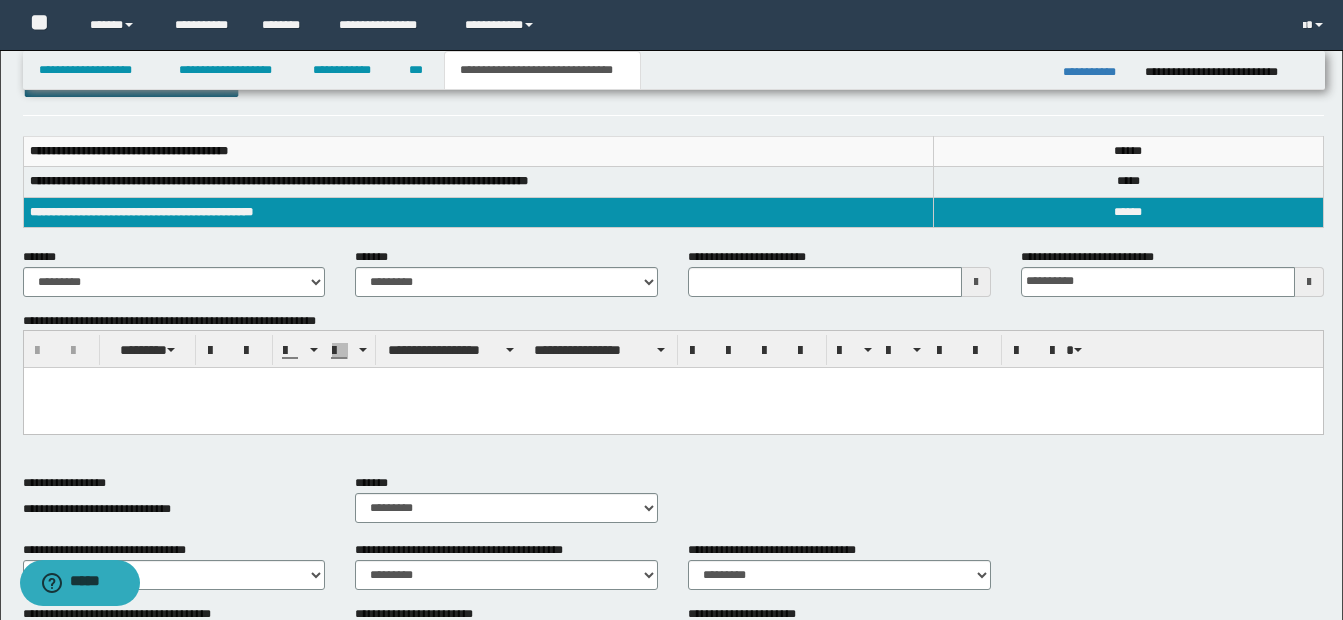 click at bounding box center [976, 282] 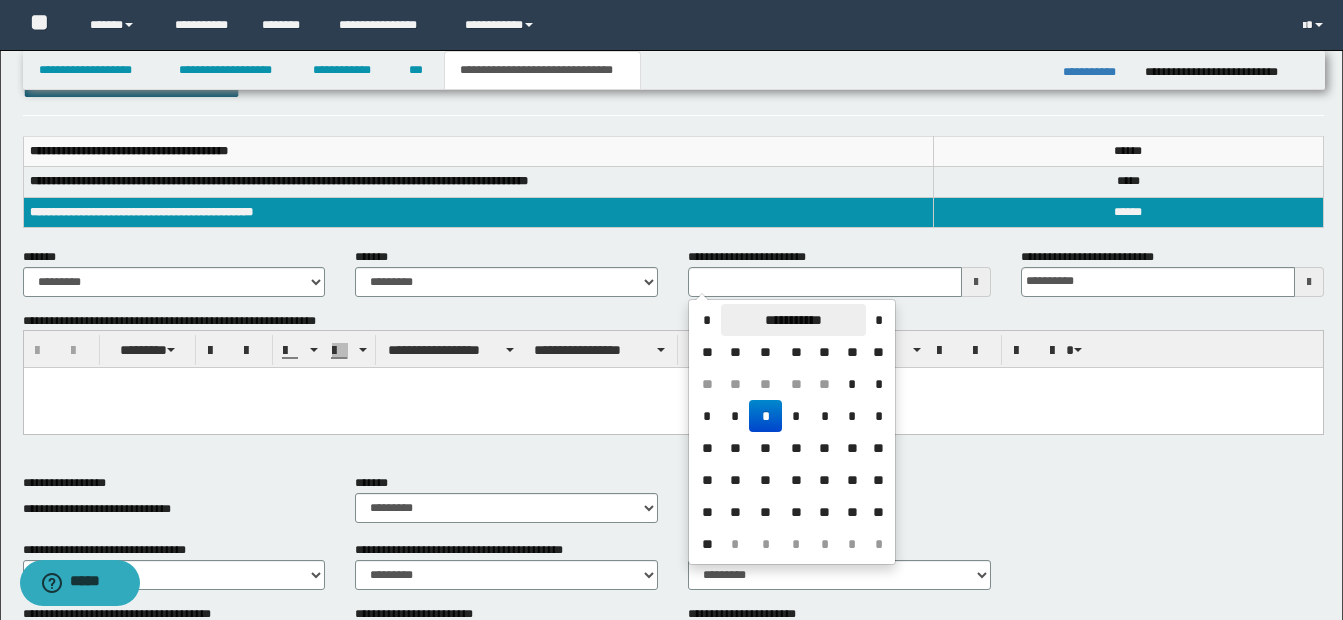click on "**********" at bounding box center [793, 320] 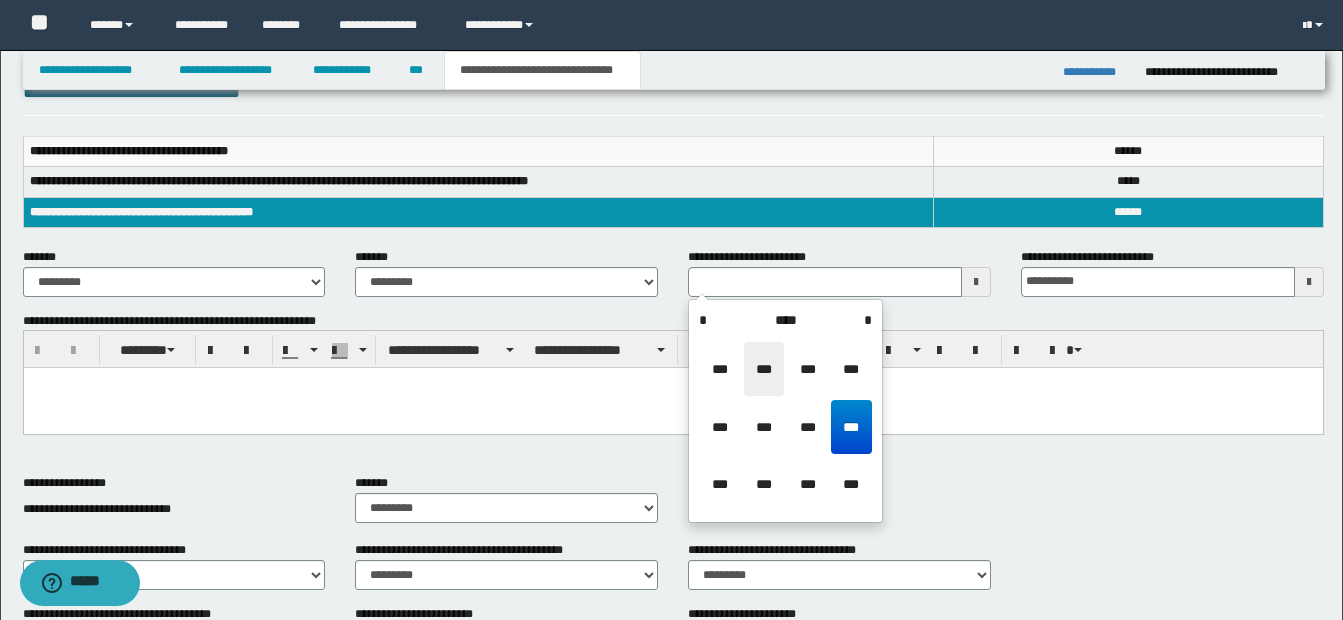 click on "***" at bounding box center (764, 369) 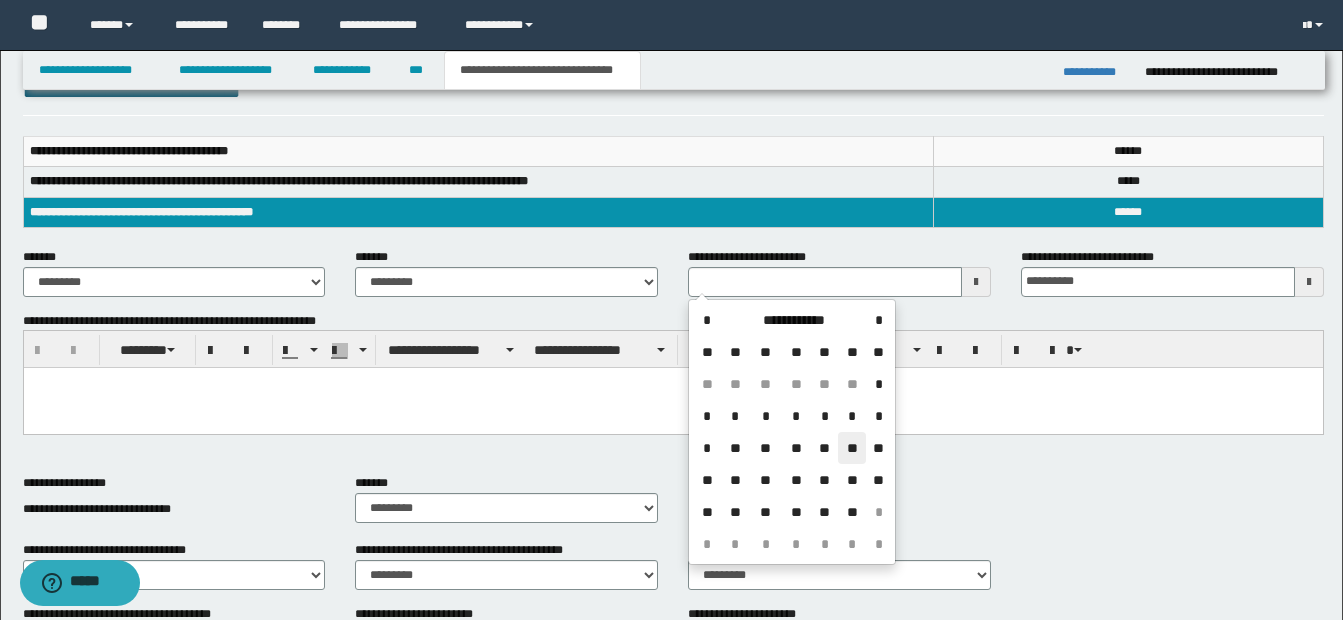 click on "**" at bounding box center (852, 448) 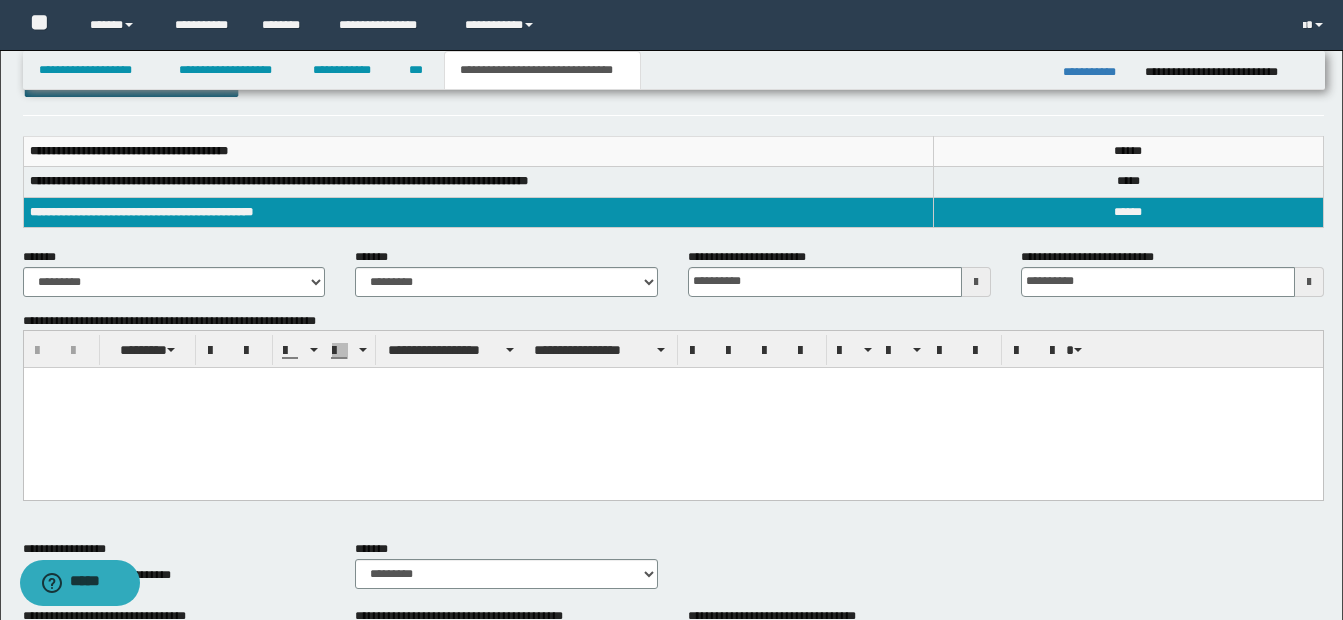 click at bounding box center [672, 408] 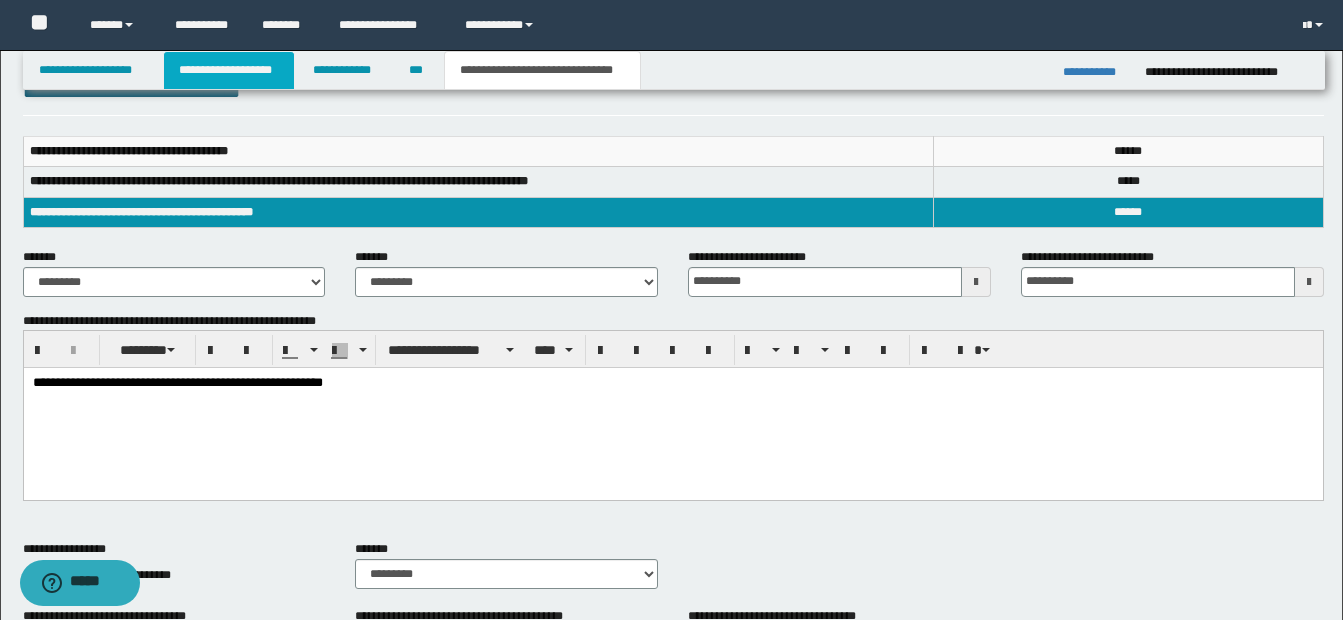click on "**********" at bounding box center [229, 70] 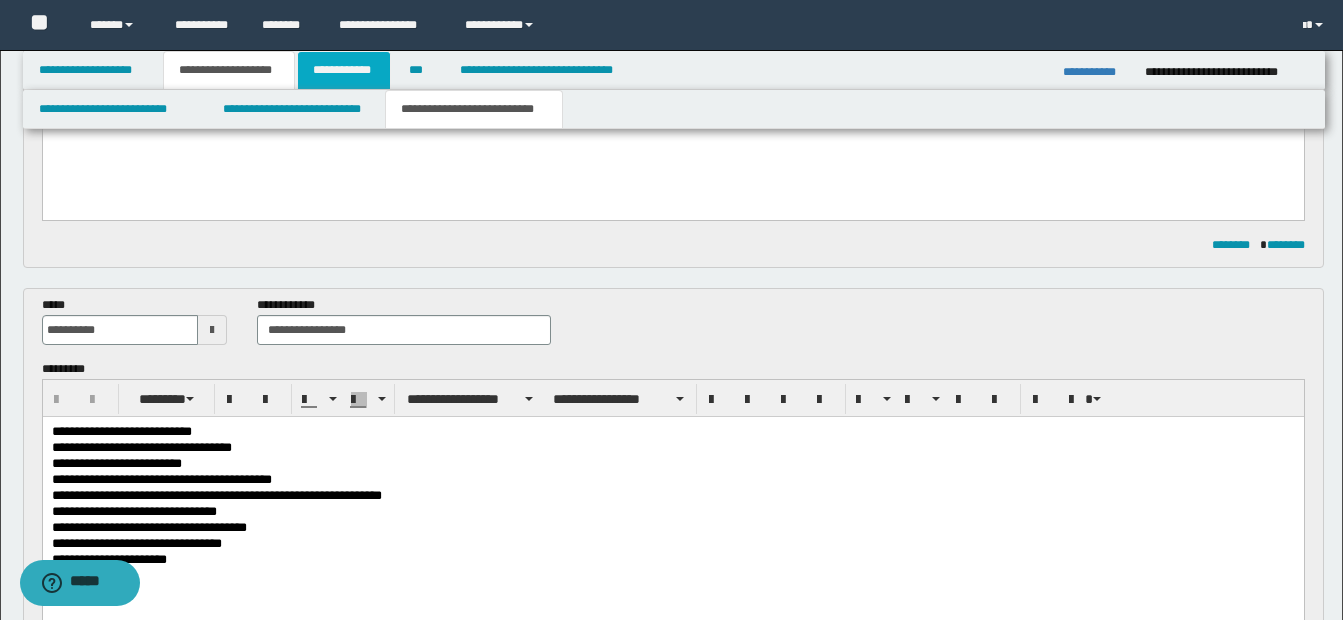 click on "**********" at bounding box center [344, 70] 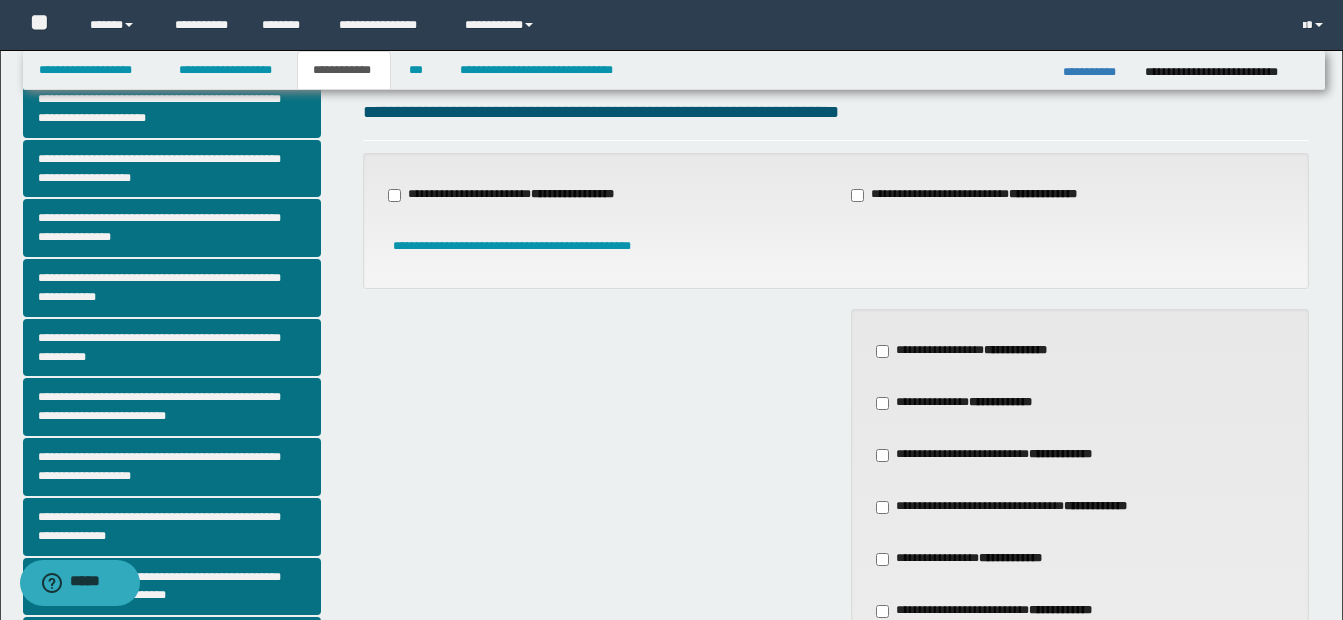 scroll, scrollTop: 0, scrollLeft: 0, axis: both 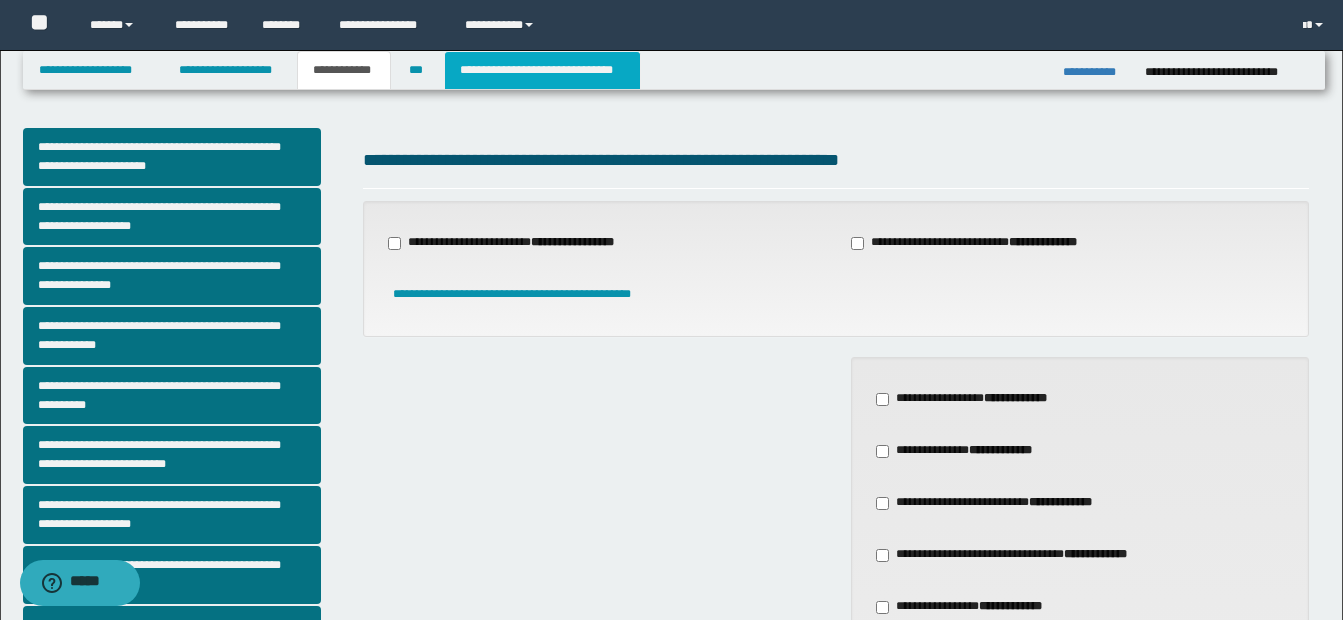 click on "**********" at bounding box center [542, 70] 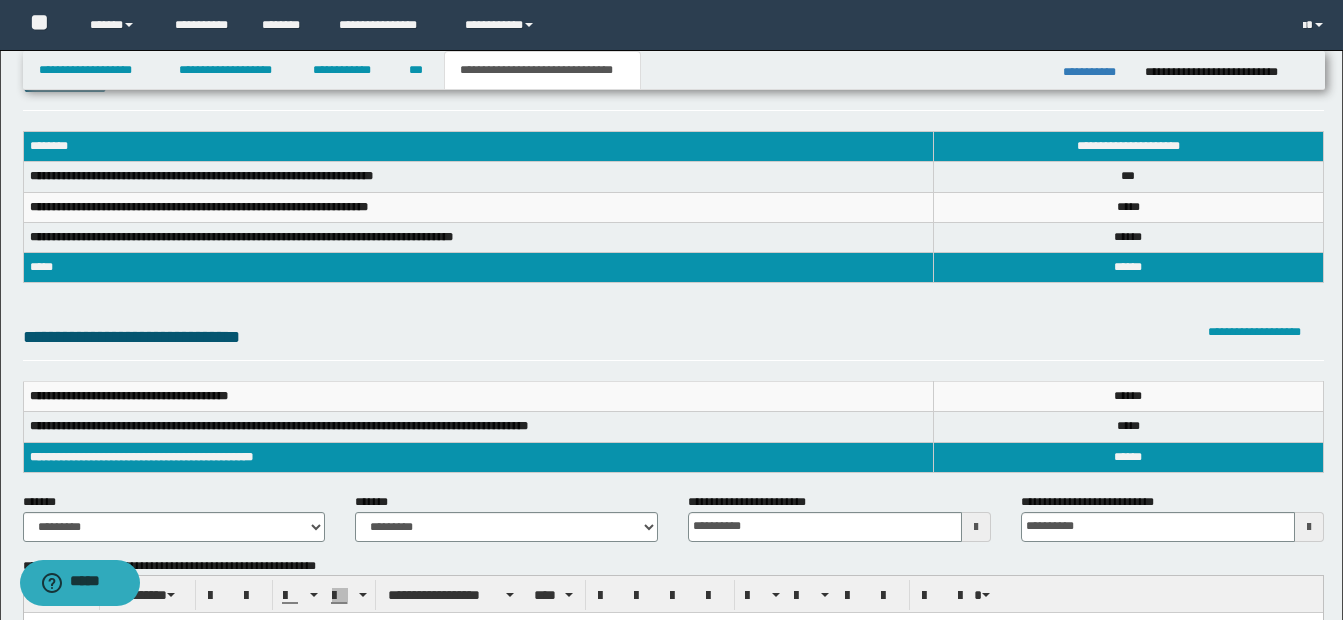 scroll, scrollTop: 100, scrollLeft: 0, axis: vertical 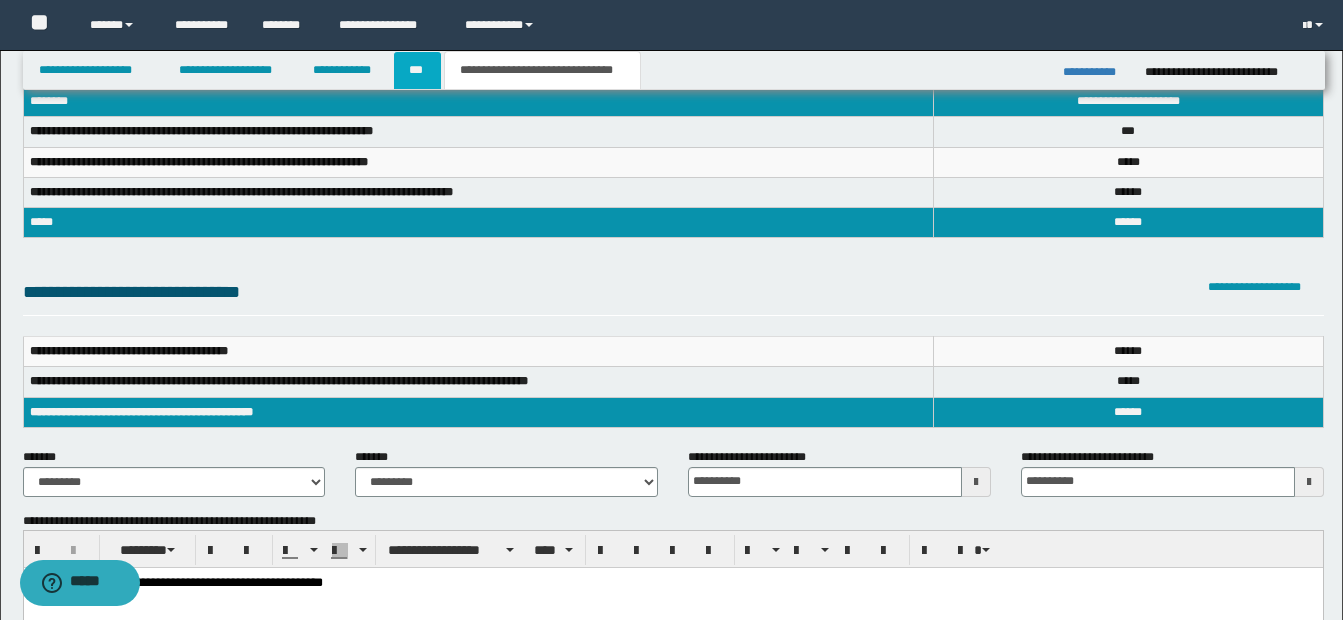 click on "***" at bounding box center (417, 70) 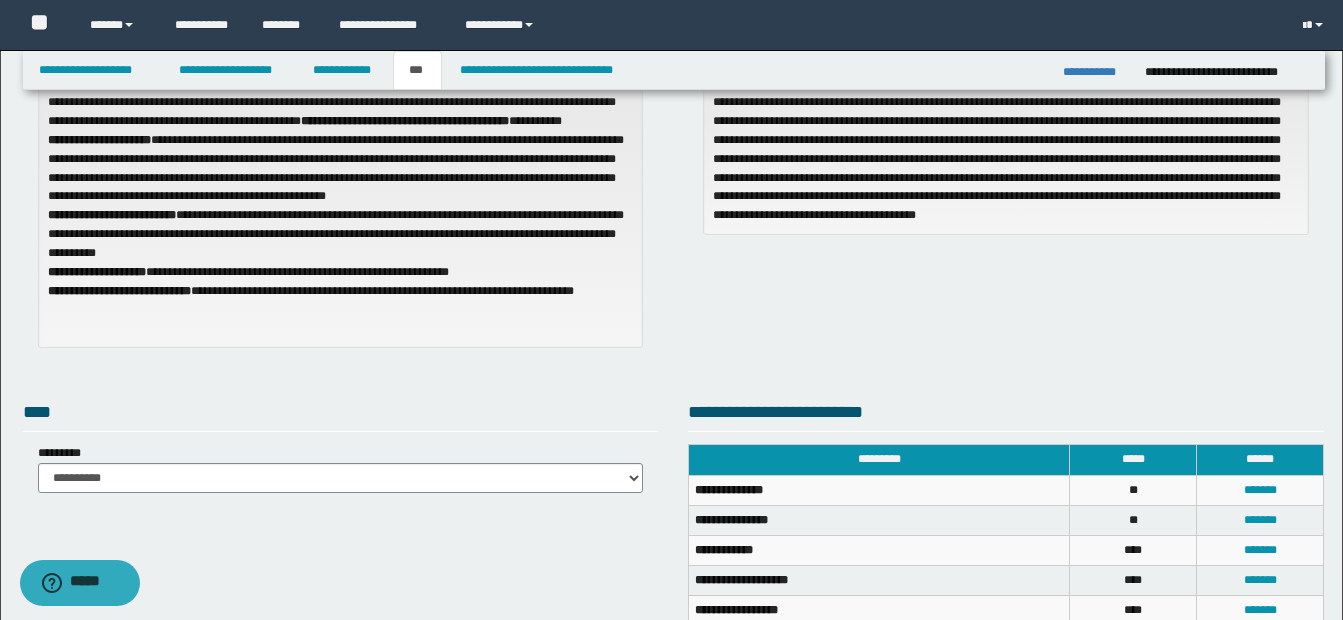 scroll, scrollTop: 0, scrollLeft: 0, axis: both 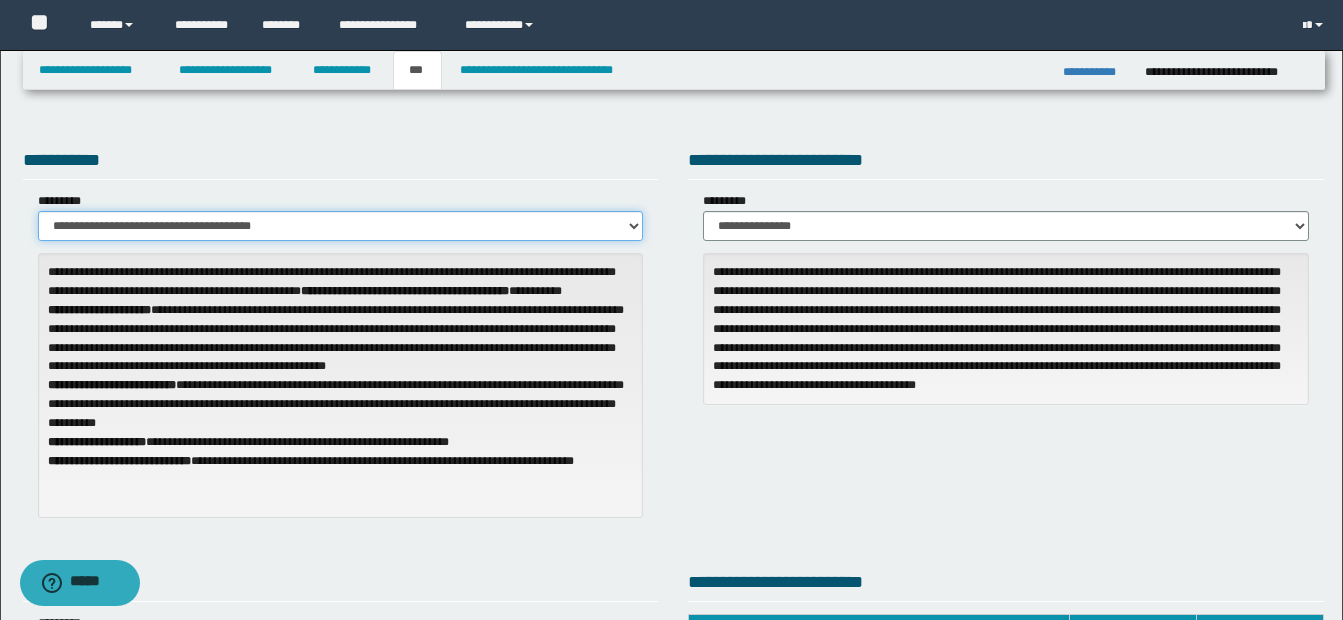 click on "**********" at bounding box center [341, 226] 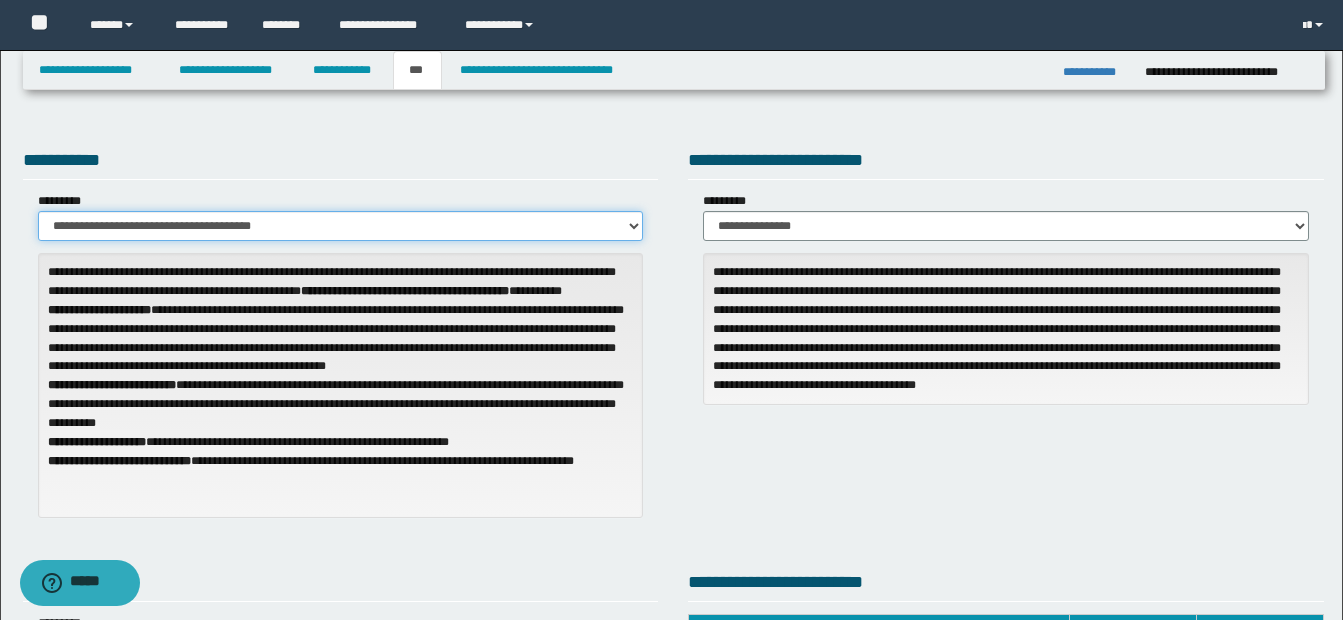 select on "**" 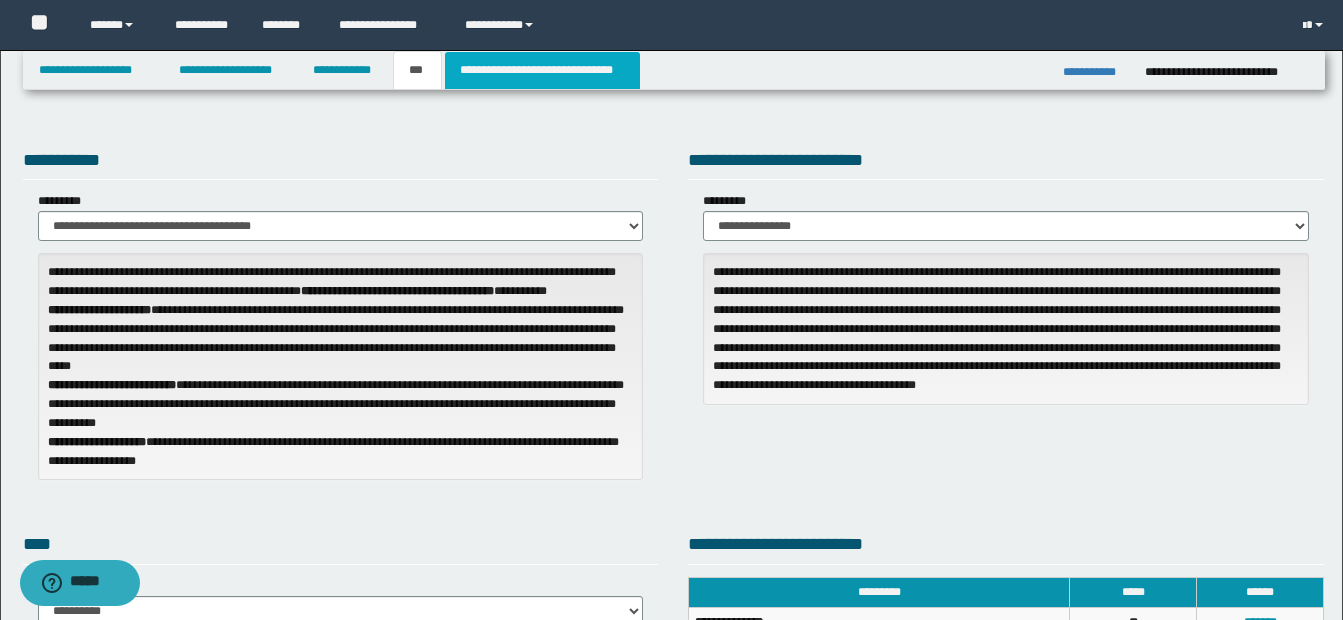 click on "**********" at bounding box center [542, 70] 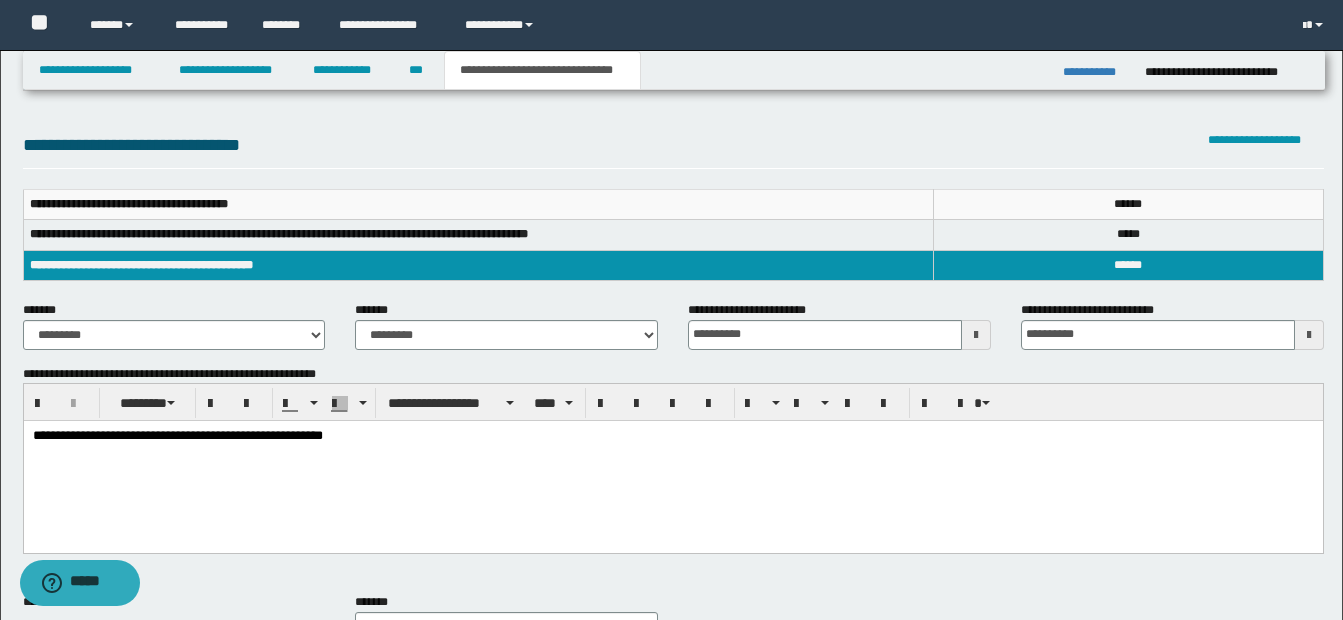scroll, scrollTop: 300, scrollLeft: 0, axis: vertical 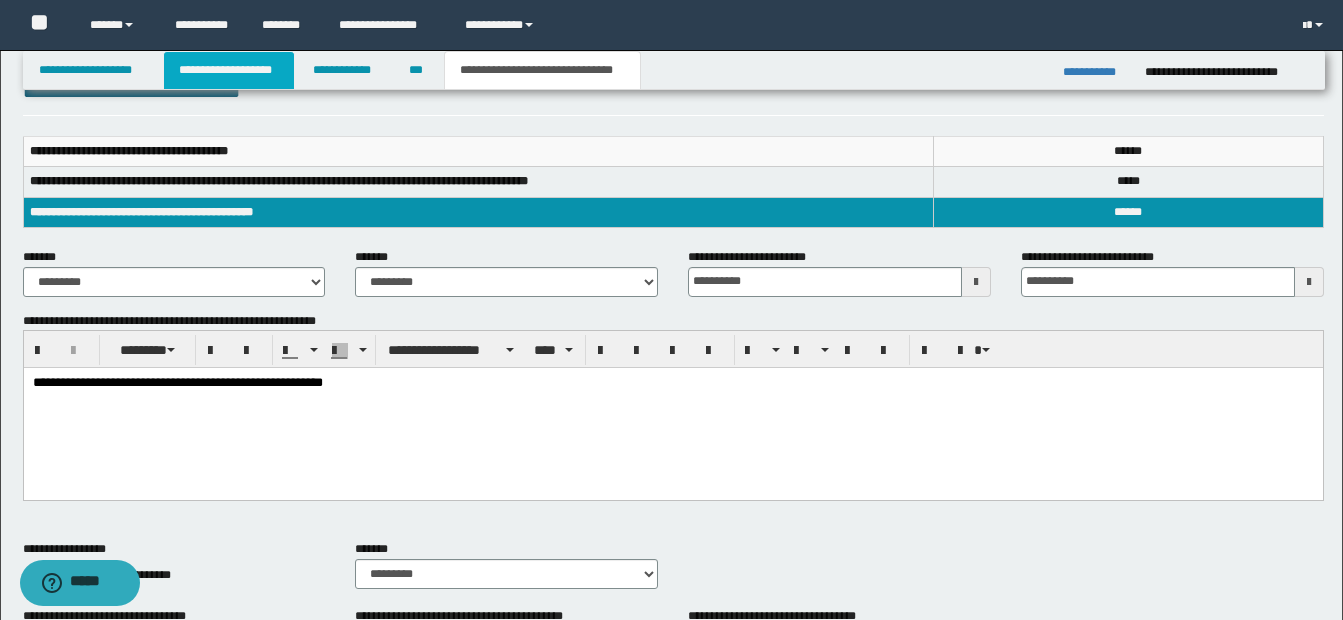 click on "**********" at bounding box center (229, 70) 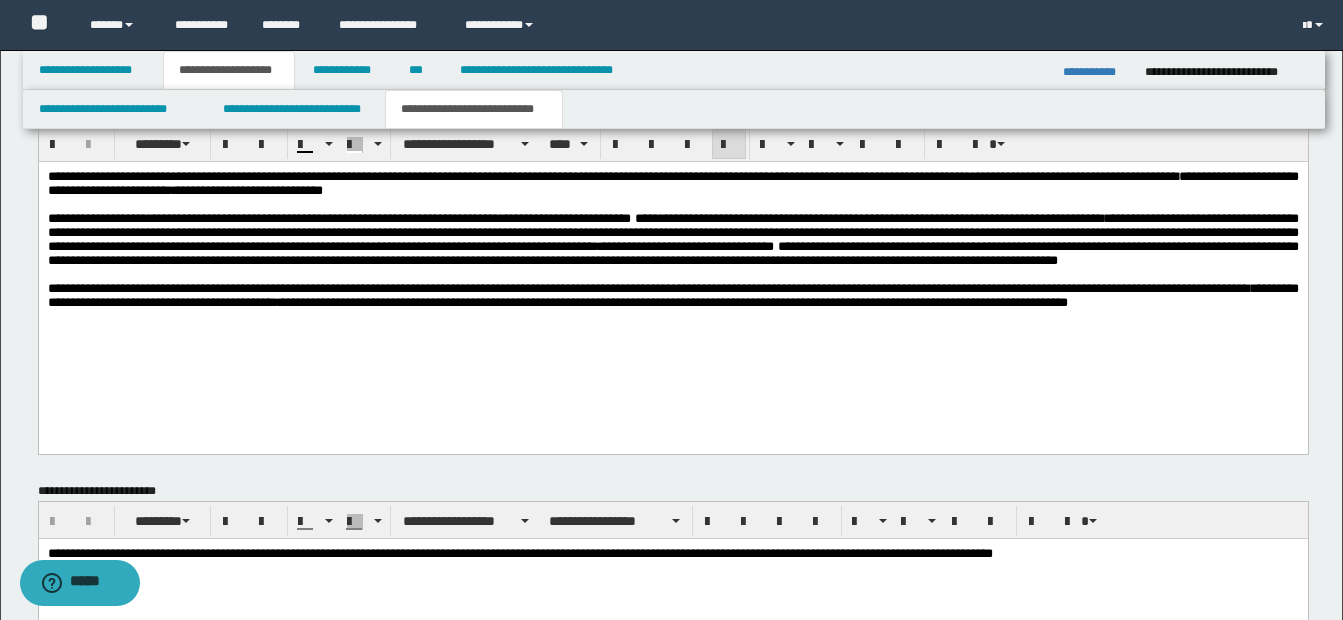 scroll, scrollTop: 1231, scrollLeft: 0, axis: vertical 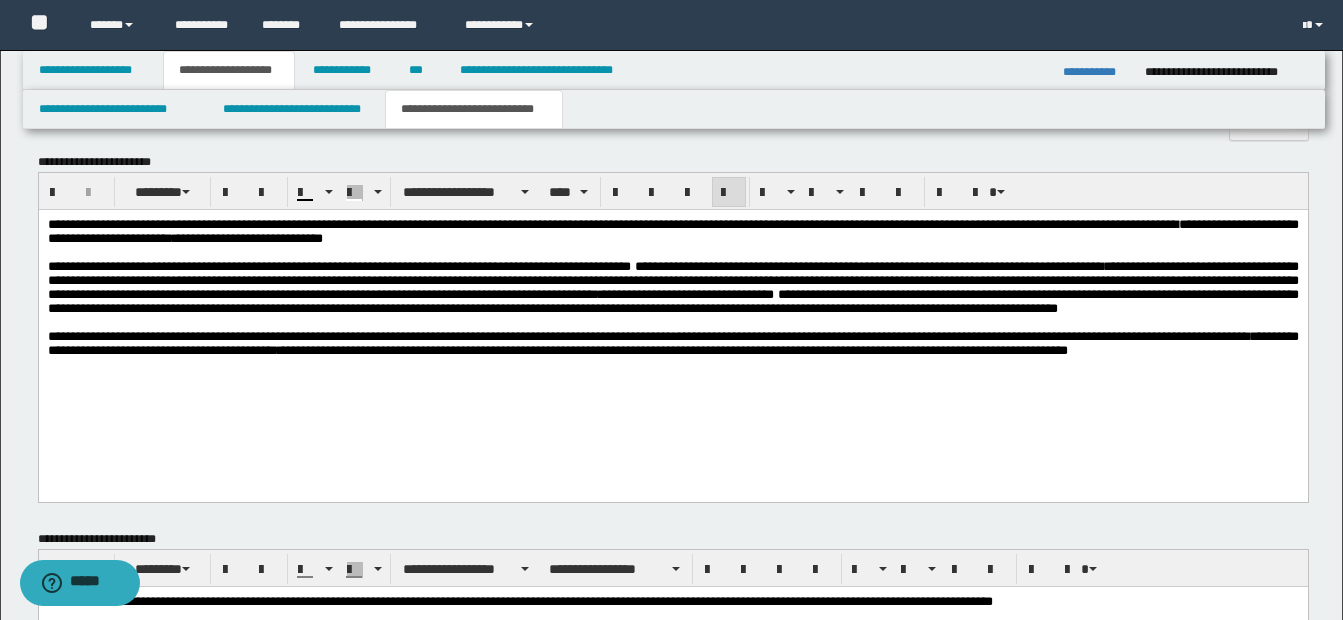 drag, startPoint x: 1225, startPoint y: 390, endPoint x: 1269, endPoint y: 401, distance: 45.35416 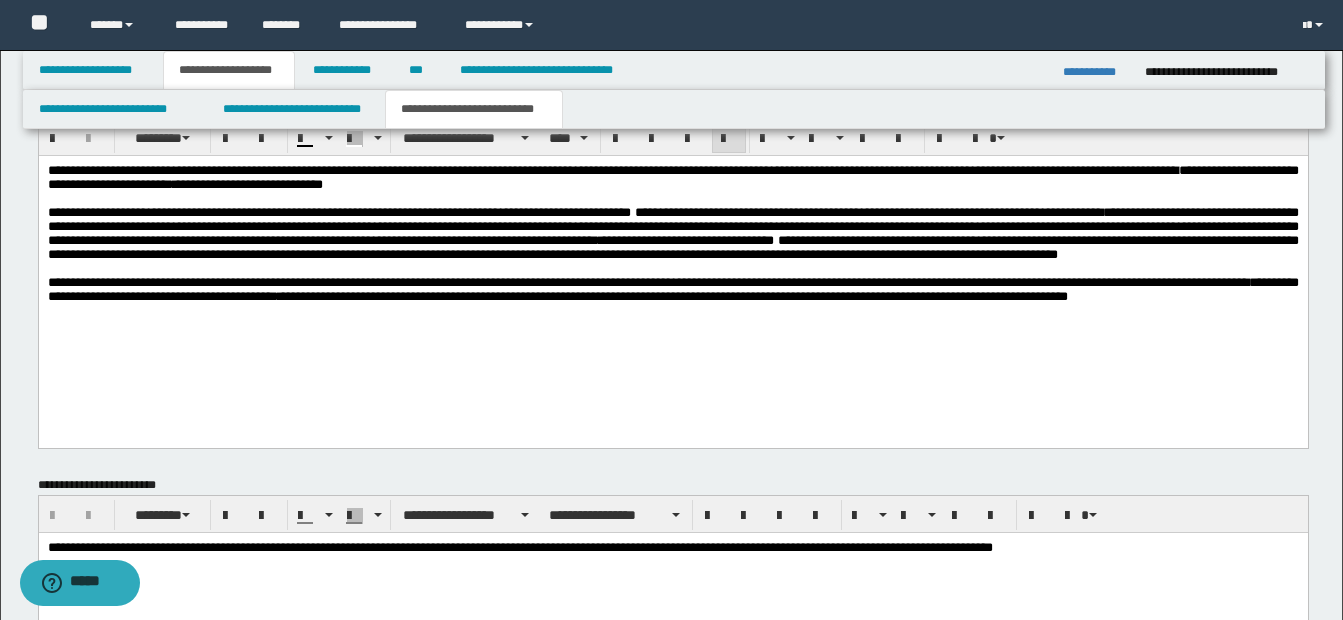 scroll, scrollTop: 1331, scrollLeft: 0, axis: vertical 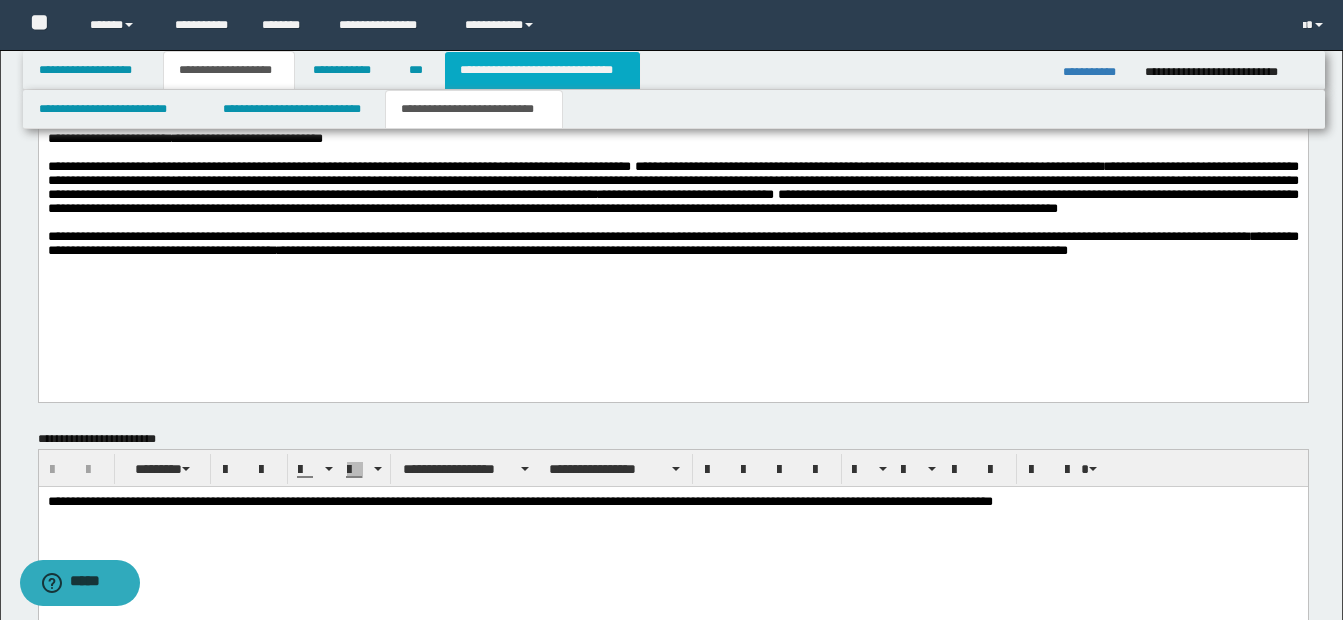 click on "**********" at bounding box center (542, 70) 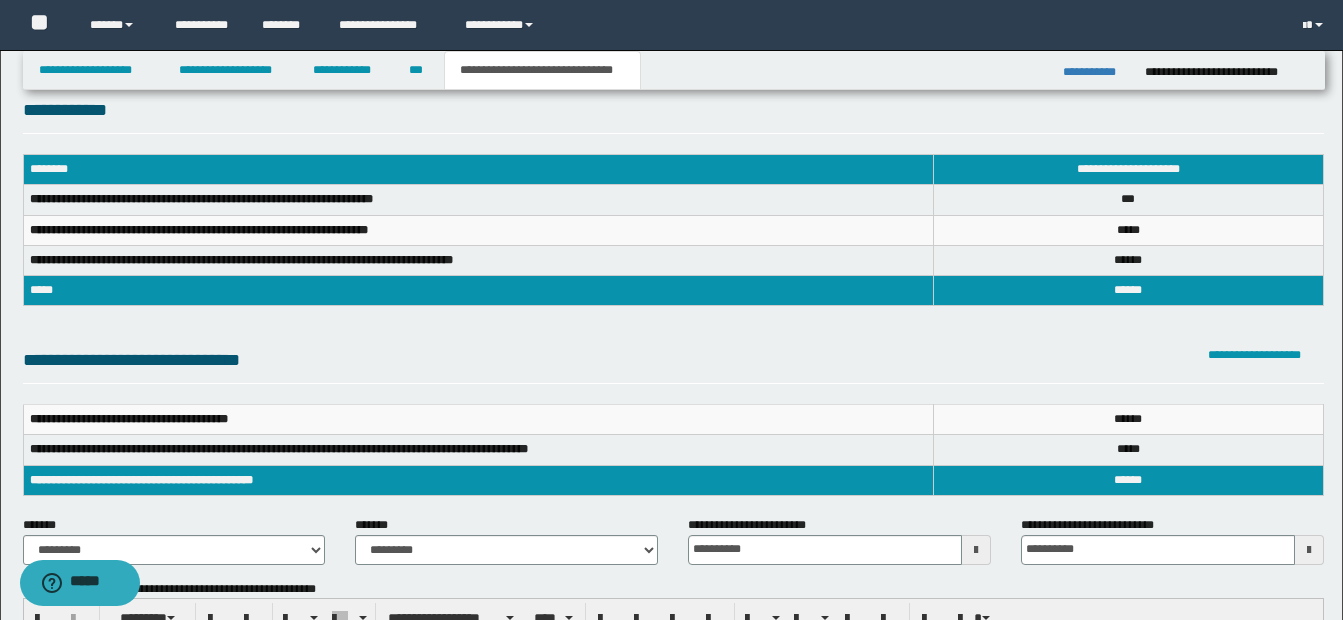 scroll, scrollTop: 0, scrollLeft: 0, axis: both 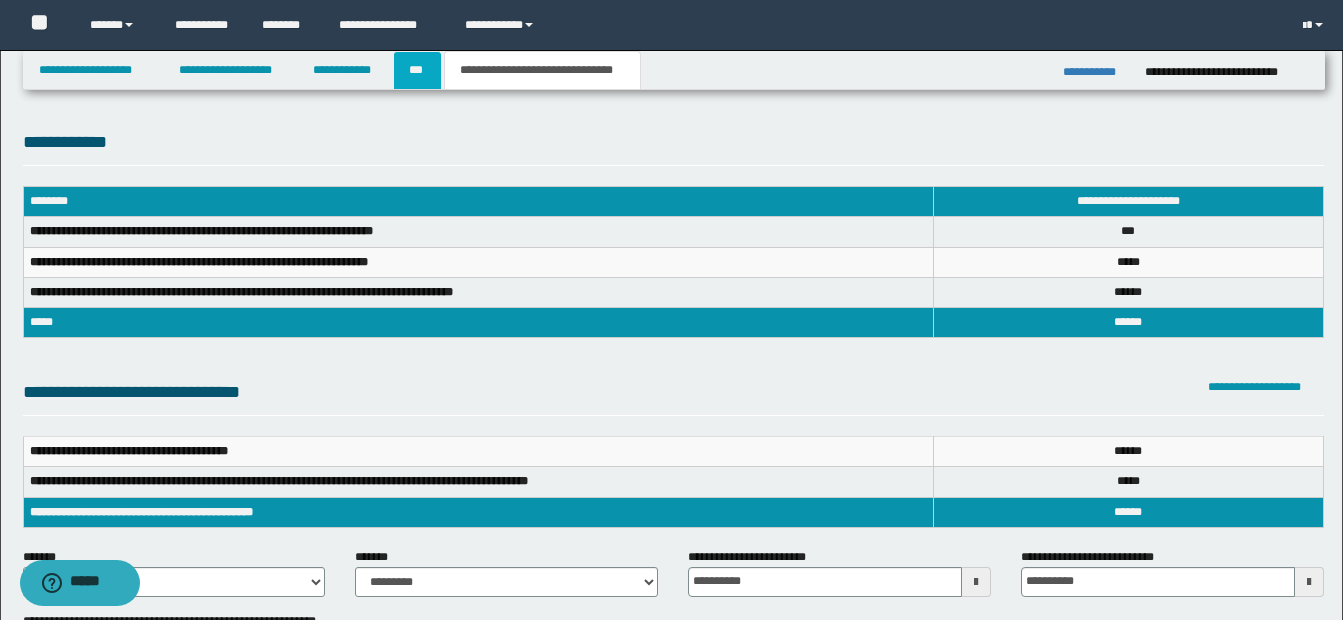 click on "***" at bounding box center [417, 70] 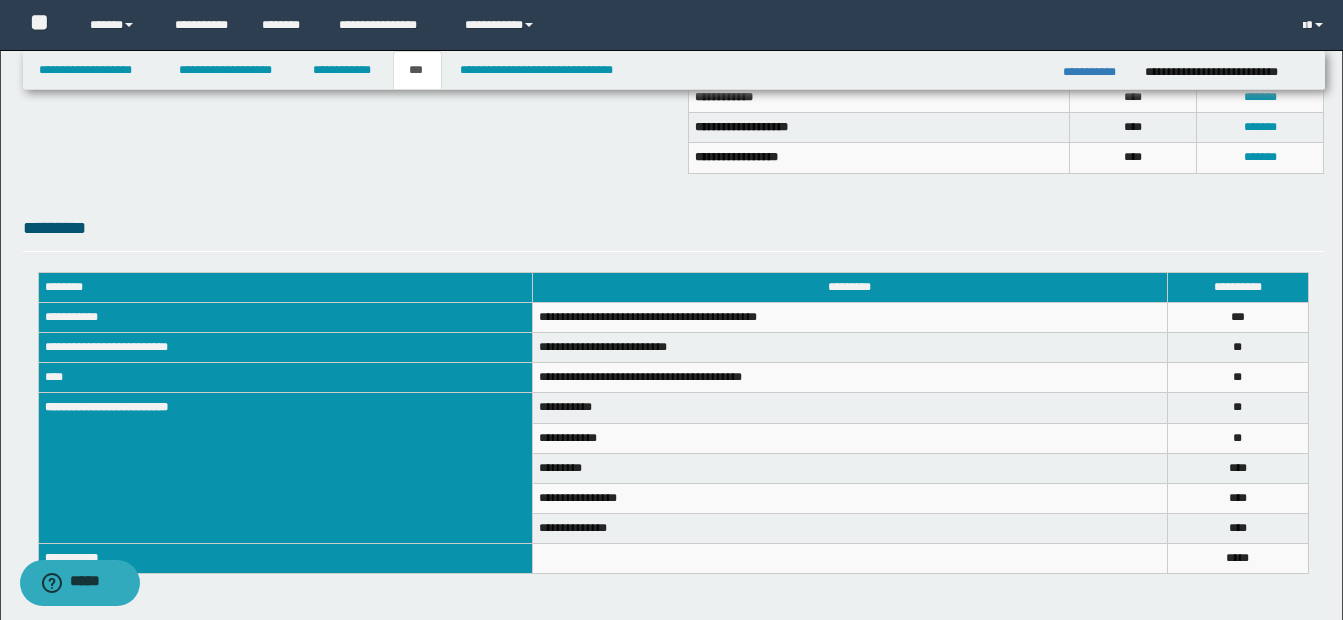 scroll, scrollTop: 668, scrollLeft: 0, axis: vertical 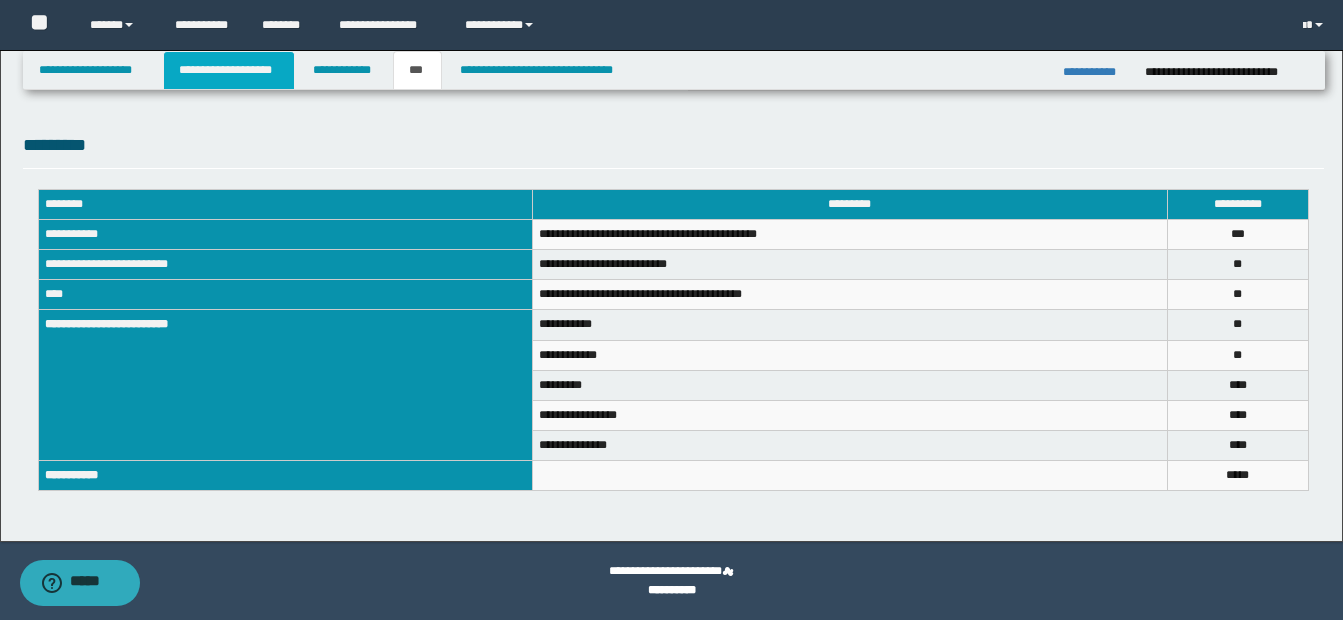 click on "**********" at bounding box center (229, 70) 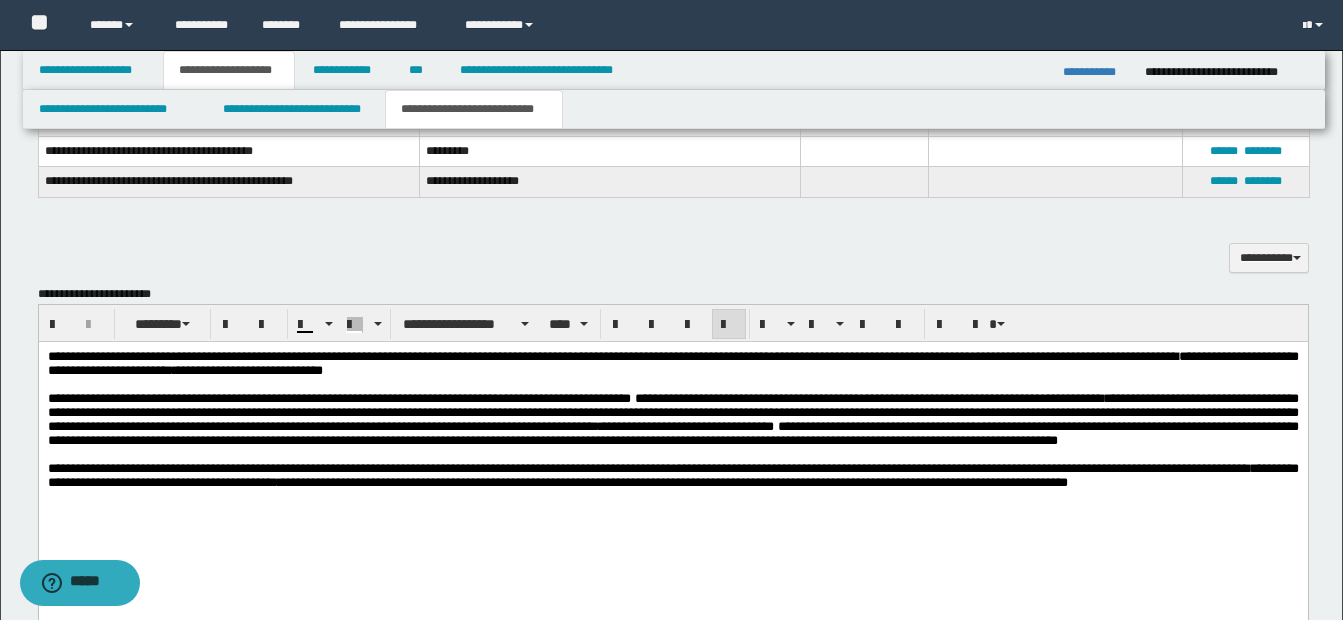 scroll, scrollTop: 1199, scrollLeft: 0, axis: vertical 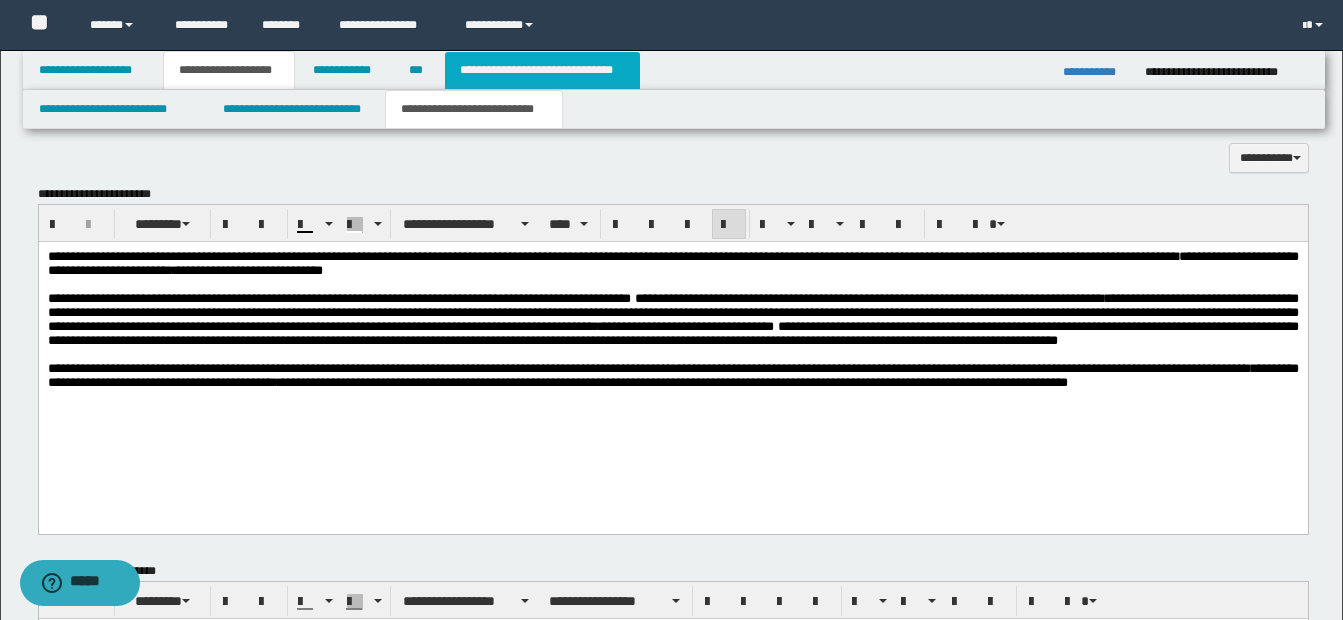 click on "**********" at bounding box center [542, 70] 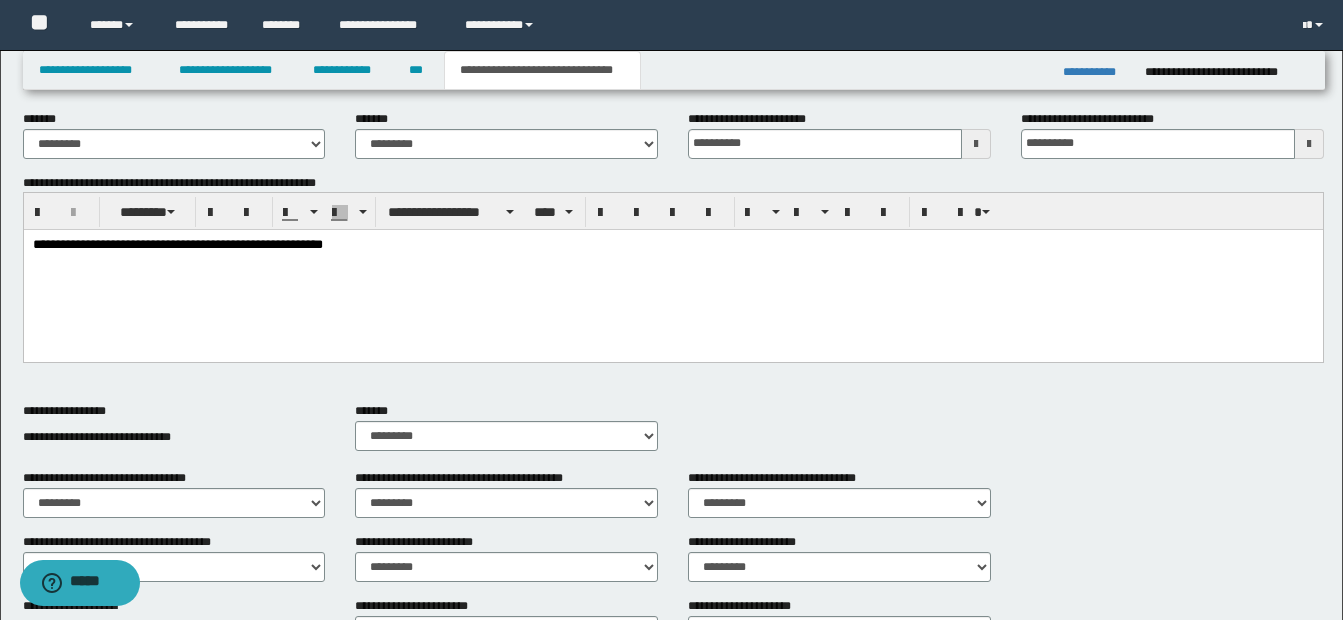 scroll, scrollTop: 391, scrollLeft: 0, axis: vertical 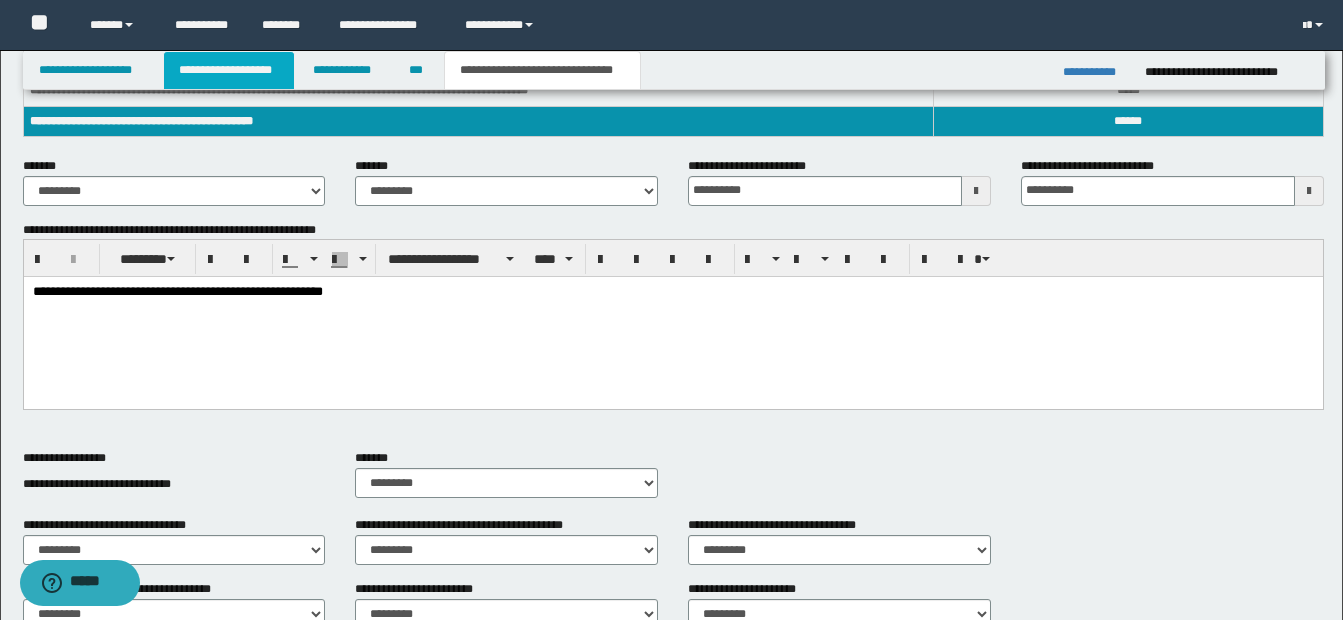 click on "**********" at bounding box center [229, 70] 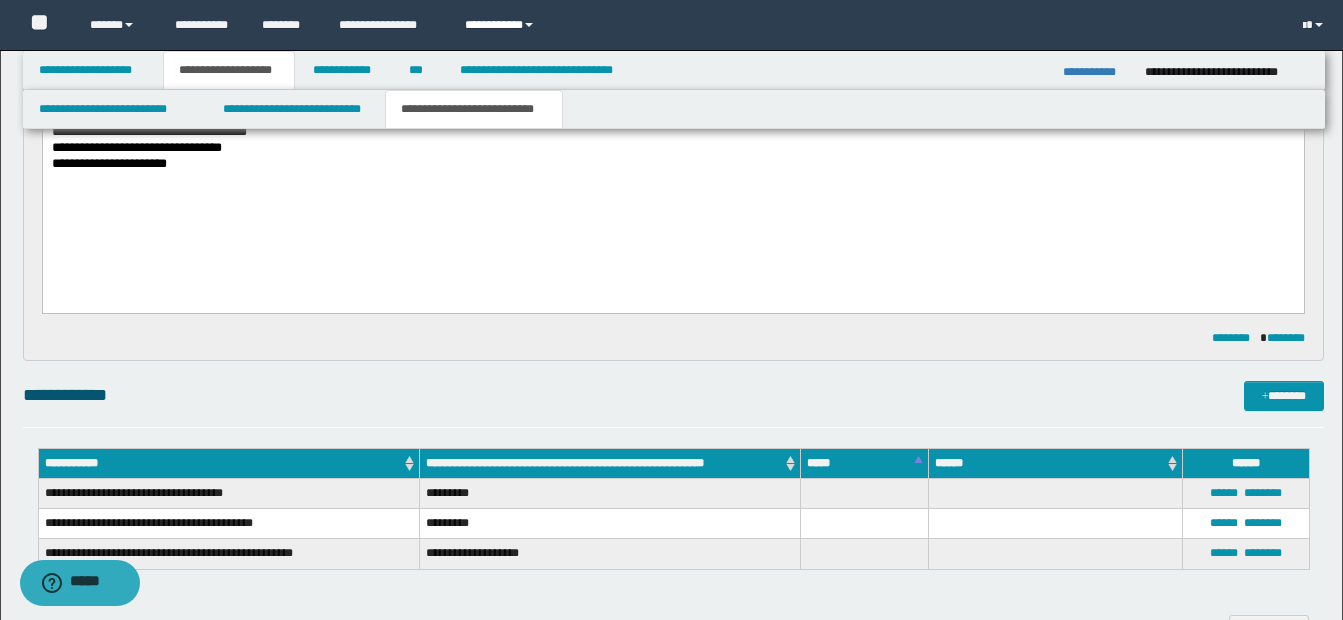 scroll, scrollTop: 722, scrollLeft: 0, axis: vertical 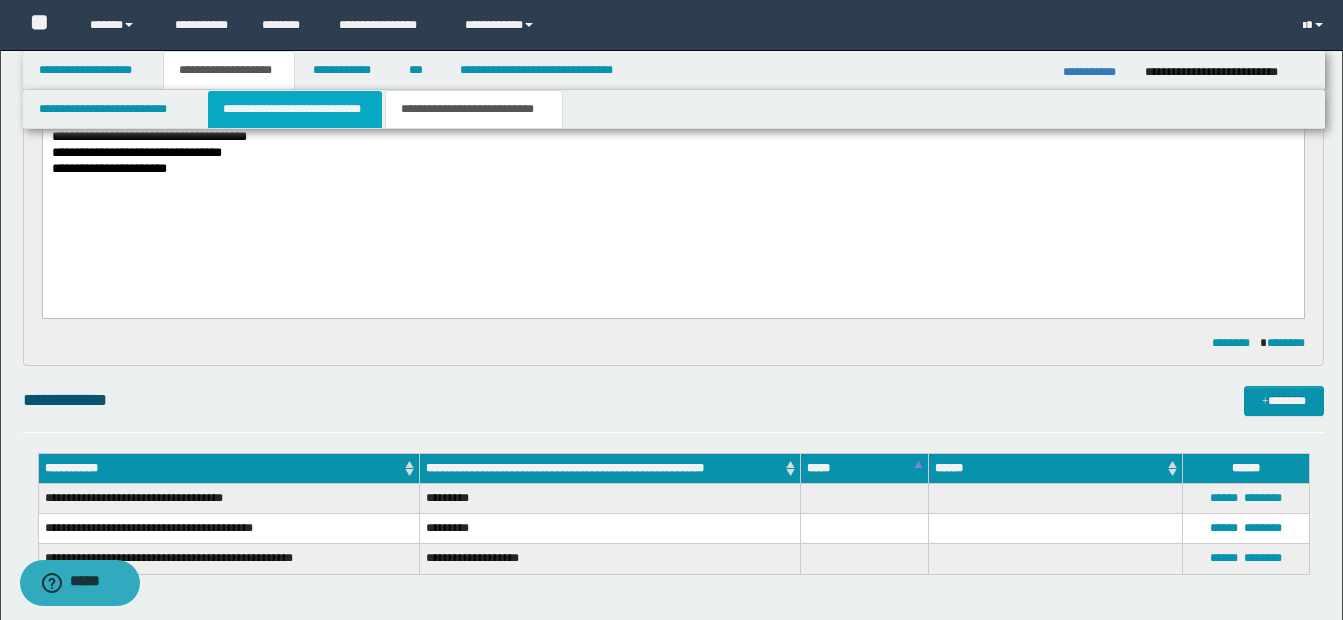 click on "**********" at bounding box center [295, 109] 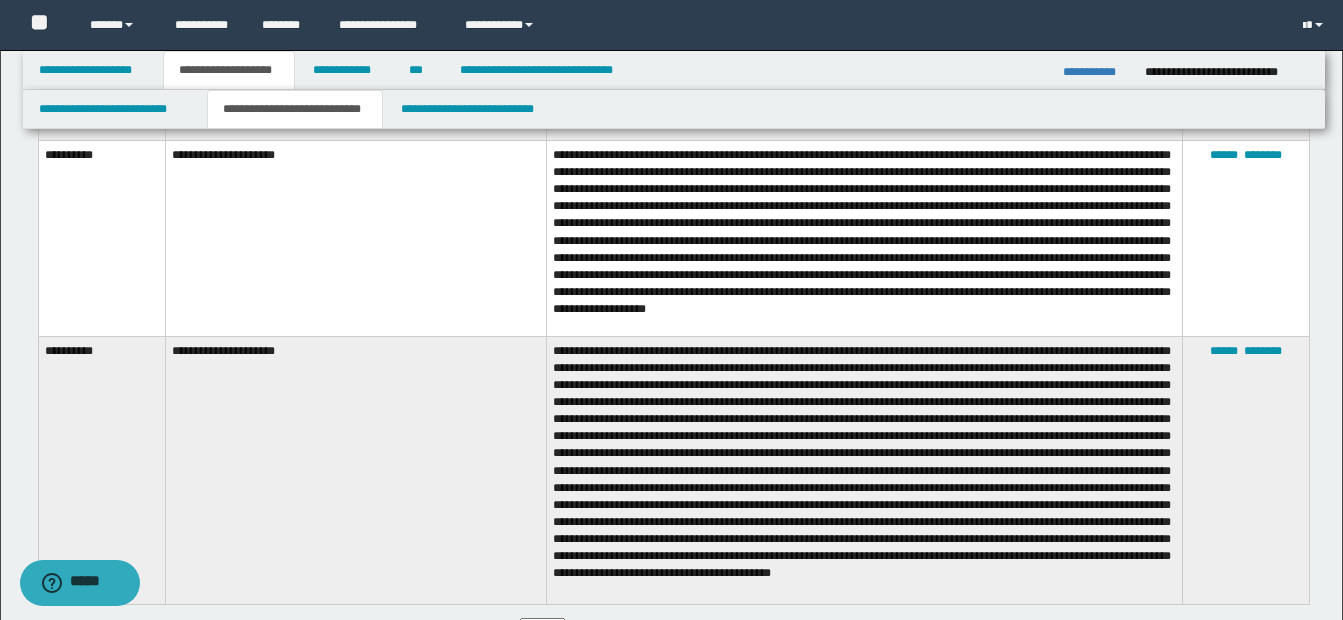 scroll, scrollTop: 2922, scrollLeft: 0, axis: vertical 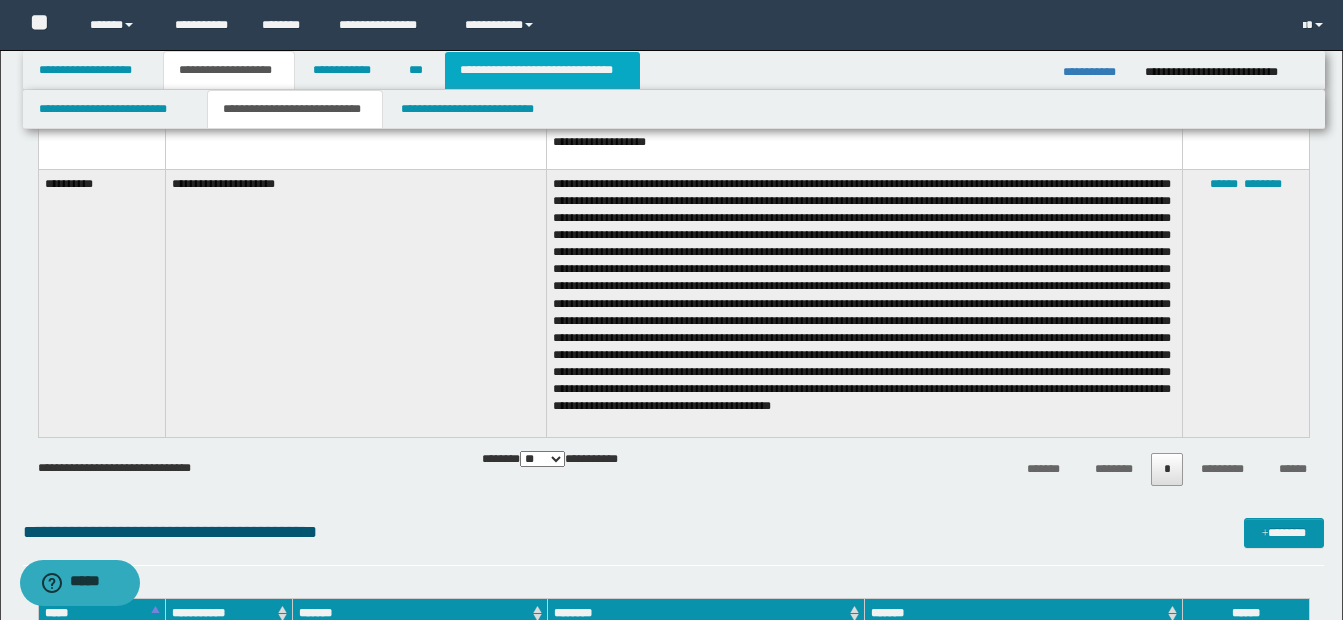 click on "**********" at bounding box center [542, 70] 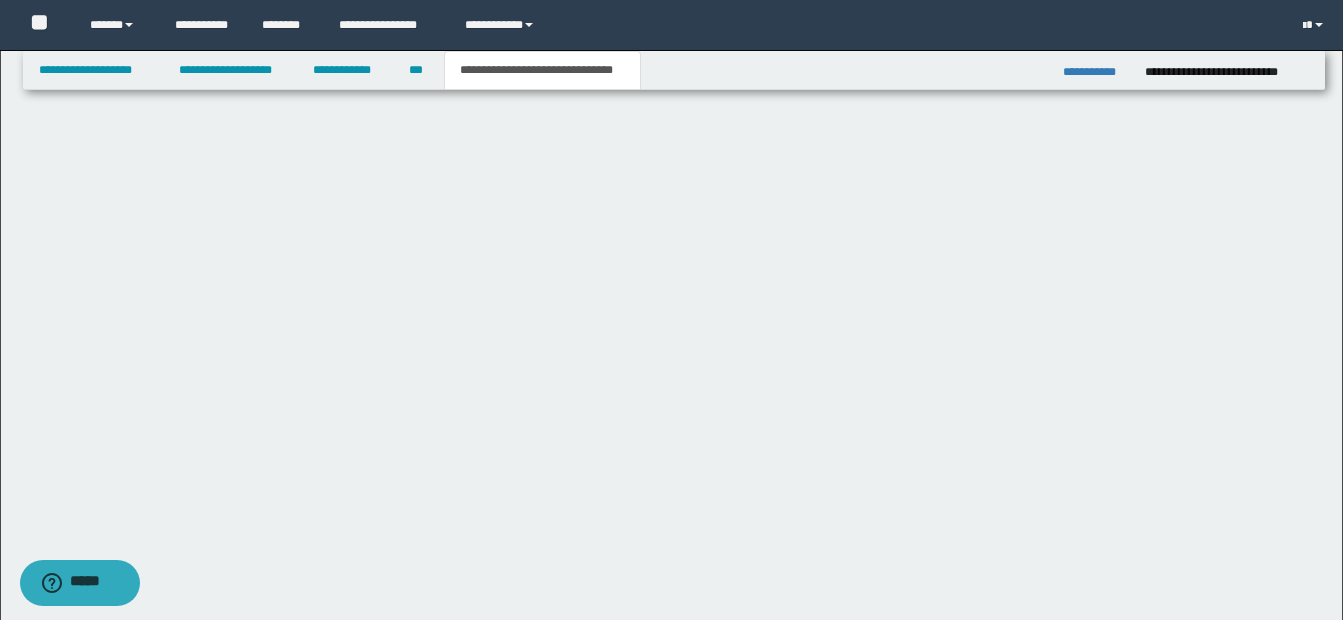 scroll, scrollTop: 991, scrollLeft: 0, axis: vertical 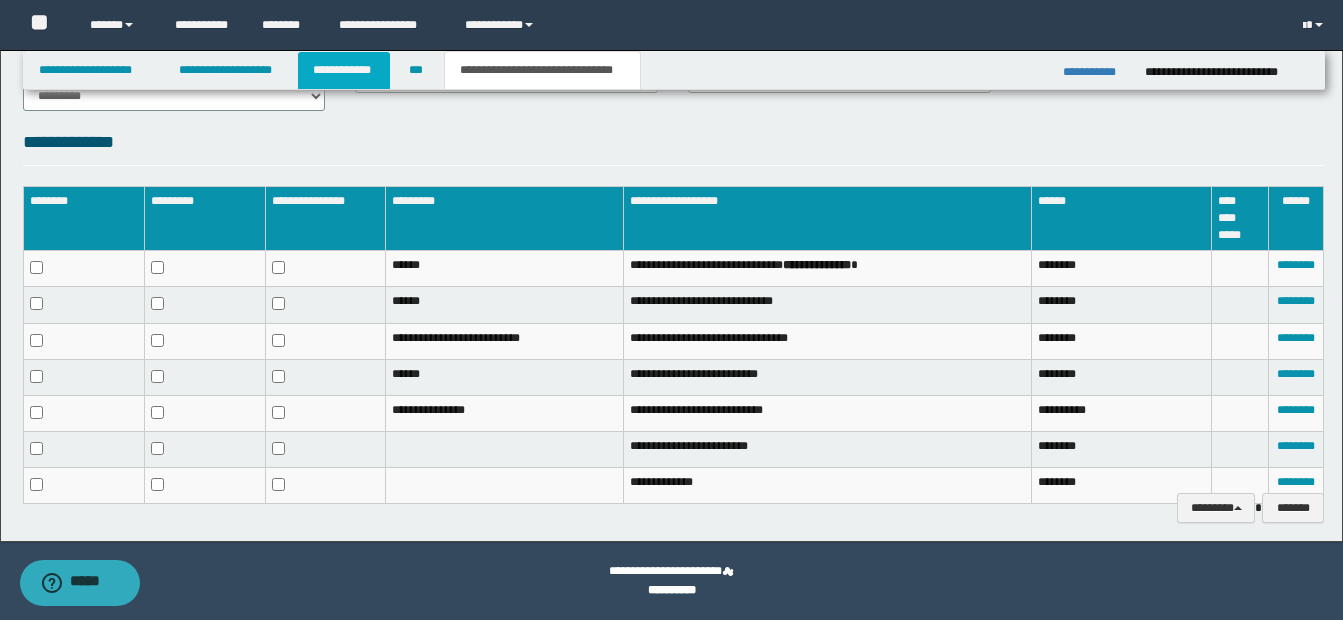 click on "**********" at bounding box center [344, 70] 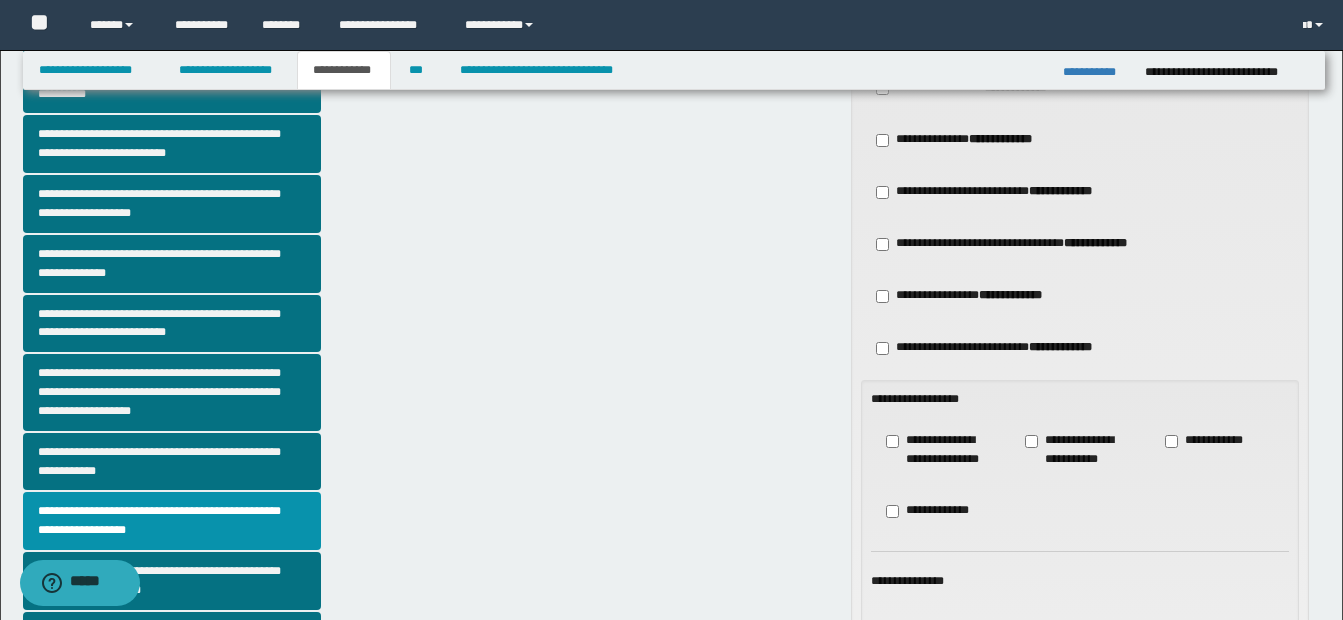scroll, scrollTop: 491, scrollLeft: 0, axis: vertical 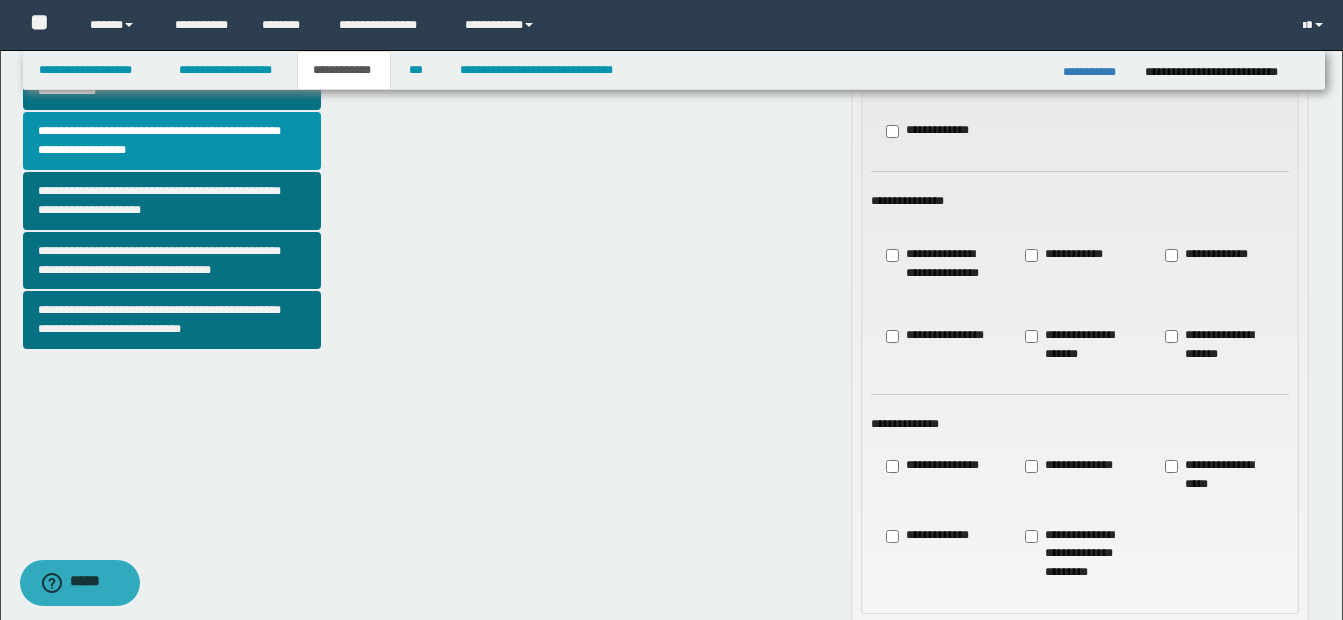 click on "**********" at bounding box center (928, 536) 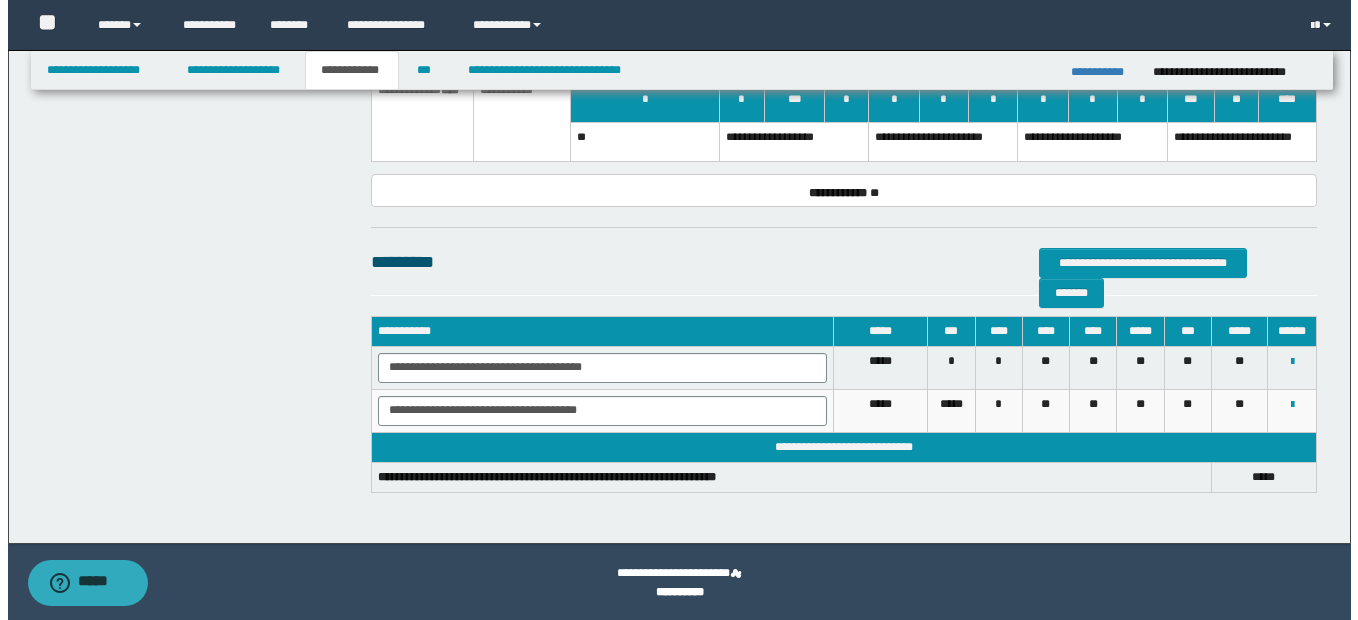 scroll, scrollTop: 1778, scrollLeft: 0, axis: vertical 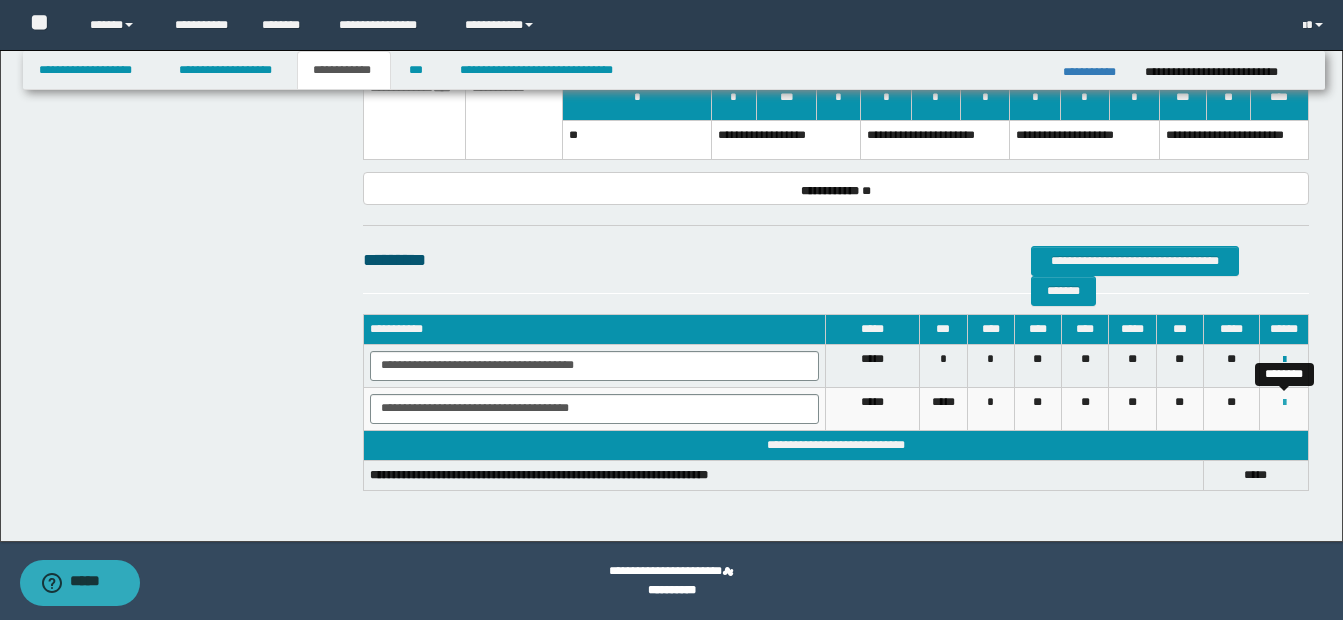 click at bounding box center [1284, 403] 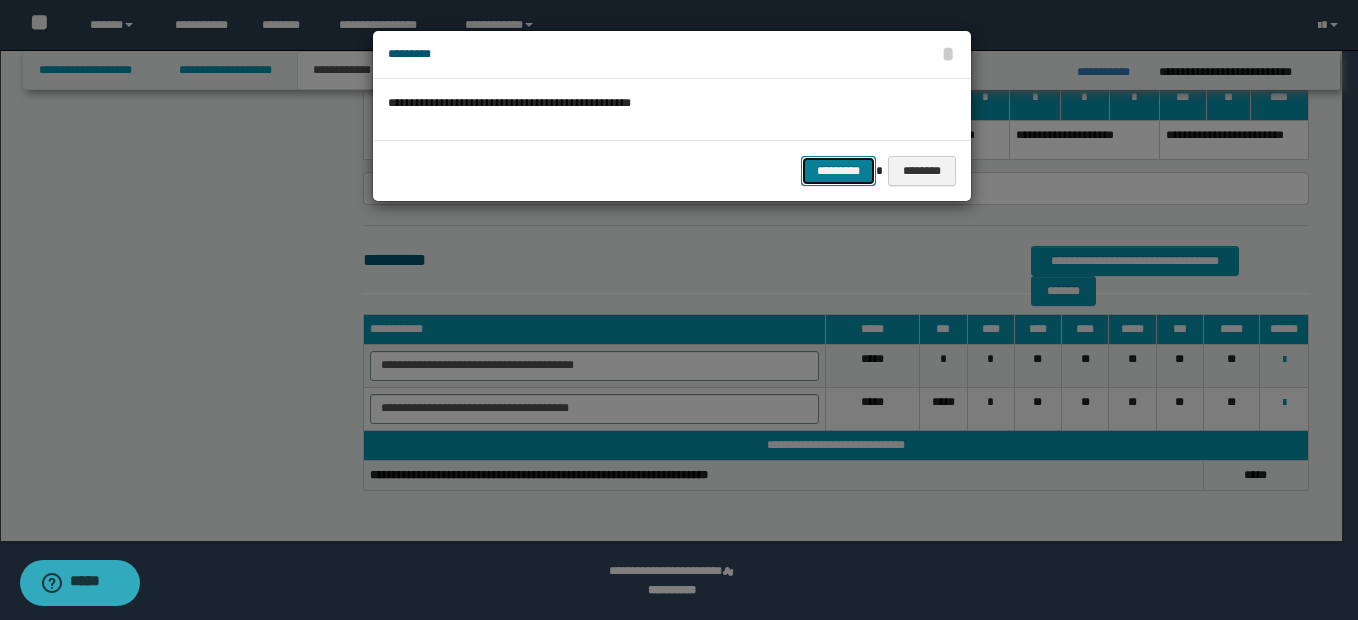 click on "*********" at bounding box center [838, 171] 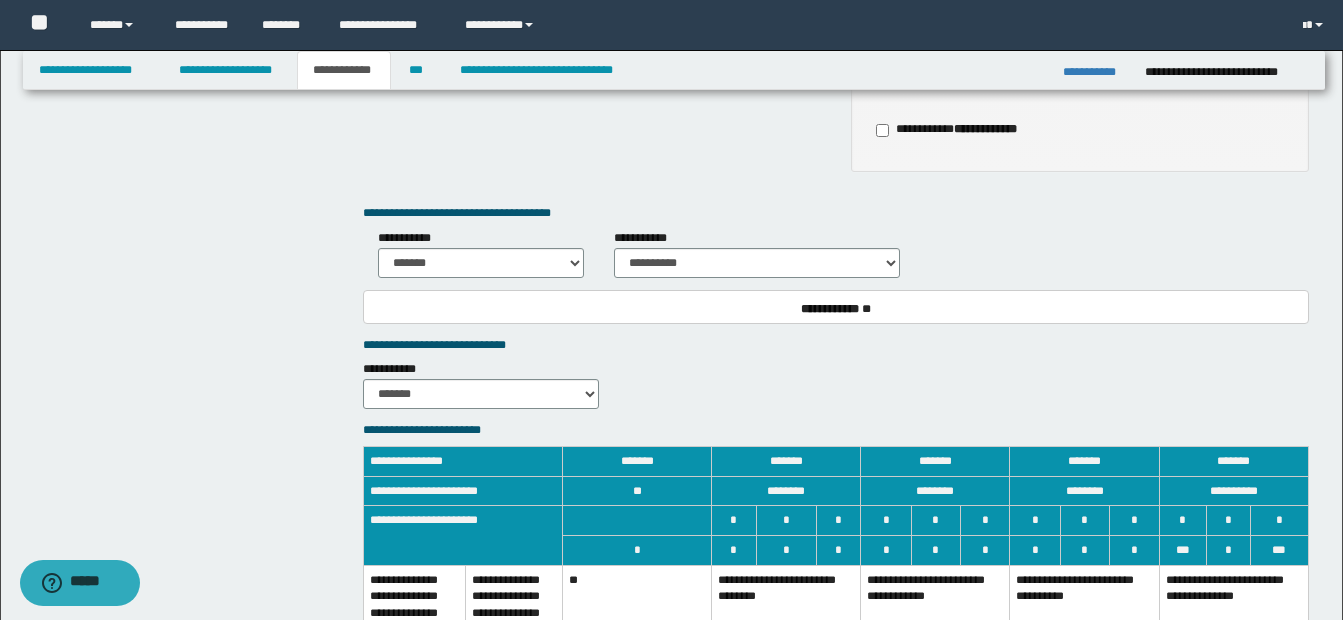 scroll, scrollTop: 1235, scrollLeft: 0, axis: vertical 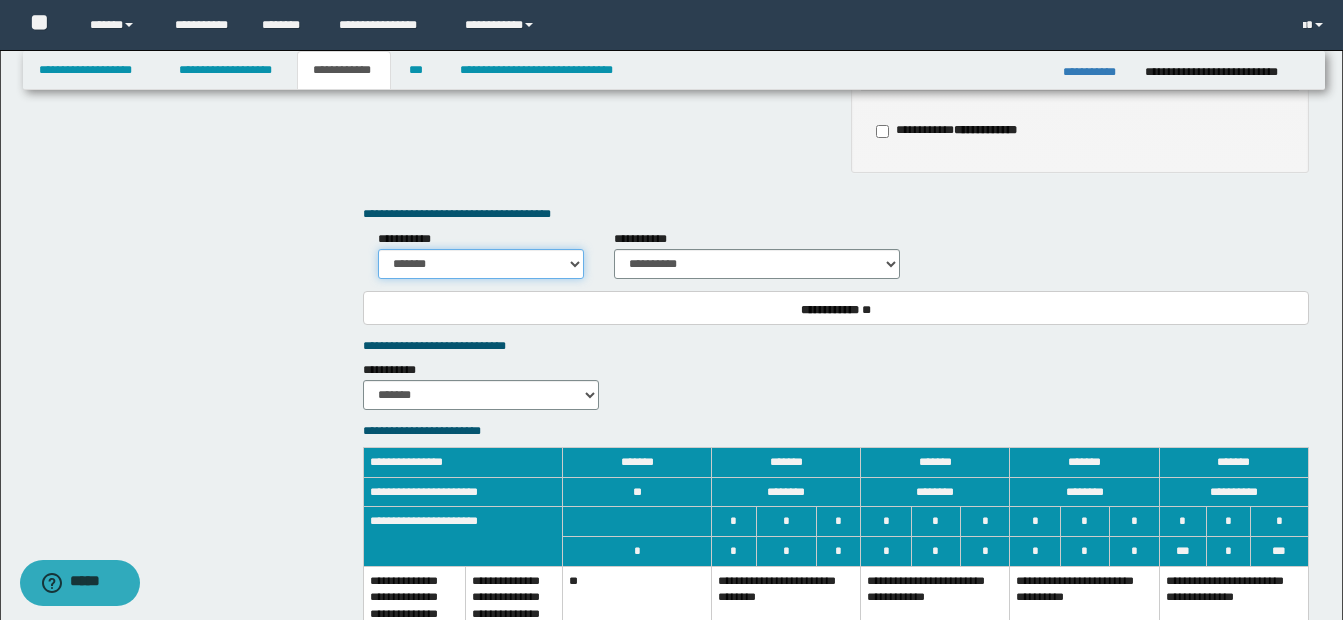 click on "*******
*********" at bounding box center [481, 264] 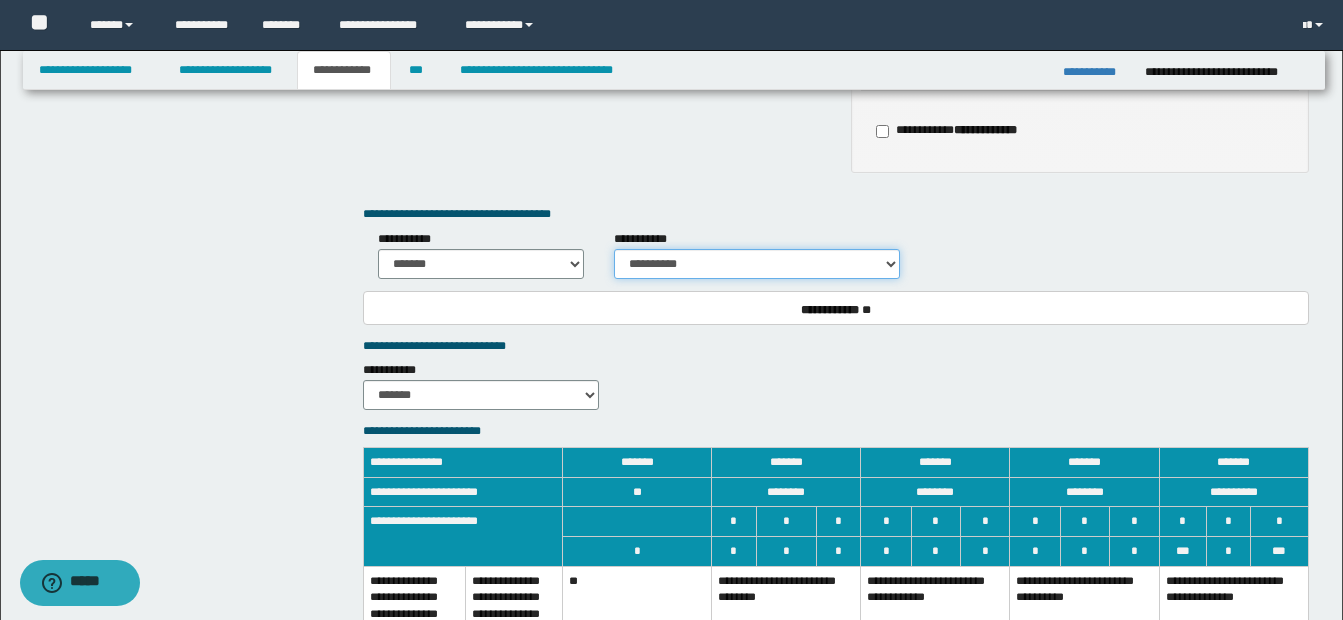 click on "**********" at bounding box center (756, 264) 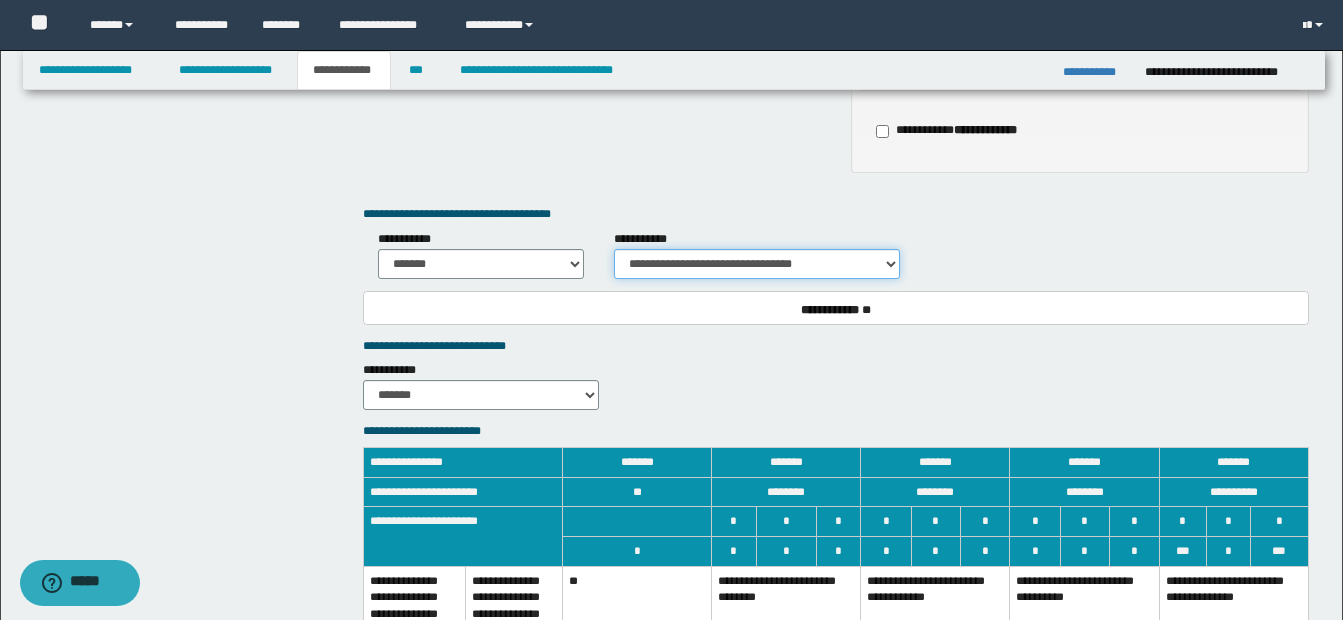 click on "**********" at bounding box center [756, 264] 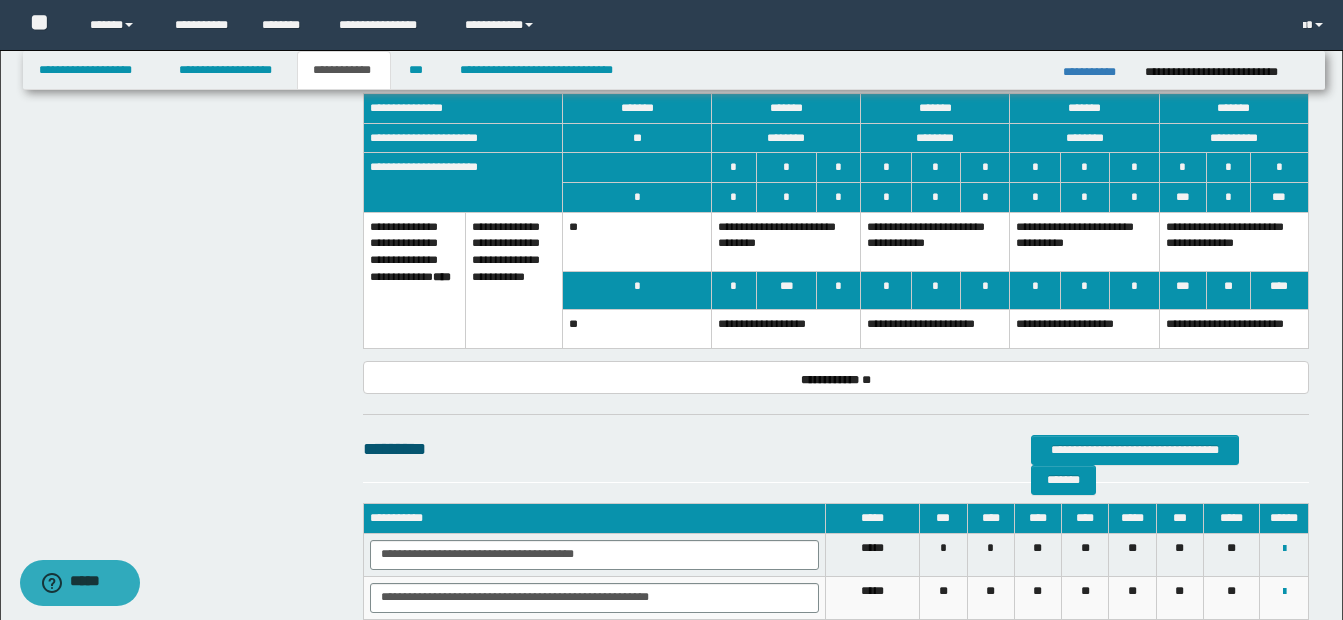 scroll, scrollTop: 1635, scrollLeft: 0, axis: vertical 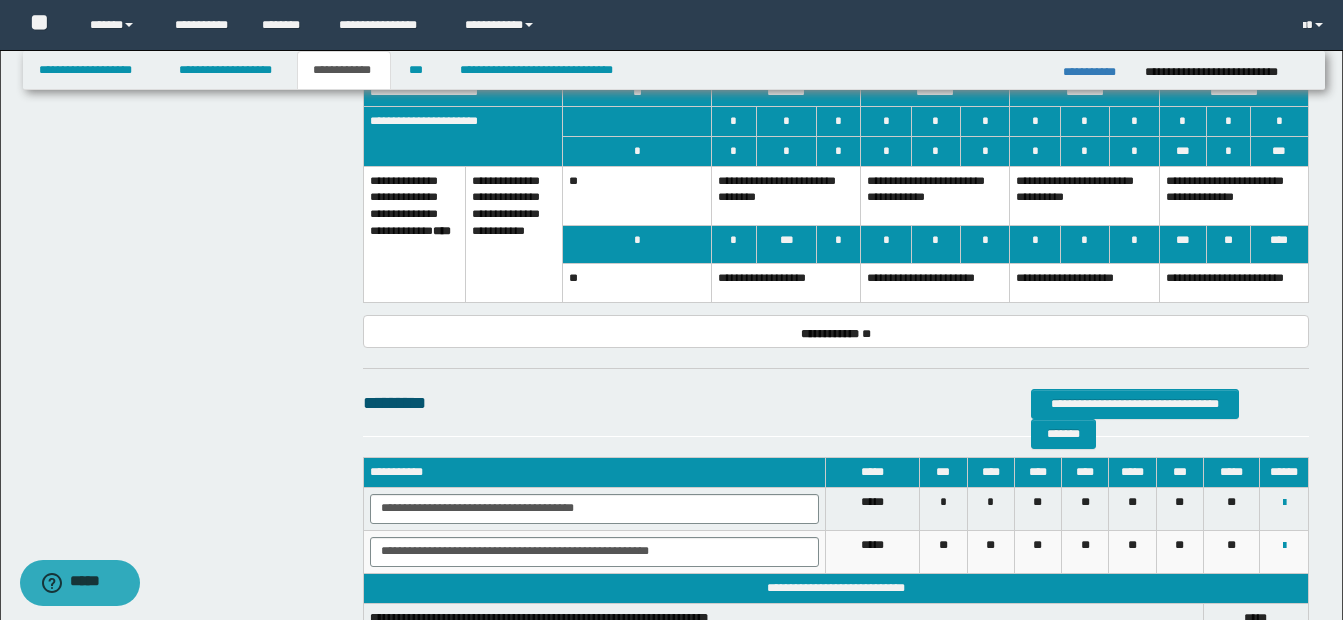 click on "**********" at bounding box center [935, 283] 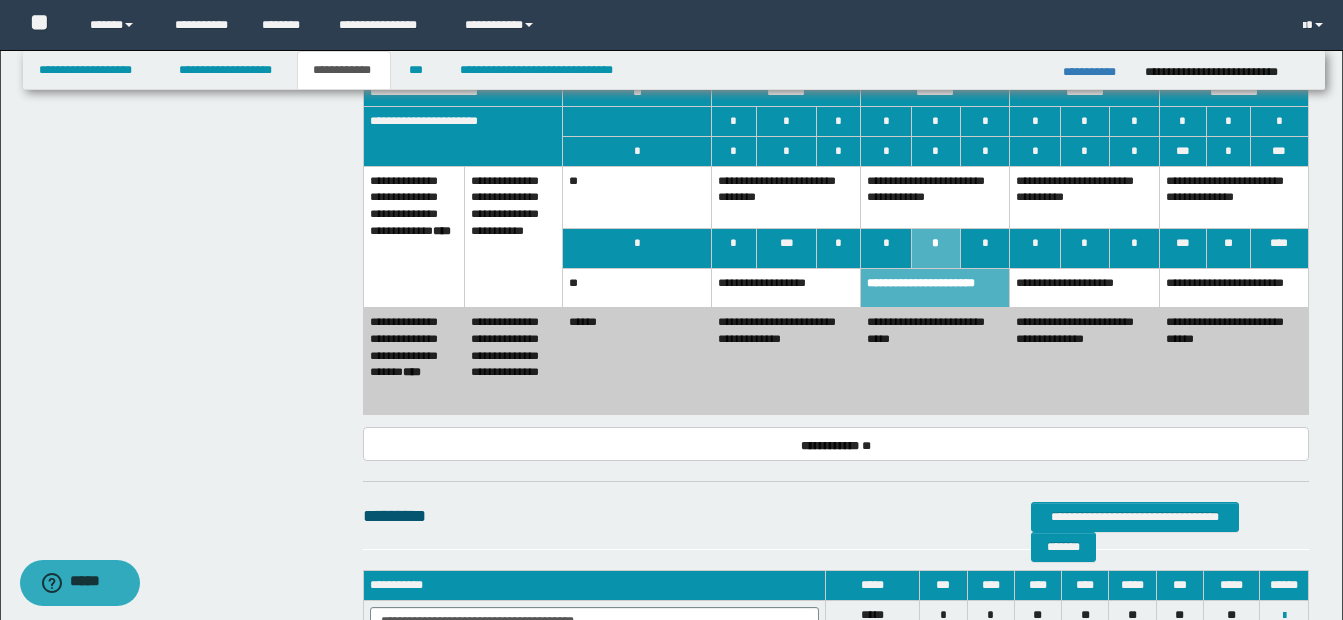 click on "**********" at bounding box center [935, 197] 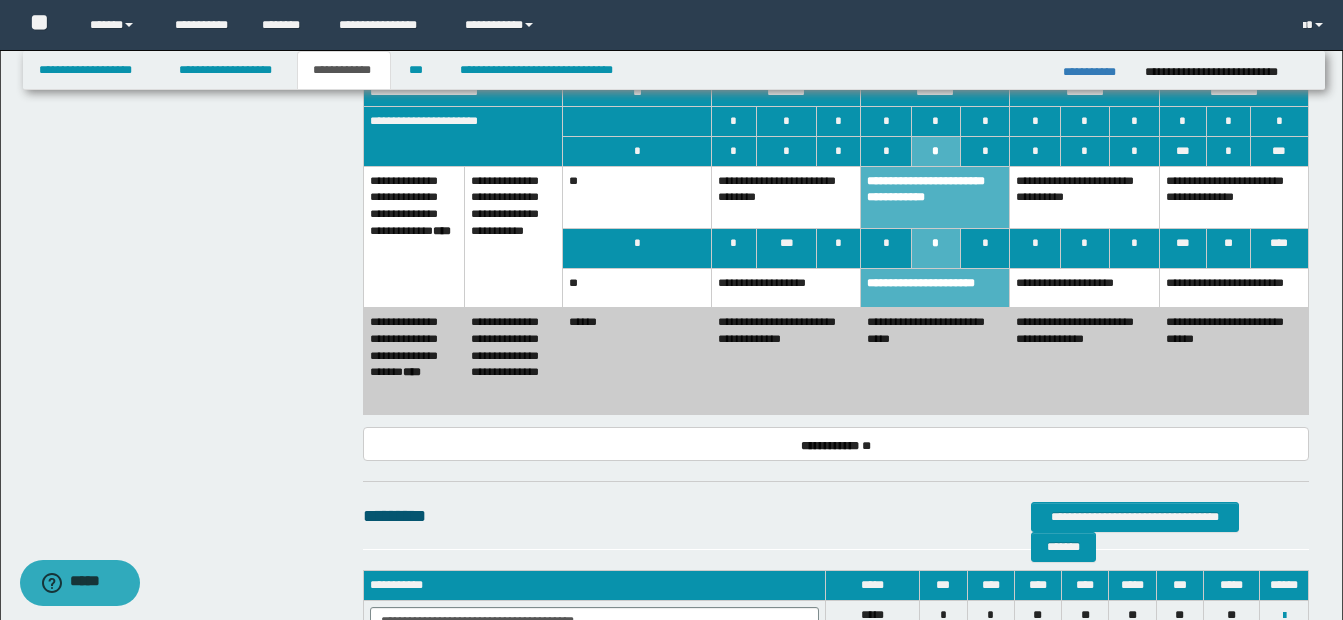 click on "**********" at bounding box center (935, 361) 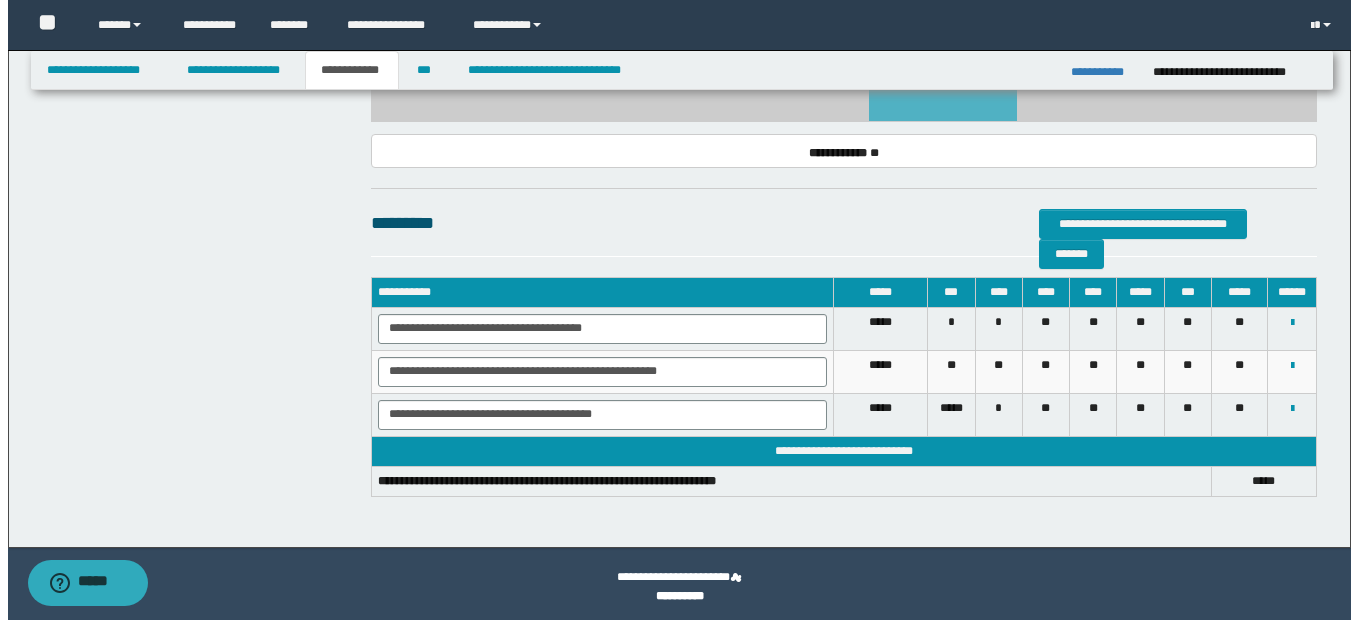 scroll, scrollTop: 1934, scrollLeft: 0, axis: vertical 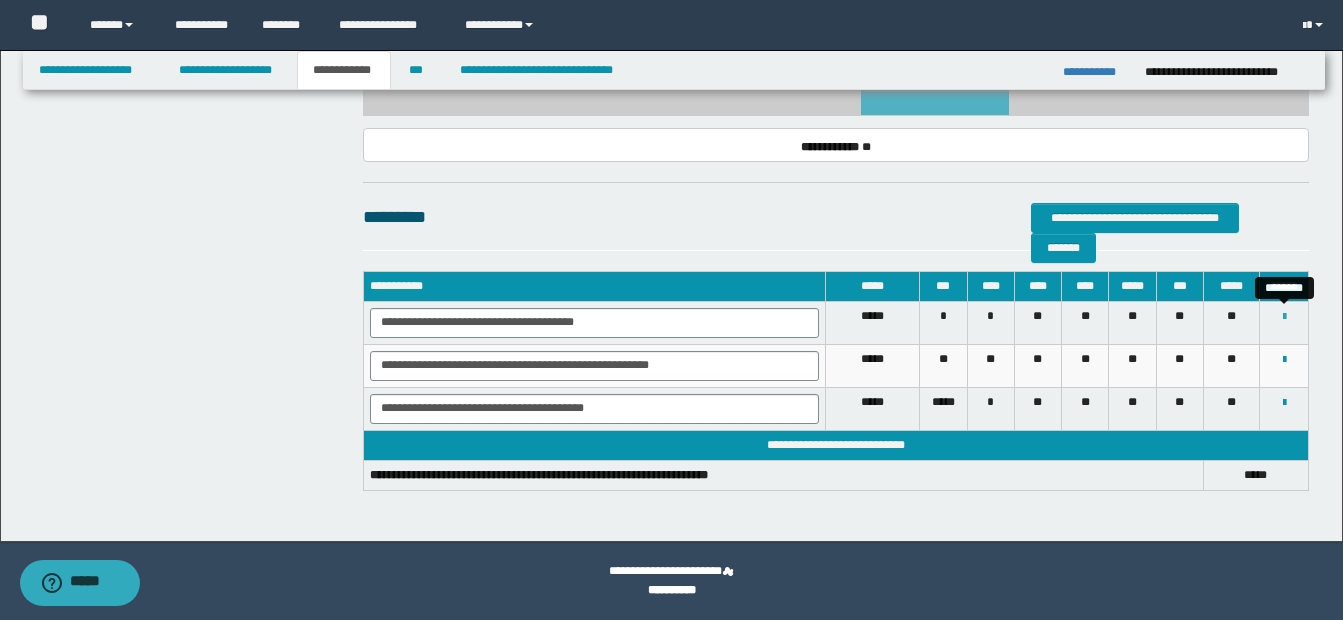 click at bounding box center [1284, 317] 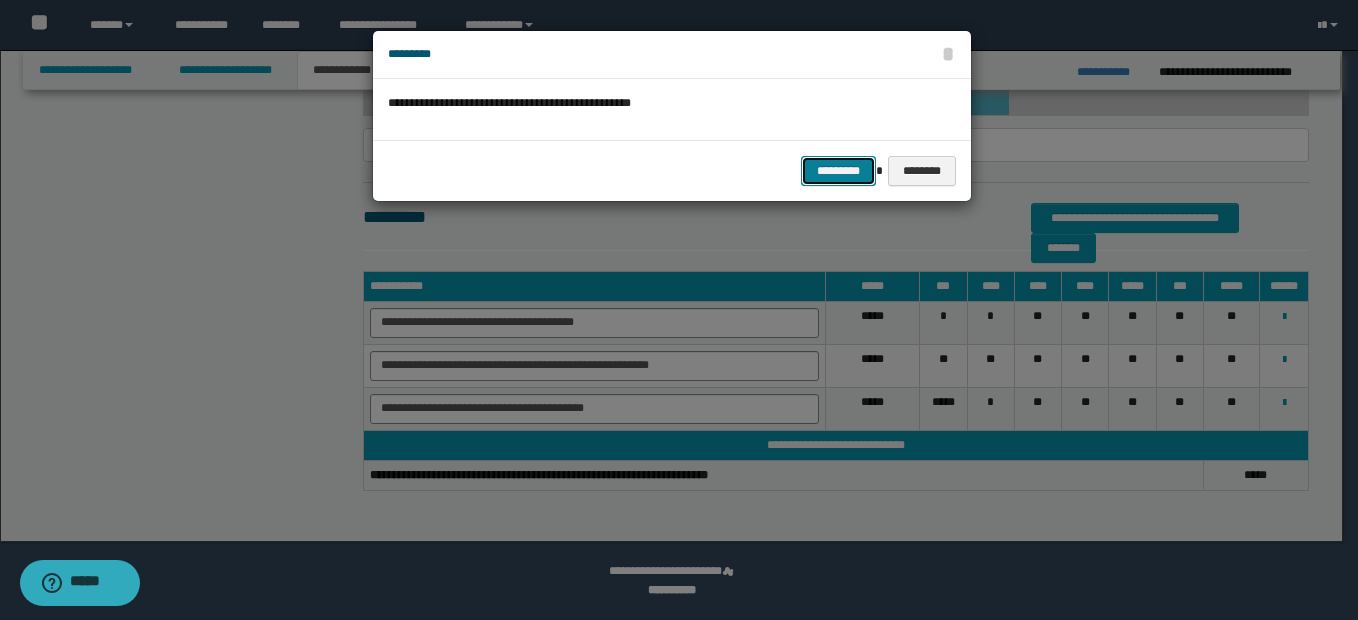 click on "*********" at bounding box center (838, 171) 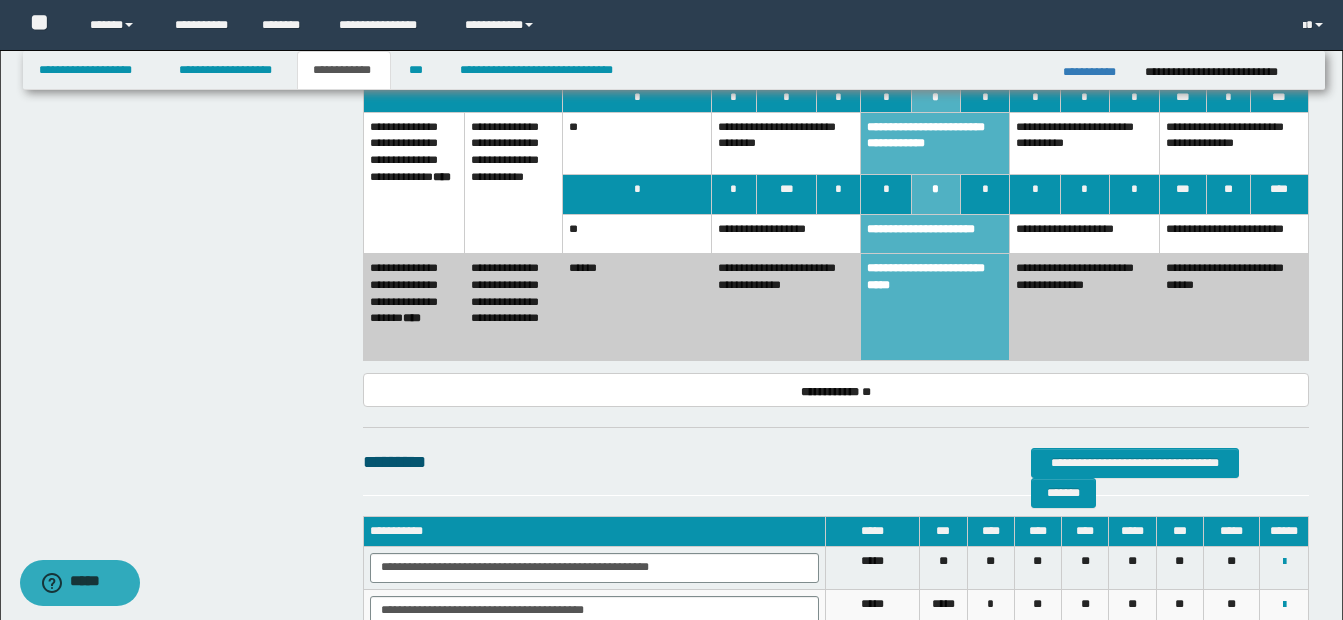 scroll, scrollTop: 1491, scrollLeft: 0, axis: vertical 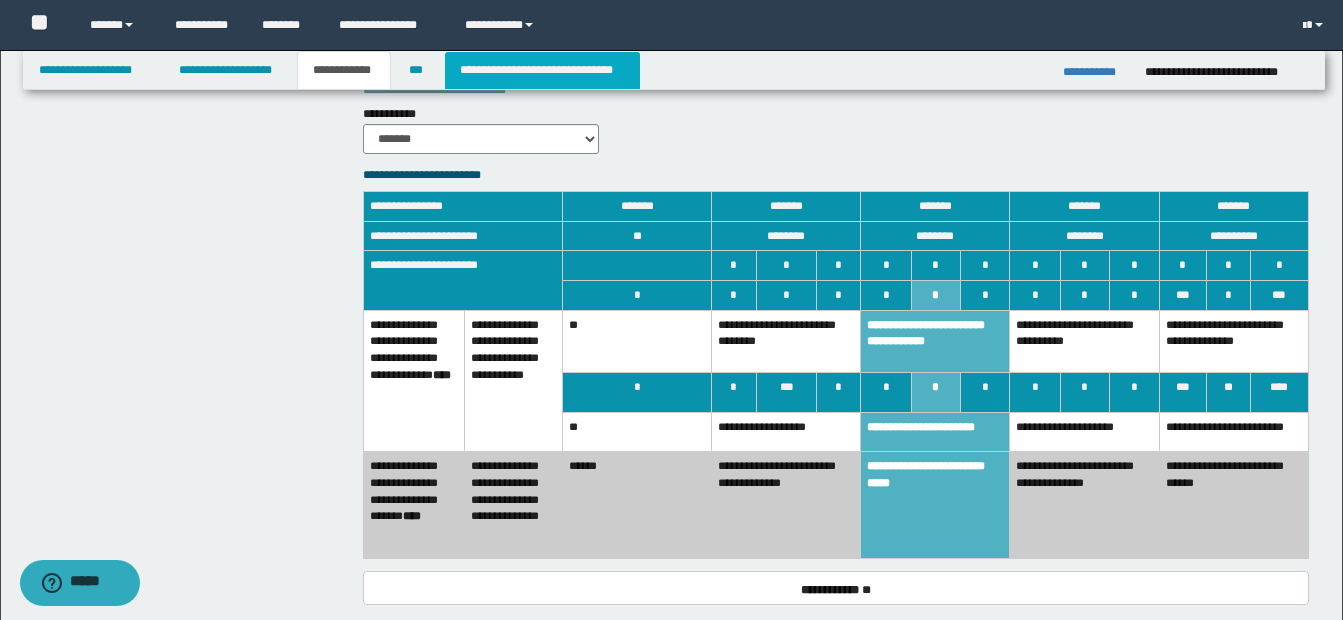 click on "**********" at bounding box center (542, 70) 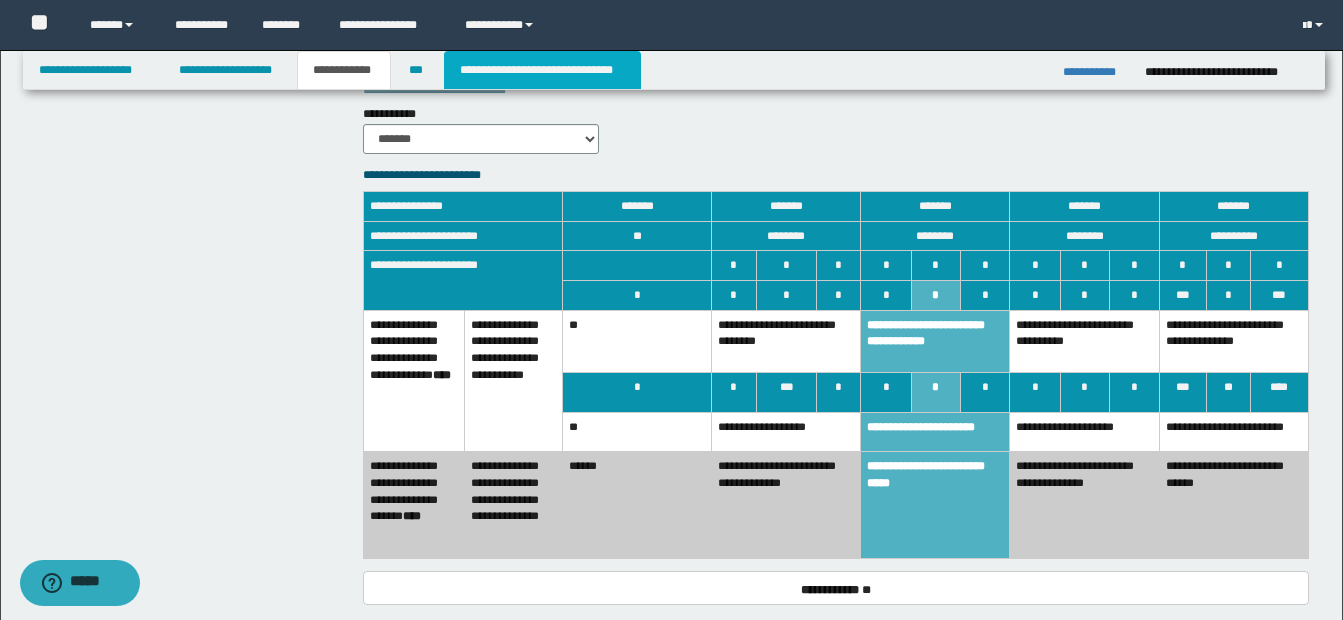 type on "**********" 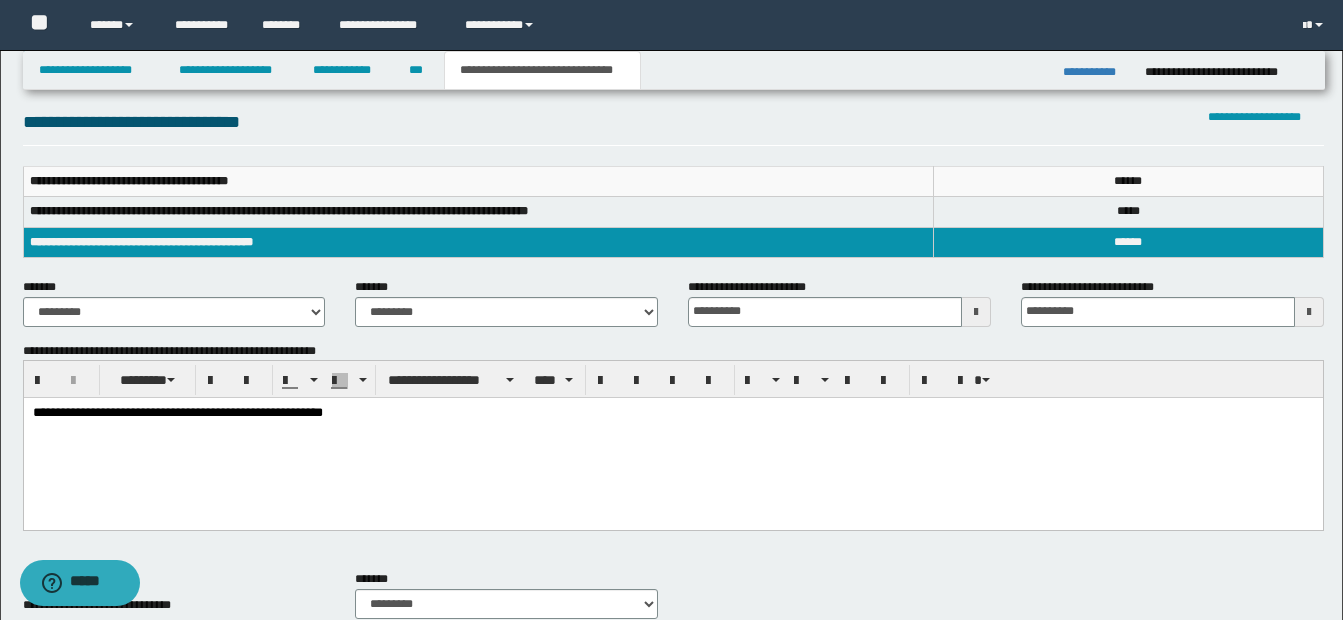 scroll, scrollTop: 300, scrollLeft: 0, axis: vertical 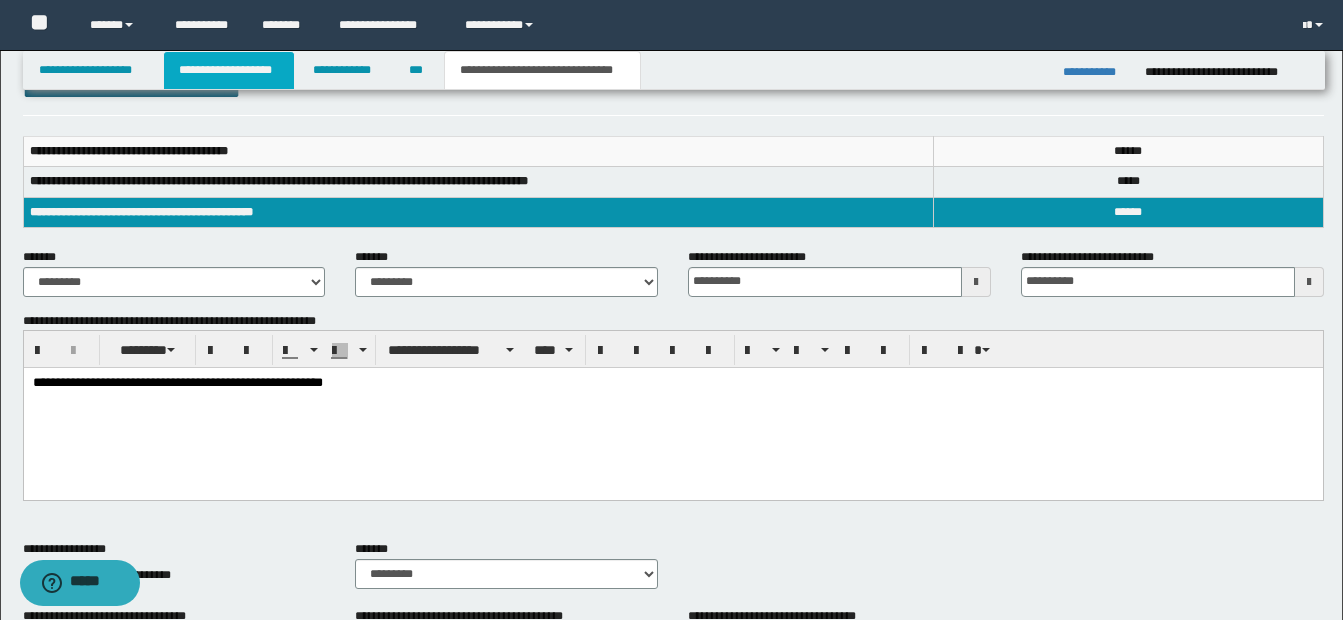 click on "**********" at bounding box center (229, 70) 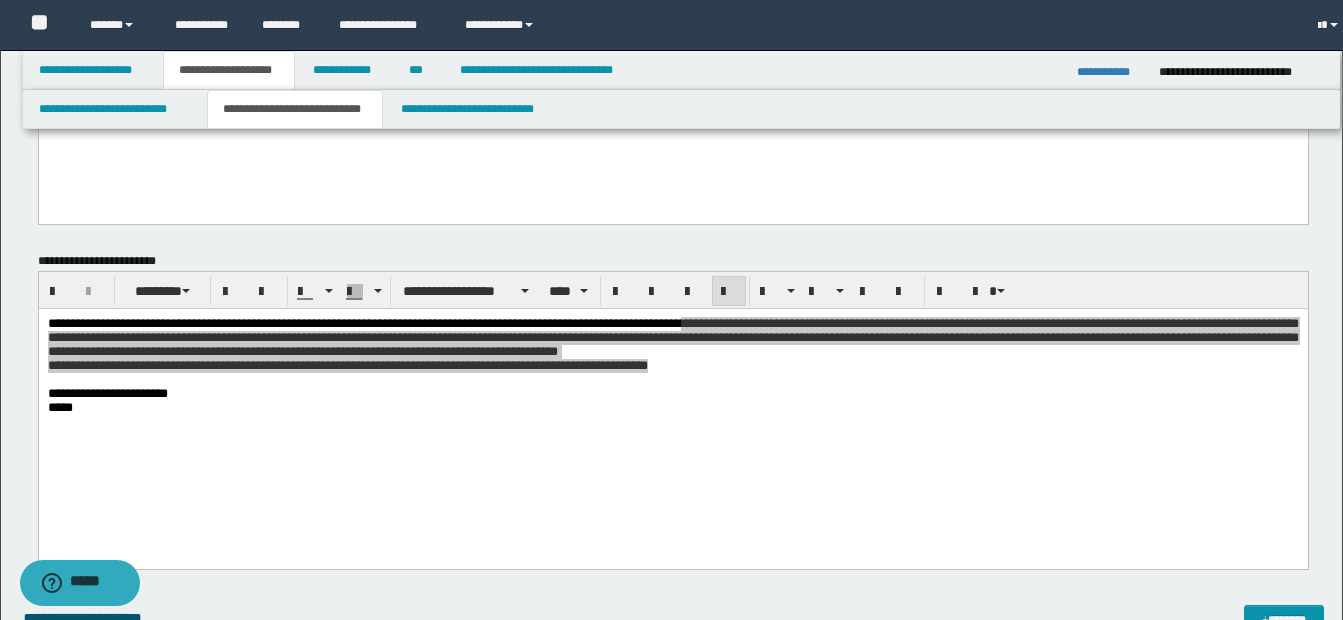 scroll, scrollTop: 331, scrollLeft: 0, axis: vertical 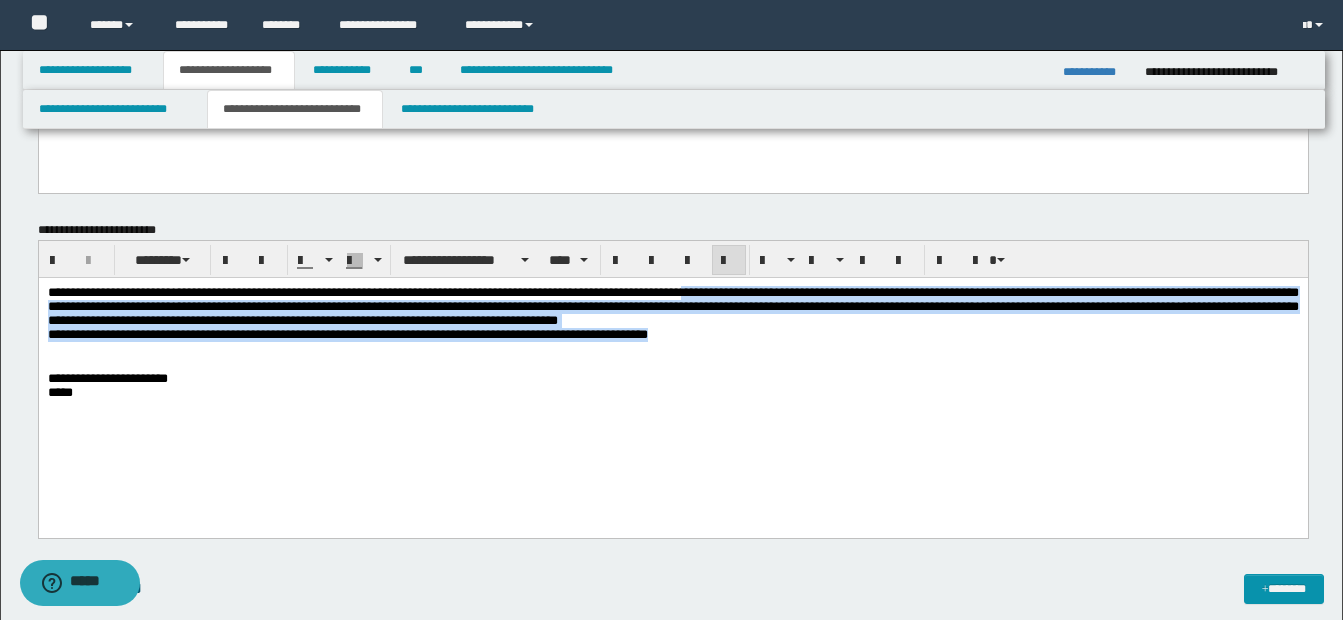 click on "**********" at bounding box center (672, 374) 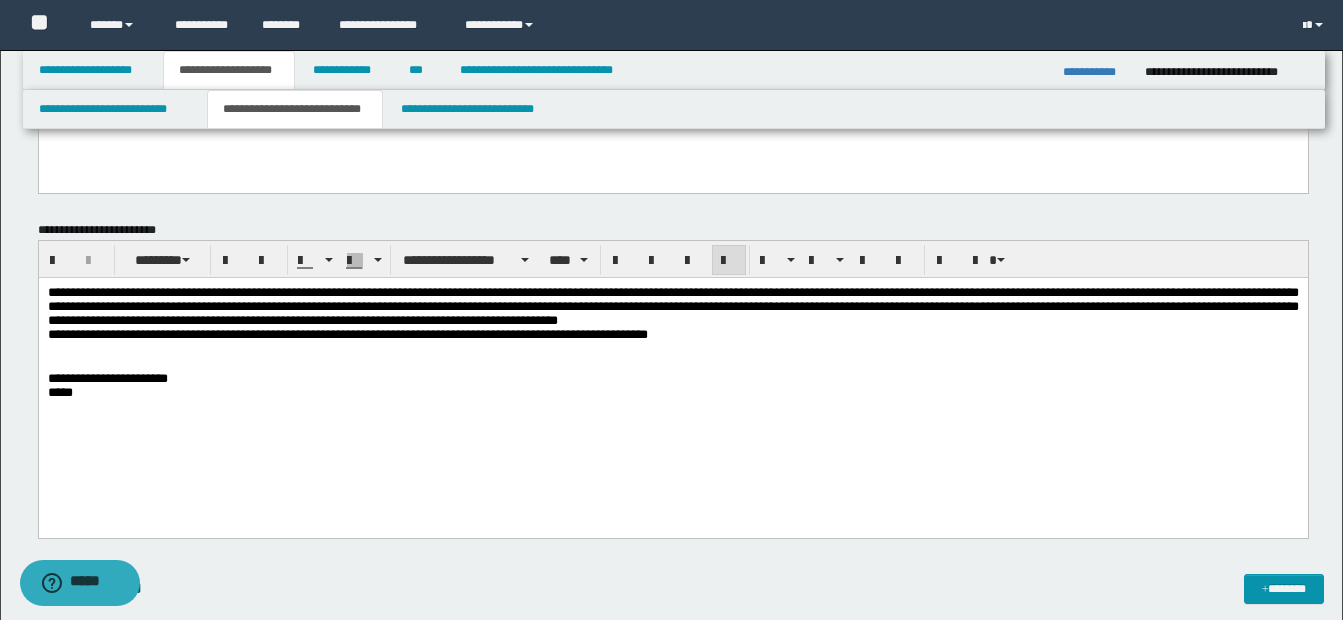 click on "**********" at bounding box center (672, 374) 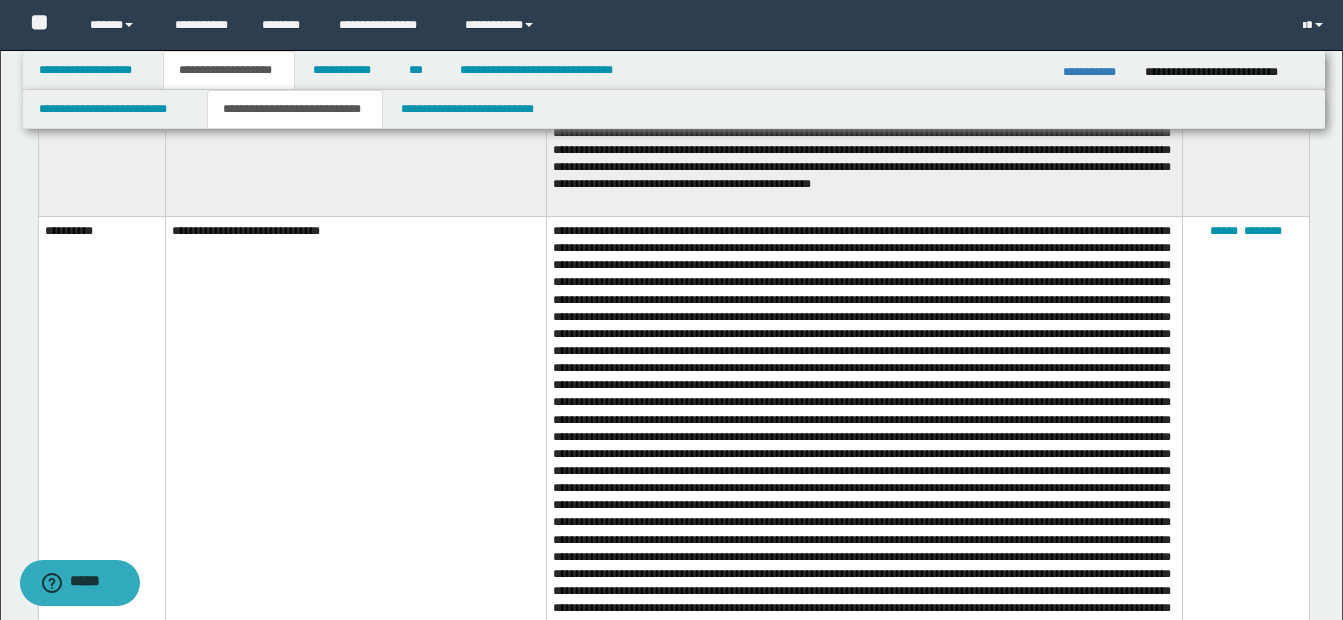scroll, scrollTop: 1131, scrollLeft: 0, axis: vertical 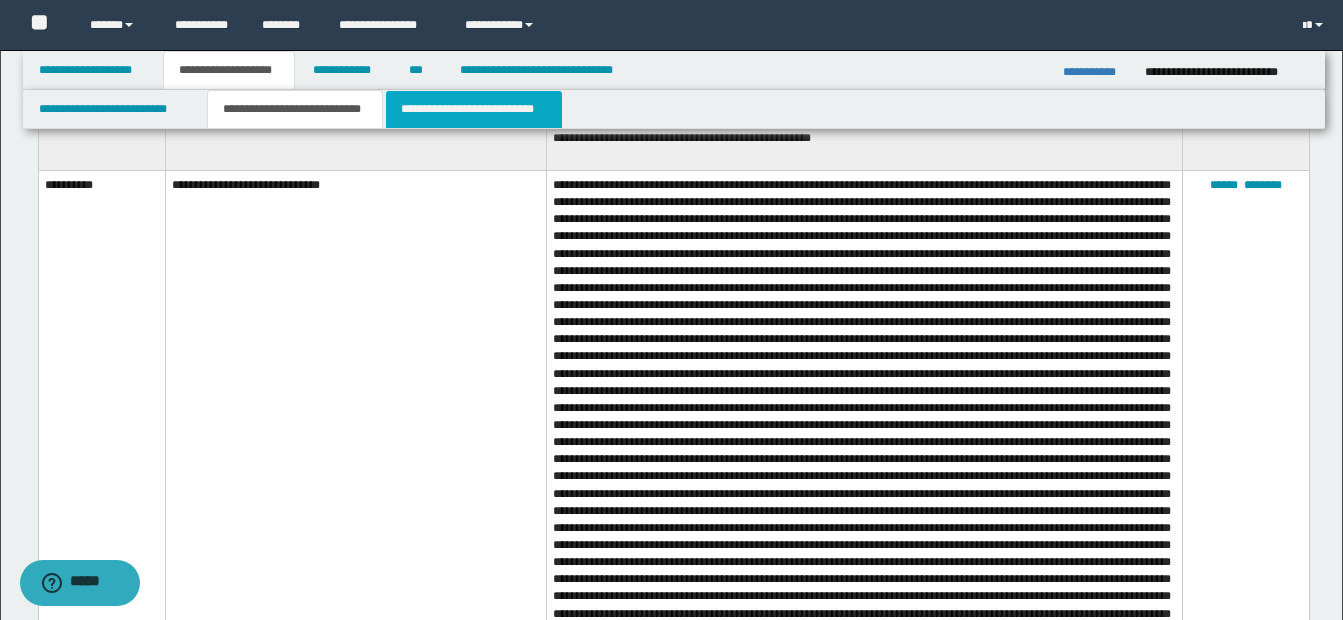 click on "**********" at bounding box center [474, 109] 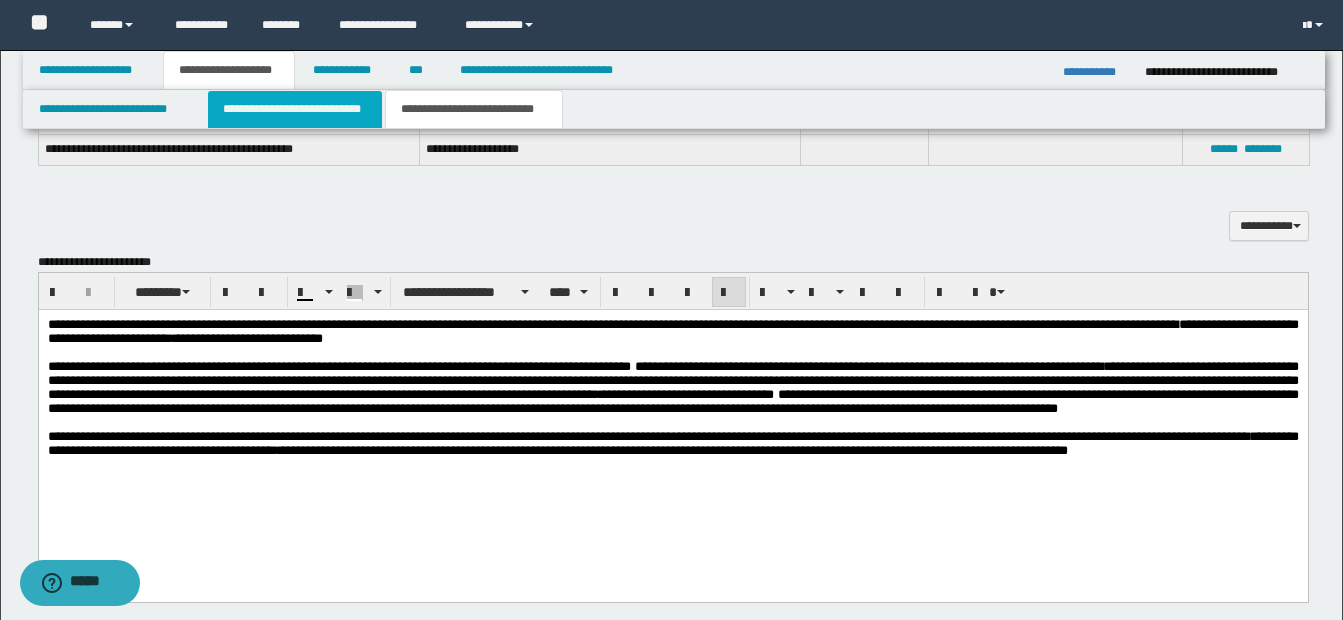 click on "**********" at bounding box center (295, 109) 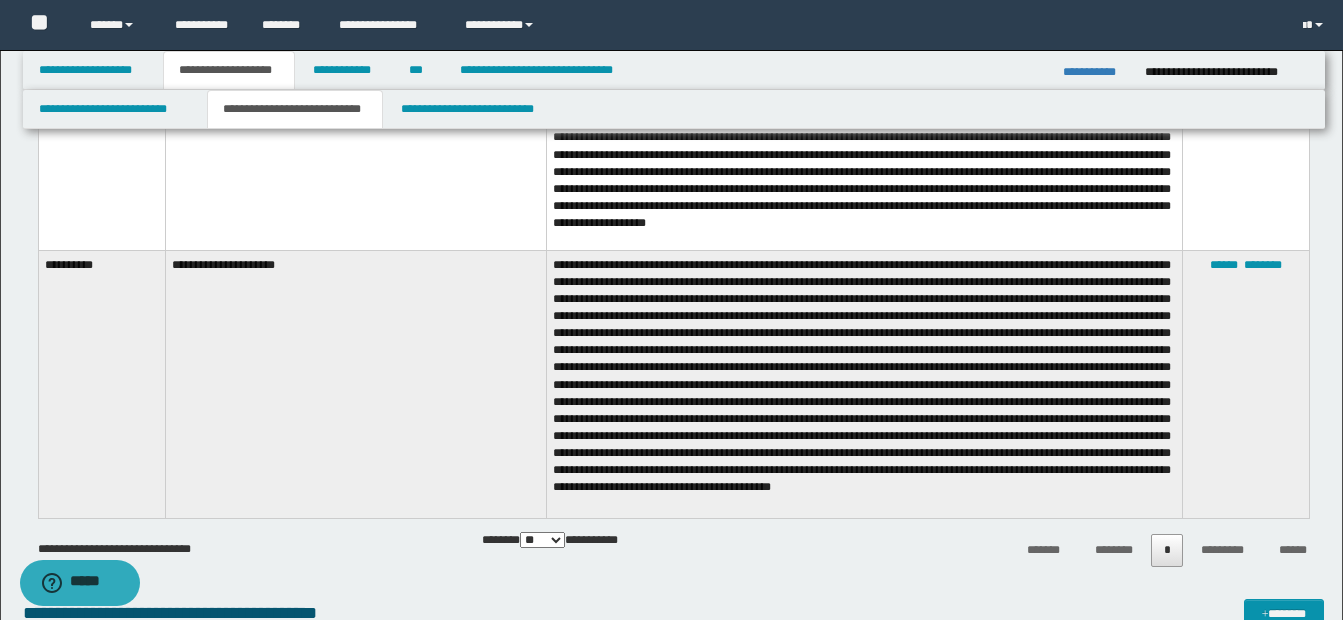 scroll, scrollTop: 2831, scrollLeft: 0, axis: vertical 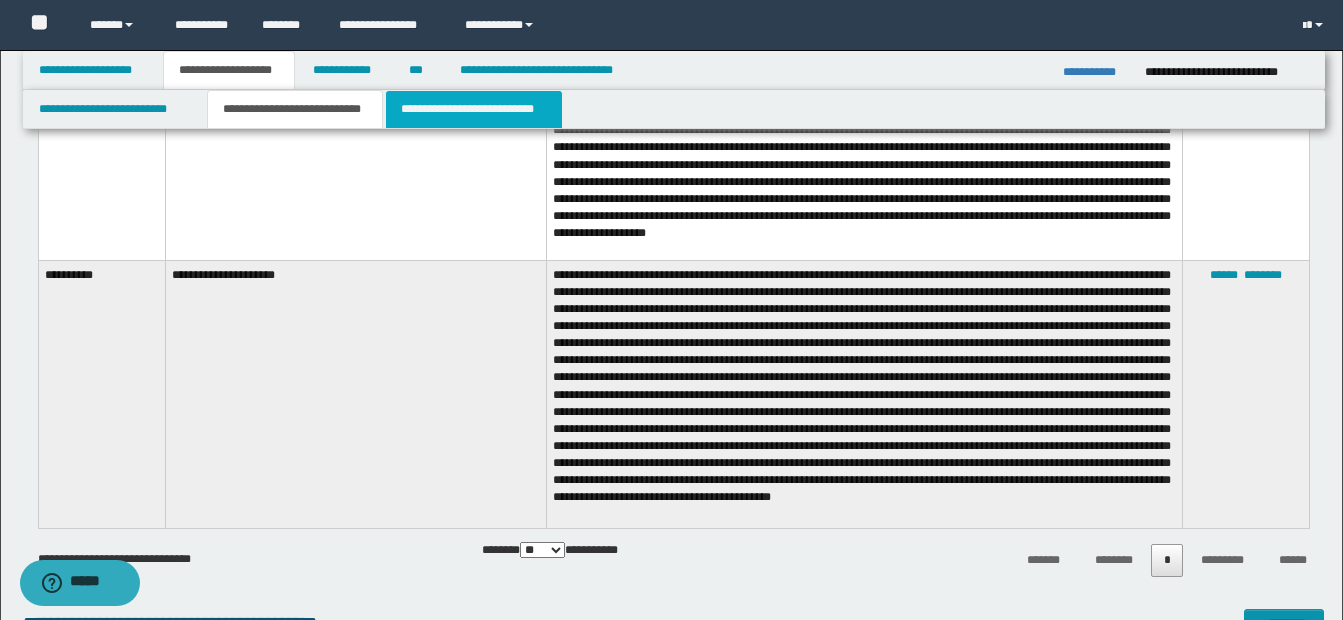 click on "**********" at bounding box center (474, 109) 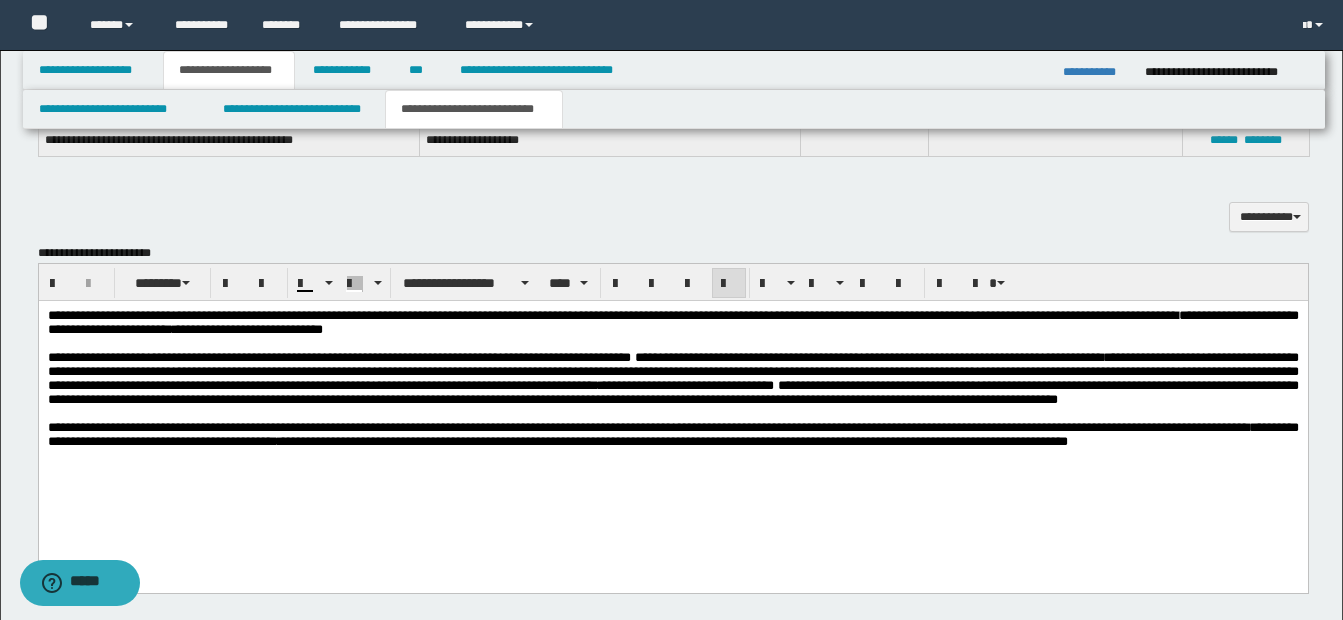scroll, scrollTop: 1139, scrollLeft: 0, axis: vertical 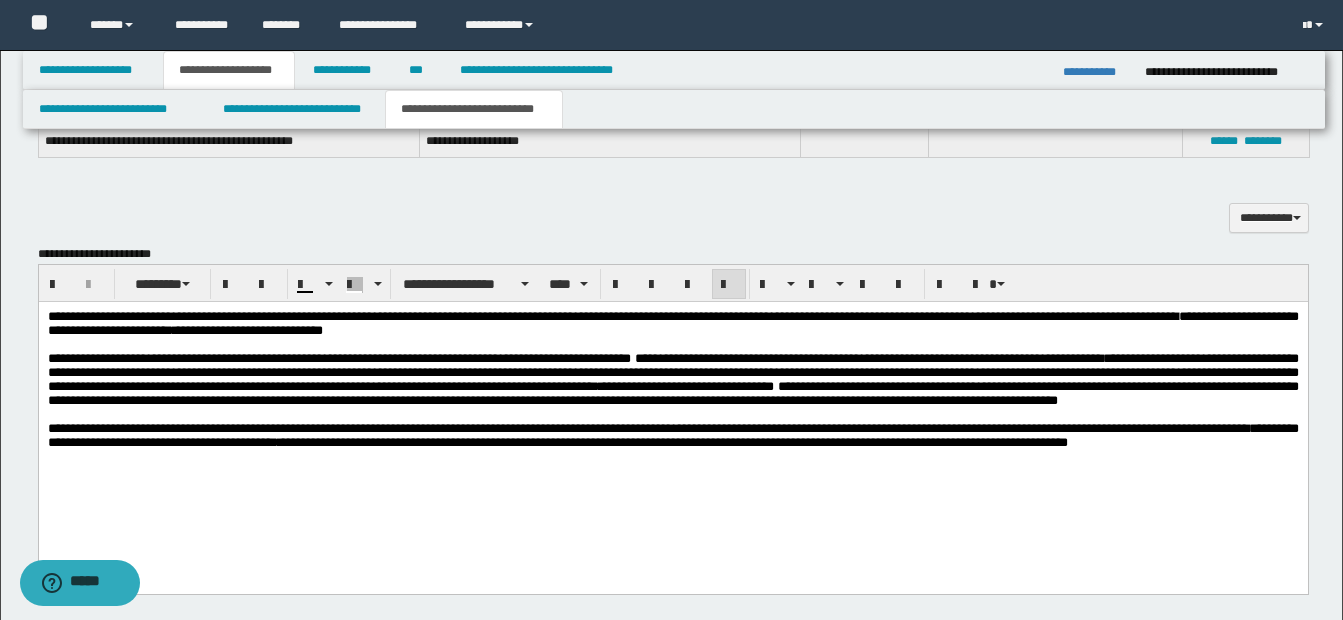 click on "**********" at bounding box center [672, 405] 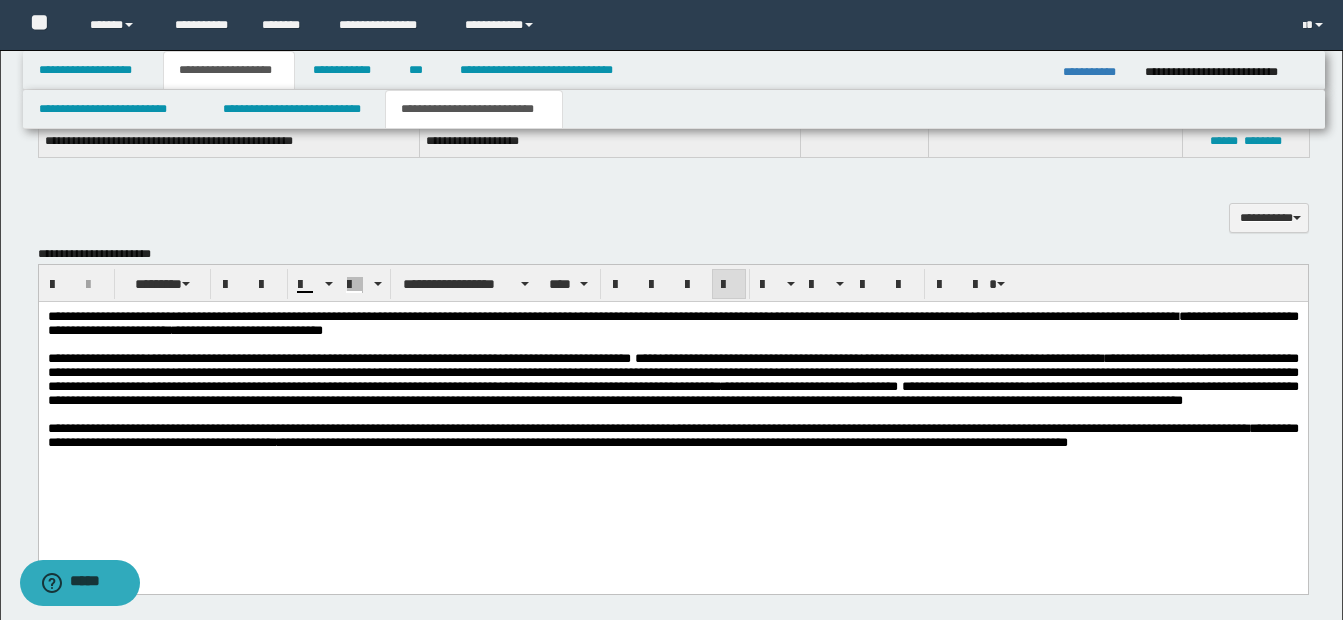 click on "**********" at bounding box center (672, 405) 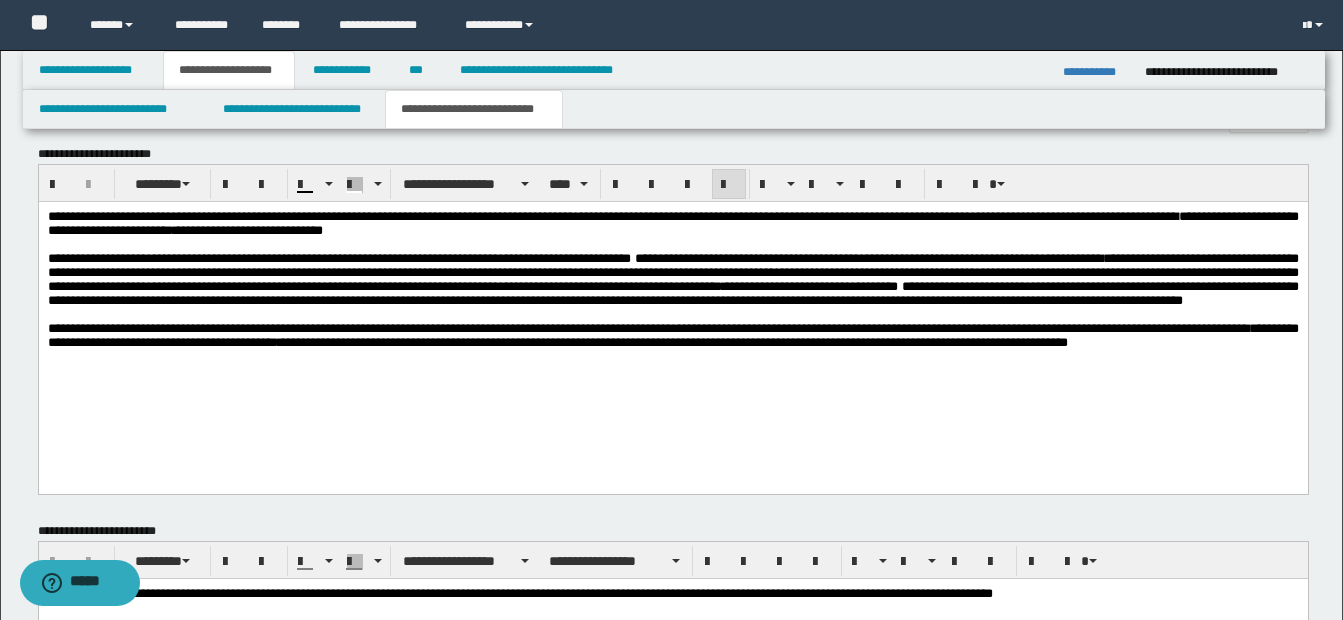 click on "**********" at bounding box center (672, 336) 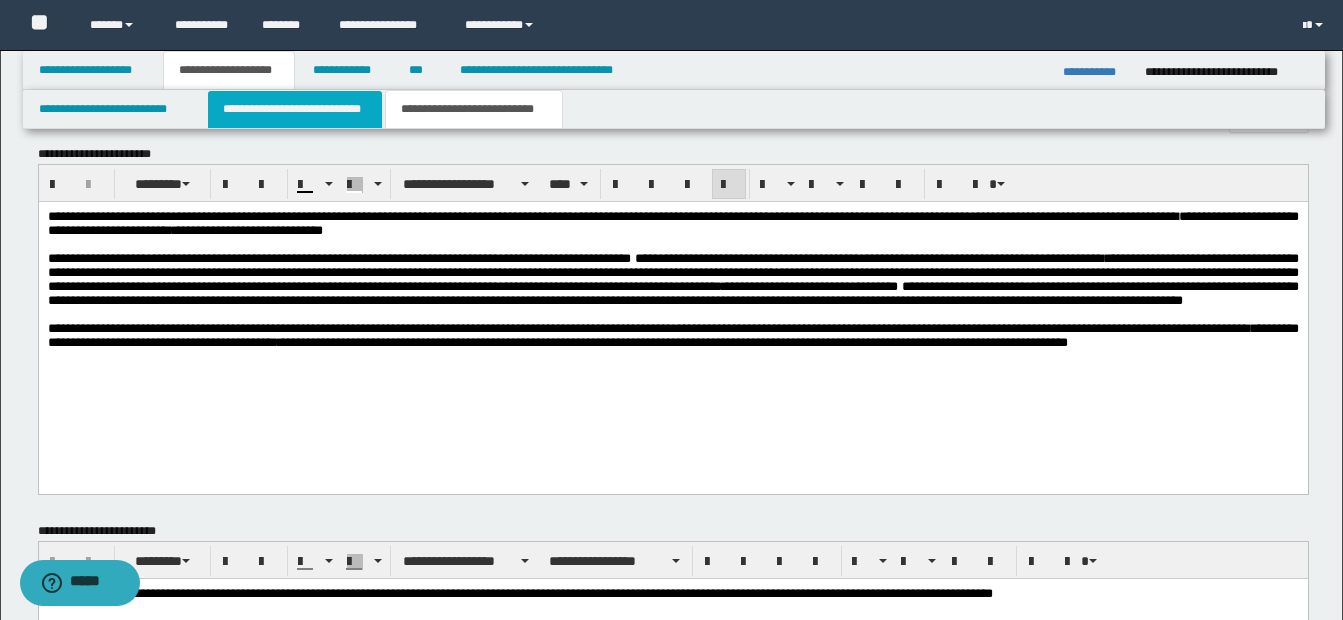 click on "**********" at bounding box center (295, 109) 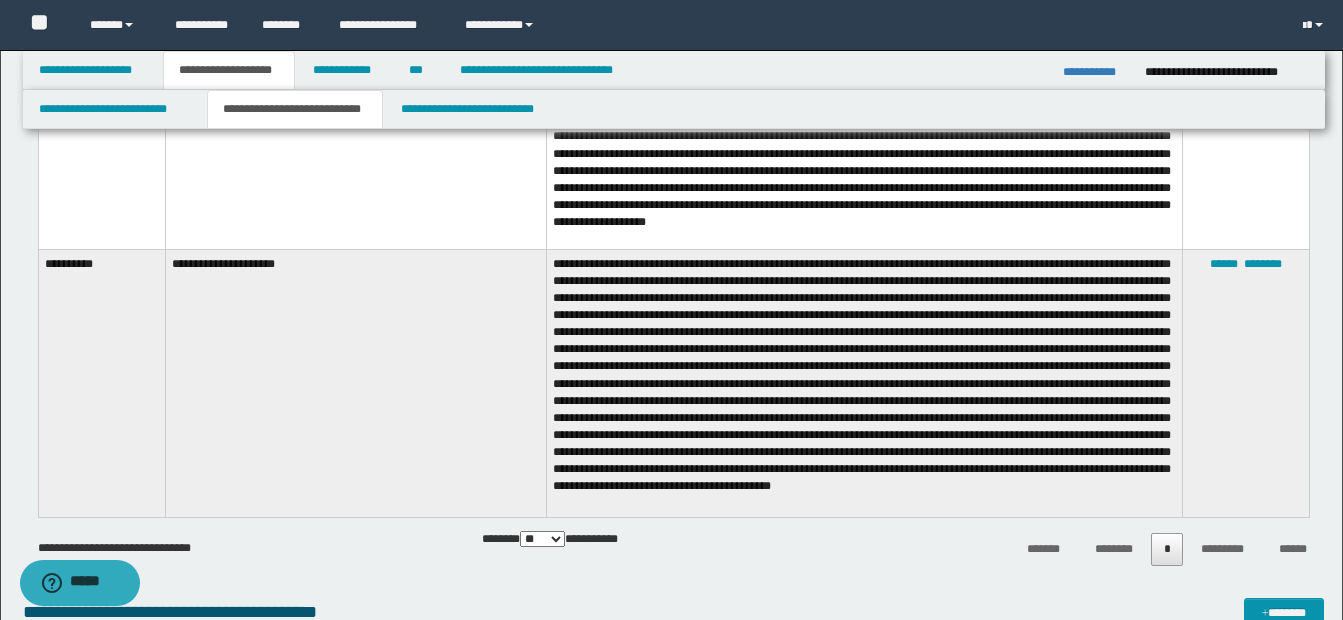 scroll, scrollTop: 2939, scrollLeft: 0, axis: vertical 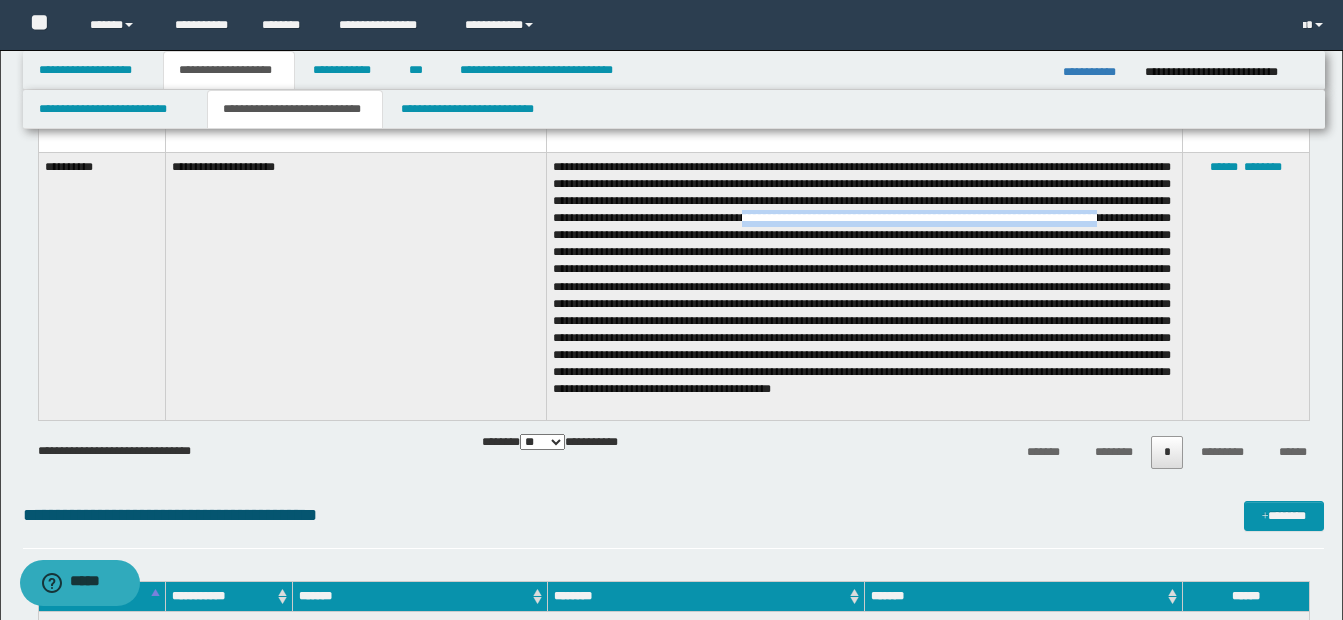 drag, startPoint x: 949, startPoint y: 215, endPoint x: 734, endPoint y: 235, distance: 215.92822 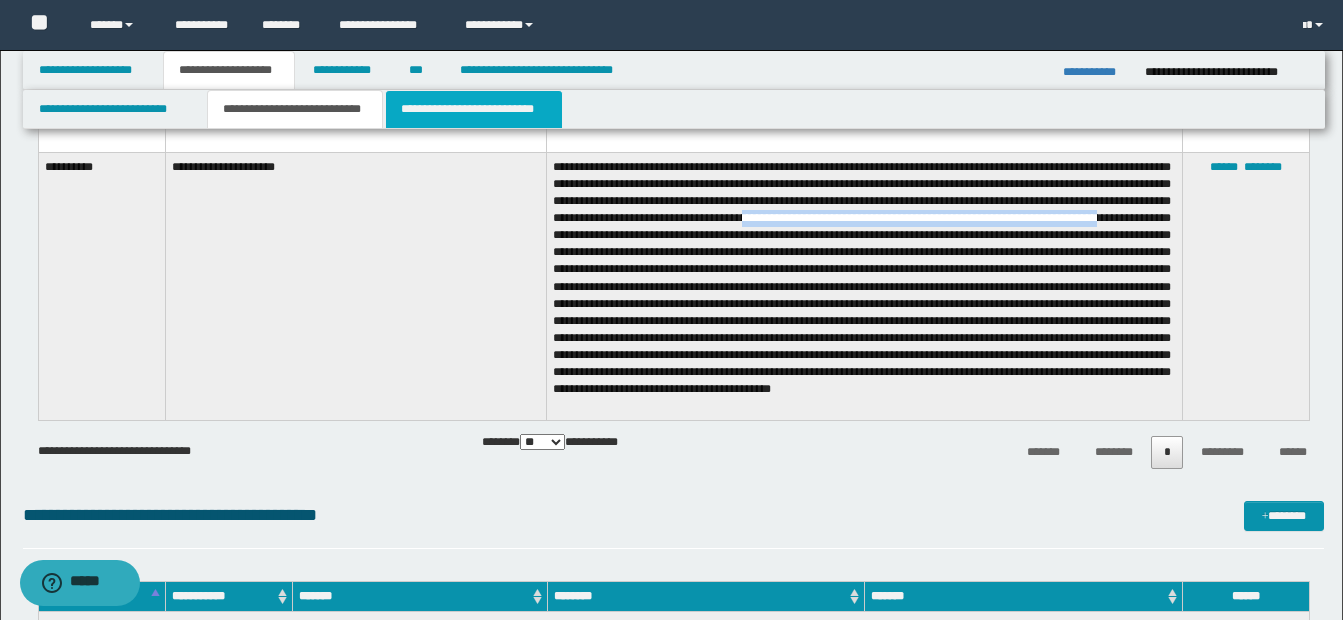 click on "**********" at bounding box center [474, 109] 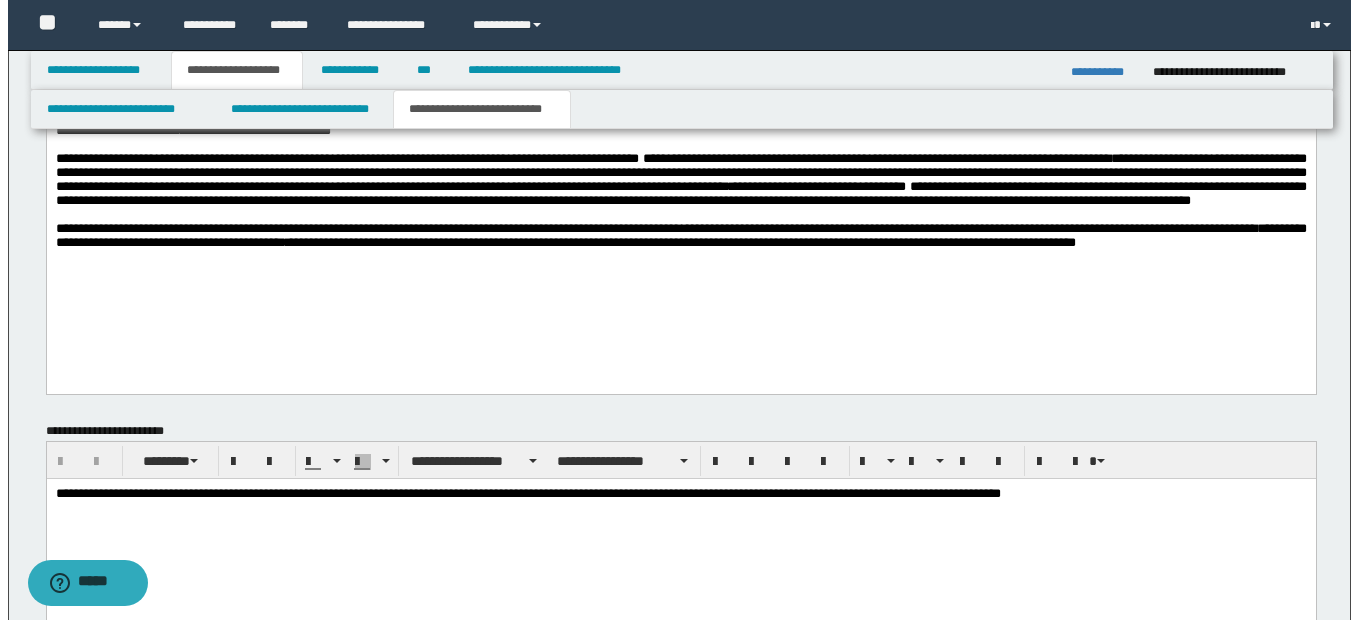 scroll, scrollTop: 1239, scrollLeft: 0, axis: vertical 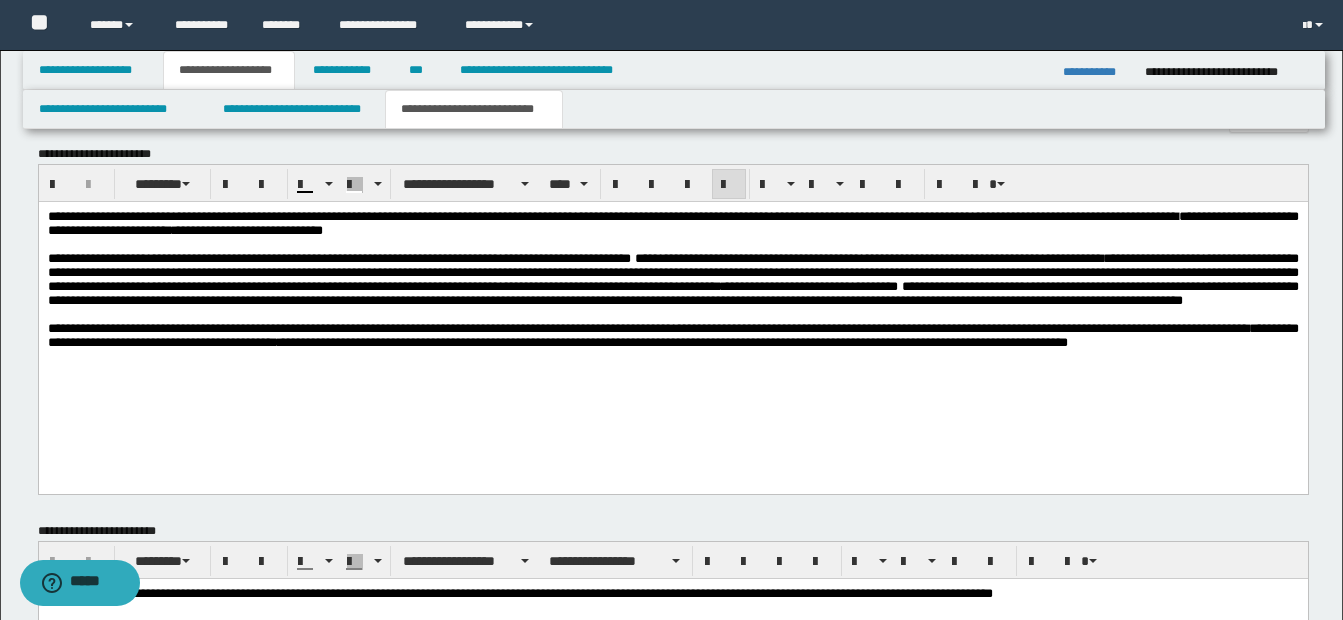 click on "**********" at bounding box center (672, 272) 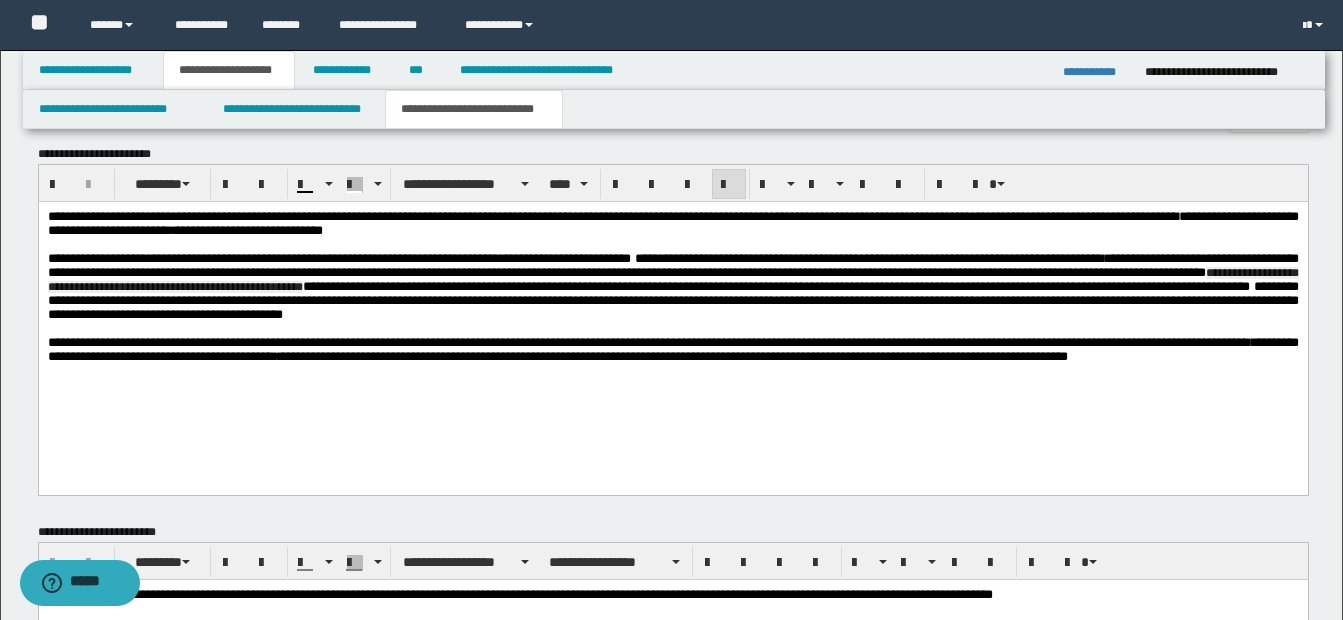 click on "**********" at bounding box center (672, 272) 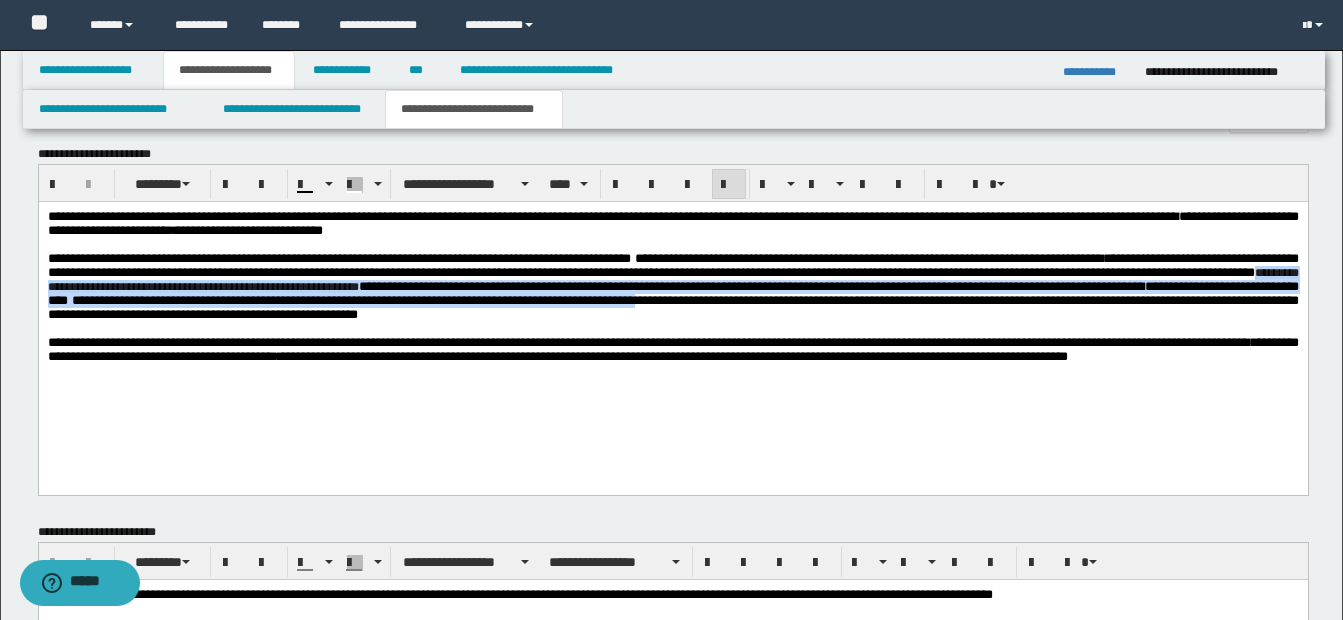 drag, startPoint x: 182, startPoint y: 299, endPoint x: 932, endPoint y: 320, distance: 750.29395 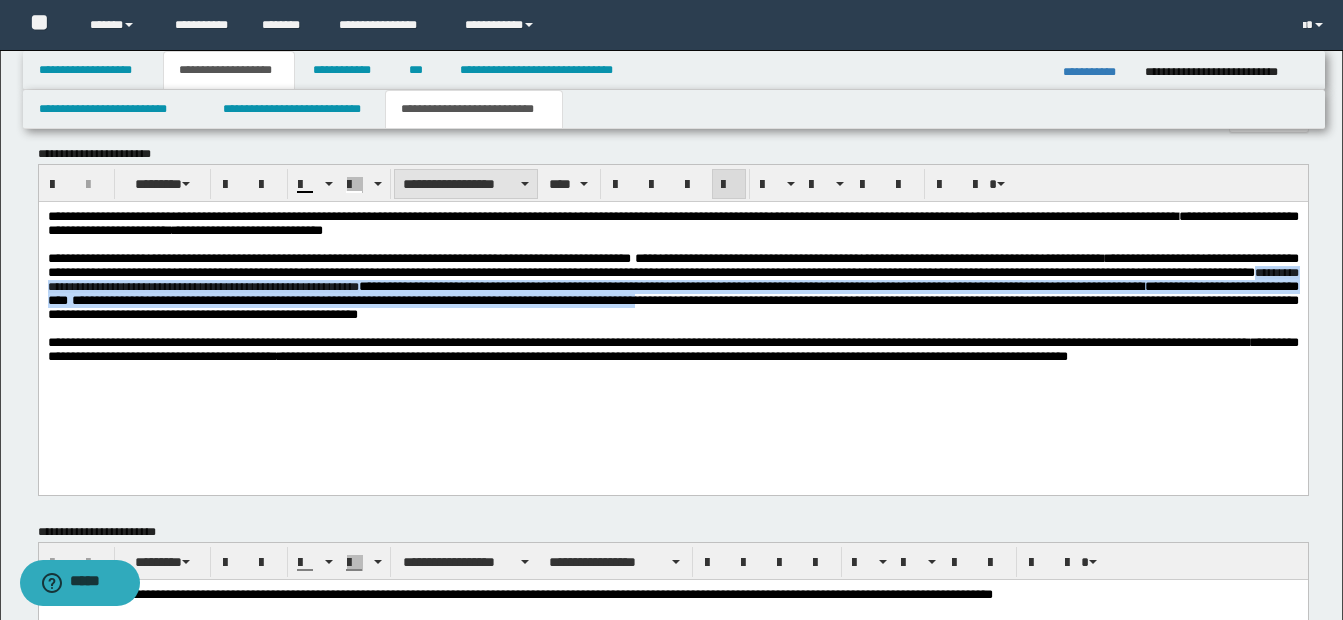 click on "**********" at bounding box center [466, 184] 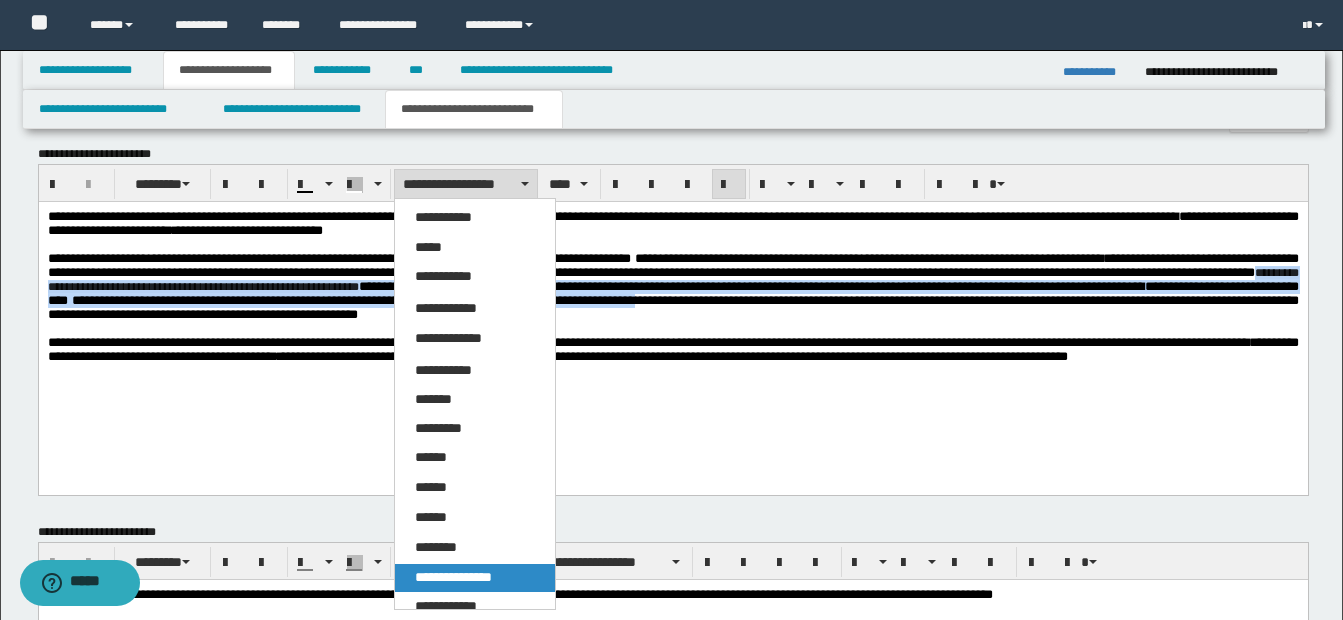click on "**********" at bounding box center (453, 577) 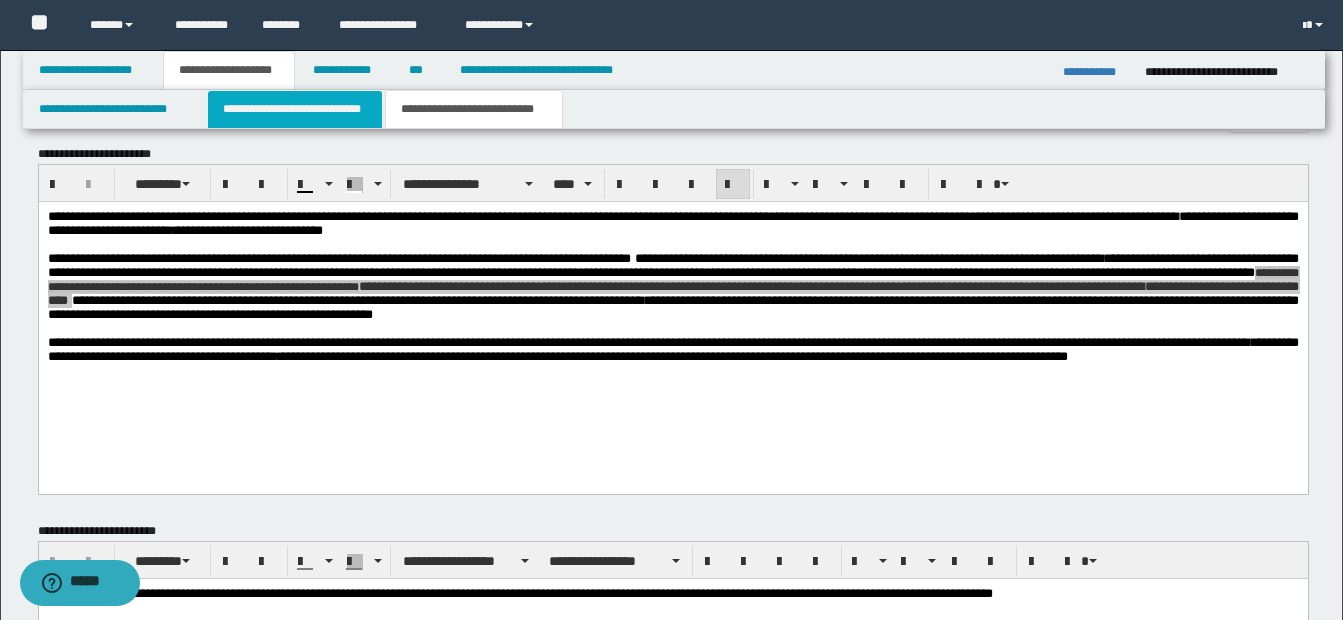 click on "**********" at bounding box center (295, 109) 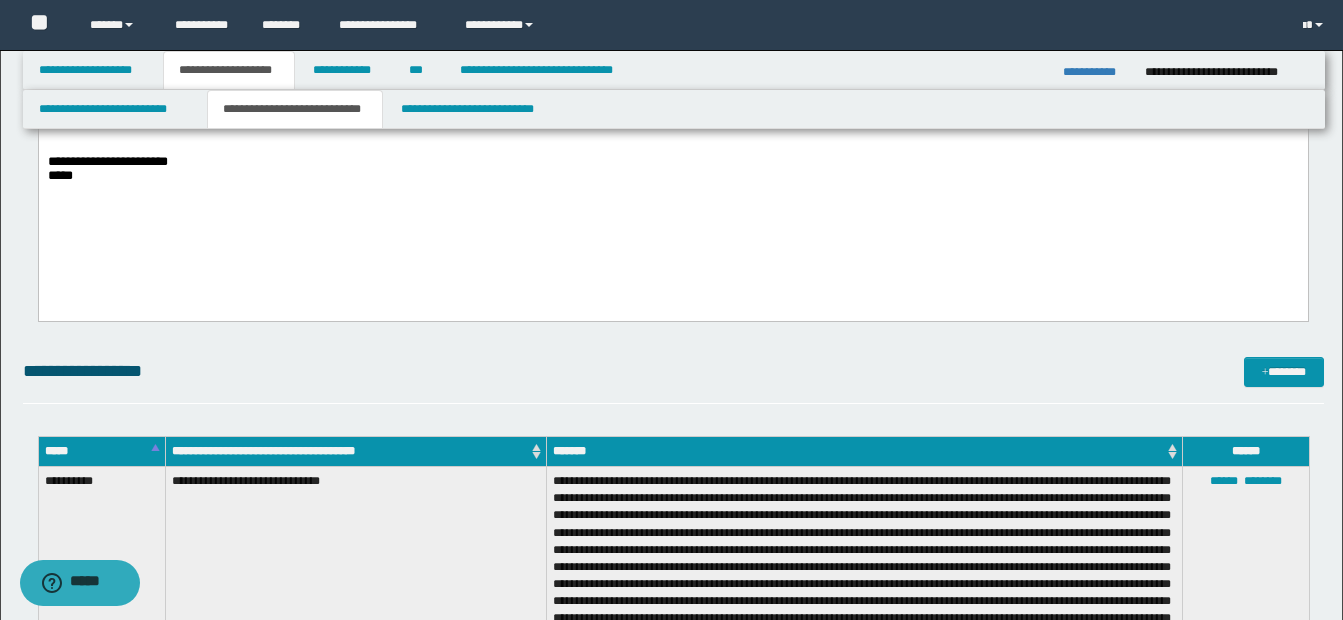 scroll, scrollTop: 339, scrollLeft: 0, axis: vertical 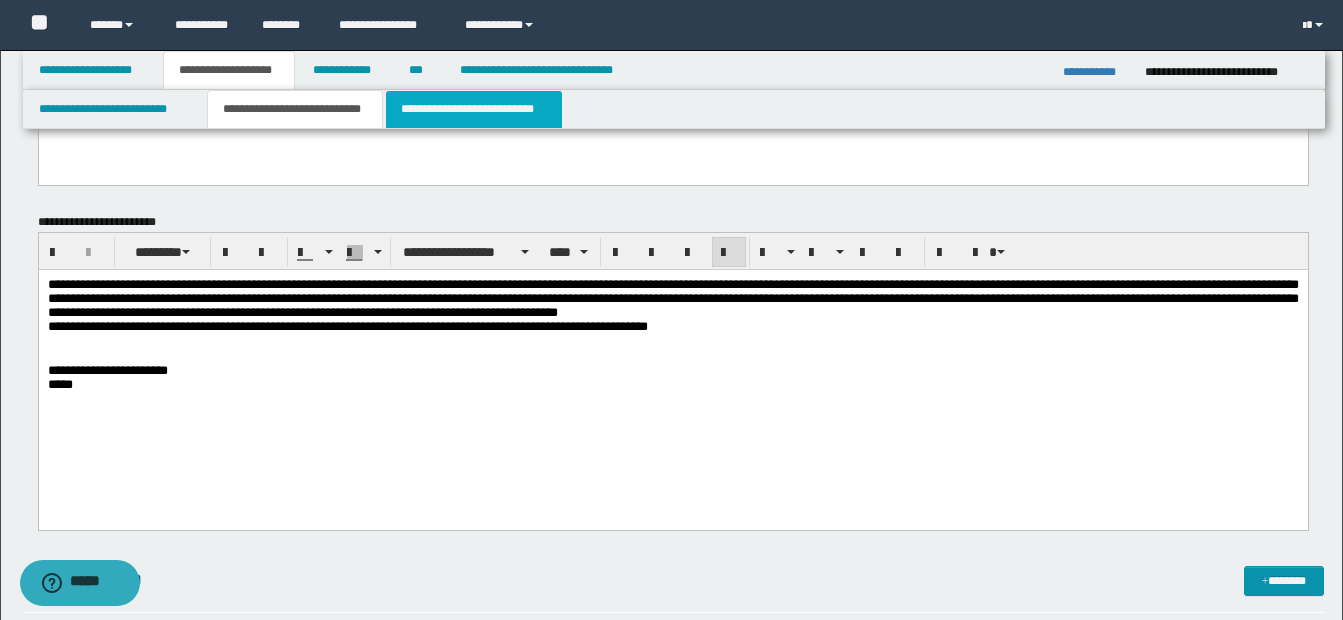 click on "**********" at bounding box center (474, 109) 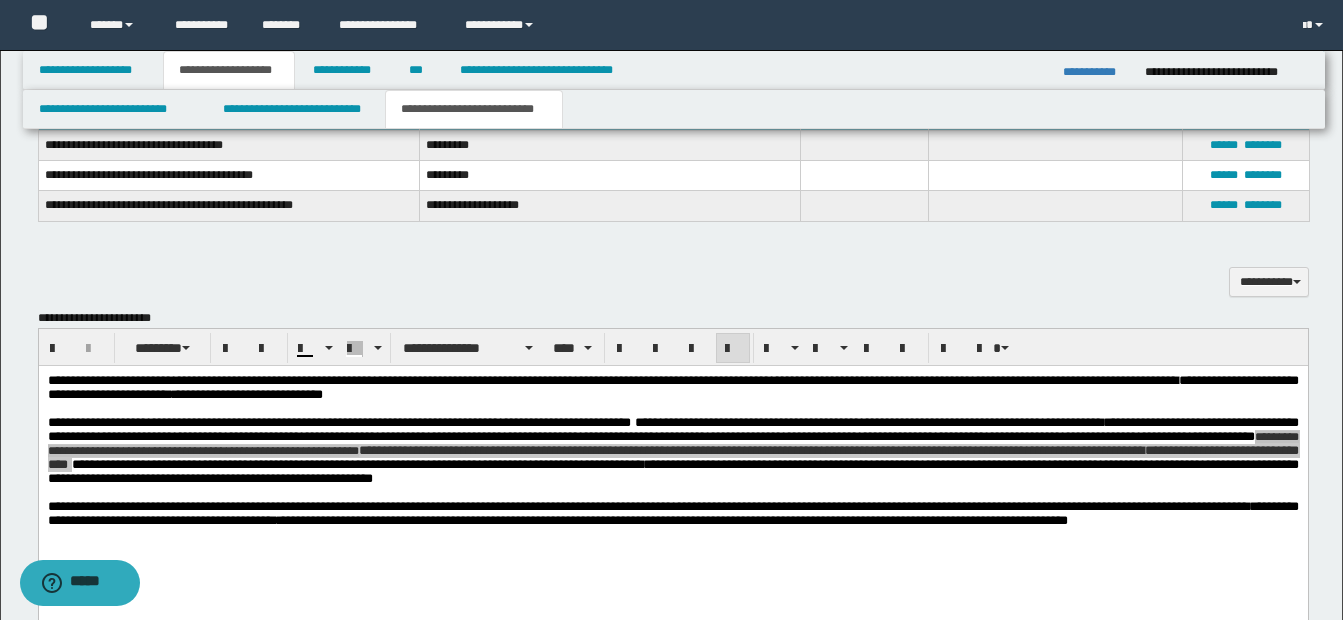 scroll, scrollTop: 1139, scrollLeft: 0, axis: vertical 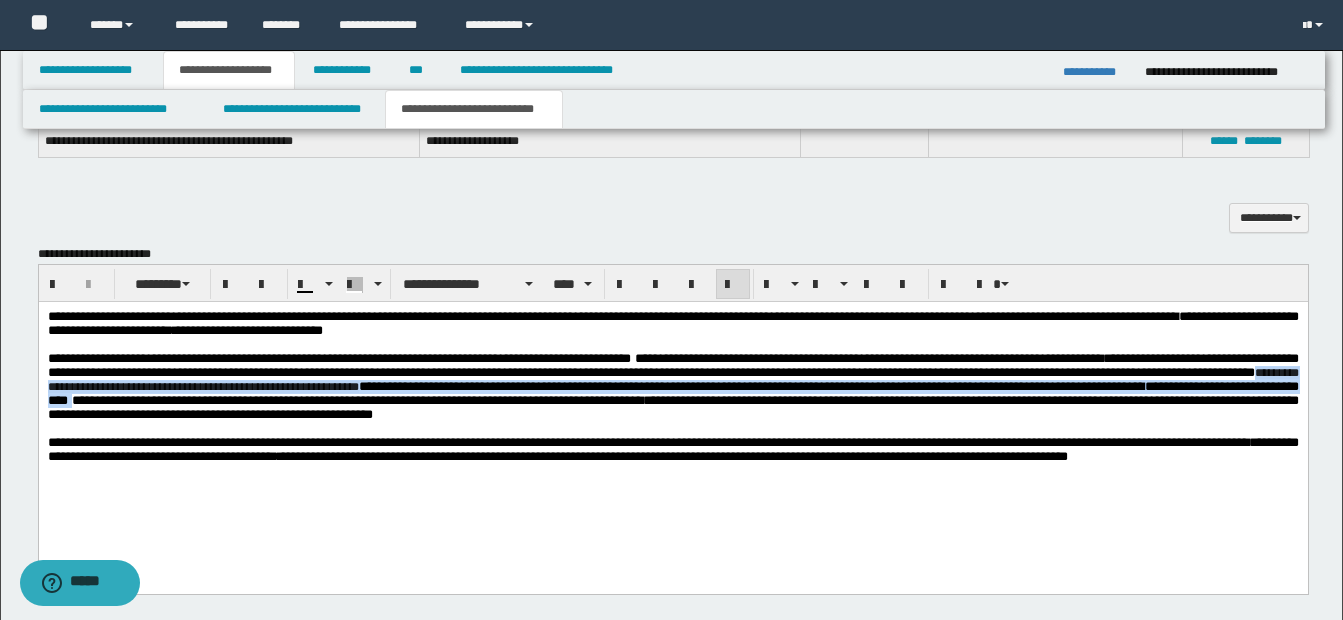 click on "**********" at bounding box center [672, 412] 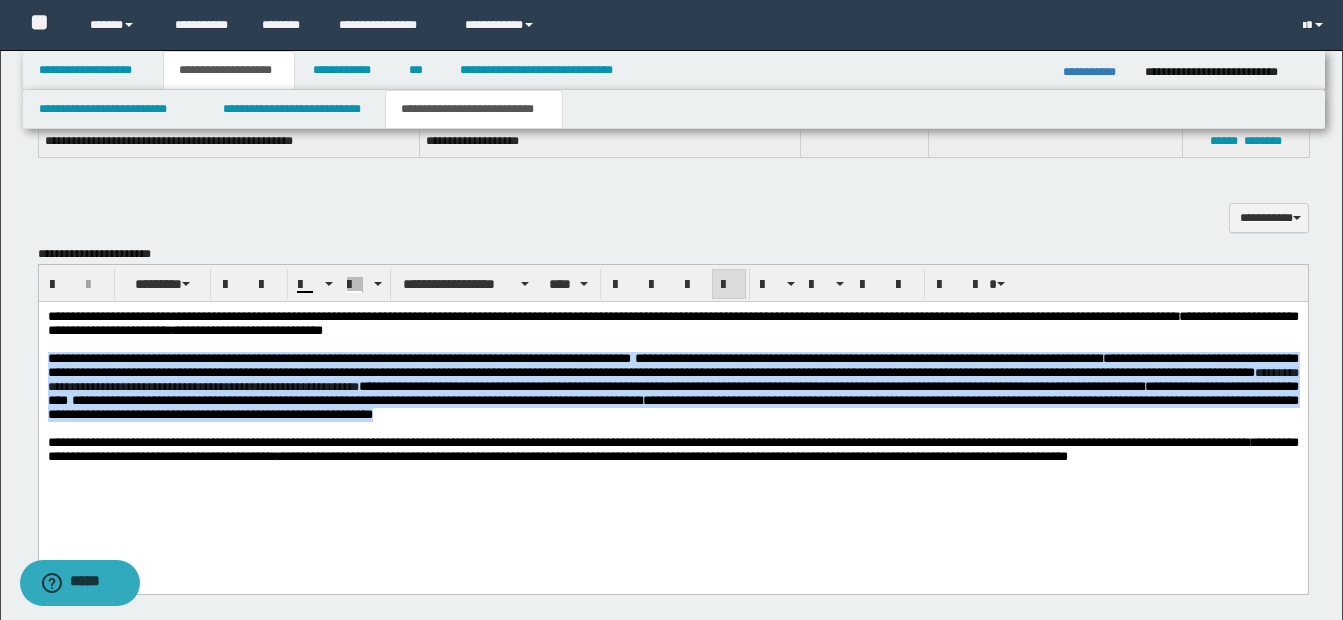 drag, startPoint x: 49, startPoint y: 366, endPoint x: 793, endPoint y: 424, distance: 746.2573 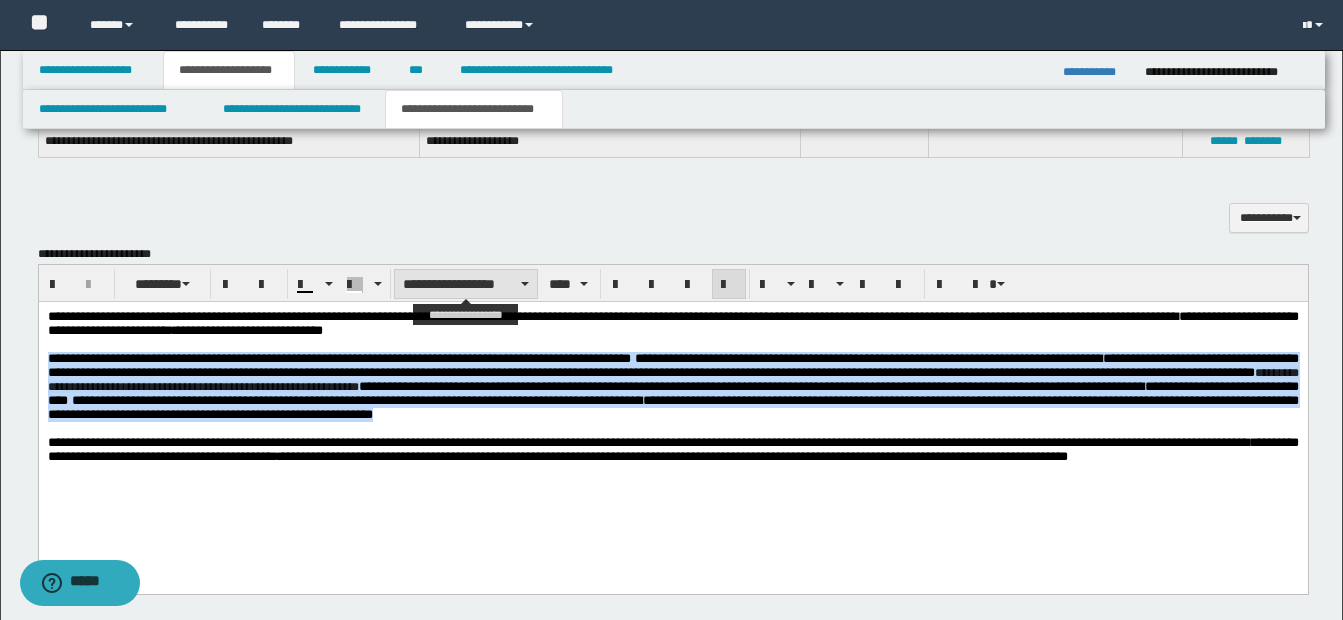 click on "**********" at bounding box center (466, 284) 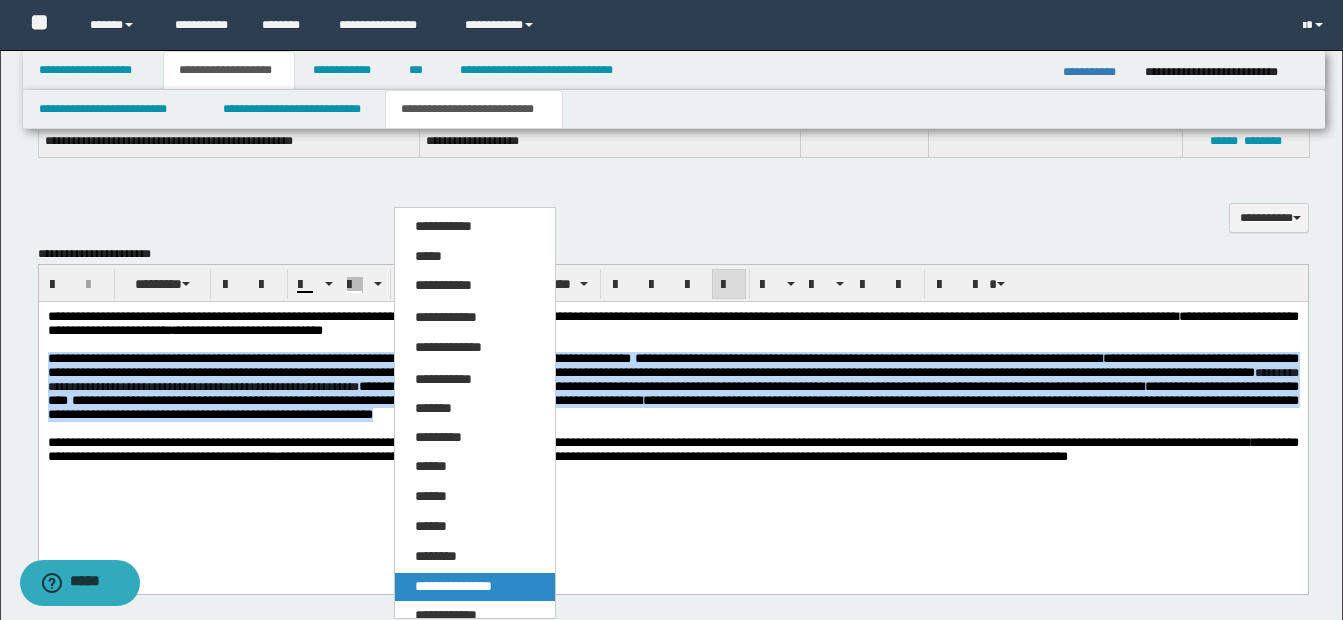 drag, startPoint x: 444, startPoint y: 580, endPoint x: 488, endPoint y: 190, distance: 392.4742 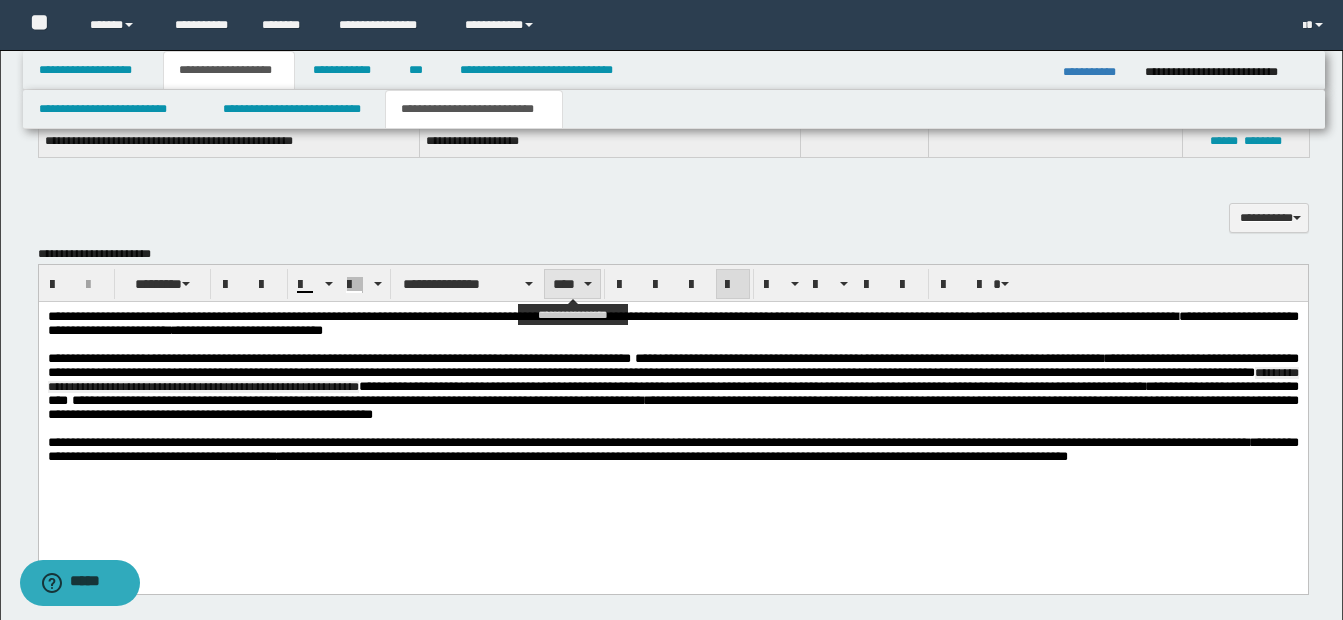 click on "****" at bounding box center (572, 284) 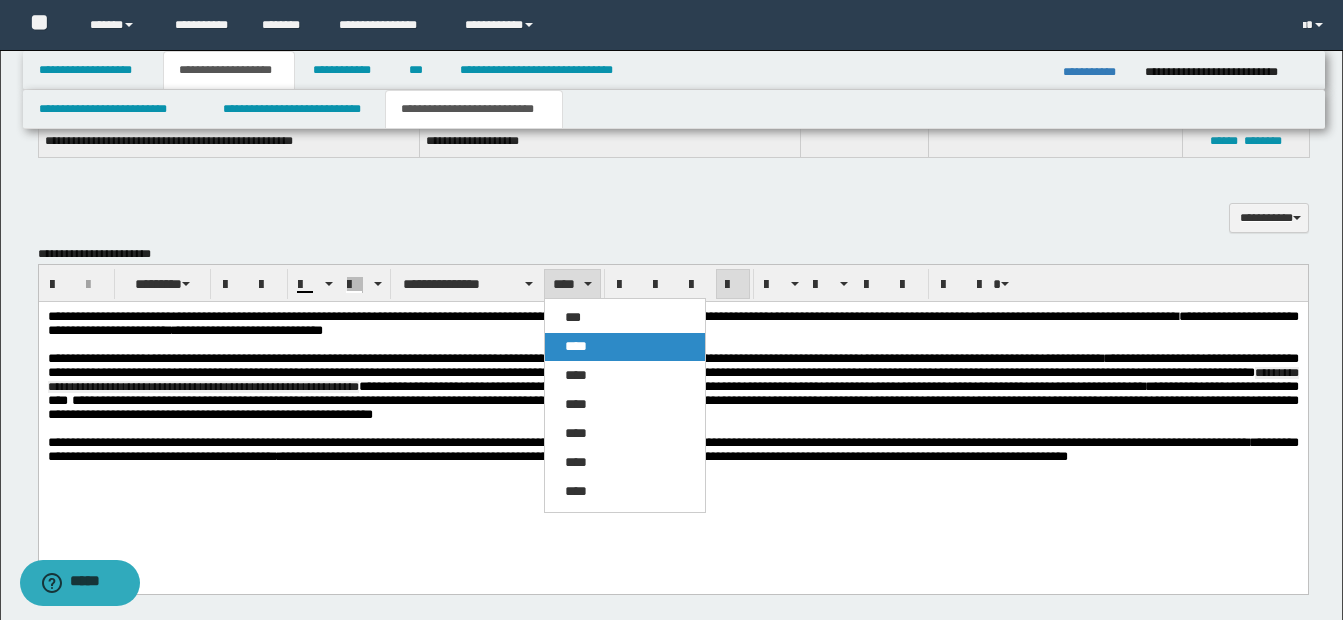 drag, startPoint x: 570, startPoint y: 350, endPoint x: 531, endPoint y: 47, distance: 305.4996 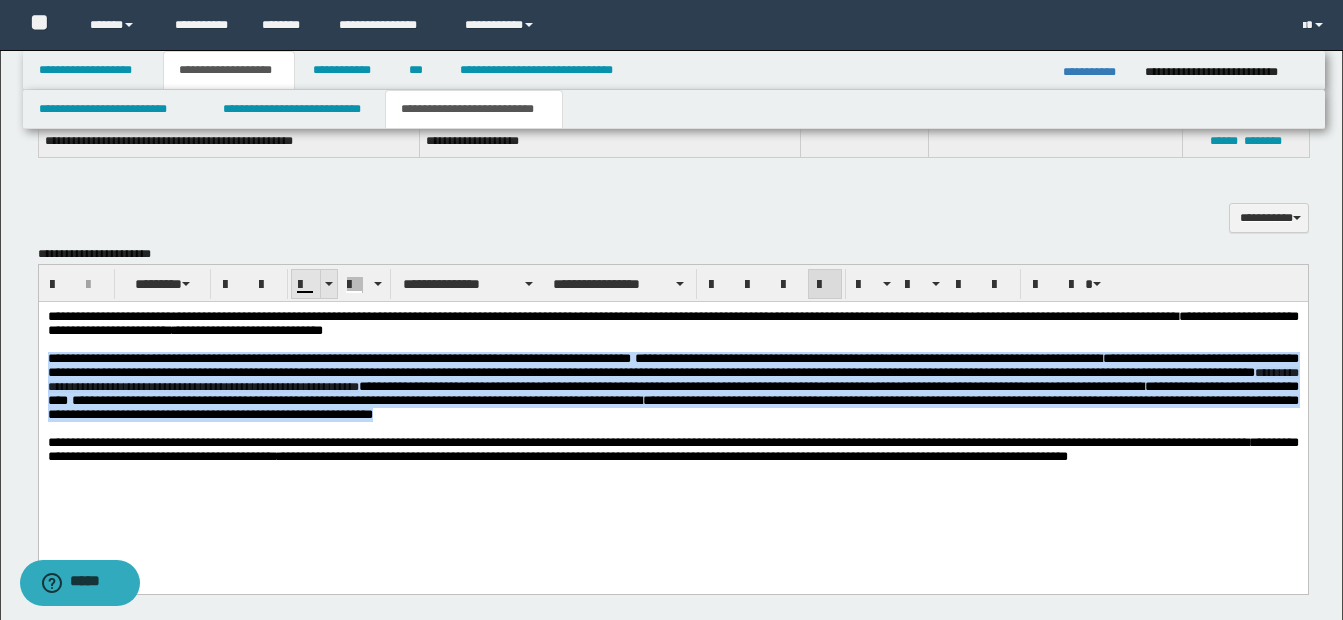 click at bounding box center (328, 284) 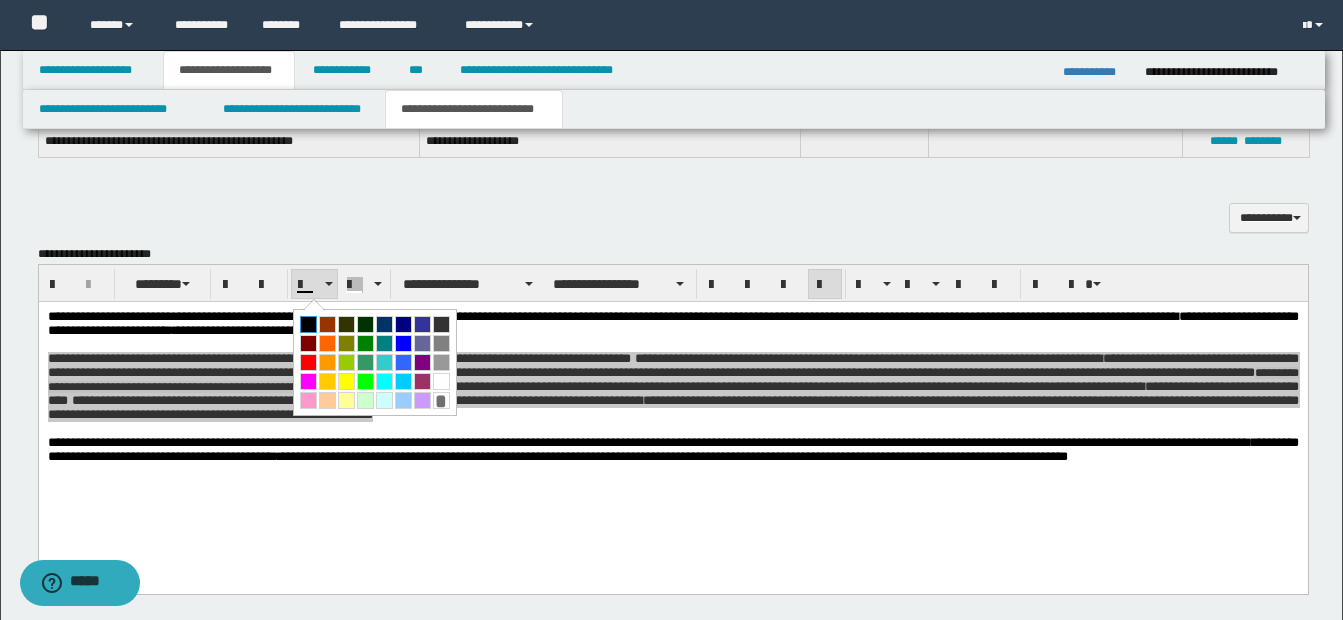 click at bounding box center [308, 324] 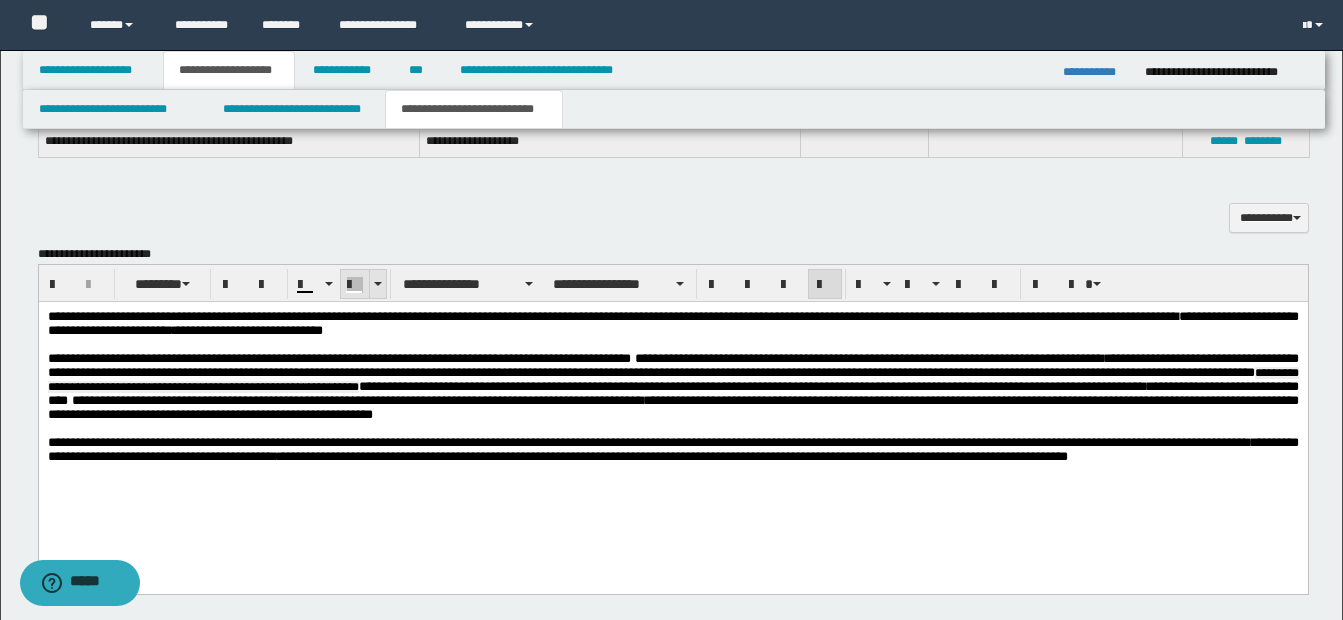 drag, startPoint x: 375, startPoint y: 289, endPoint x: 359, endPoint y: 1, distance: 288.4441 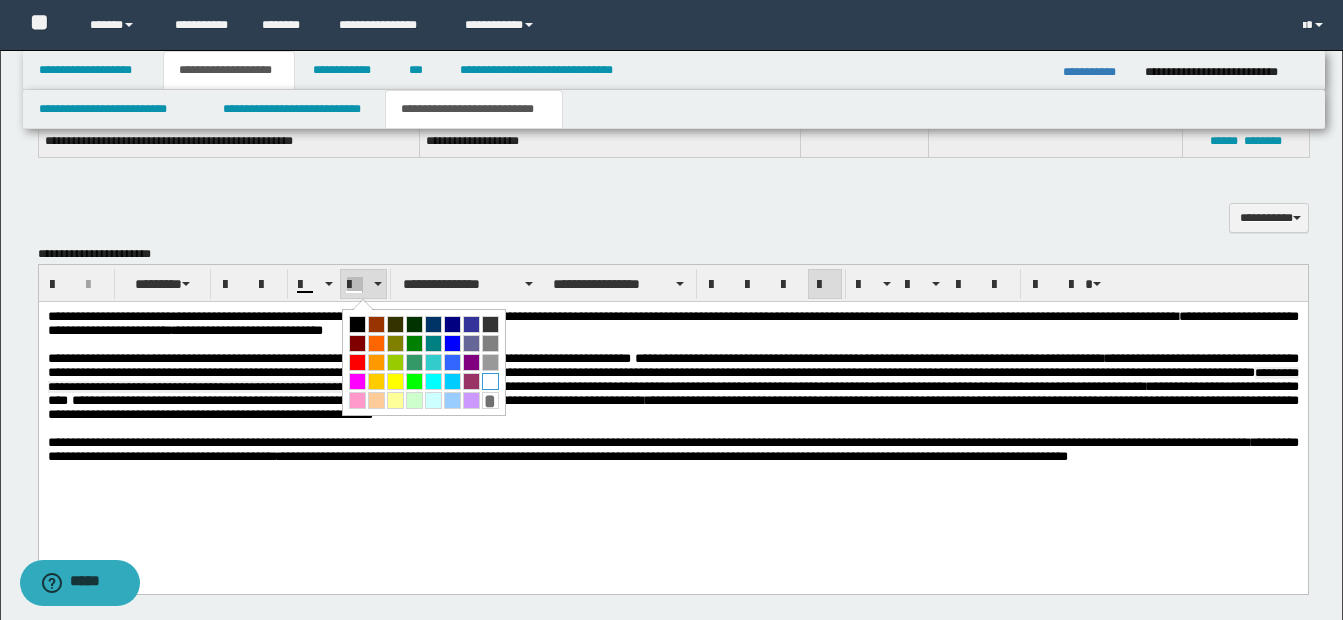 click at bounding box center (490, 381) 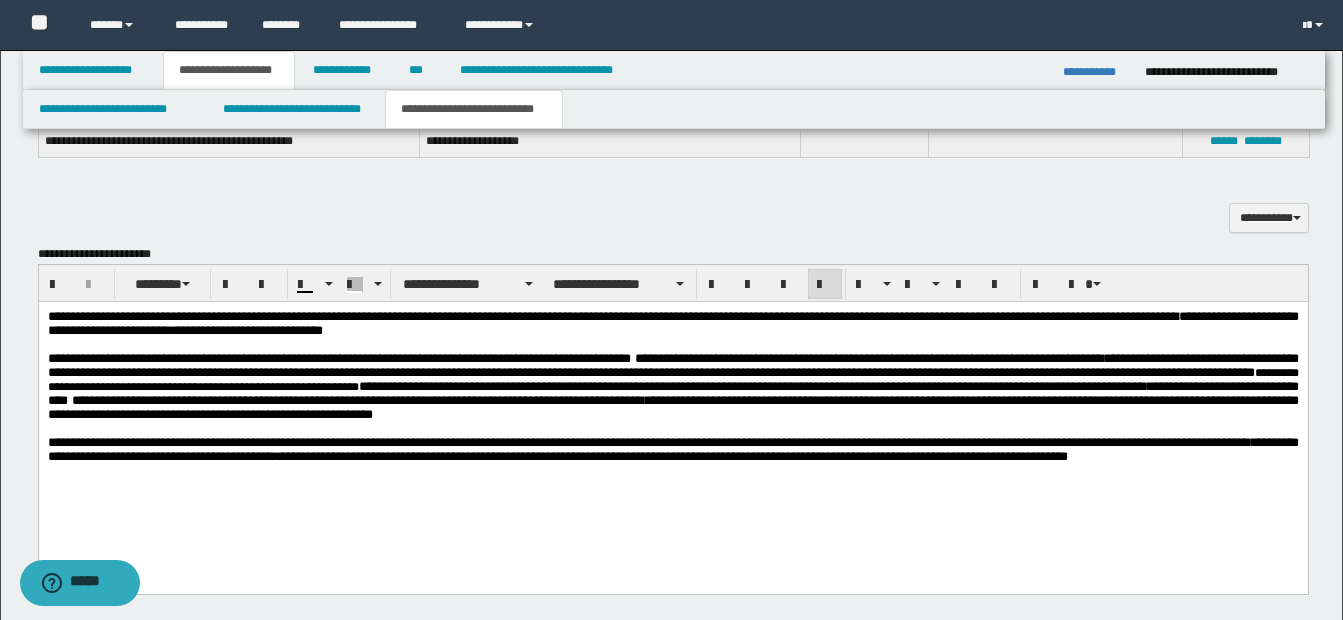 click on "**********" at bounding box center [672, 412] 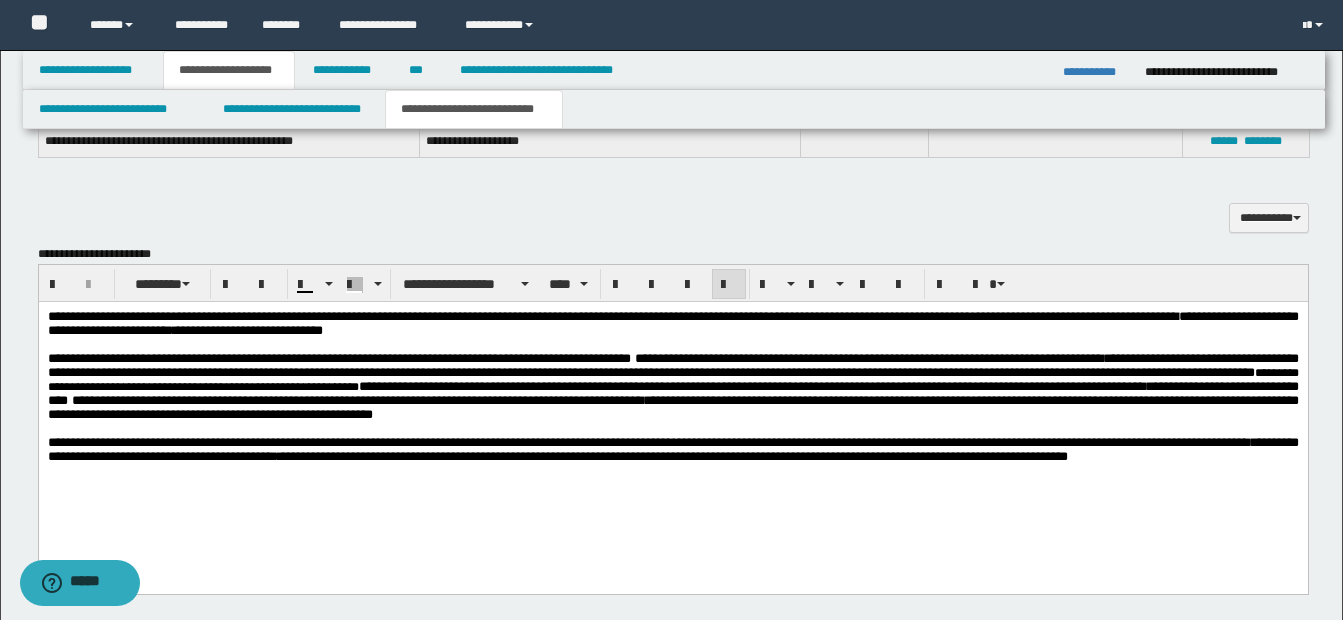 click on "**********" at bounding box center (672, 372) 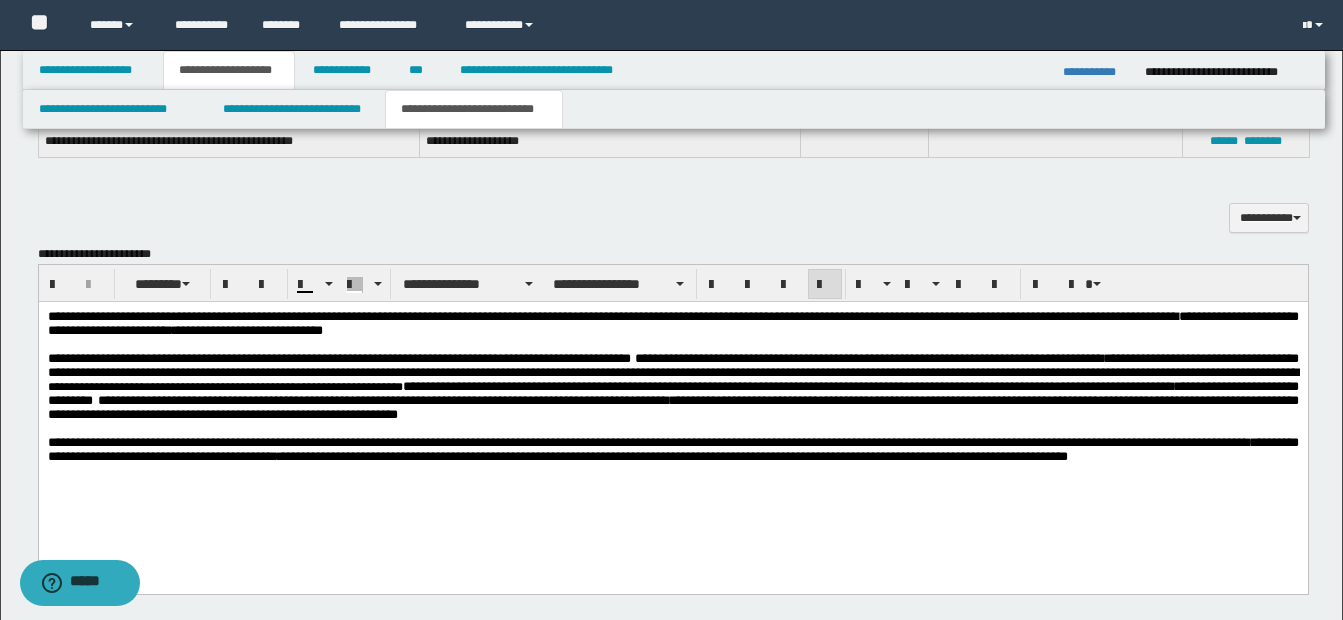 click on "**********" at bounding box center [224, 387] 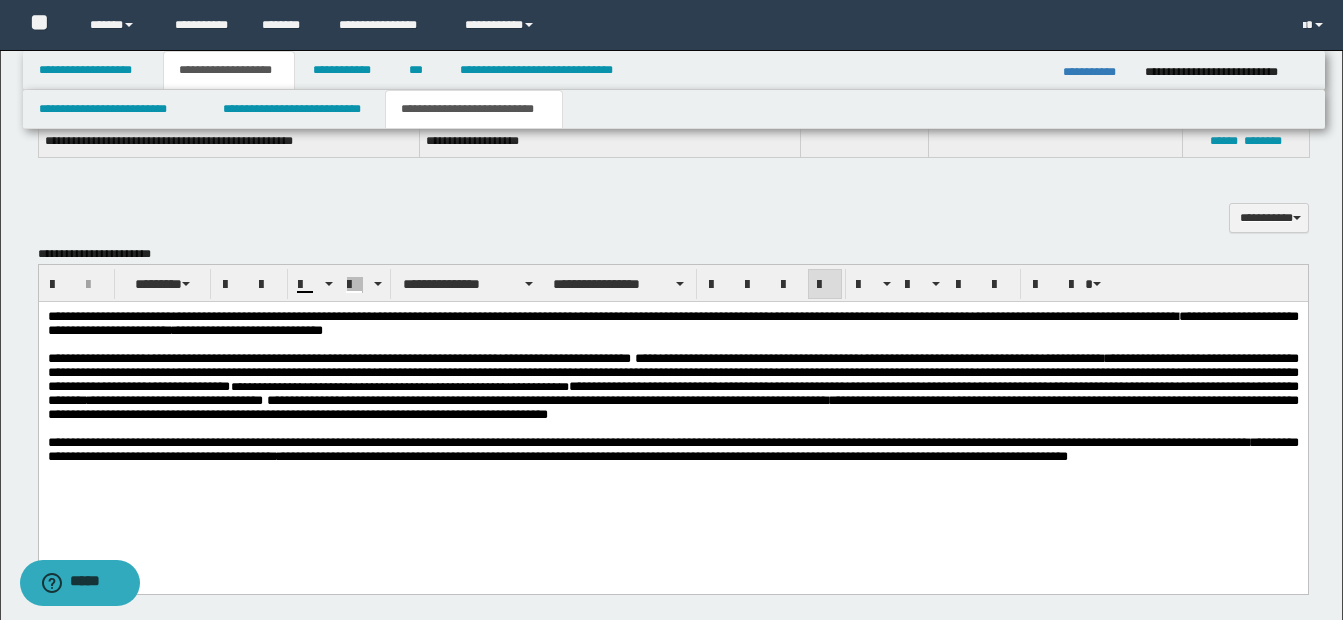 click on "**********" at bounding box center [672, 407] 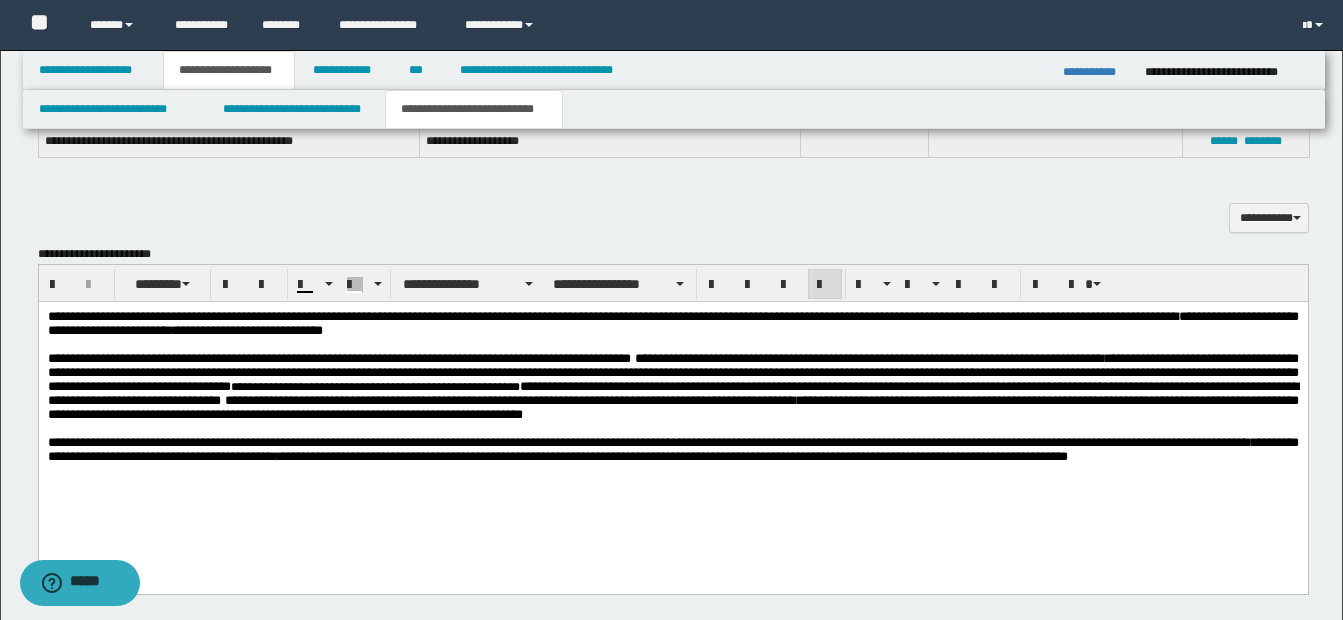 click on "**********" at bounding box center [374, 387] 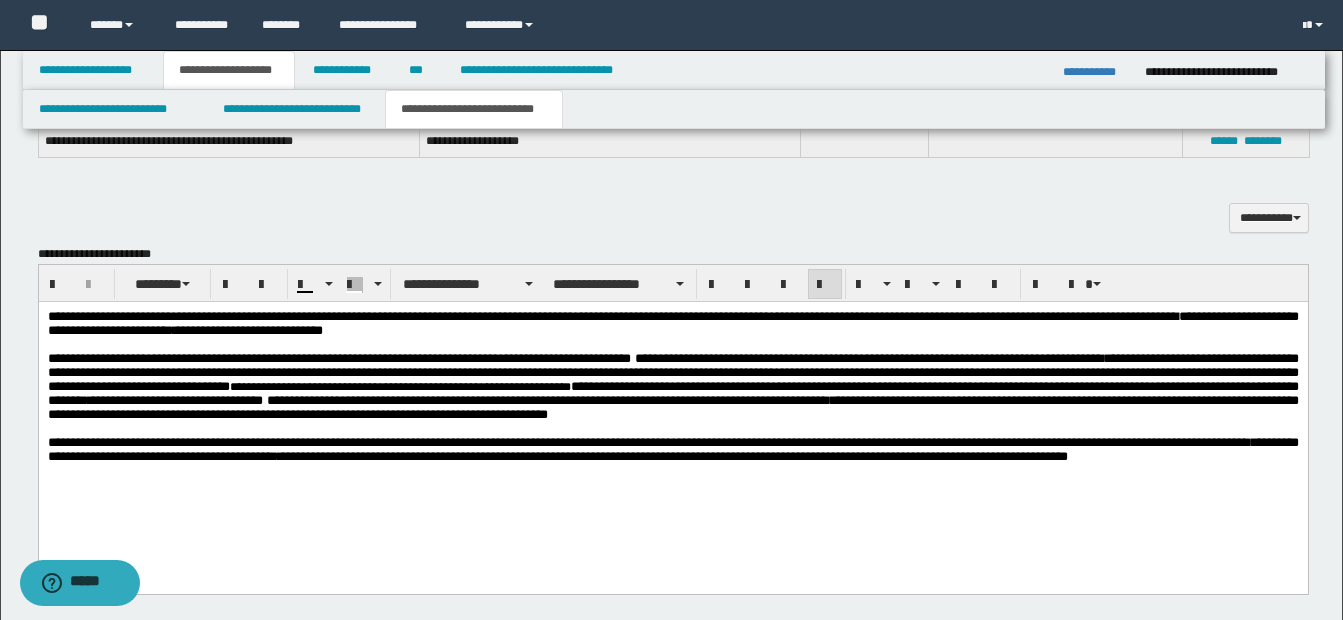 click on "**********" at bounding box center (672, 379) 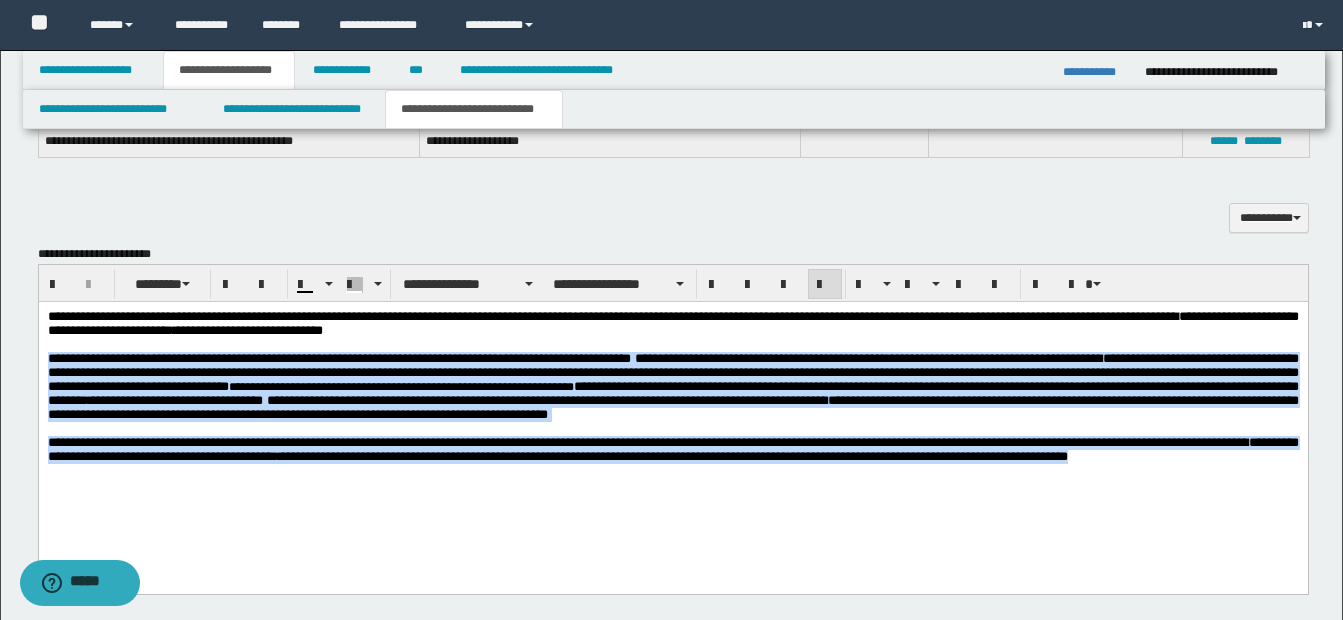 drag, startPoint x: 47, startPoint y: 365, endPoint x: 1275, endPoint y: 486, distance: 1233.9469 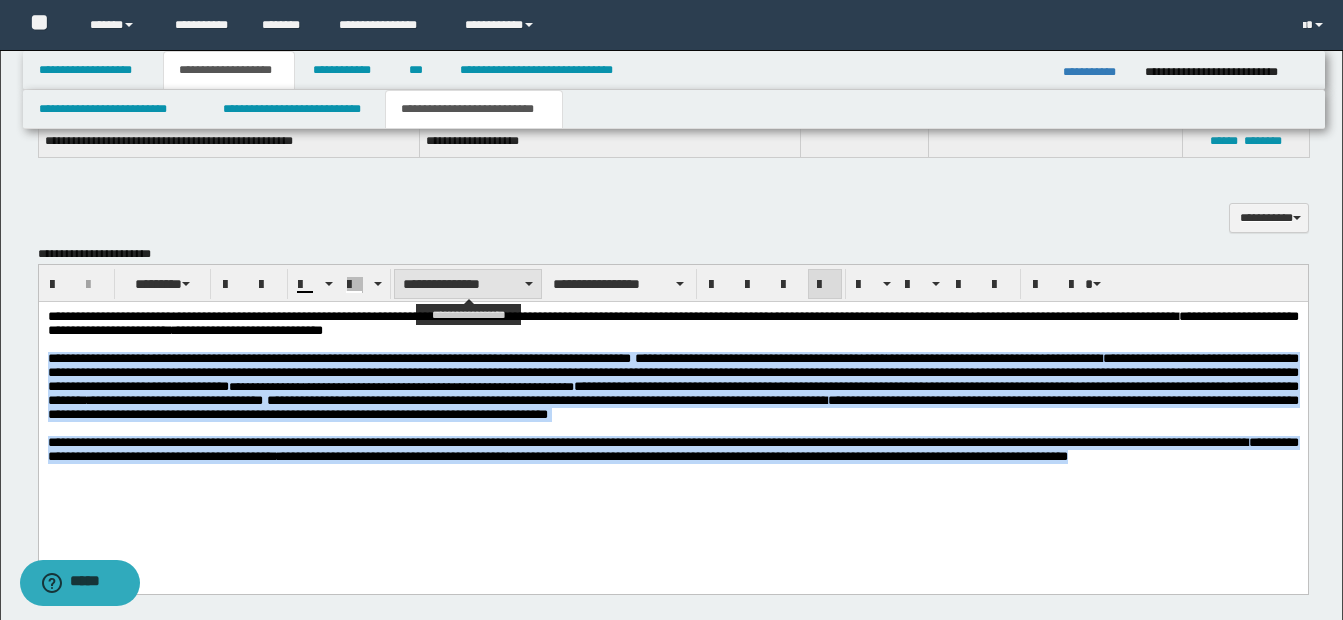 click on "**********" at bounding box center [468, 284] 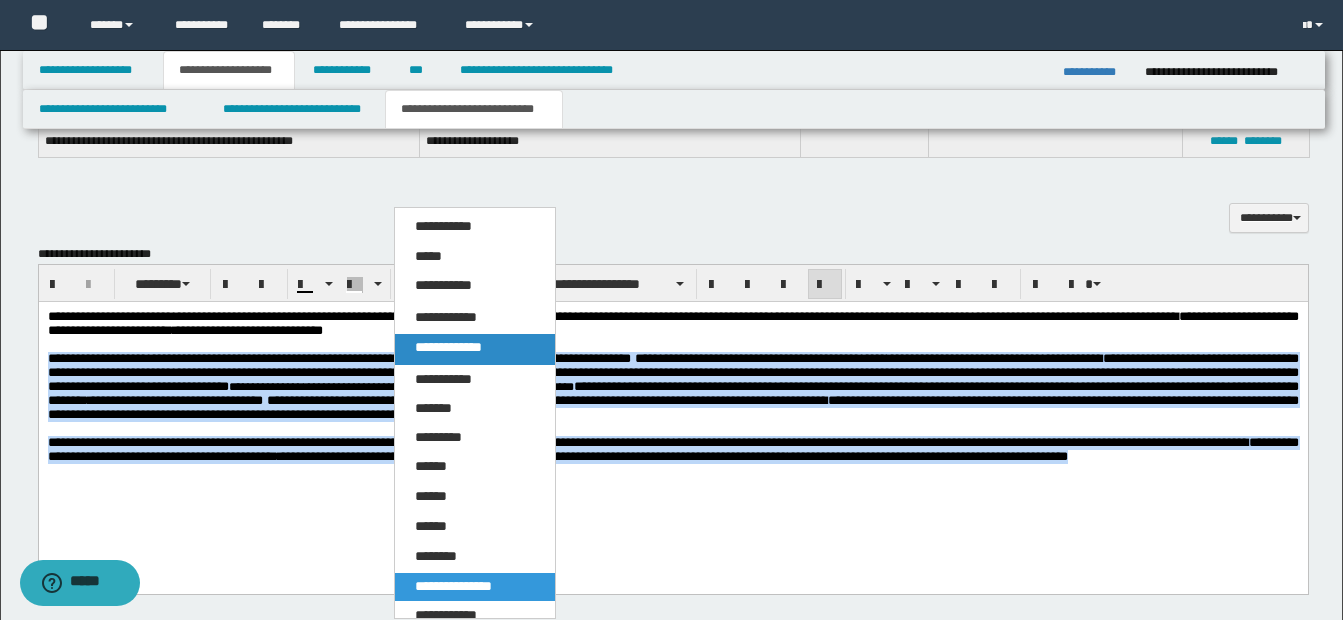 drag, startPoint x: 485, startPoint y: 352, endPoint x: 442, endPoint y: 7, distance: 347.66937 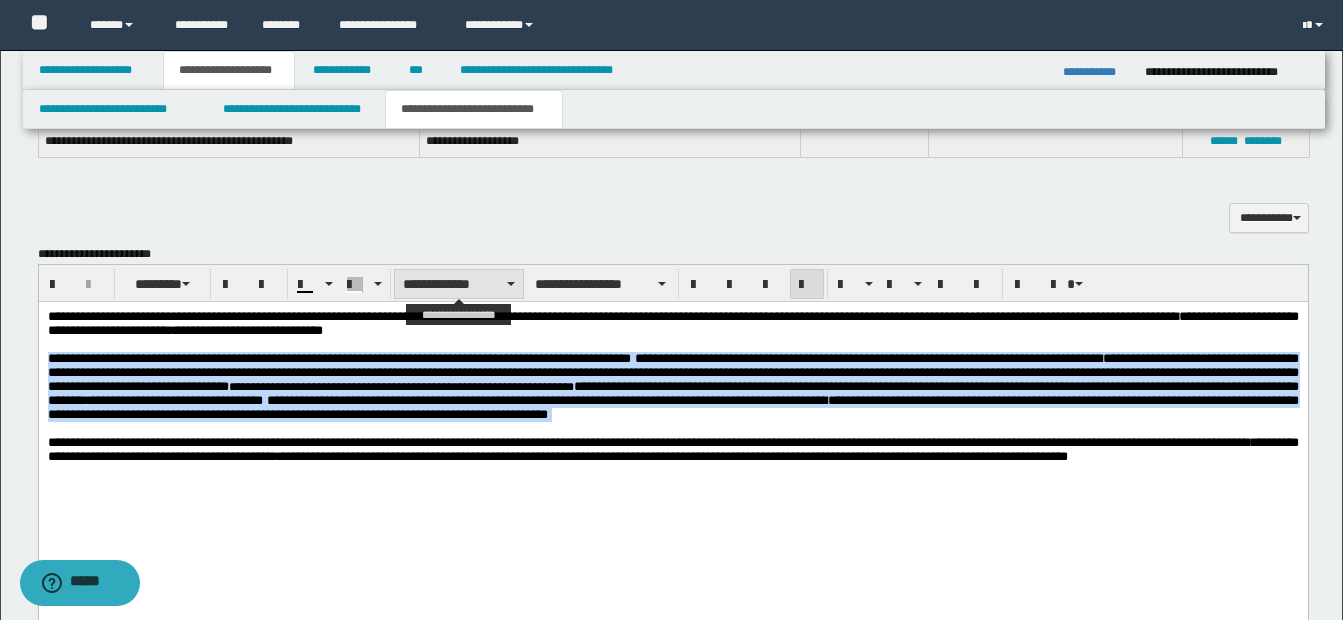 click on "**********" at bounding box center [459, 284] 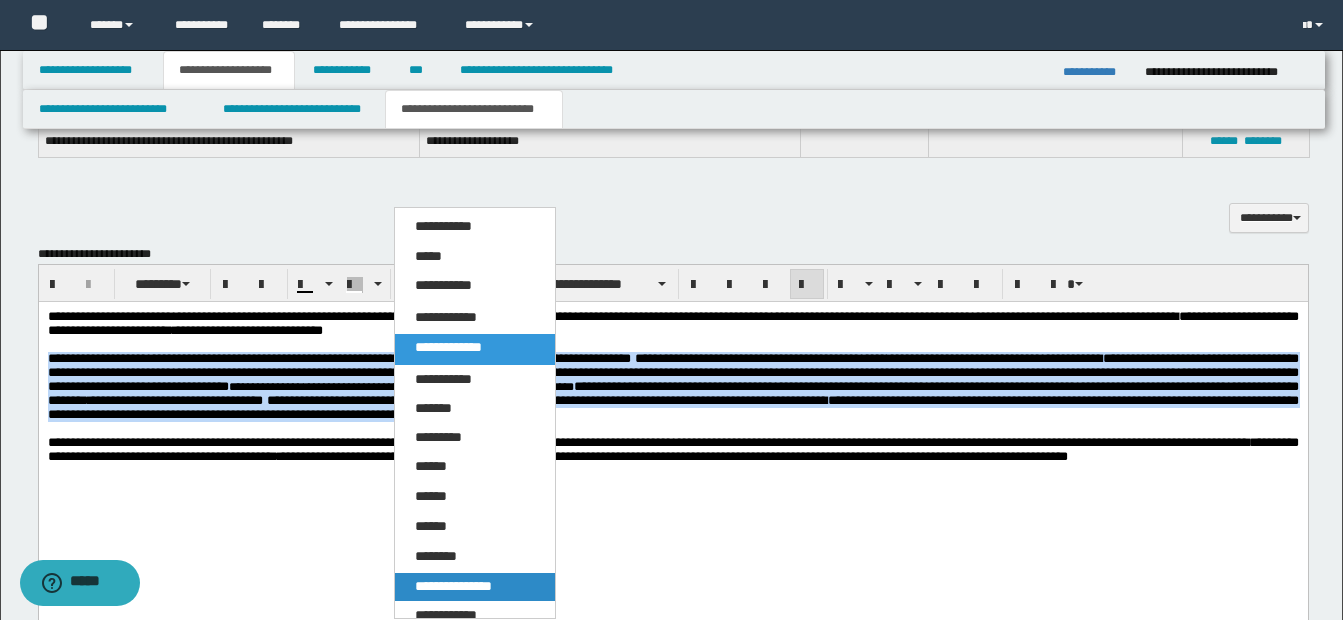 click on "**********" at bounding box center [453, 586] 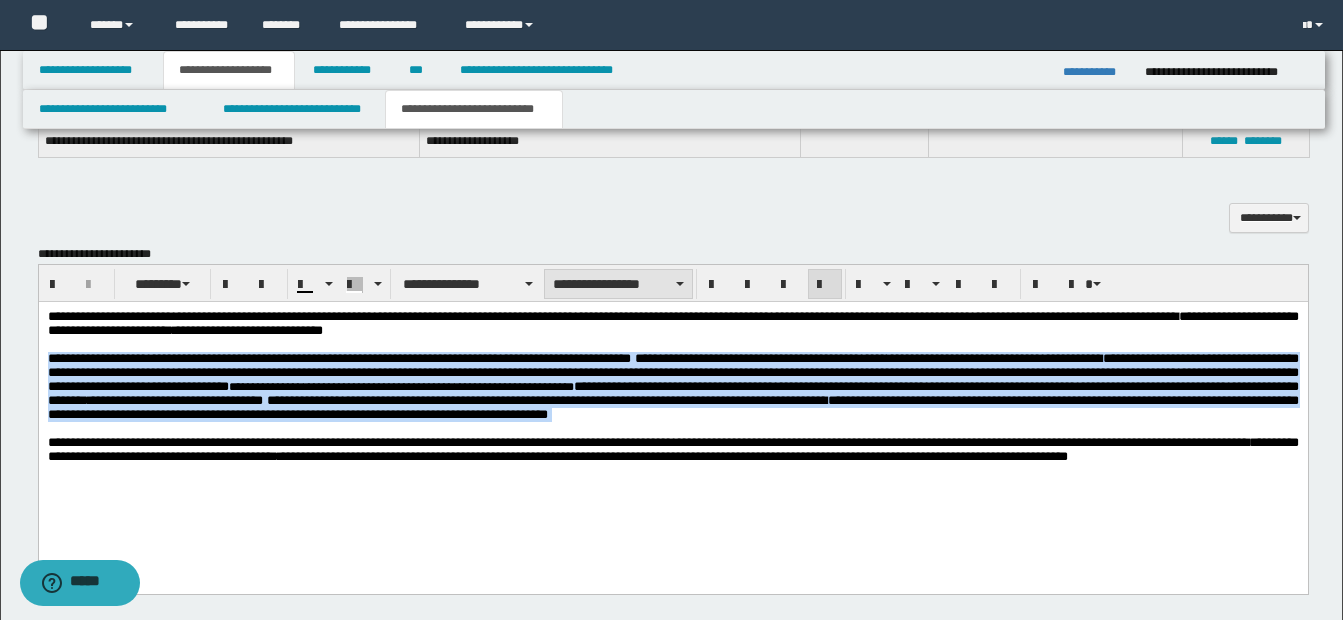 click on "**********" at bounding box center (618, 284) 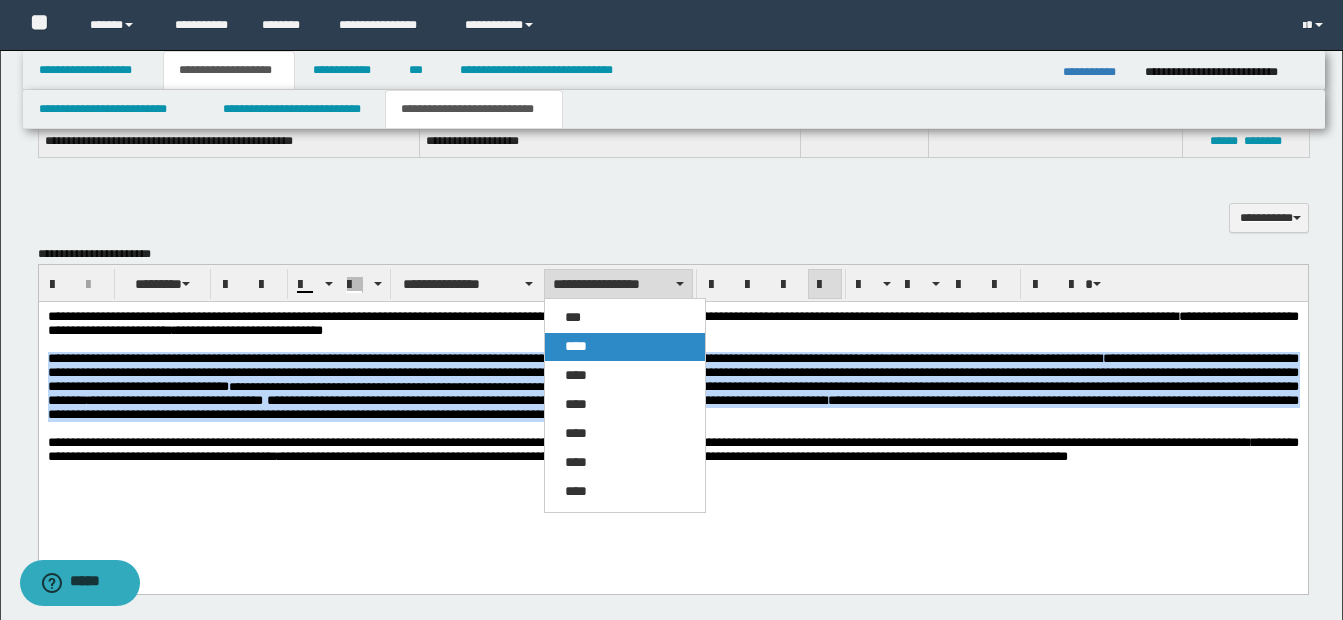 click on "****" at bounding box center [625, 347] 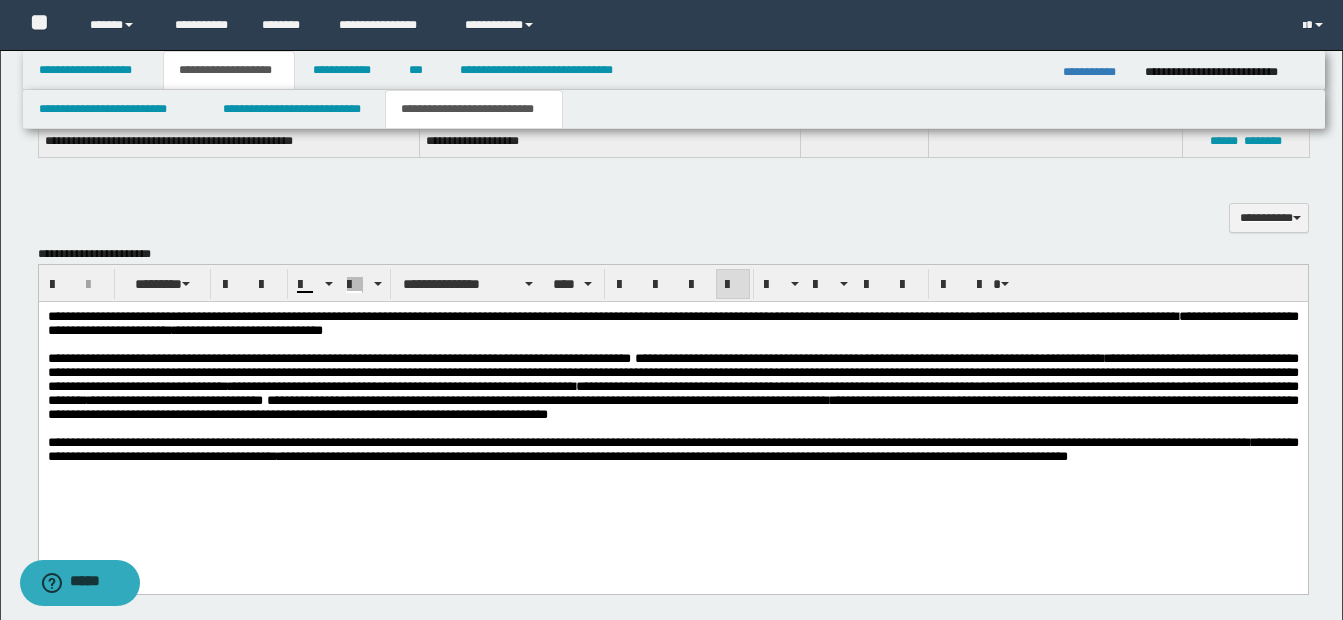 click on "**********" at bounding box center (672, 412) 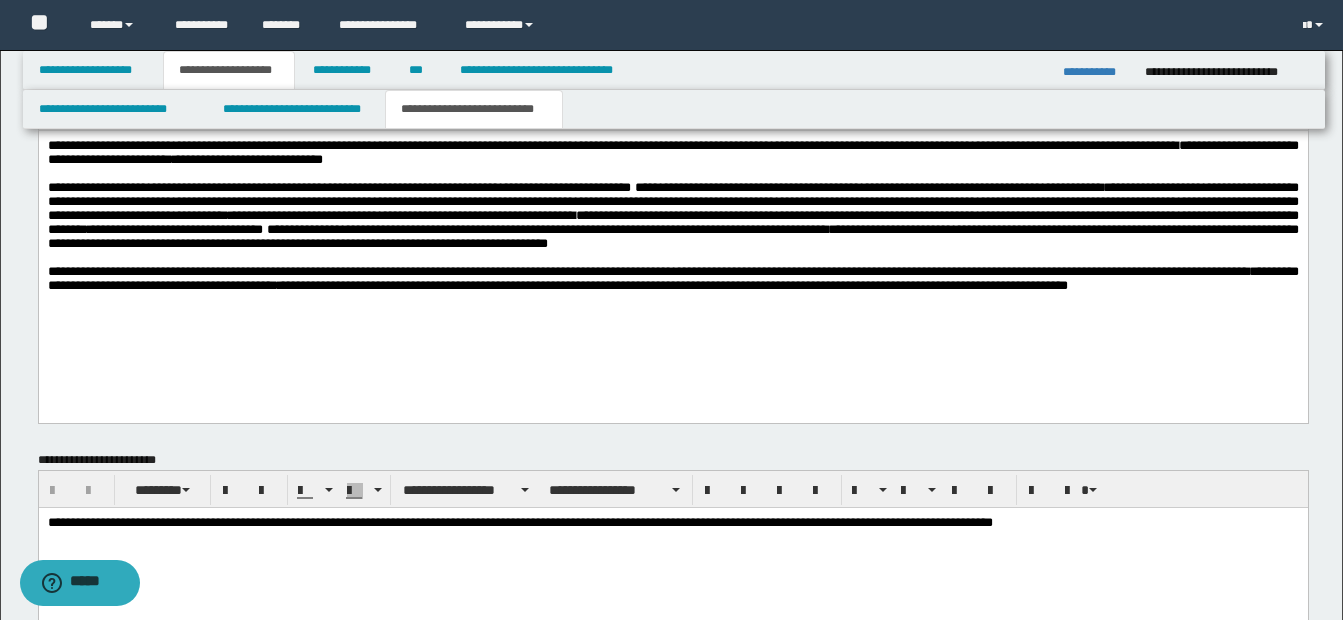 scroll, scrollTop: 1339, scrollLeft: 0, axis: vertical 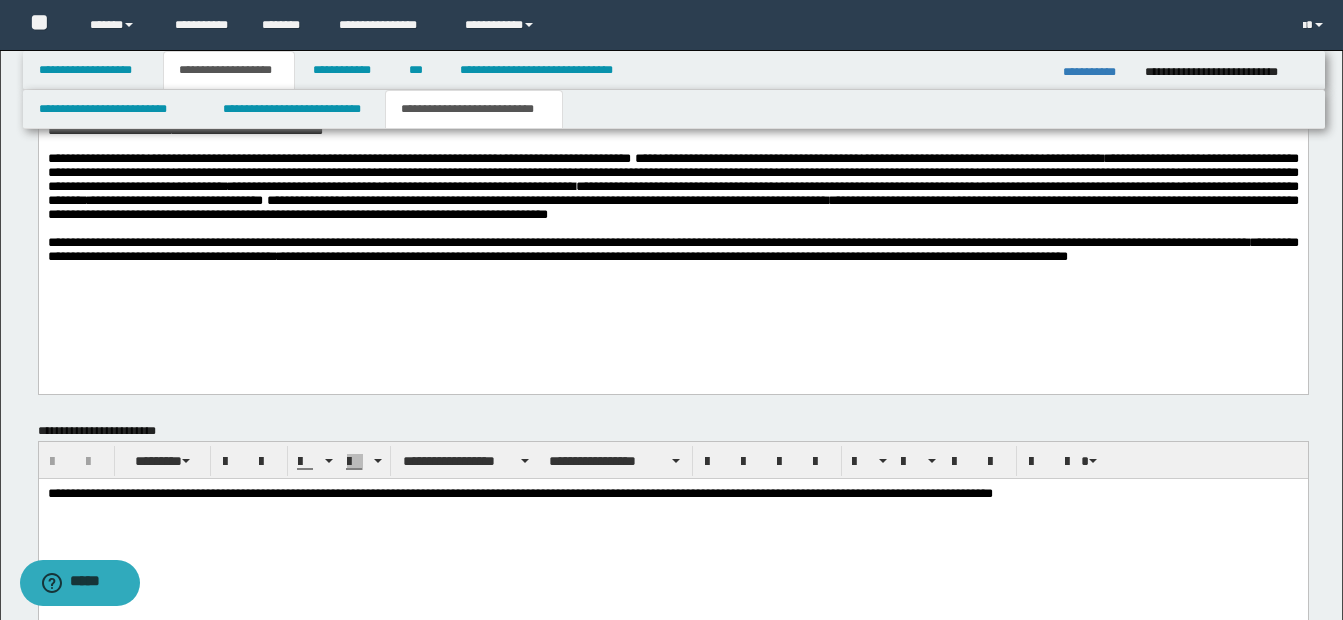 click on "**********" at bounding box center [672, 212] 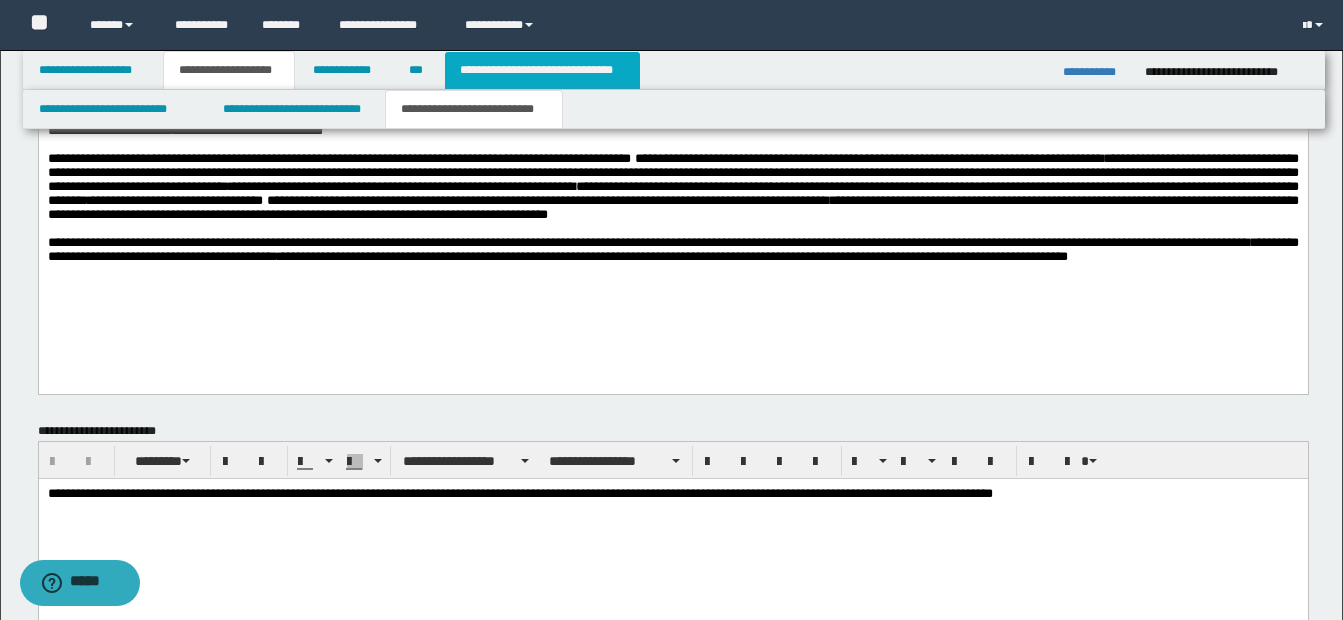 click on "**********" at bounding box center [542, 70] 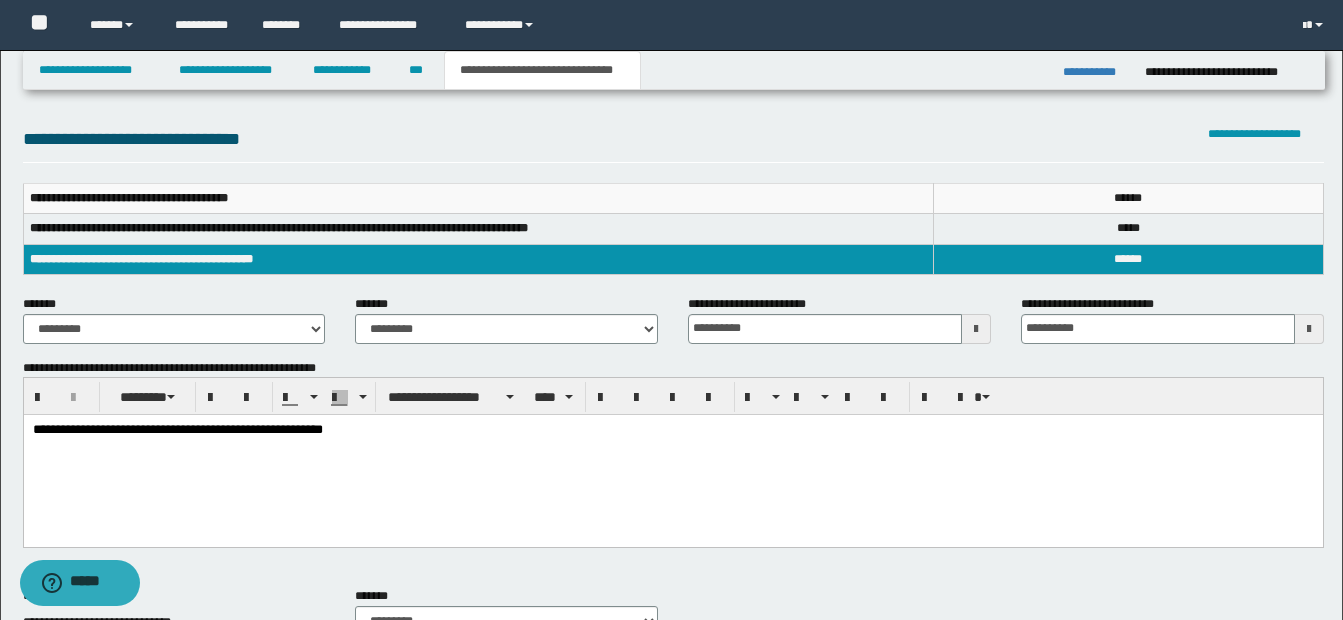 scroll, scrollTop: 300, scrollLeft: 0, axis: vertical 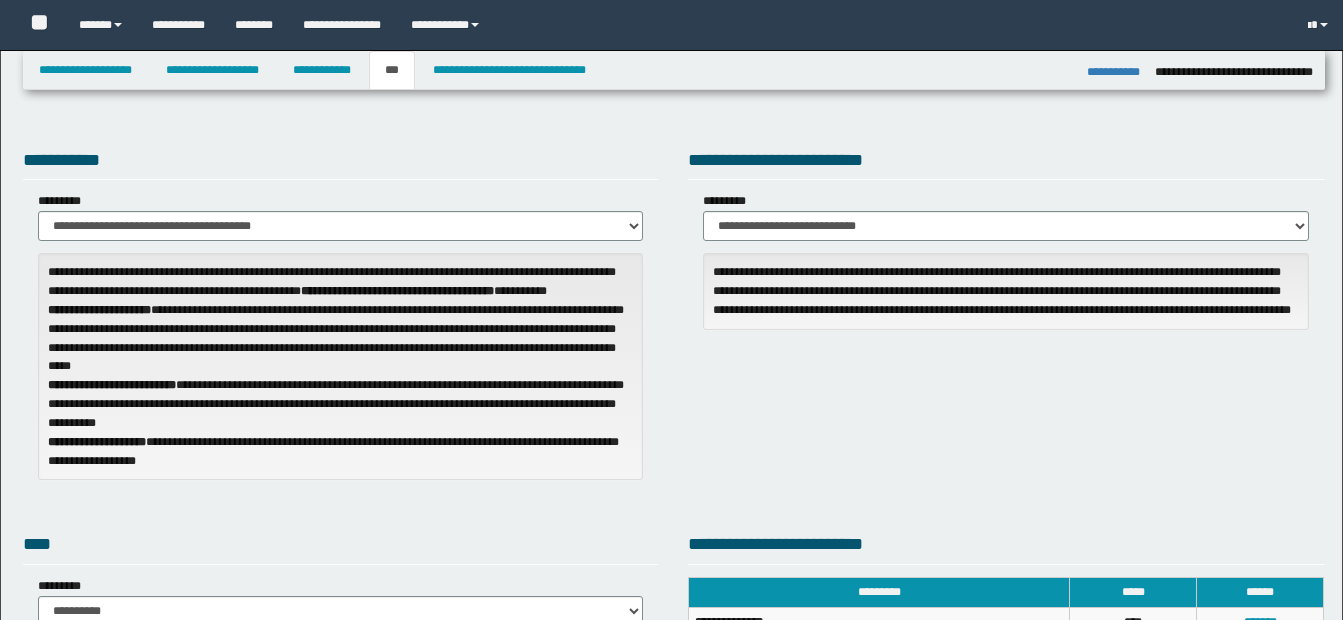select on "**" 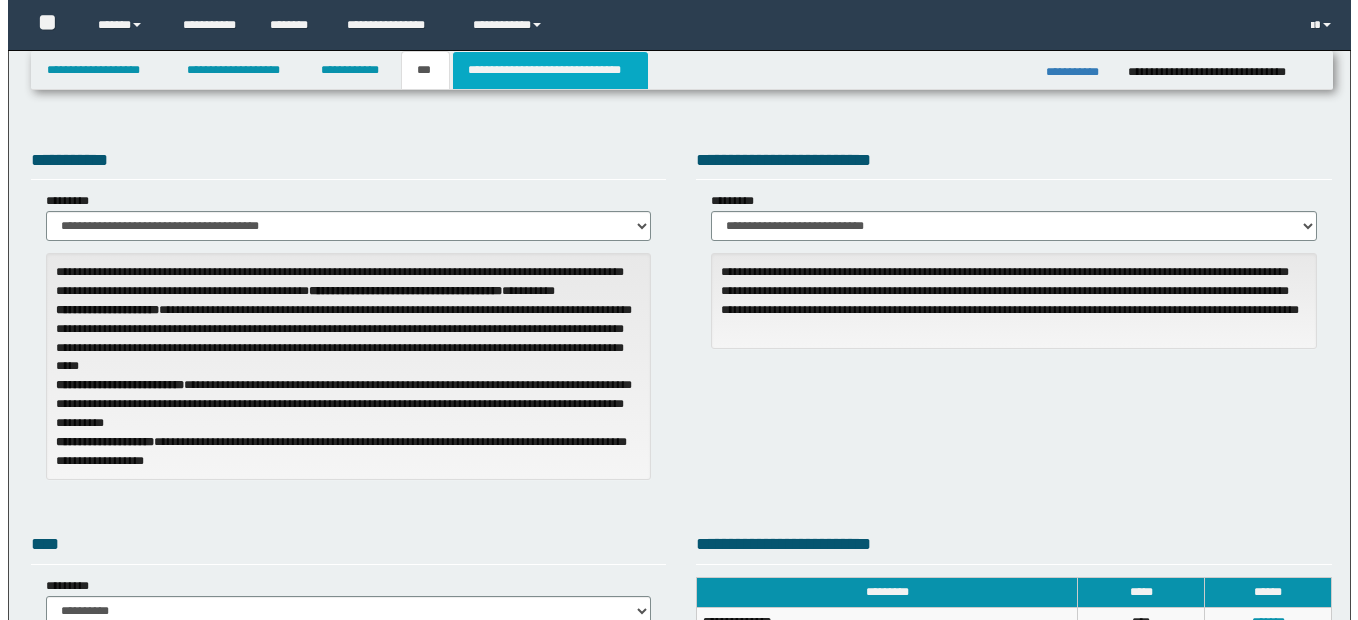 scroll, scrollTop: 0, scrollLeft: 0, axis: both 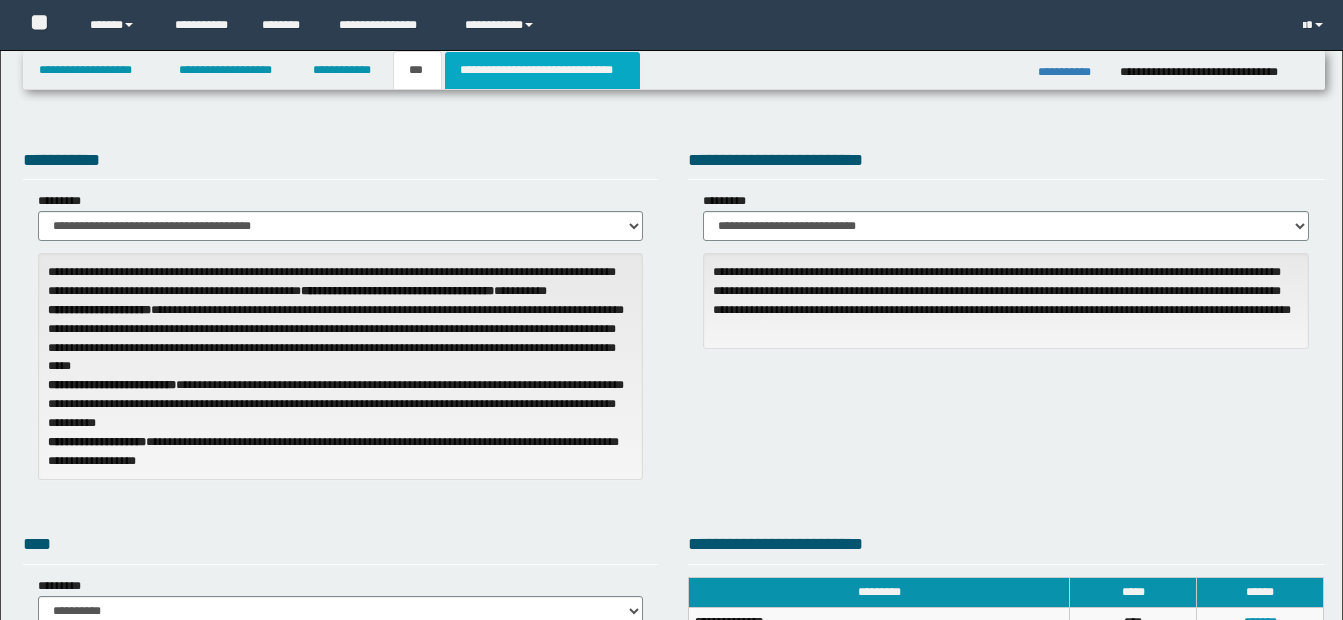click on "**********" at bounding box center (542, 70) 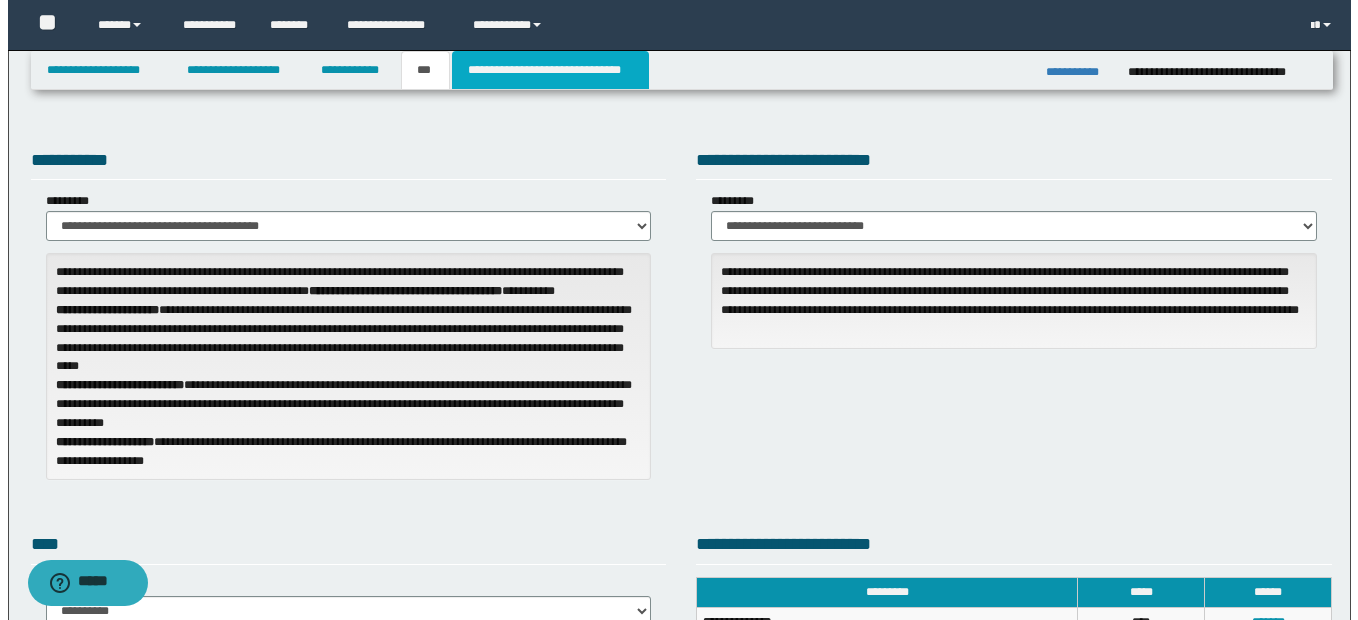 scroll, scrollTop: 0, scrollLeft: 0, axis: both 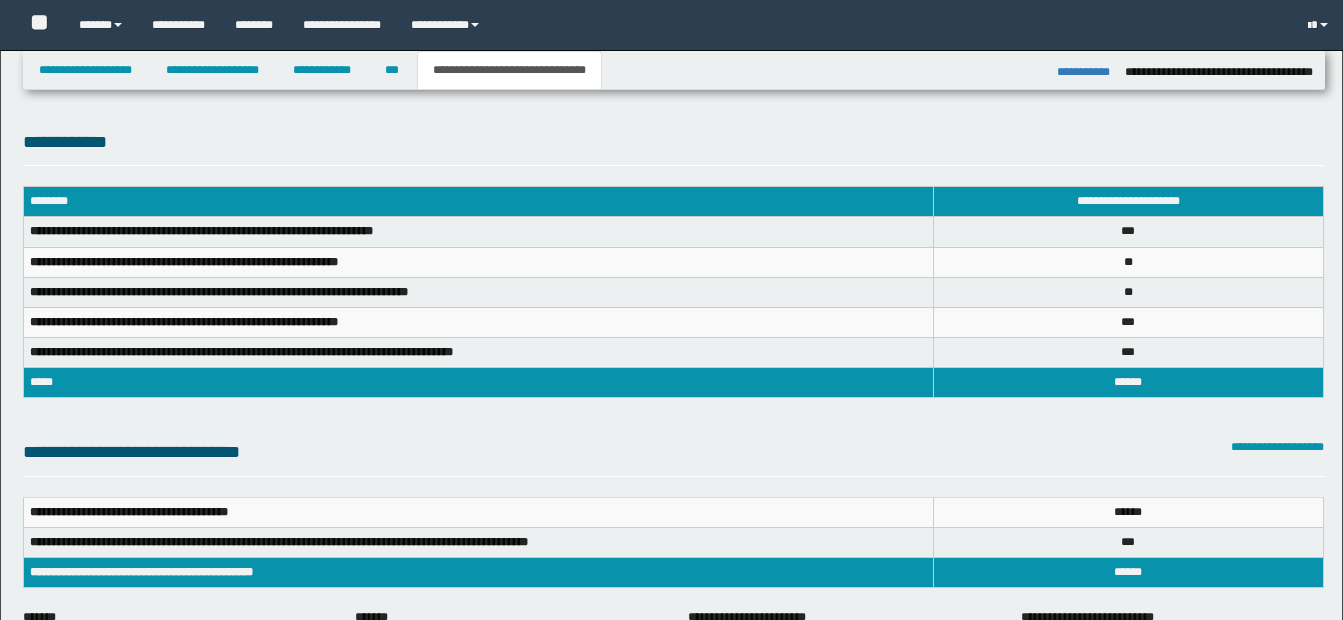 select on "*" 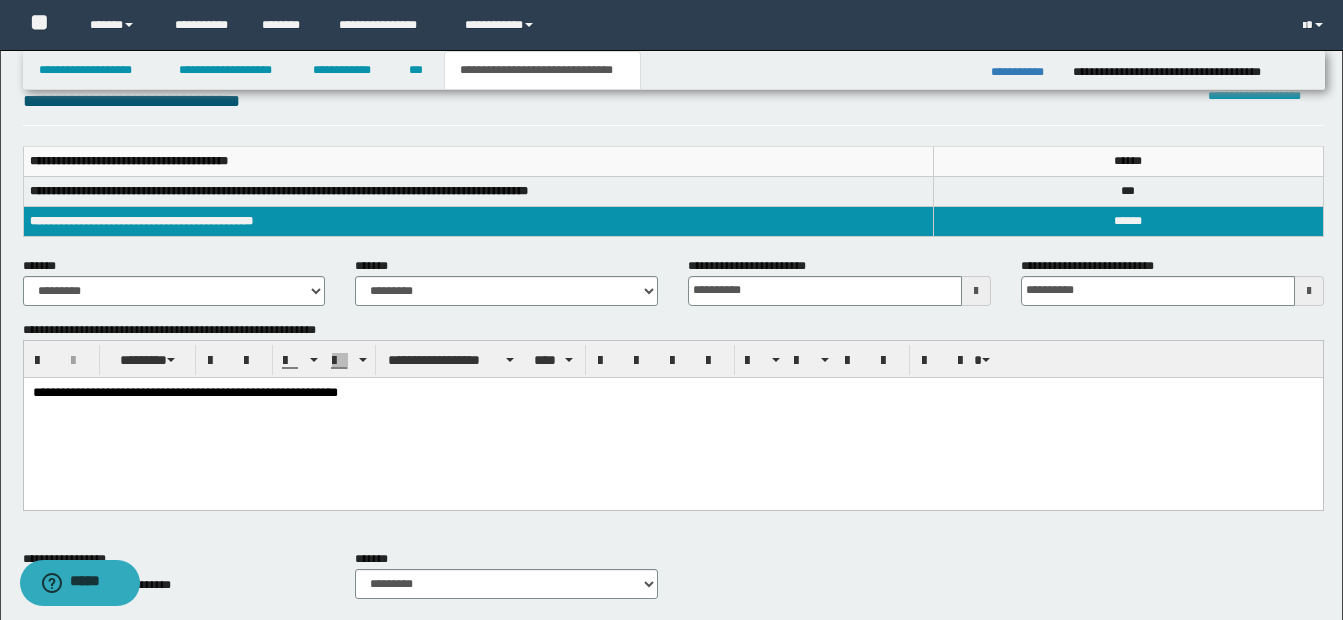 scroll, scrollTop: 0, scrollLeft: 0, axis: both 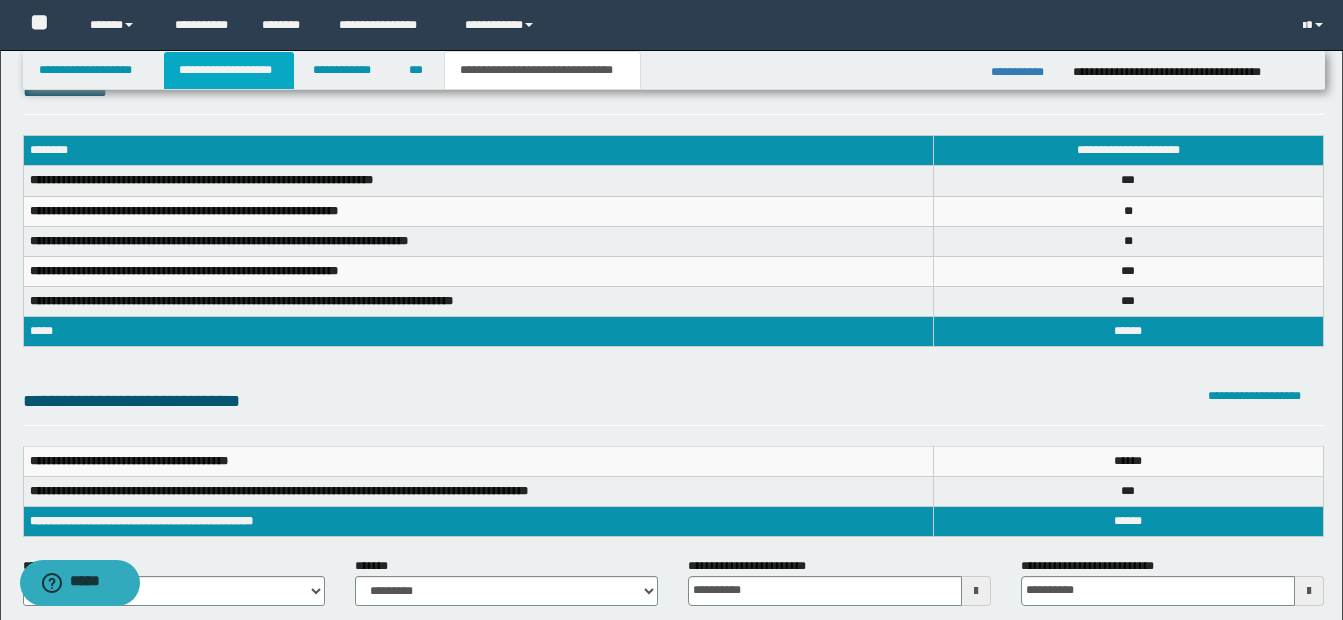 click on "**********" at bounding box center [229, 70] 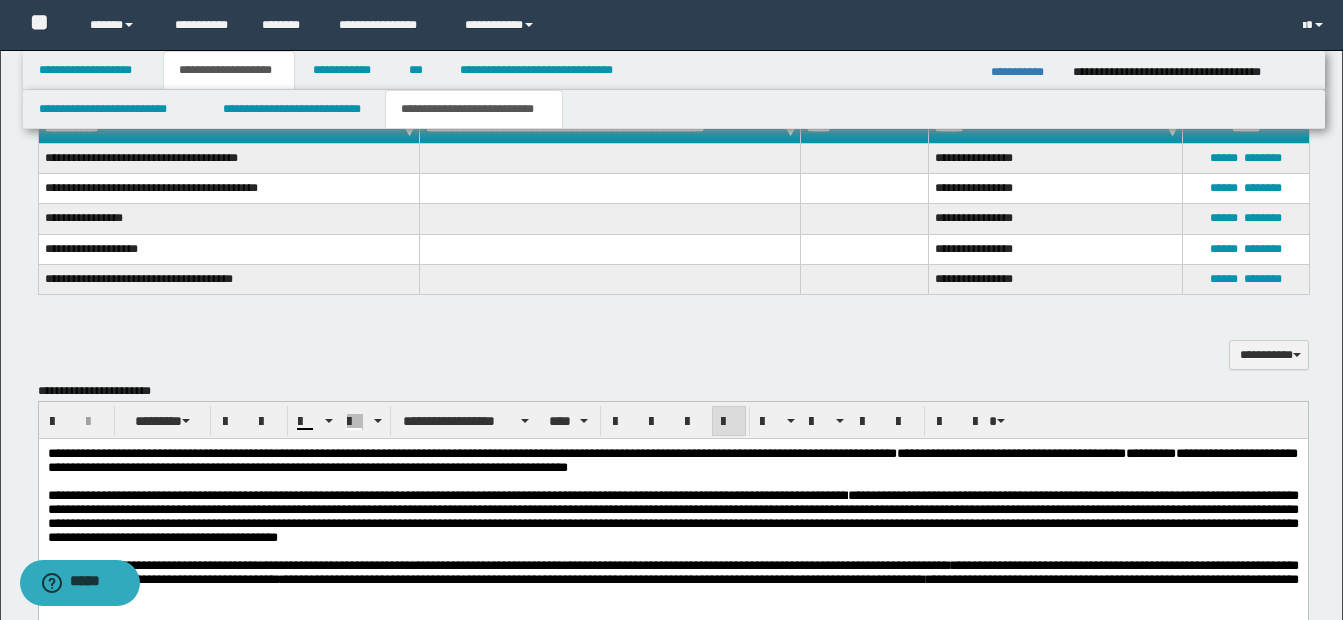 scroll, scrollTop: 1082, scrollLeft: 0, axis: vertical 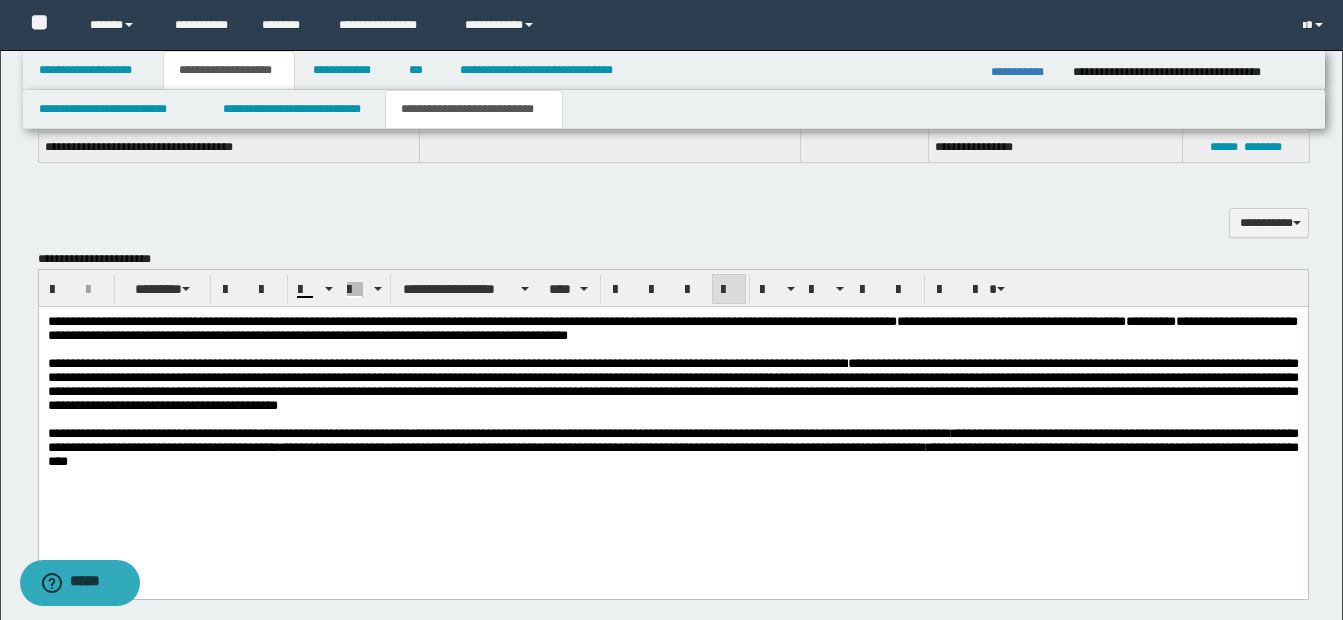 click on "**********" at bounding box center [672, 417] 